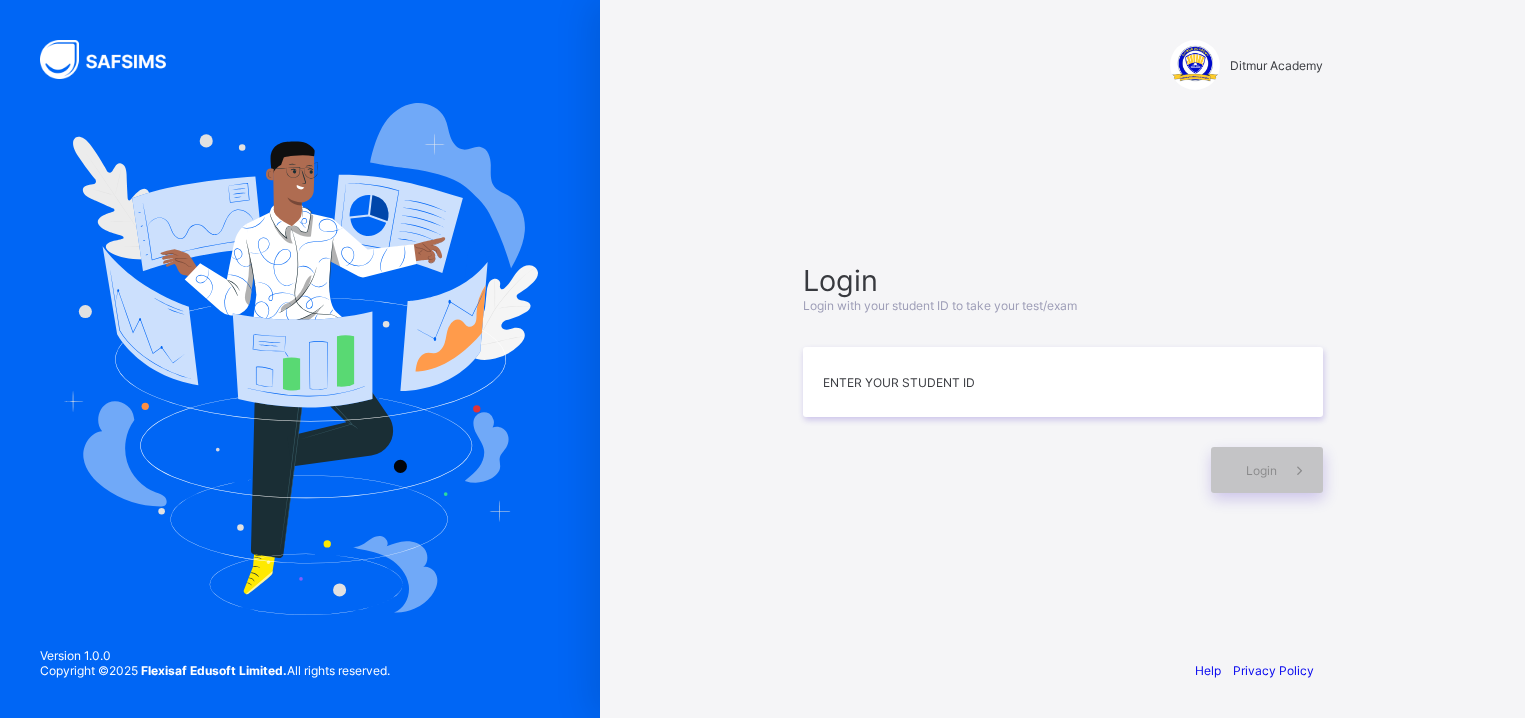 scroll, scrollTop: 0, scrollLeft: 0, axis: both 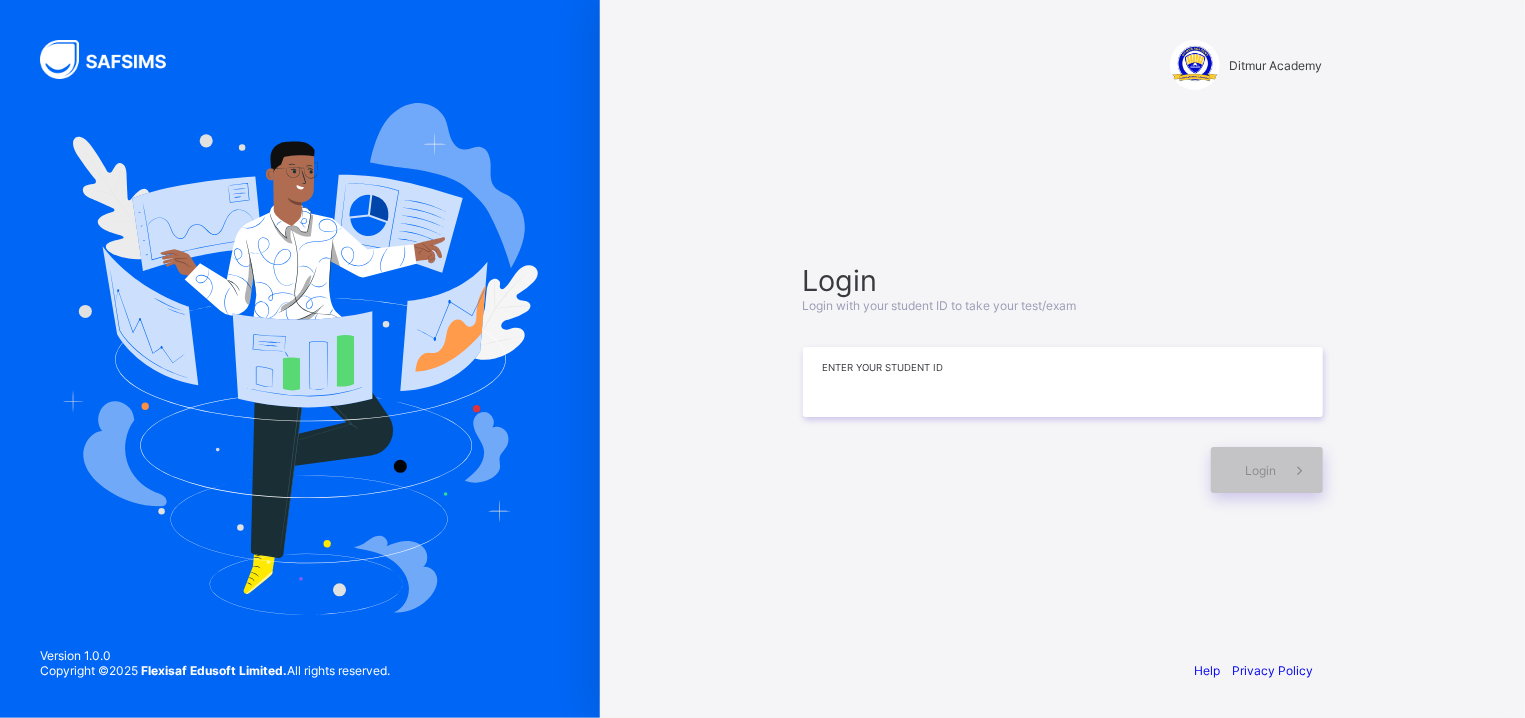 click at bounding box center (1063, 382) 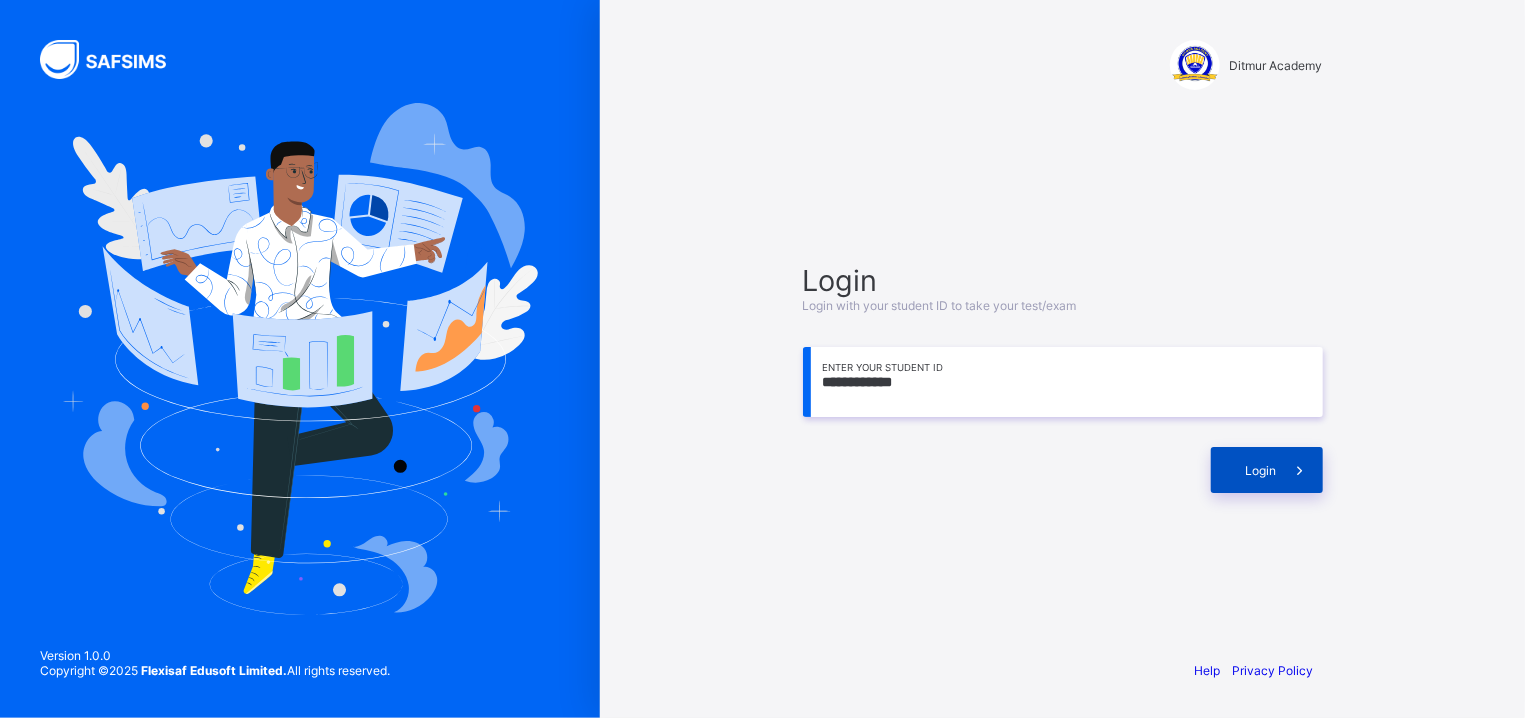 type on "**********" 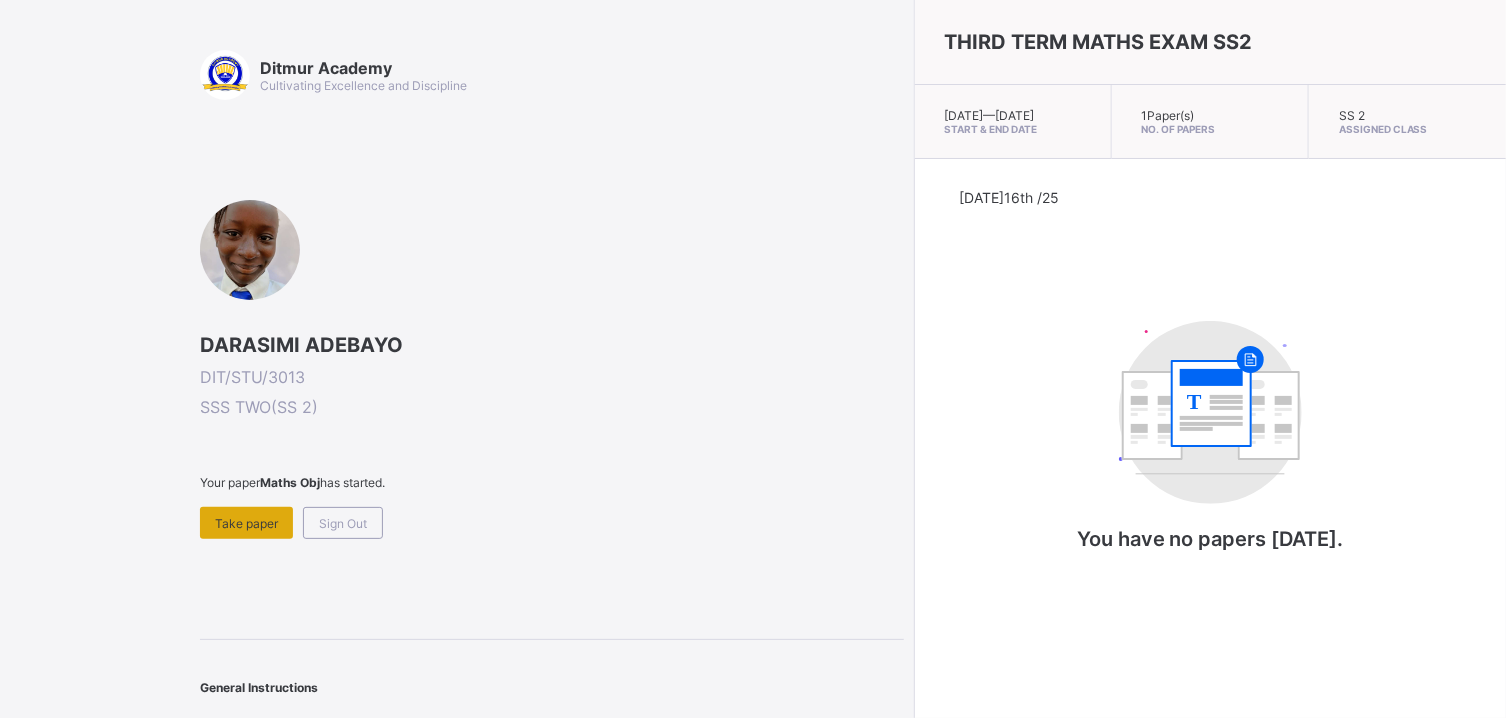 click on "Take paper" at bounding box center [246, 523] 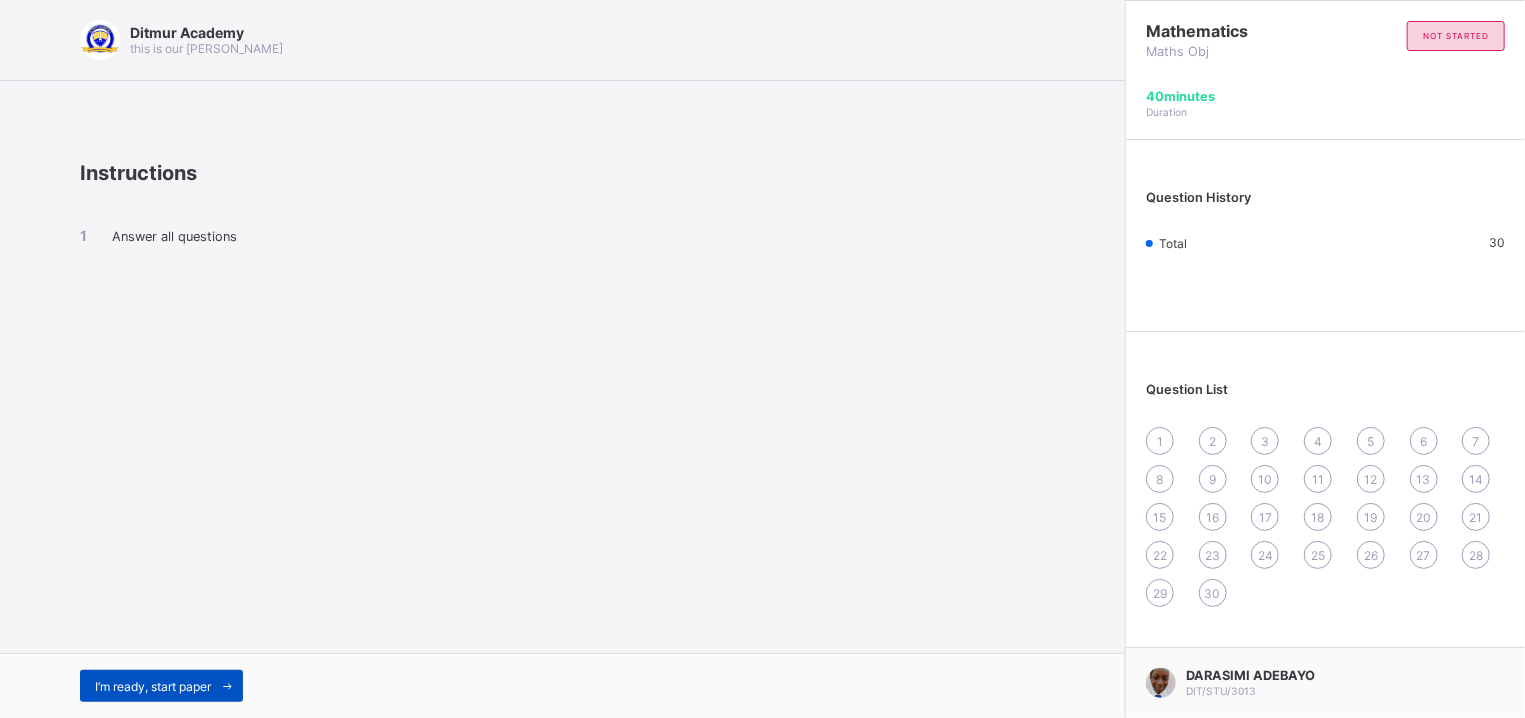 click on "I’m ready, start paper" at bounding box center (153, 686) 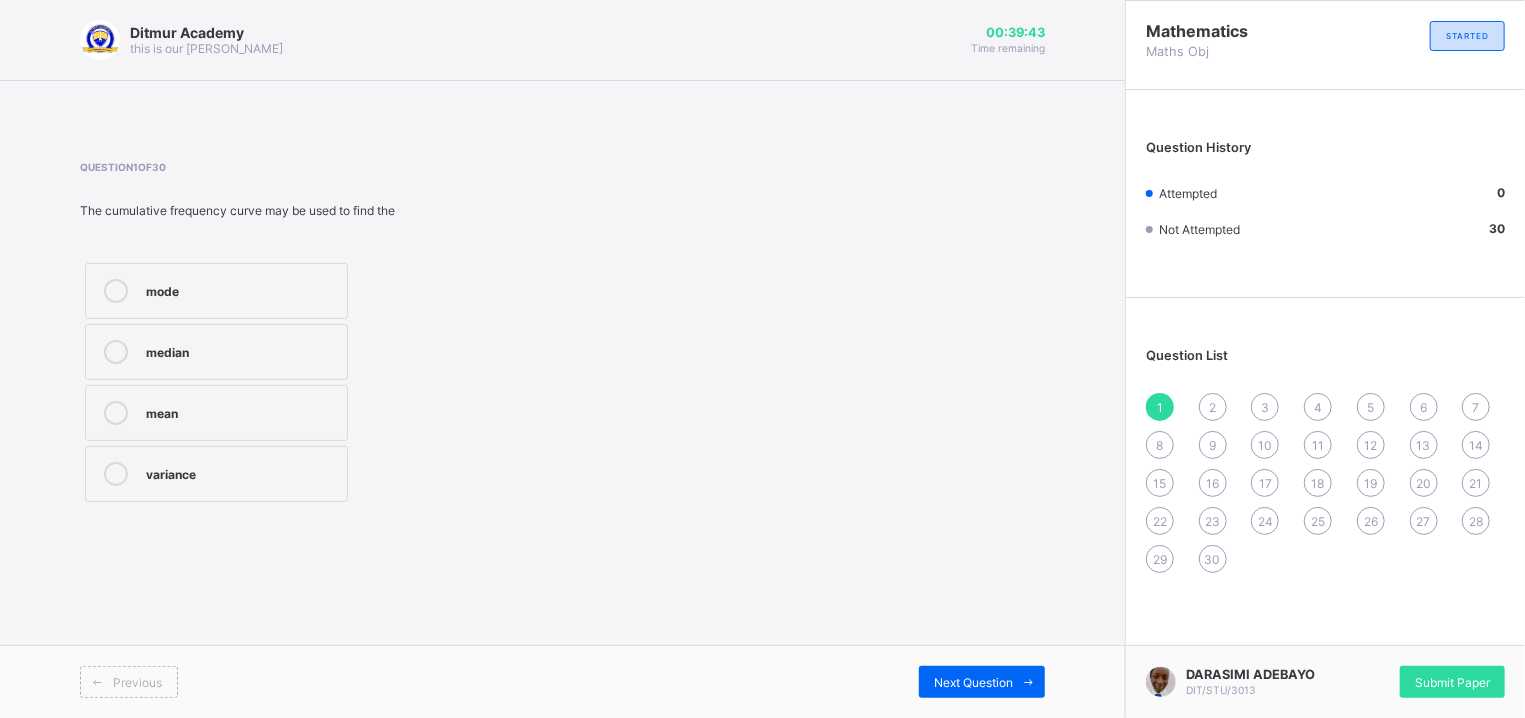 click on "median" at bounding box center (216, 352) 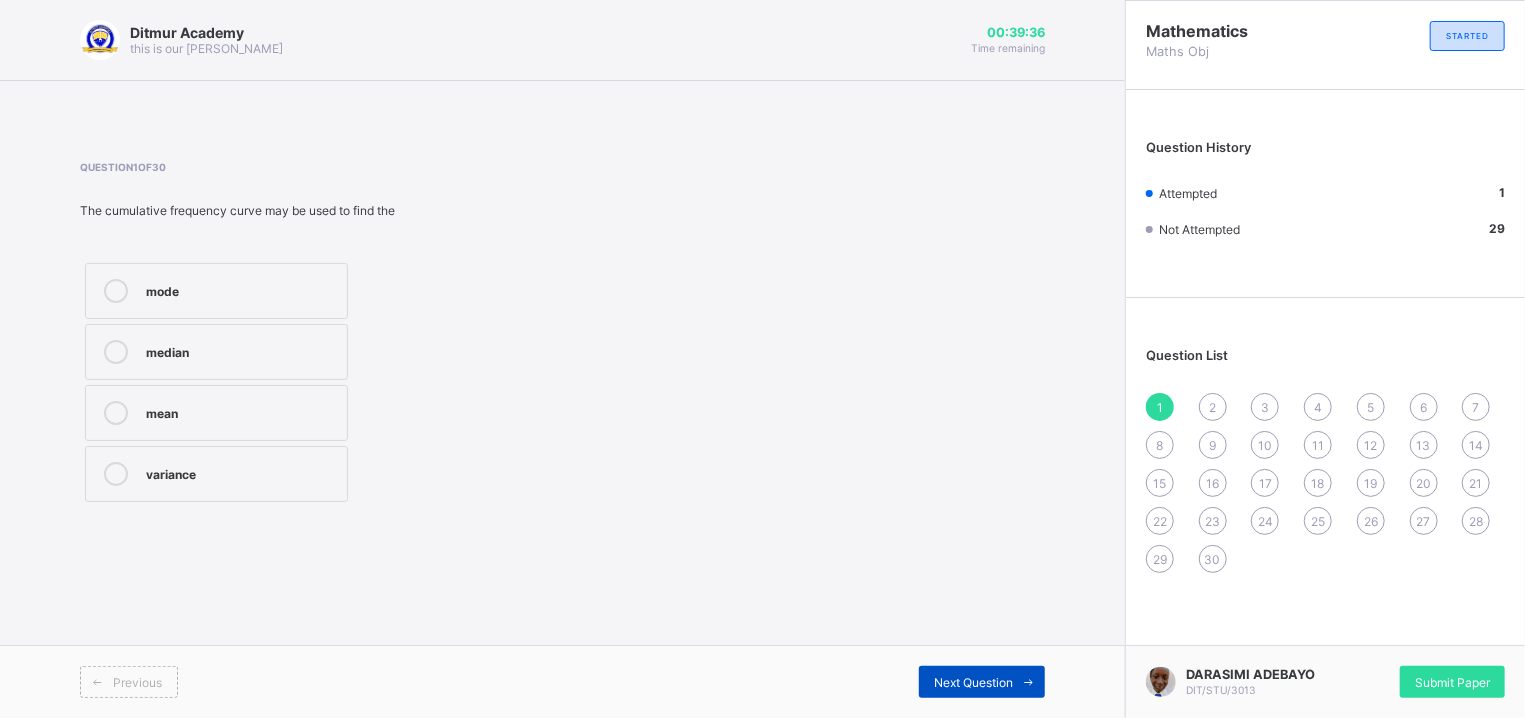 click on "Next Question" at bounding box center (973, 682) 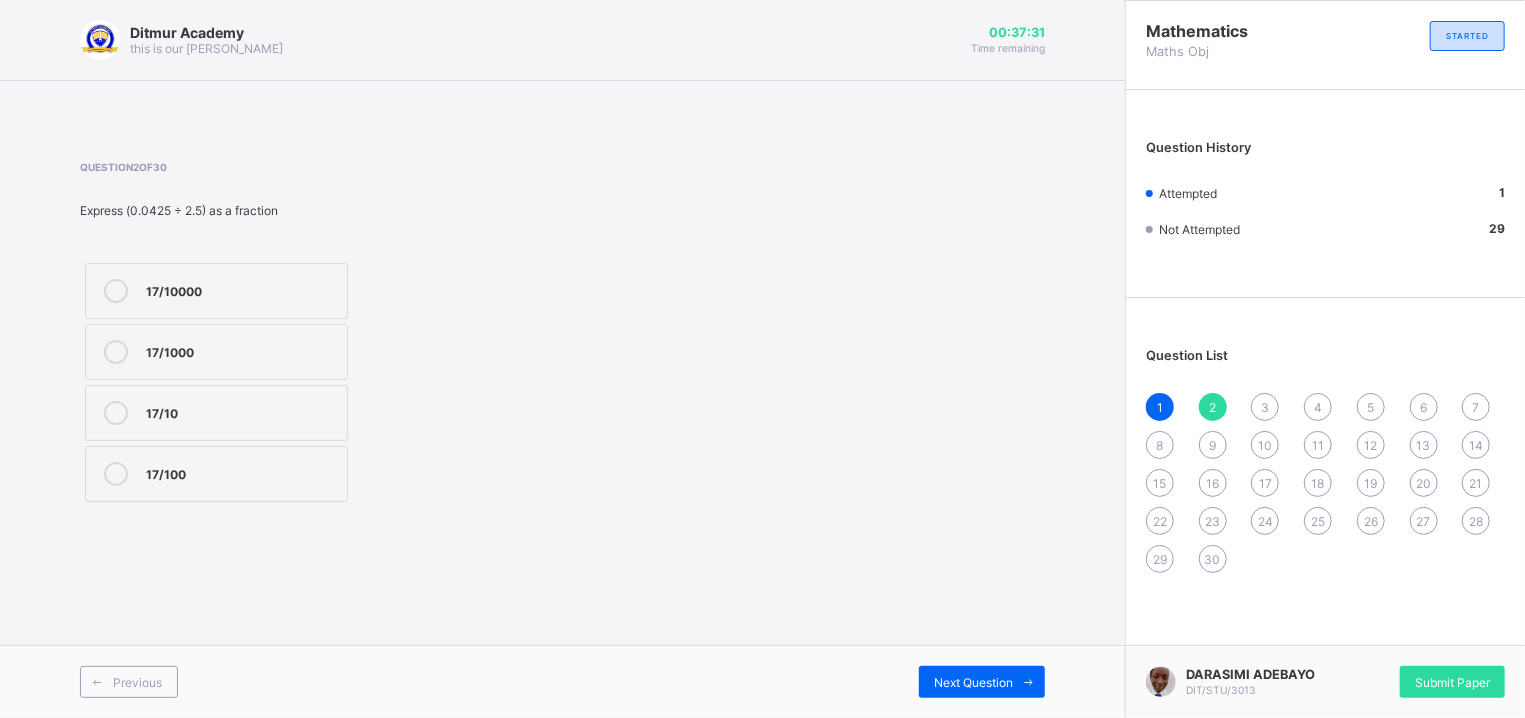 click on "17/1000" at bounding box center (241, 350) 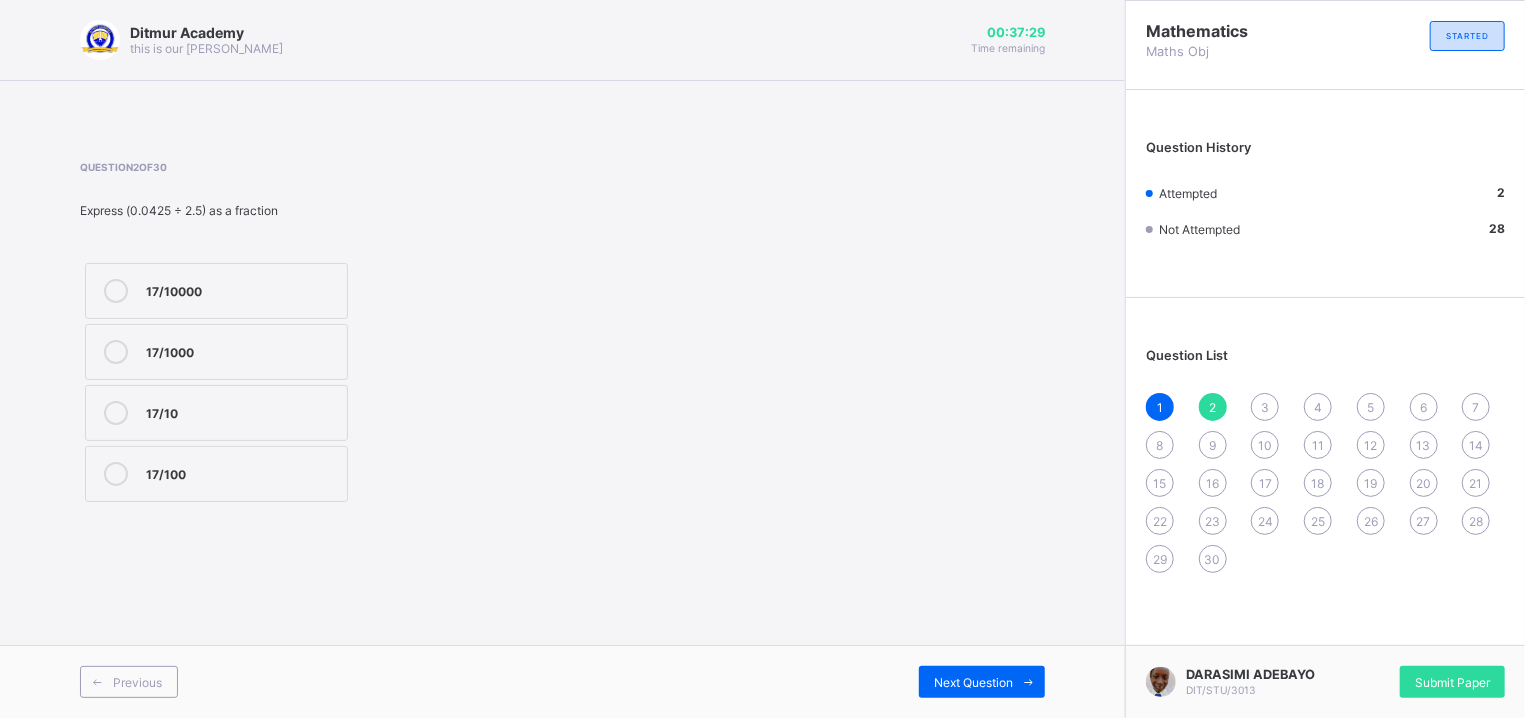 click on "3" at bounding box center (1265, 407) 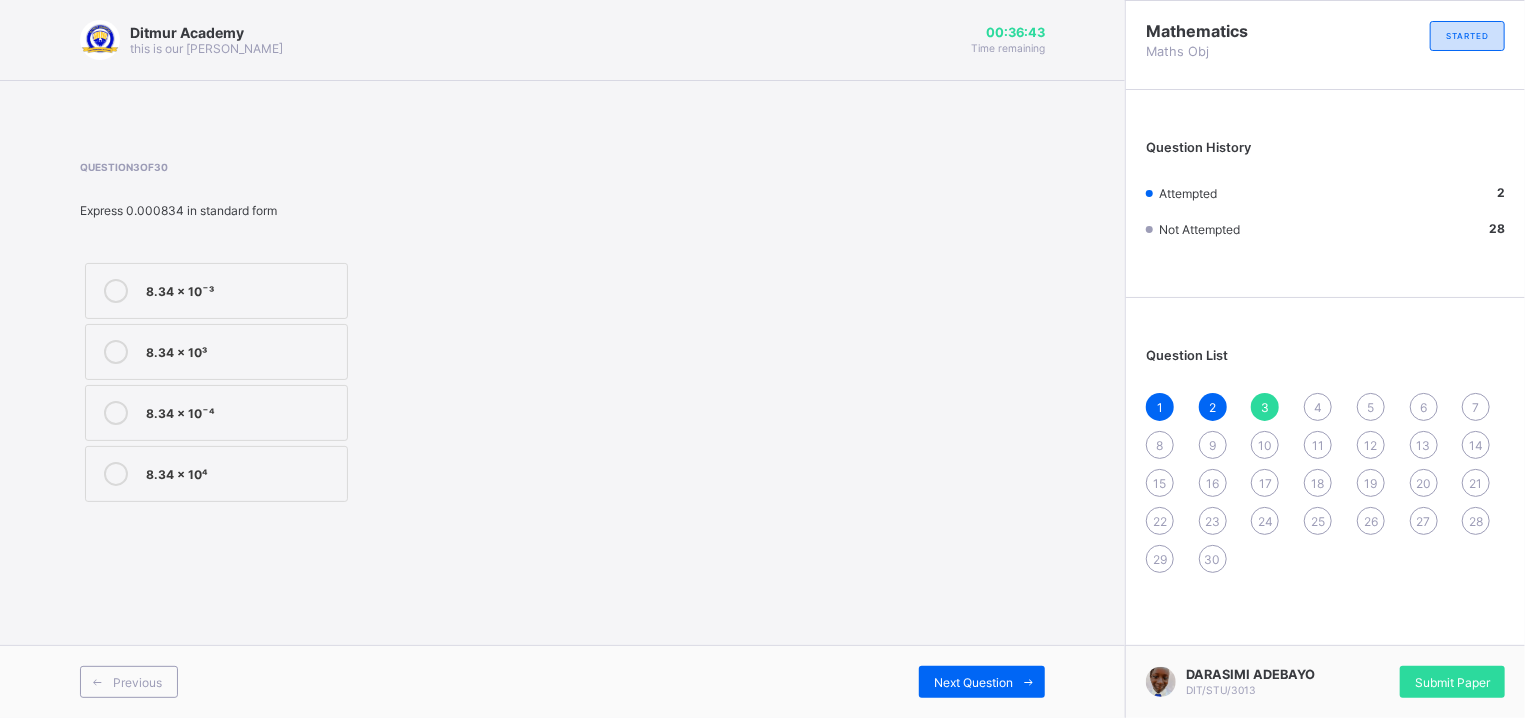 click on "8.34 x 10¯⁴" at bounding box center (216, 413) 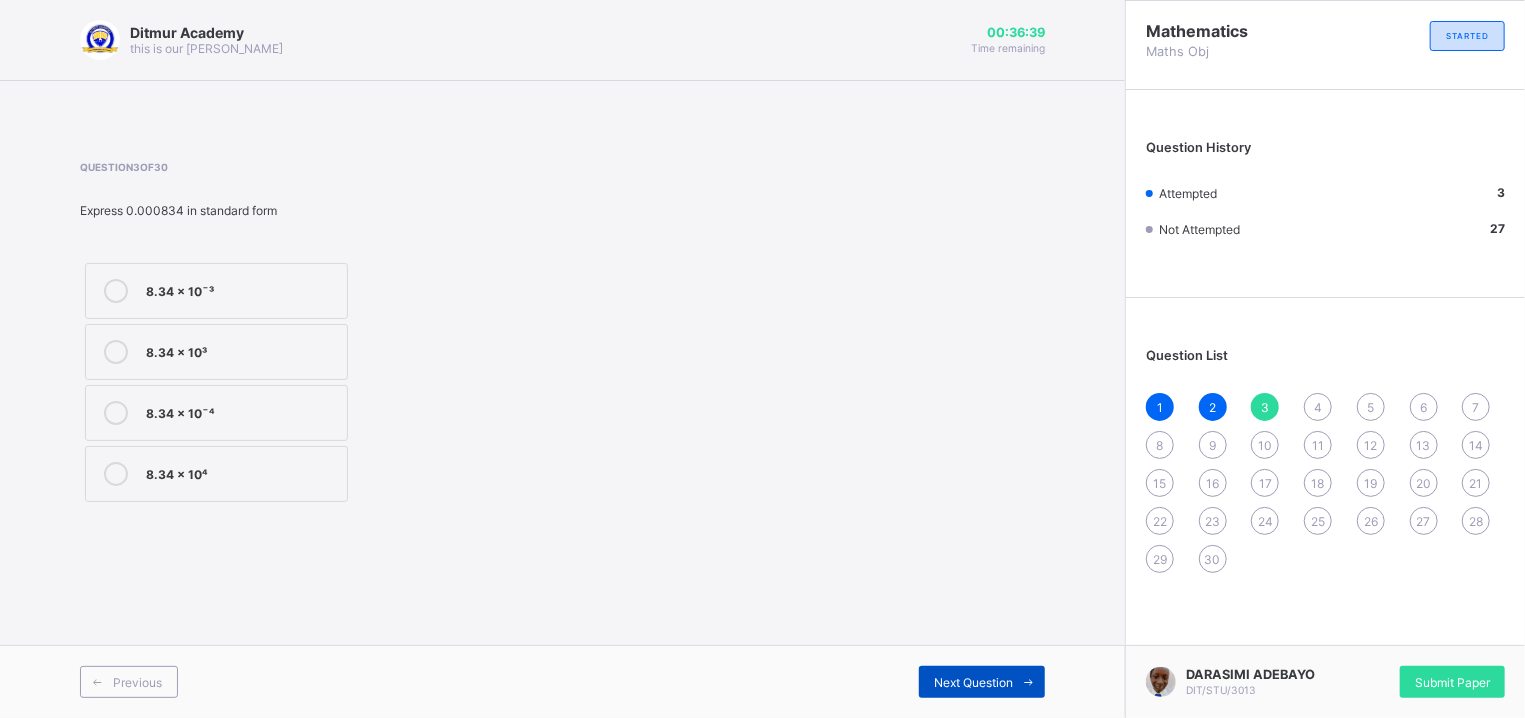 click on "Next Question" at bounding box center [982, 682] 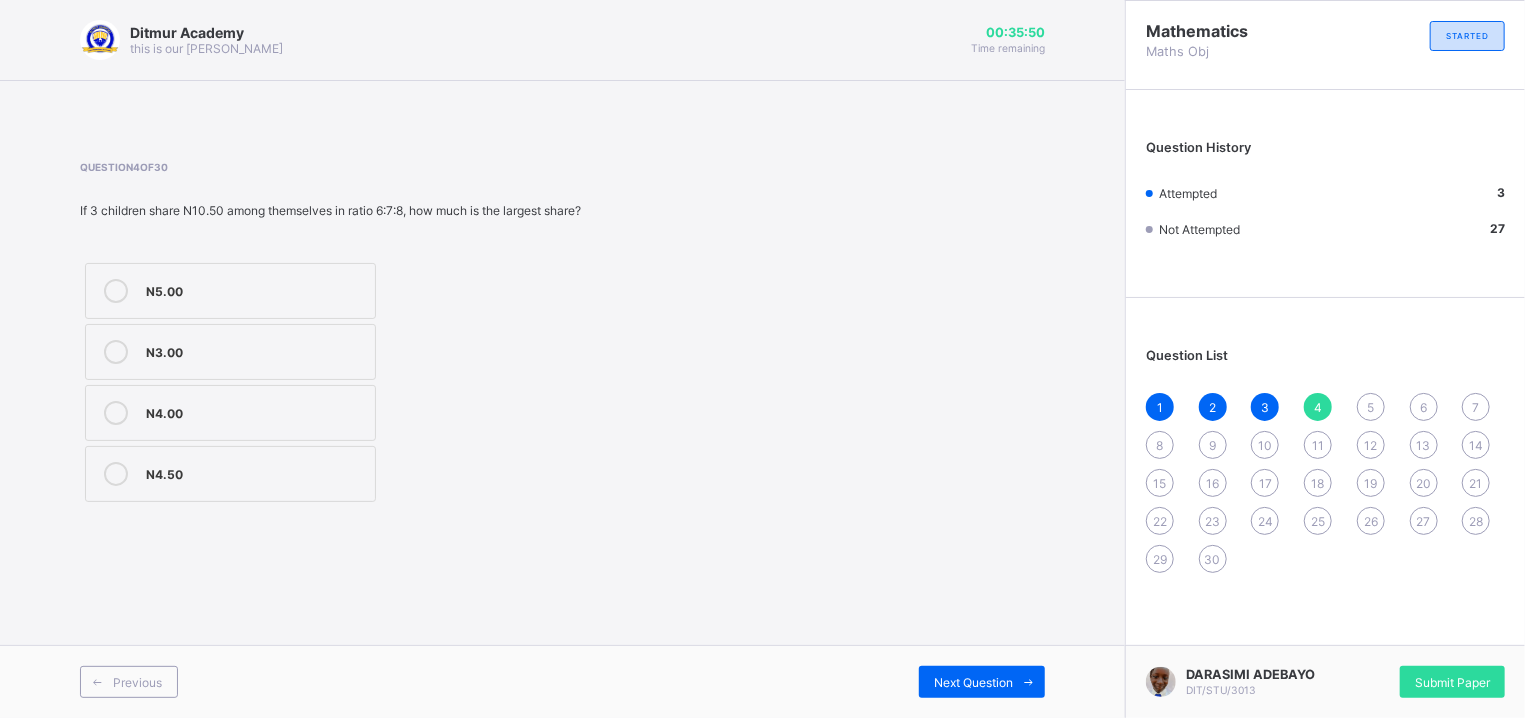 click on "N4.50" at bounding box center [255, 472] 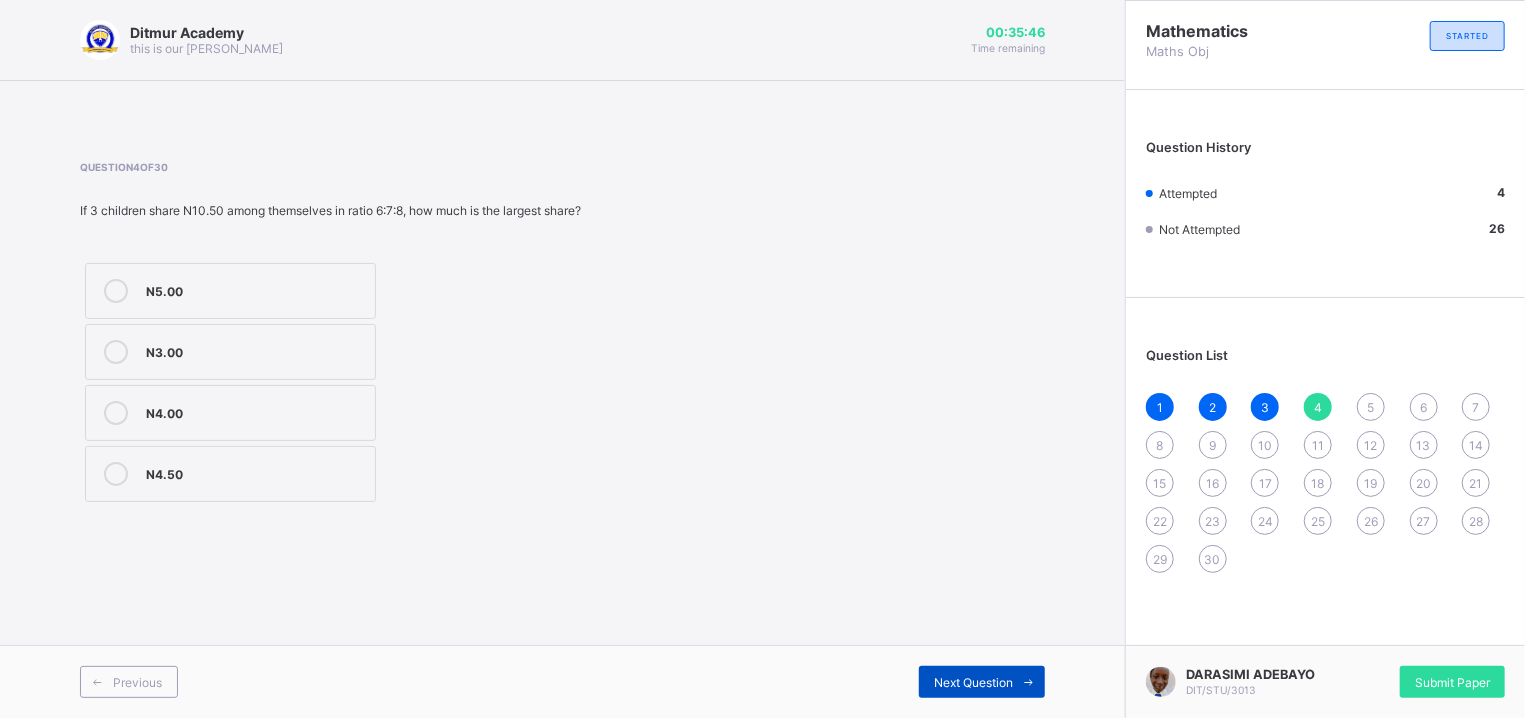 click at bounding box center [1029, 682] 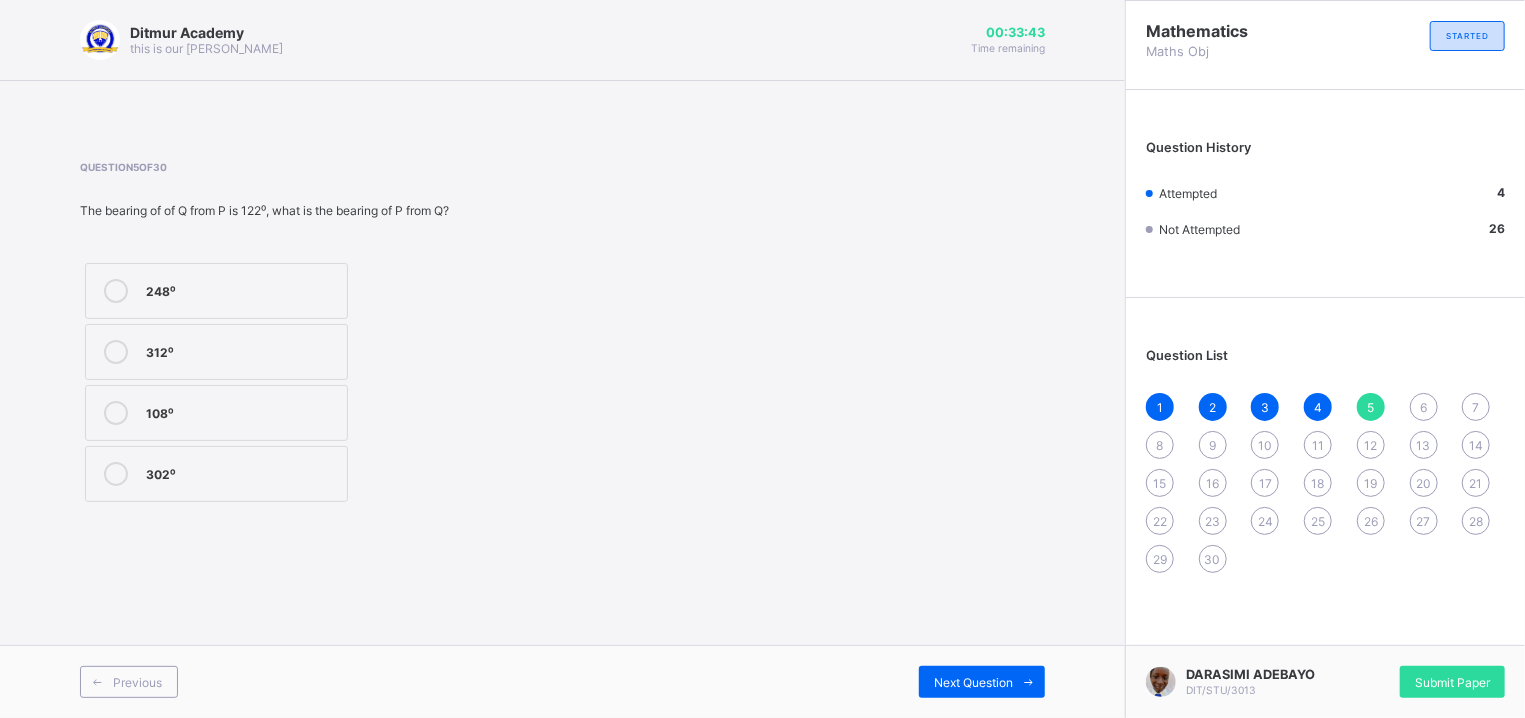click on "108⁰" at bounding box center [241, 411] 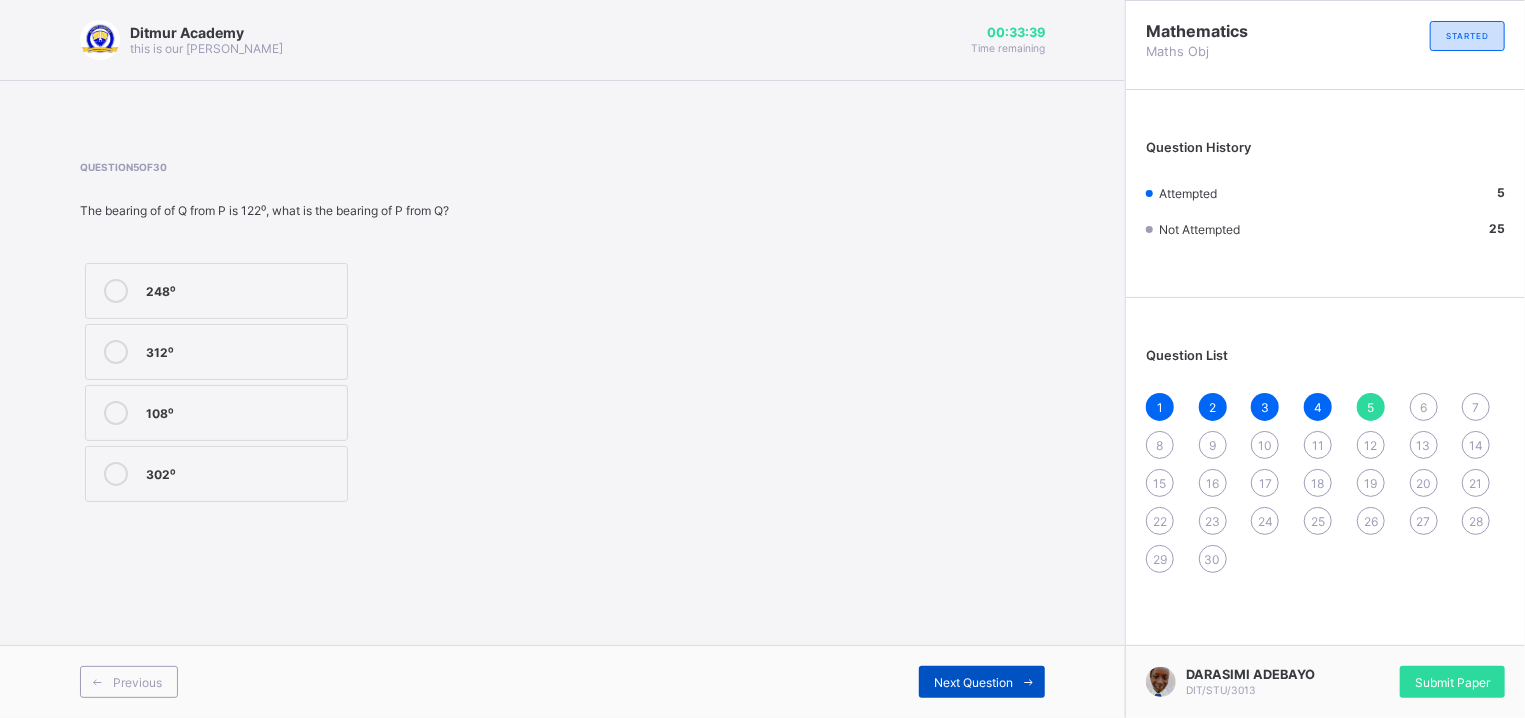 click at bounding box center [1029, 682] 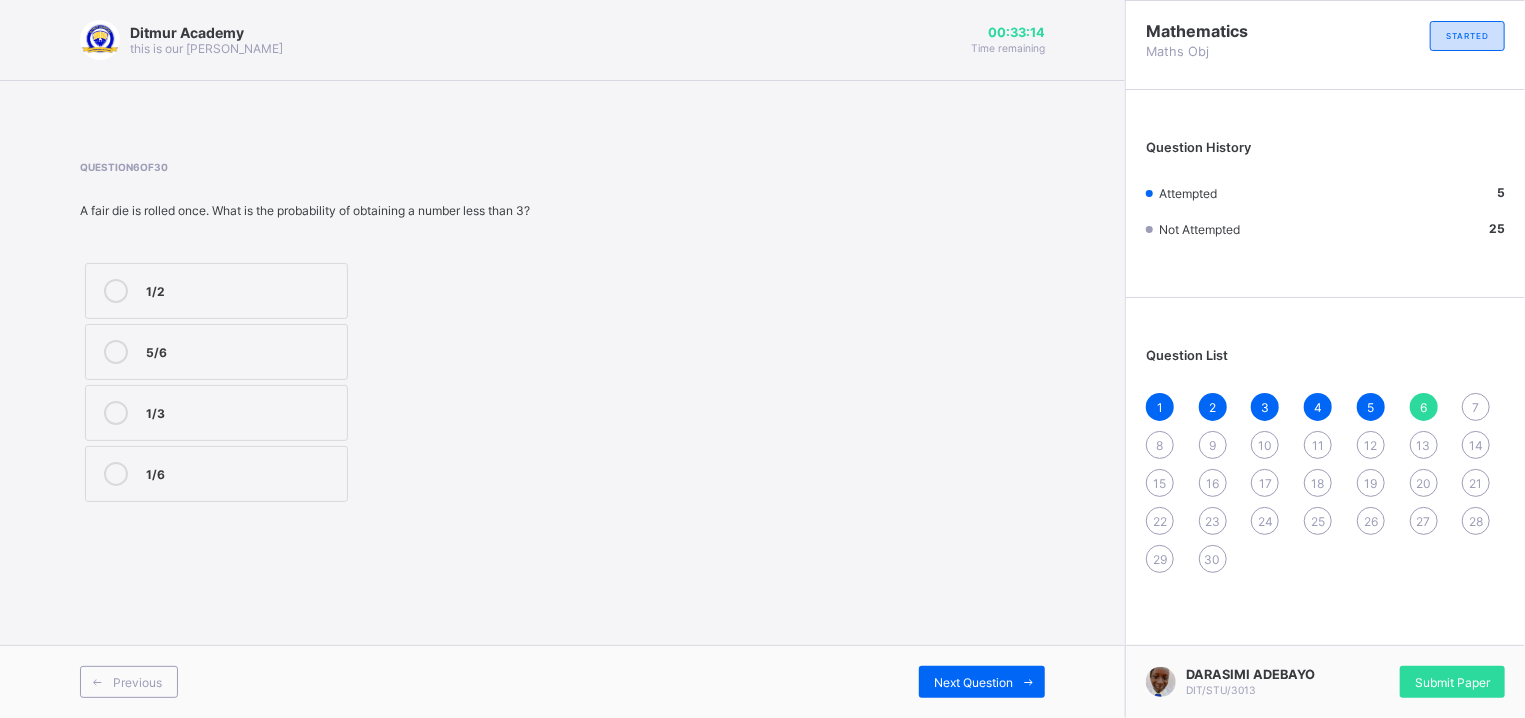 click on "1/2" at bounding box center (216, 291) 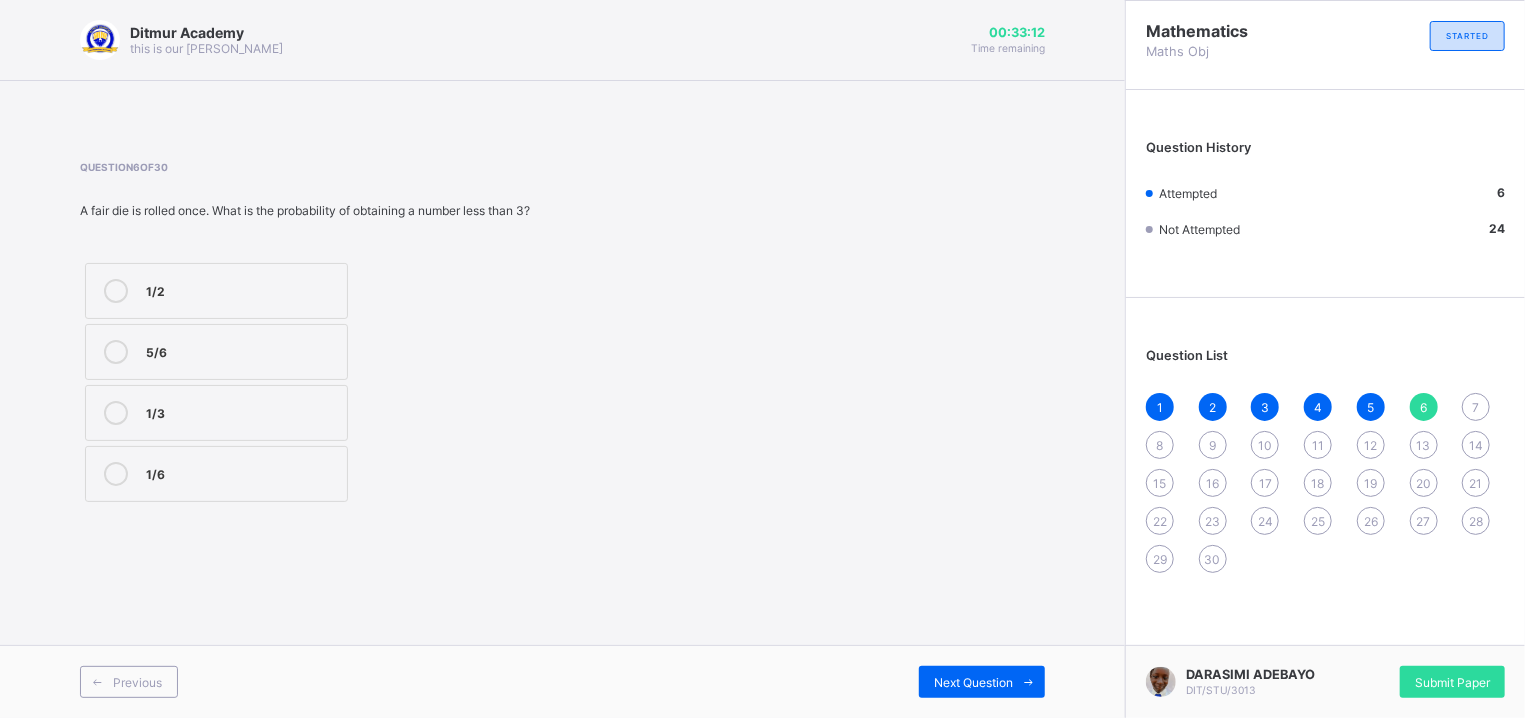 click on "1/3" at bounding box center (241, 411) 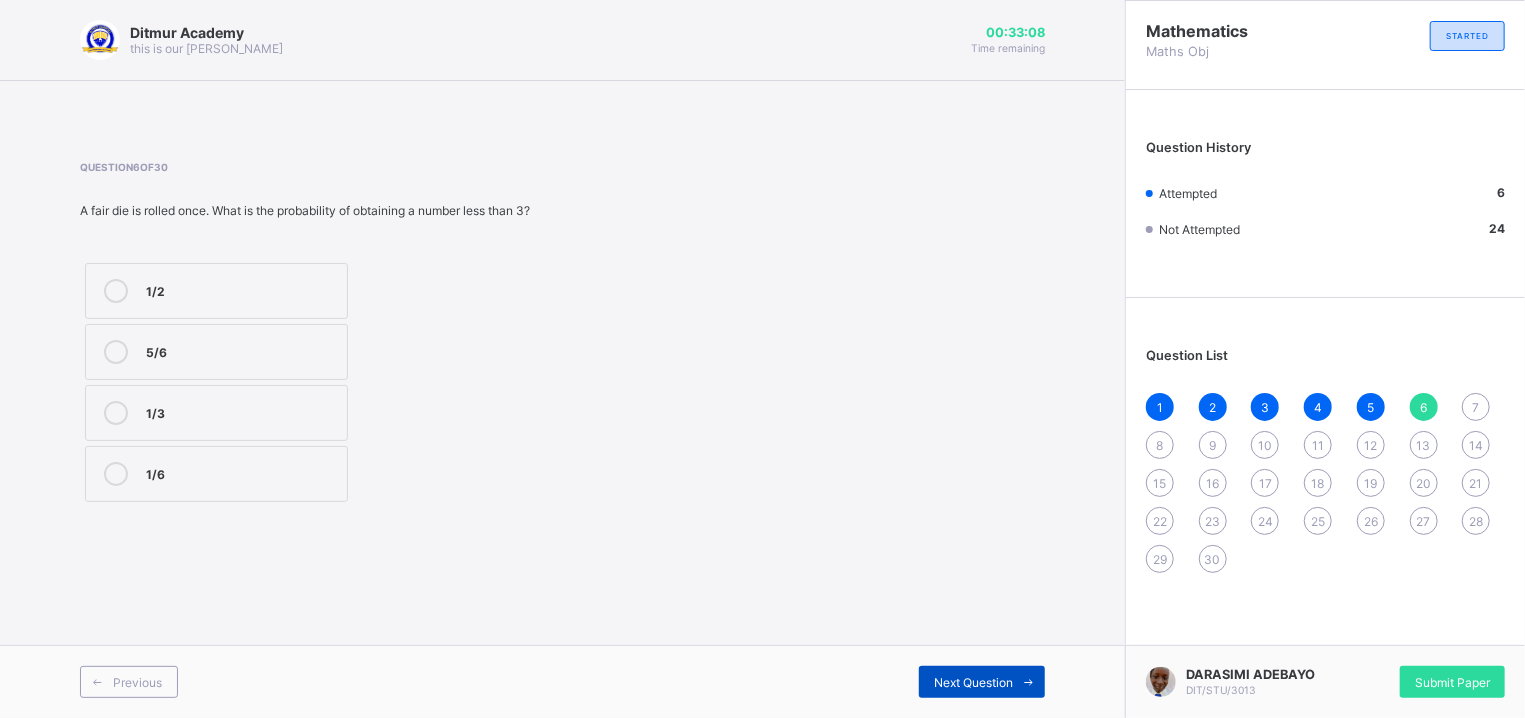 click on "Next Question" at bounding box center (973, 682) 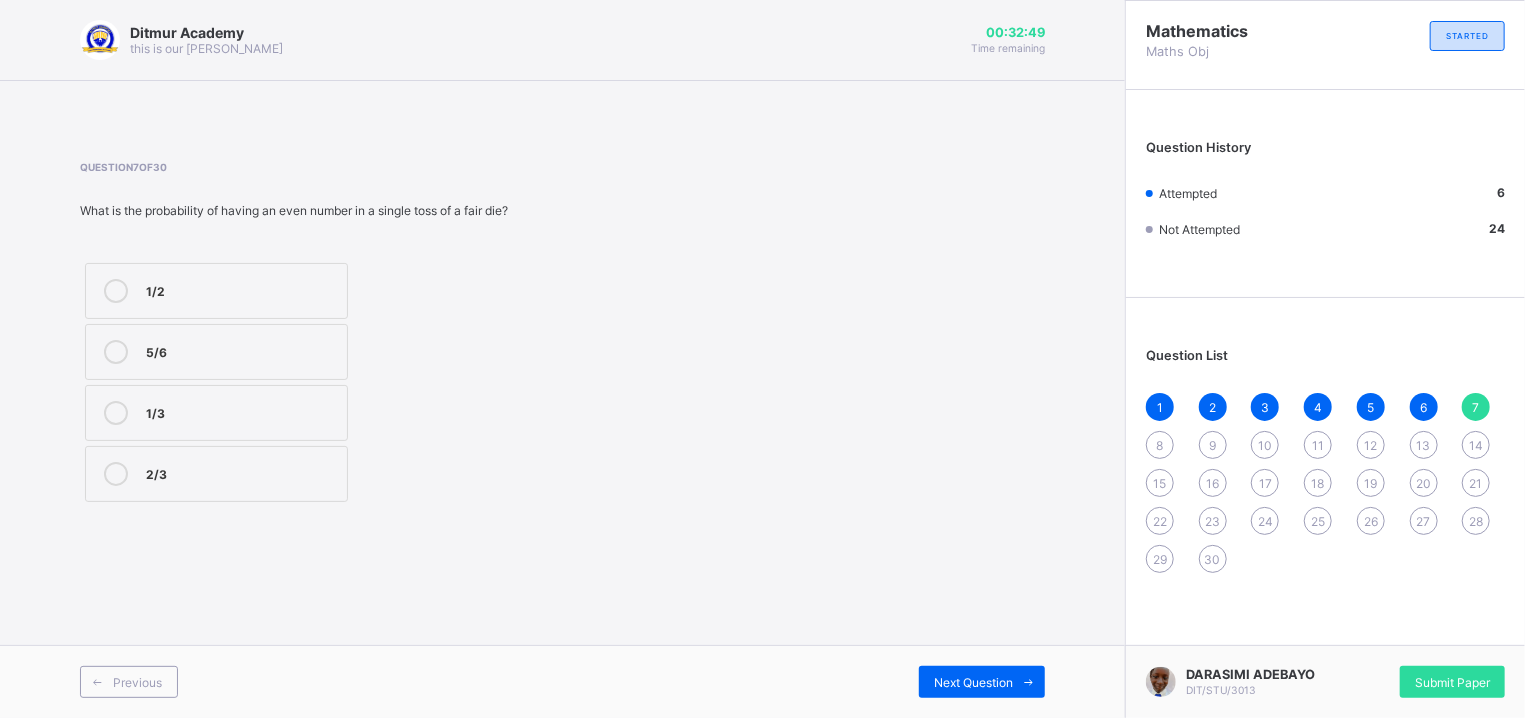 click on "4" at bounding box center (1318, 407) 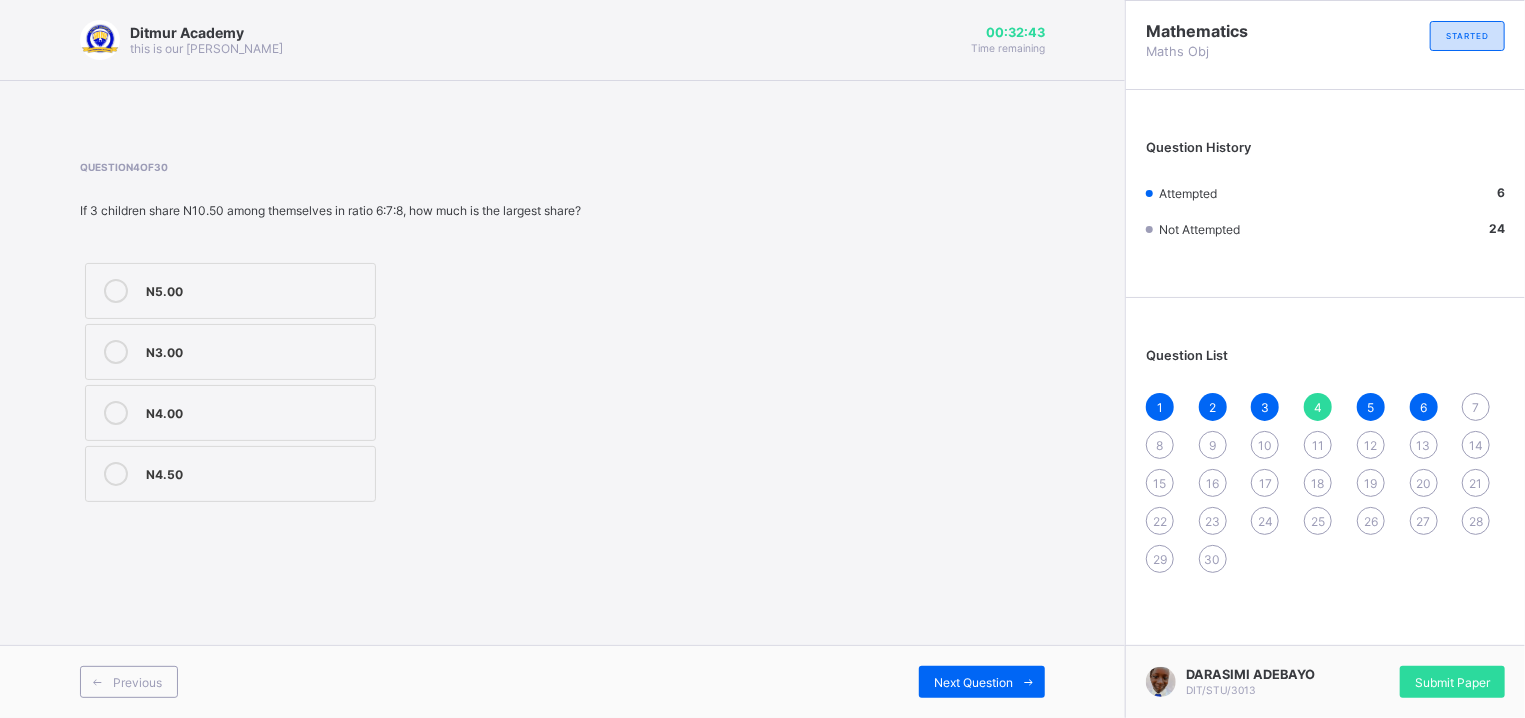 click on "6" at bounding box center (1424, 407) 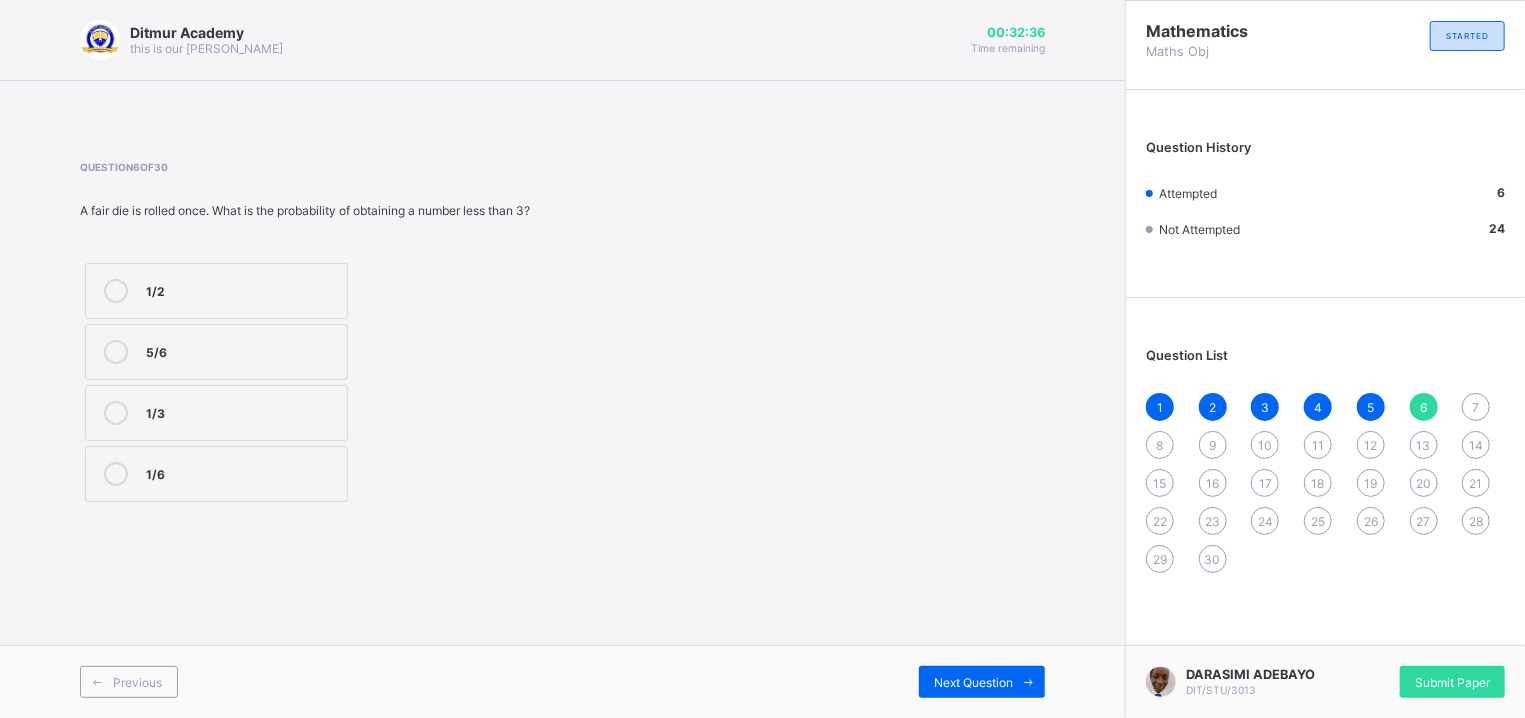 click on "7" at bounding box center [1476, 407] 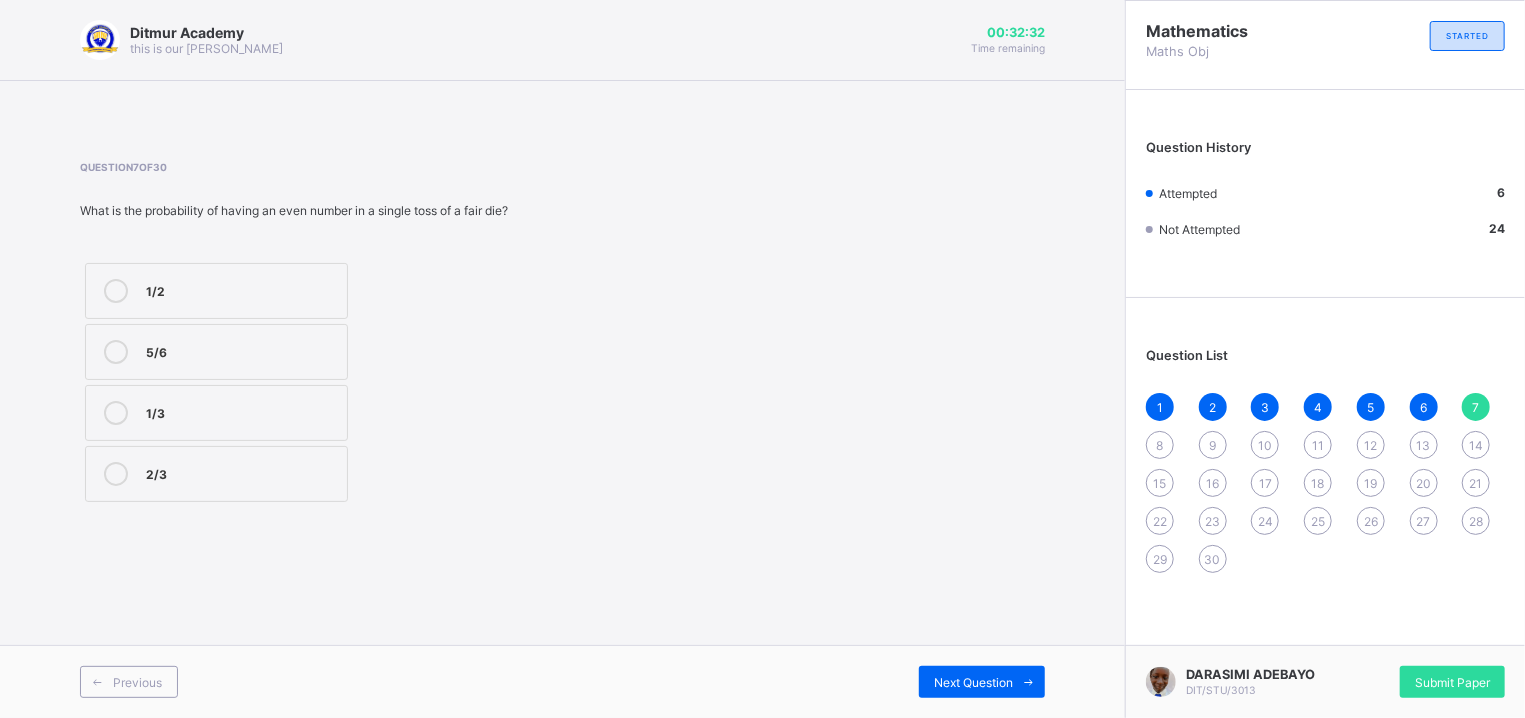 click on "8" at bounding box center (1160, 445) 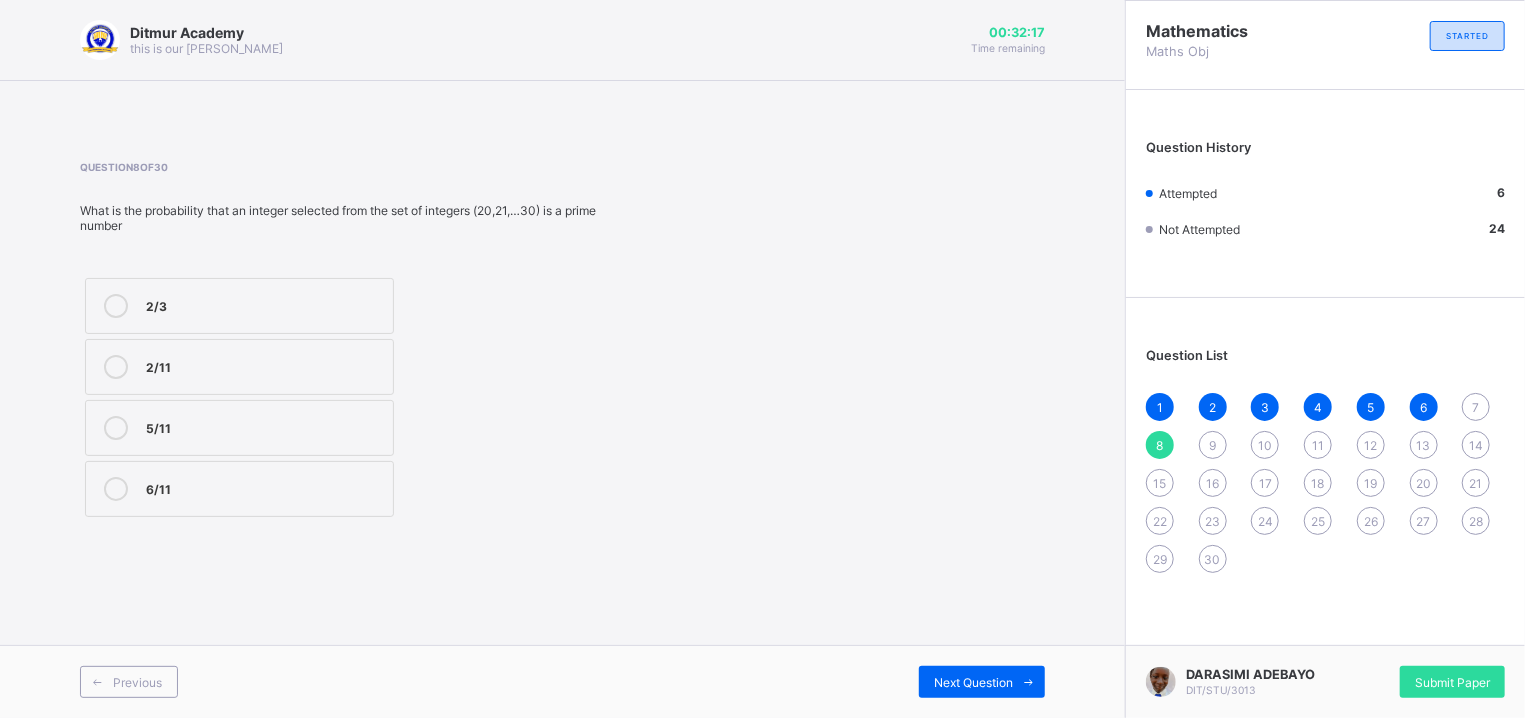 click on "1" at bounding box center [1160, 407] 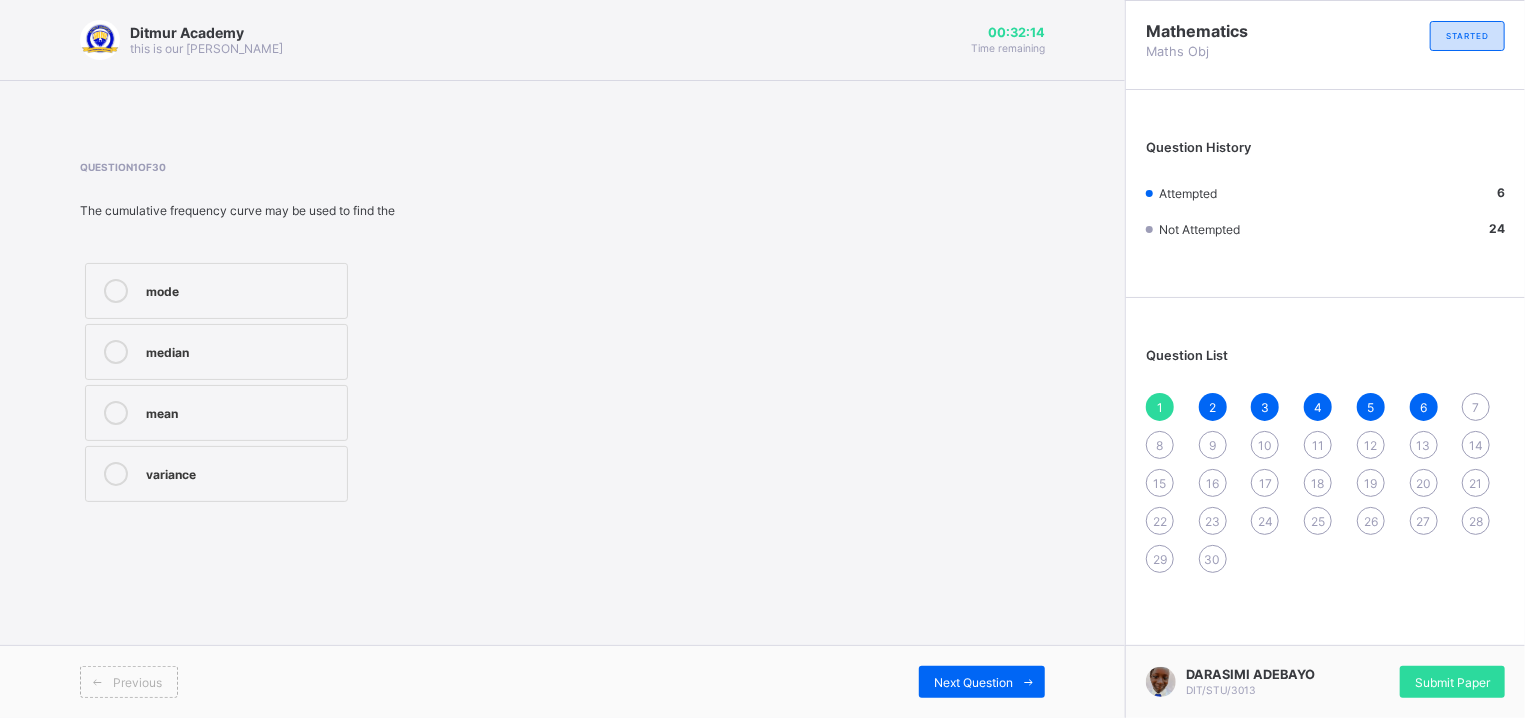 click on "7" at bounding box center [1476, 407] 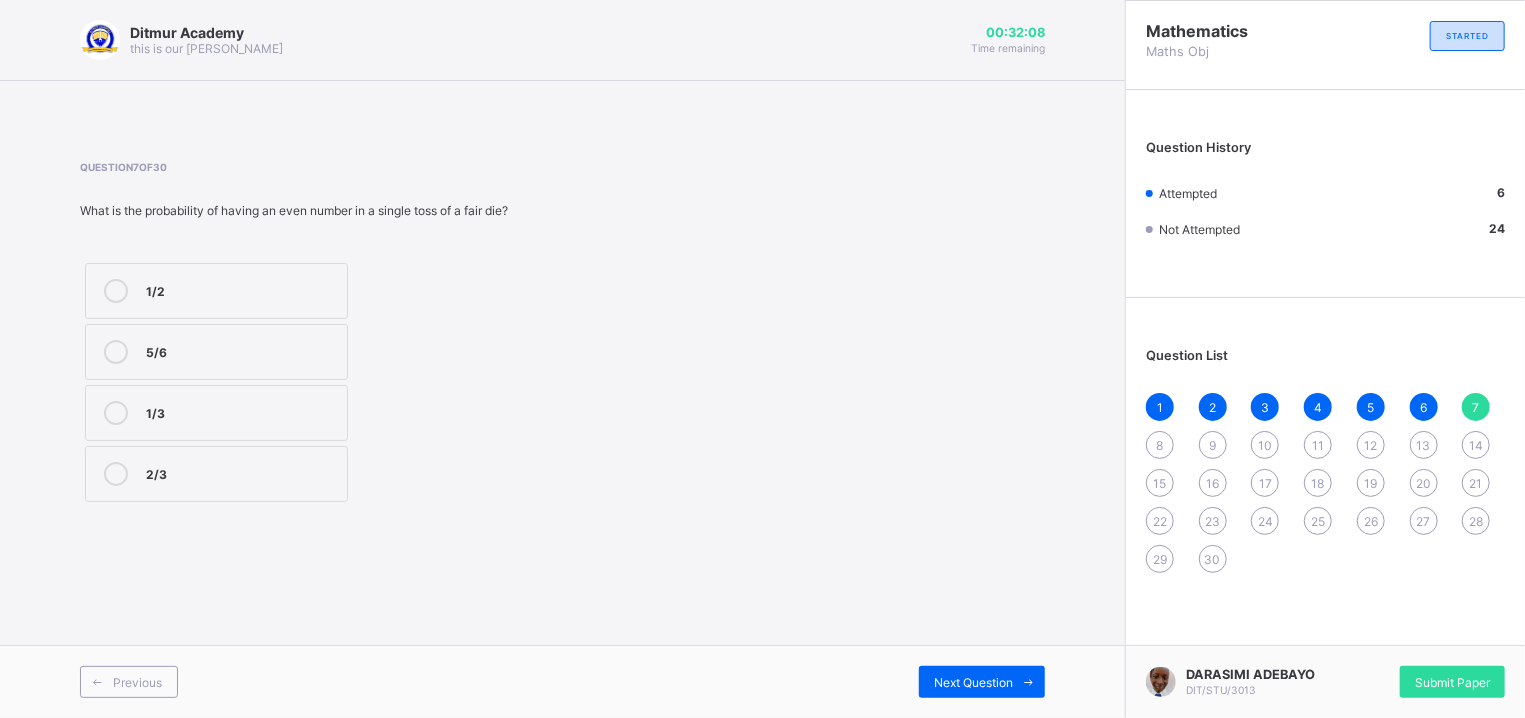 click on "2" at bounding box center (1213, 407) 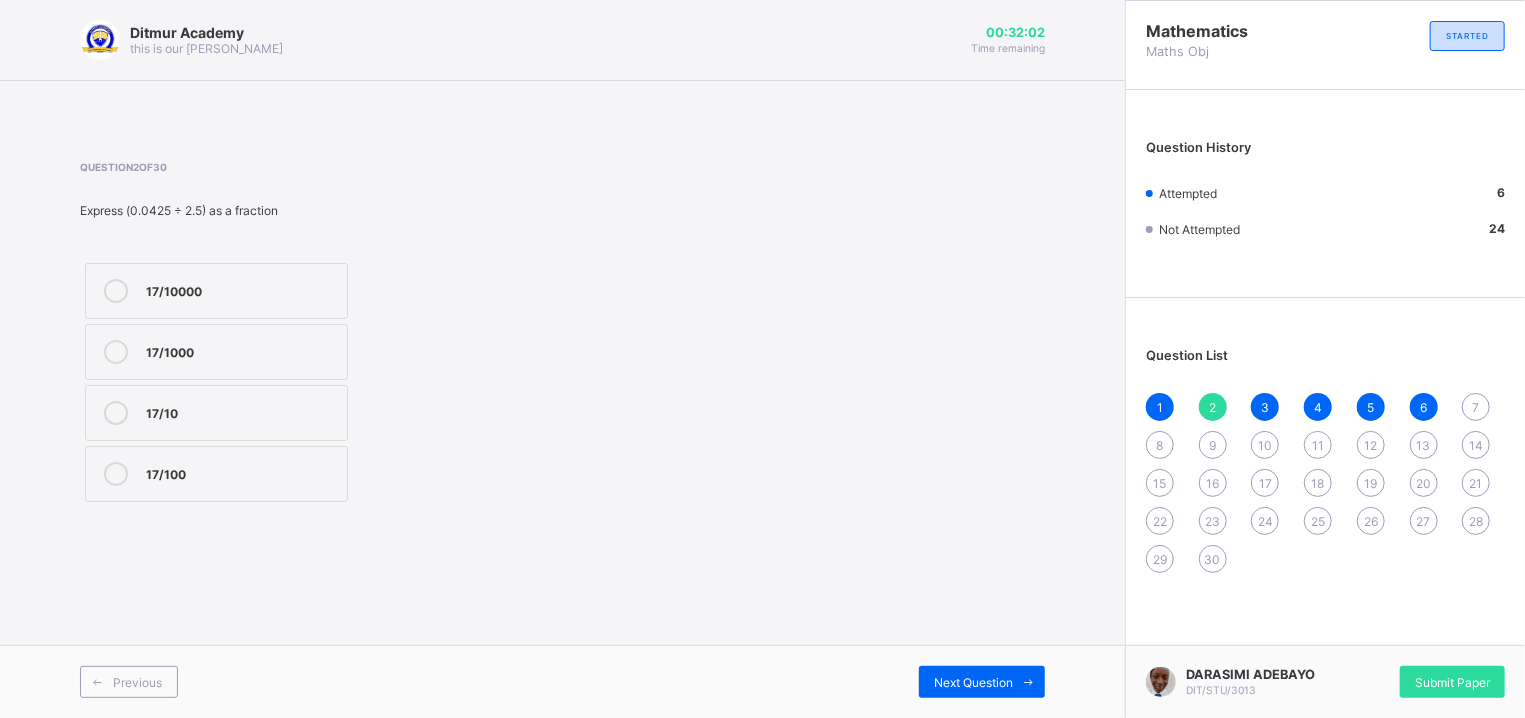 click on "8" at bounding box center [1160, 445] 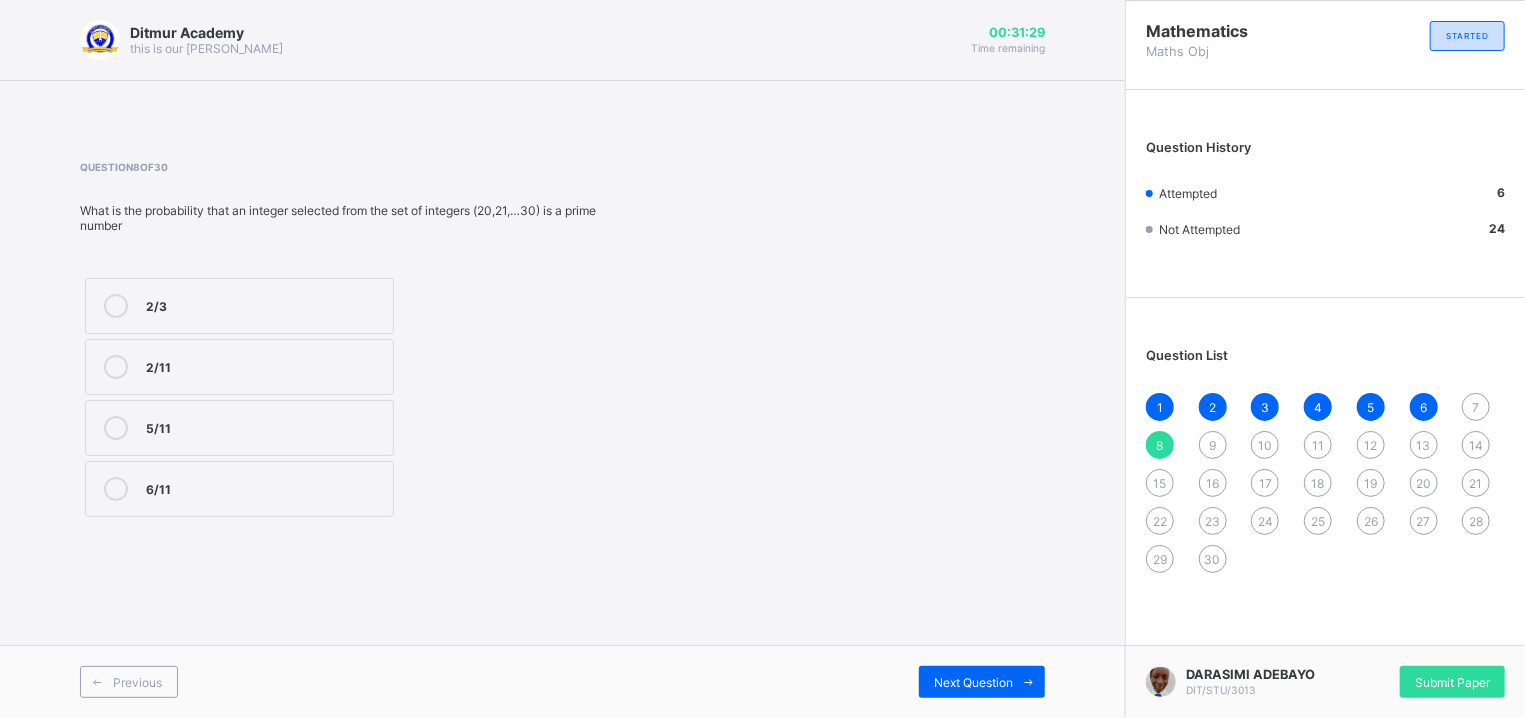click on "9" at bounding box center [1212, 445] 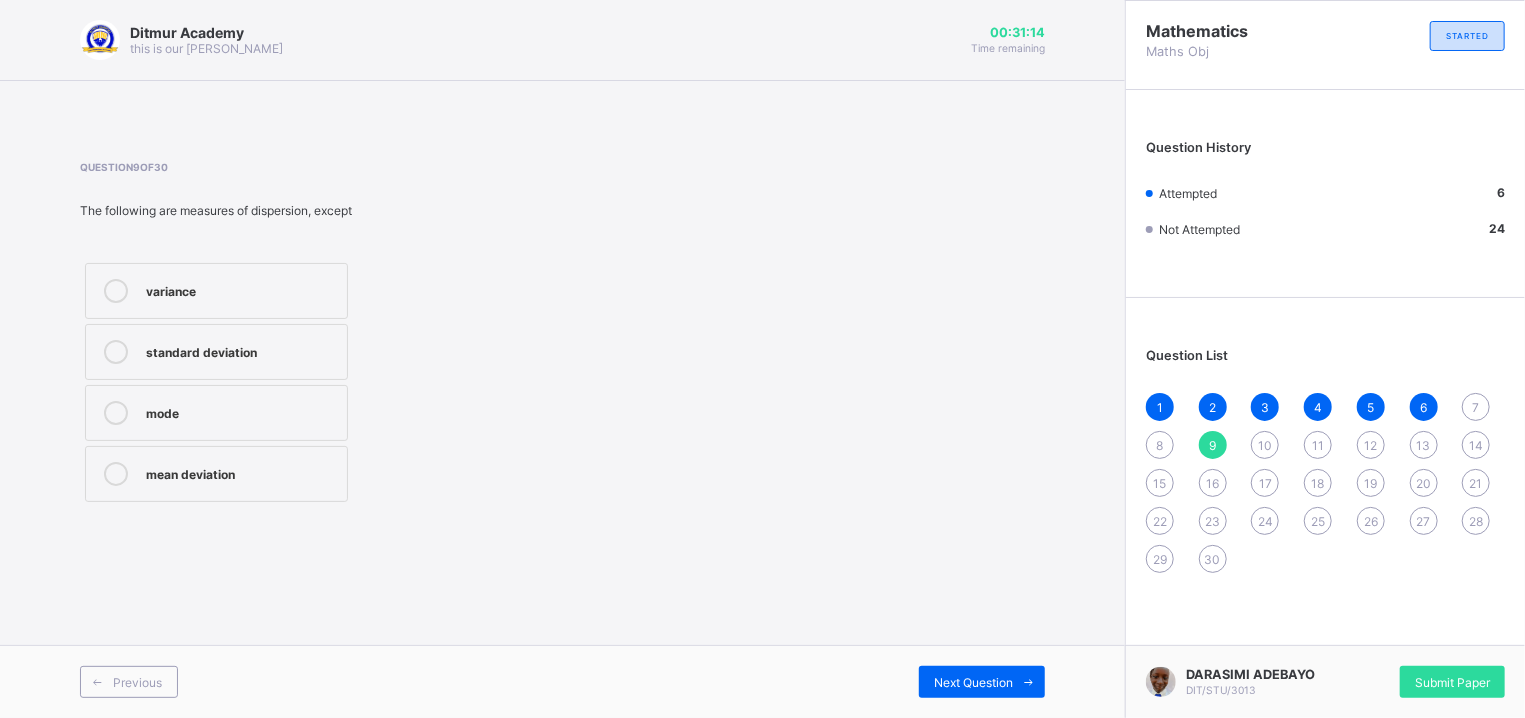 click on "1" at bounding box center [1160, 407] 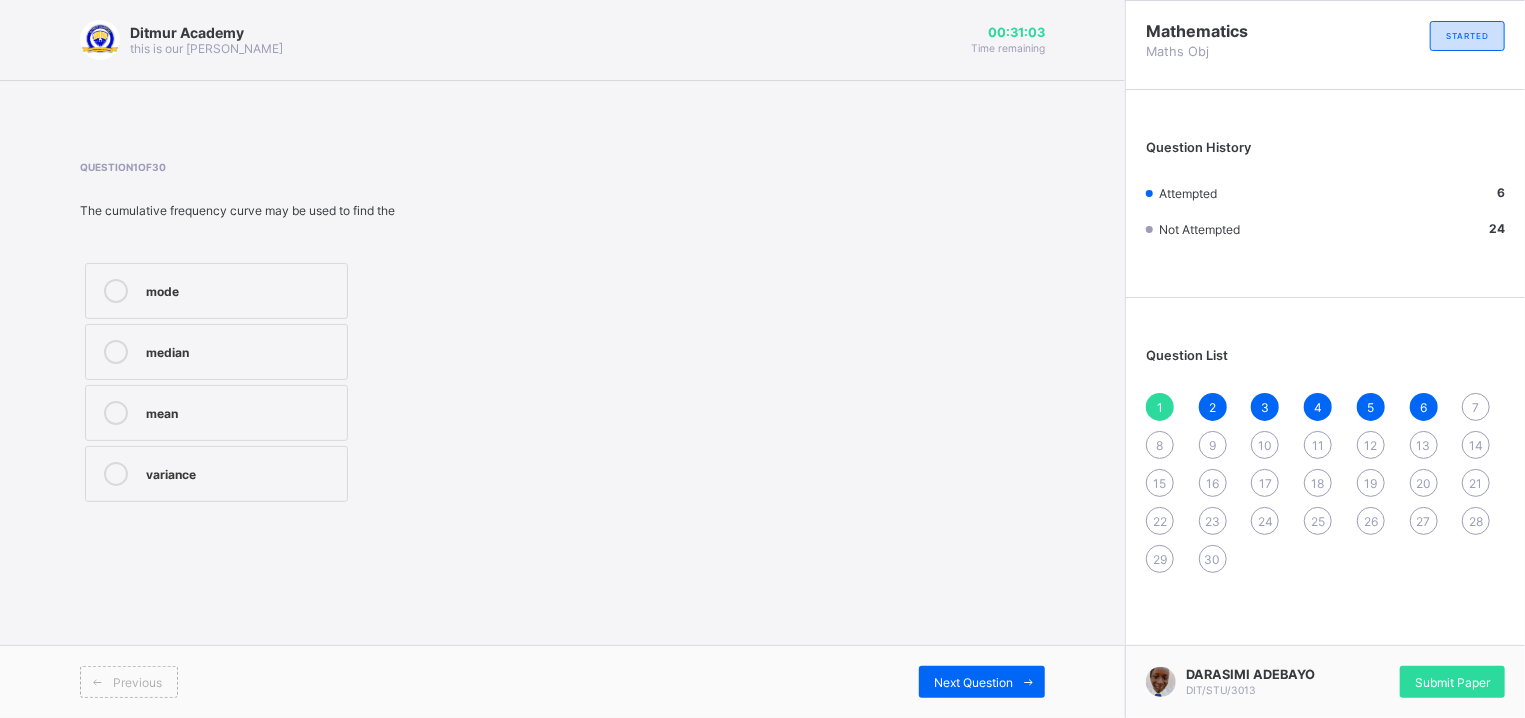 click on "3" at bounding box center (1265, 407) 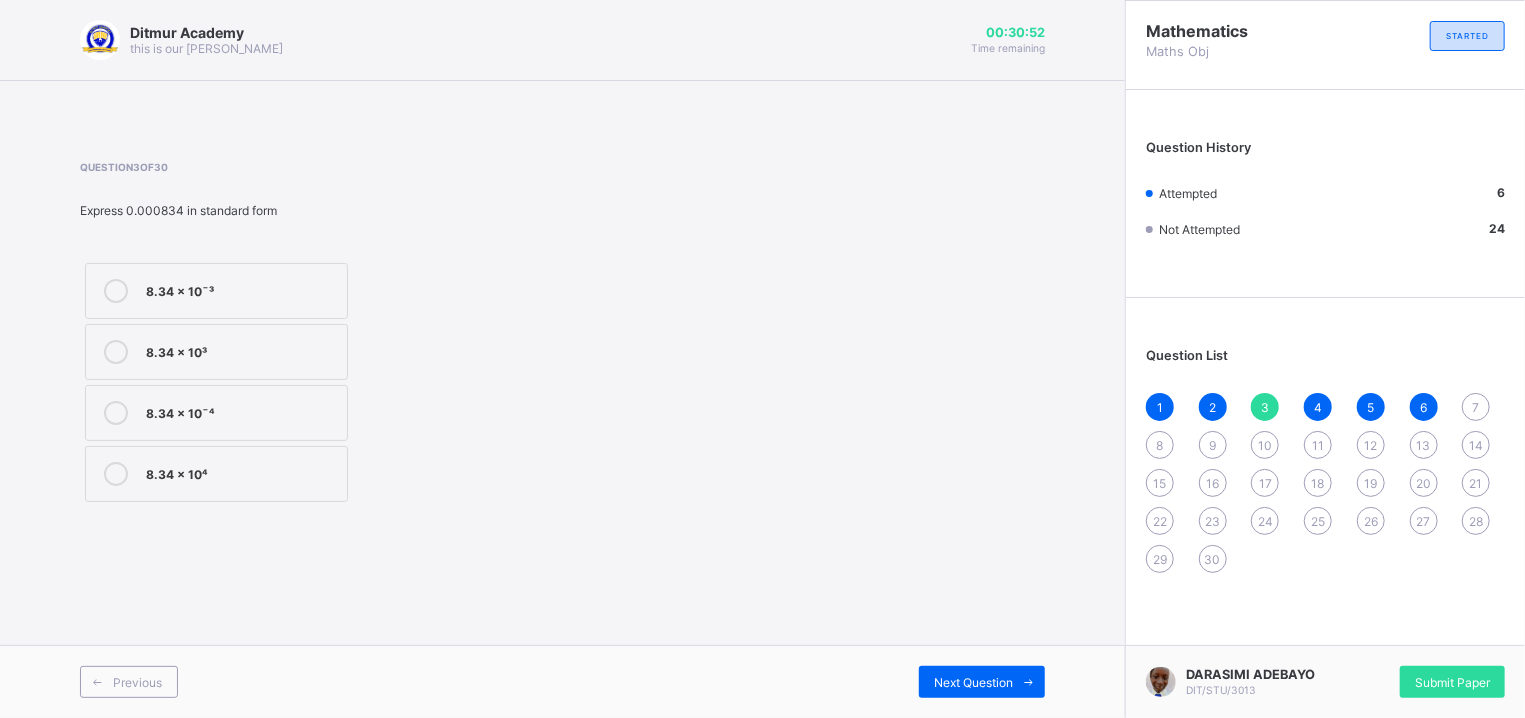 click on "15" at bounding box center (1160, 483) 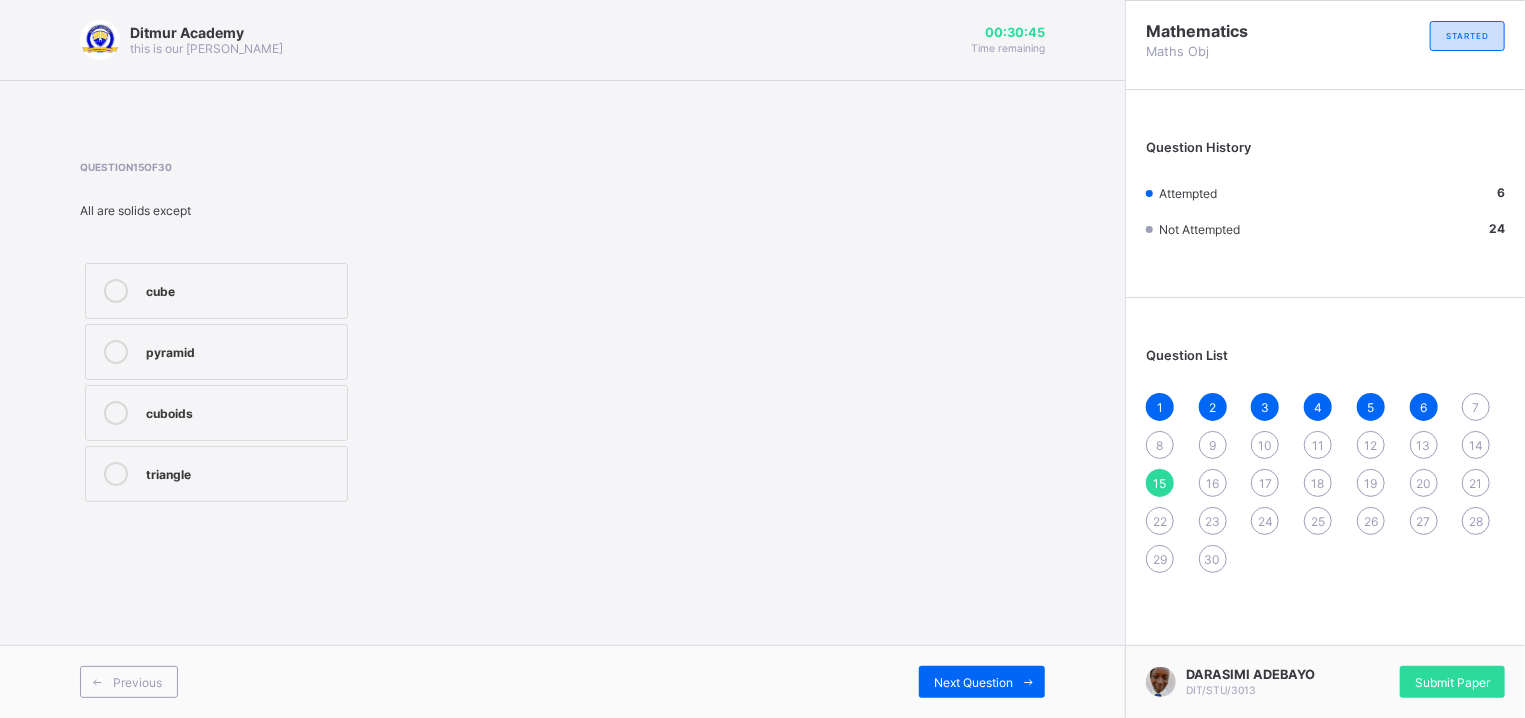 click on "14" at bounding box center (1476, 445) 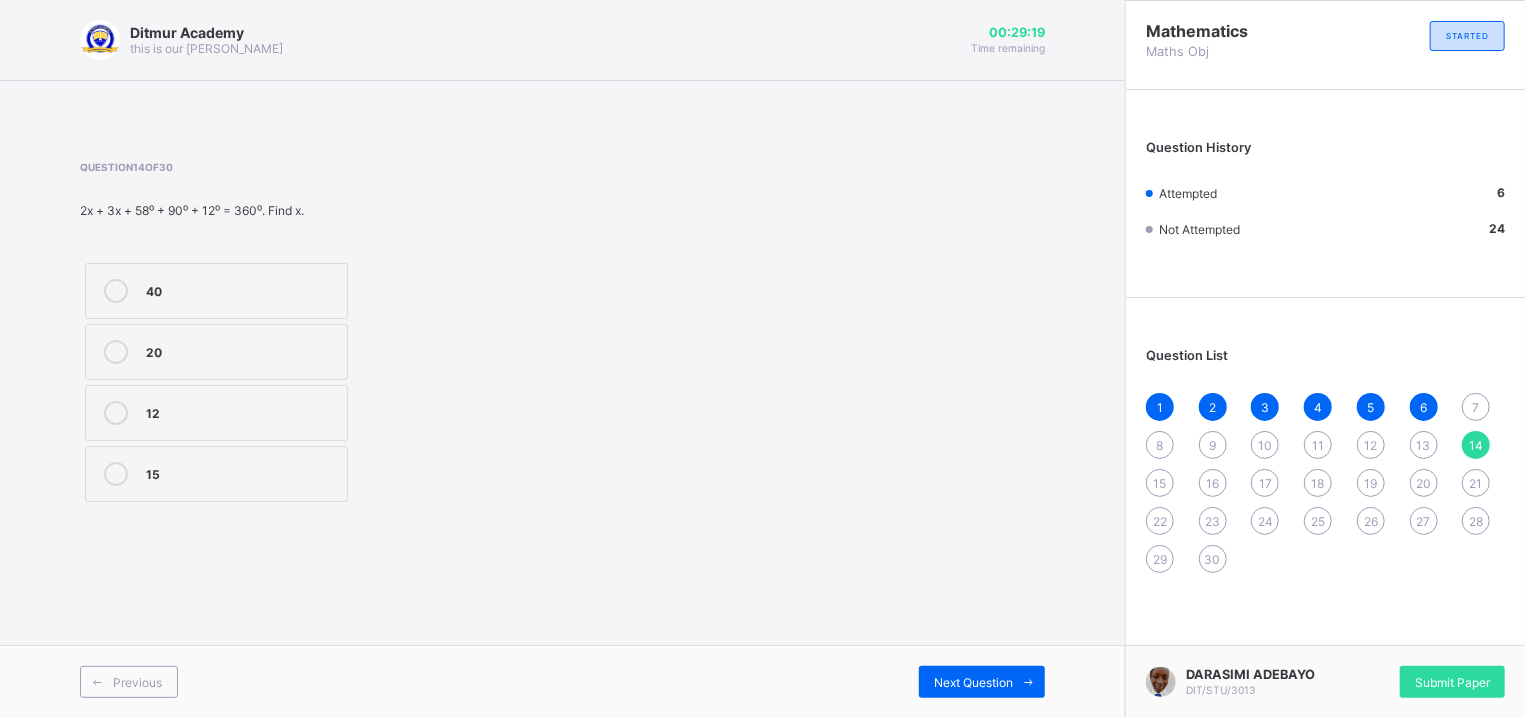 click on "4" at bounding box center [1318, 407] 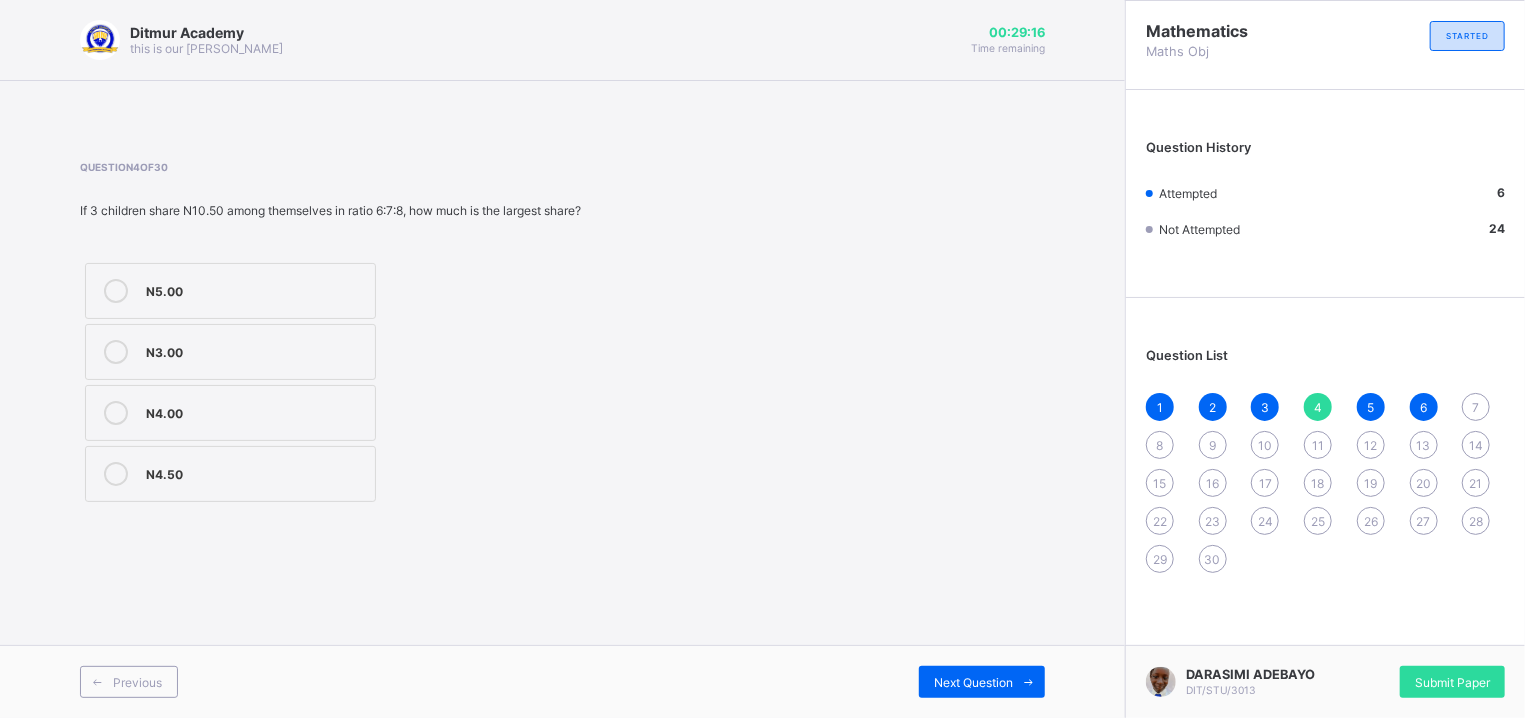 click on "5" at bounding box center (1371, 407) 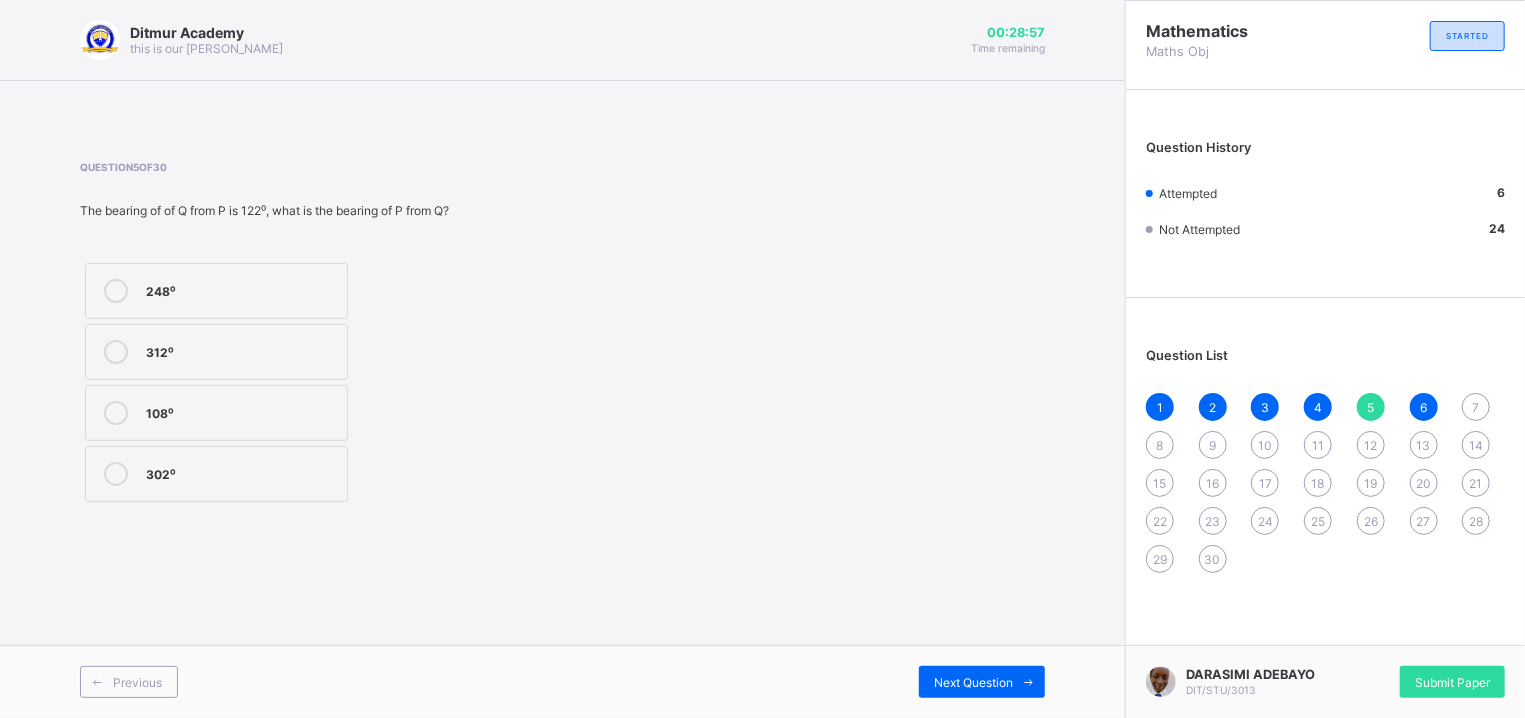click on "1 2 3 4 5 6 7 8 9 10 11 12 13 14 15 16 17 18 19 20 21 22 23 24 25 26 27 28 29 30" at bounding box center (1325, 483) 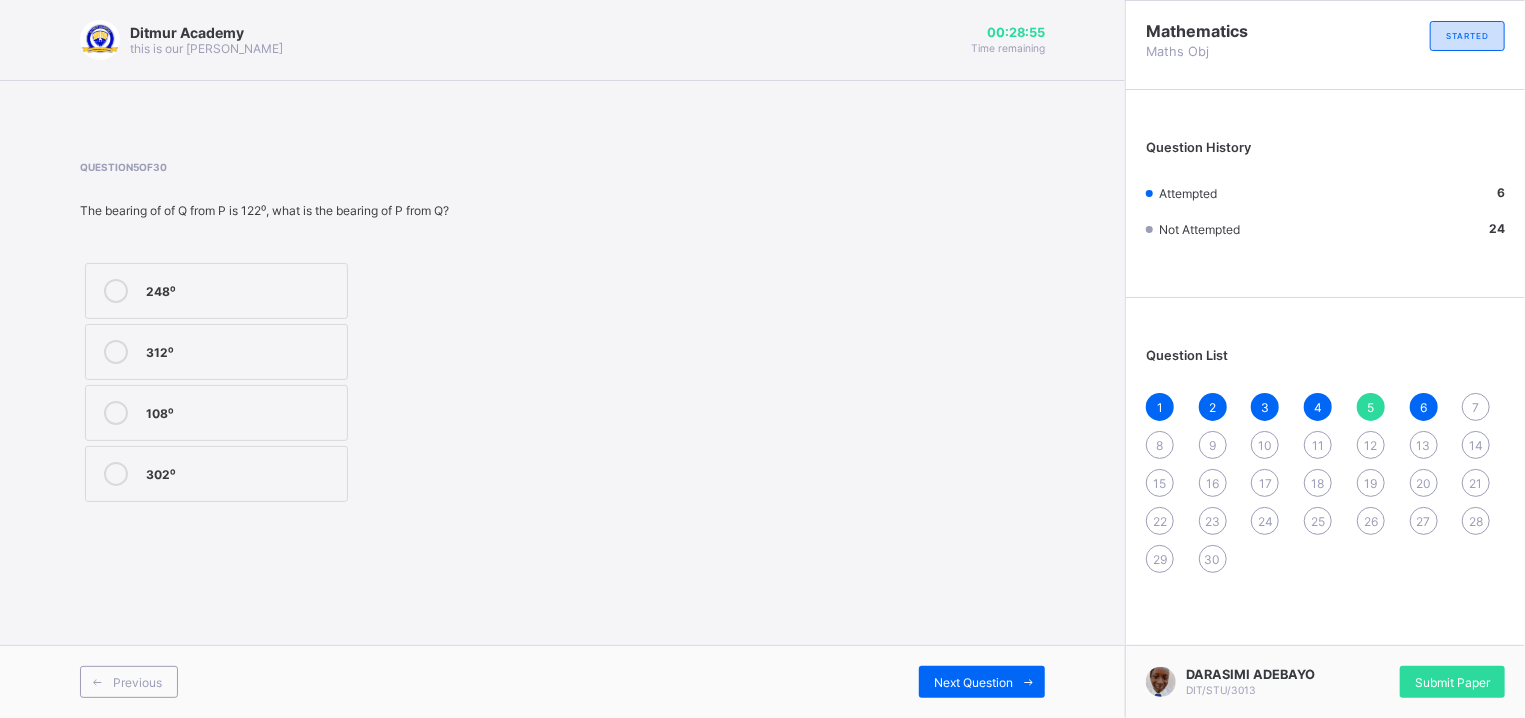 click on "6" at bounding box center (1424, 407) 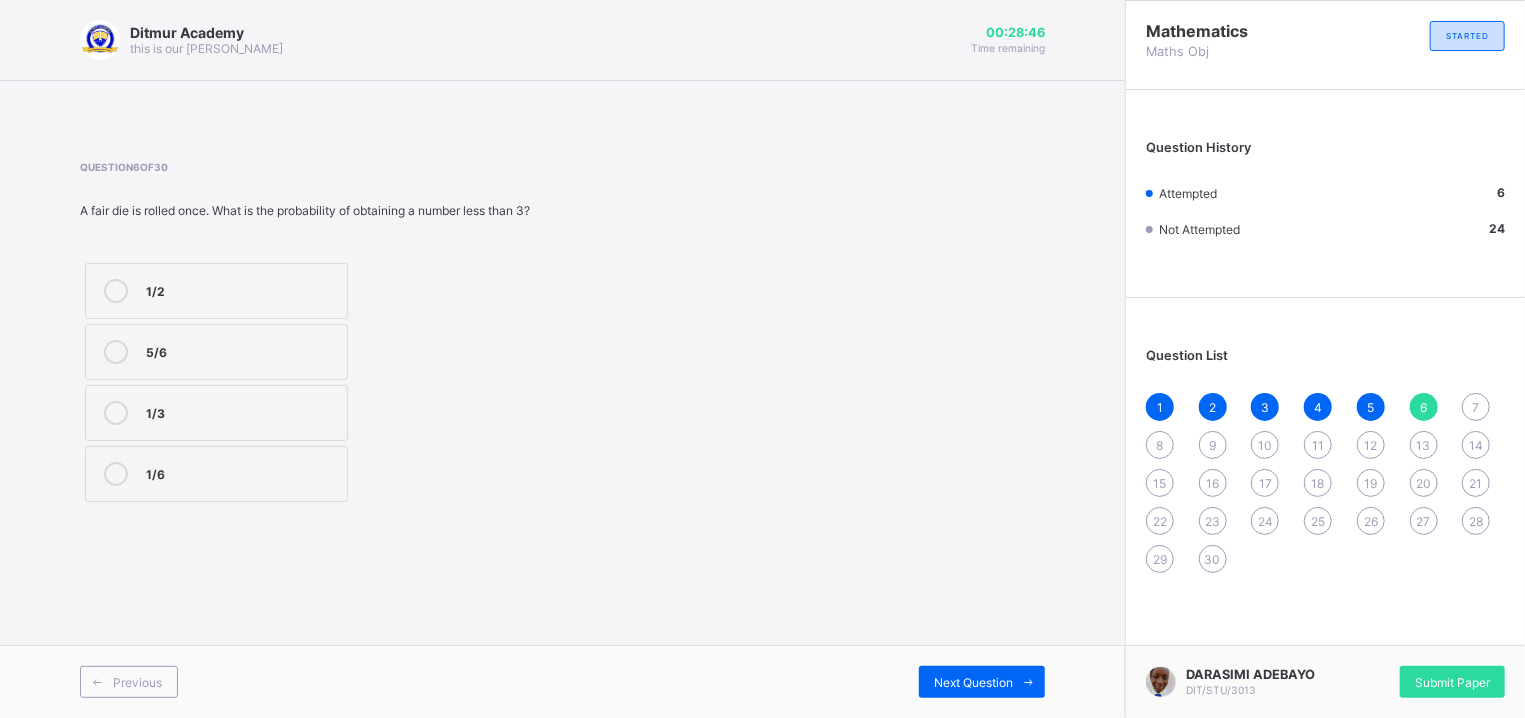 click on "1 2 3 4 5 6 7 8 9 10 11 12 13 14 15 16 17 18 19 20 21 22 23 24 25 26 27 28 29 30" at bounding box center [1325, 483] 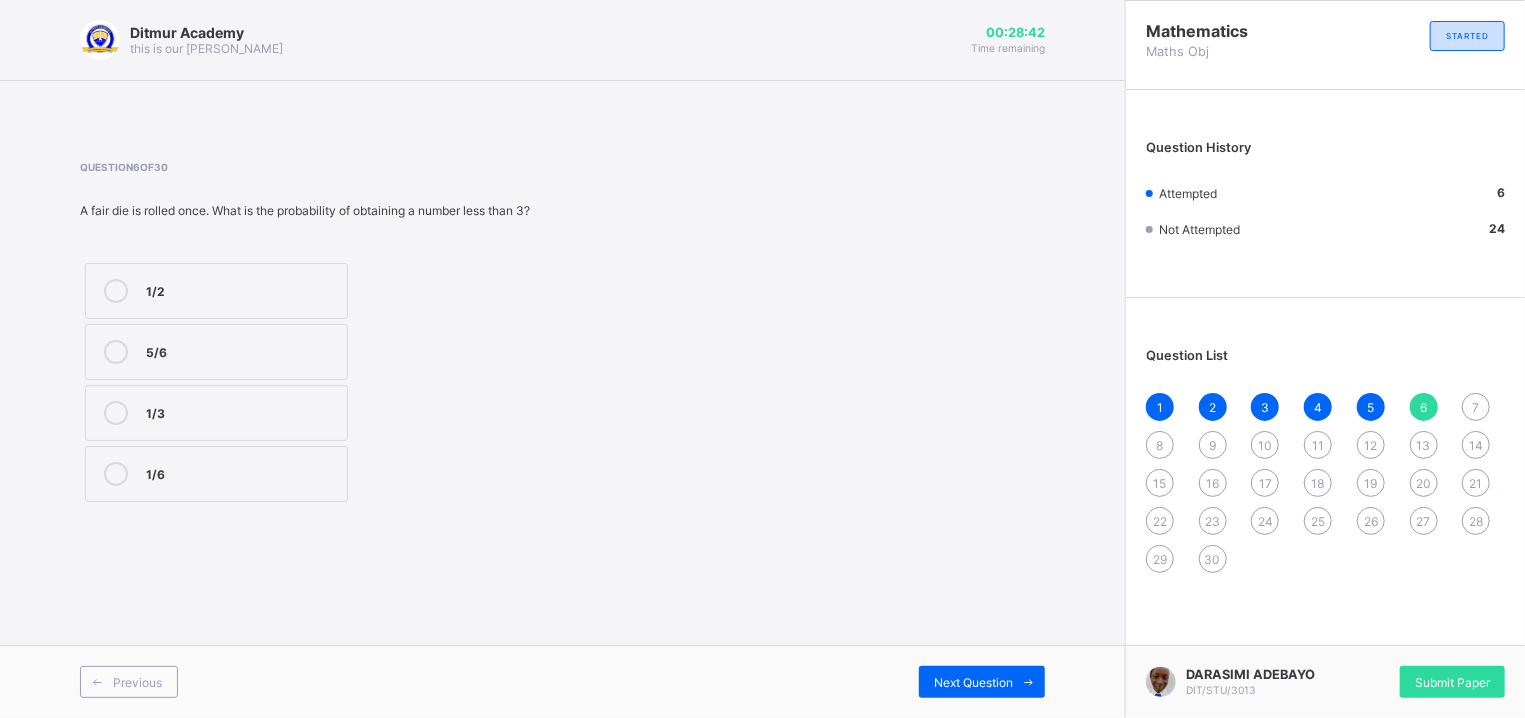 click on "9" at bounding box center [1212, 445] 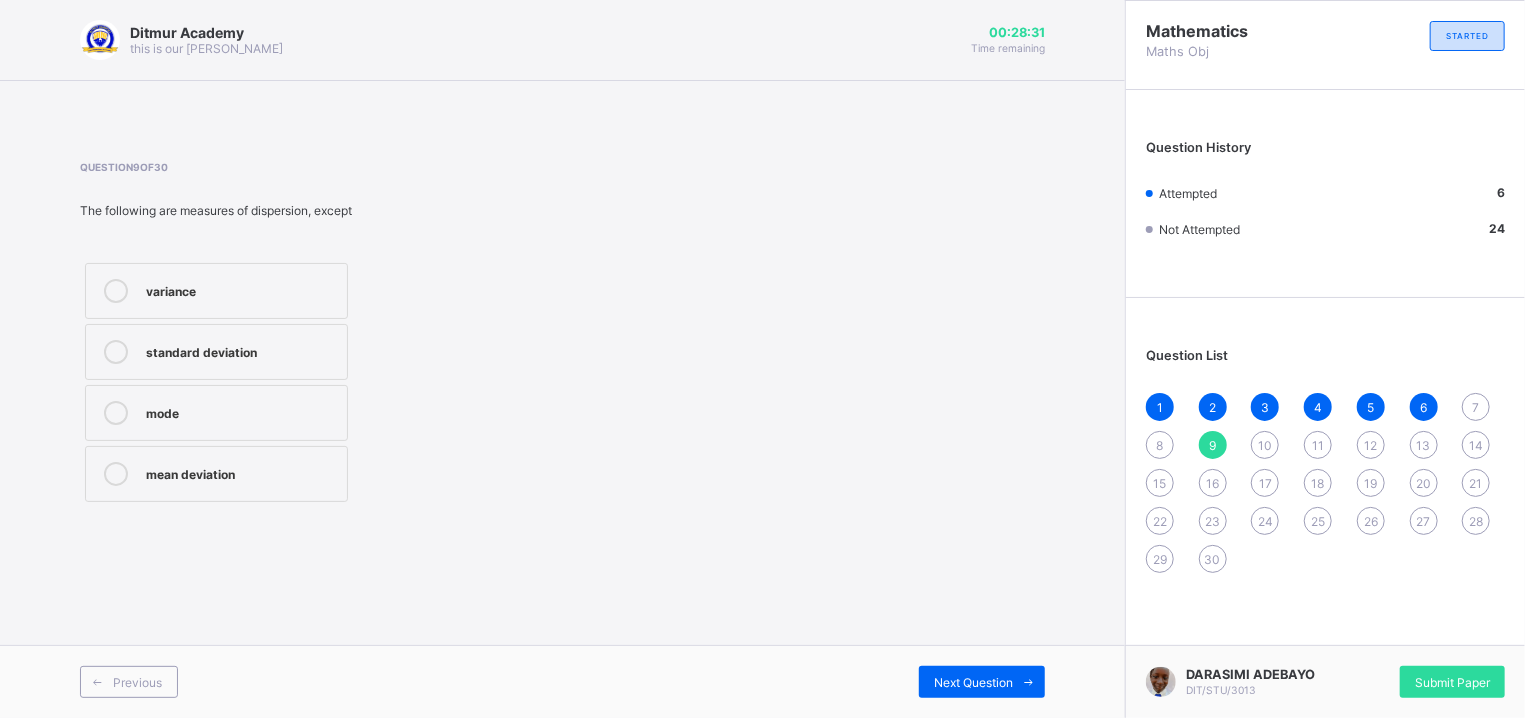 click on "mode" at bounding box center (241, 411) 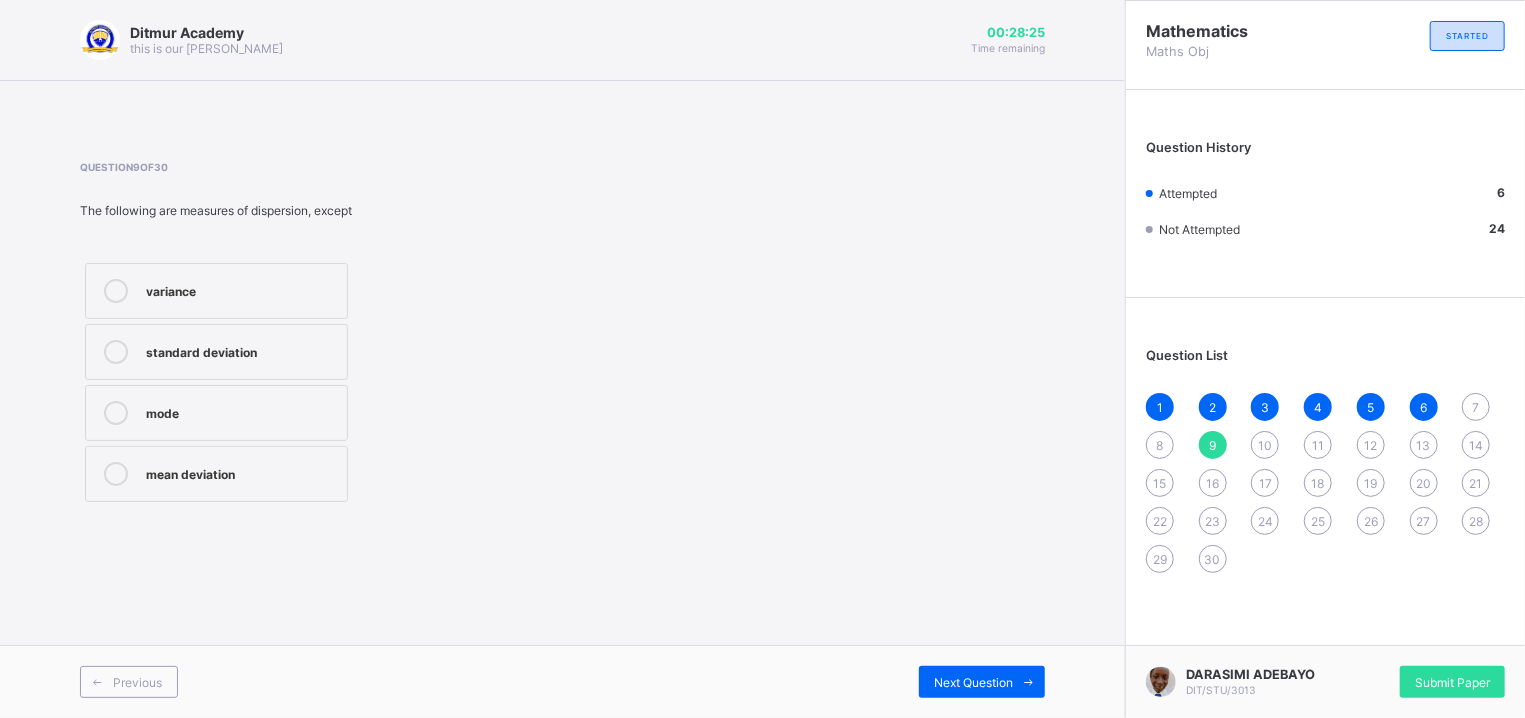 click on "7" at bounding box center [1476, 407] 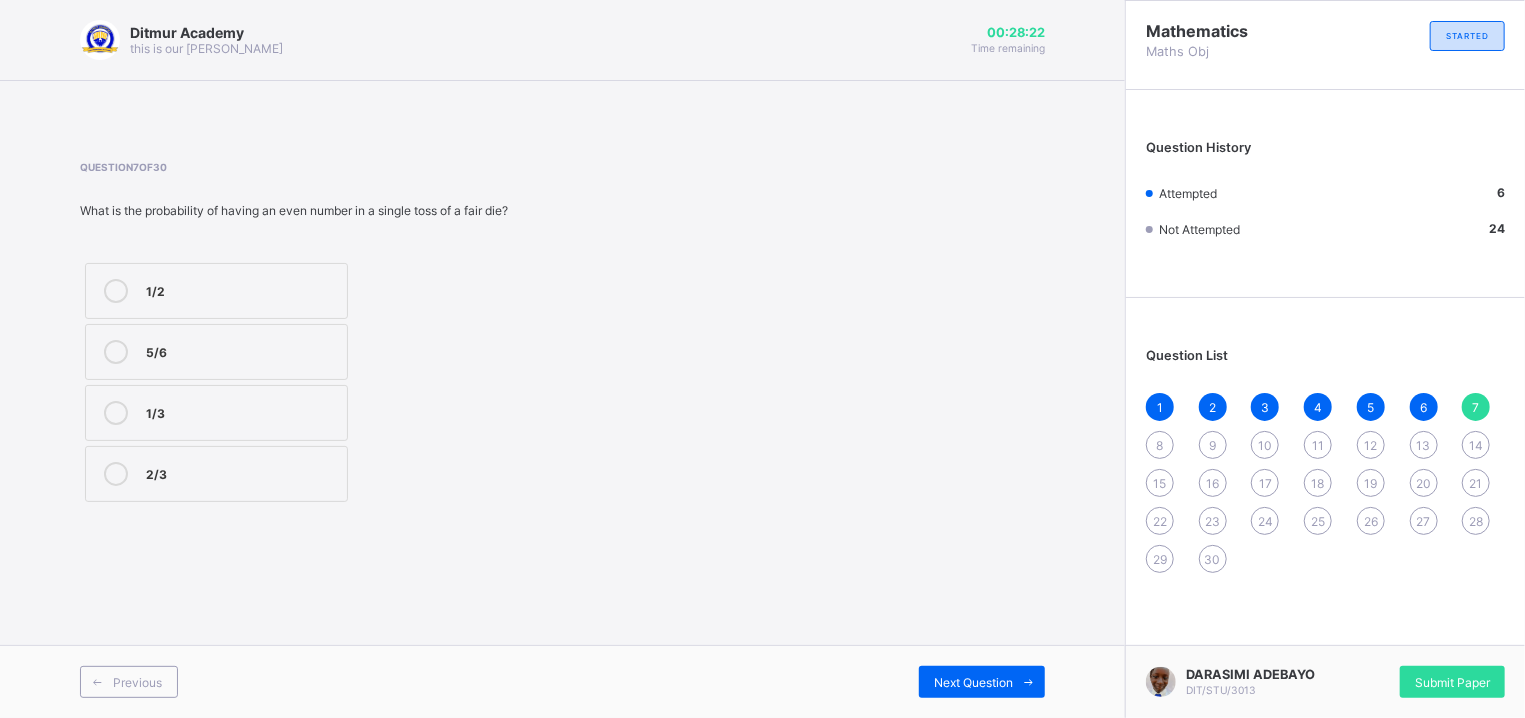 click on "9" at bounding box center [1212, 445] 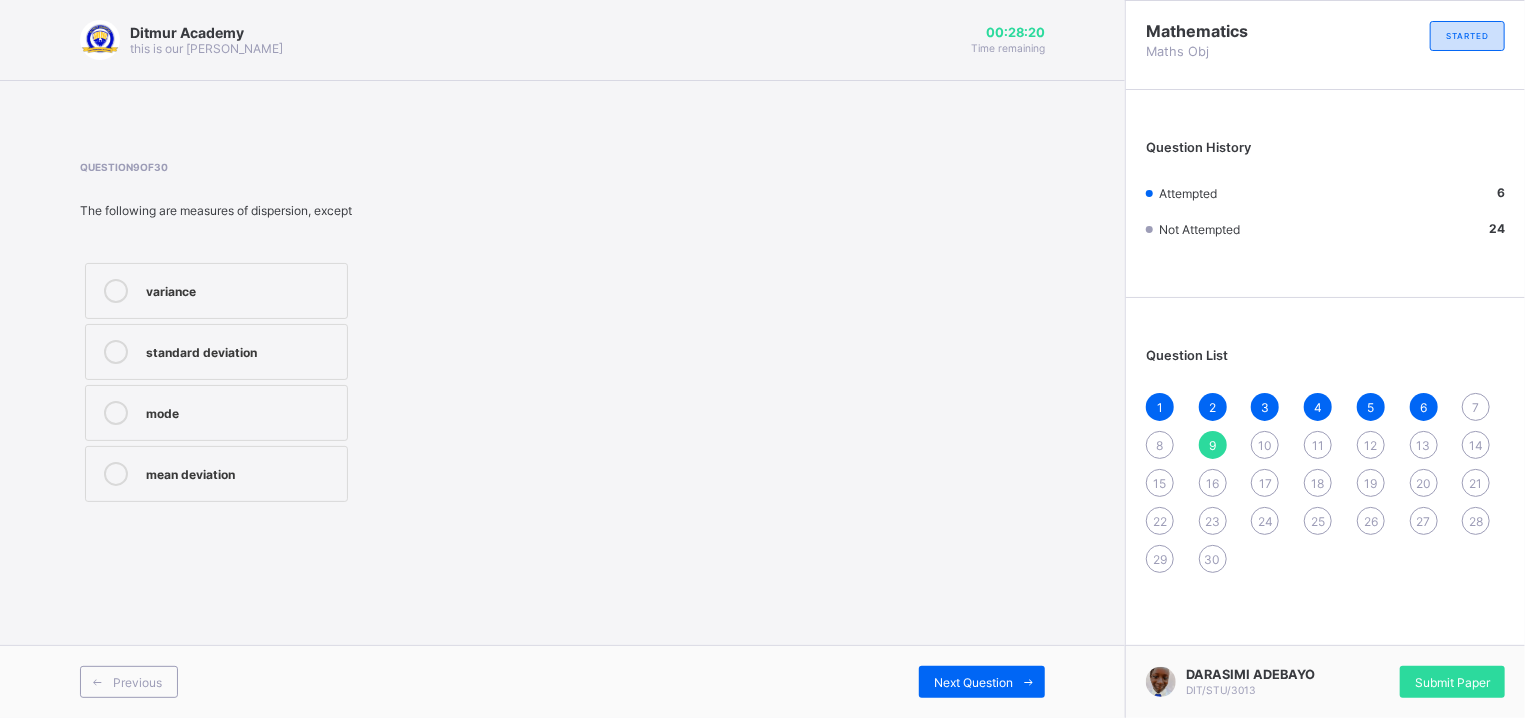 click on "mode" at bounding box center (216, 413) 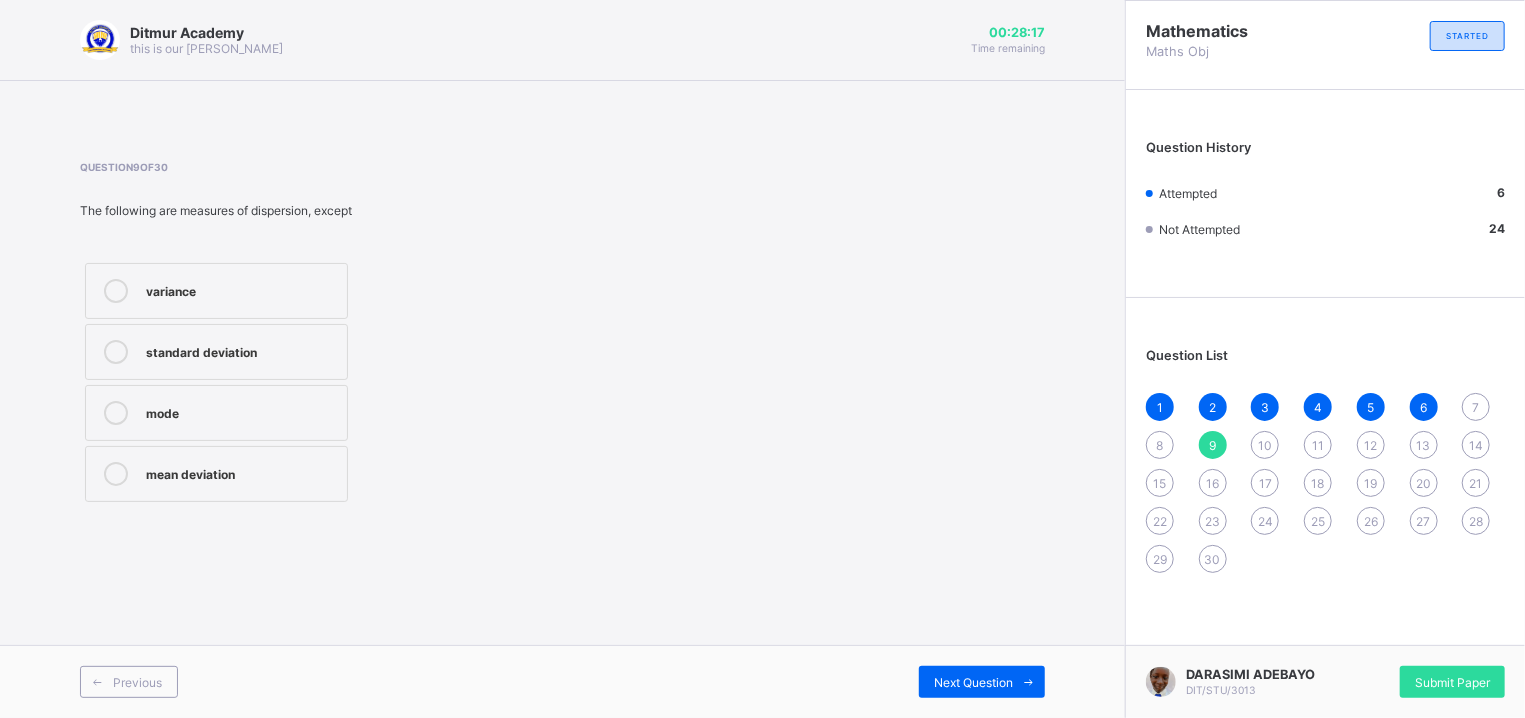 click on "7" at bounding box center (1476, 407) 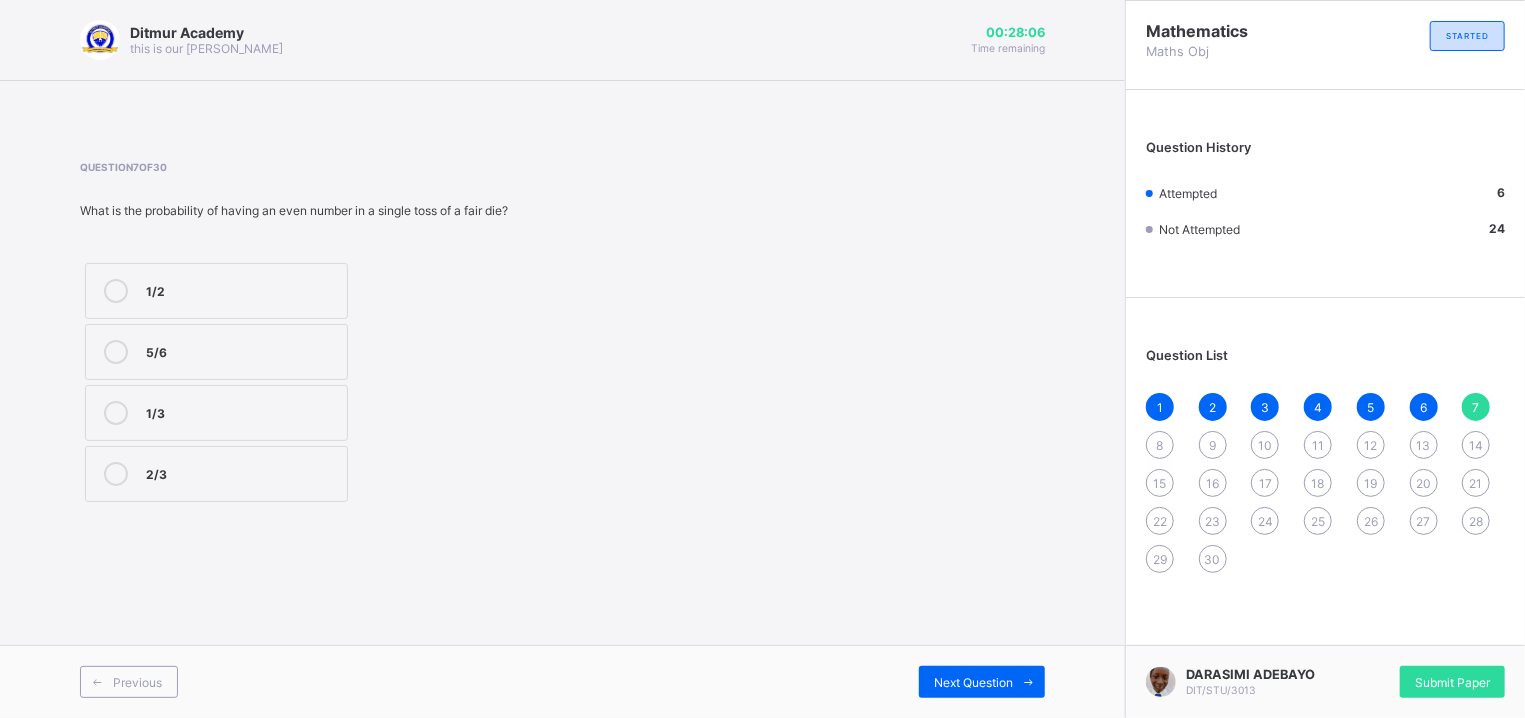 click on "6" at bounding box center [1423, 407] 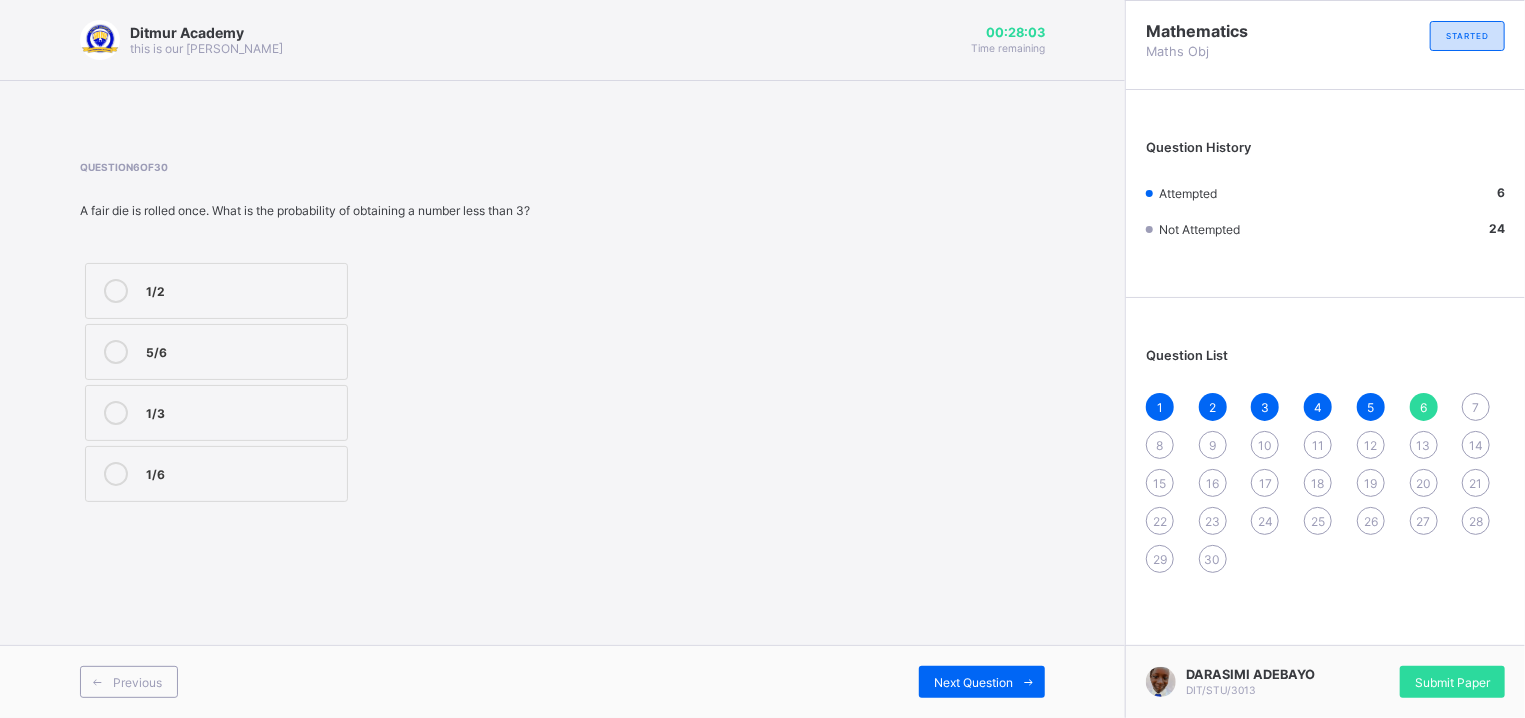 click on "1 2 3 4 5 6 7 8 9 10 11 12 13 14 15 16 17 18 19 20 21 22 23 24 25 26 27 28 29 30" at bounding box center (1325, 483) 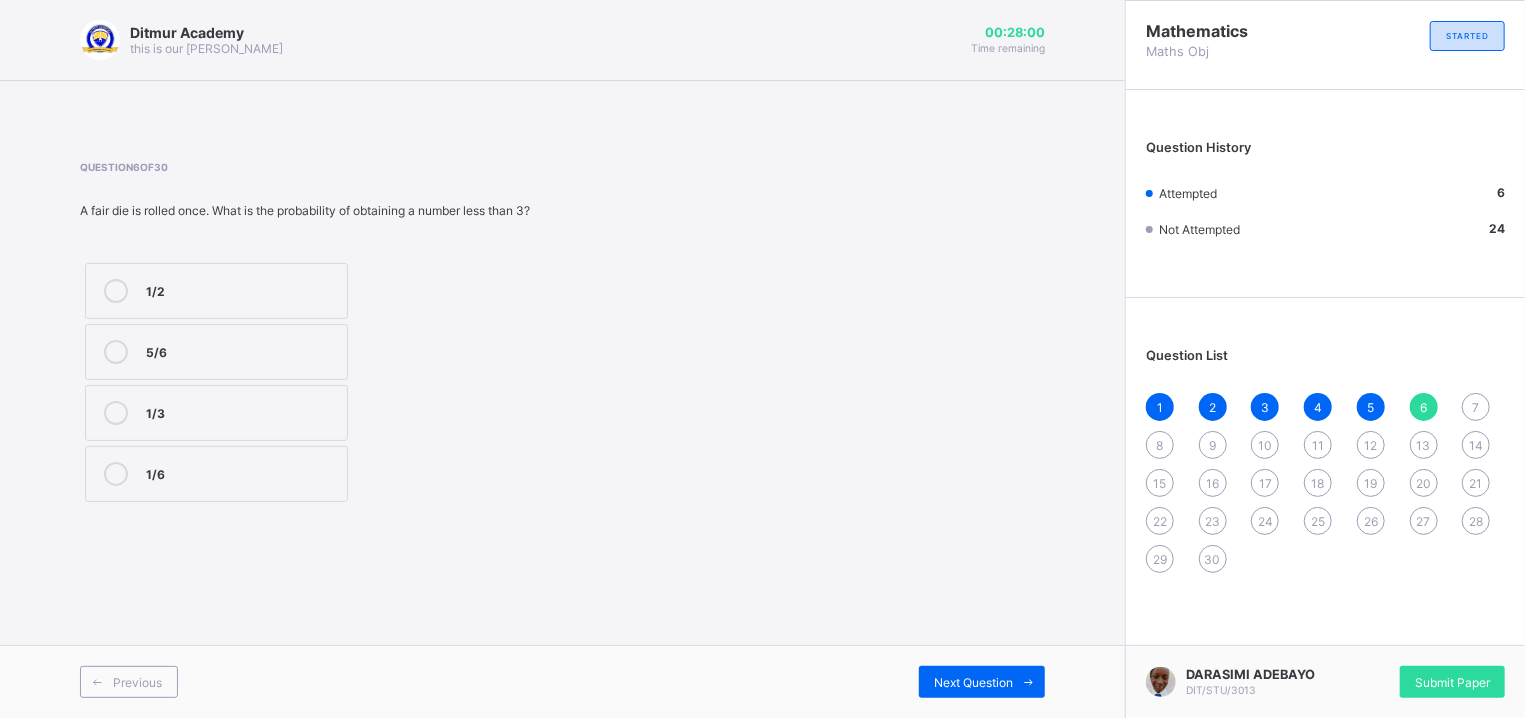 click on "7" at bounding box center [1476, 407] 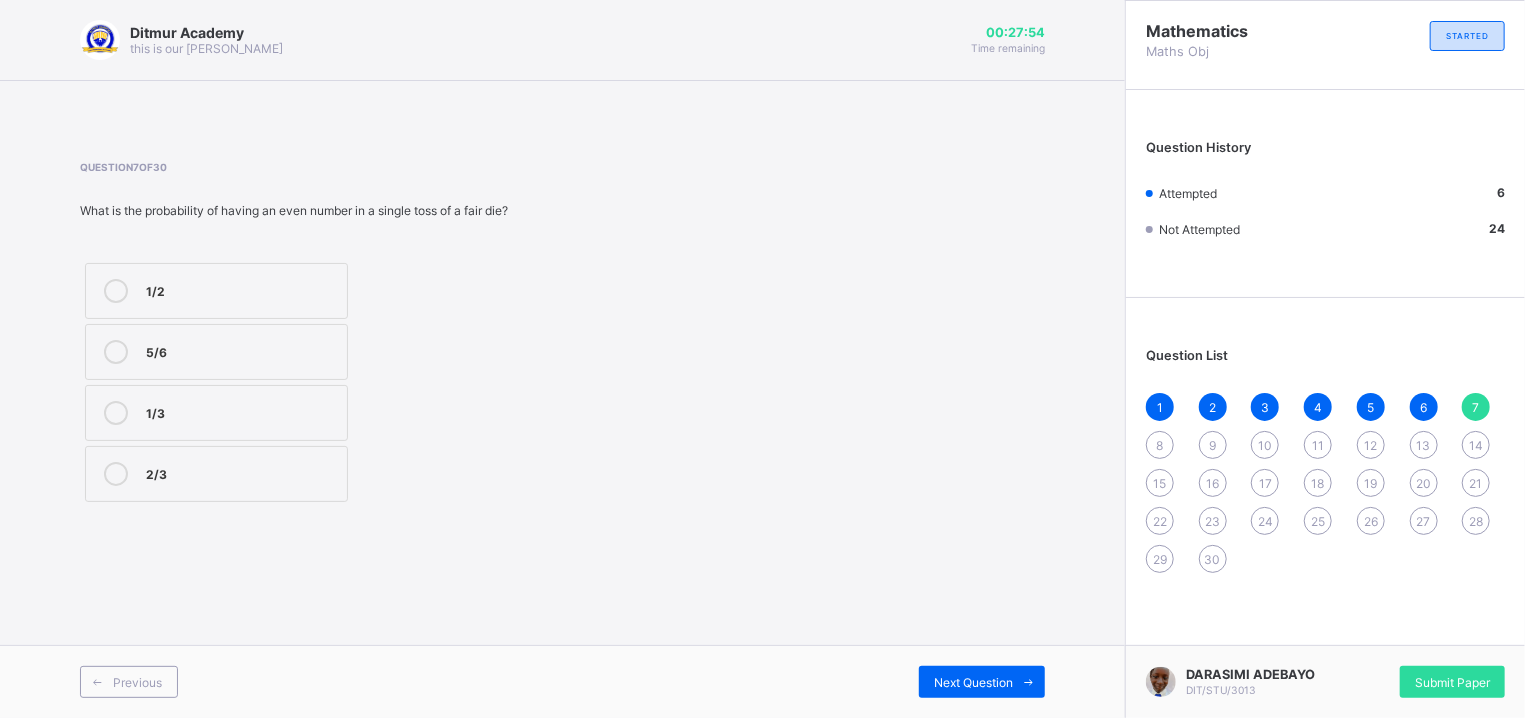 click on "1 2 3 4 5 6 7 8 9 10 11 12 13 14 15 16 17 18 19 20 21 22 23 24 25 26 27 28 29 30" at bounding box center (1325, 483) 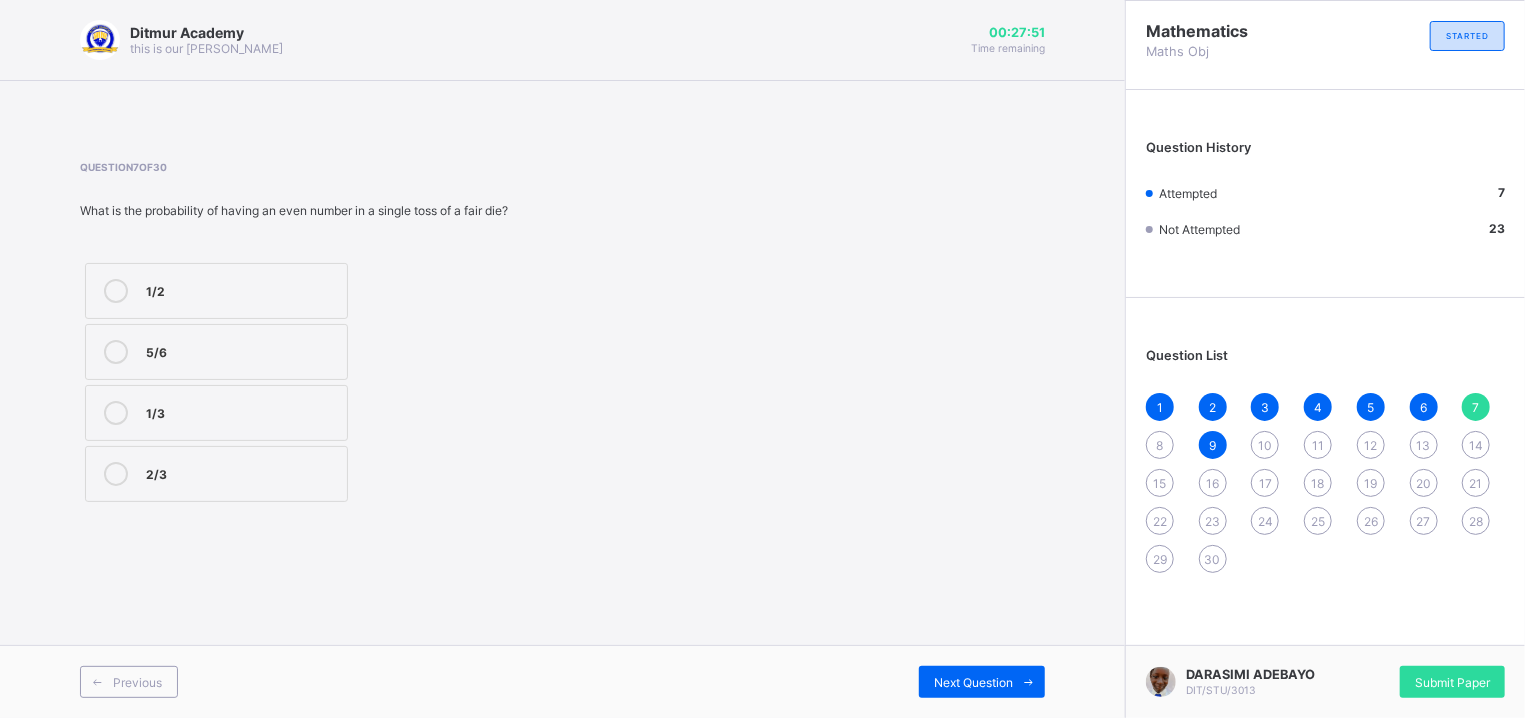 click on "1 2 3 4 5 6 7 8 9 10 11 12 13 14 15 16 17 18 19 20 21 22 23 24 25 26 27 28 29 30" at bounding box center (1325, 483) 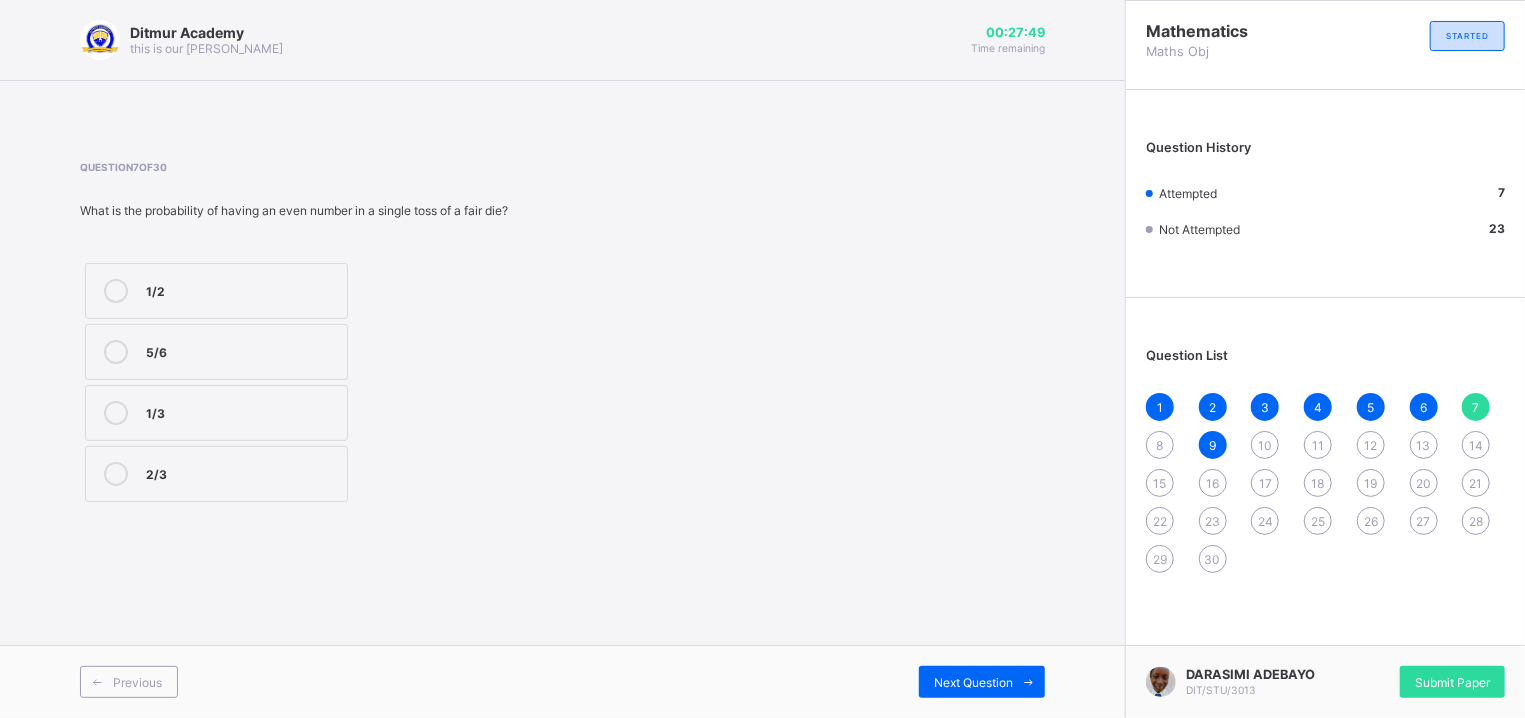 click on "6" at bounding box center [1423, 407] 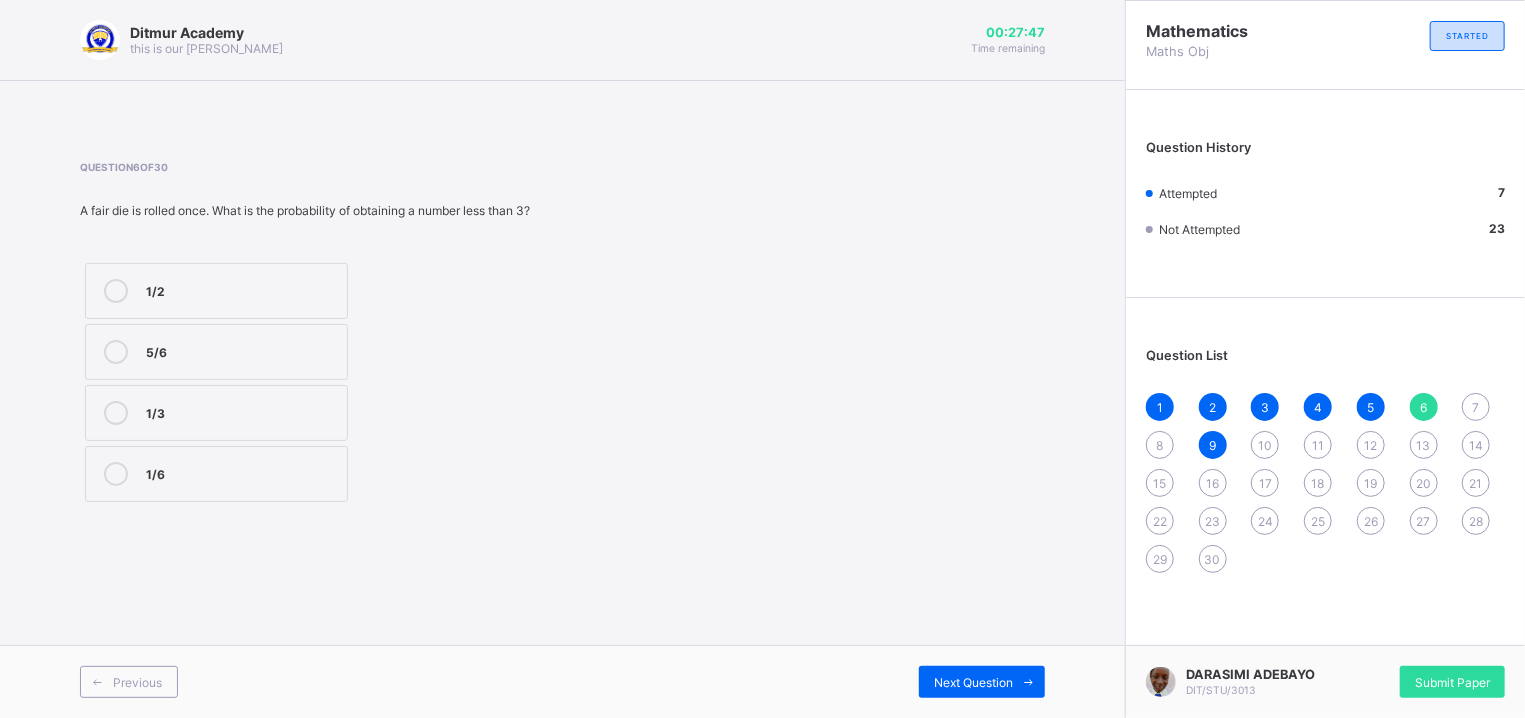 click on "1/6" at bounding box center [216, 474] 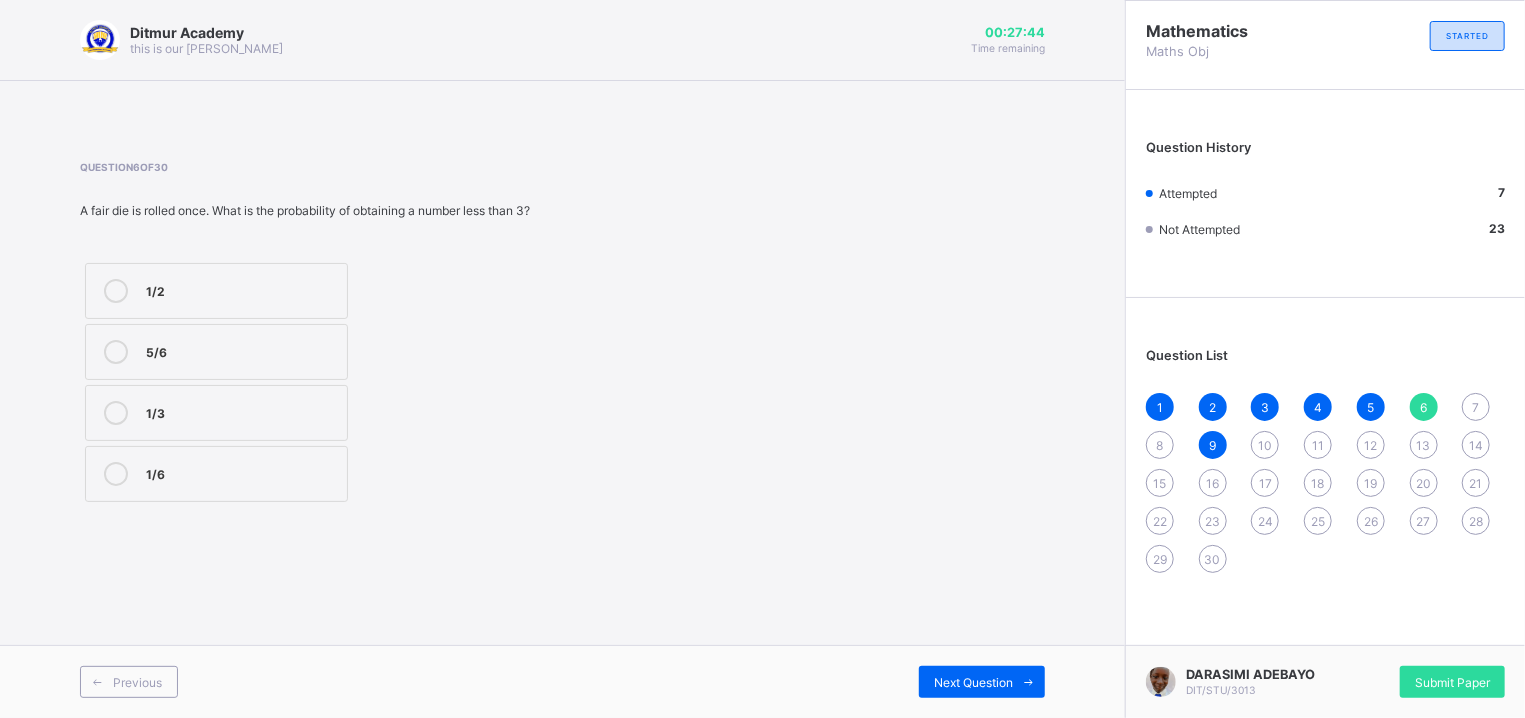 click on "7" at bounding box center (1476, 407) 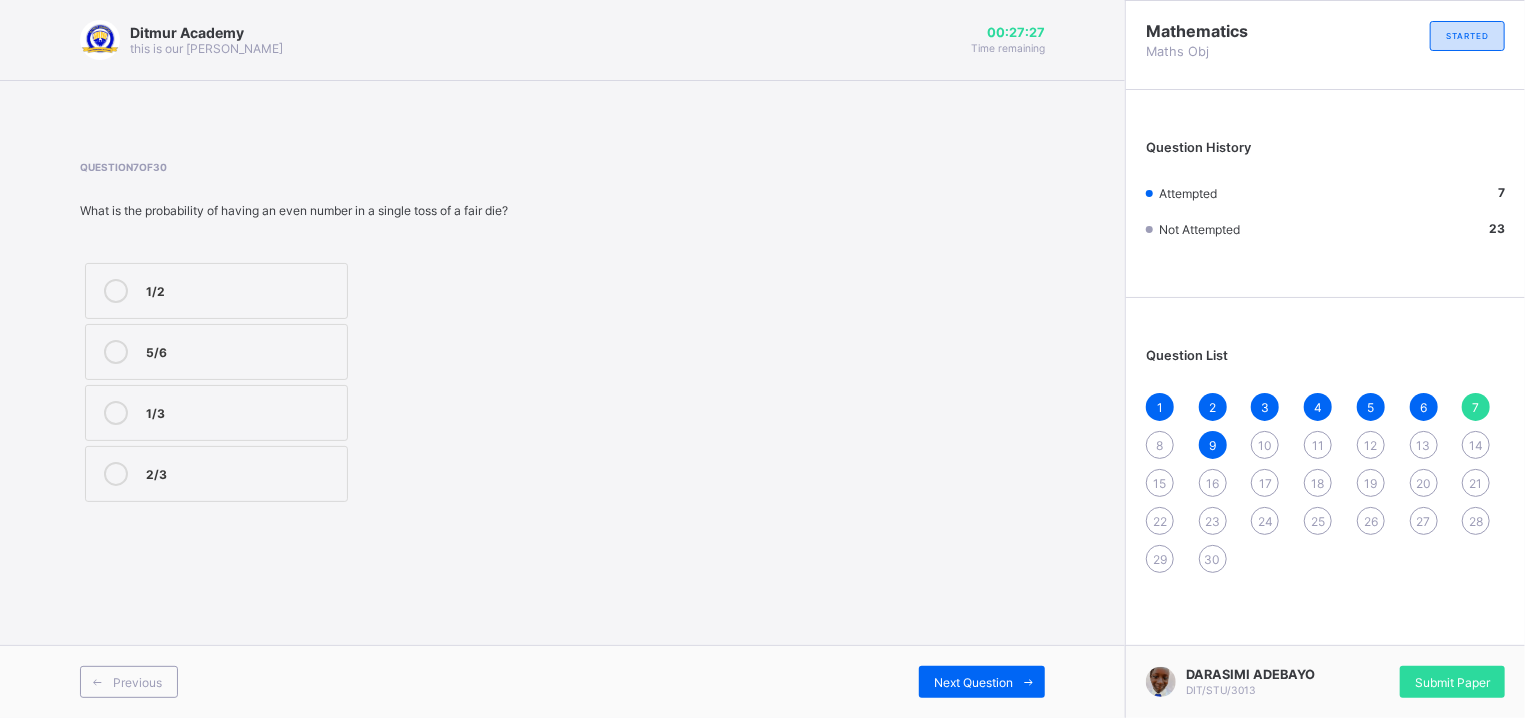 click on "6" at bounding box center [1423, 407] 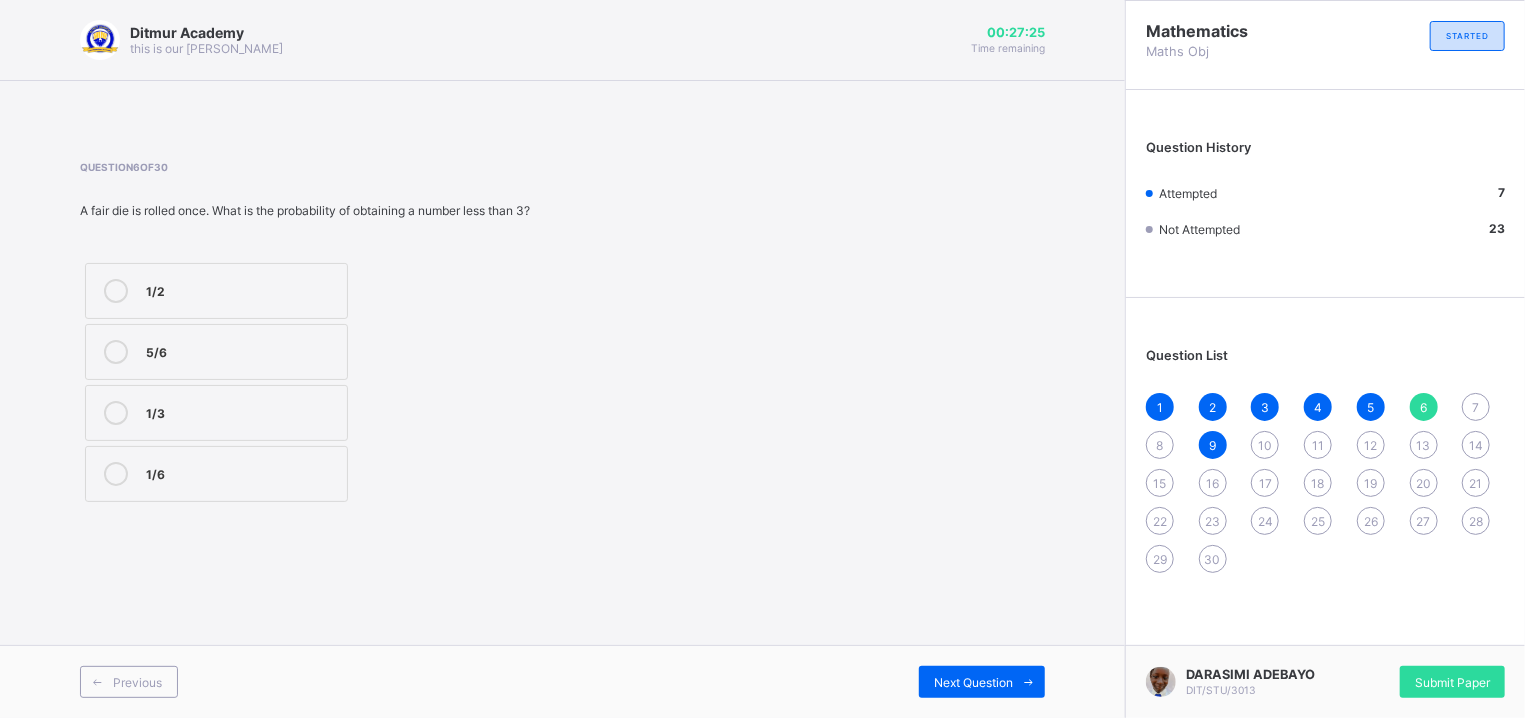 click on "1/3" at bounding box center (216, 413) 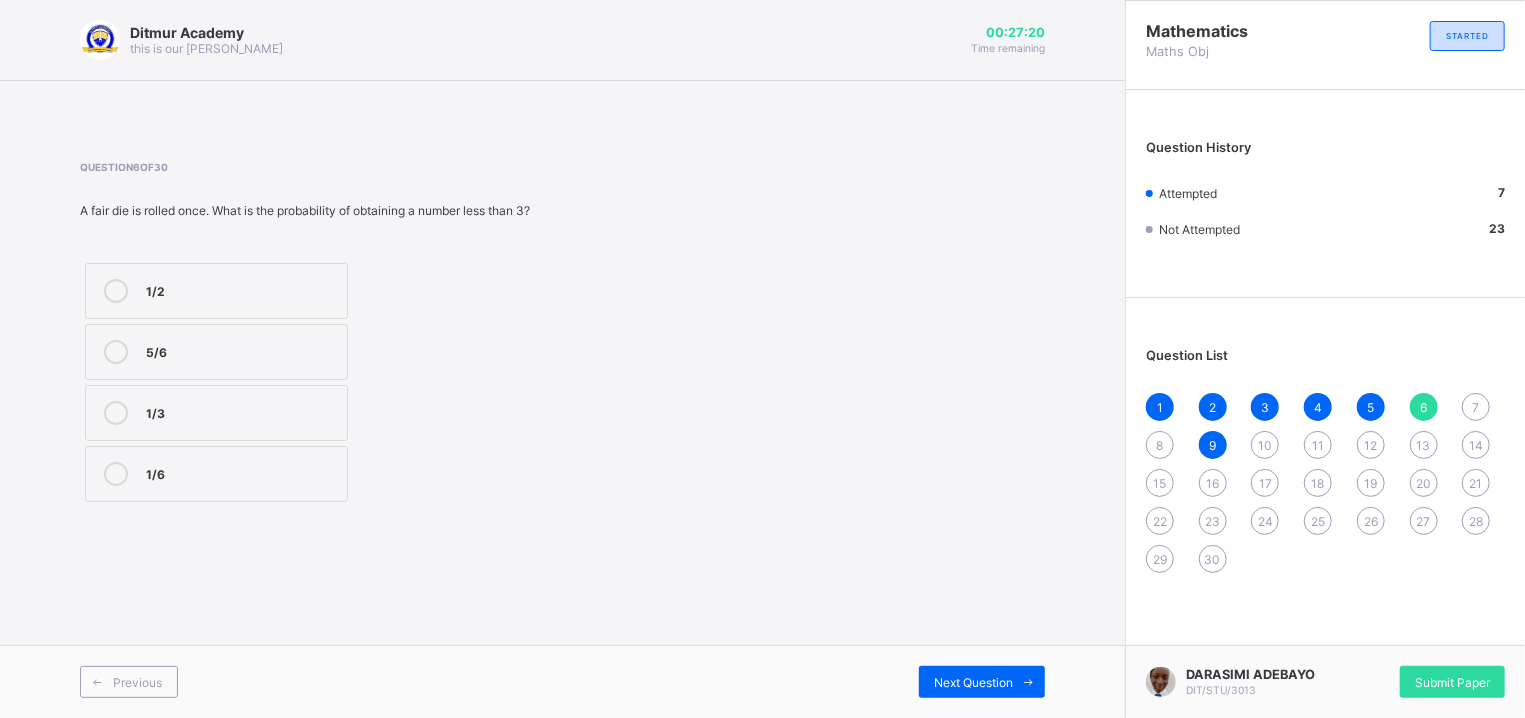 click on "1 2 3 4 5 6 7 8 9 10 11 12 13 14 15 16 17 18 19 20 21 22 23 24 25 26 27 28 29 30" at bounding box center [1325, 483] 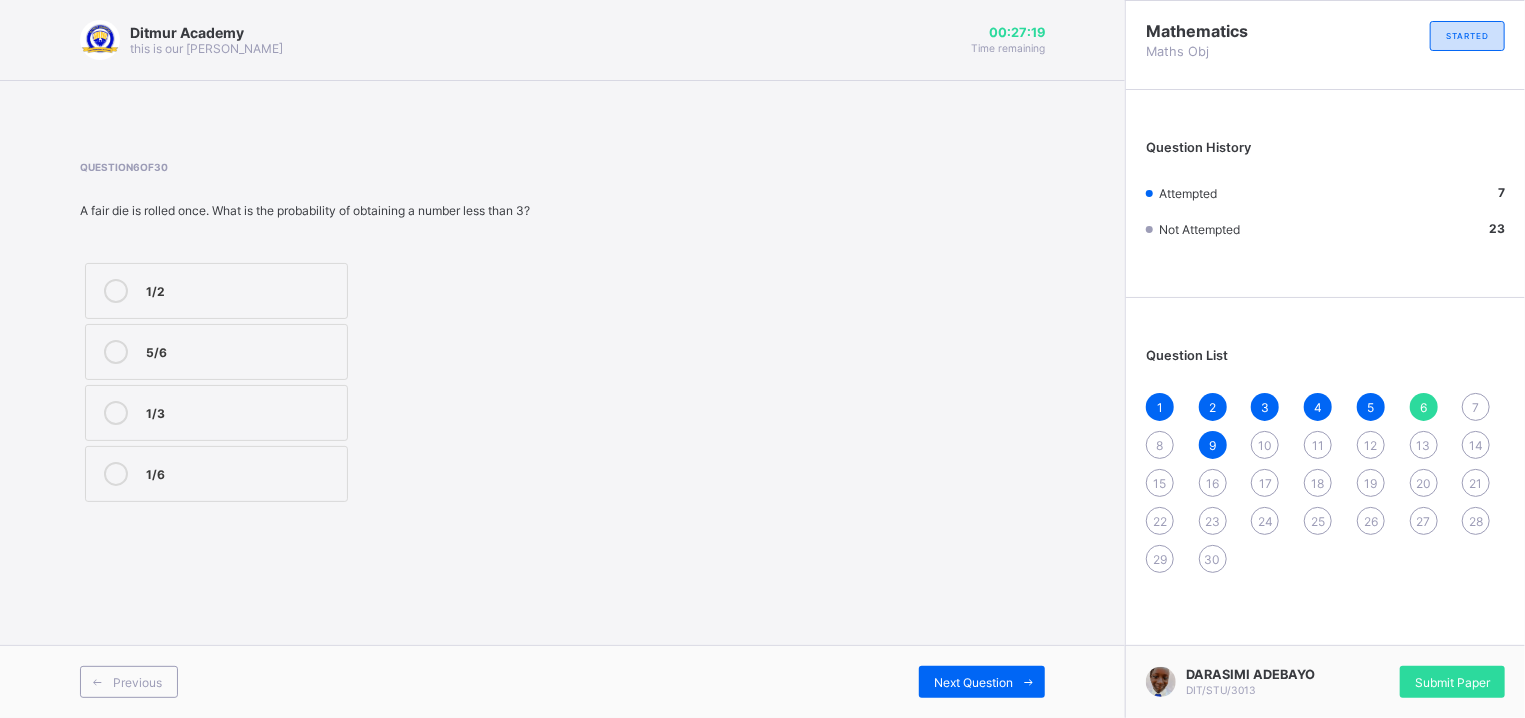 click on "1 2 3 4 5 6 7 8 9 10 11 12 13 14 15 16 17 18 19 20 21 22 23 24 25 26 27 28 29 30" at bounding box center [1325, 483] 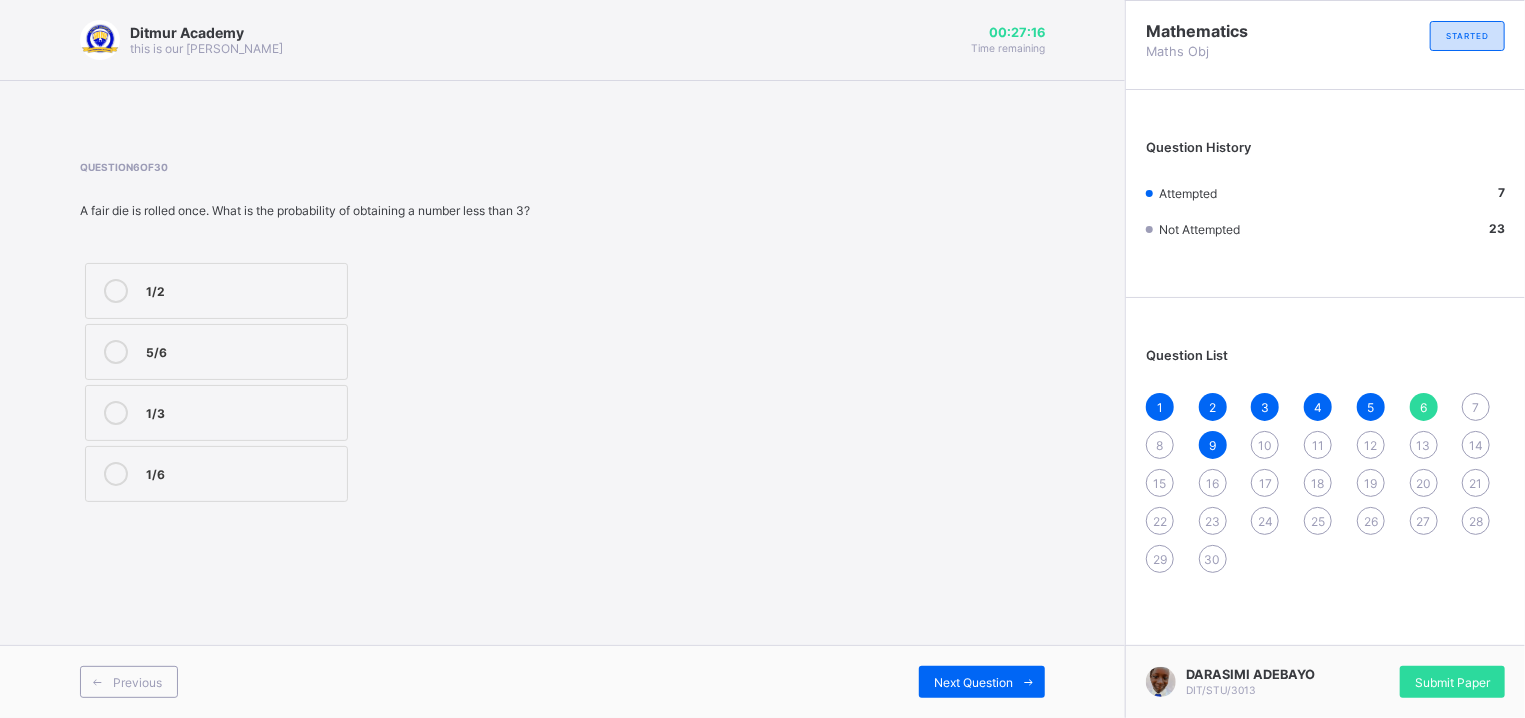 click on "13" at bounding box center [1424, 445] 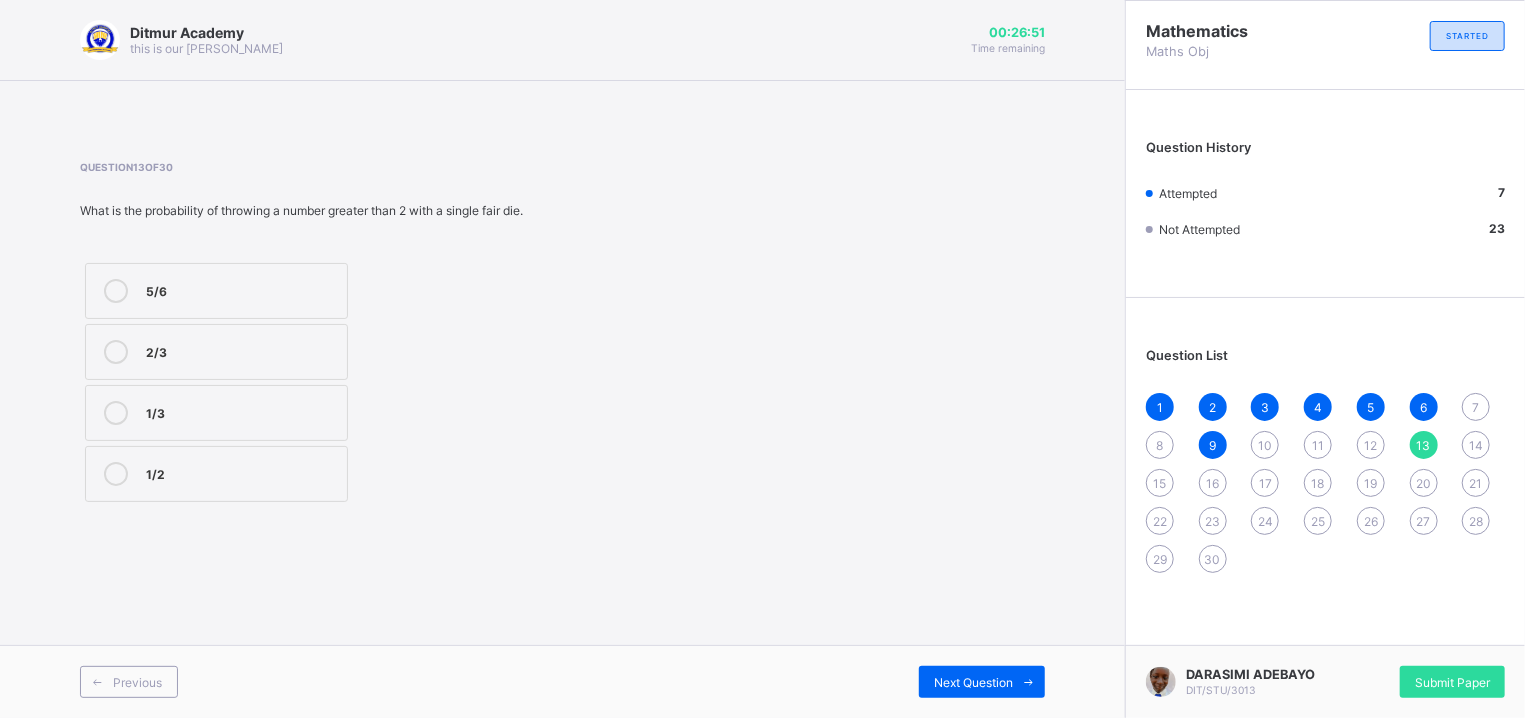 click on "5/6" at bounding box center (241, 289) 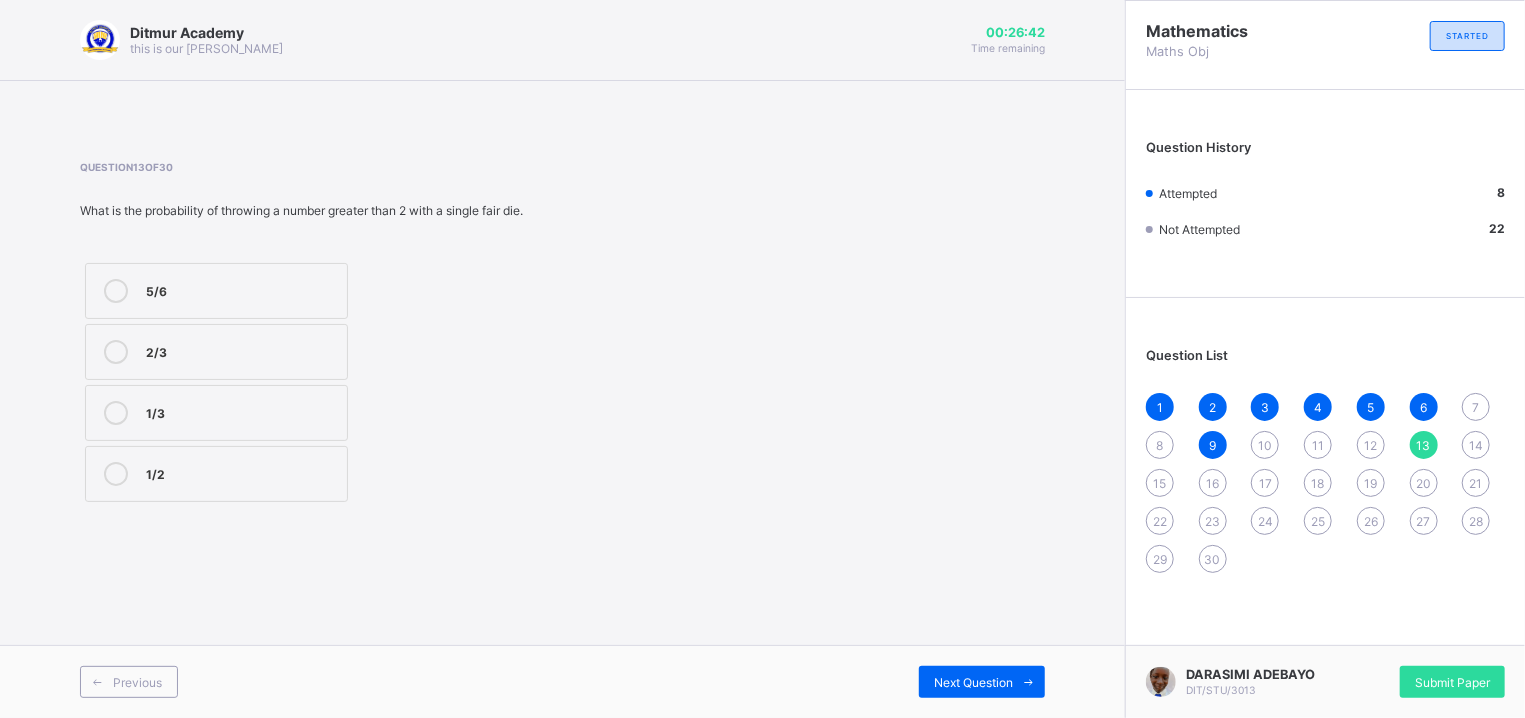 click on "14" at bounding box center [1476, 445] 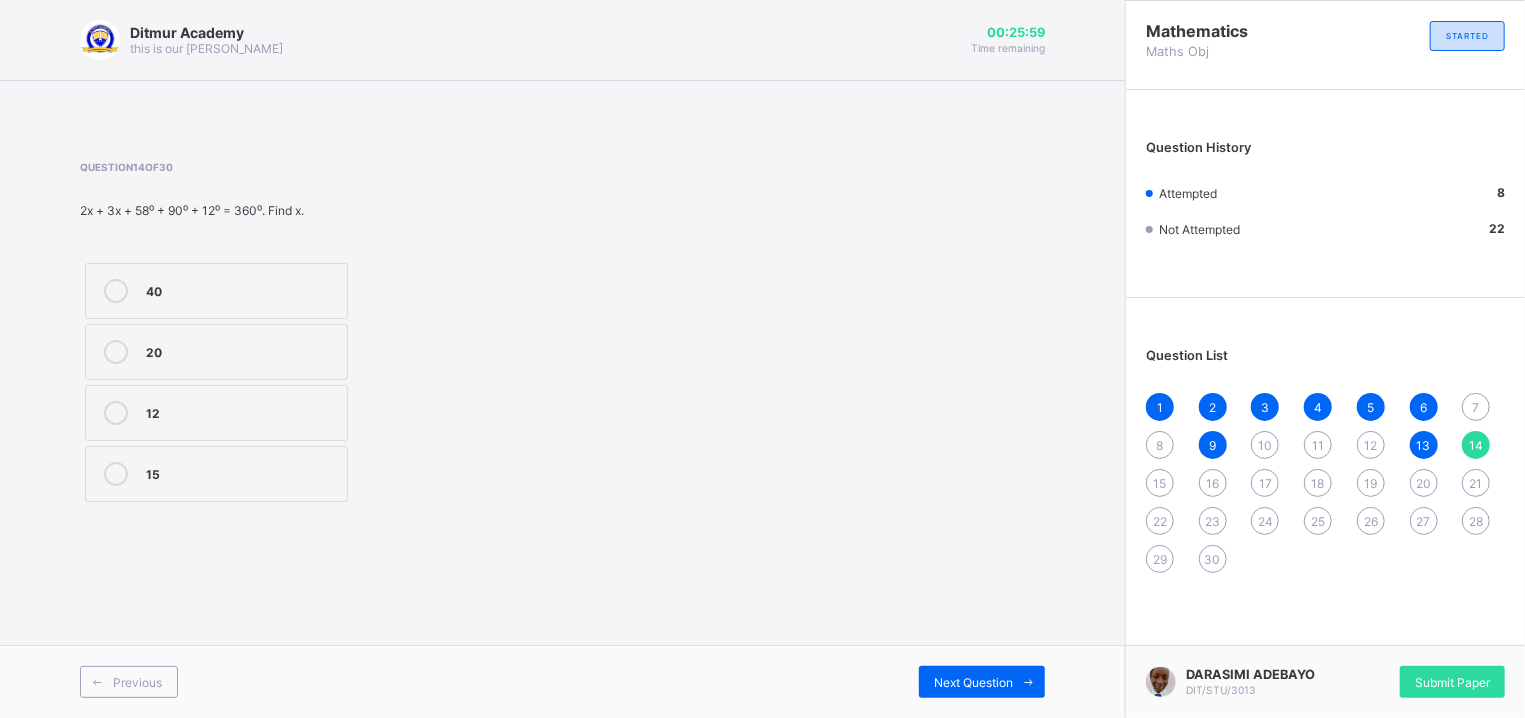 click on "40" at bounding box center [241, 289] 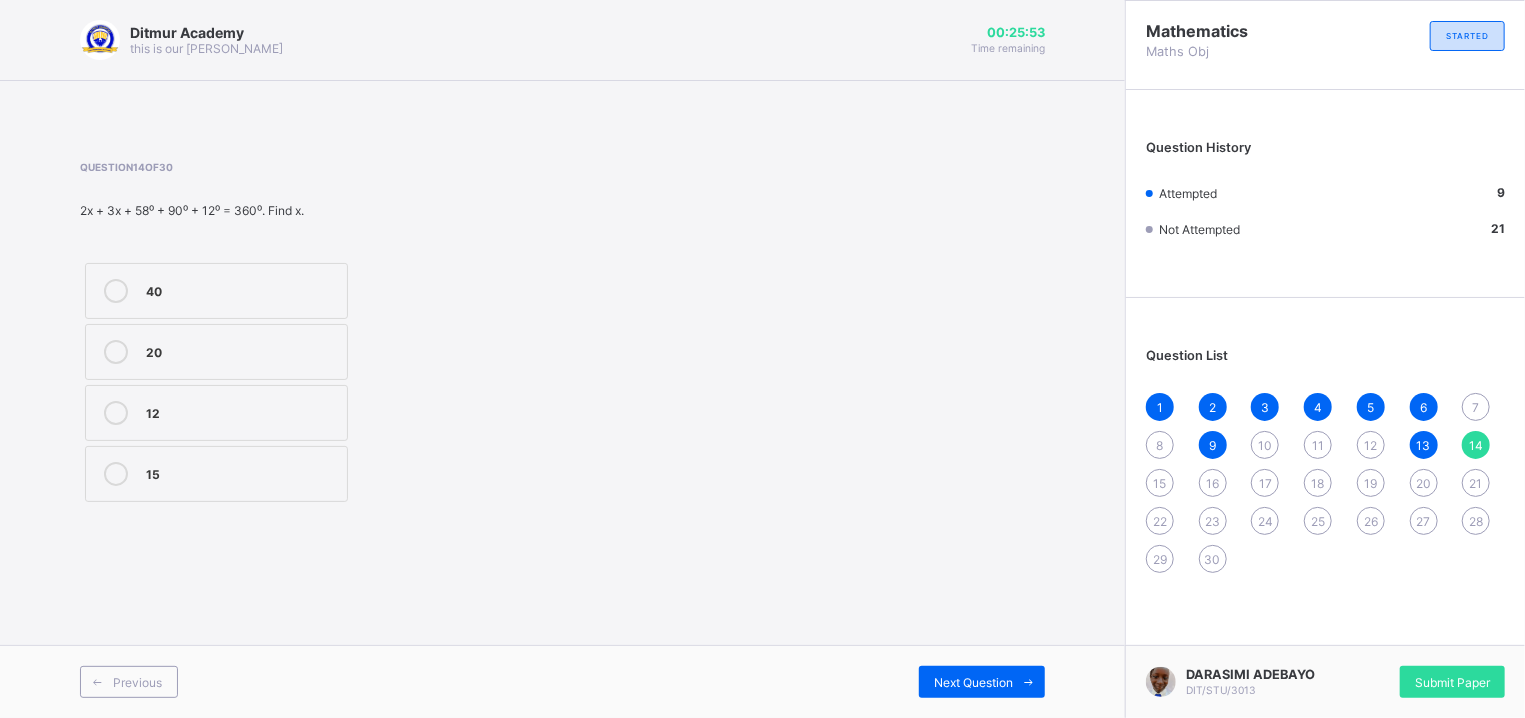 click on "15" at bounding box center (1160, 483) 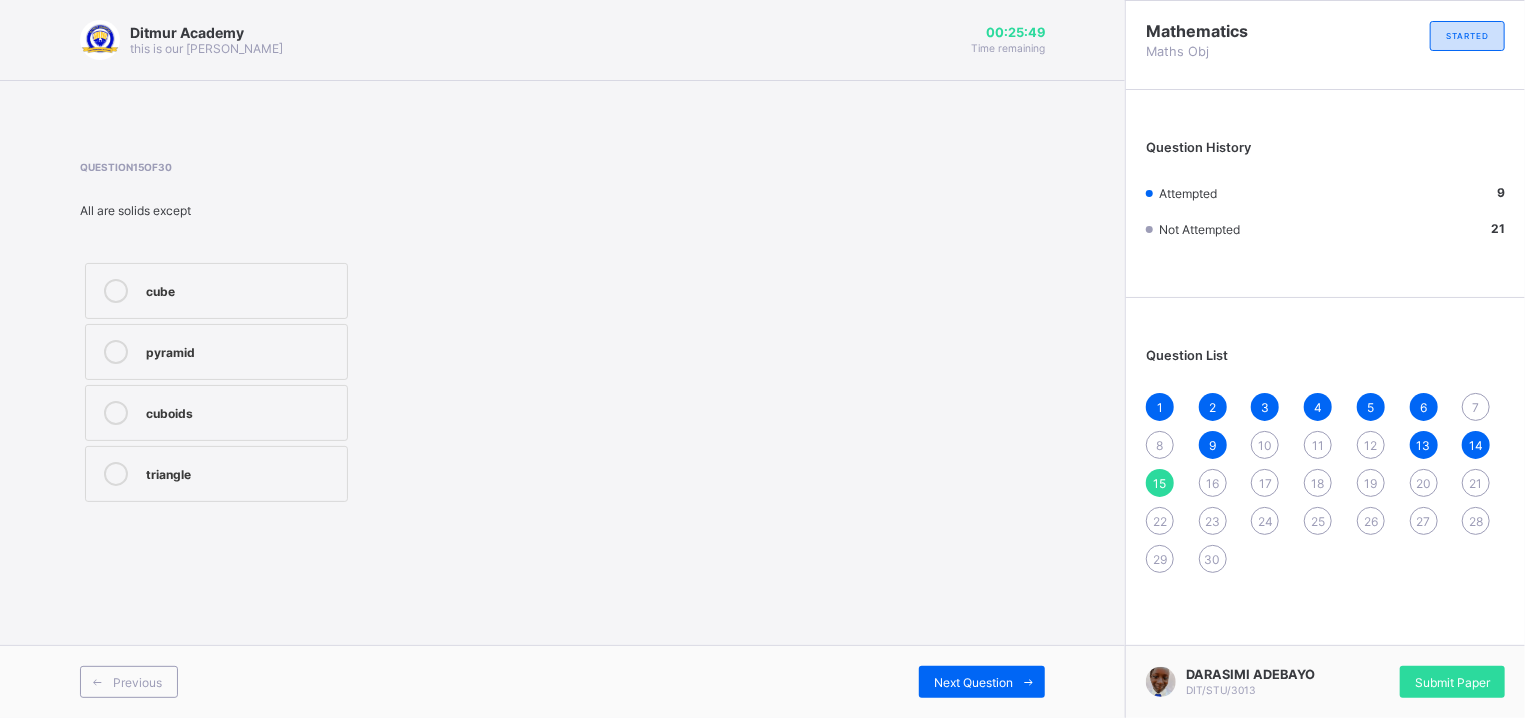 click on "1 2 3 4 5 6 7 8 9 10 11 12 13 14 15 16 17 18 19 20 21 22 23 24 25 26 27 28 29 30" at bounding box center [1325, 483] 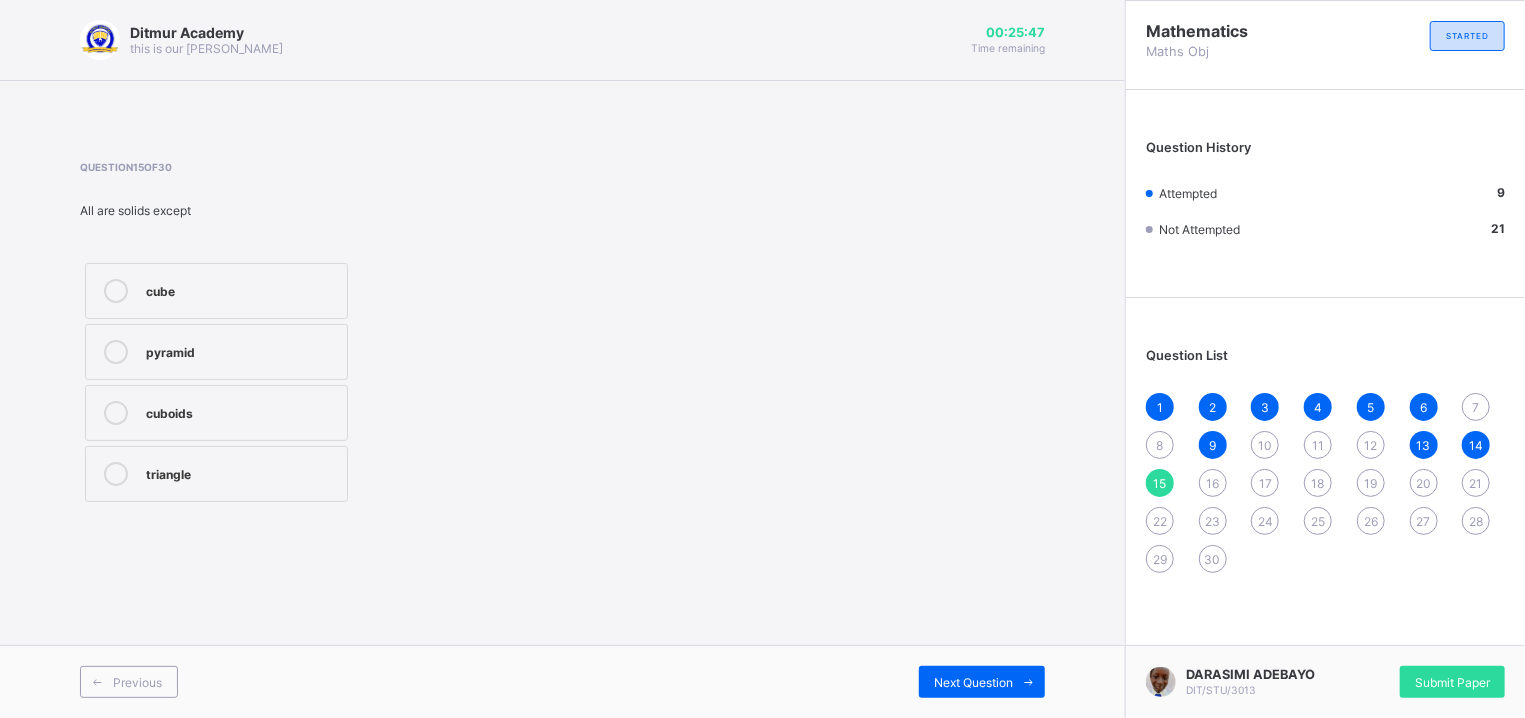 click on "16" at bounding box center [1213, 483] 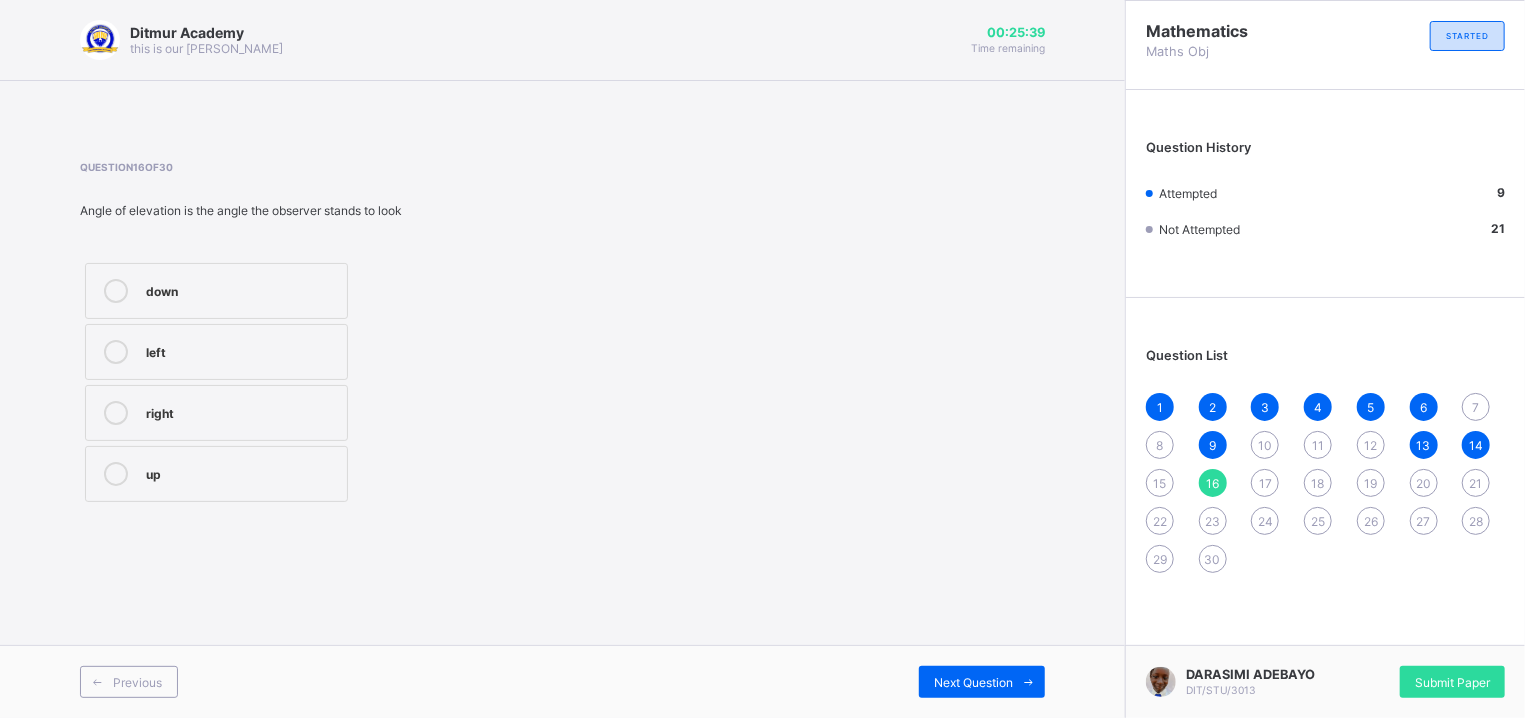 click on "up" at bounding box center [241, 472] 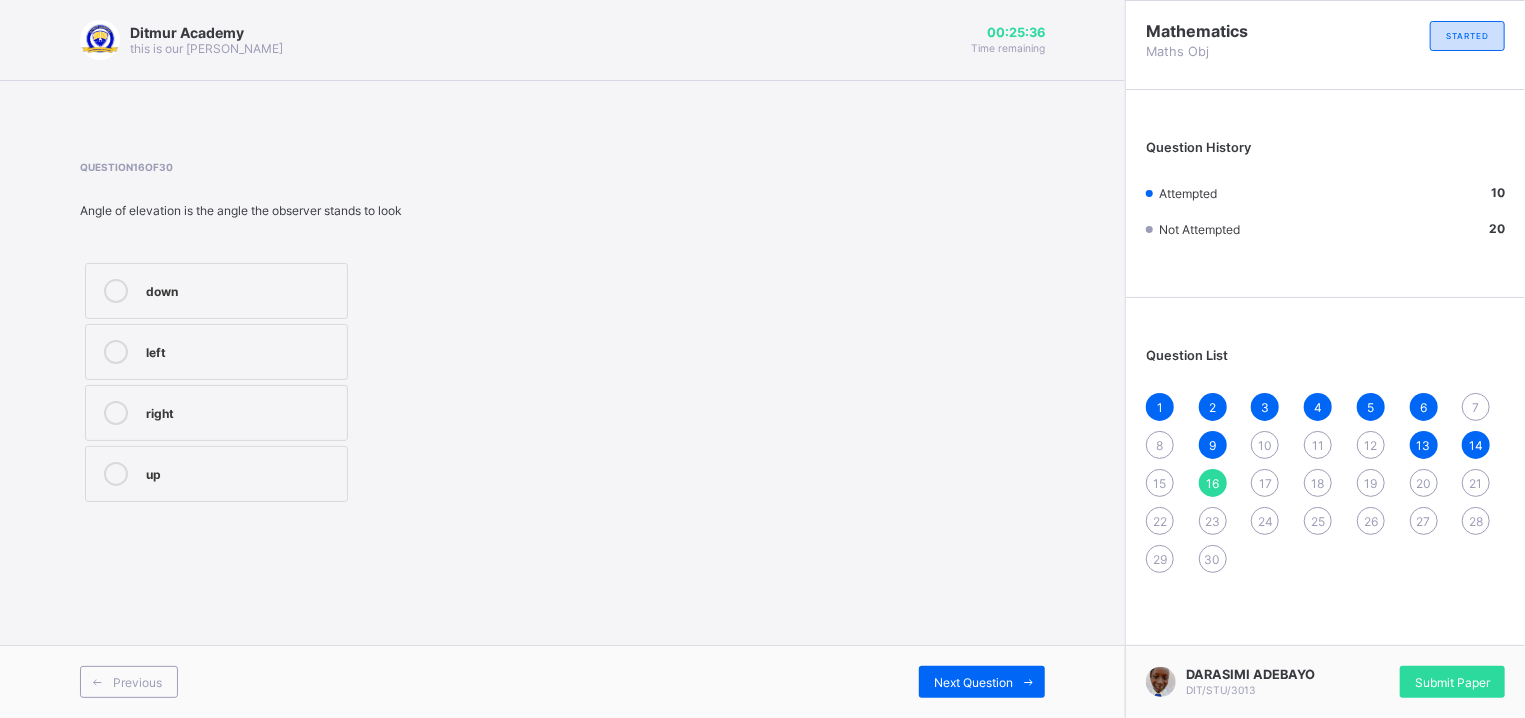 click on "10" at bounding box center (1265, 445) 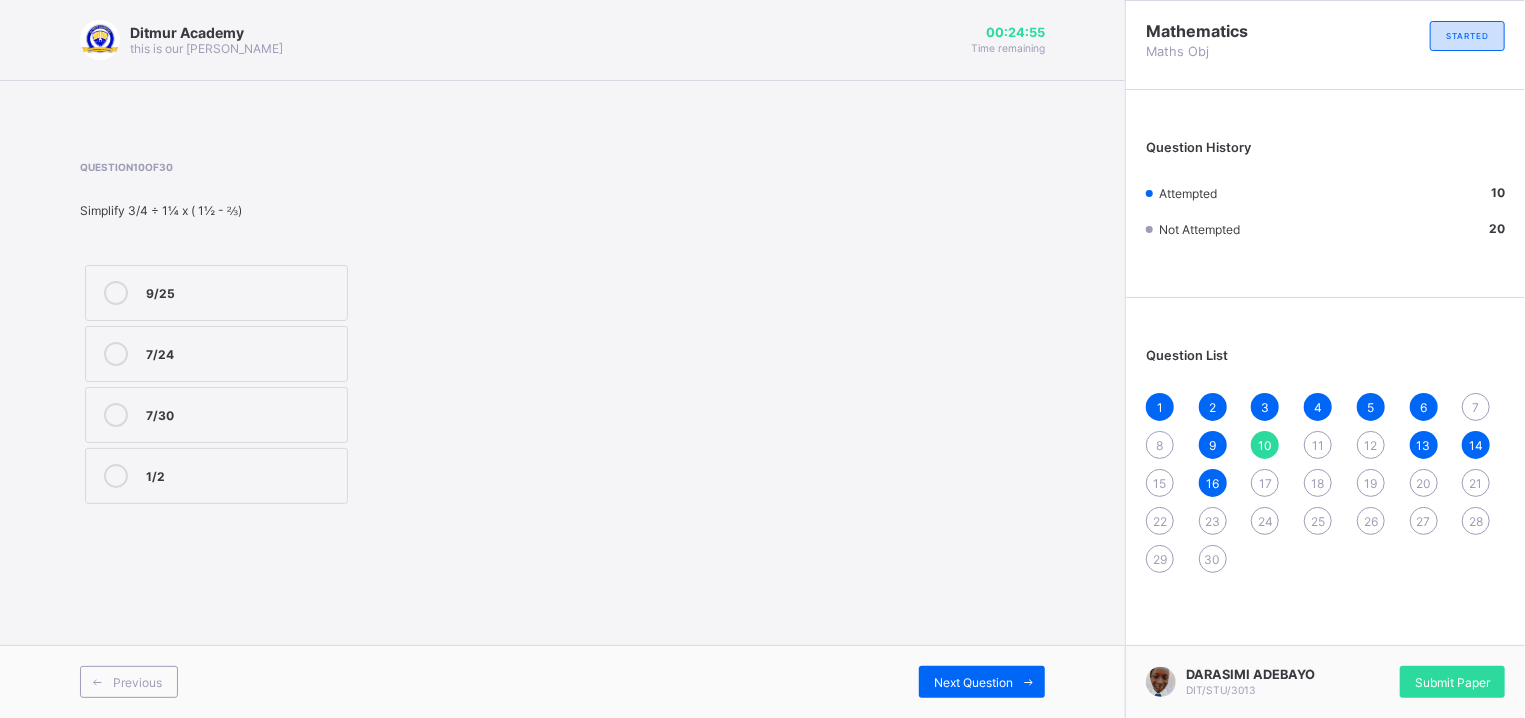 click on "10" at bounding box center (1265, 445) 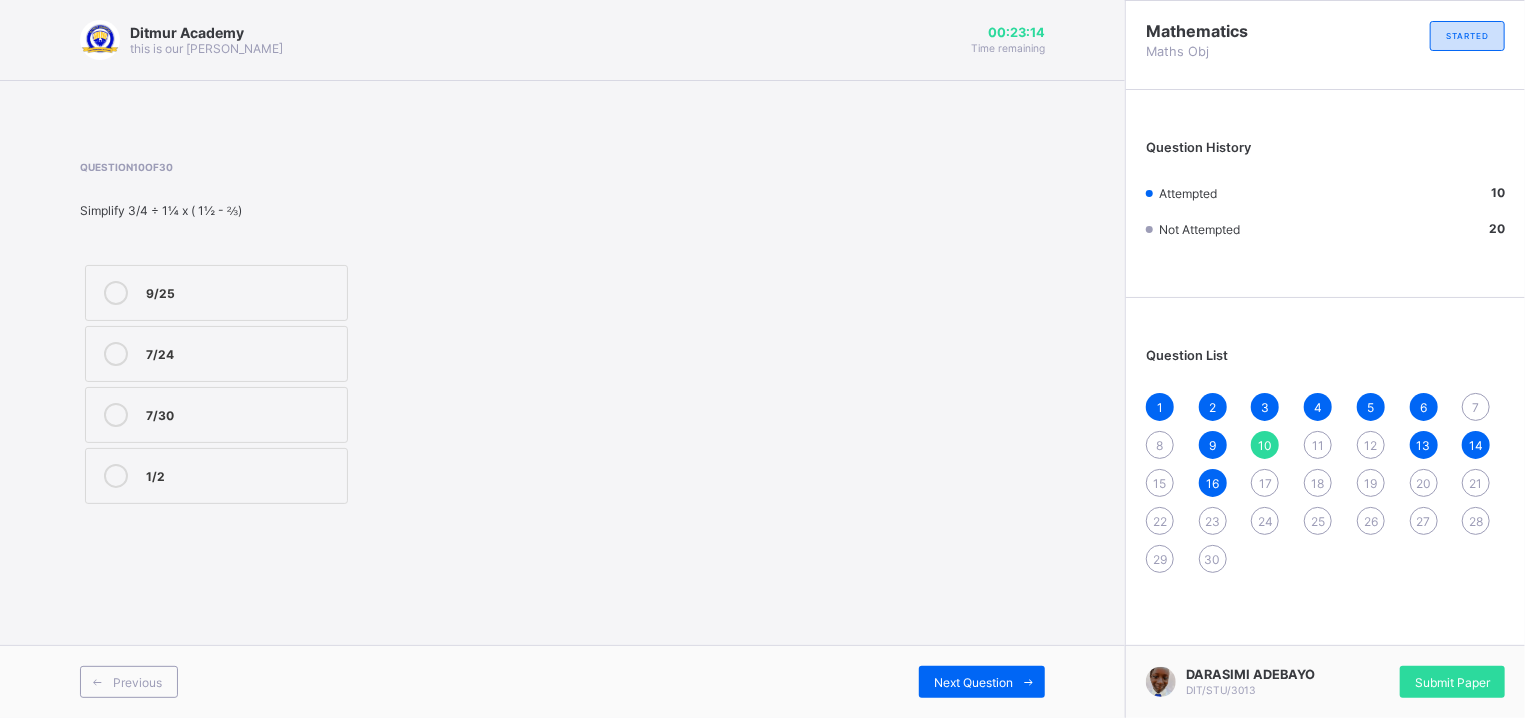 click on "11" at bounding box center (1318, 445) 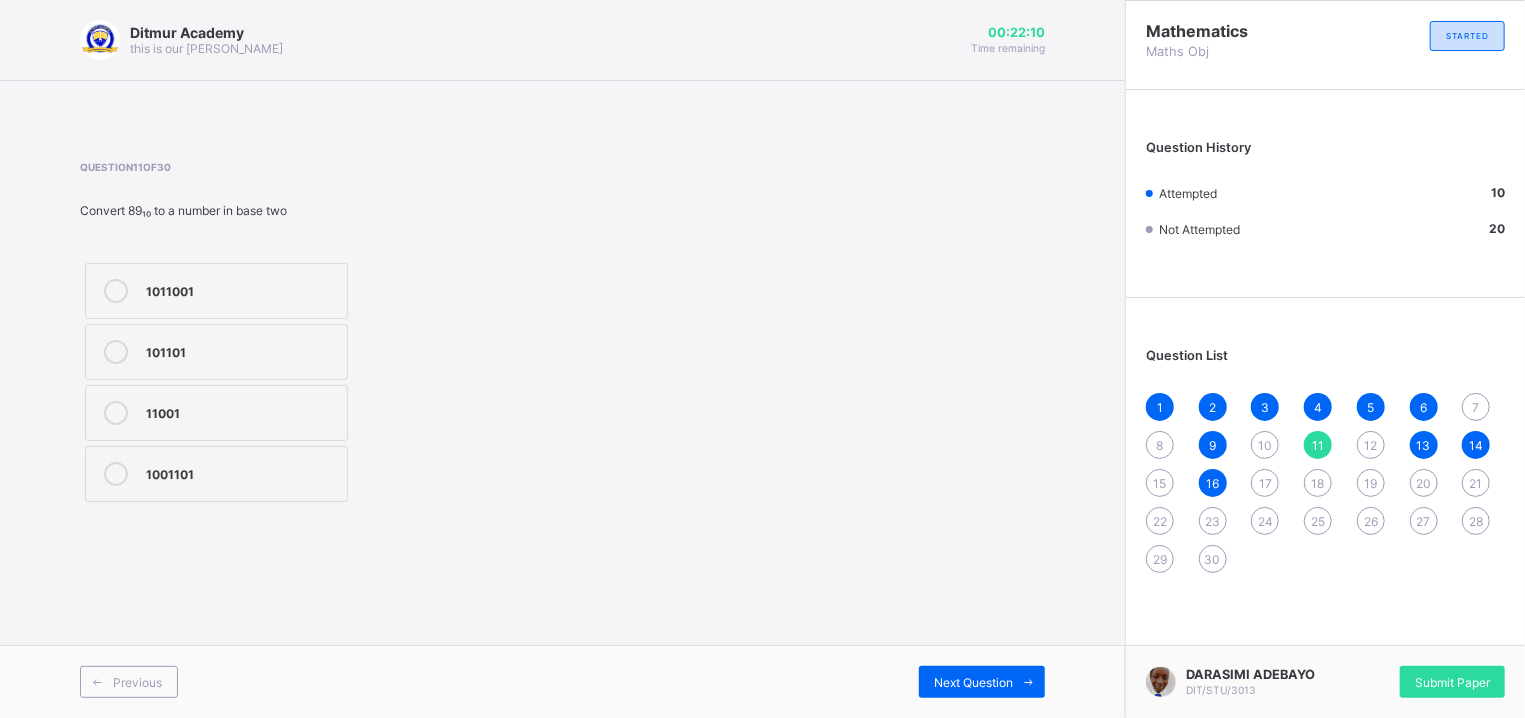 click on "1011001" at bounding box center [216, 291] 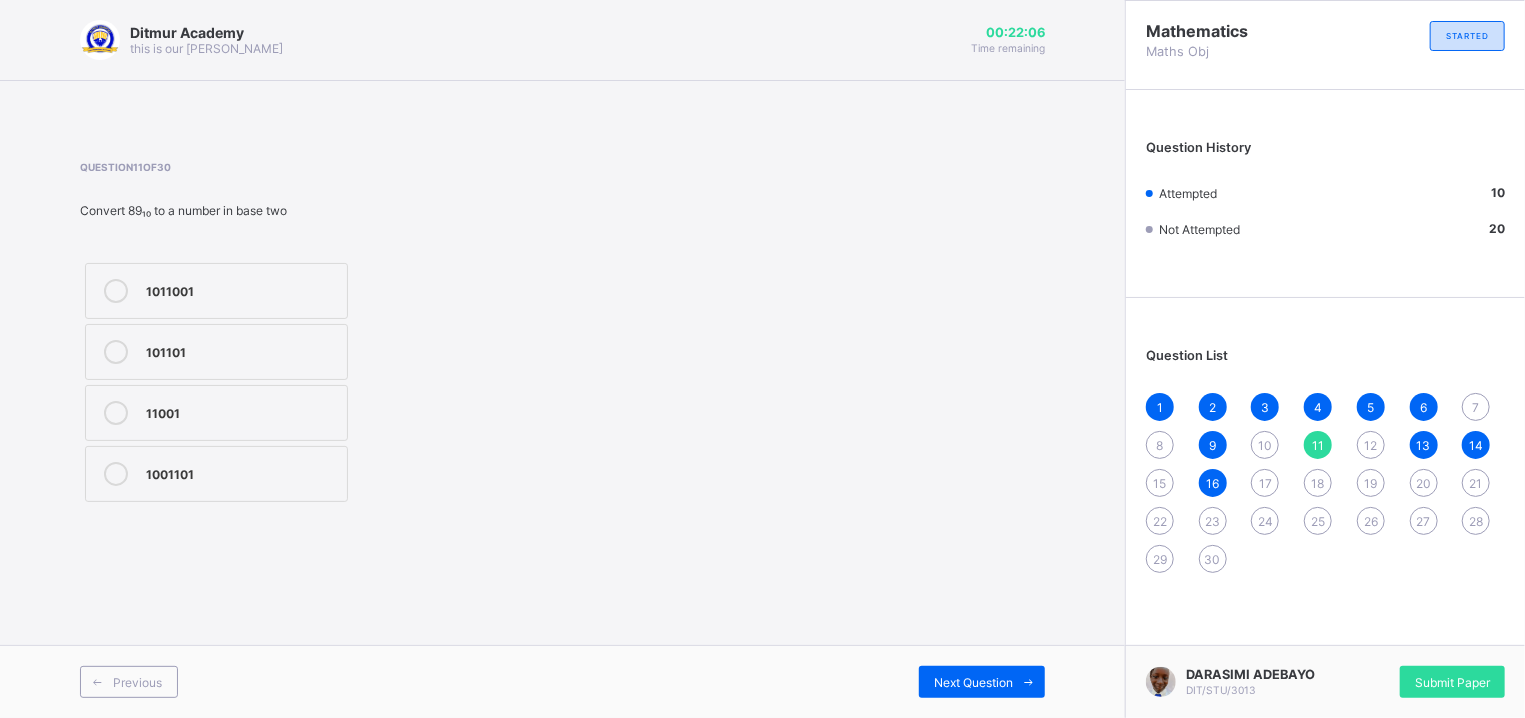 click on "1 2 3 4 5 6 7 8 9 10 11 12 13 14 15 16 17 18 19 20 21 22 23 24 25 26 27 28 29 30" at bounding box center [1325, 483] 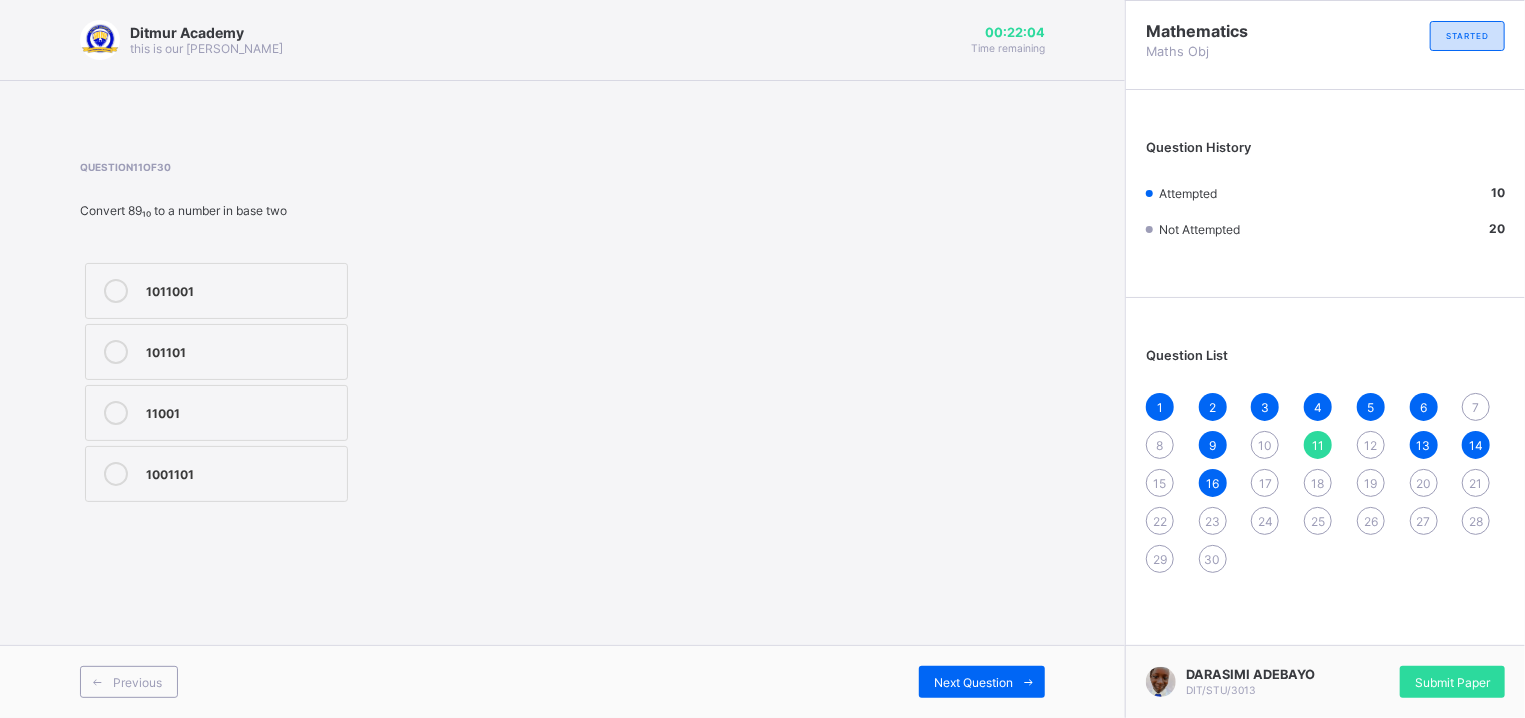 click on "12" at bounding box center (1370, 445) 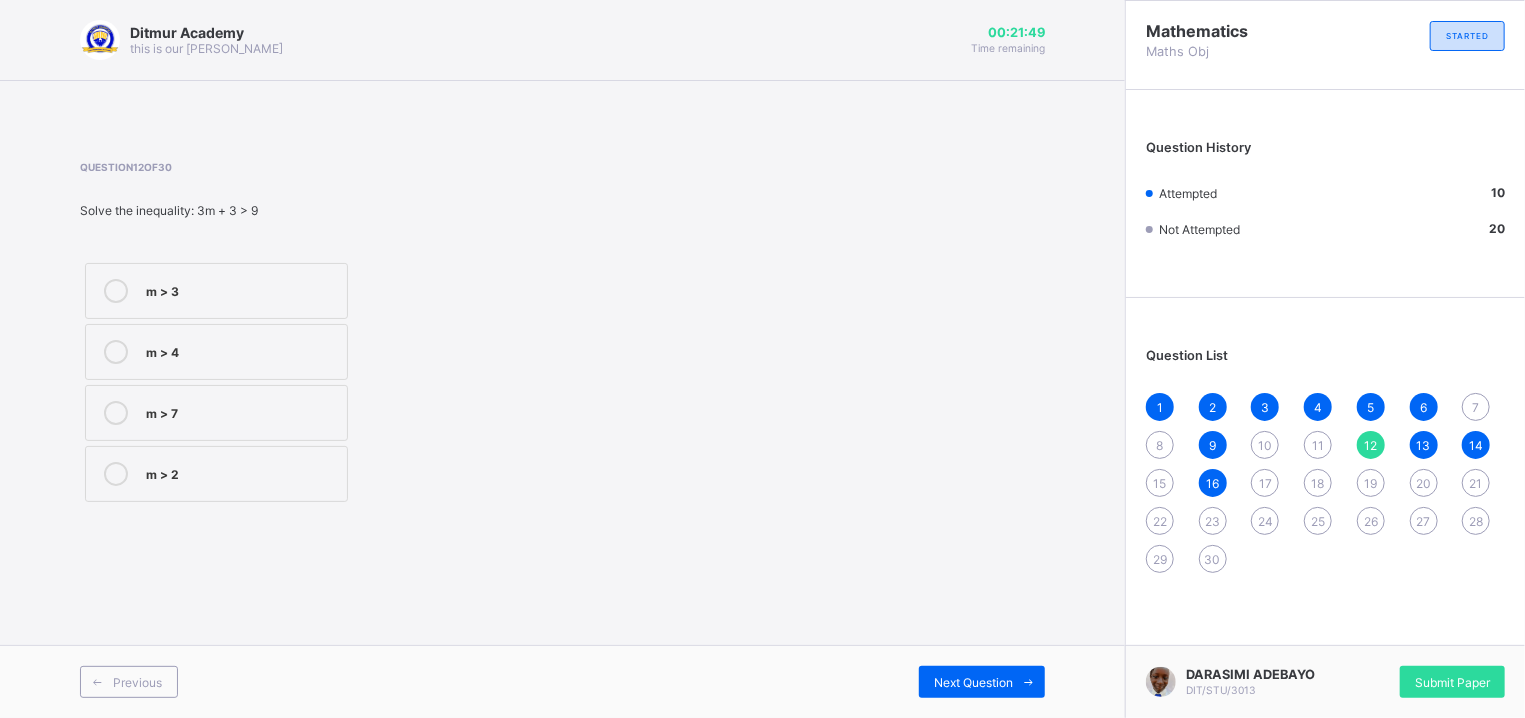click on "m > 3" at bounding box center (216, 291) 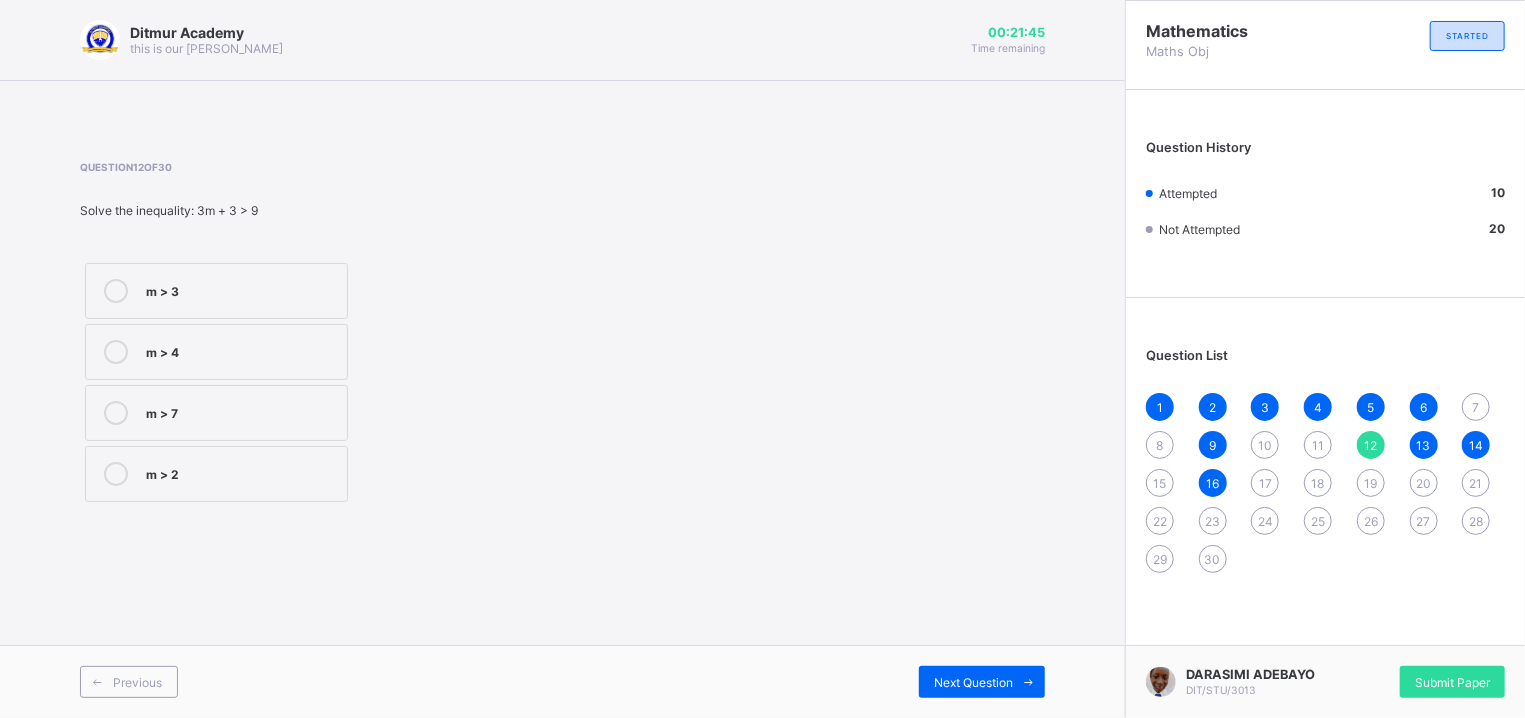 click on "11" at bounding box center [1318, 445] 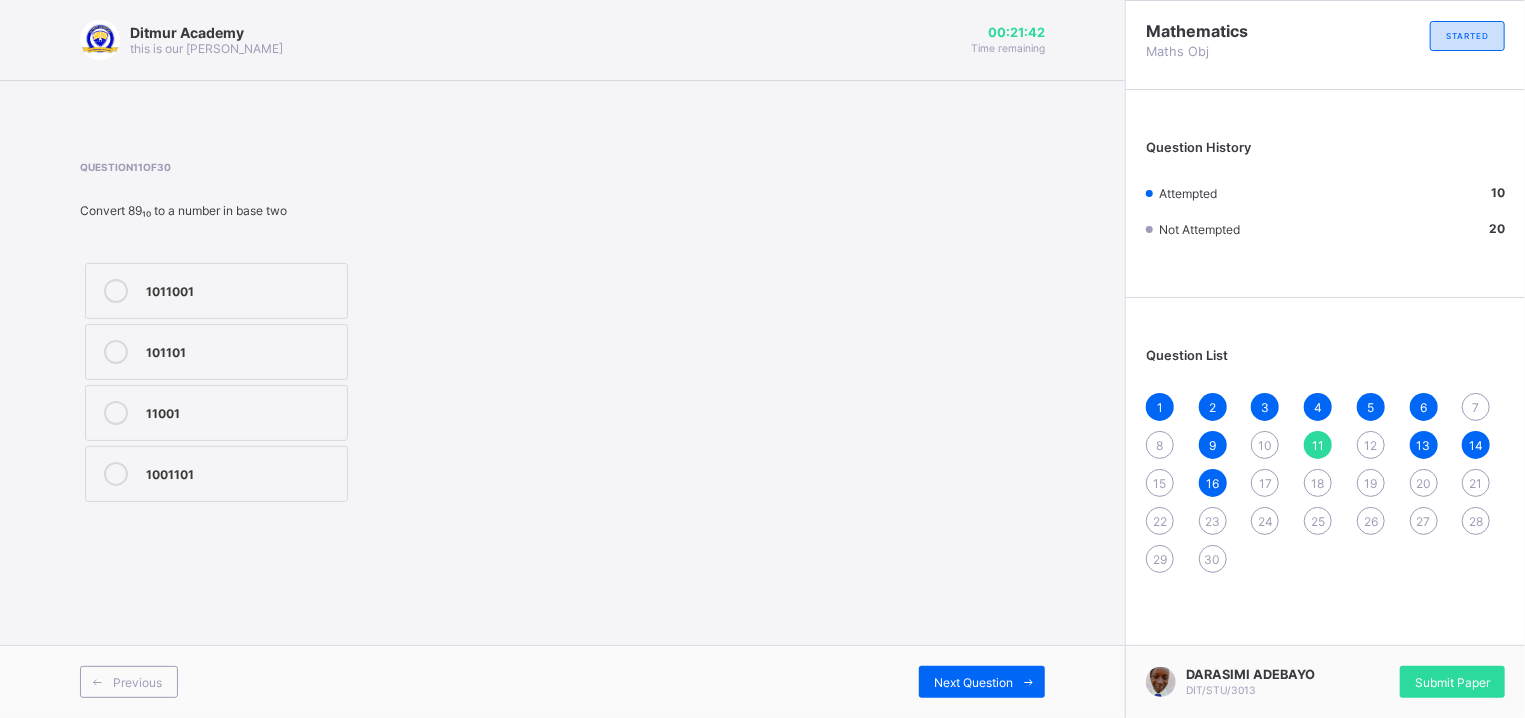 click on "12" at bounding box center (1371, 445) 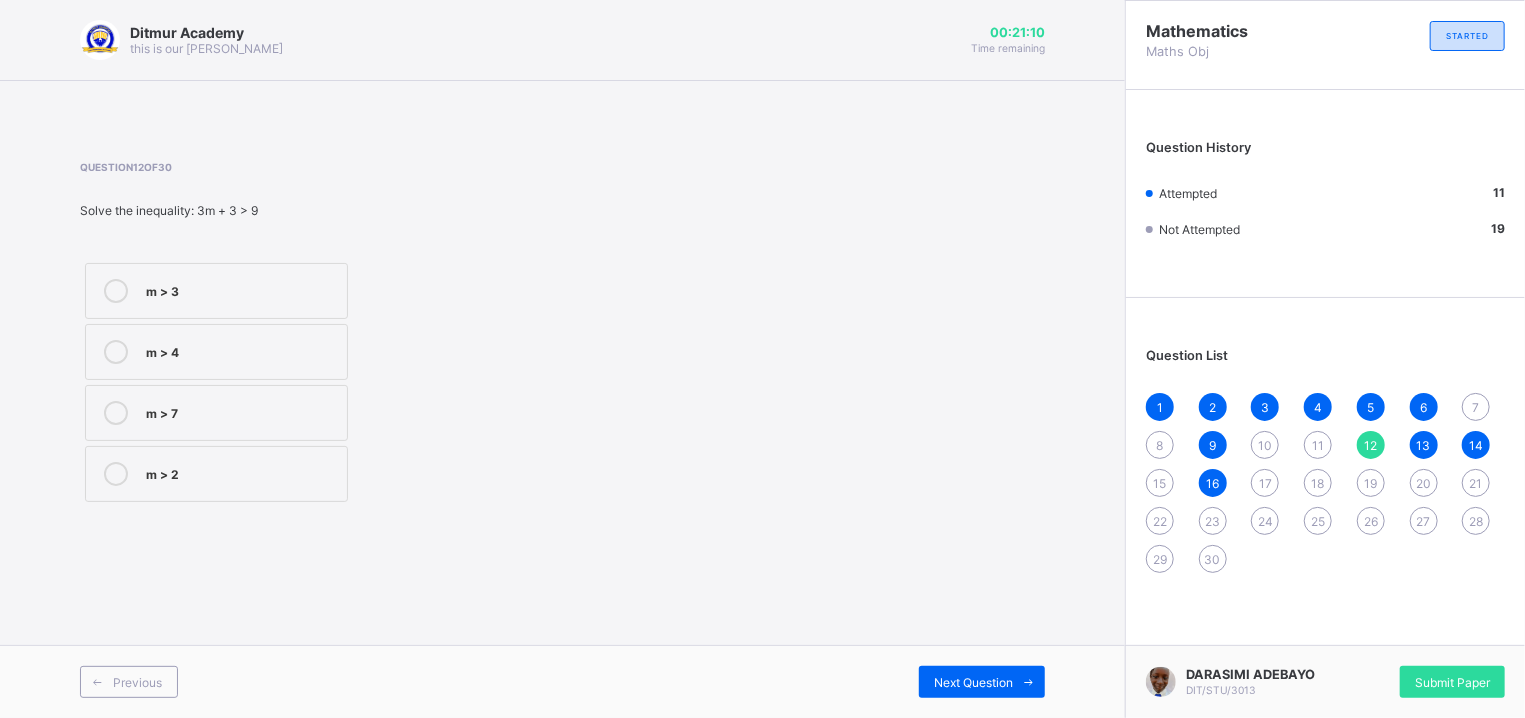 click on "11" at bounding box center (1318, 445) 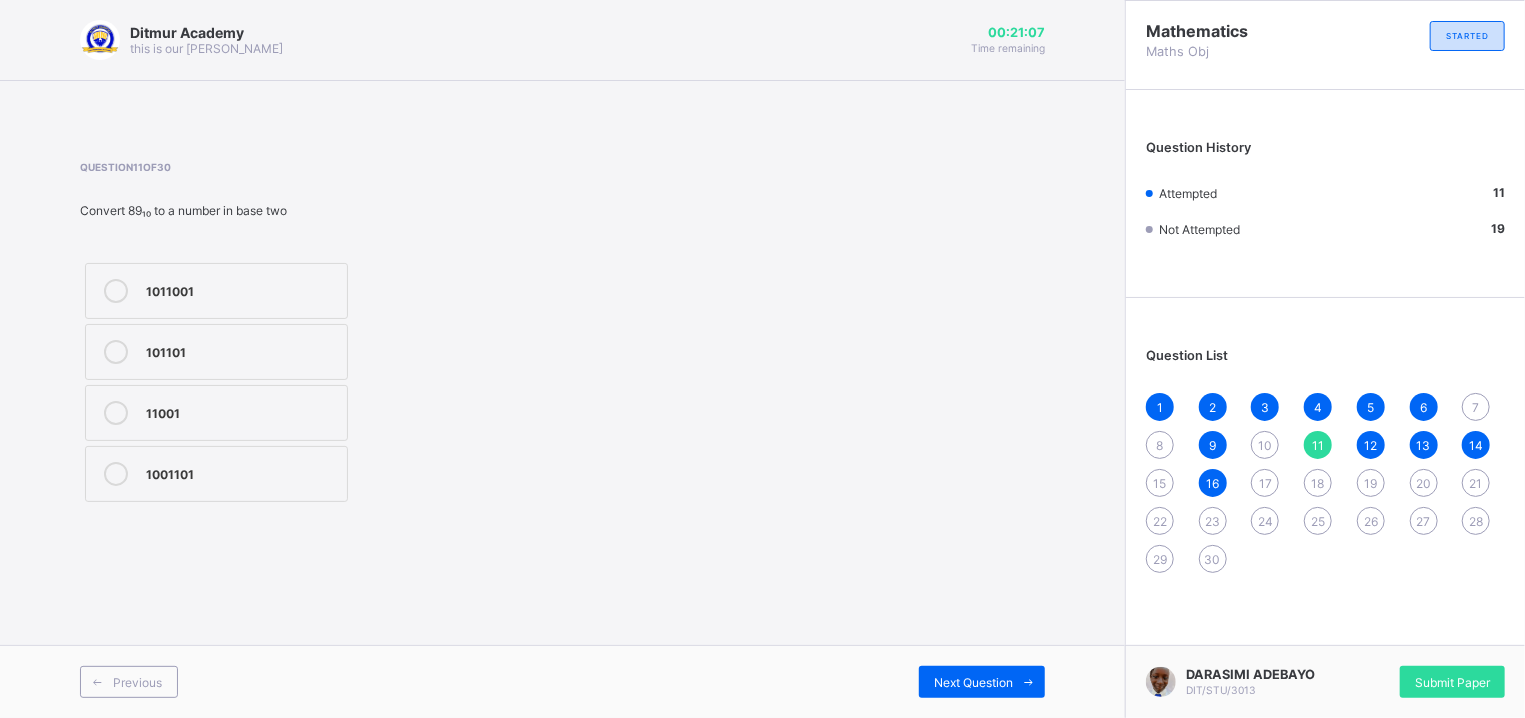 click on "1011001" at bounding box center [241, 289] 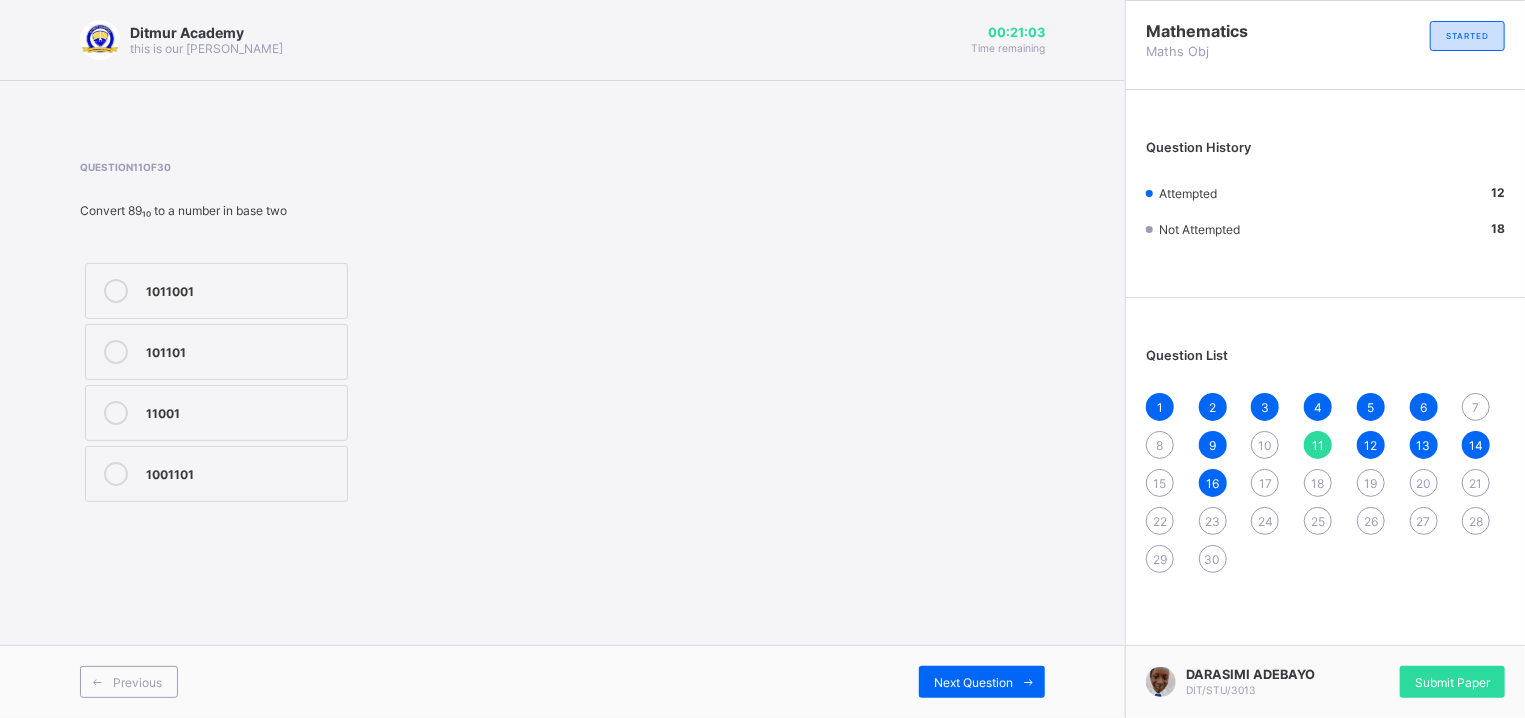 click on "10" at bounding box center (1265, 445) 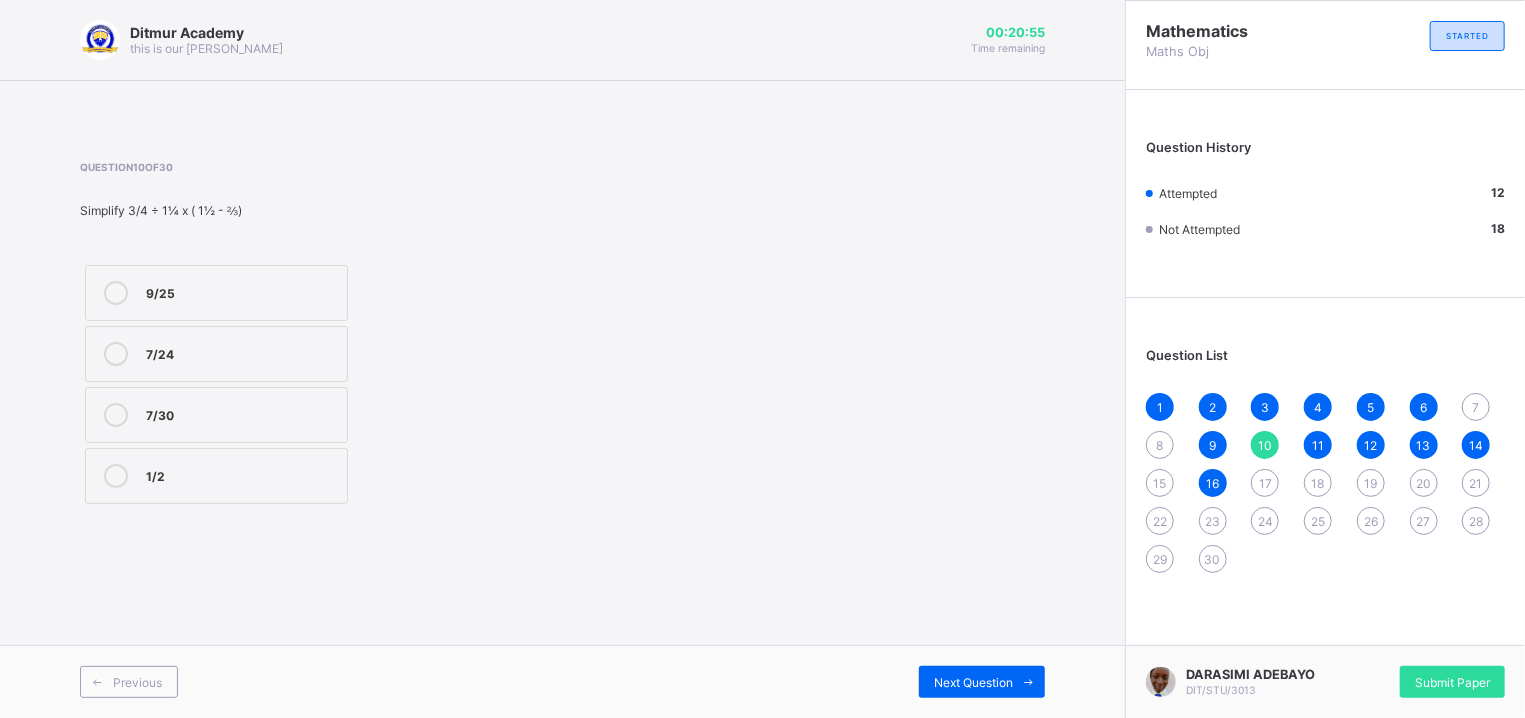 click on "7/24" at bounding box center (216, 354) 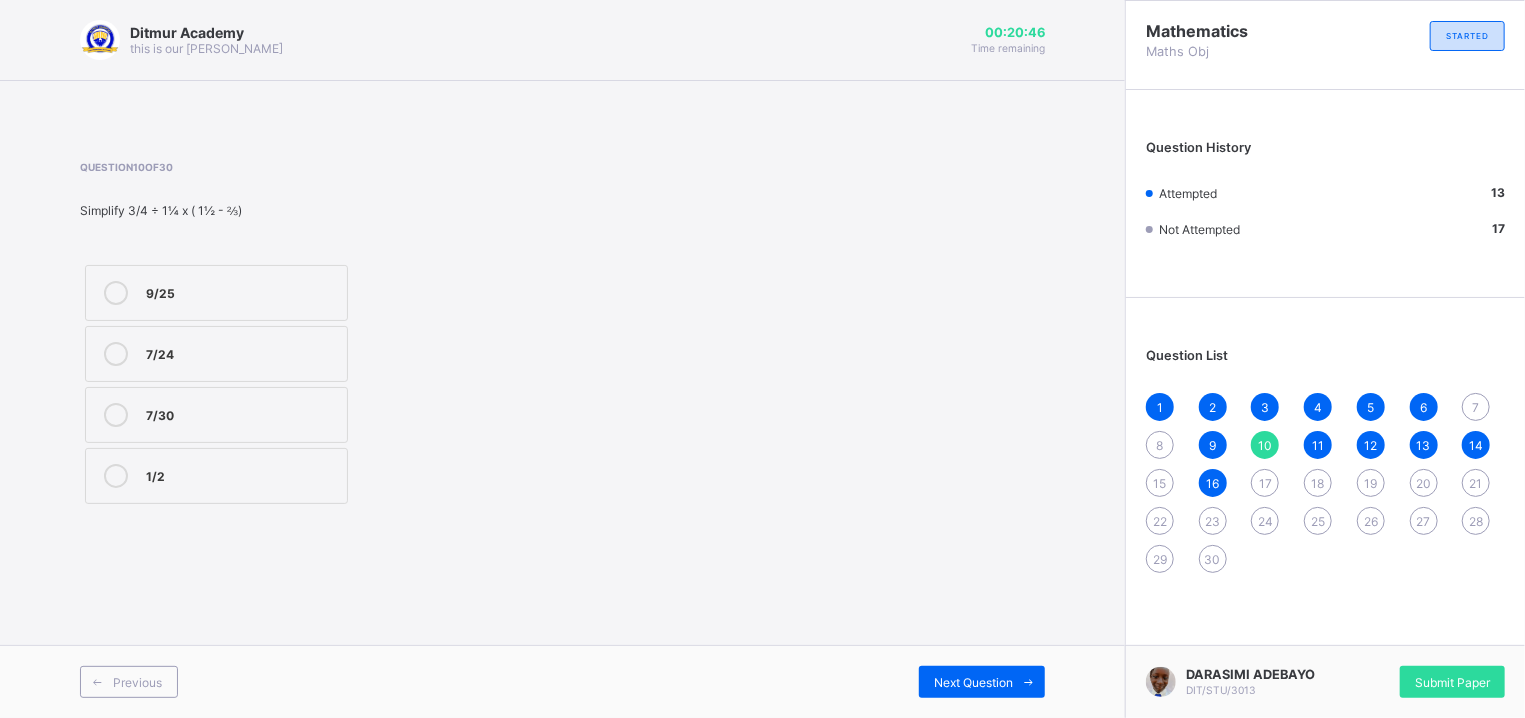 click on "14" at bounding box center (1476, 445) 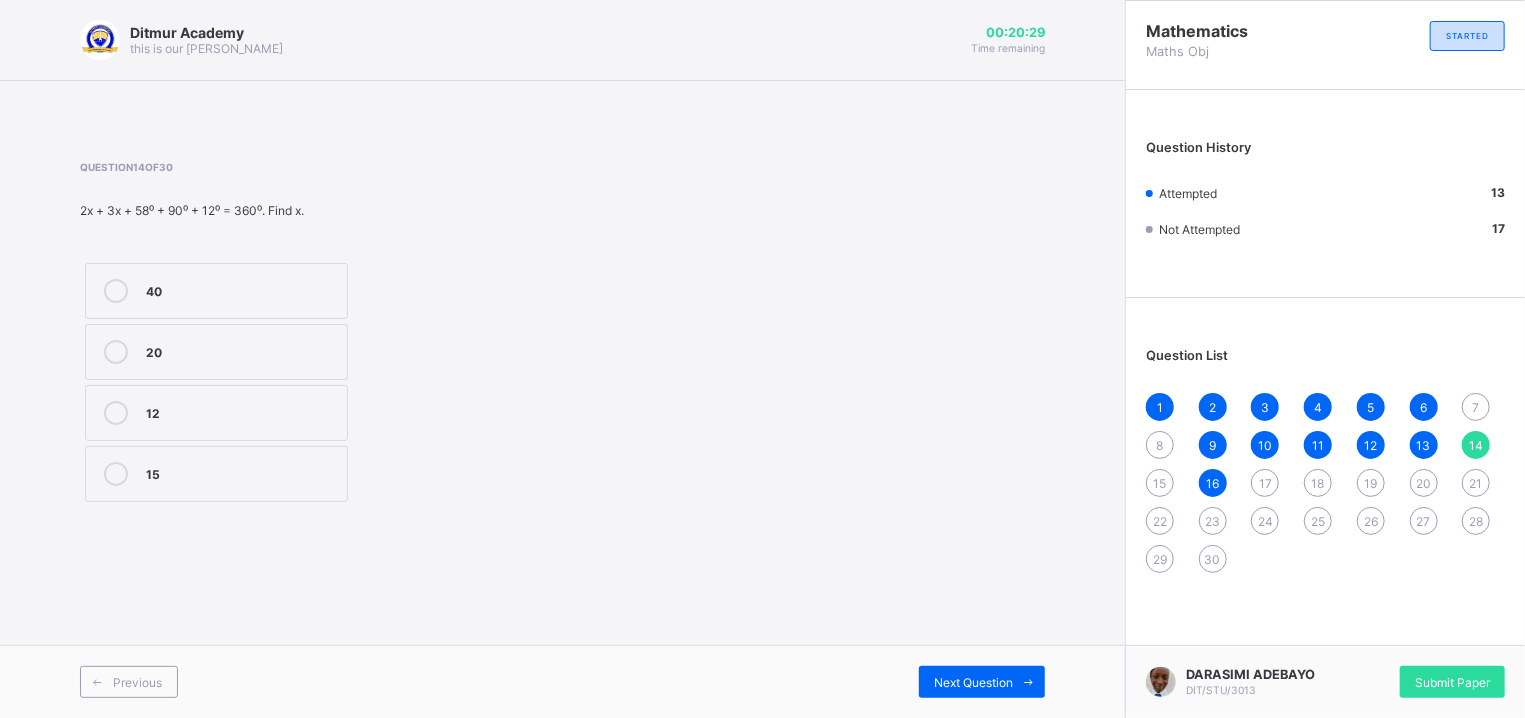 click on "15" at bounding box center [1160, 483] 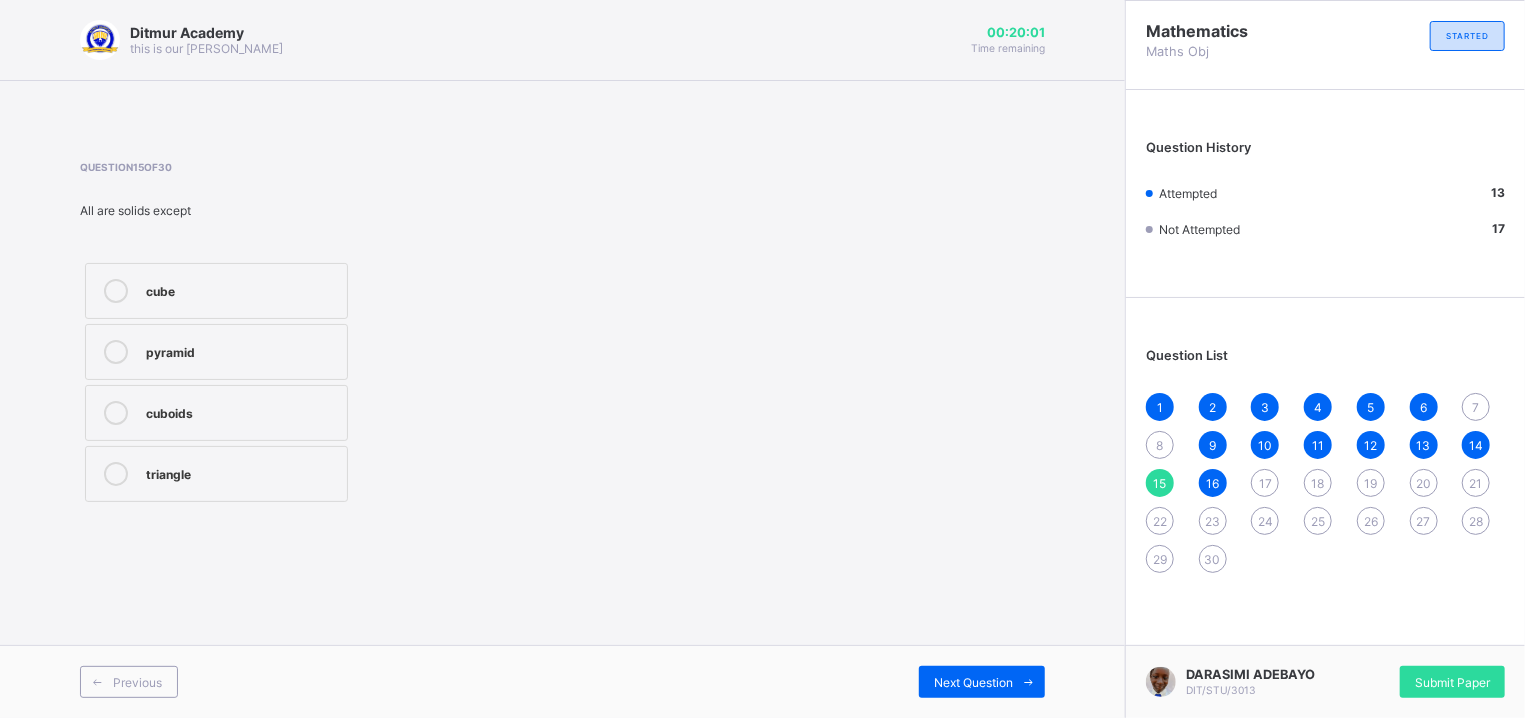 click on "triangle" at bounding box center [216, 474] 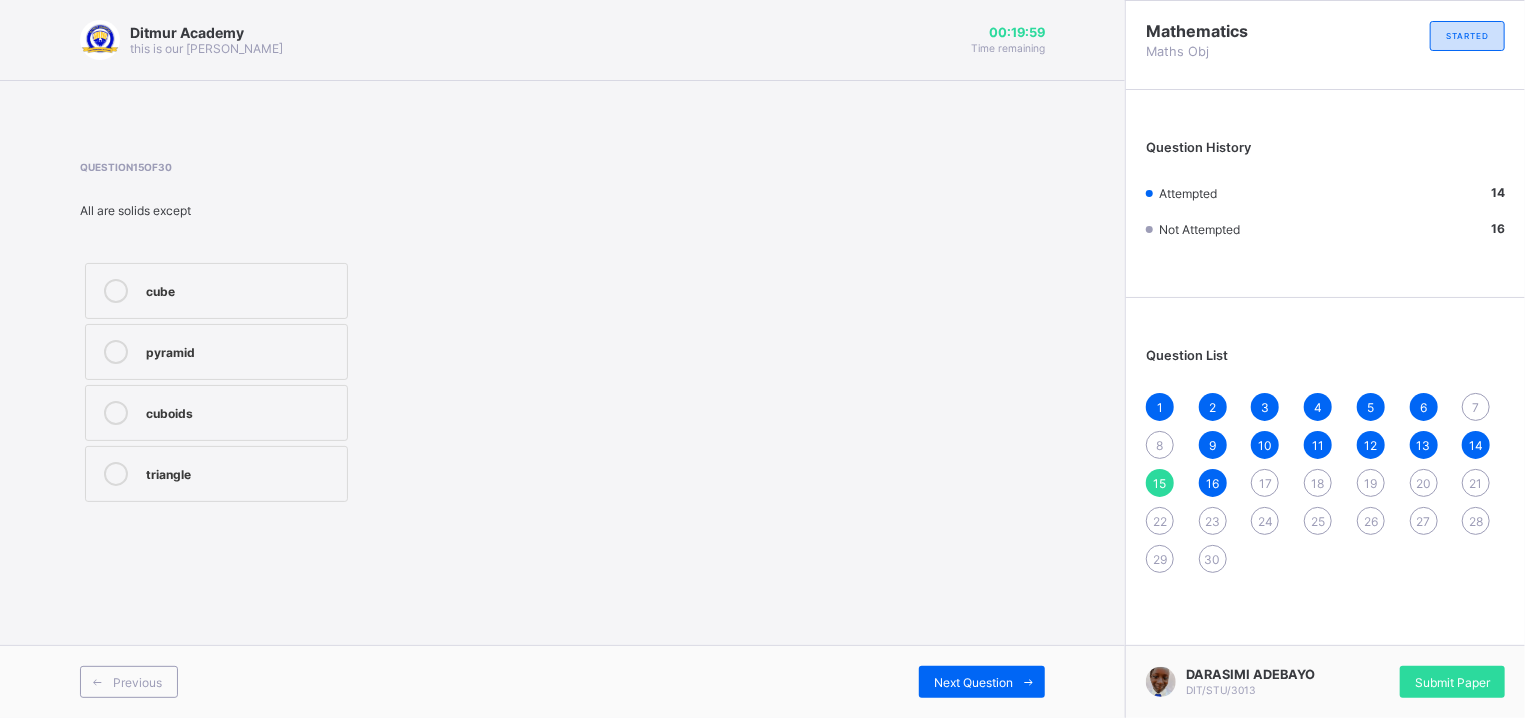 click on "17" at bounding box center [1265, 483] 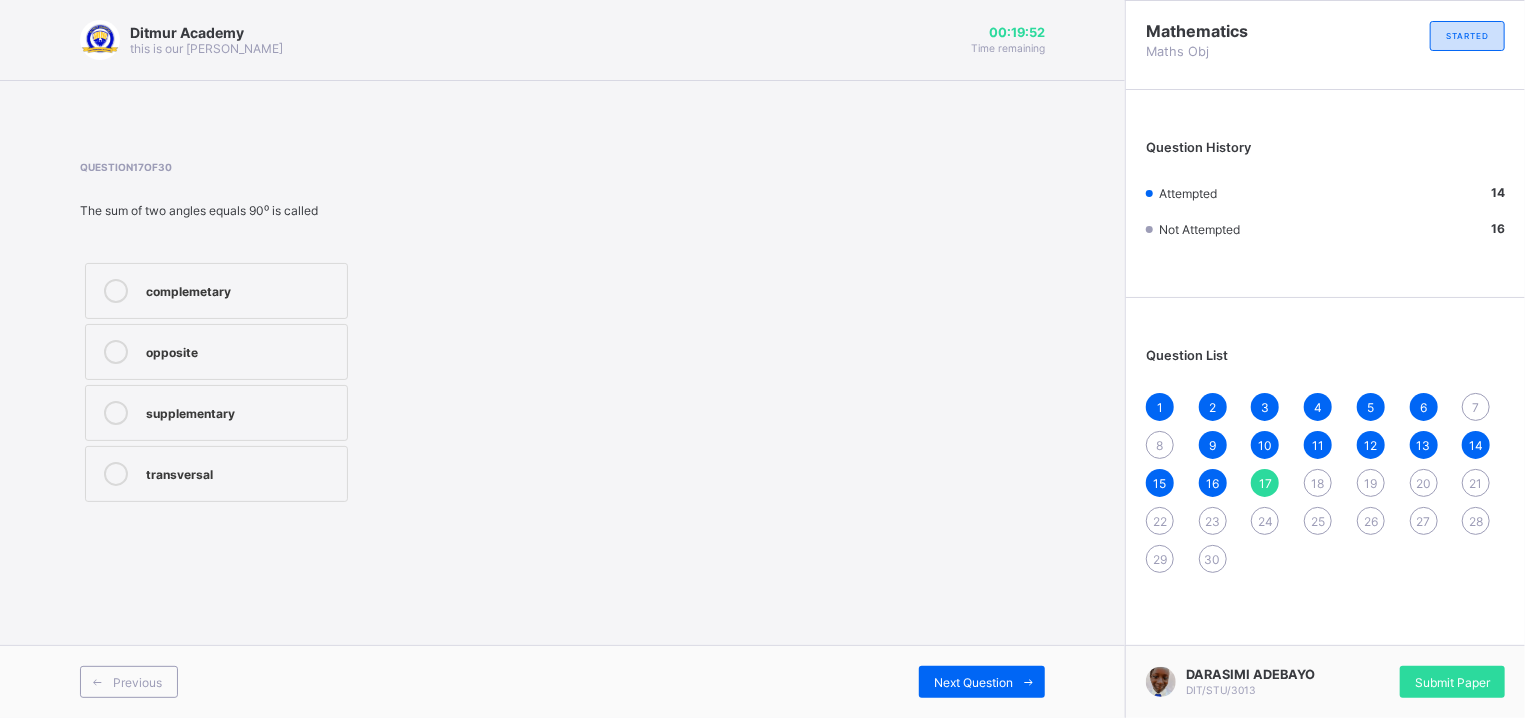 click on "18" at bounding box center [1318, 483] 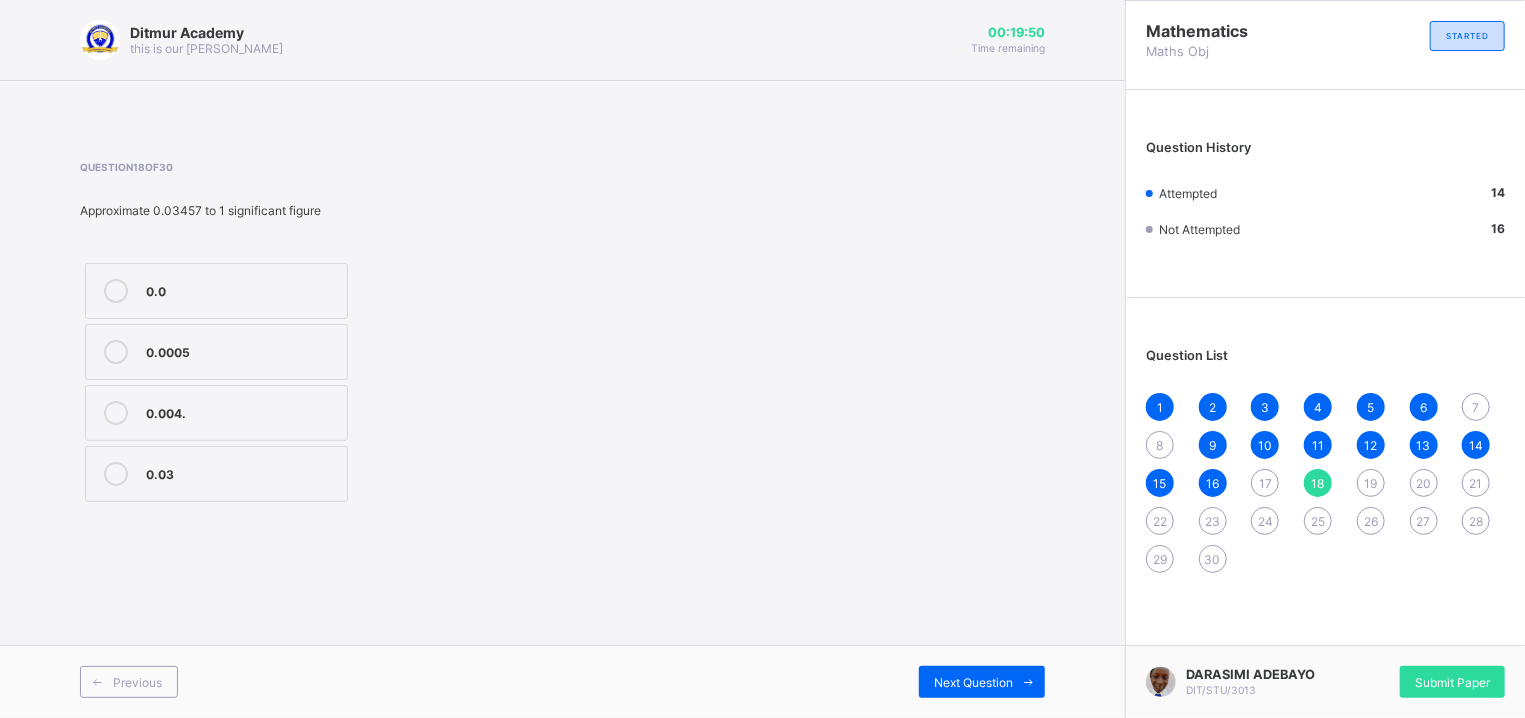 click on "17" at bounding box center (1265, 483) 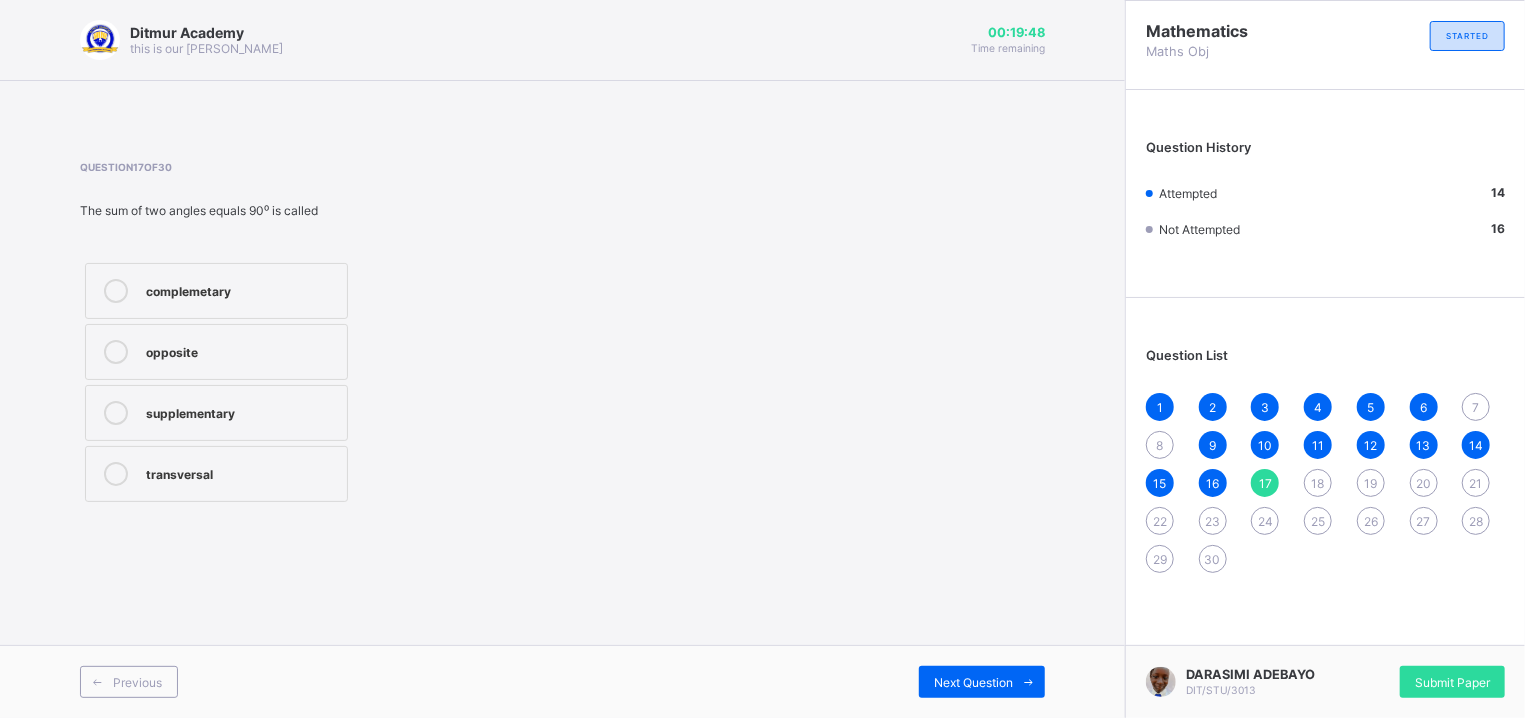 drag, startPoint x: 920, startPoint y: 452, endPoint x: 721, endPoint y: 438, distance: 199.49185 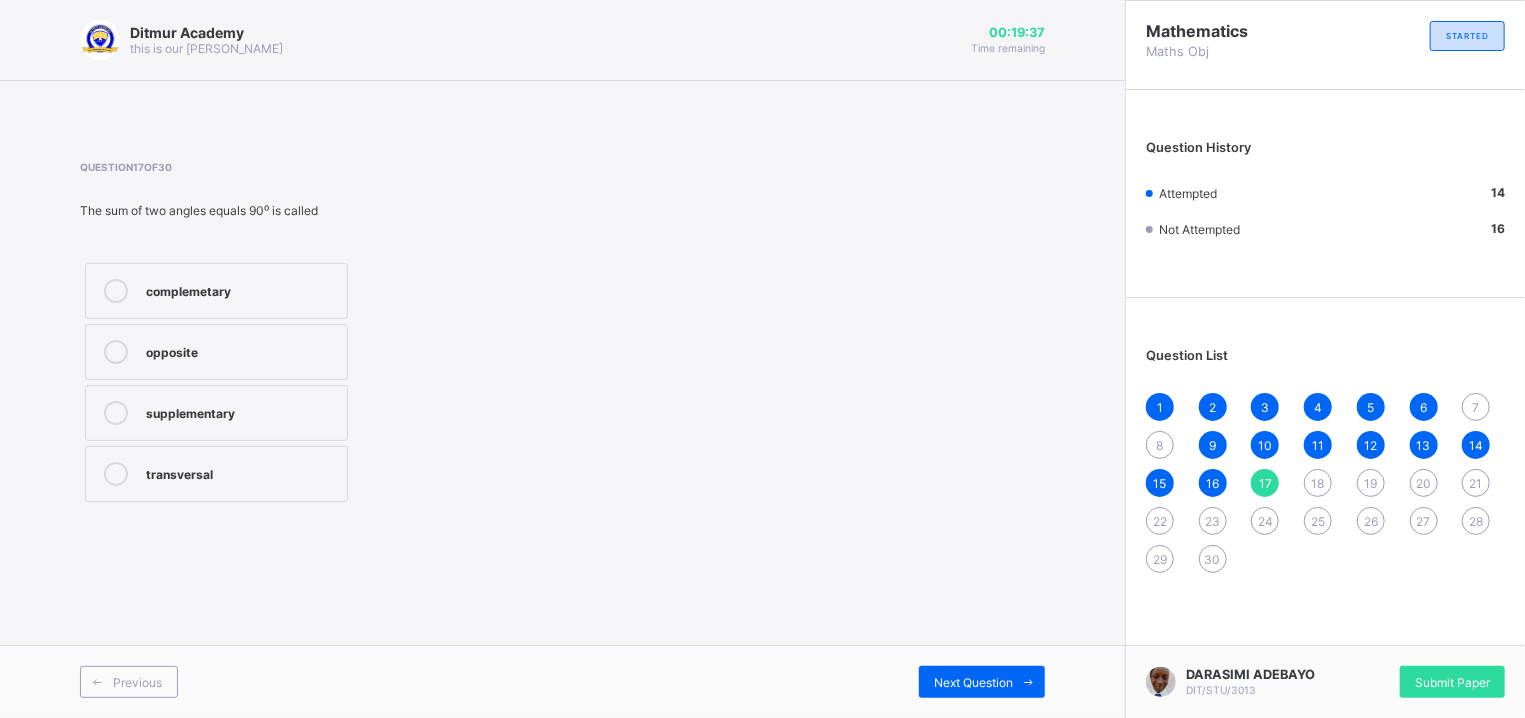 click on "complemetary" at bounding box center (241, 289) 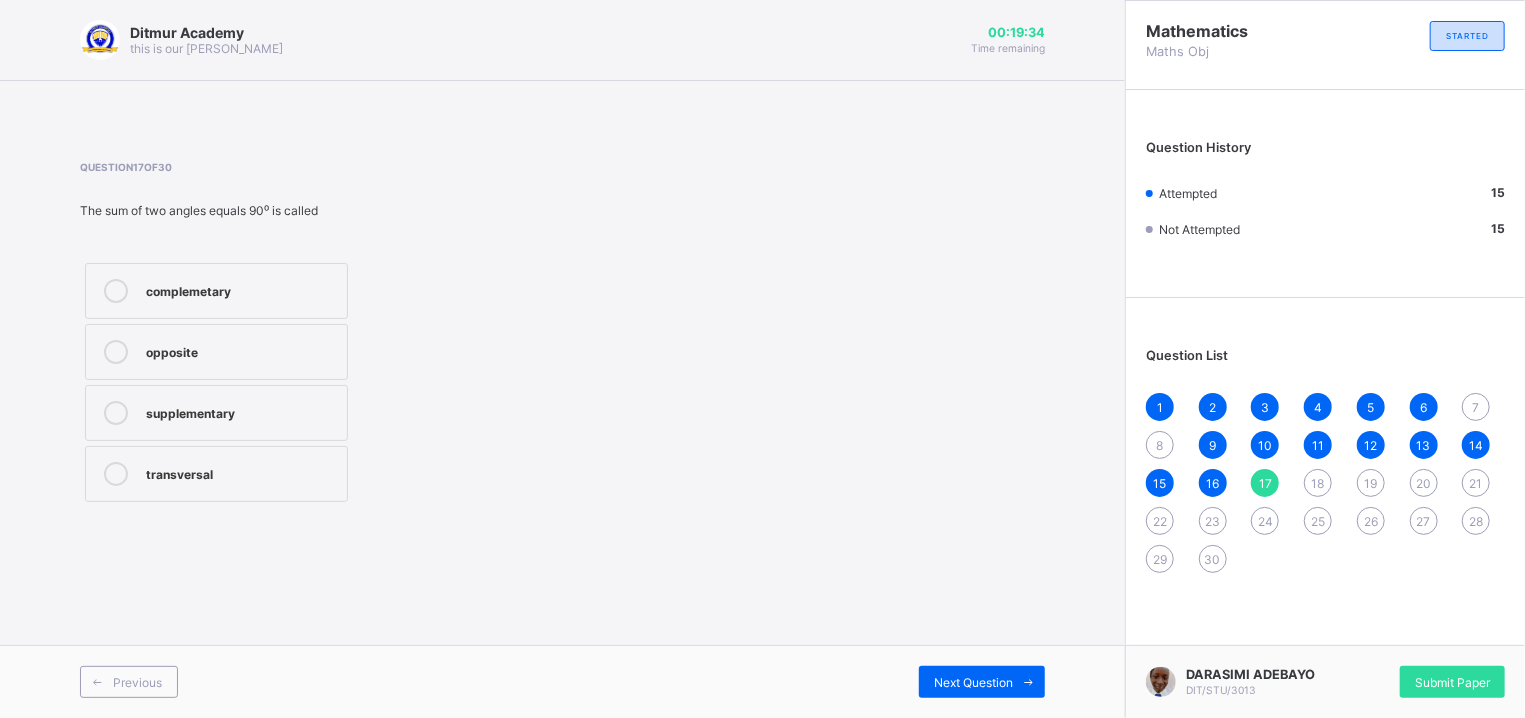 click on "1 2 3 4 5 6 7 8 9 10 11 12 13 14 15 16 17 18 19 20 21 22 23 24 25 26 27 28 29 30" at bounding box center [1325, 483] 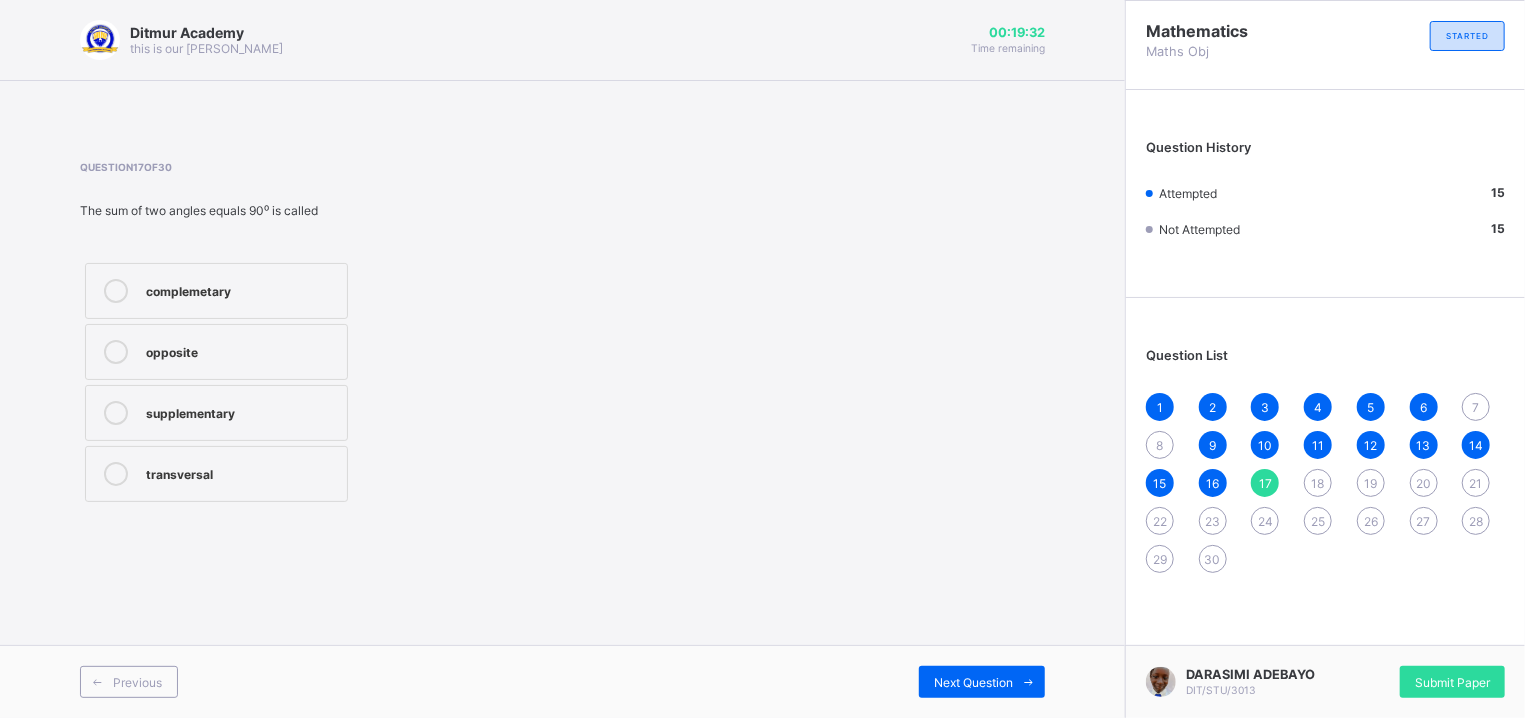 click on "18" at bounding box center (1318, 483) 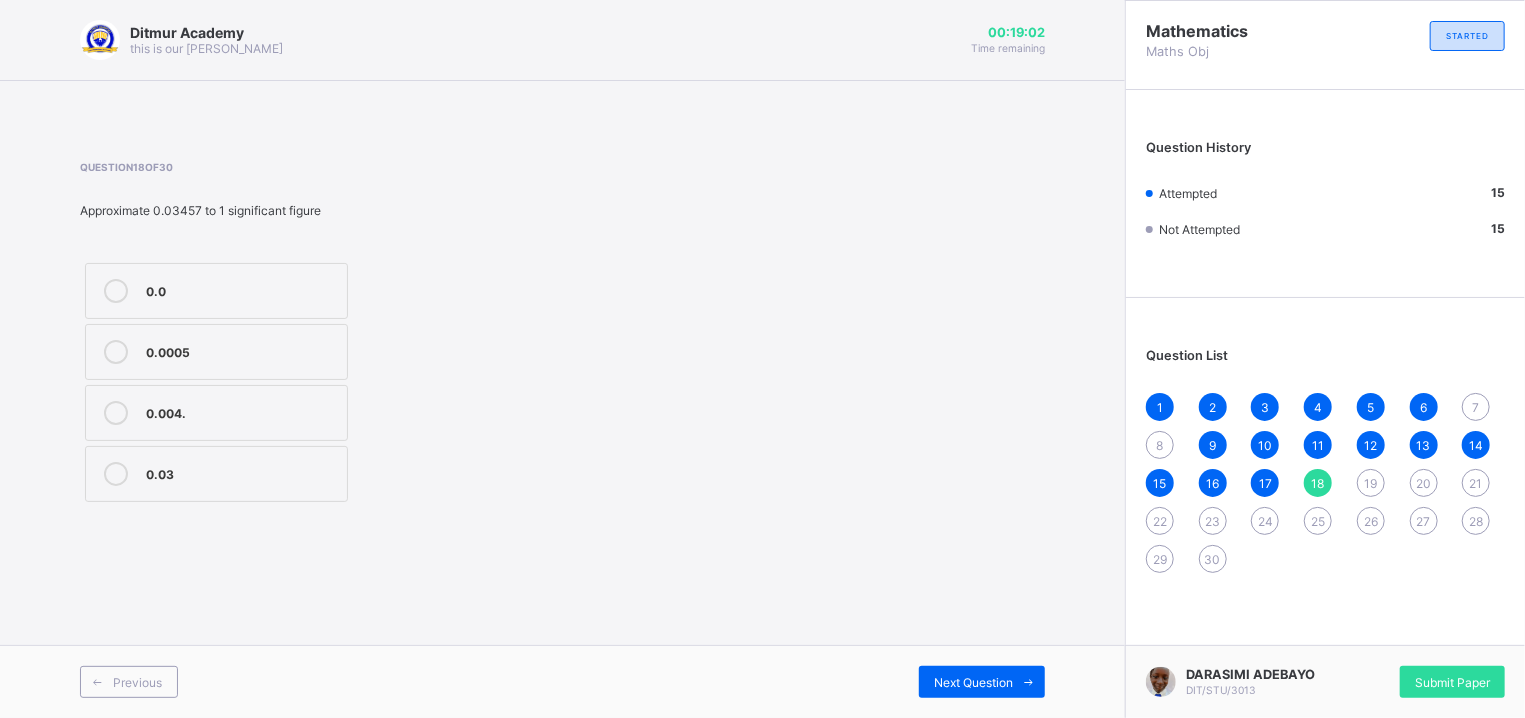 click on "0.03" at bounding box center [241, 472] 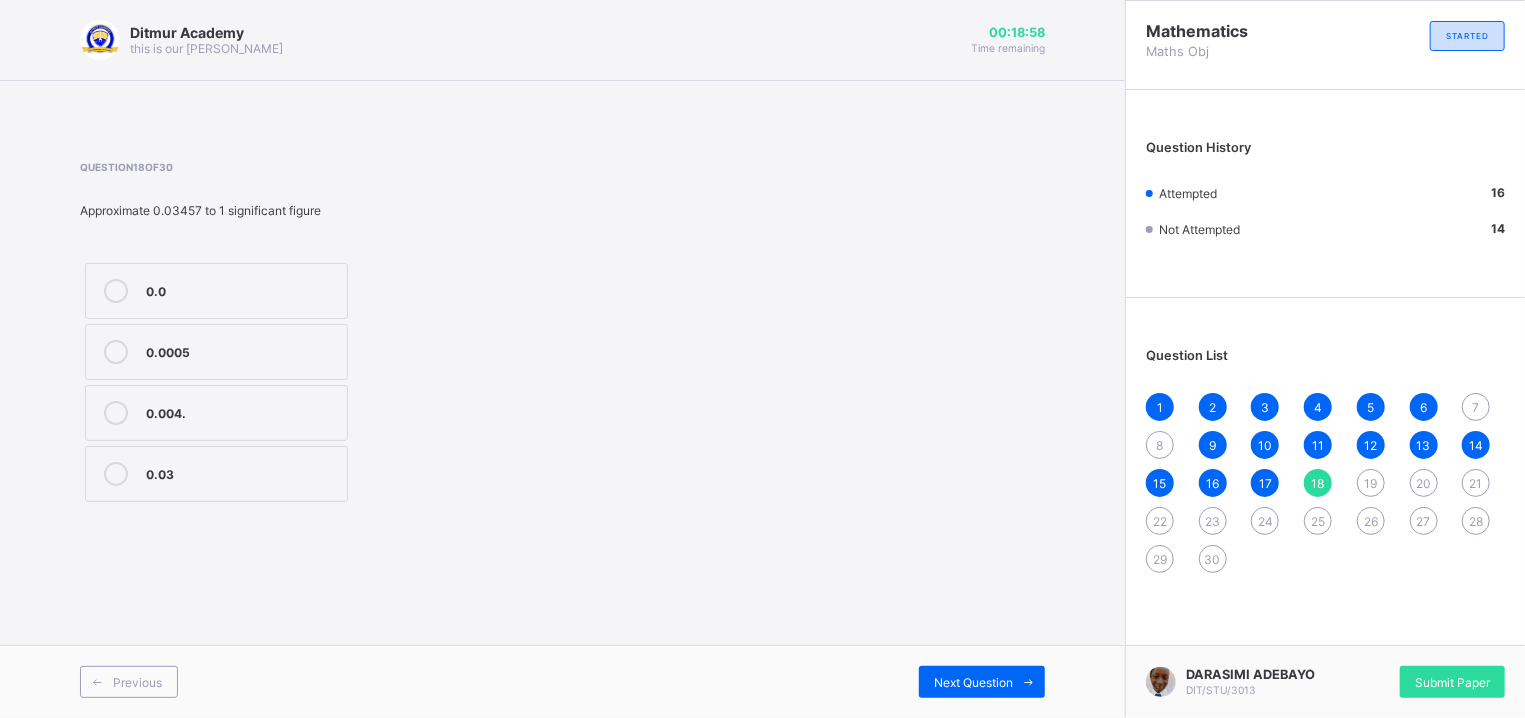 click on "19" at bounding box center (1371, 483) 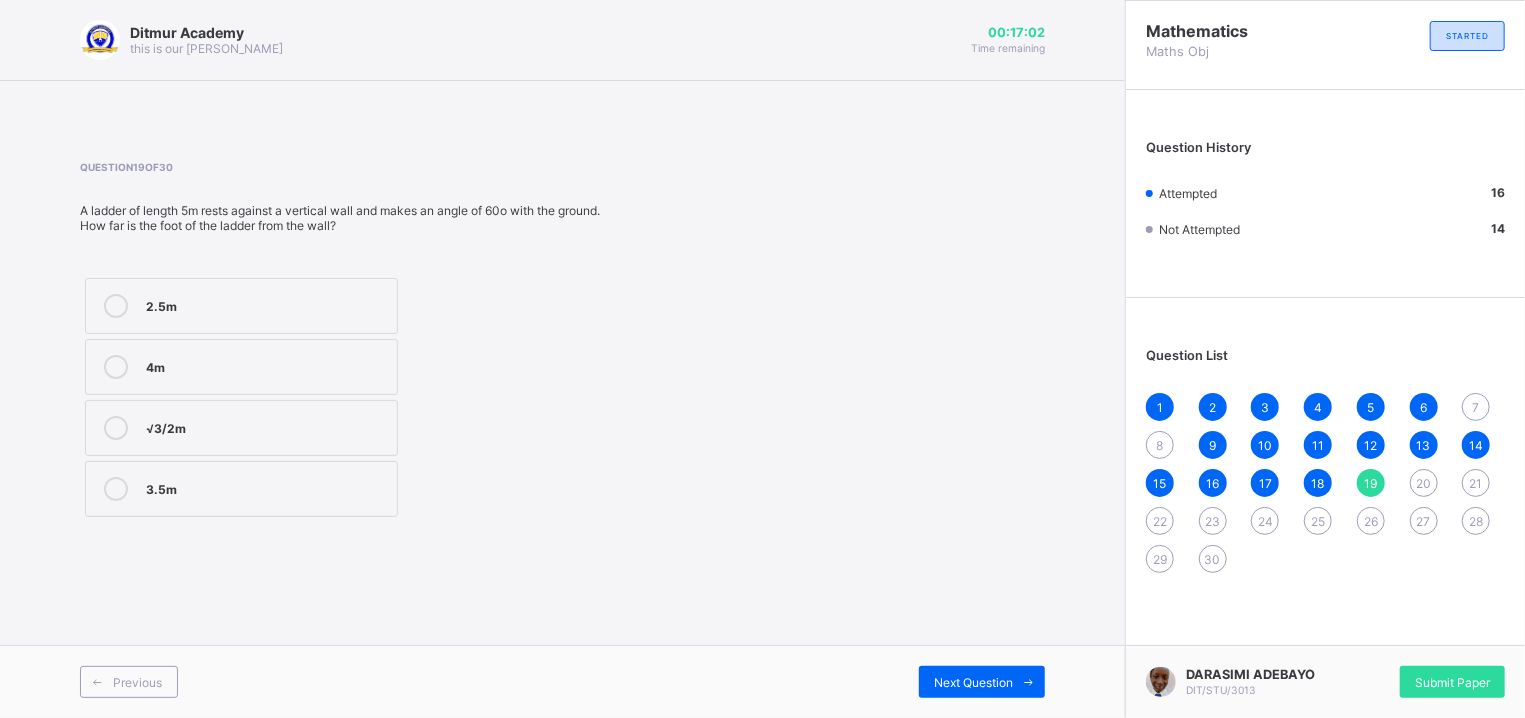 click on "2.5m" at bounding box center (241, 306) 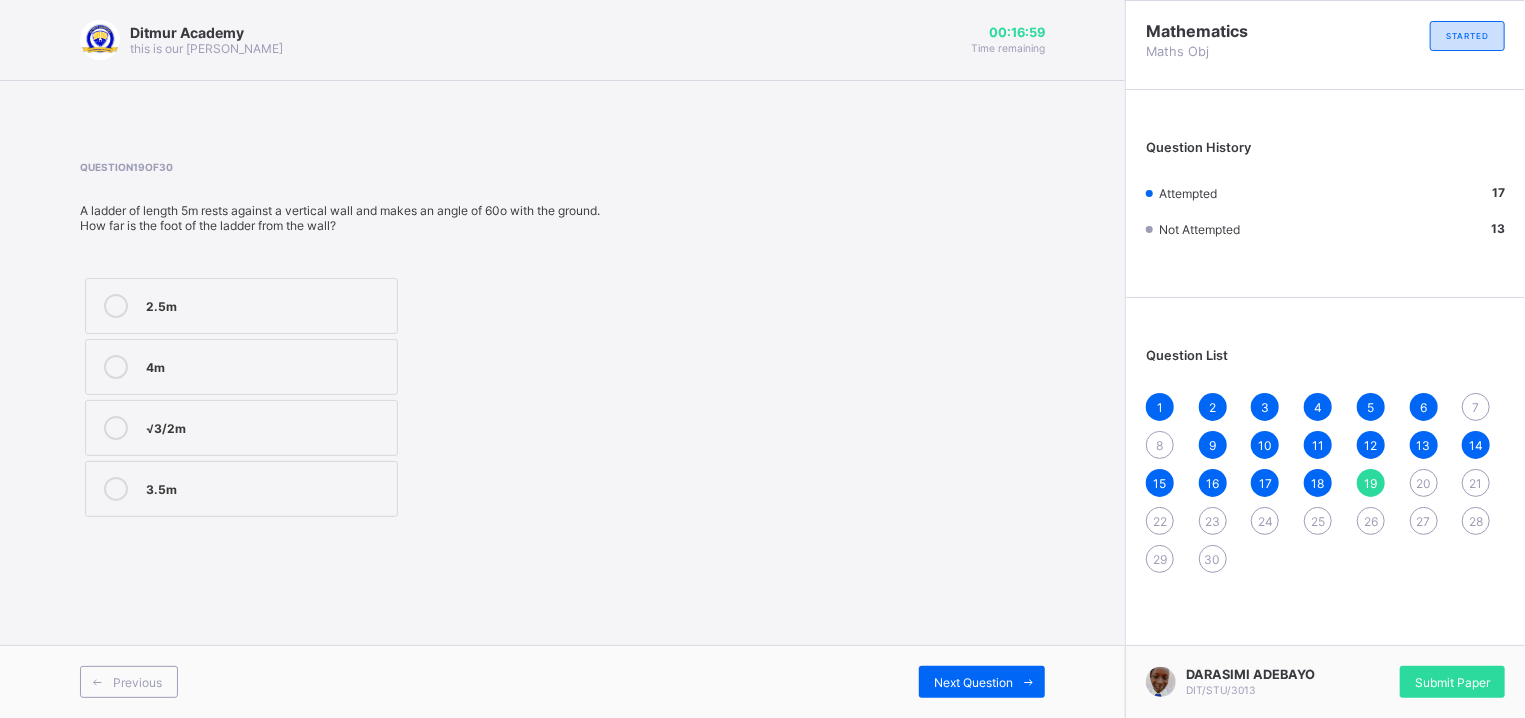 click on "20" at bounding box center [1423, 483] 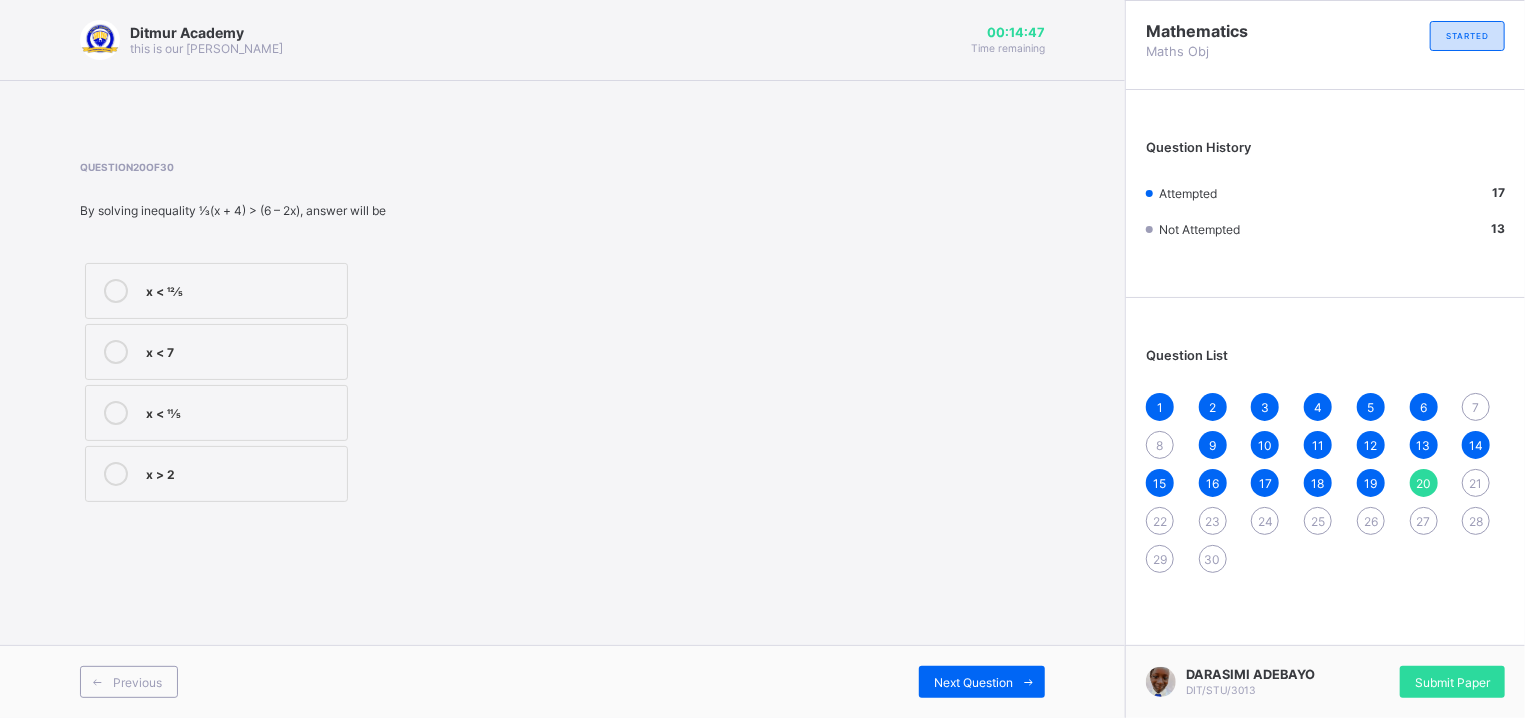 click on "1 2 3 4 5 6 7 8 9 10 11 12 13 14 15 16 17 18 19 20 21 22 23 24 25 26 27 28 29 30" at bounding box center (1325, 483) 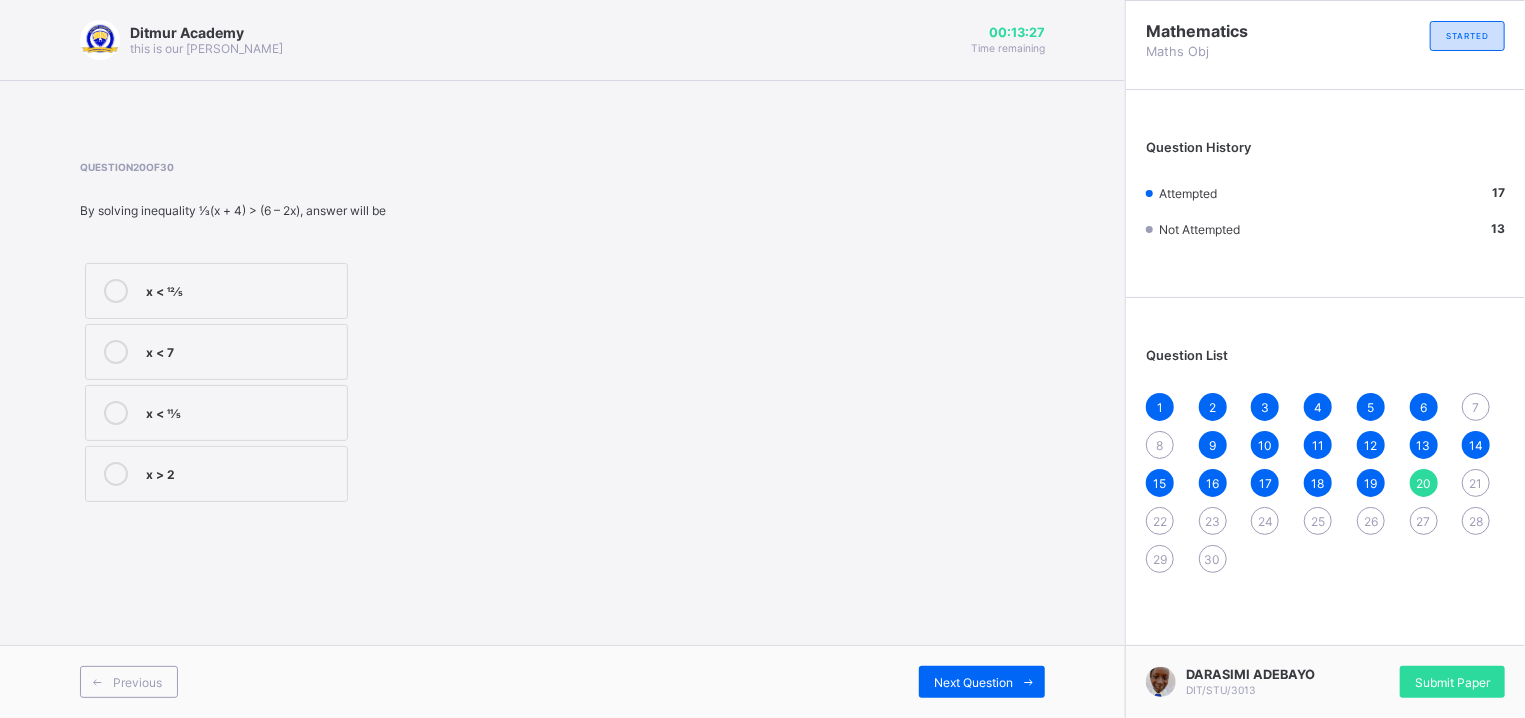 click on "19" at bounding box center [1370, 483] 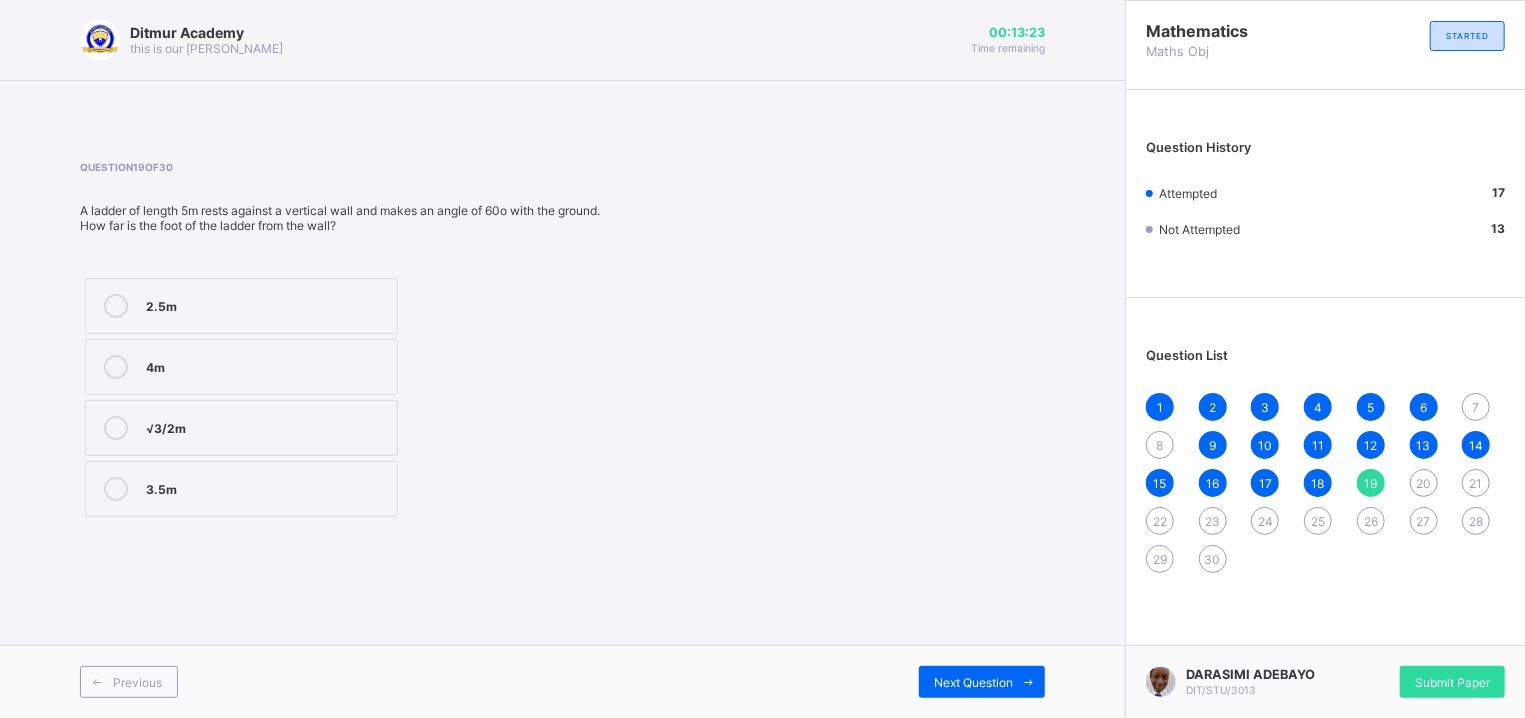 click on "1 2 3 4 5 6 7 8 9 10 11 12 13 14 15 16 17 18 19 20 21 22 23 24 25 26 27 28 29 30" at bounding box center [1325, 483] 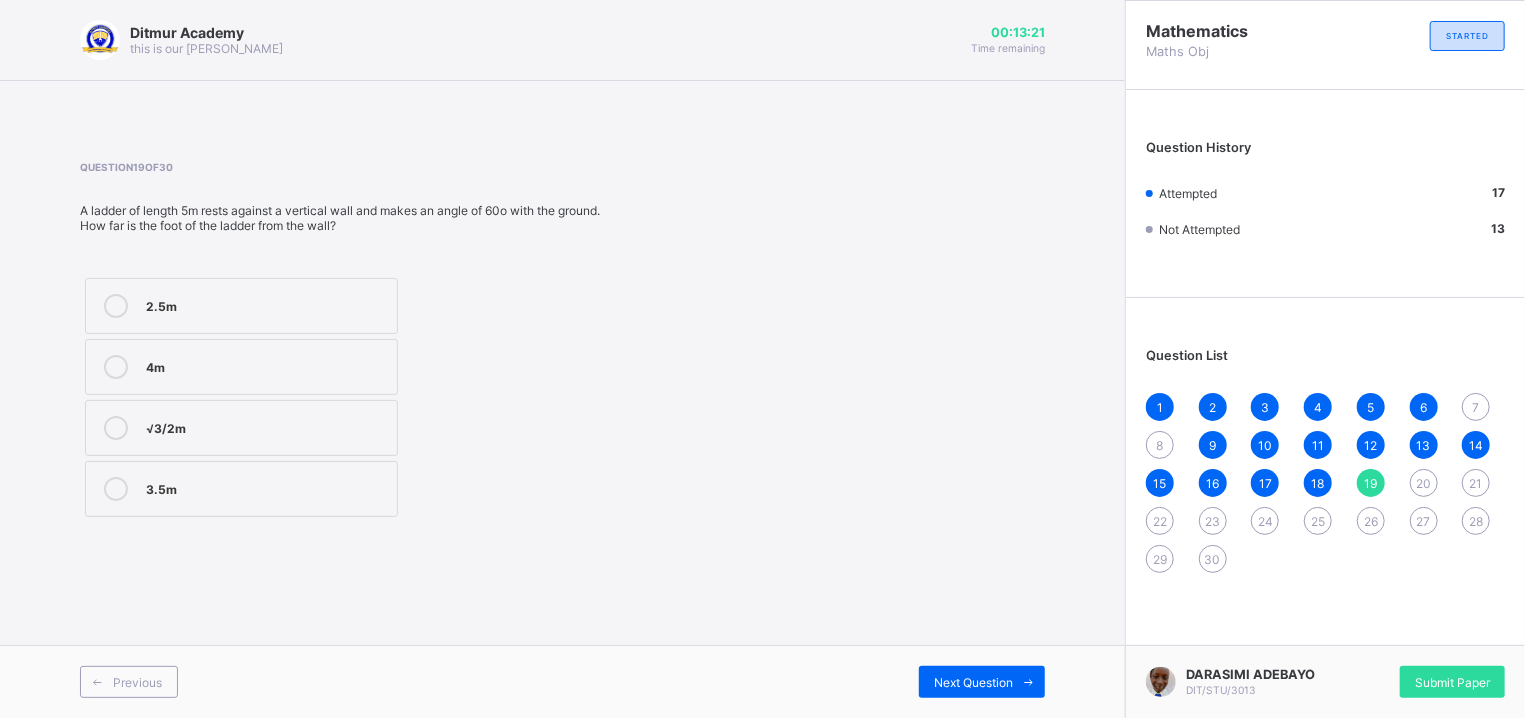 click on "20" at bounding box center [1423, 483] 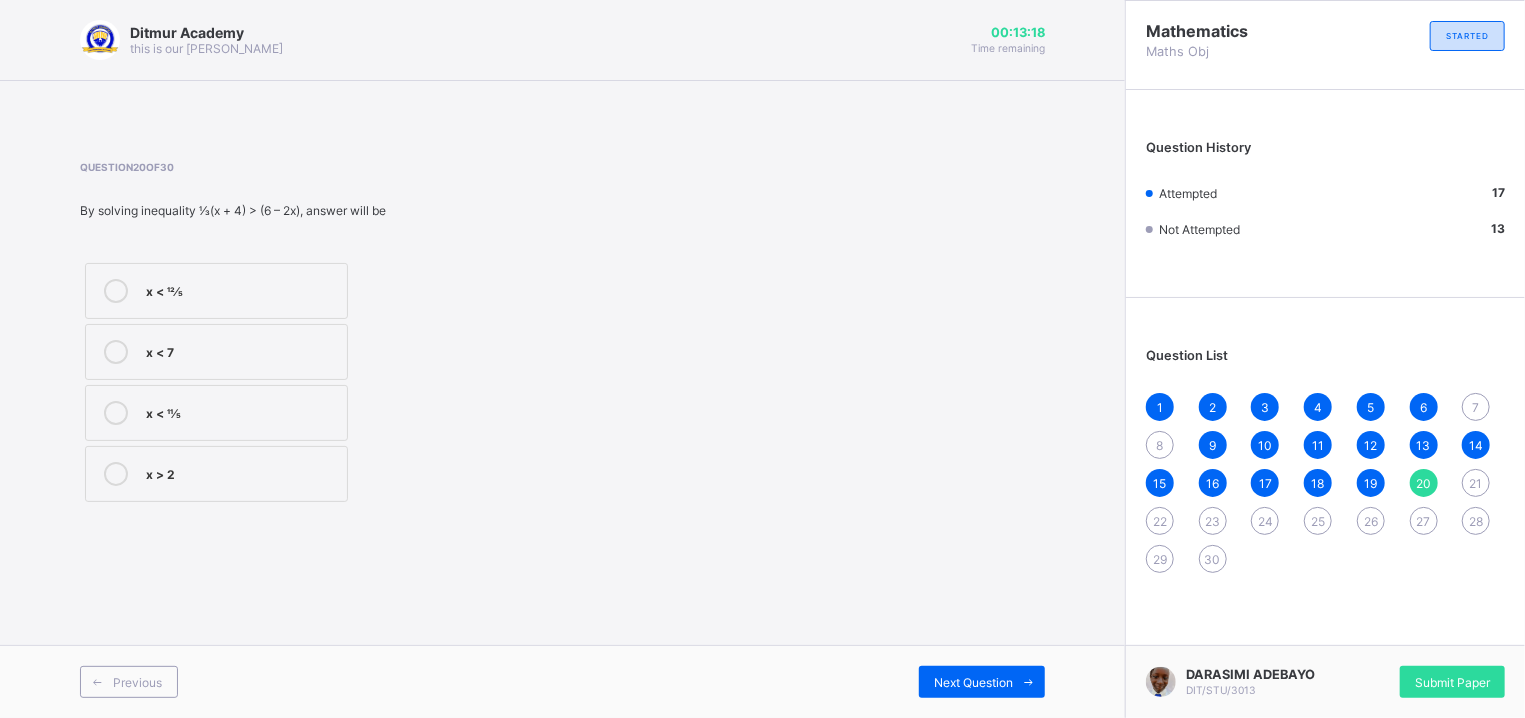 click on "21" at bounding box center (1476, 483) 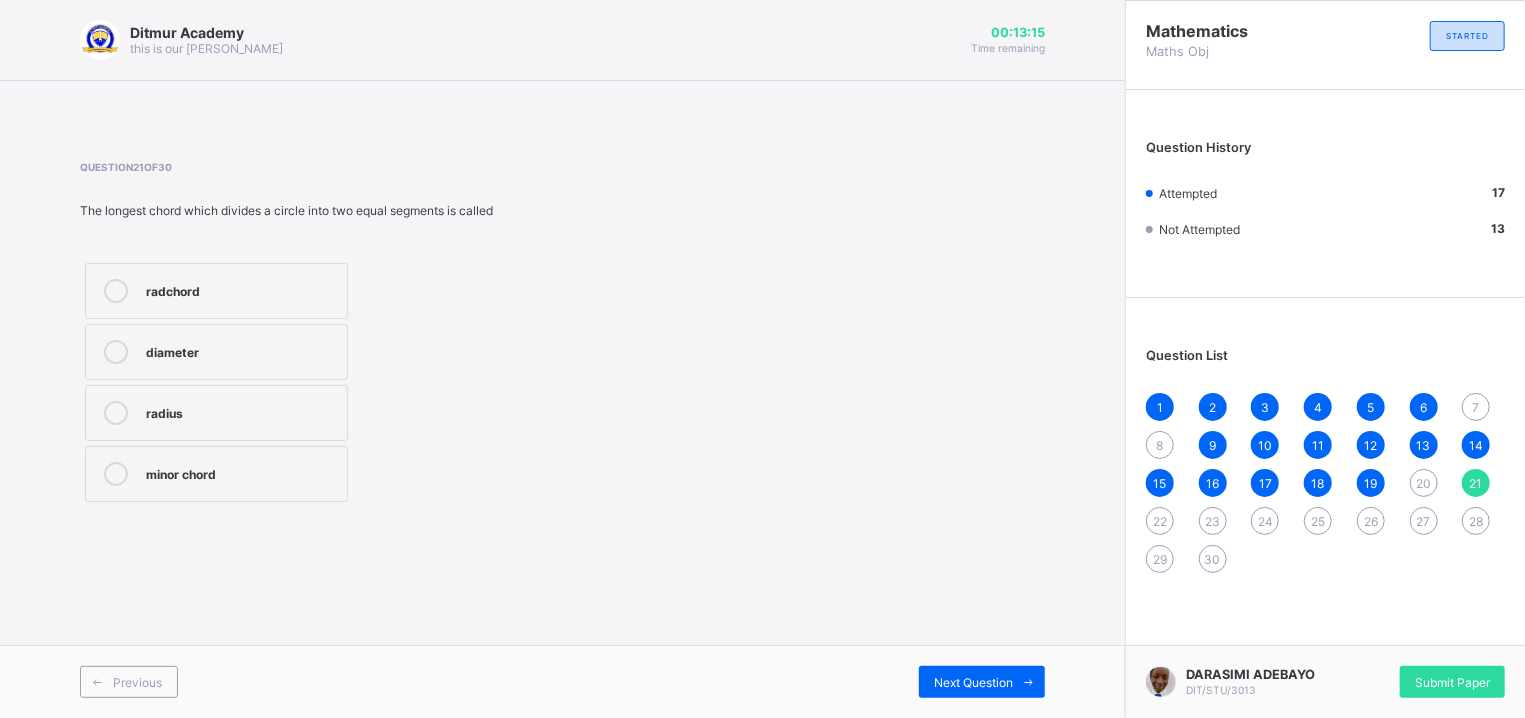 click on "diameter" at bounding box center [241, 352] 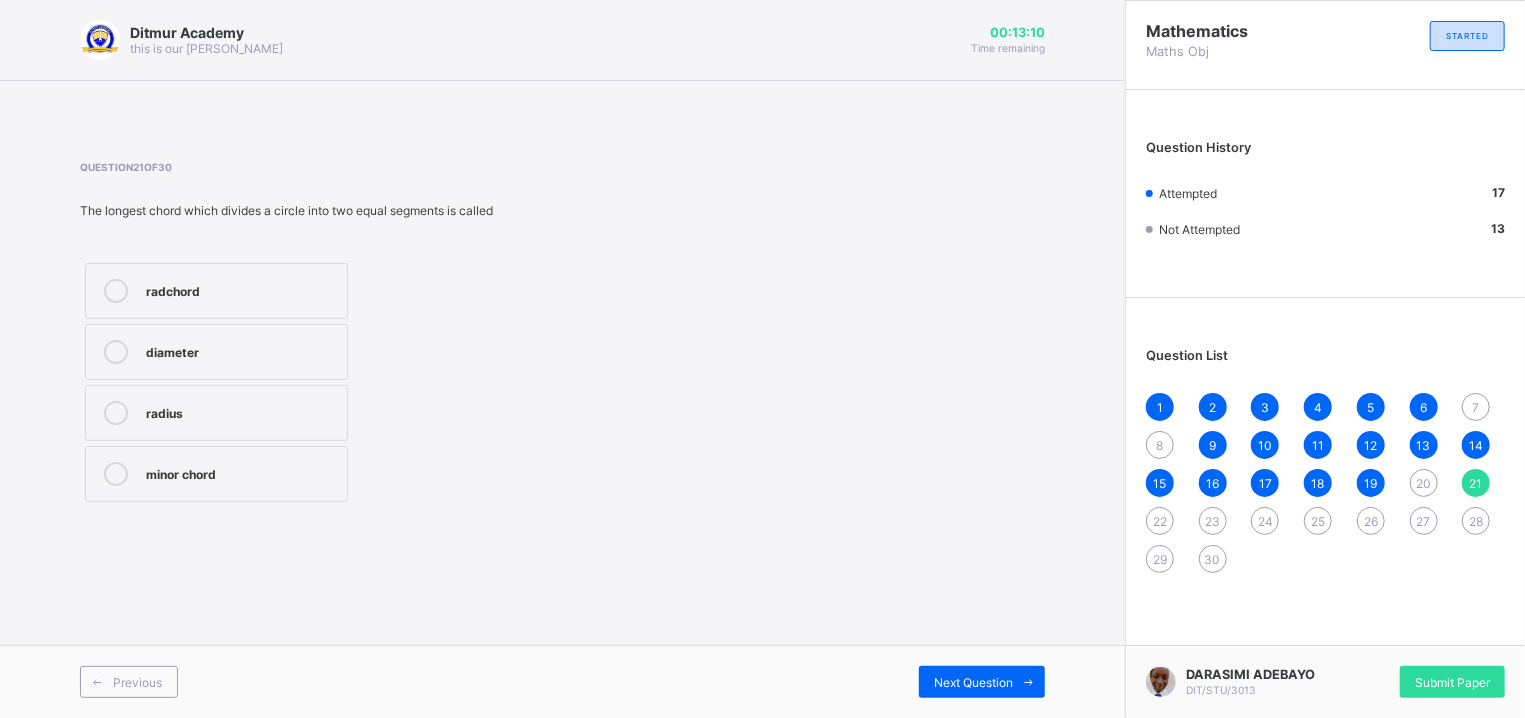 click on "20" at bounding box center (1423, 483) 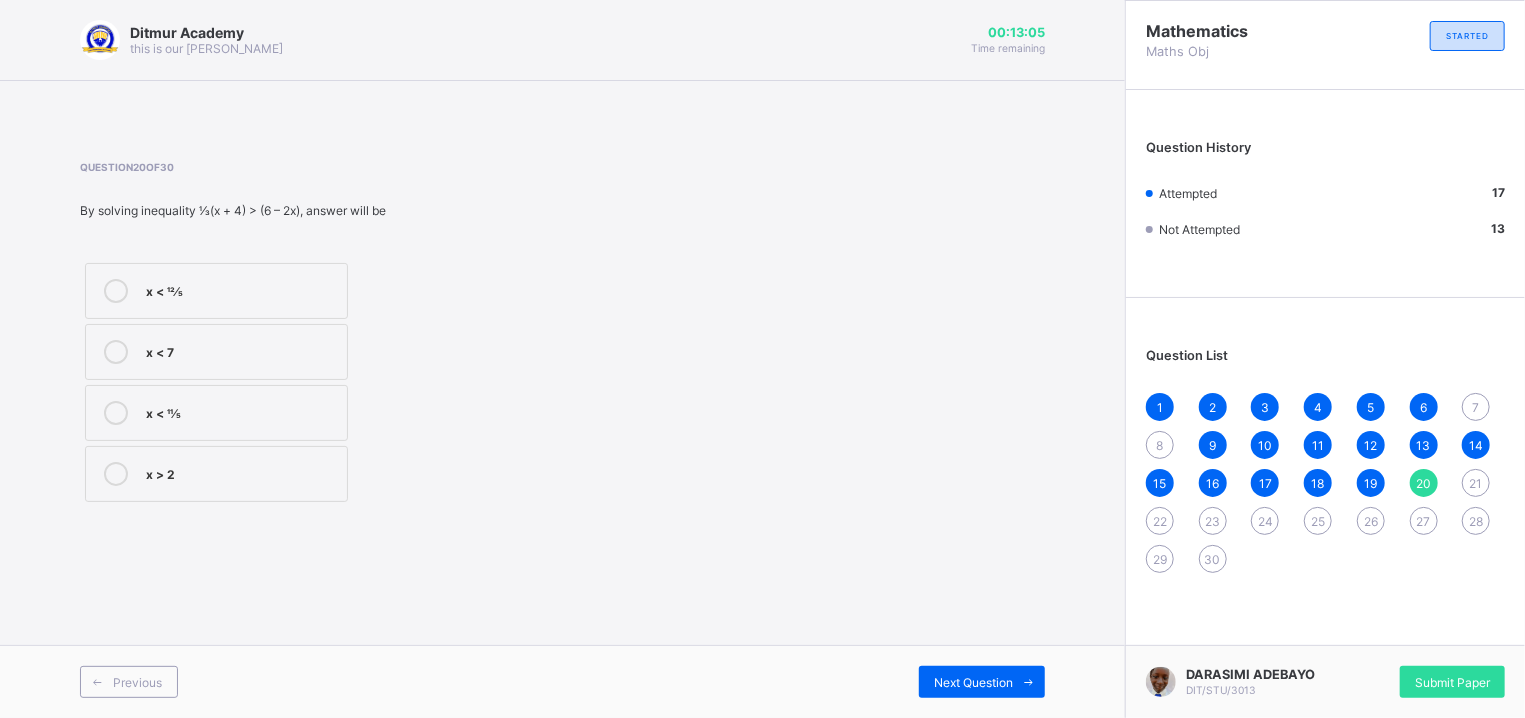 click on "21" at bounding box center (1476, 483) 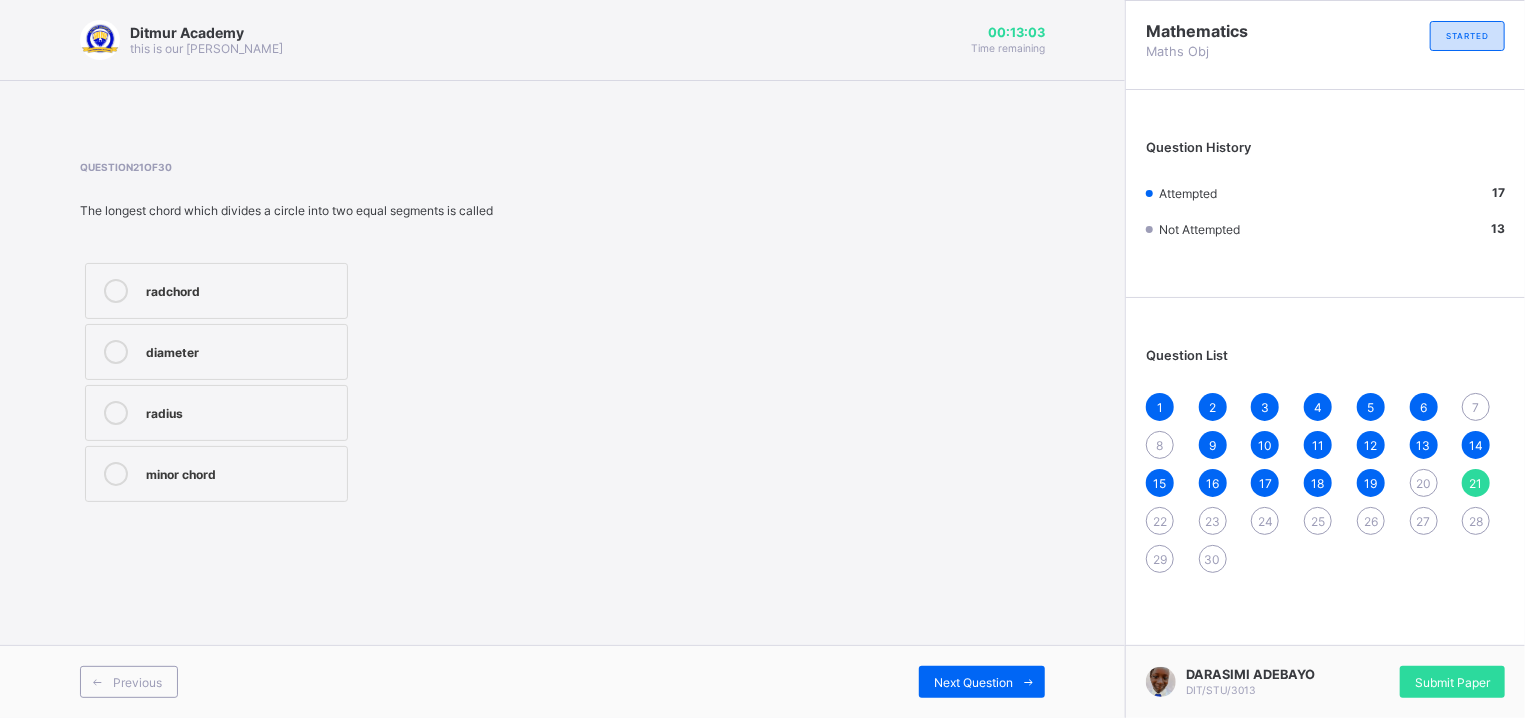 click on "diameter" at bounding box center (241, 352) 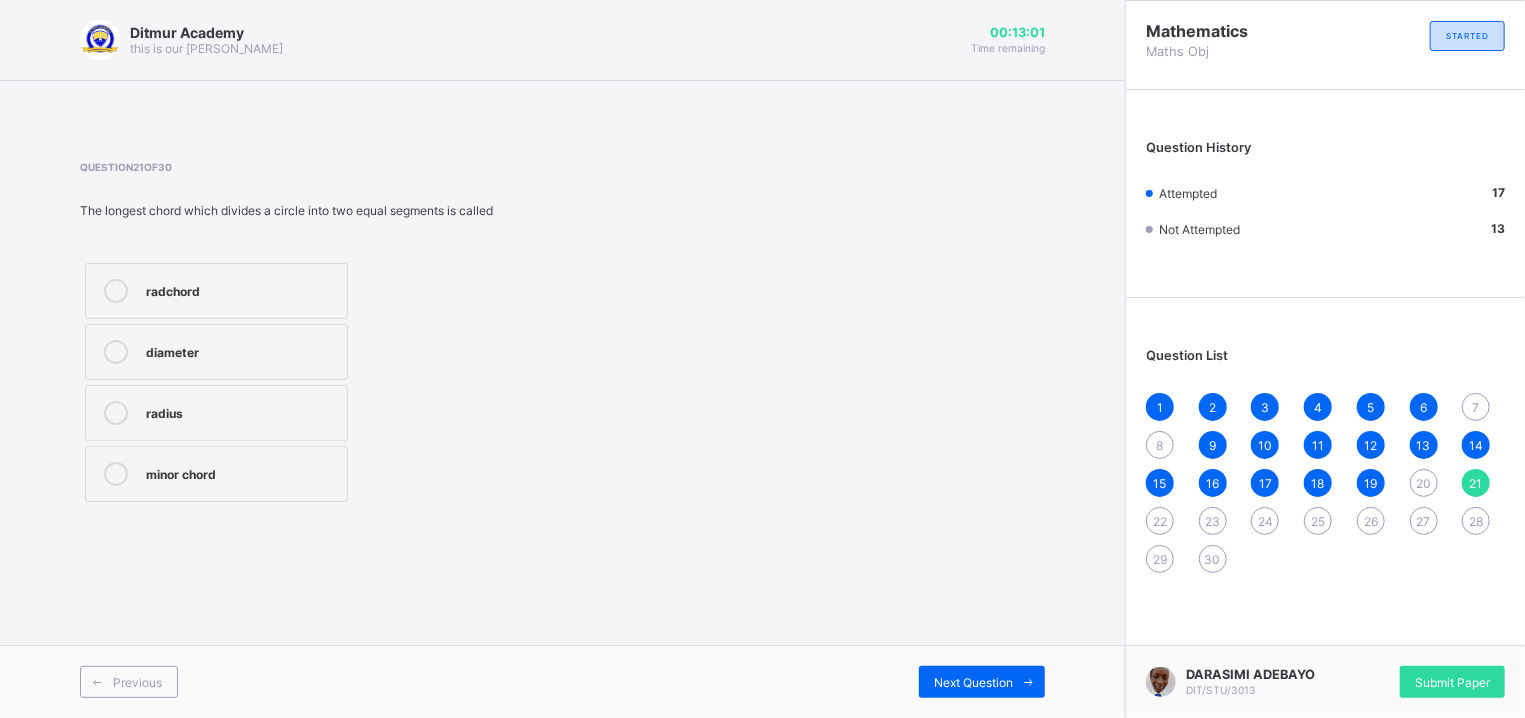 click on "diameter" at bounding box center (241, 352) 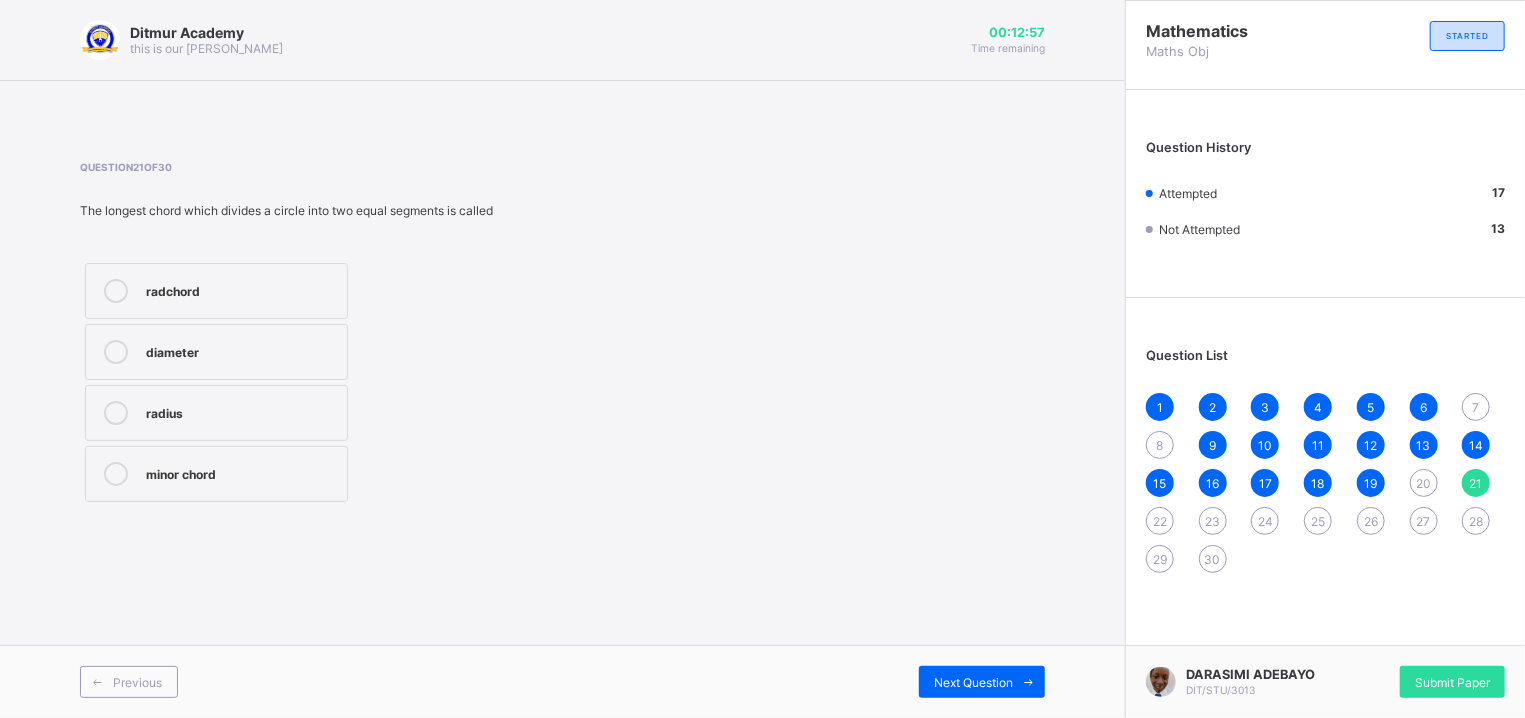 click on "22" at bounding box center [1160, 521] 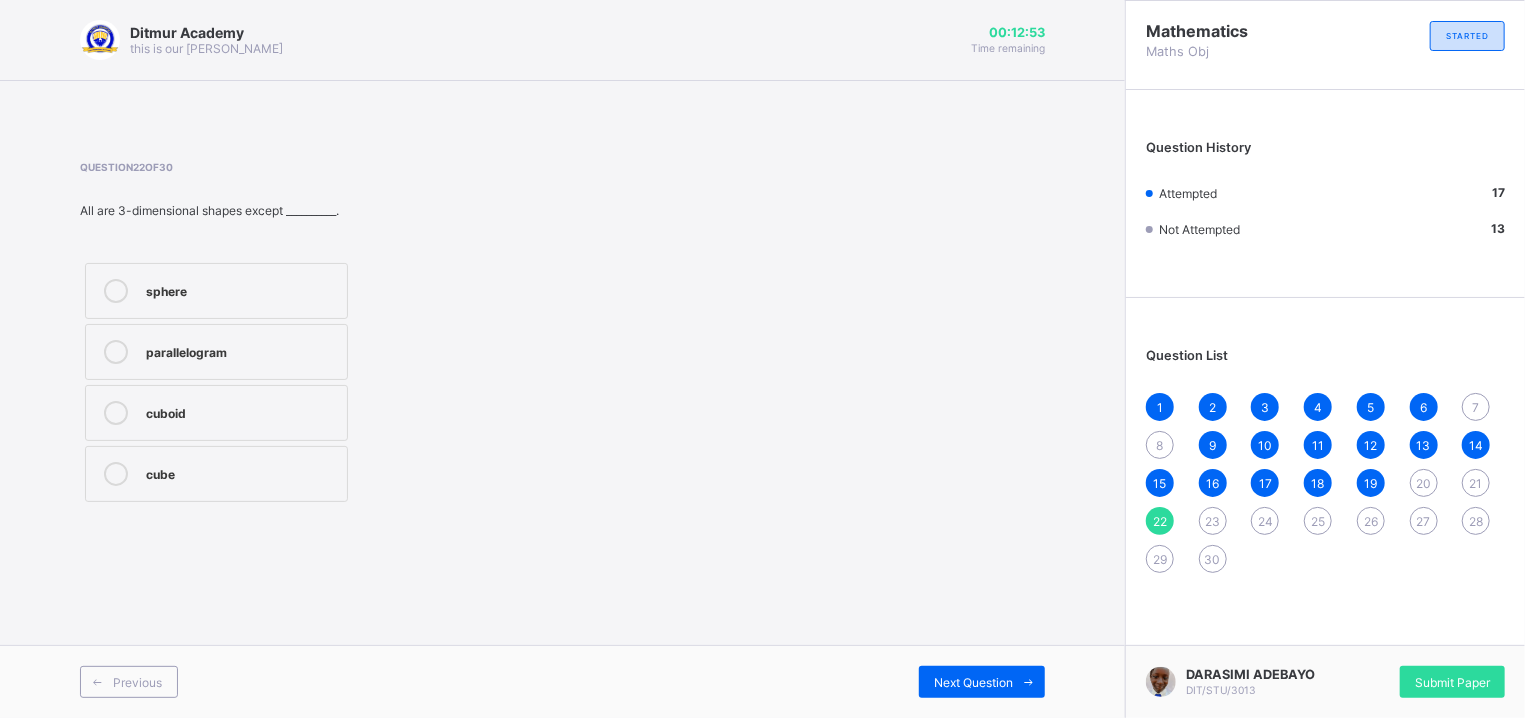 click on "parallelogram" at bounding box center [216, 352] 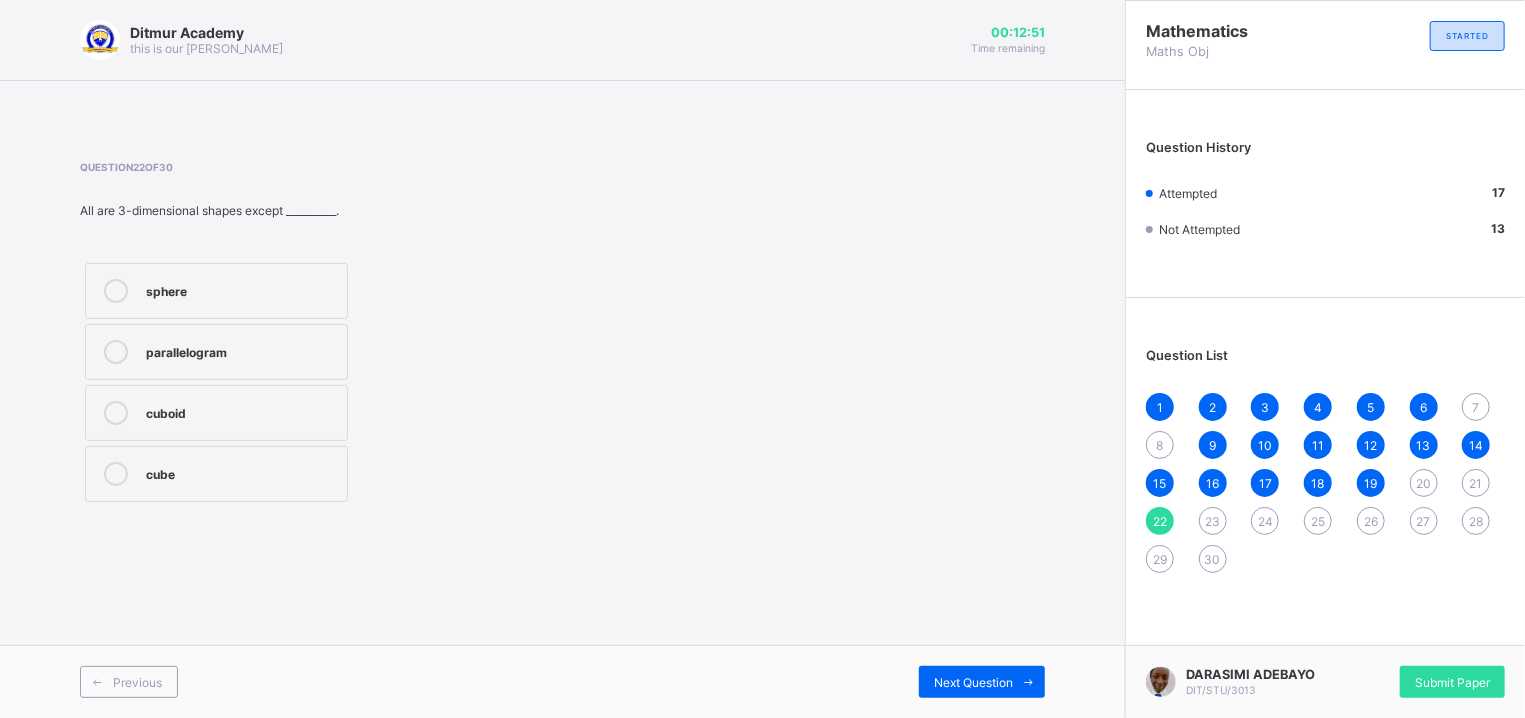 click on "23" at bounding box center (1212, 521) 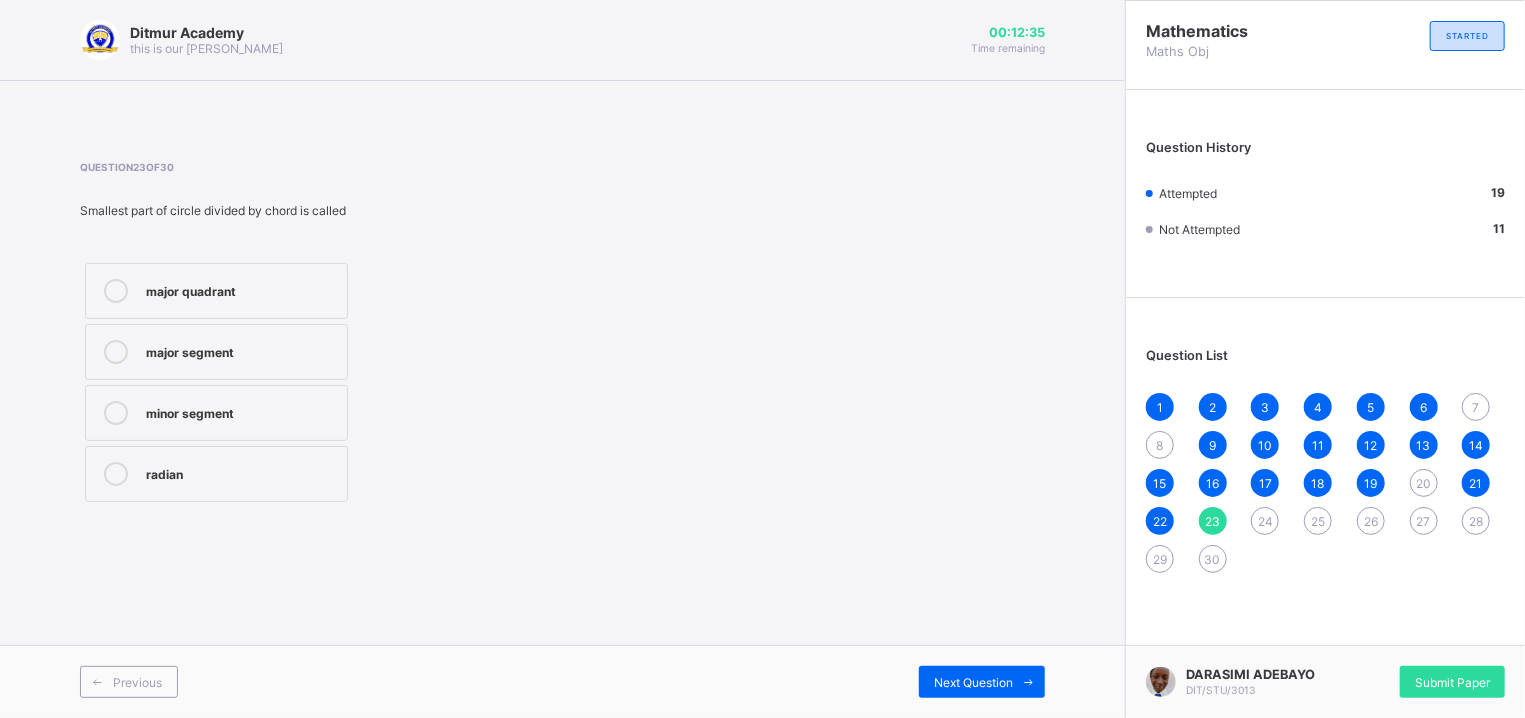 click on "24" at bounding box center (1265, 521) 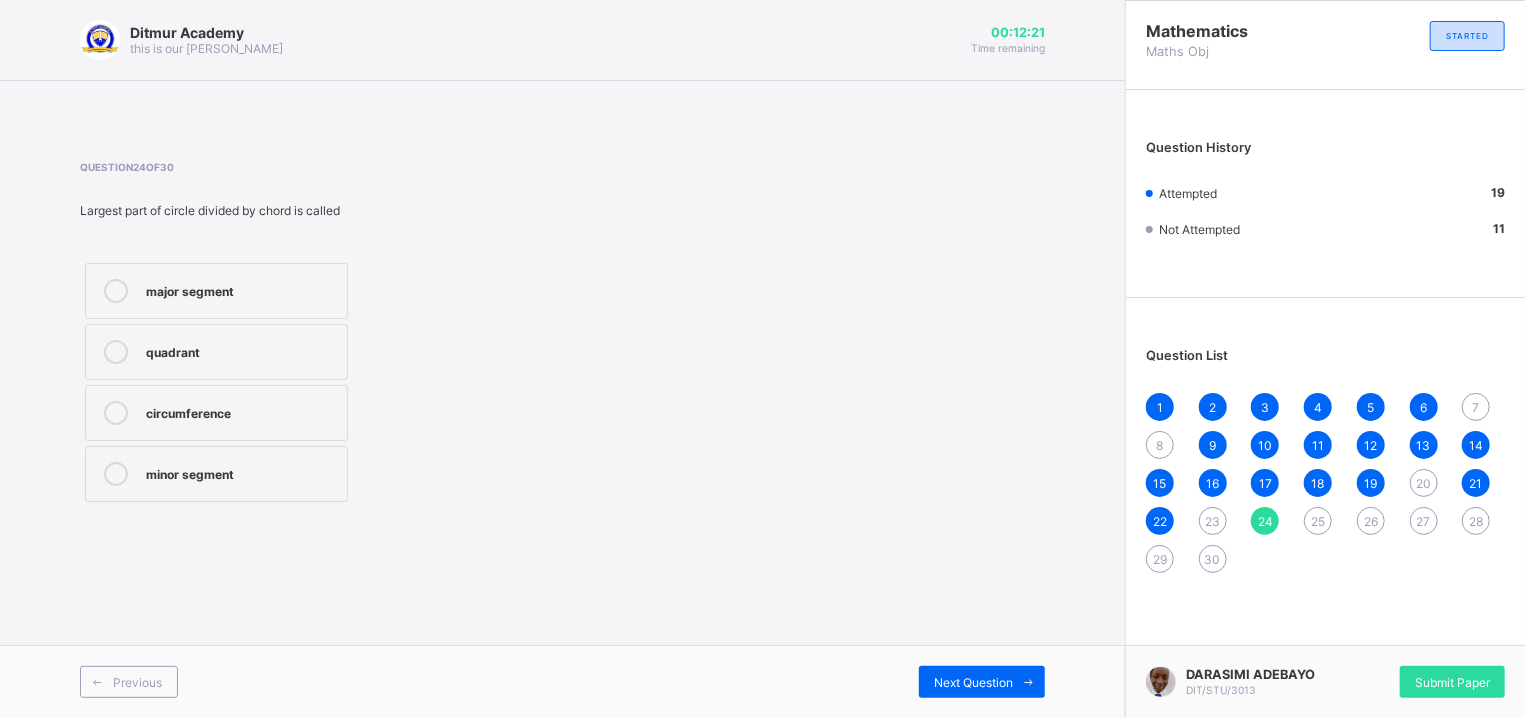 click on "23" at bounding box center [1213, 521] 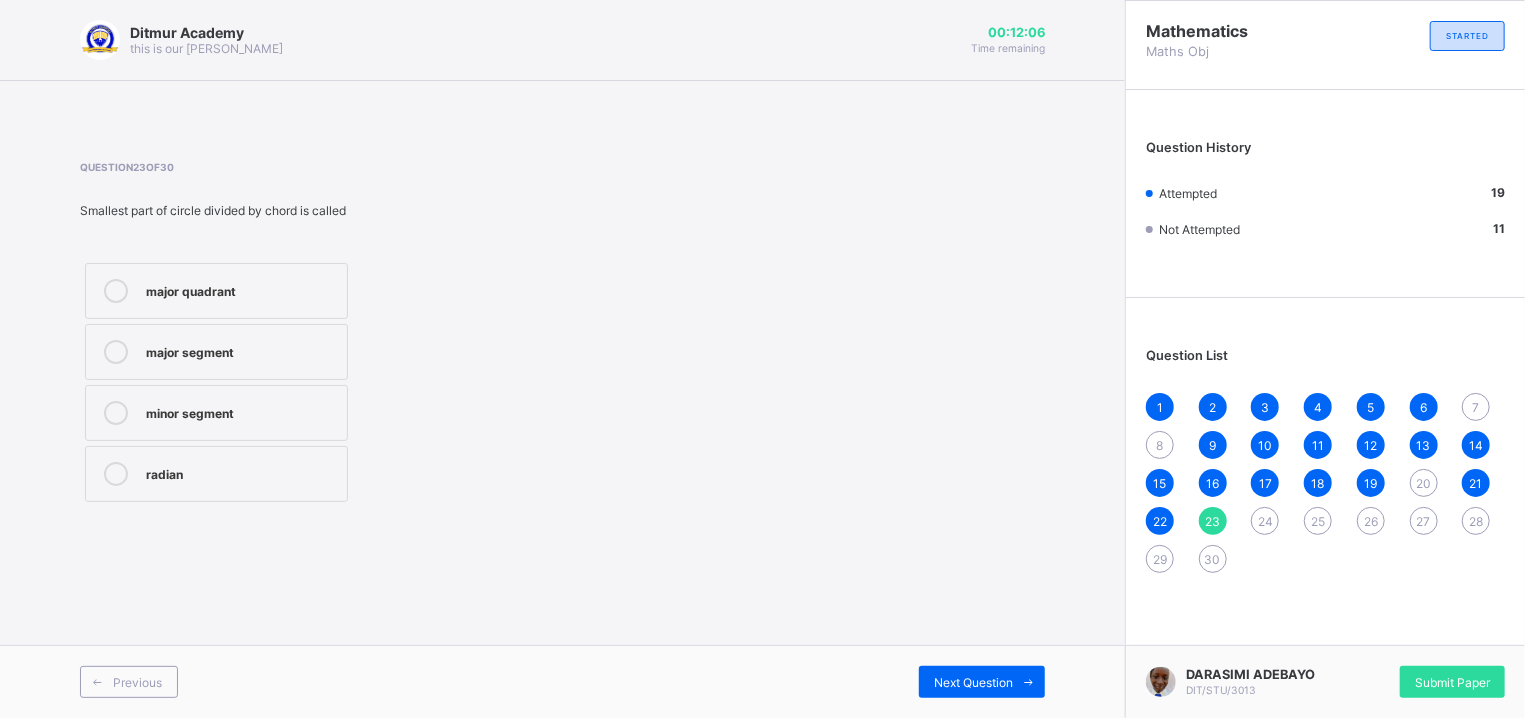 click on "major segment" at bounding box center (241, 350) 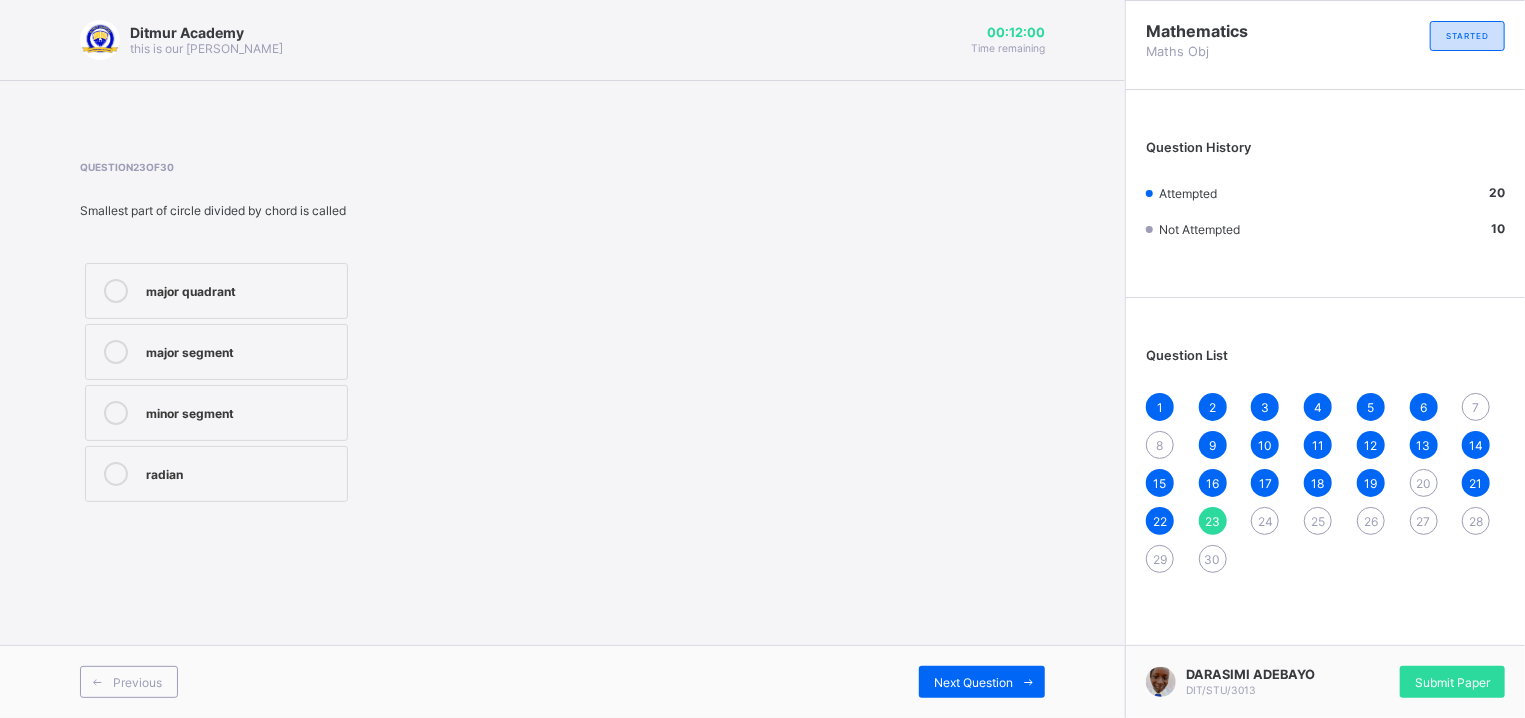 click on "24" at bounding box center (1265, 521) 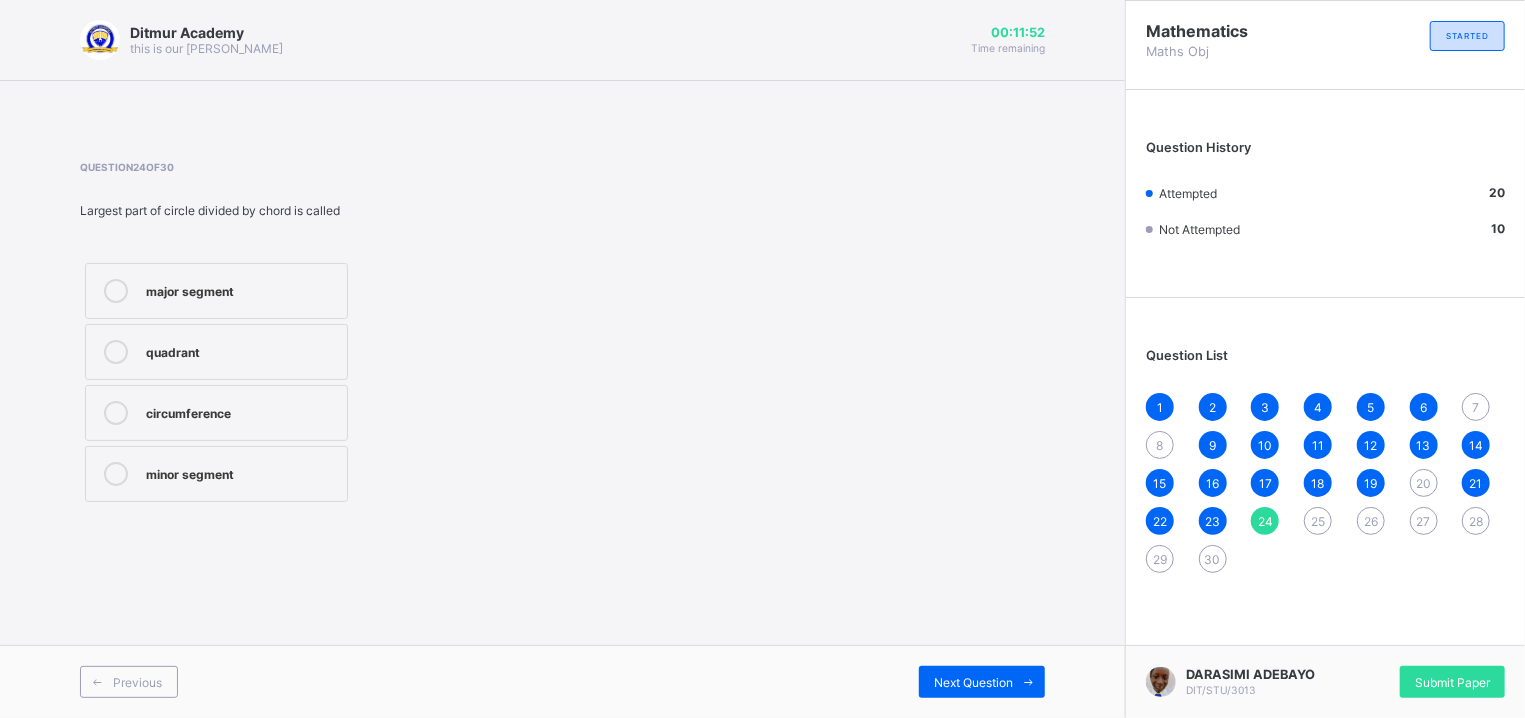click on "1 2 3 4 5 6 7 8 9 10 11 12 13 14 15 16 17 18 19 20 21 22 23 24 25 26 27 28 29 30" at bounding box center (1325, 483) 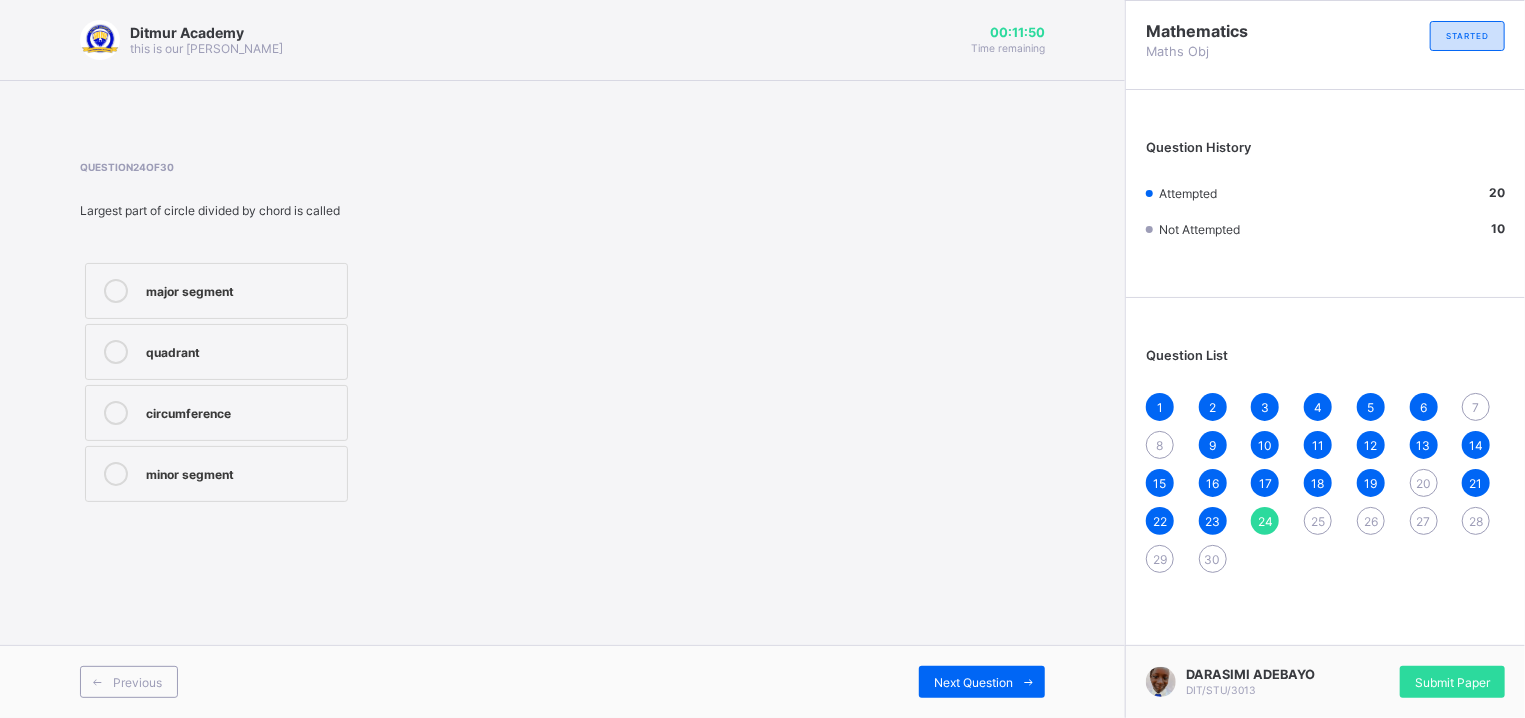 click on "20" at bounding box center (1424, 483) 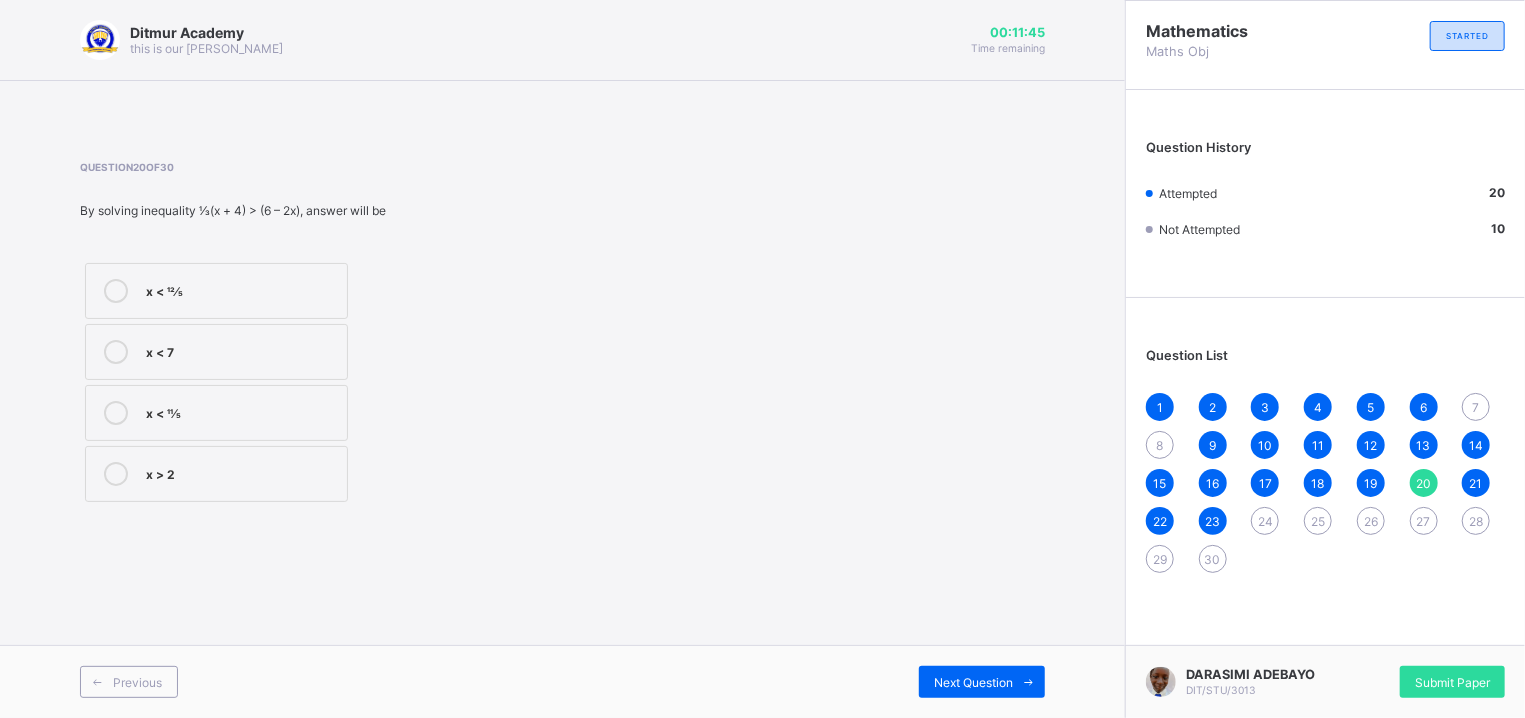 click on "24" at bounding box center [1265, 521] 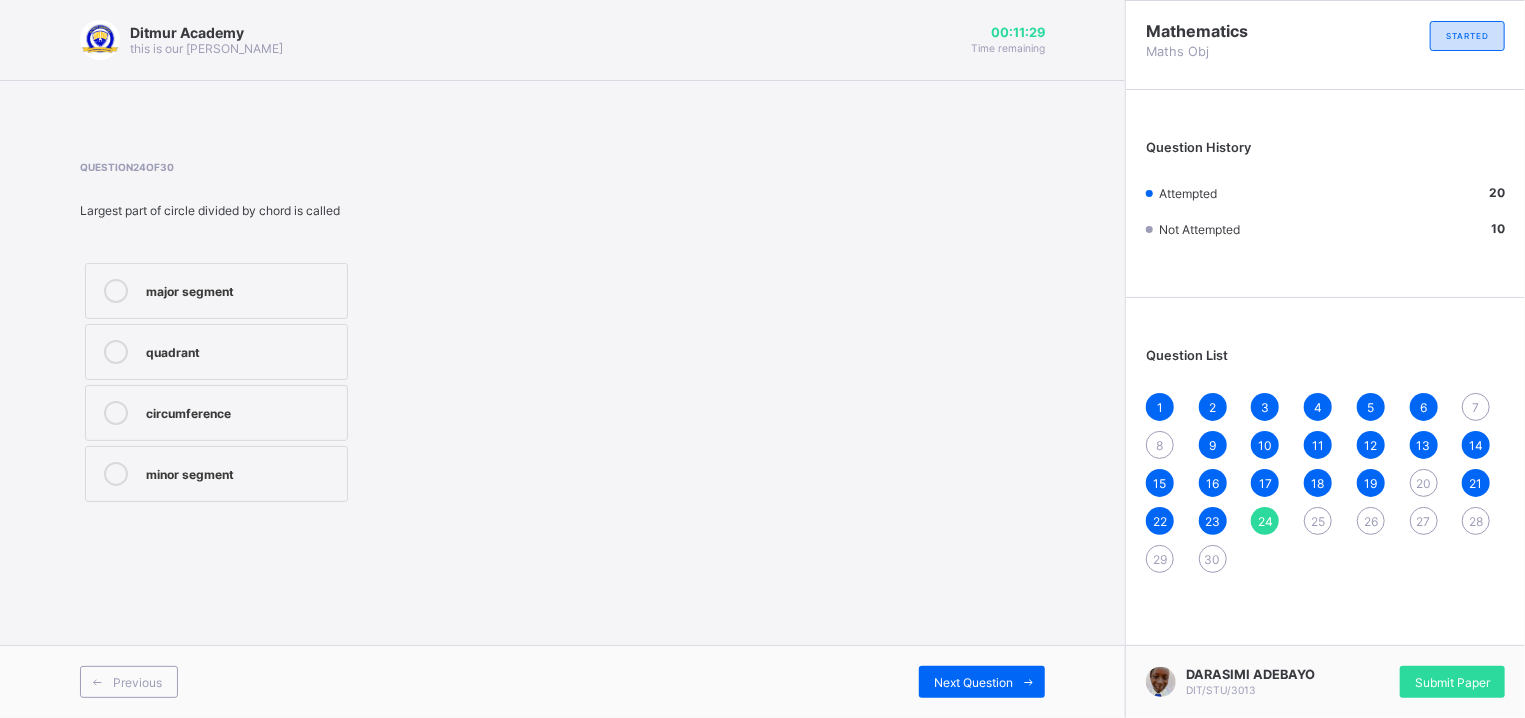 click on "minor segment" at bounding box center (216, 474) 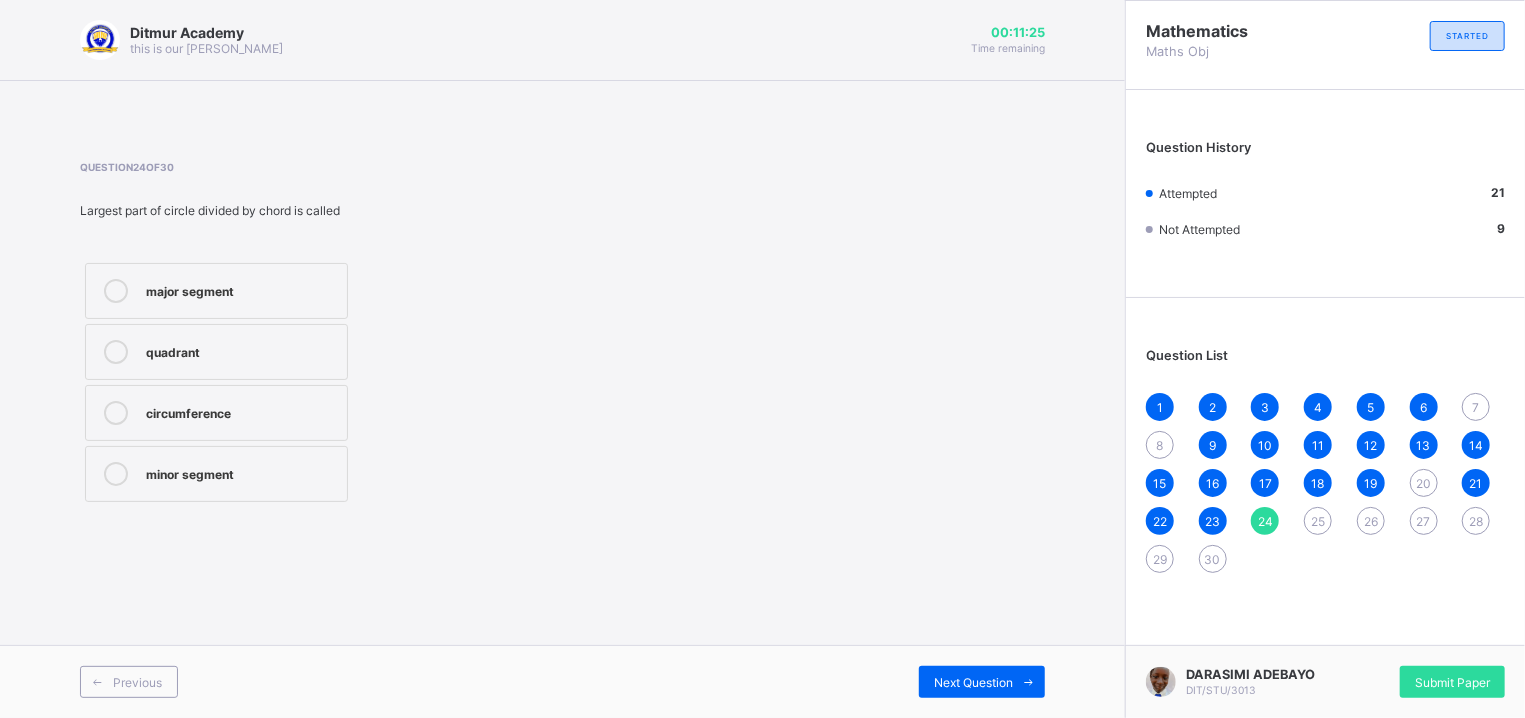 click on "25" at bounding box center (1318, 521) 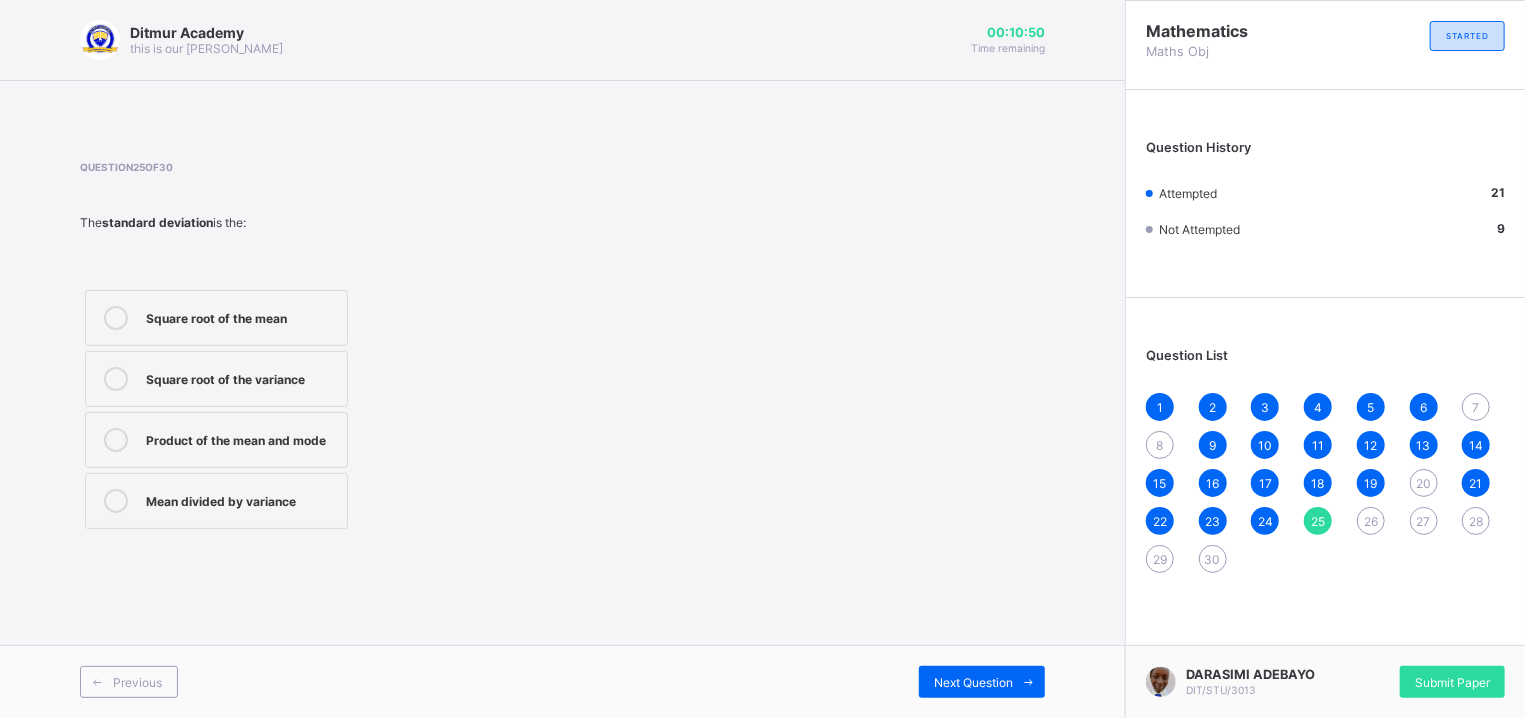 click on "Square root of the variance" at bounding box center [216, 379] 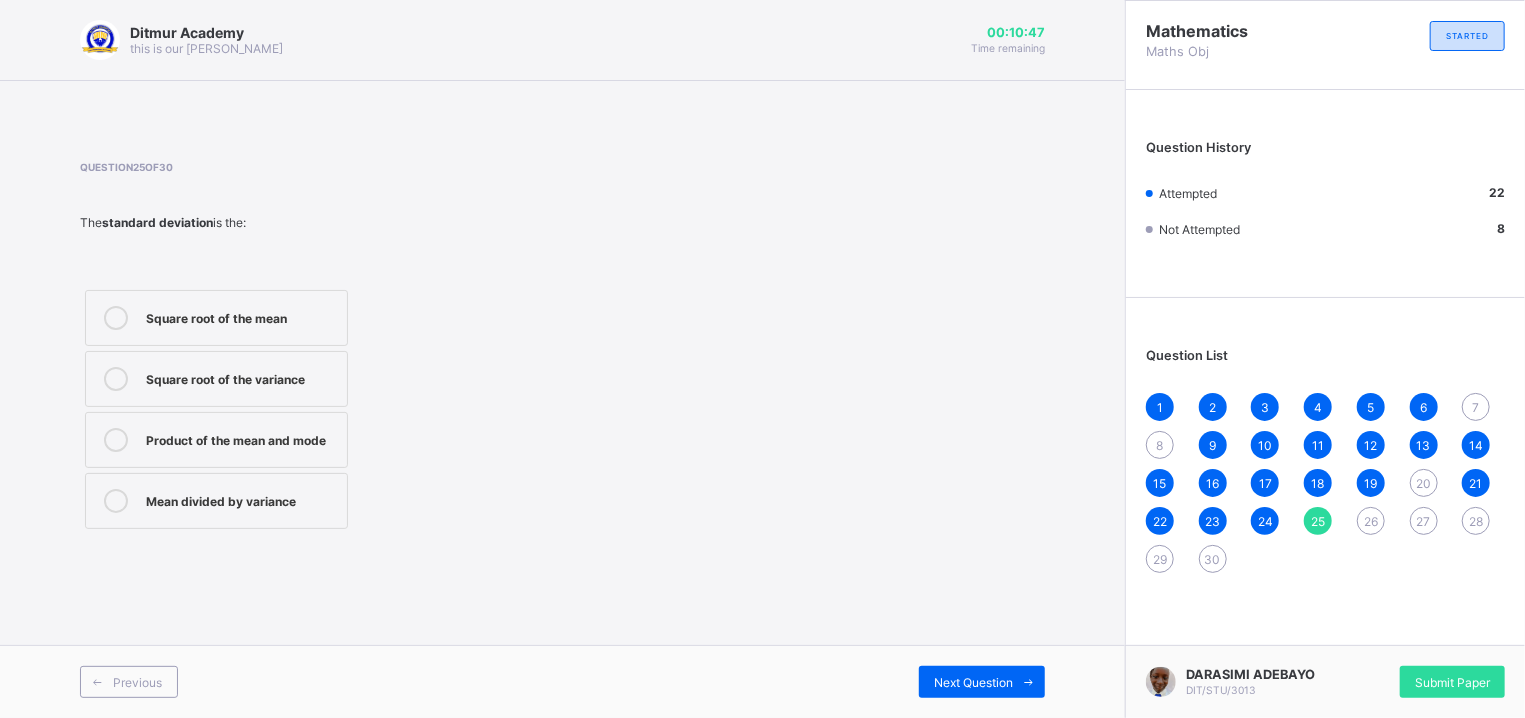 click on "26" at bounding box center [1371, 521] 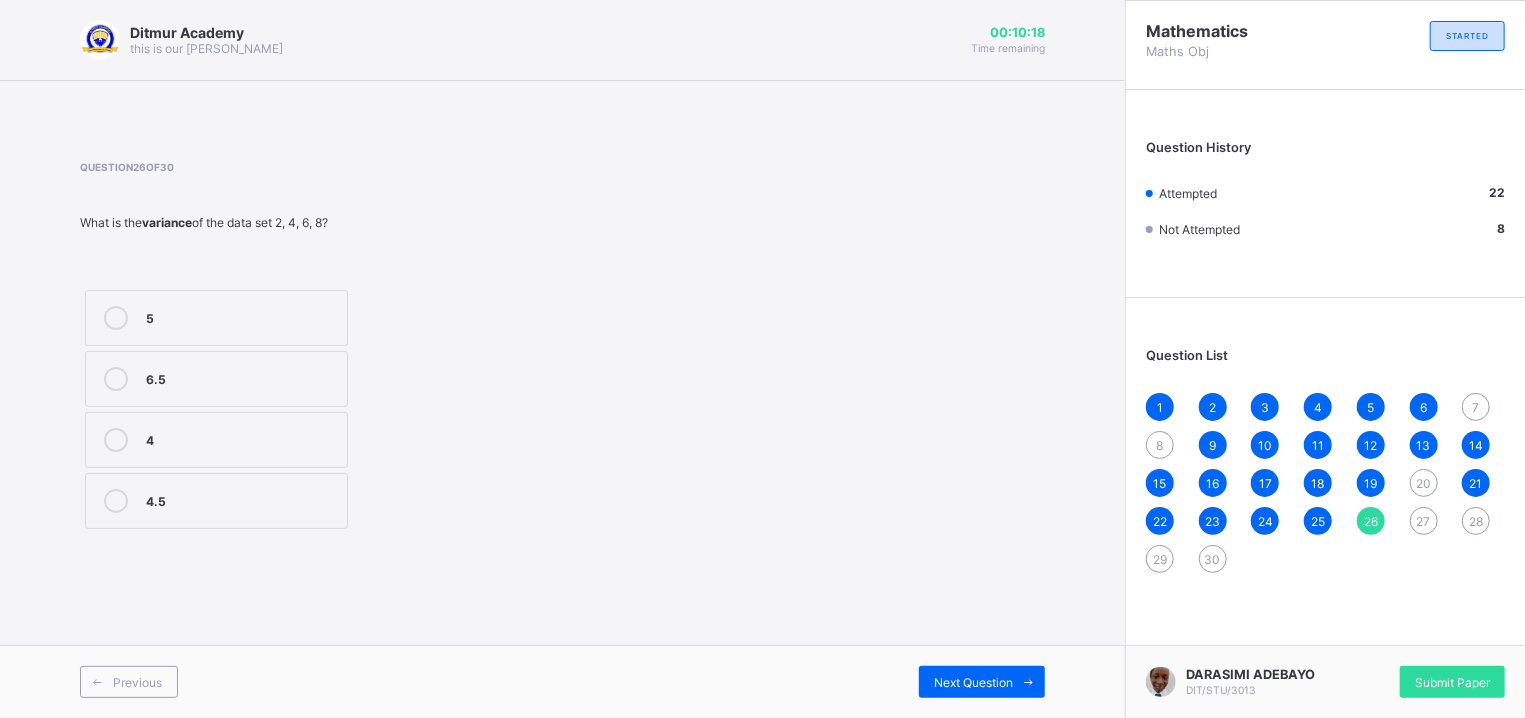 click on "5" at bounding box center (241, 316) 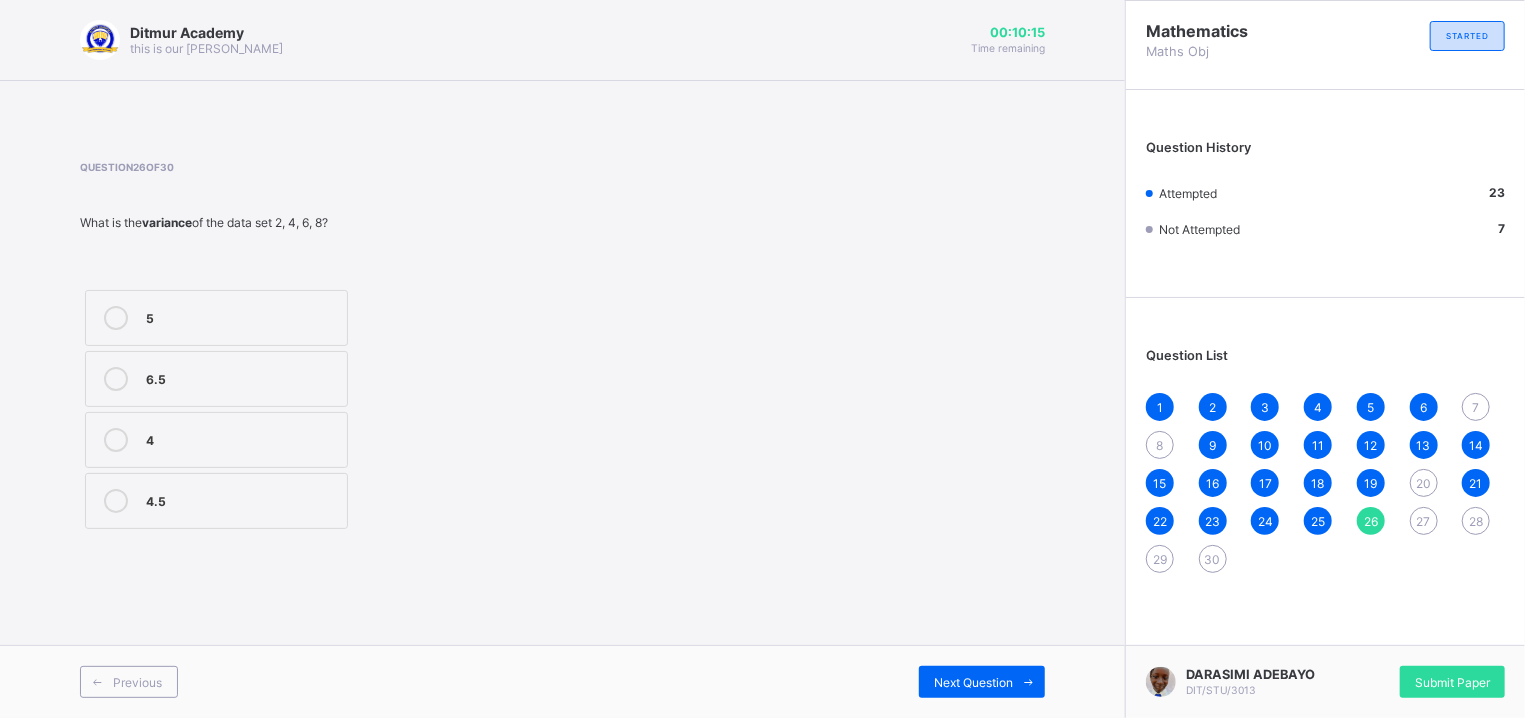 click on "27" at bounding box center (1424, 521) 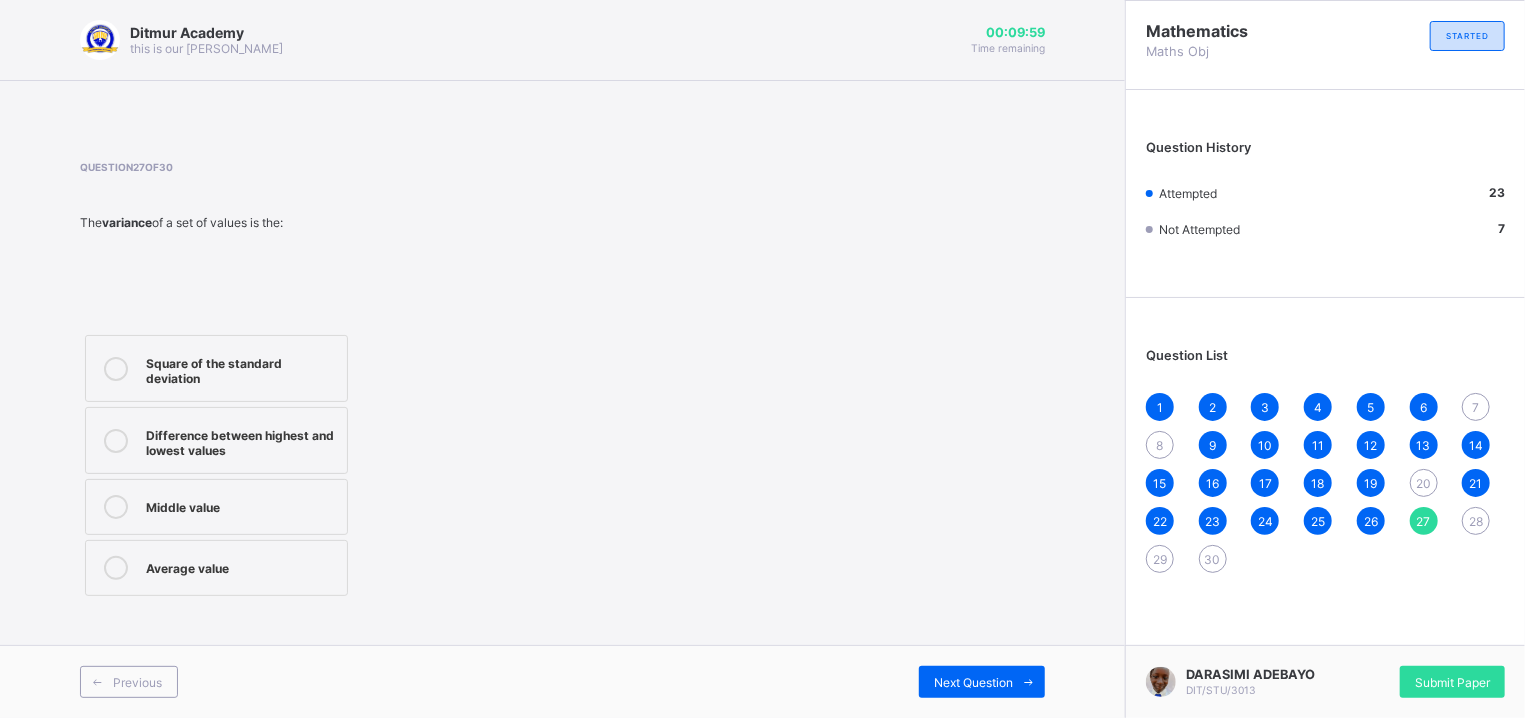 click on "26" at bounding box center (1371, 521) 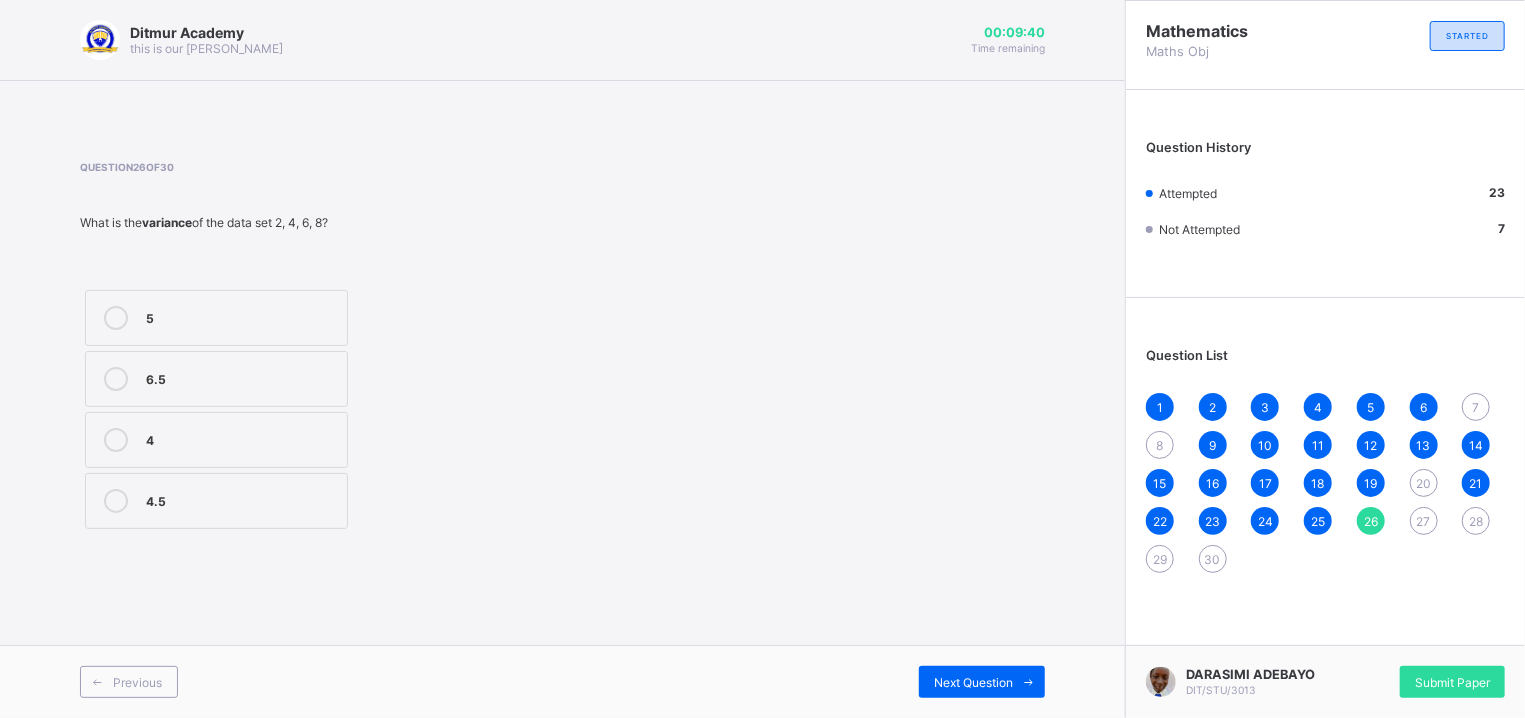 click on "27" at bounding box center (1424, 521) 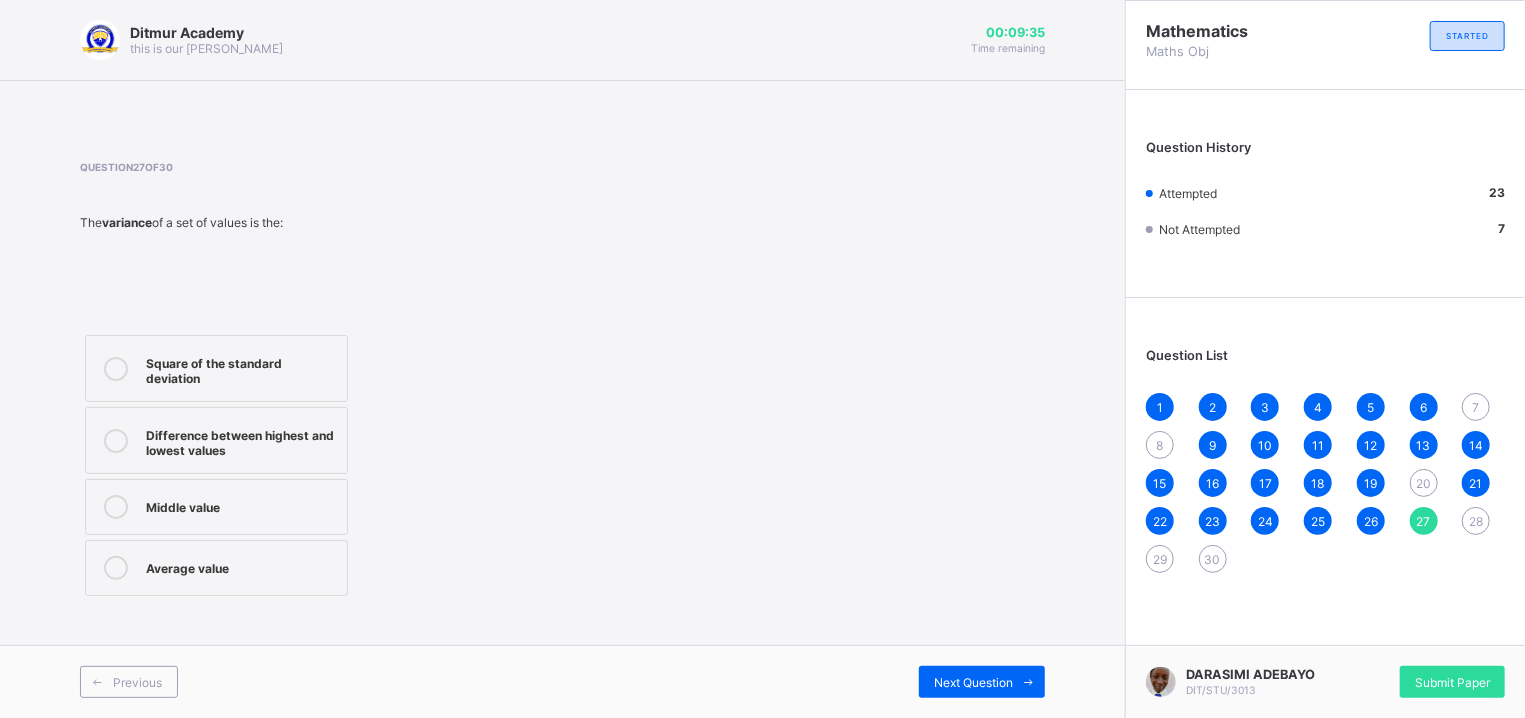 click on "28" at bounding box center [1476, 521] 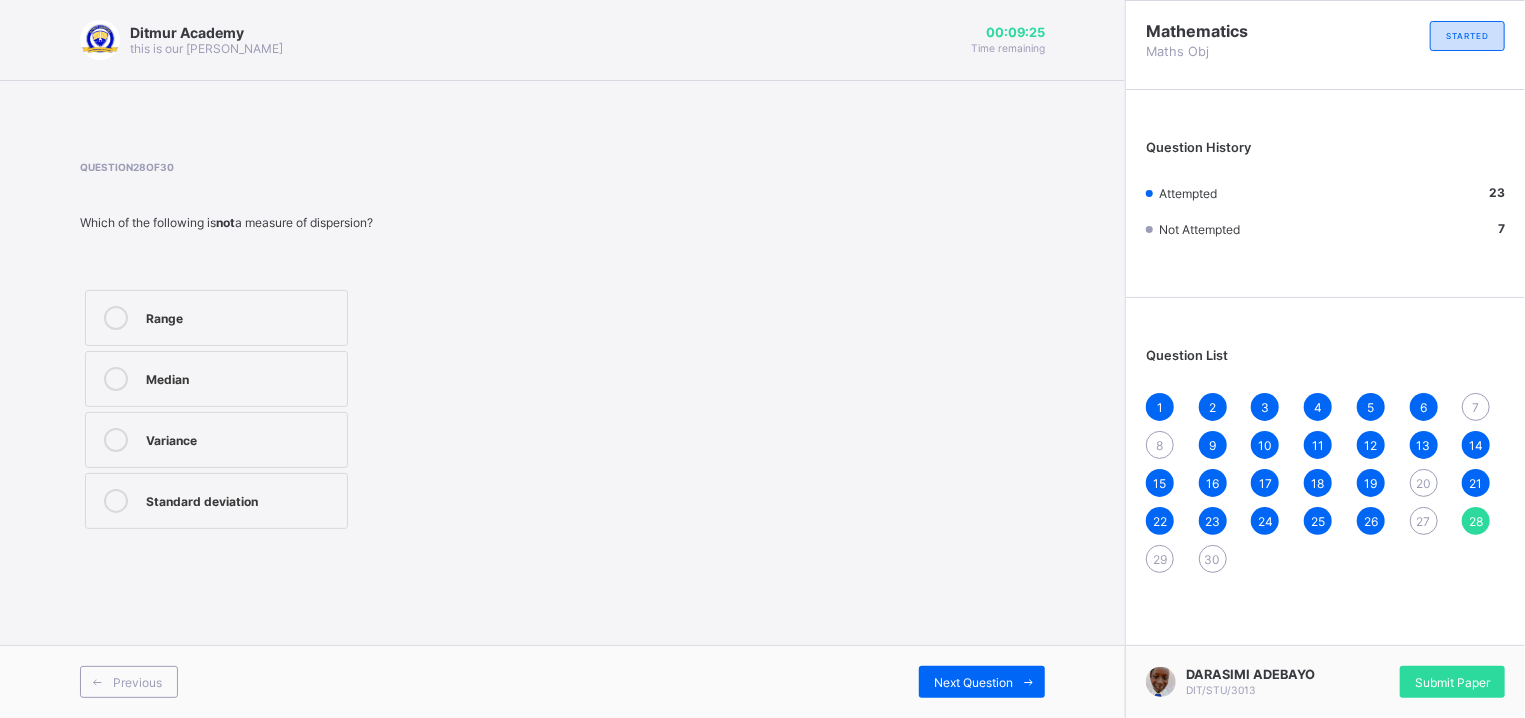 click on "29" at bounding box center (1160, 559) 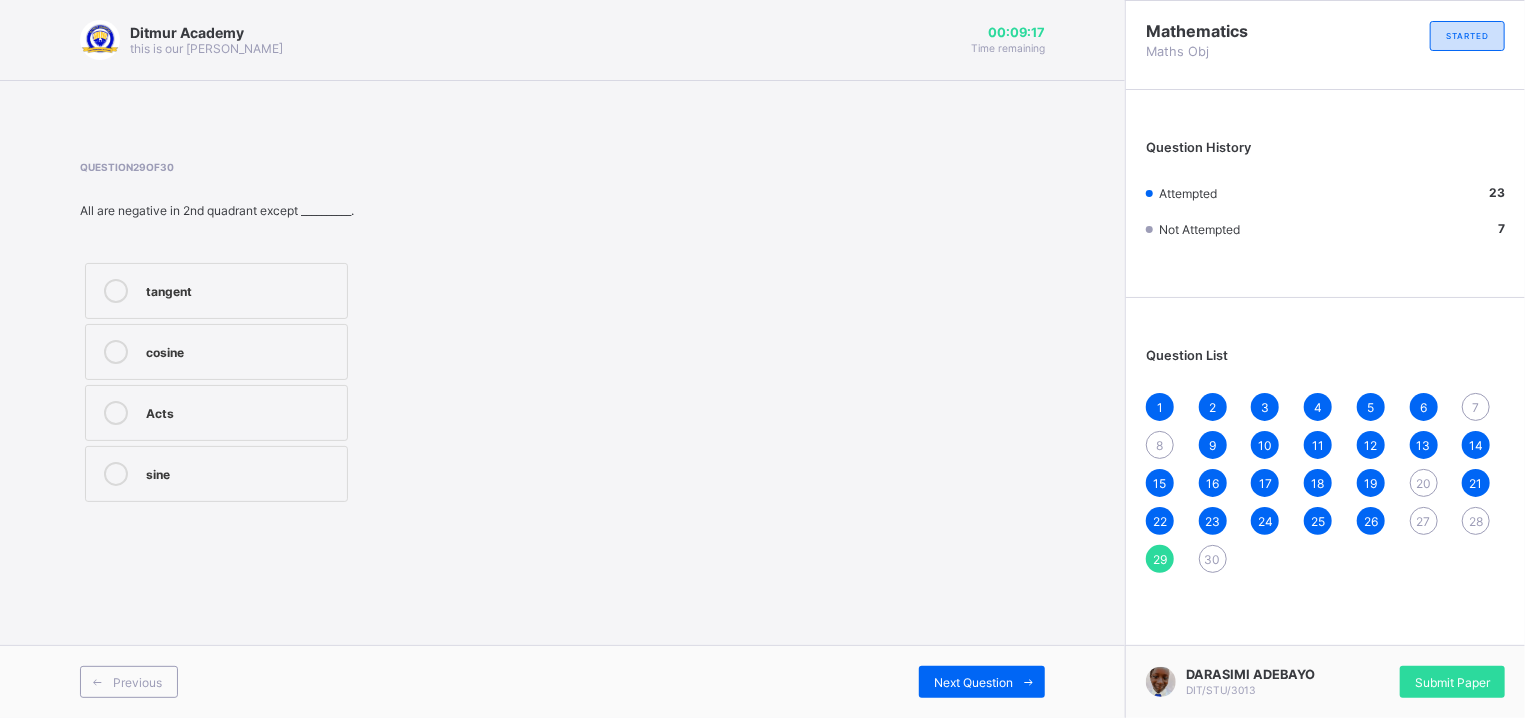 click on "Acts" at bounding box center (241, 411) 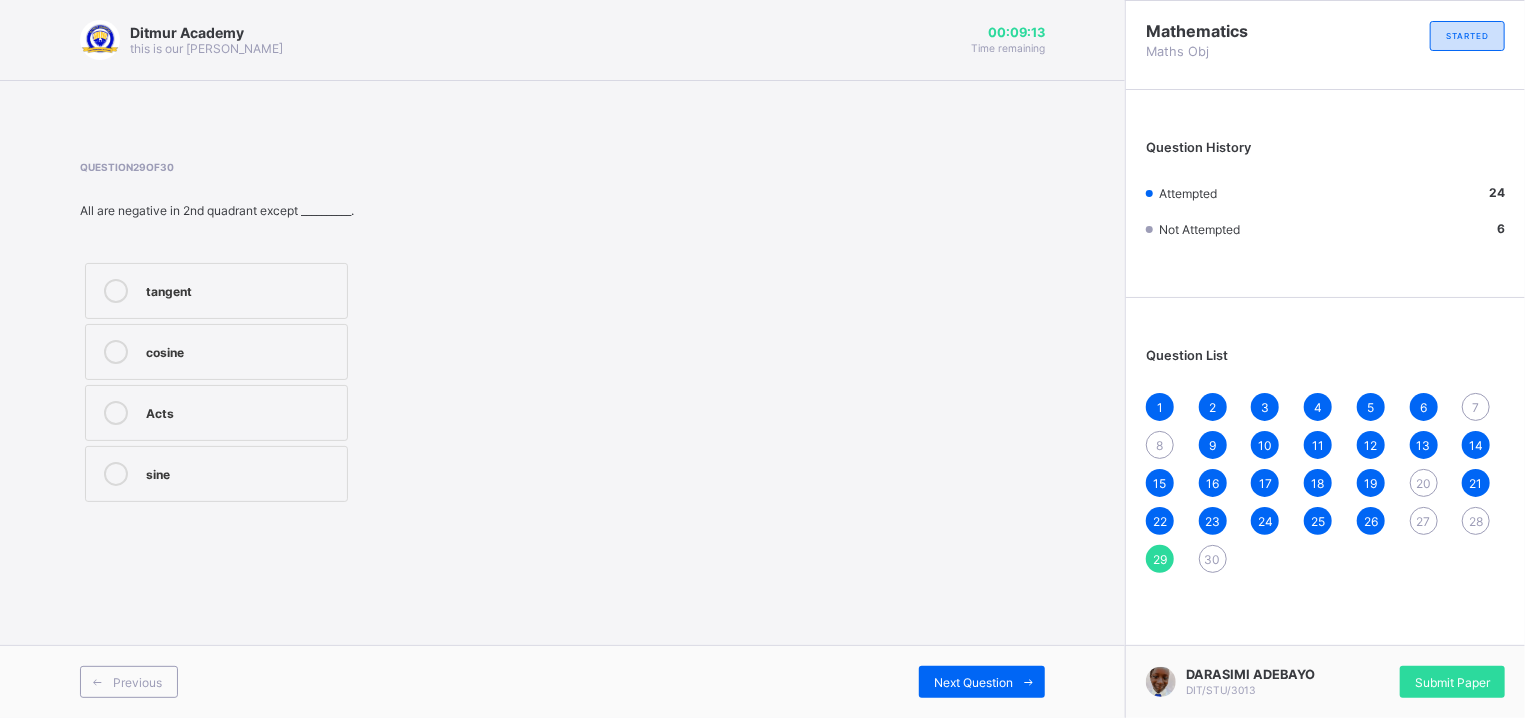 click on "30" at bounding box center [1213, 559] 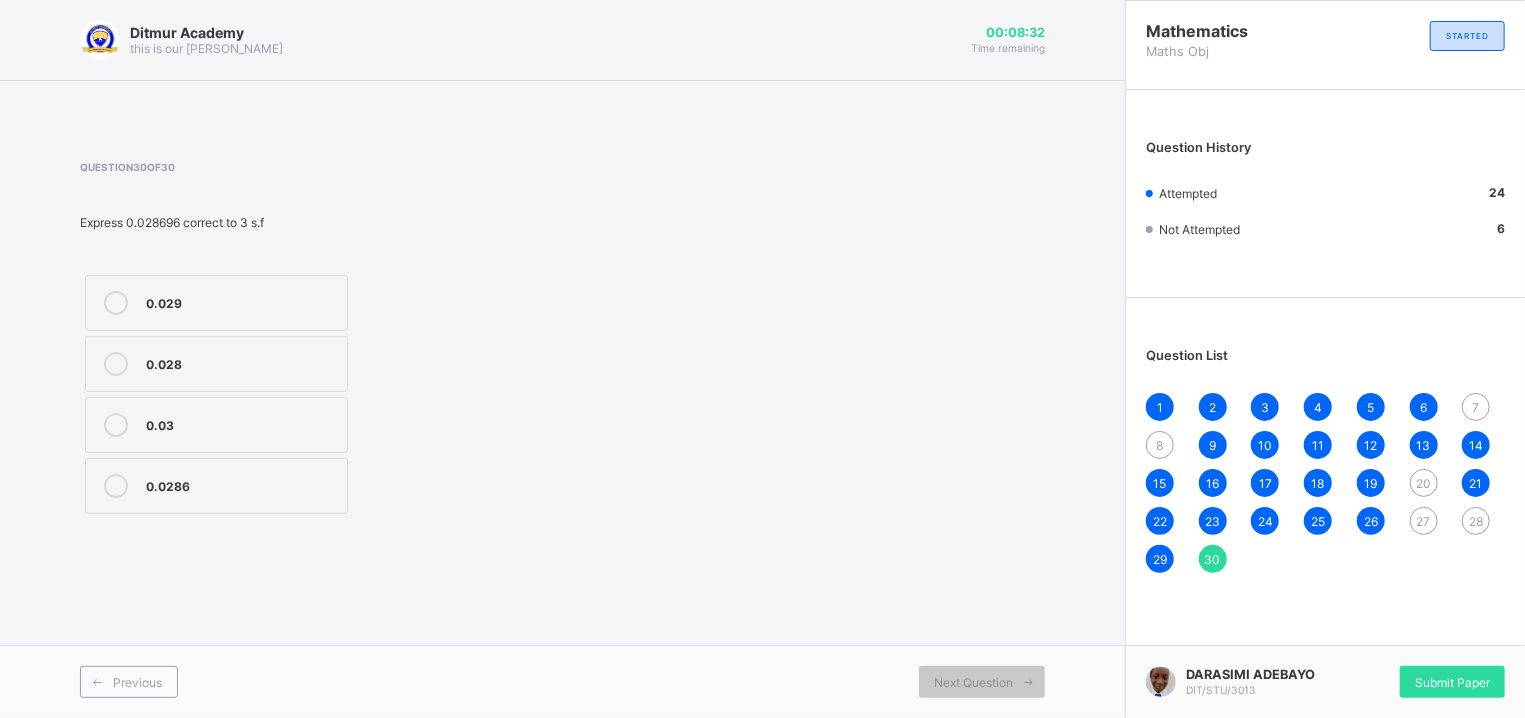 click on "0.029" at bounding box center (241, 301) 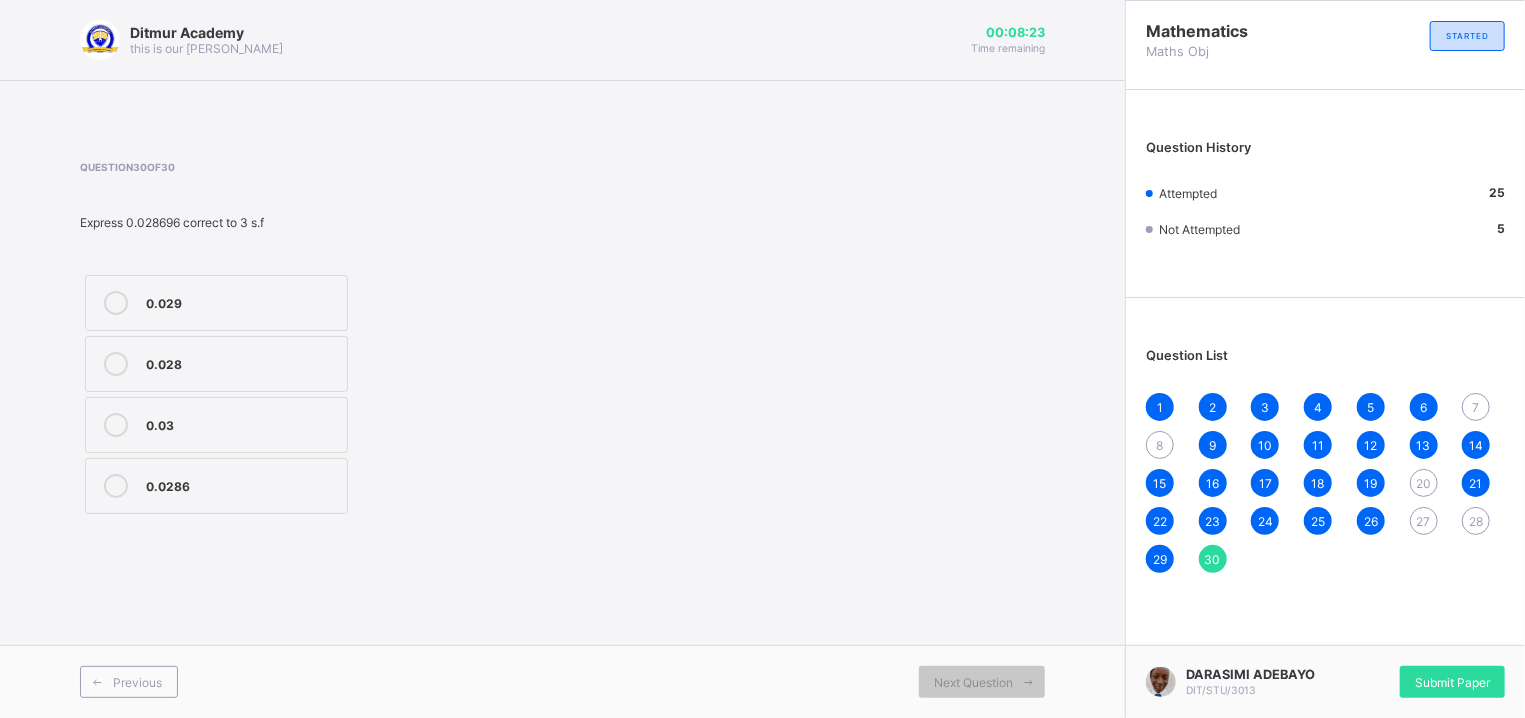 click on "27" at bounding box center (1424, 521) 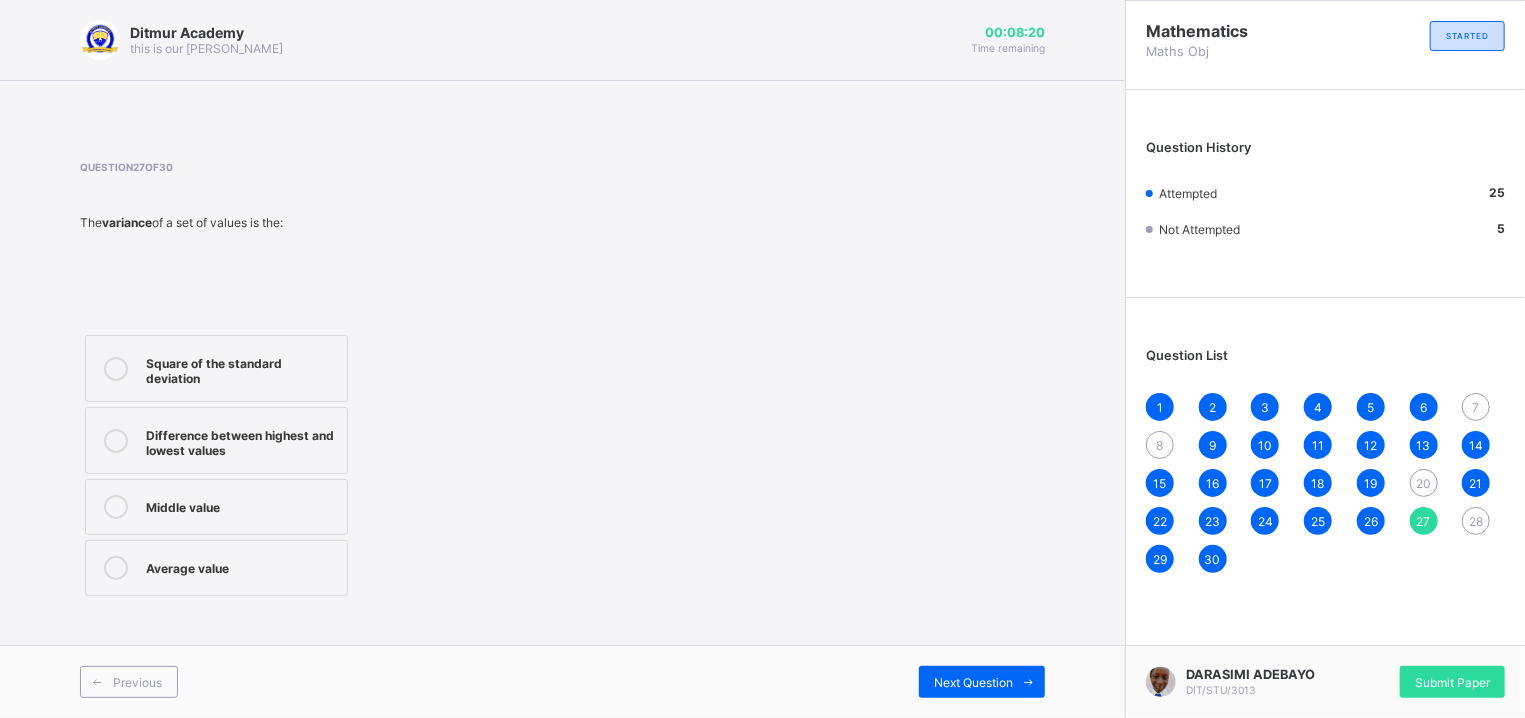 click on "28" at bounding box center (1476, 521) 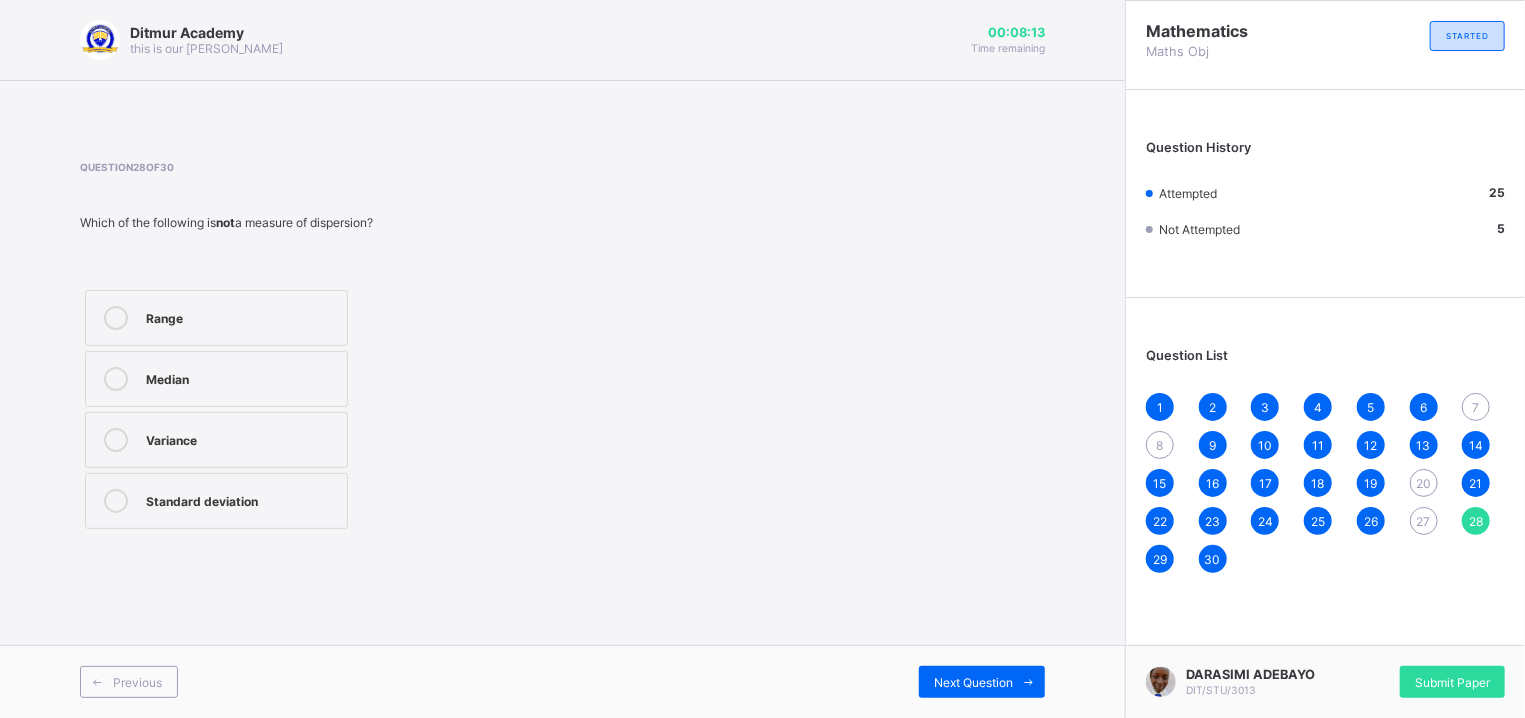 click on "29" at bounding box center (1160, 559) 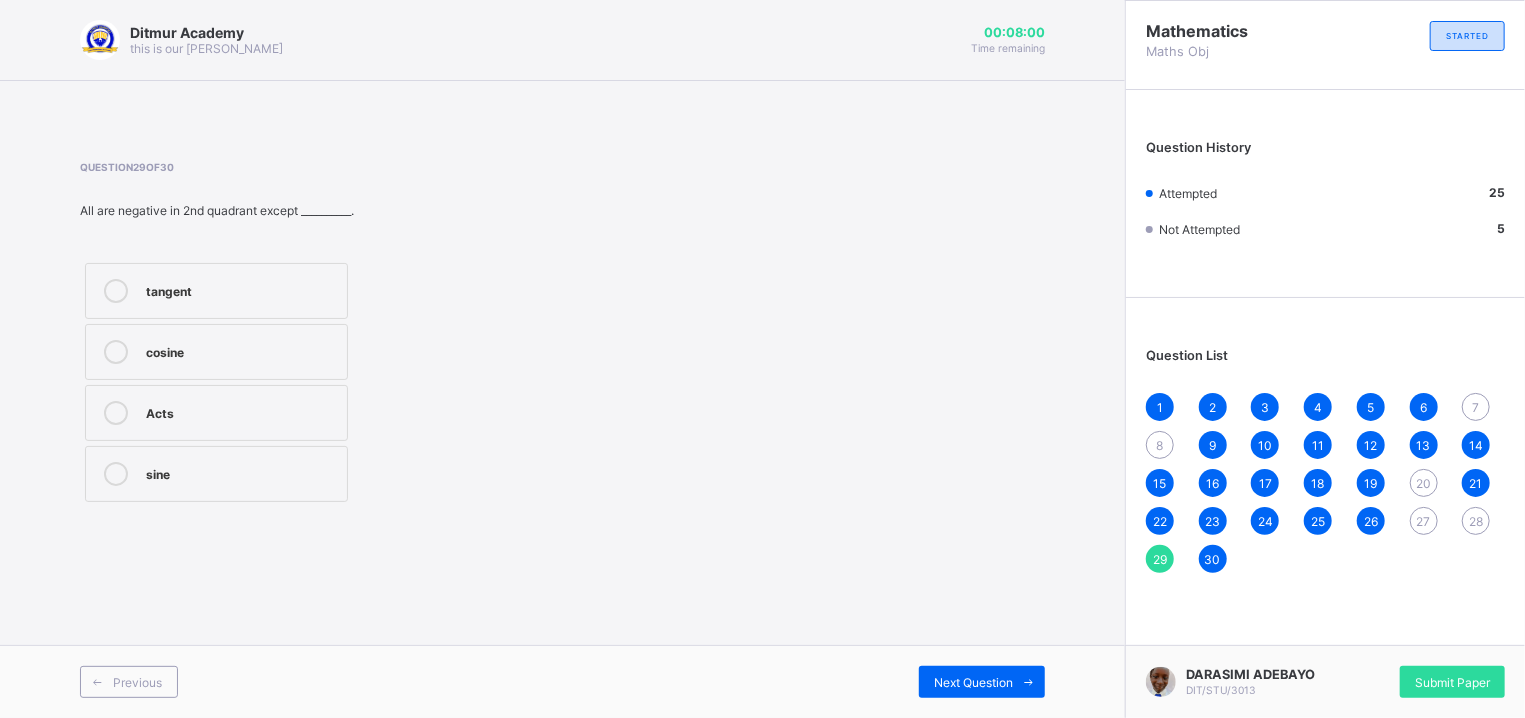 click on "30" at bounding box center (1213, 559) 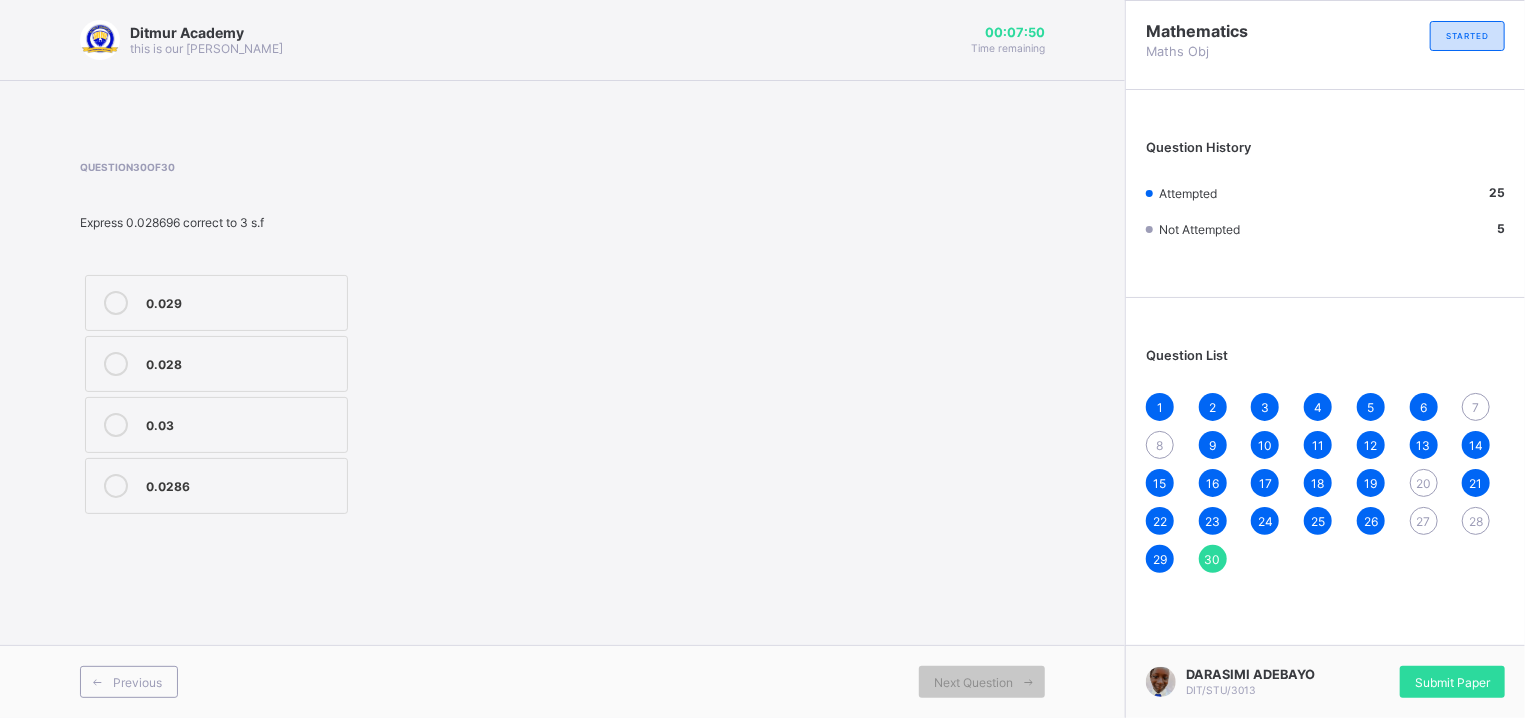 click on "27" at bounding box center (1424, 521) 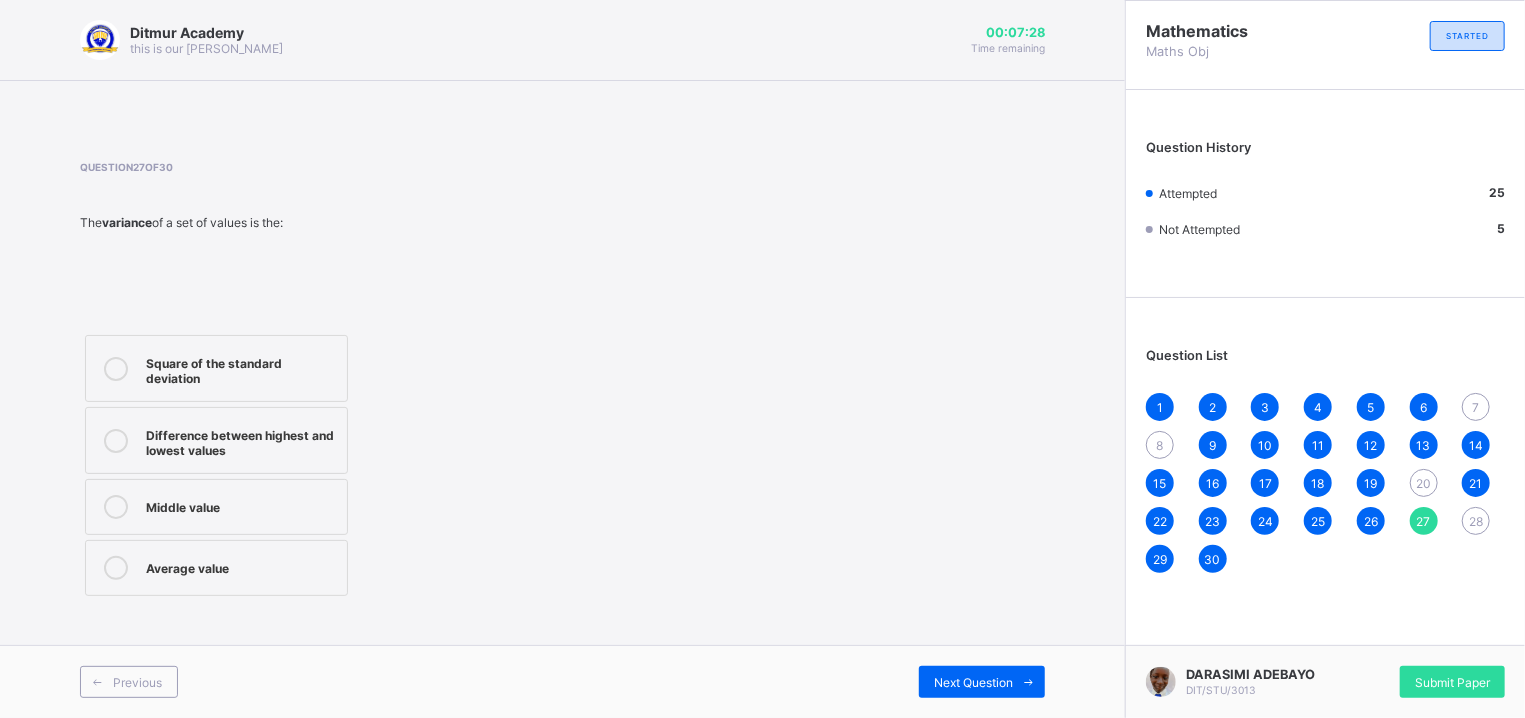 click on "30" at bounding box center (1213, 559) 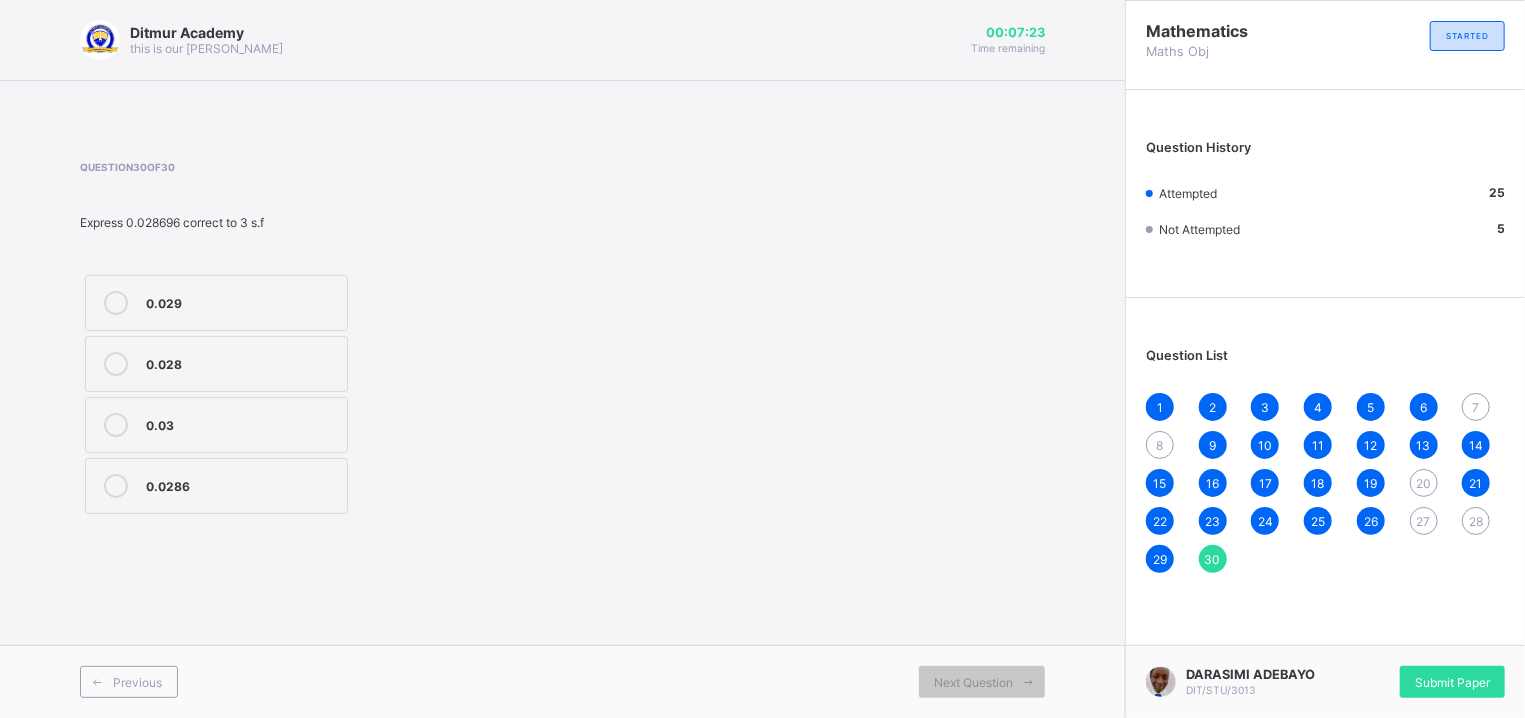 click on "27" at bounding box center (1424, 521) 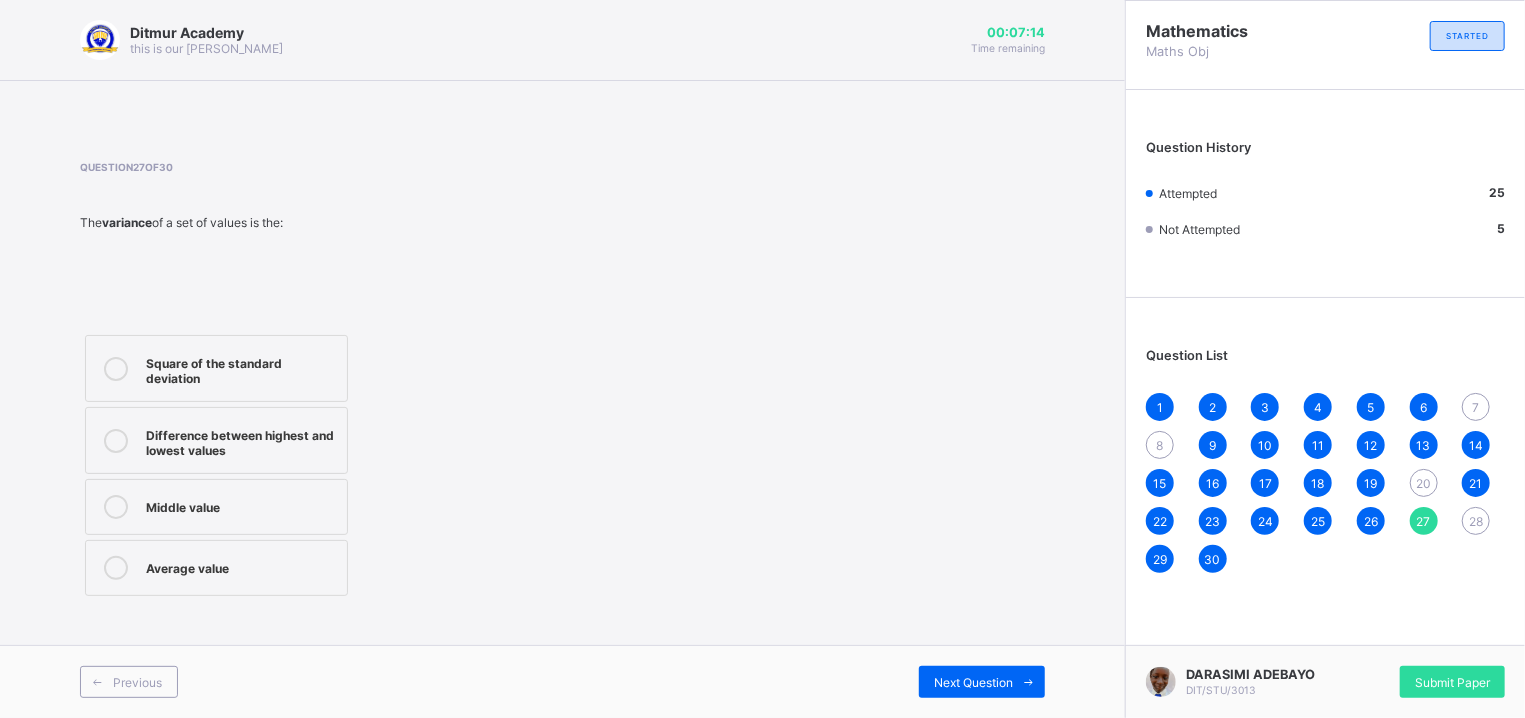 click on "7" at bounding box center (1476, 407) 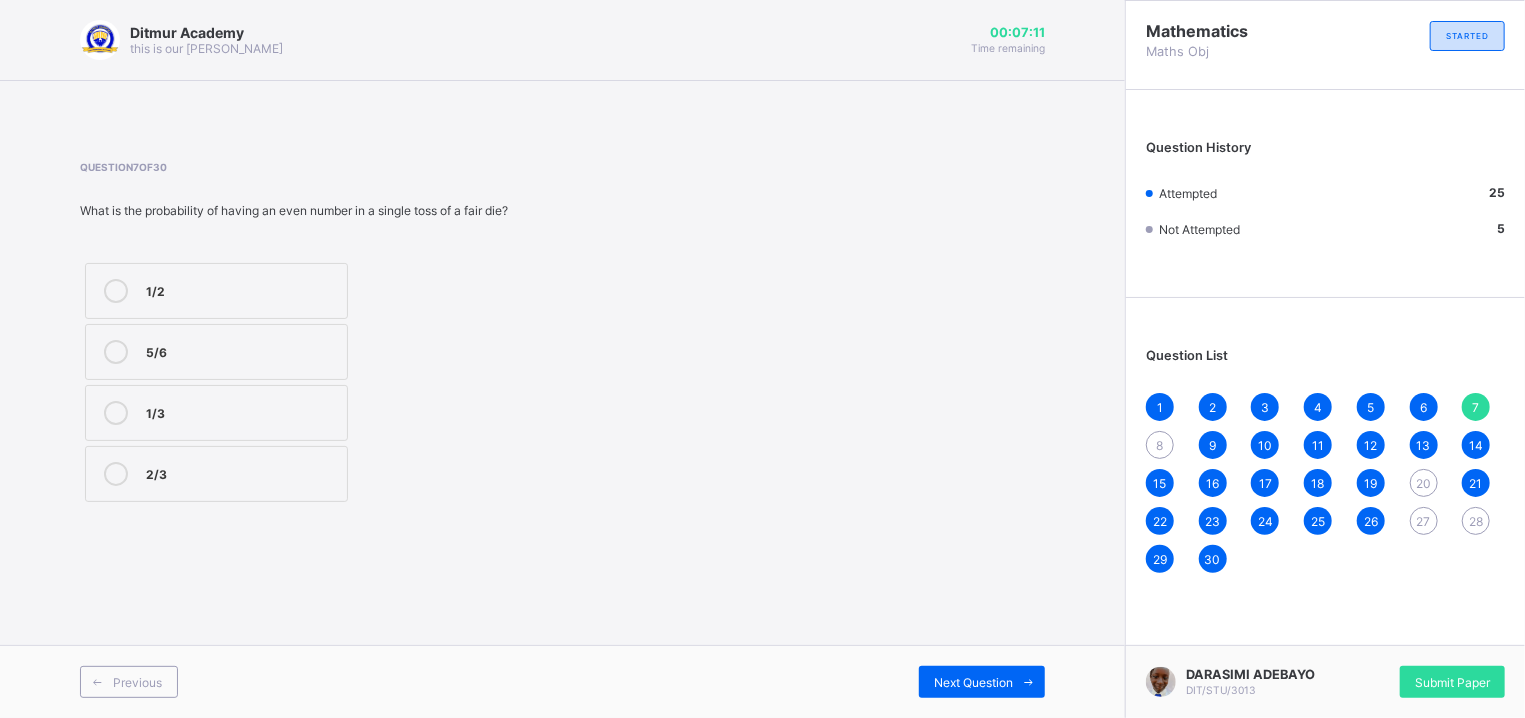 click on "1/2" at bounding box center [216, 291] 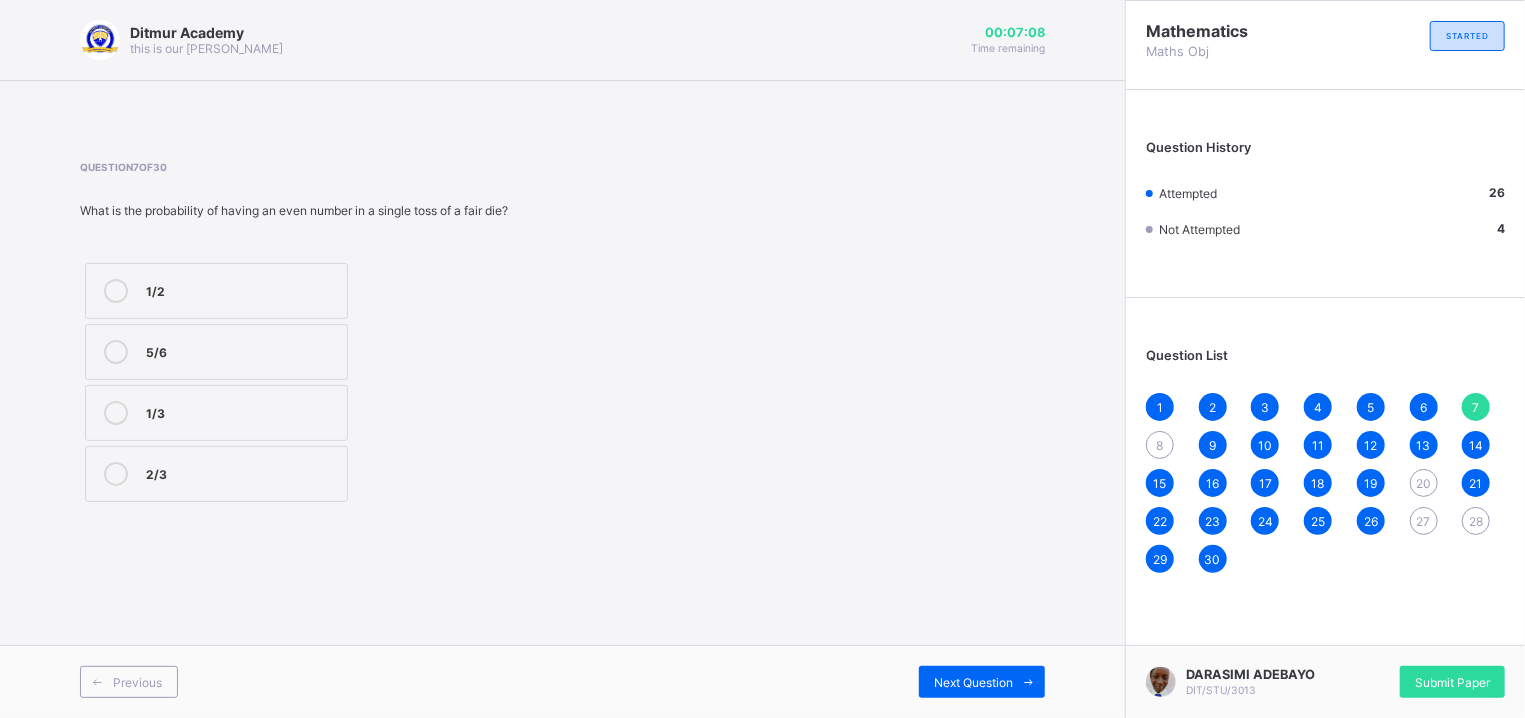 click on "1 2 3 4 5 6 7 8 9 10 11 12 13 14 15 16 17 18 19 20 21 22 23 24 25 26 27 28 29 30" at bounding box center (1325, 483) 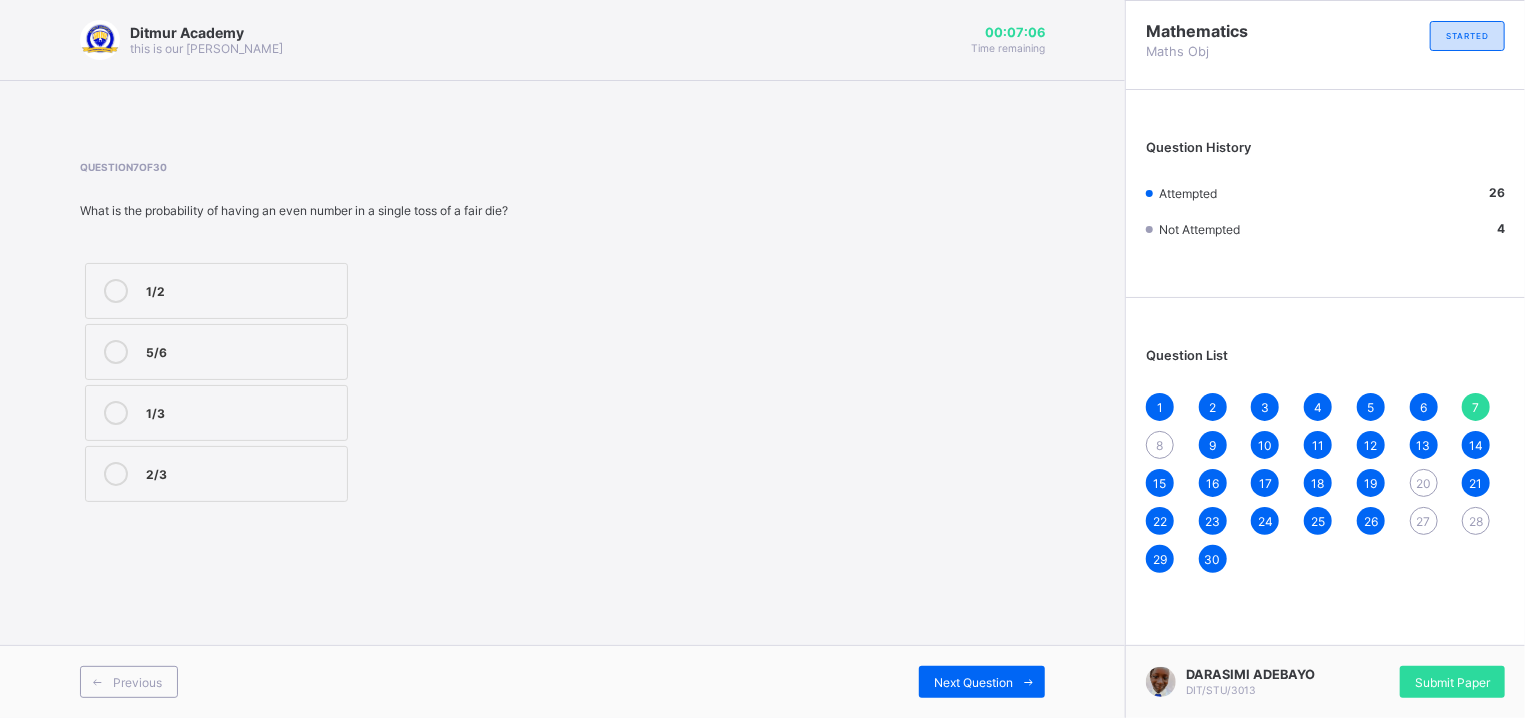 click on "8" at bounding box center [1160, 445] 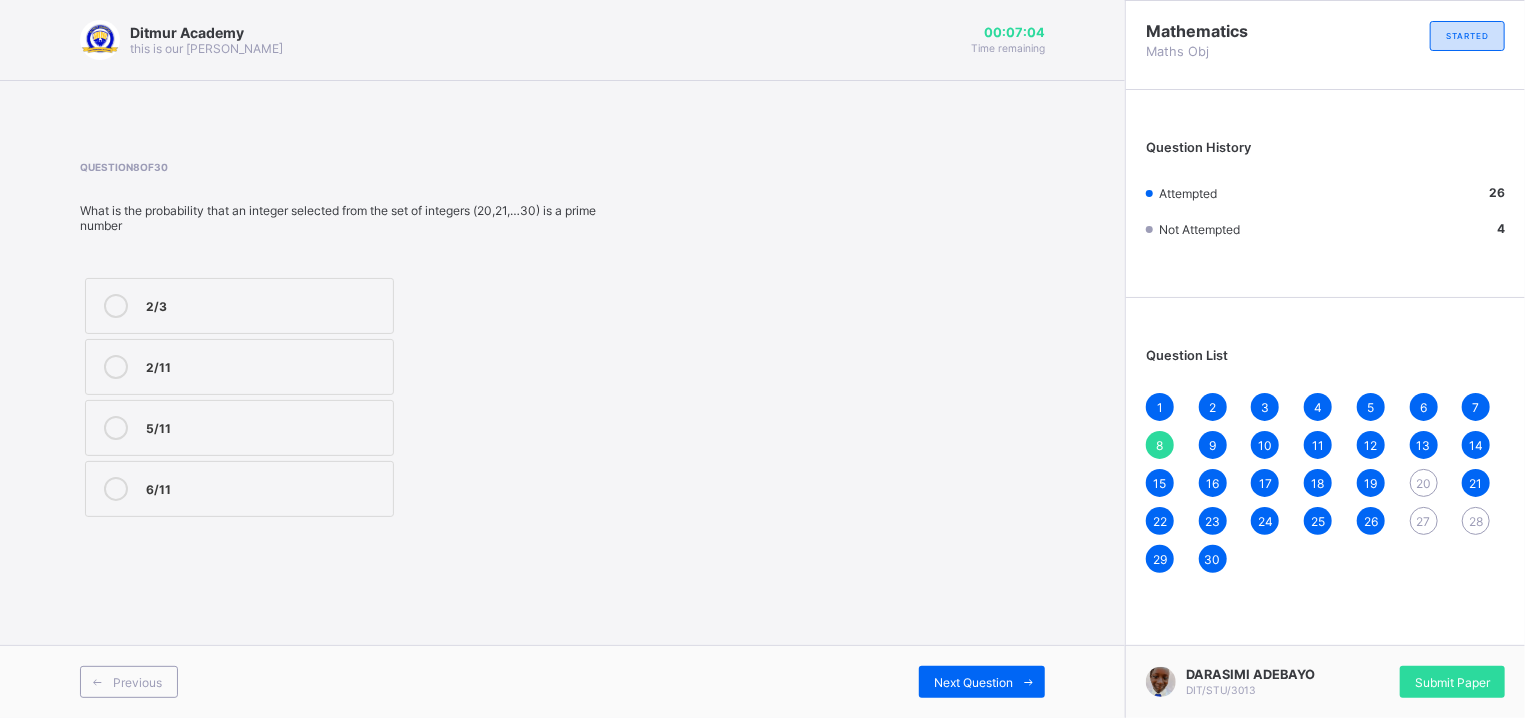 click on "27" at bounding box center (1424, 521) 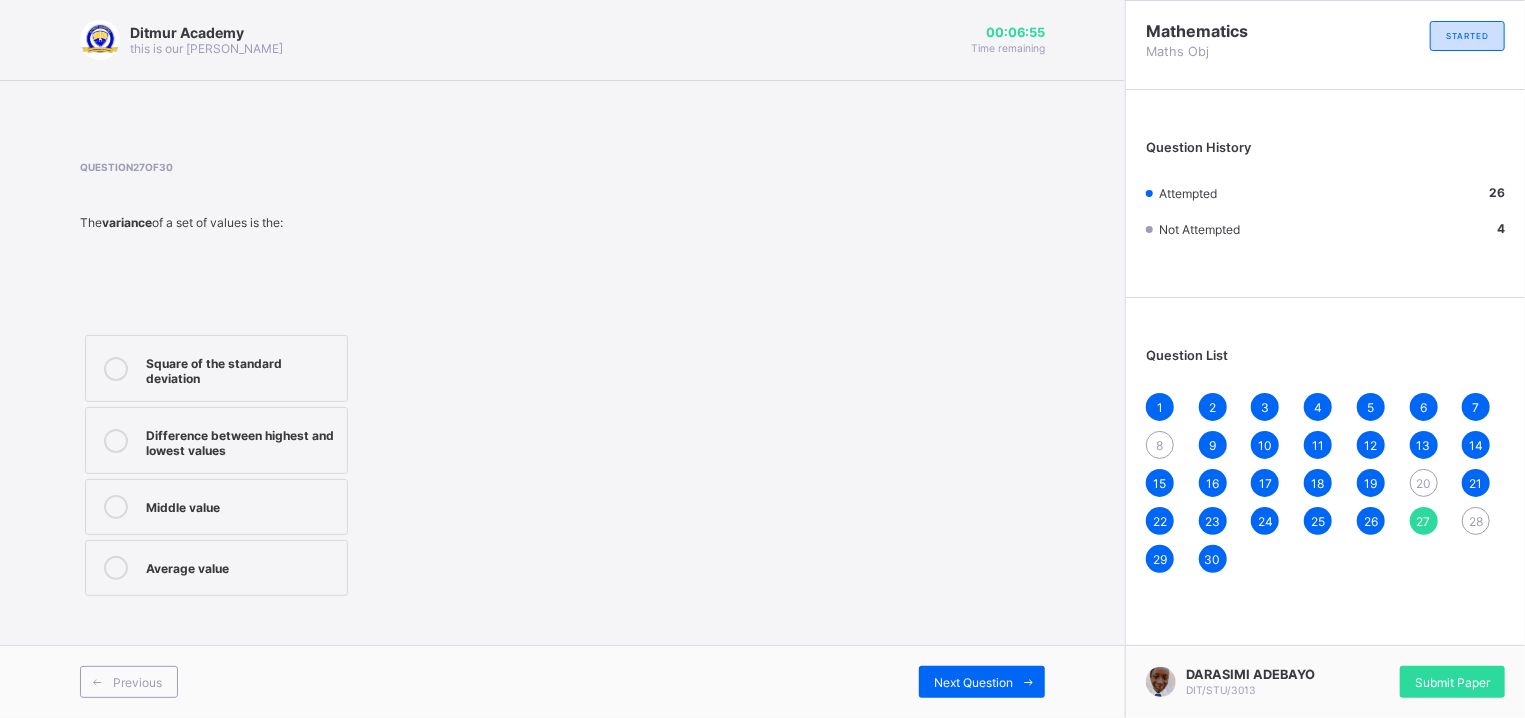 click on "8" at bounding box center (1160, 445) 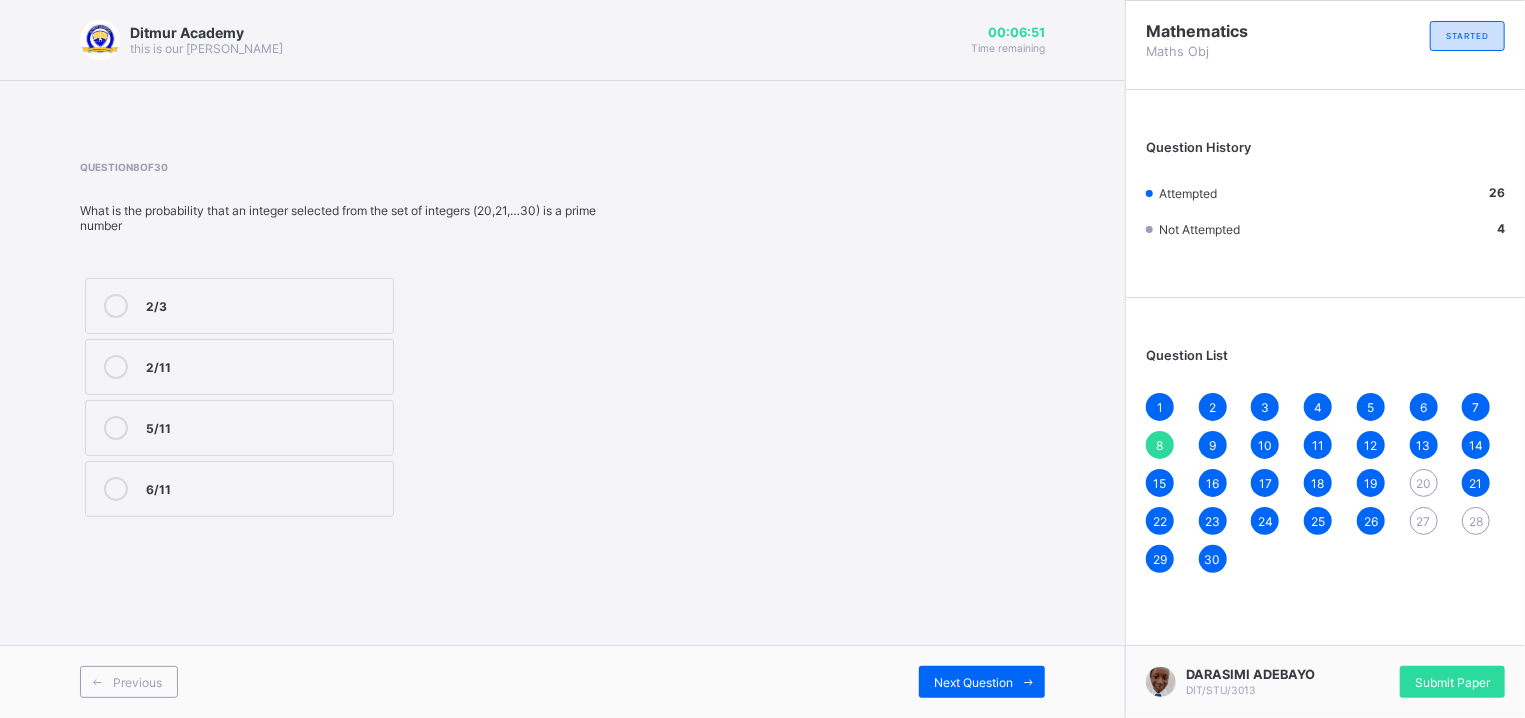 click on "2/11" at bounding box center (264, 365) 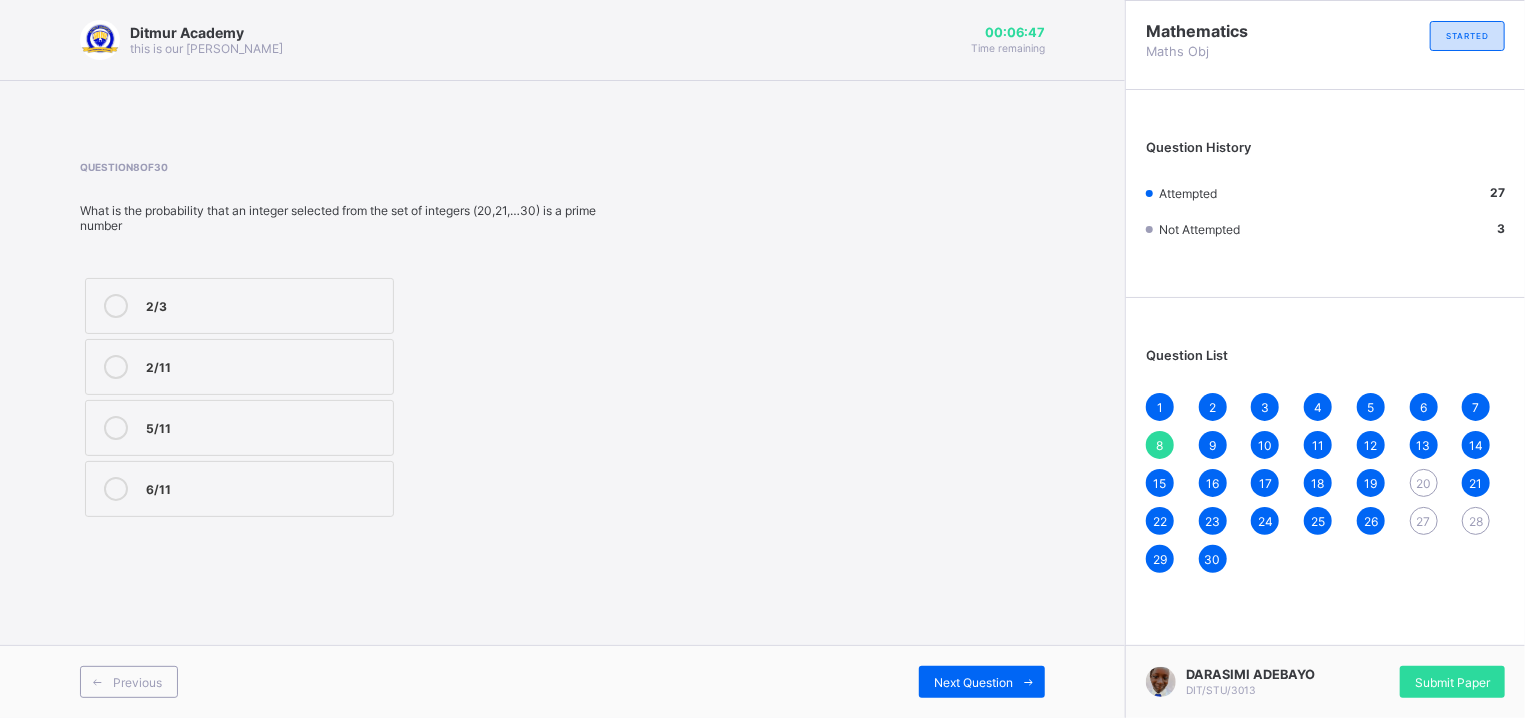click on "27" at bounding box center [1424, 521] 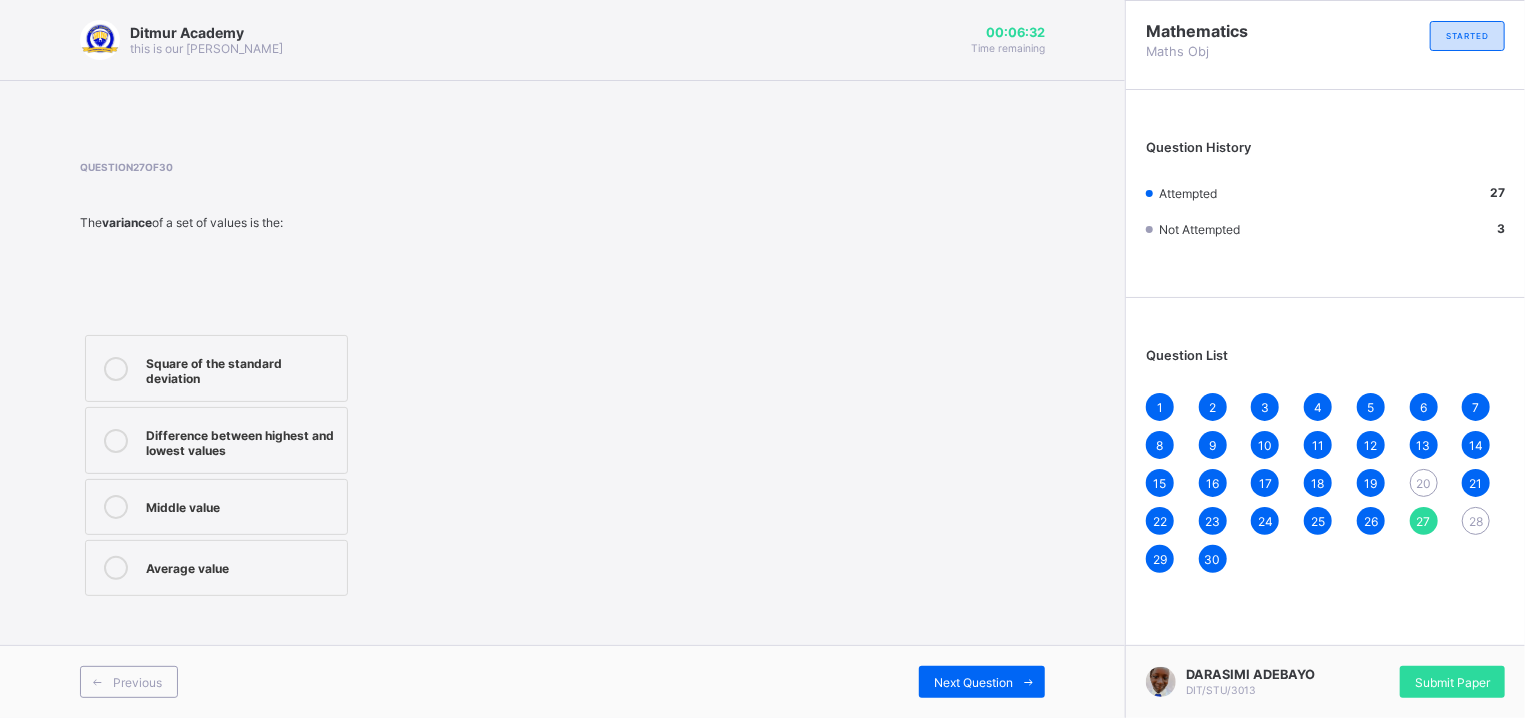 click on "28" at bounding box center [1476, 521] 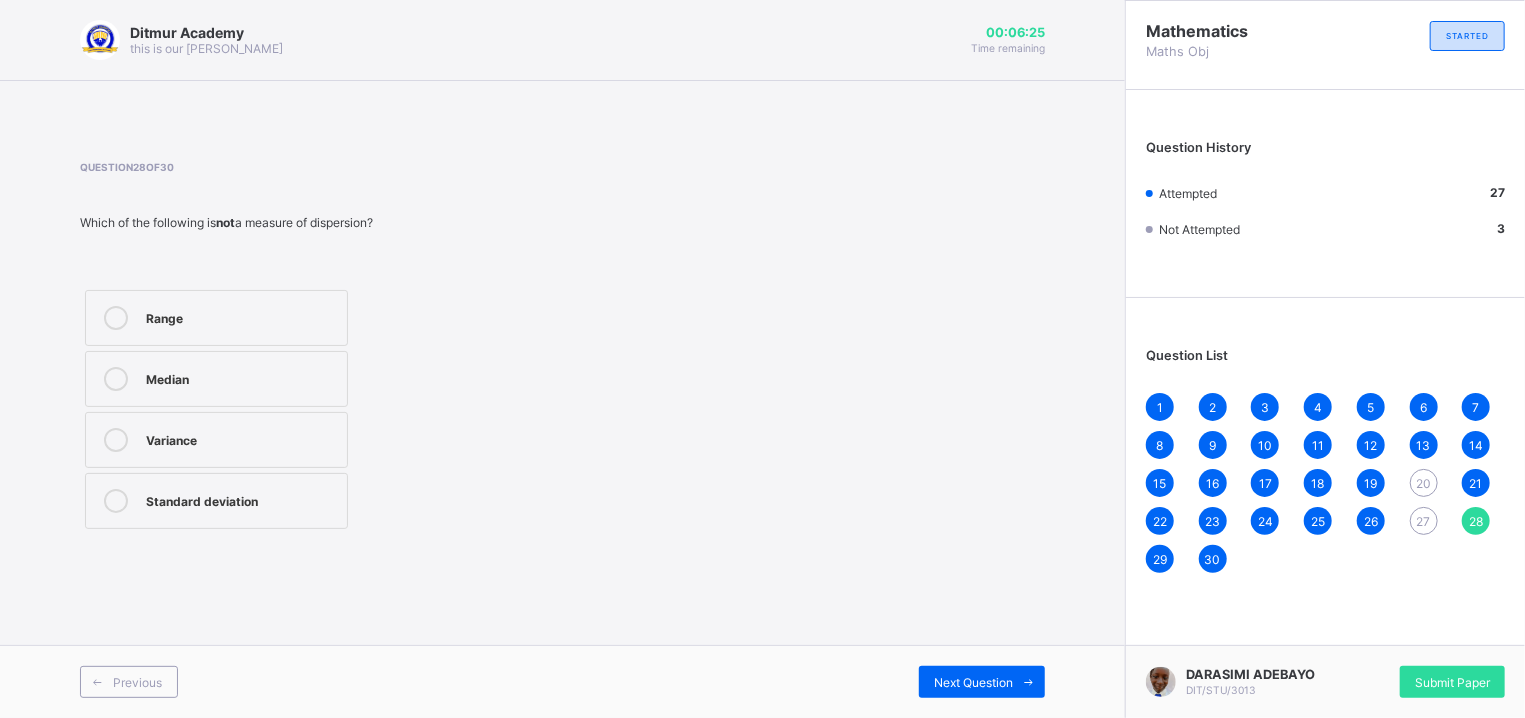 click on "9" at bounding box center (1213, 445) 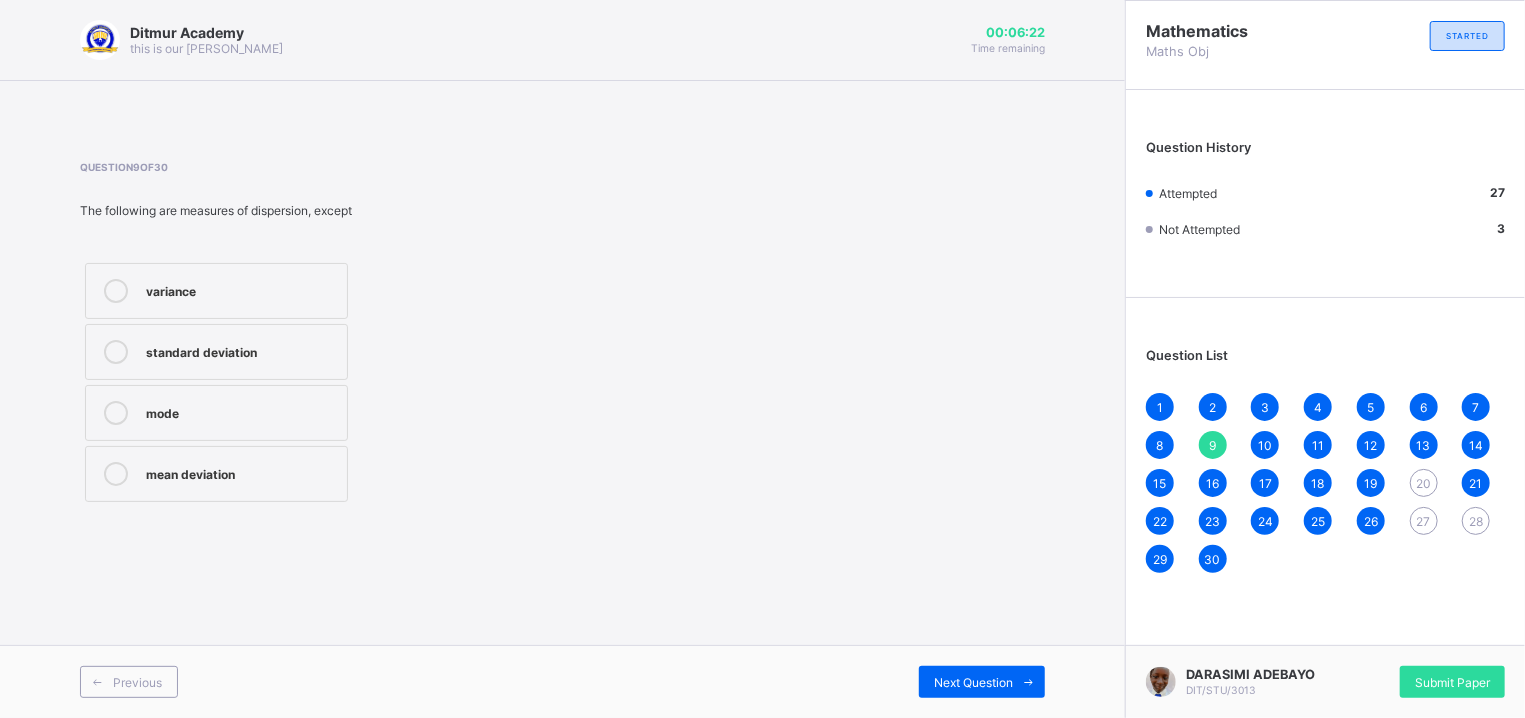 click on "1 2 3 4 5 6 7 8 9 10 11 12 13 14 15 16 17 18 19 20 21 22 23 24 25 26 27 28 29 30" at bounding box center (1325, 483) 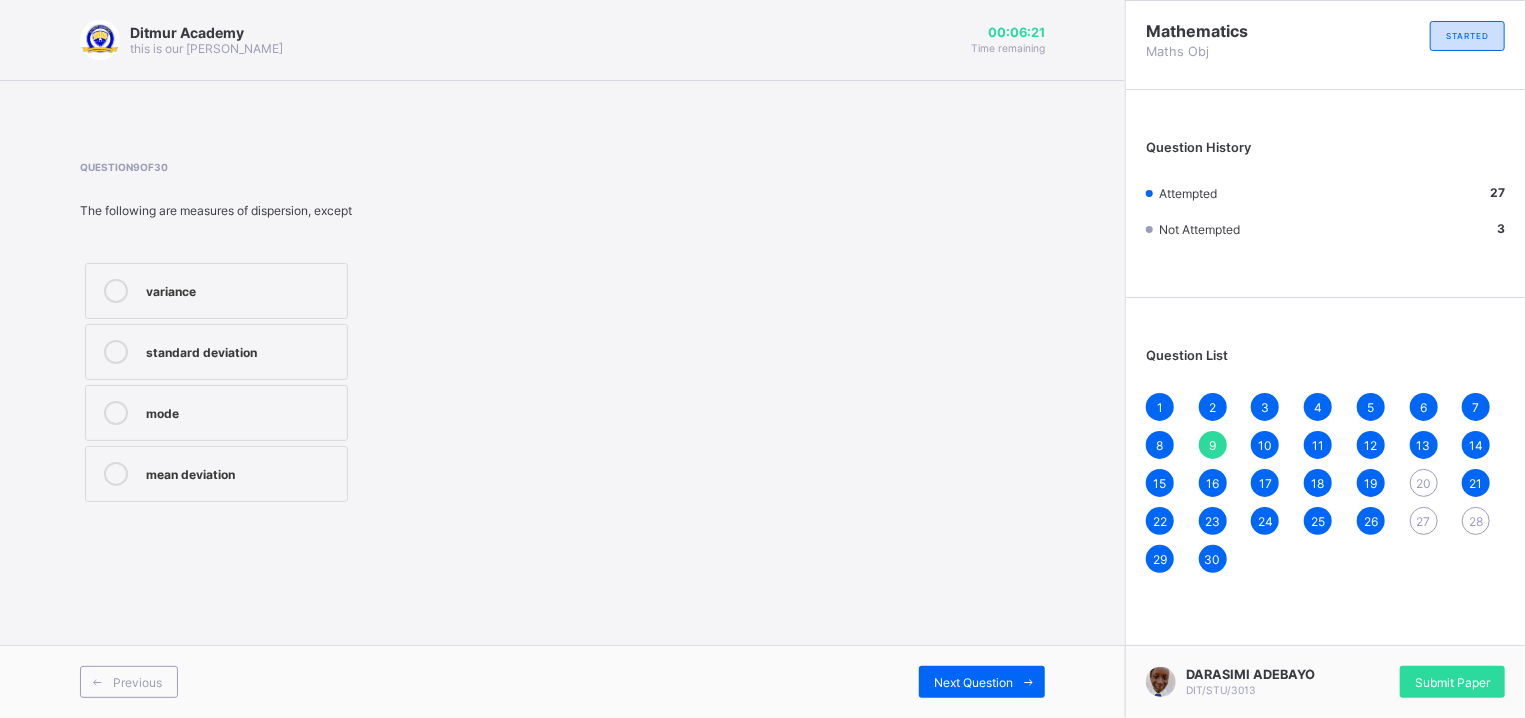 click on "20" at bounding box center [1423, 483] 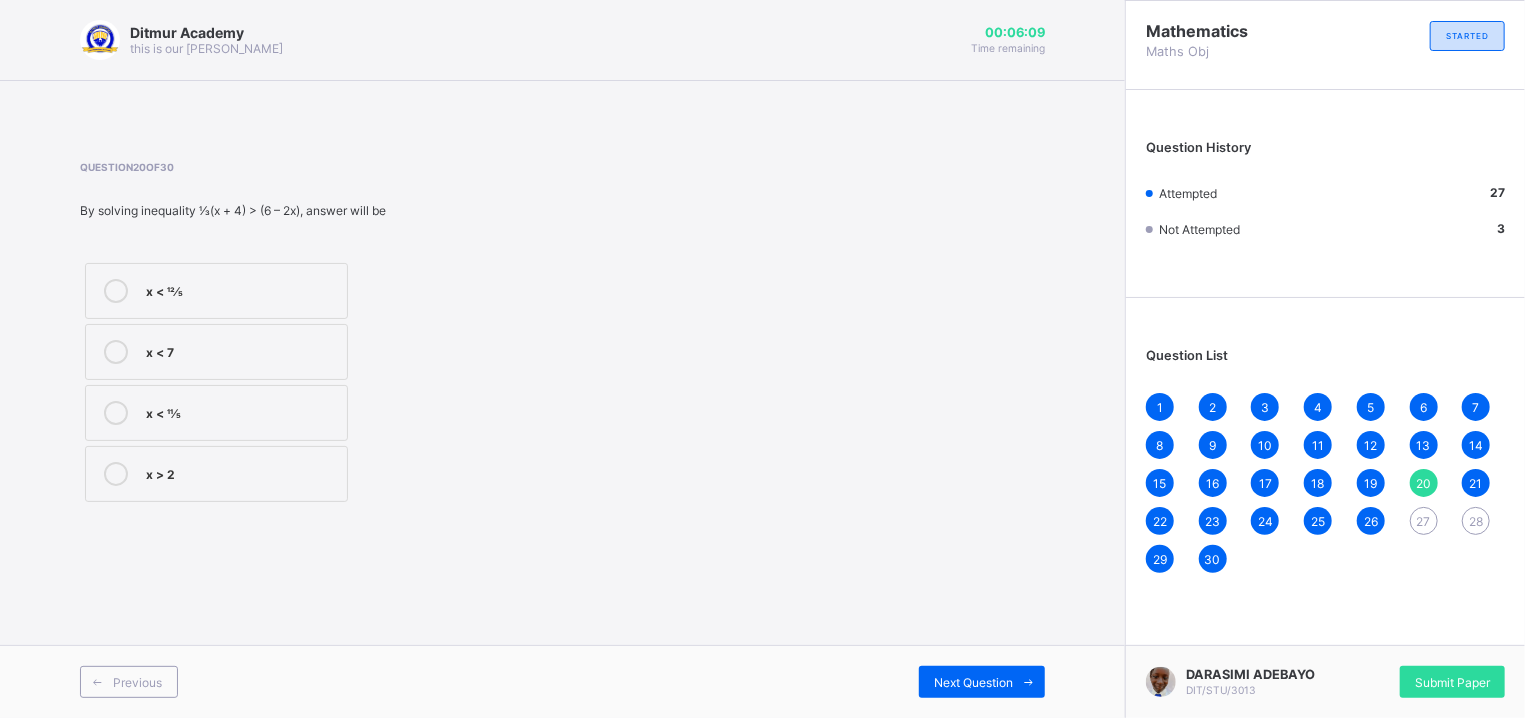 click on "11" at bounding box center (1318, 445) 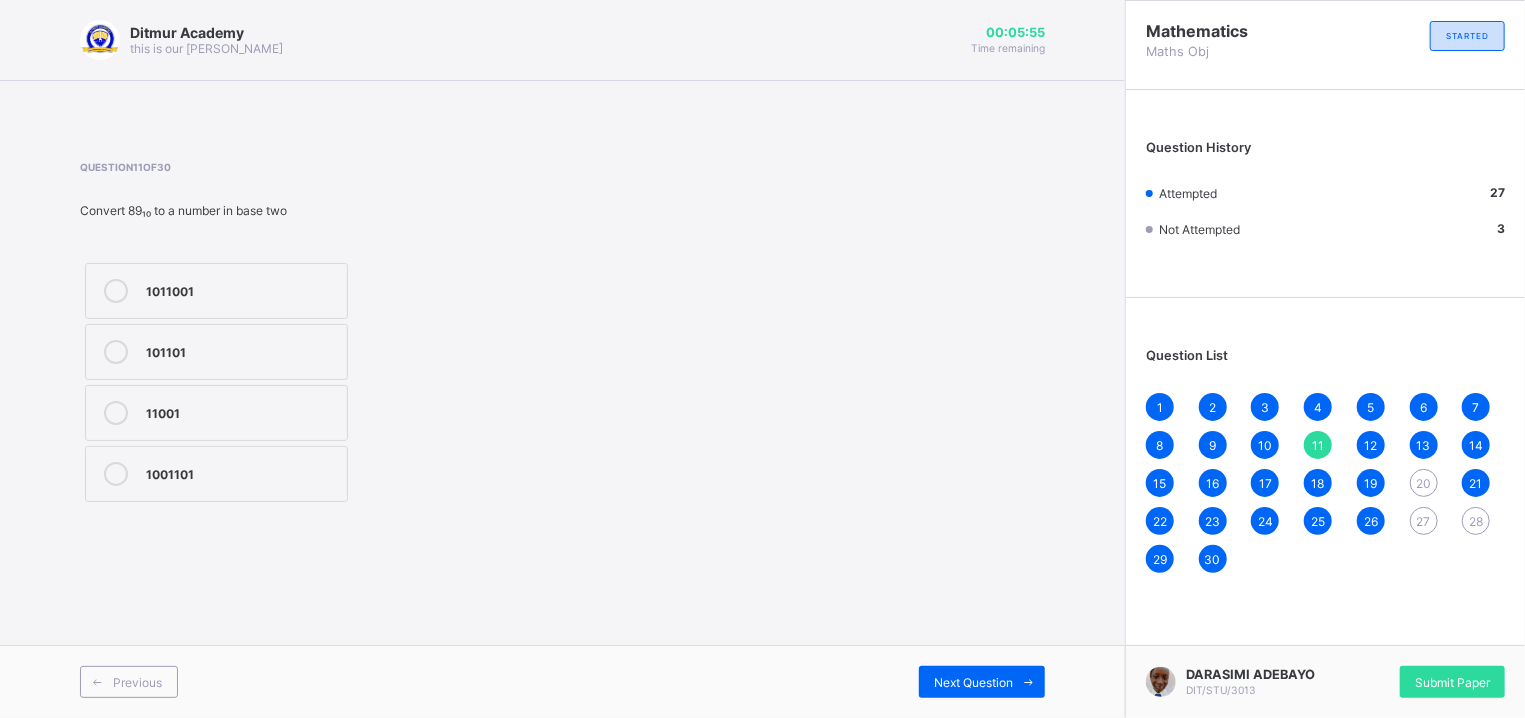 click on "20" at bounding box center [1424, 483] 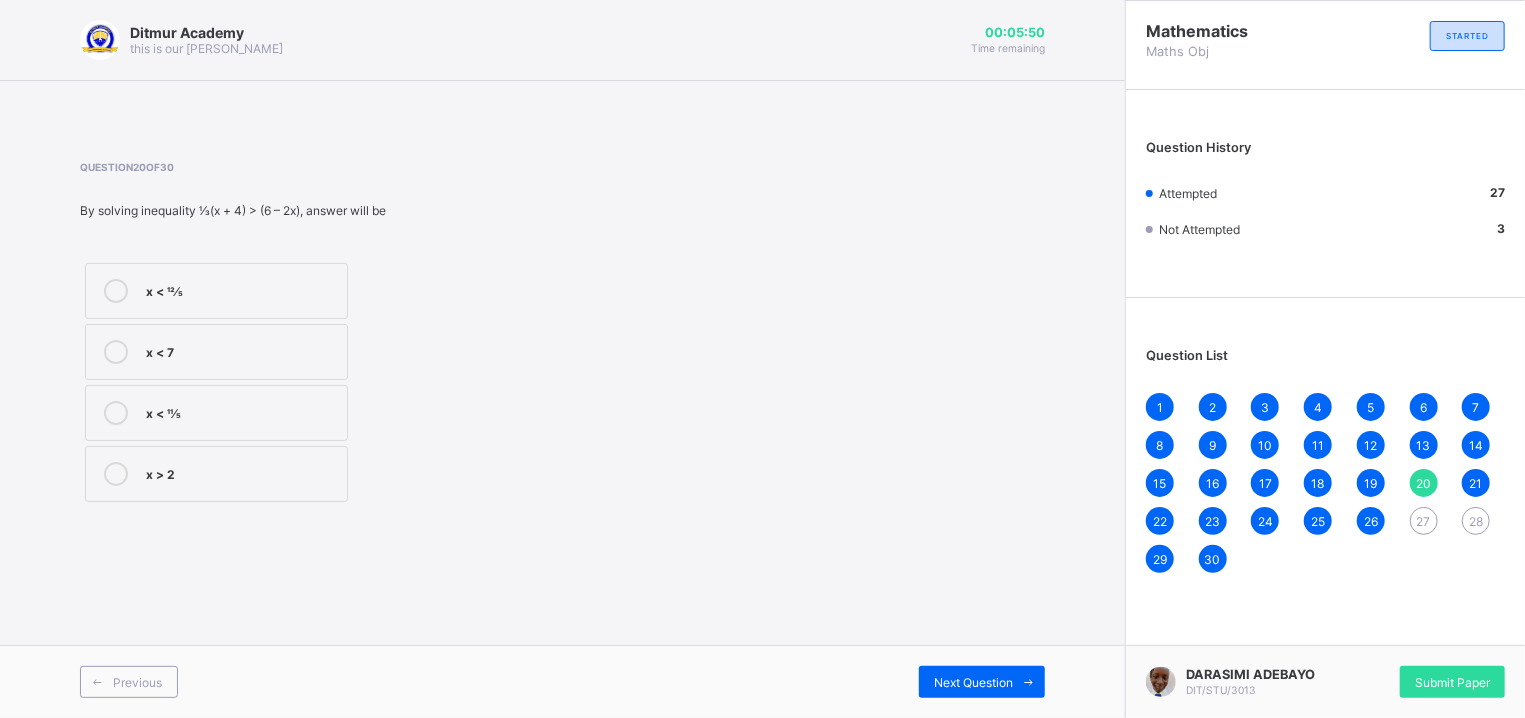 click on "x < 11⁄5" at bounding box center (216, 413) 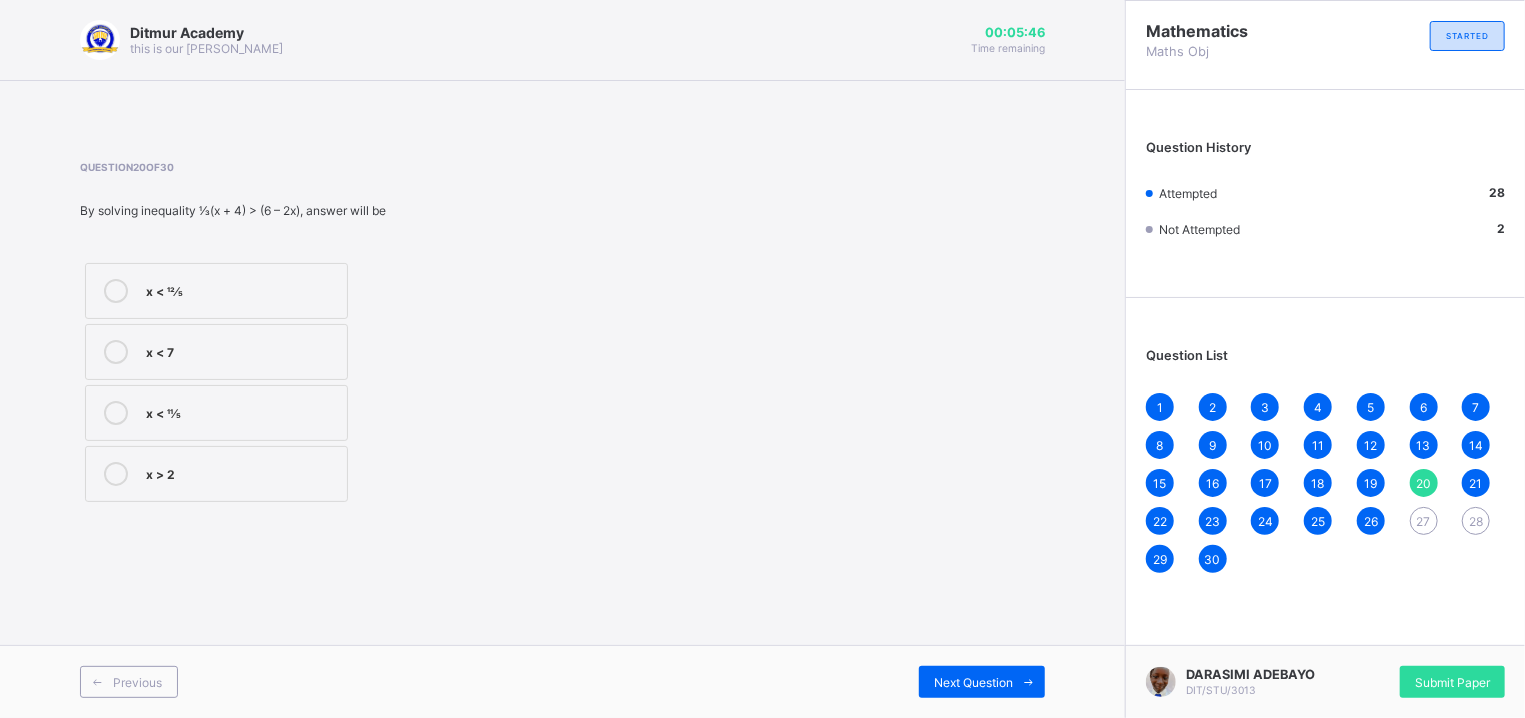 click on "27" at bounding box center (1424, 521) 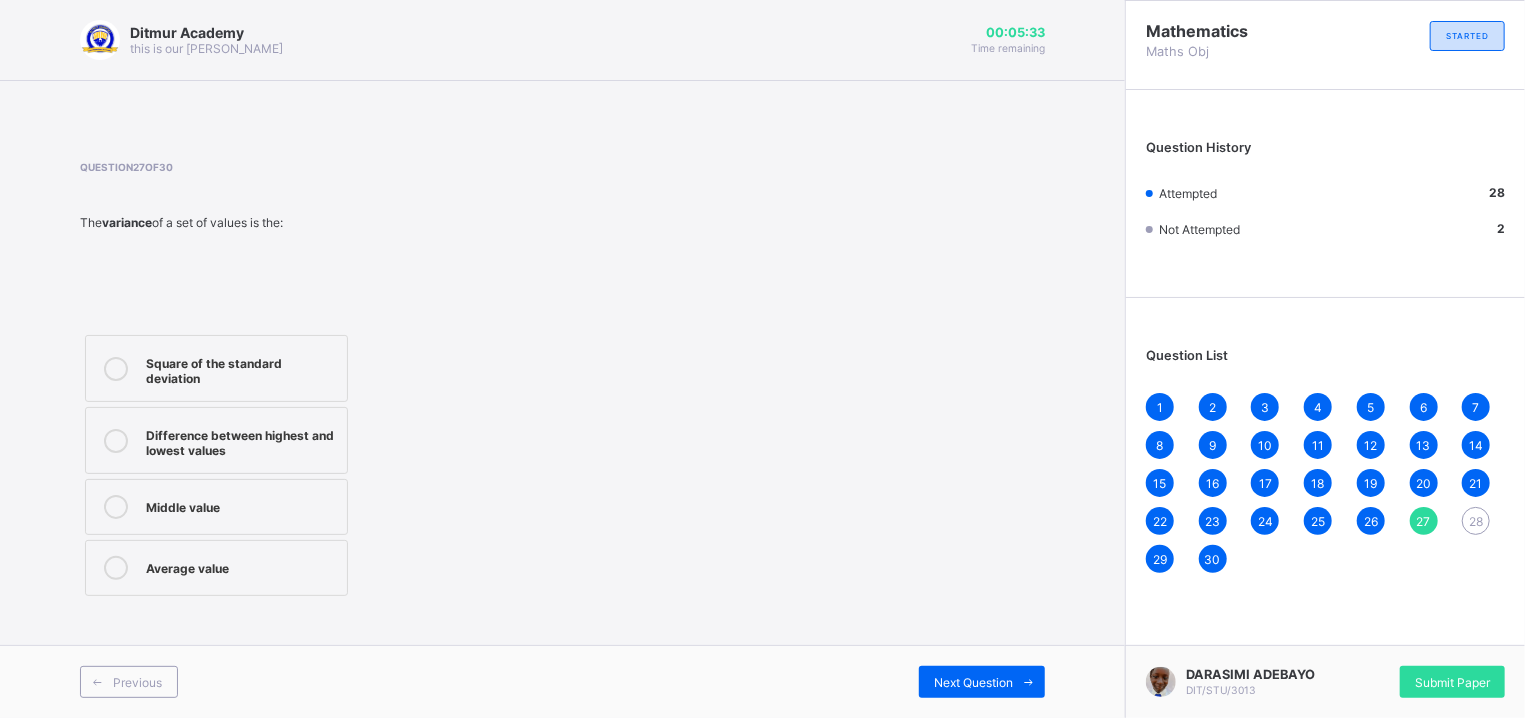 click on "20" at bounding box center (1423, 483) 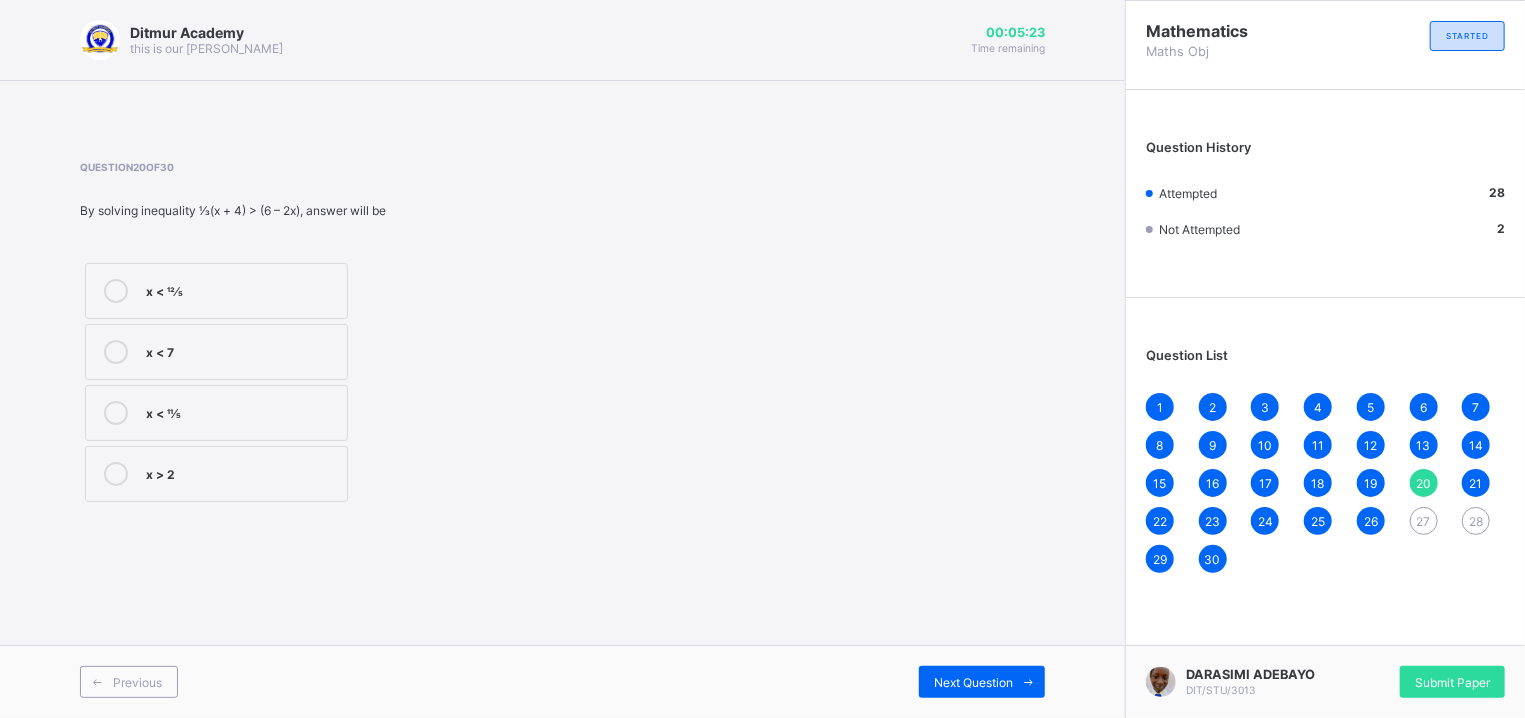 click on "27" at bounding box center (1424, 521) 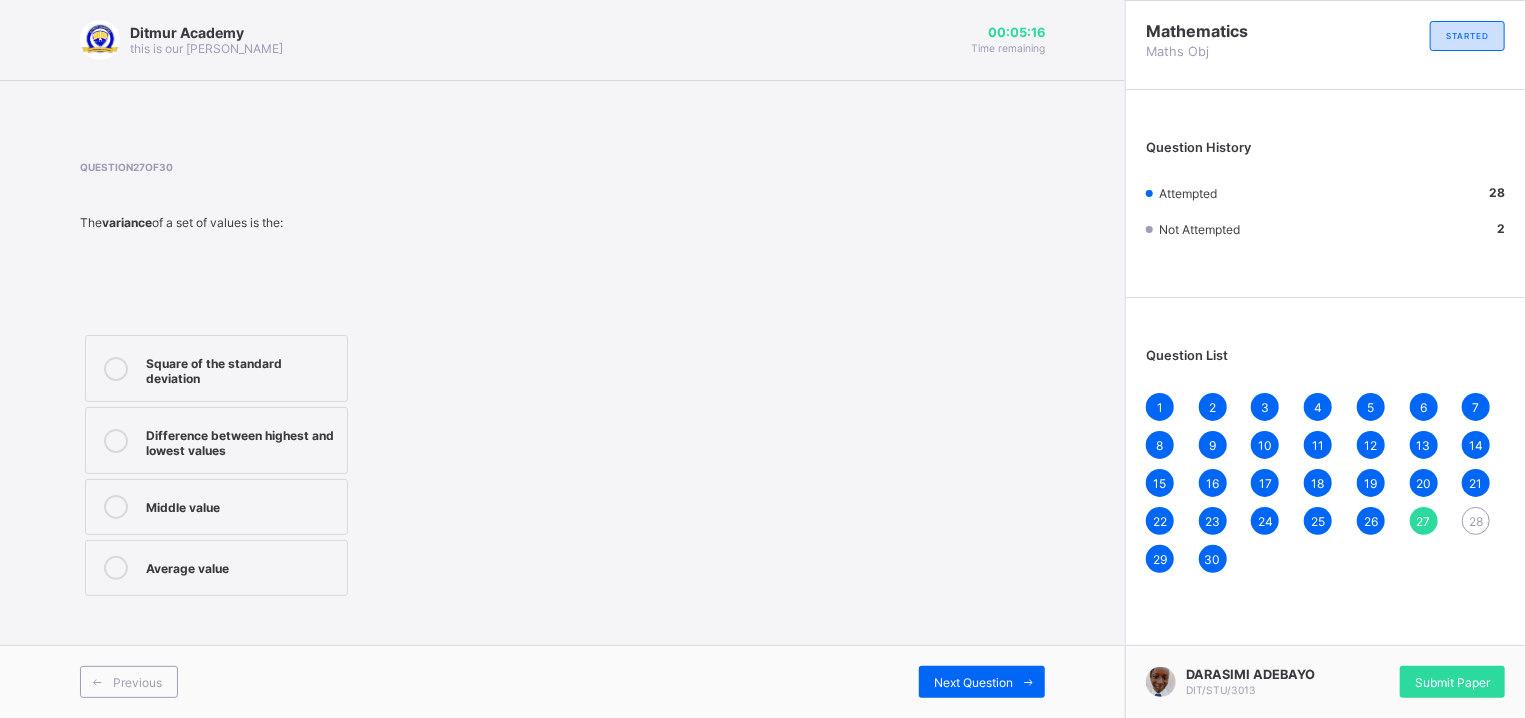 click on "Average value" at bounding box center (216, 568) 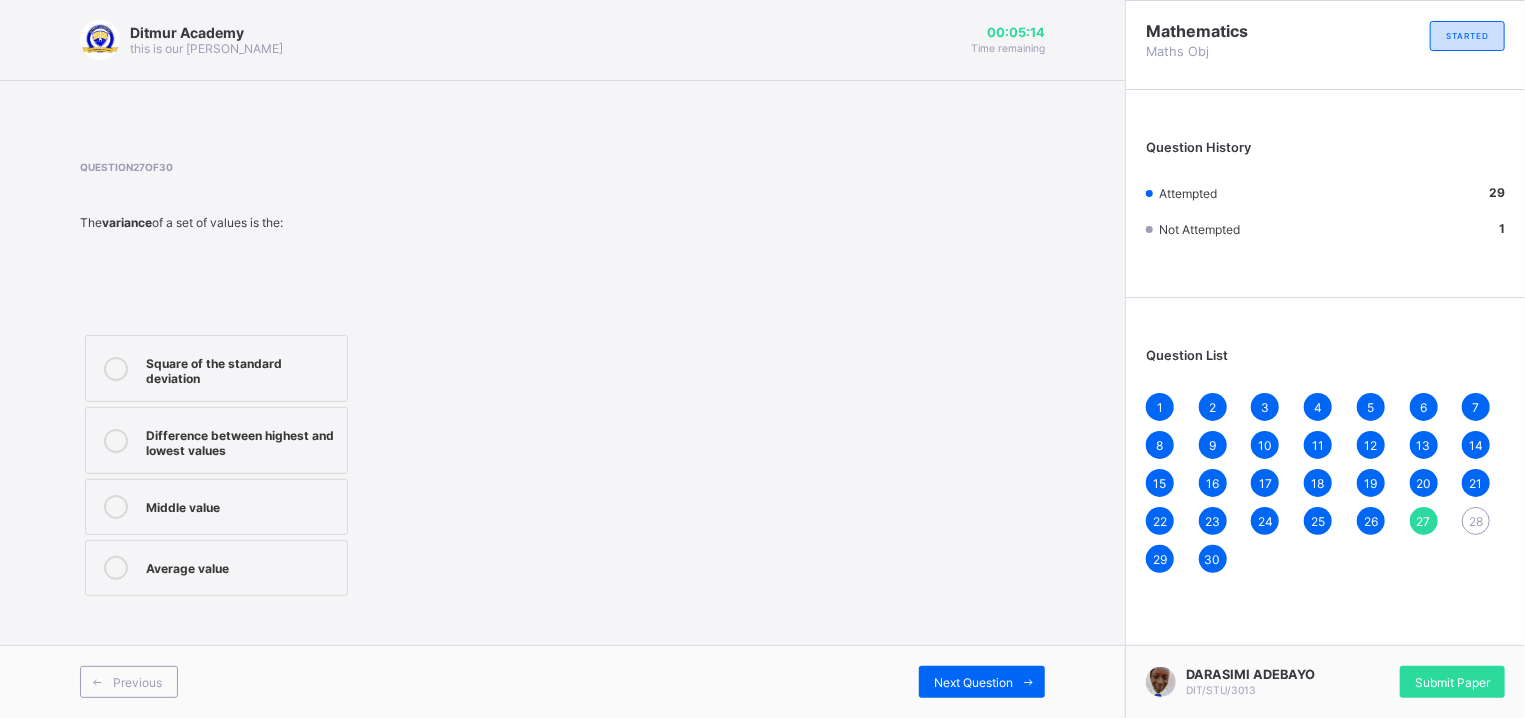 click on "28" at bounding box center (1476, 521) 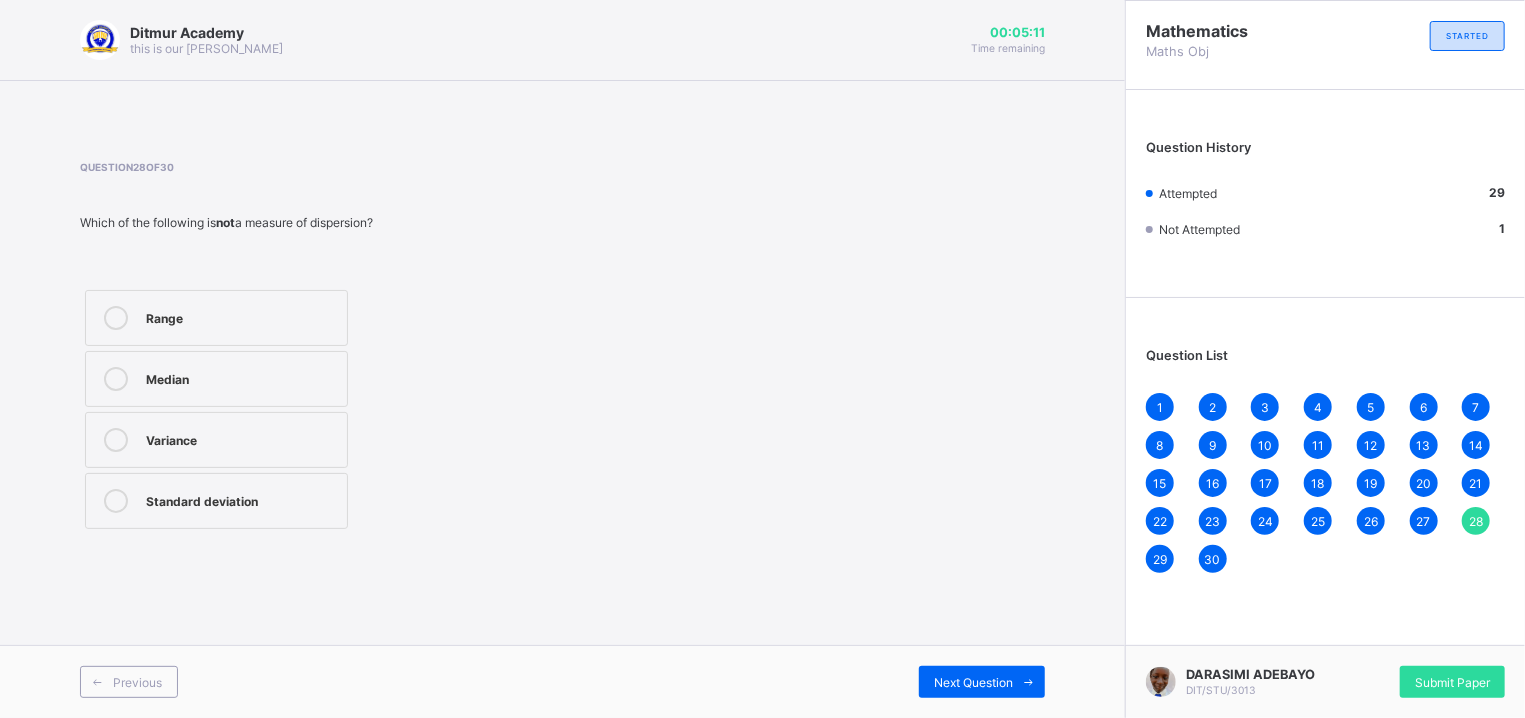 click on "Median" at bounding box center [241, 377] 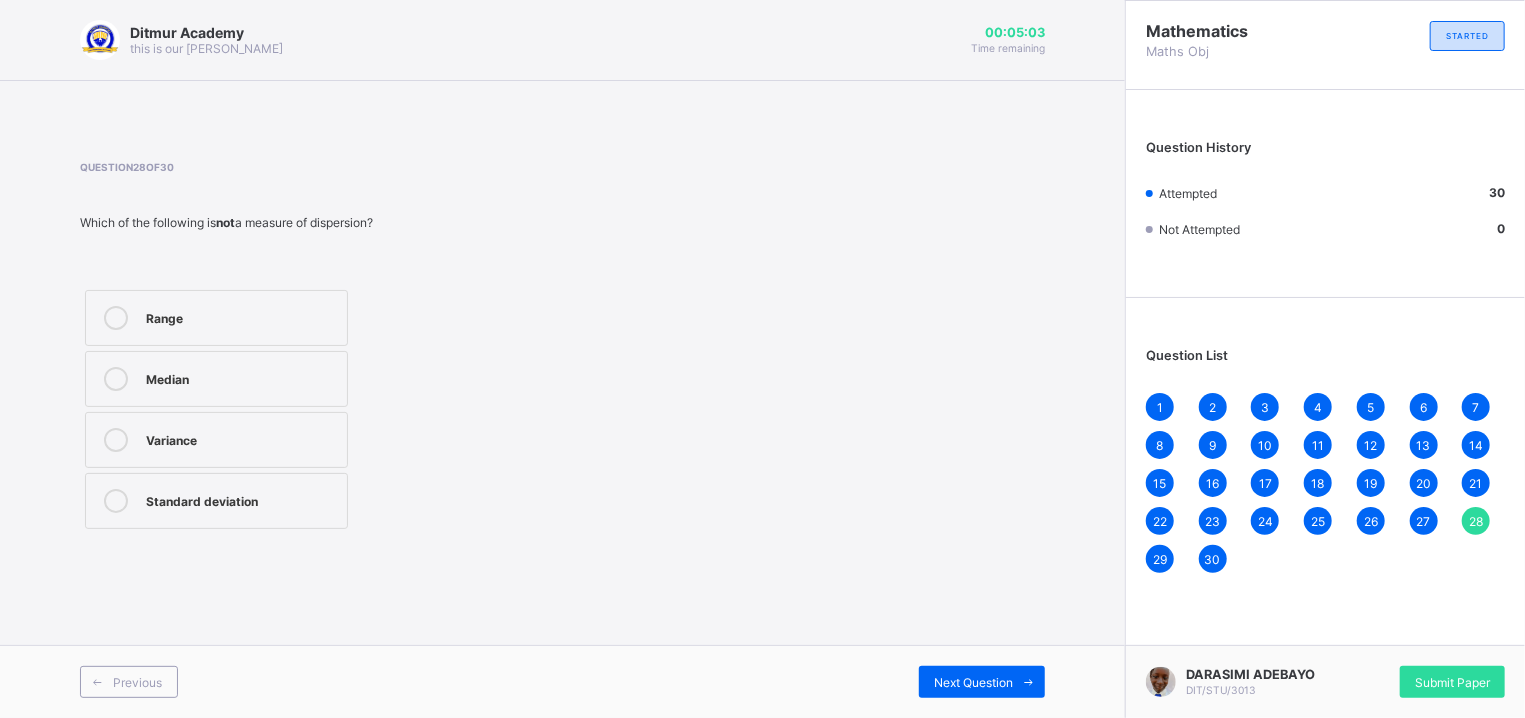 click on "Range" at bounding box center (241, 316) 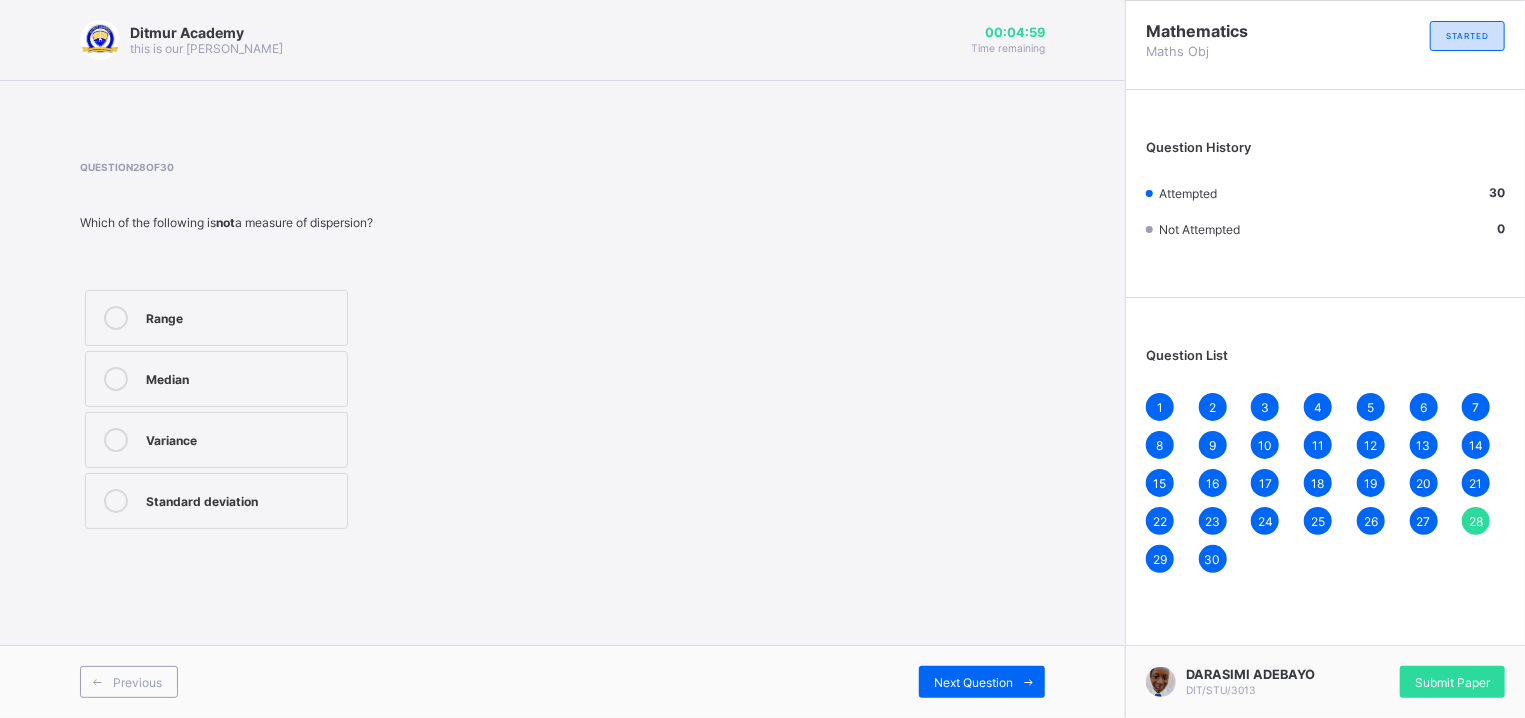click on "30" at bounding box center (1213, 559) 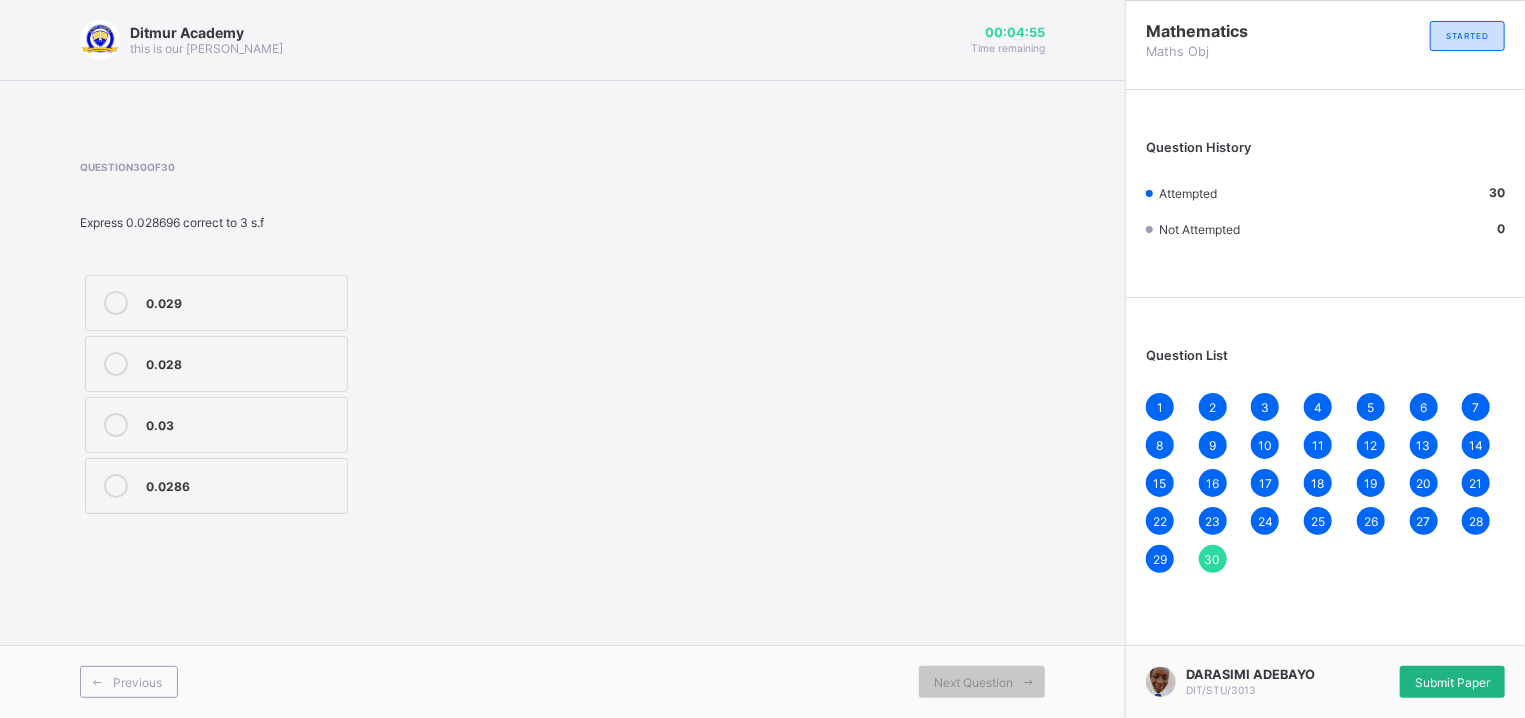 click on "Submit Paper" at bounding box center (1452, 682) 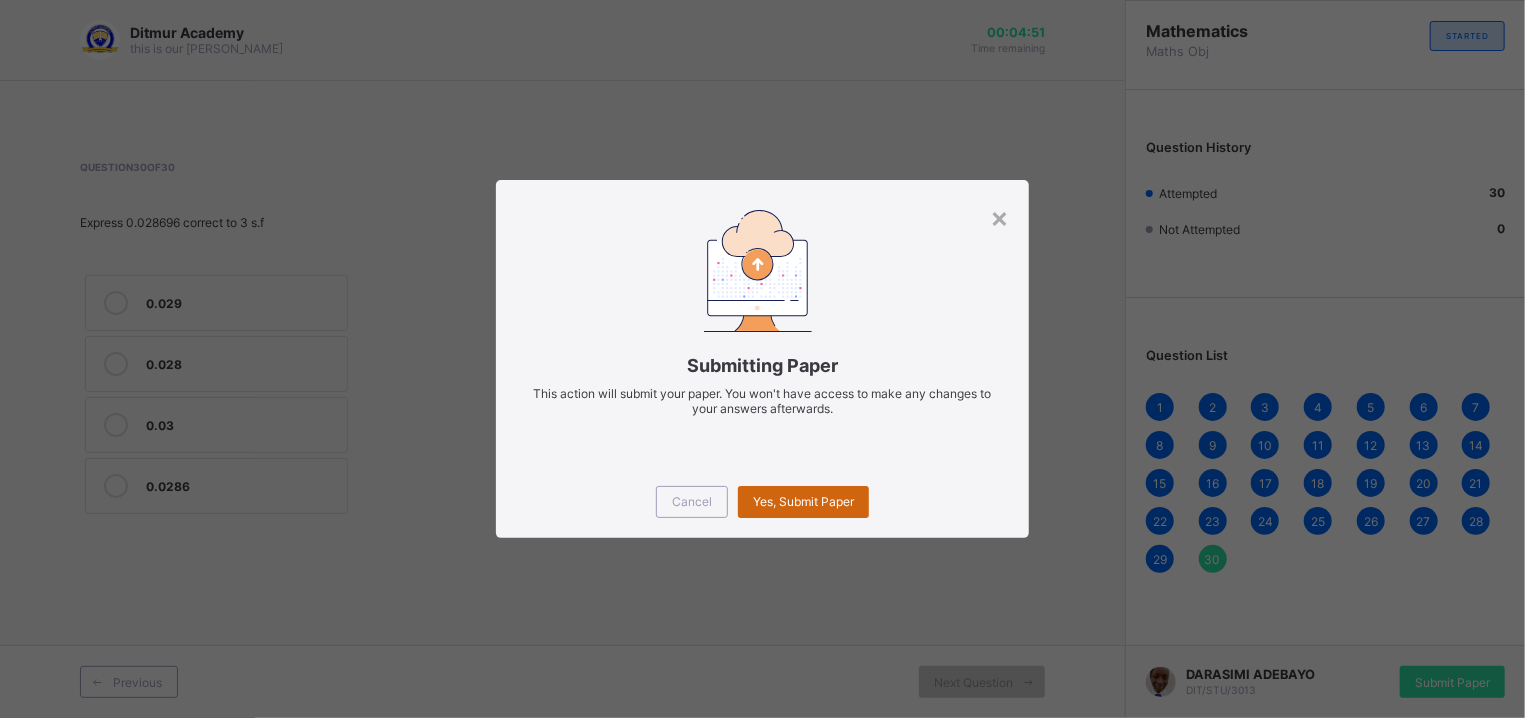 click on "Yes, Submit Paper" at bounding box center [803, 501] 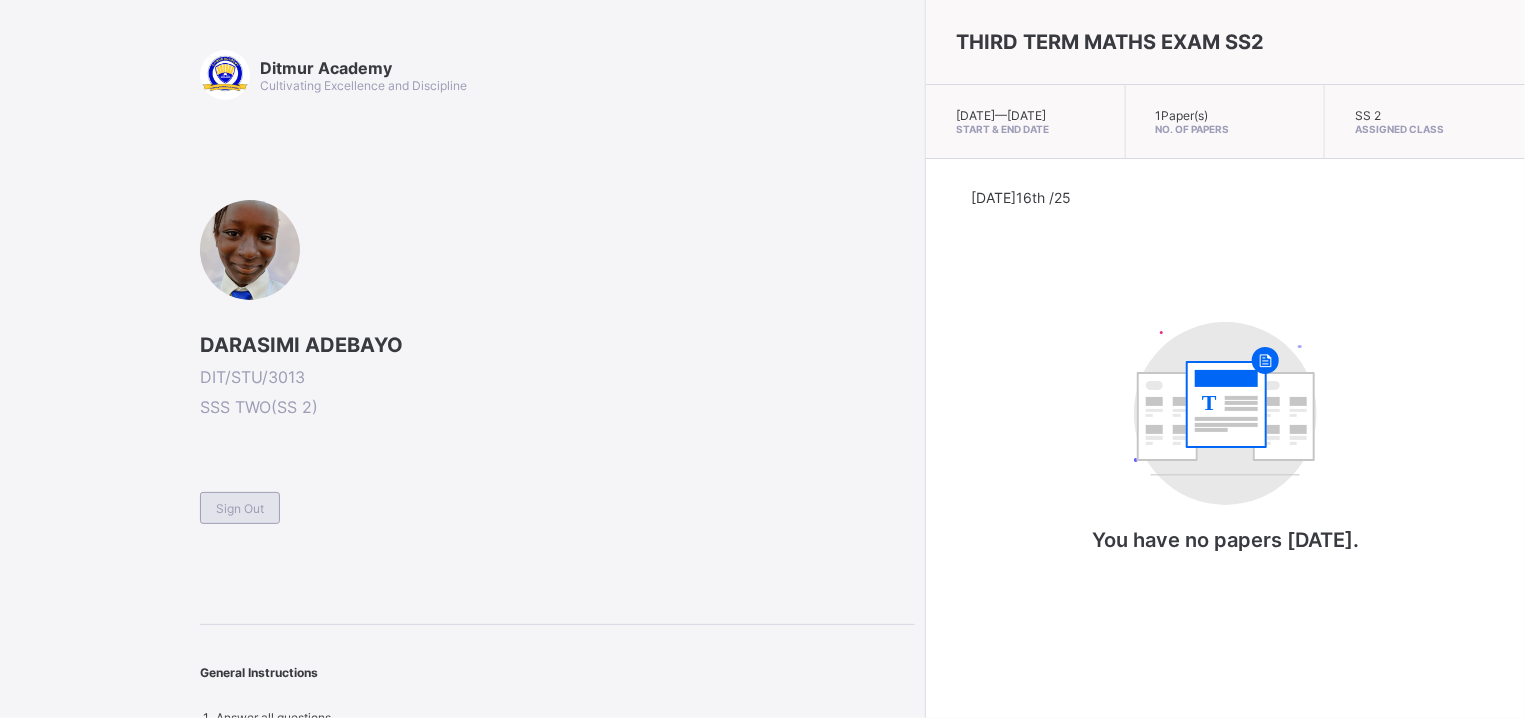 click on "Sign Out" at bounding box center (240, 508) 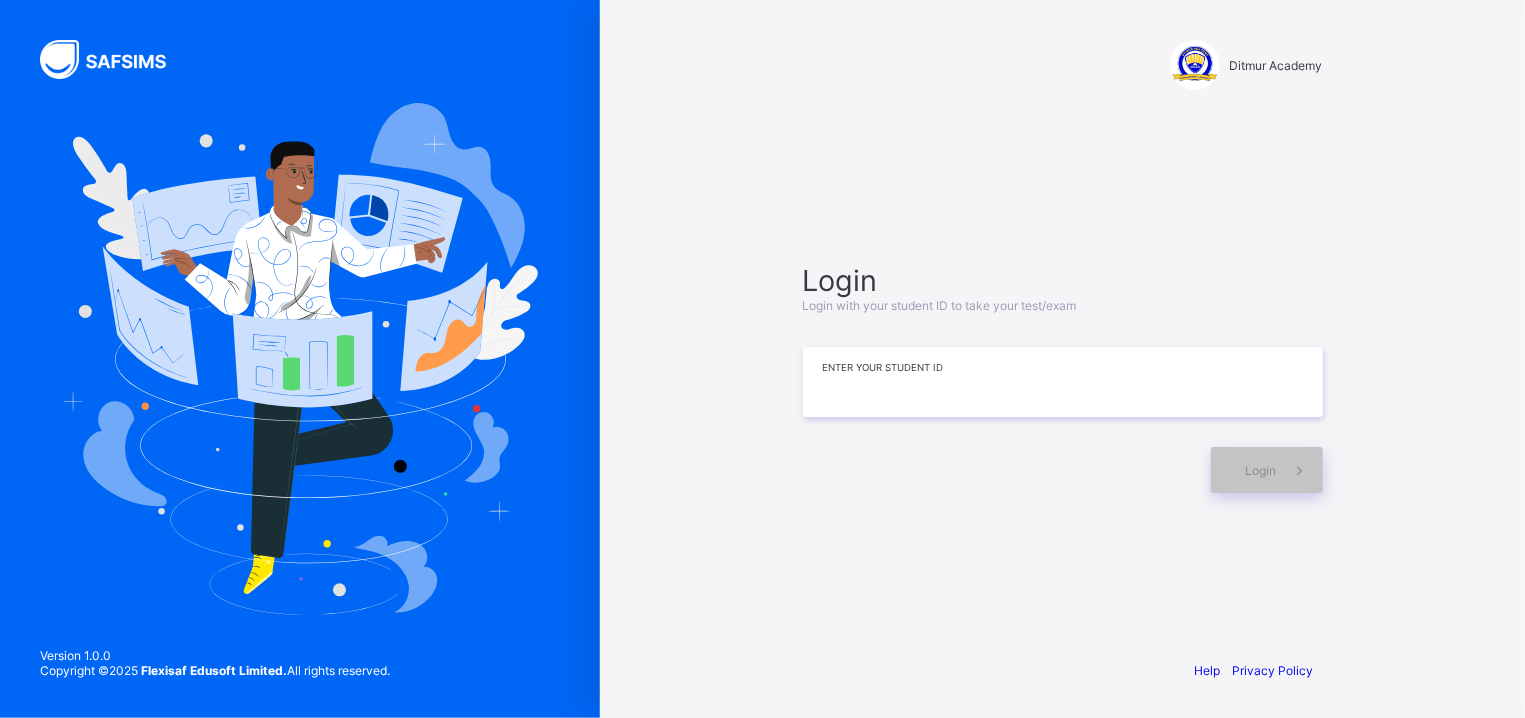 click at bounding box center [1063, 382] 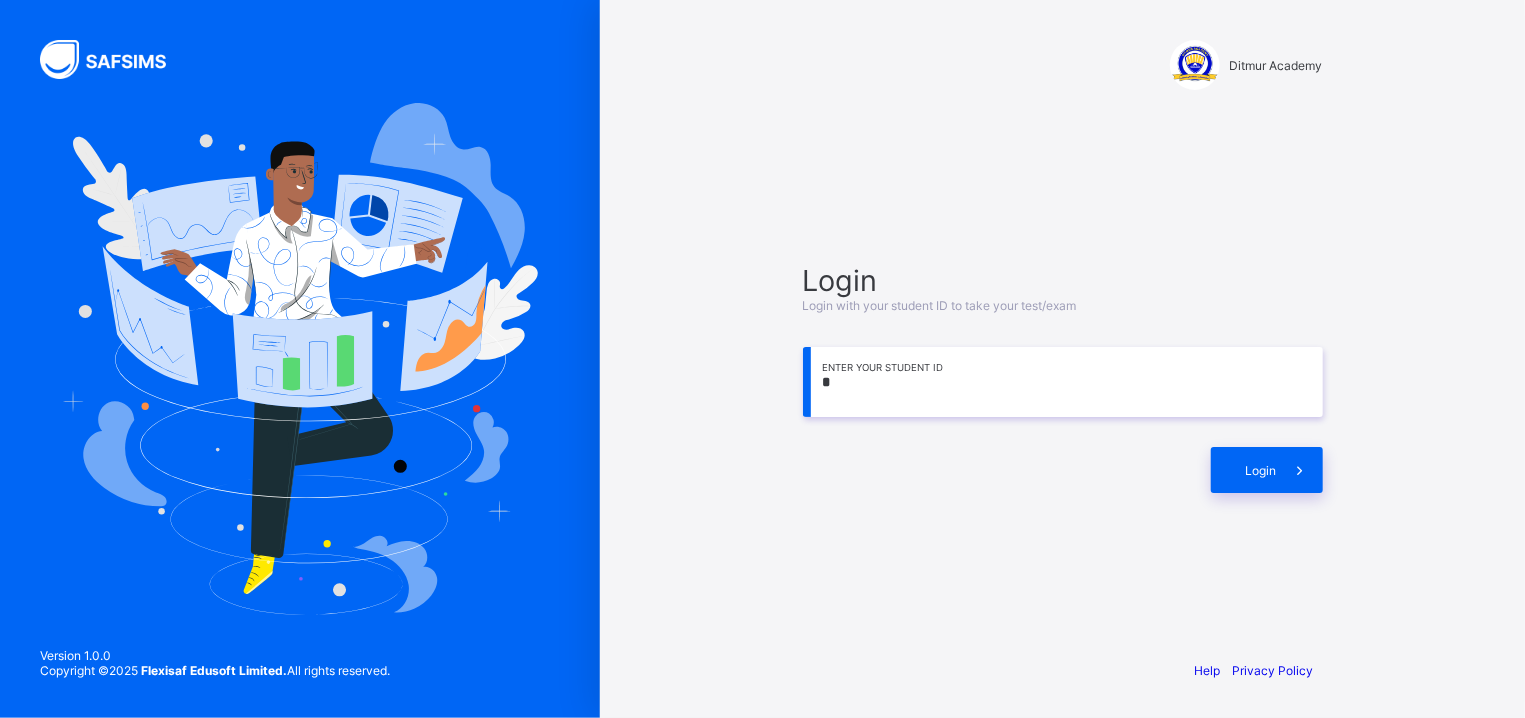 type on "*" 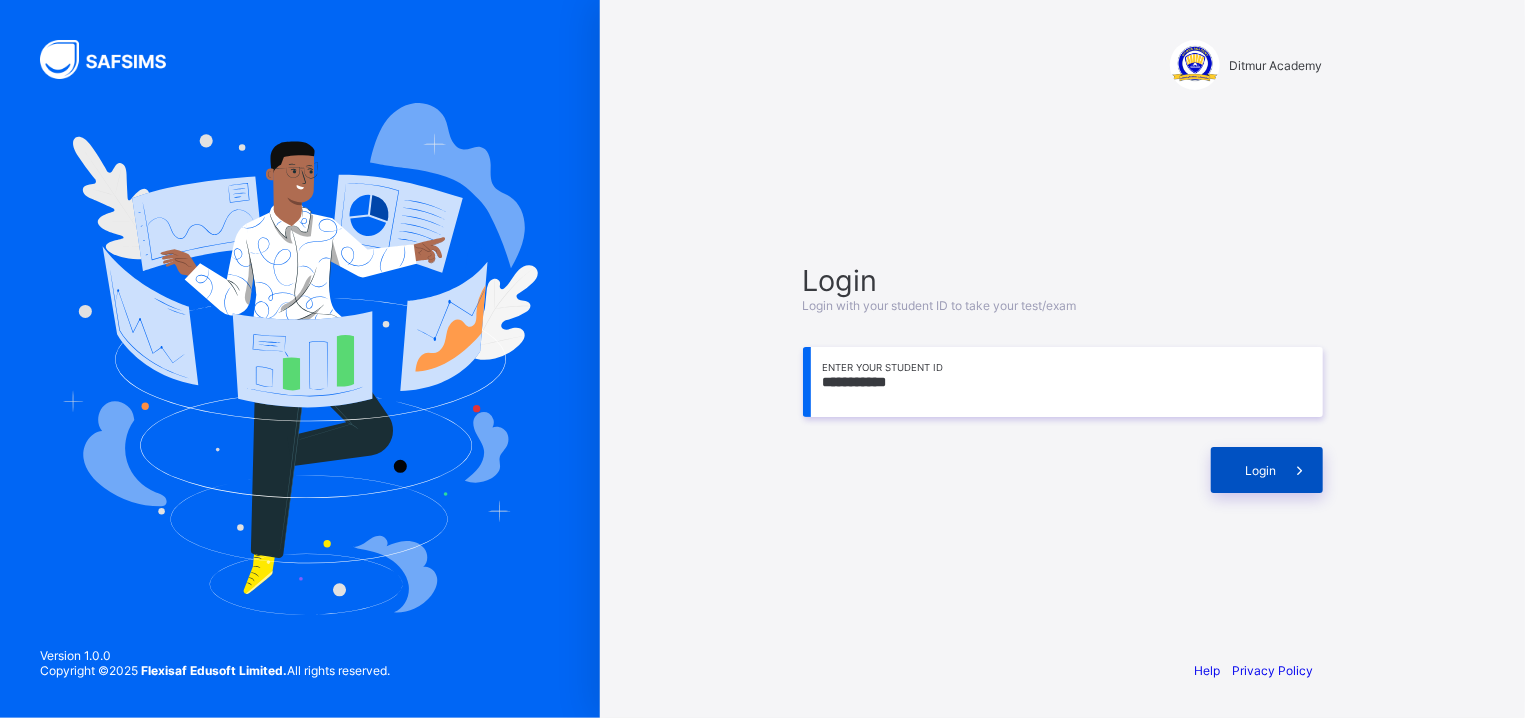 type on "**********" 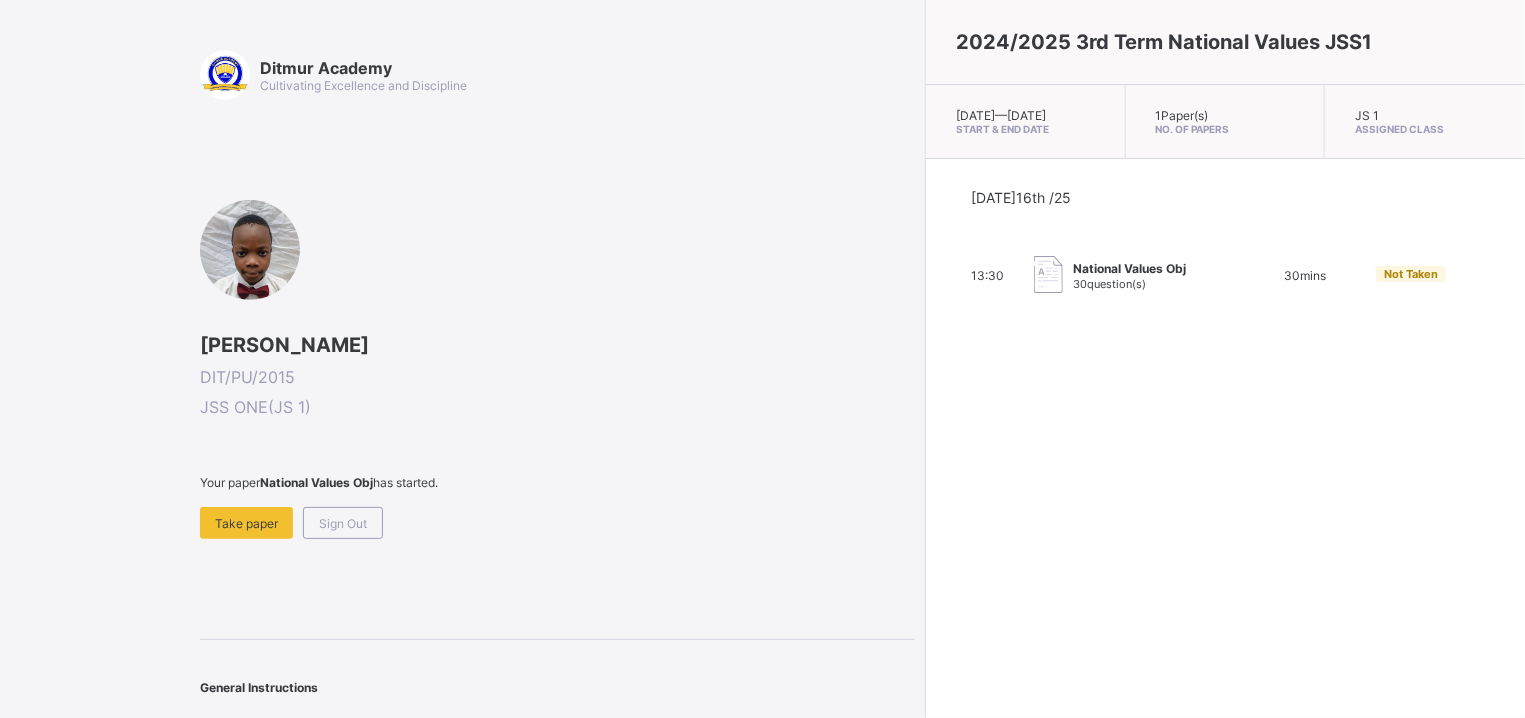 click on "2024/2025 3rd Term National Values JSS1 [DATE]  —  [DATE] Start & End Date   1  Paper(s)  No. of Papers   JS 1   Assigned Class [DATE]  16th /25 13:30 National Values Obj 30  question(s)   30  mins Not Taken" at bounding box center [1225, 359] 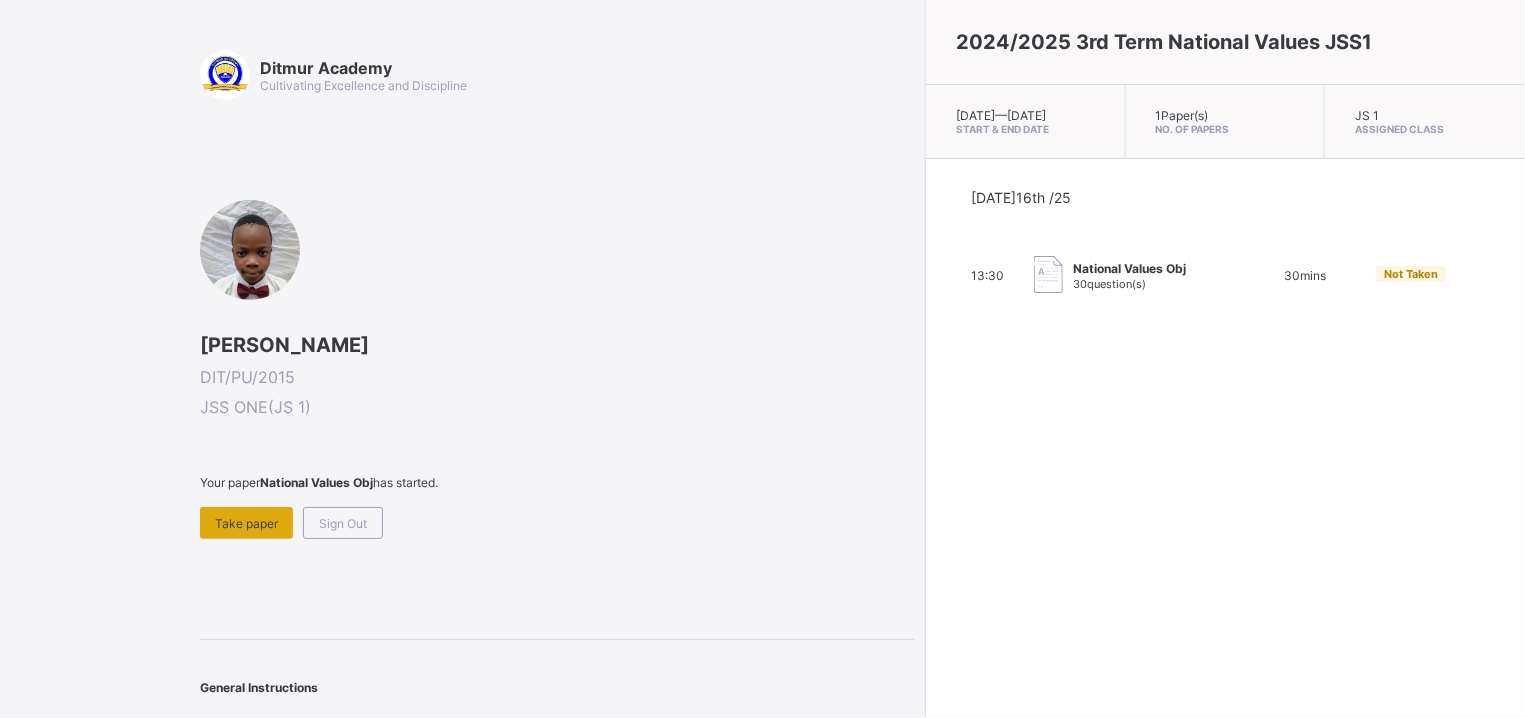 click on "Take paper" at bounding box center (246, 523) 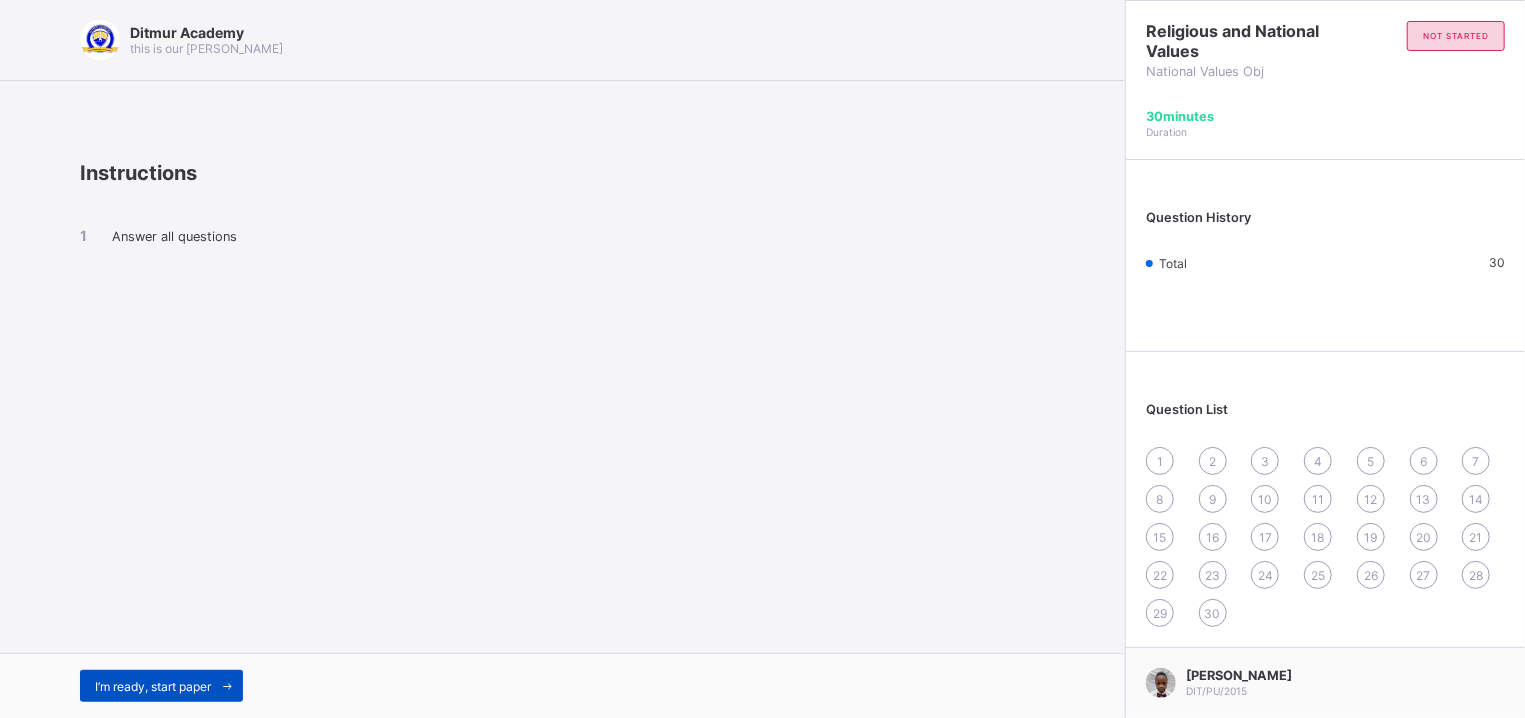 click on "I’m ready, start paper" at bounding box center (153, 686) 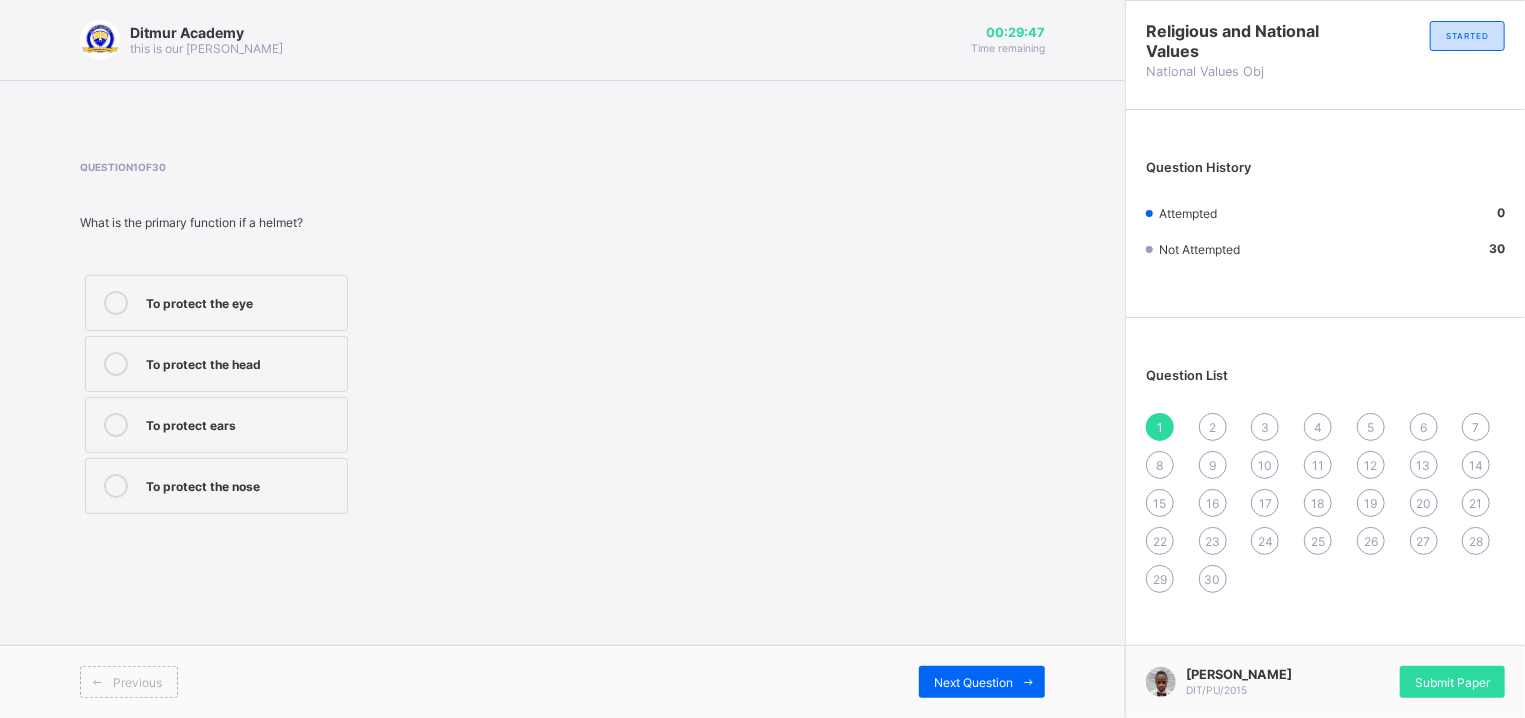 click on "To protect the head" at bounding box center [241, 364] 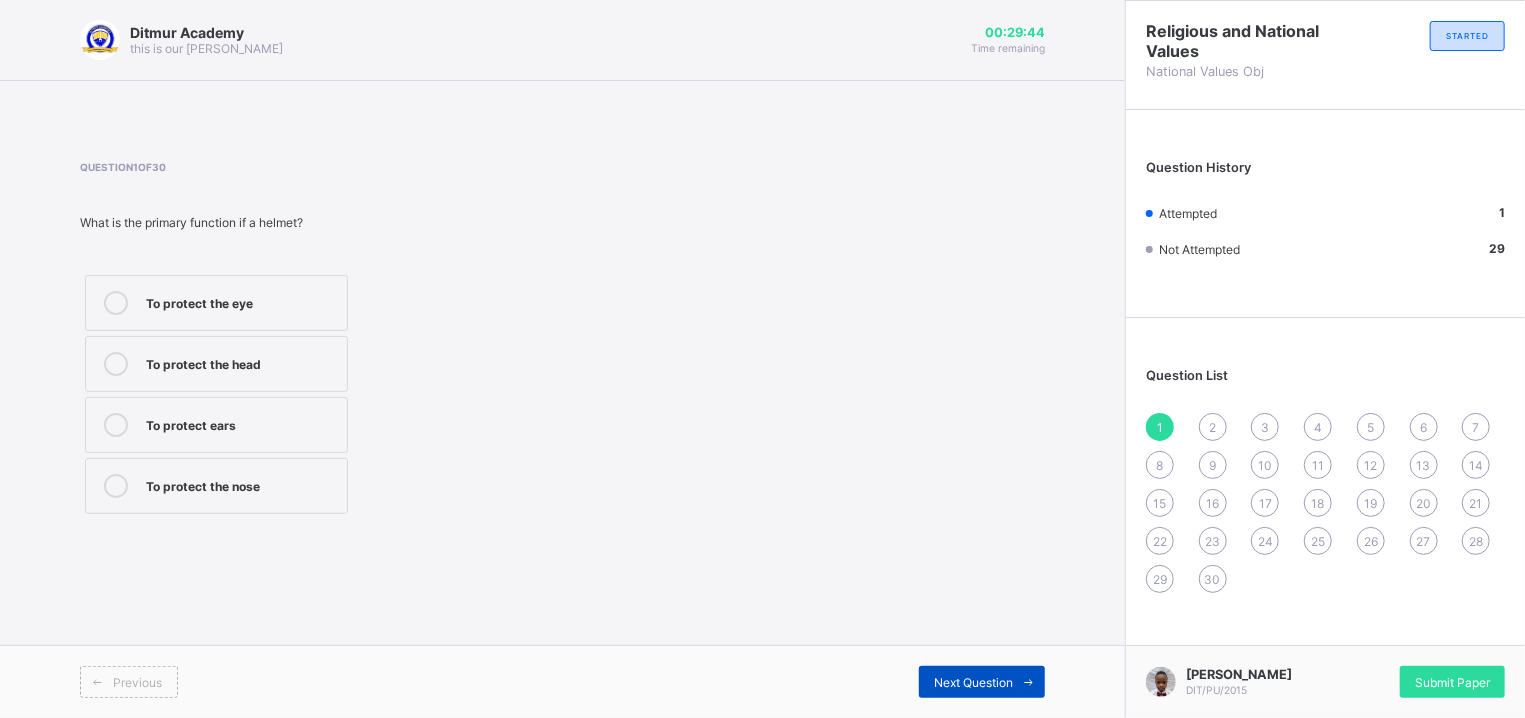click at bounding box center [1029, 682] 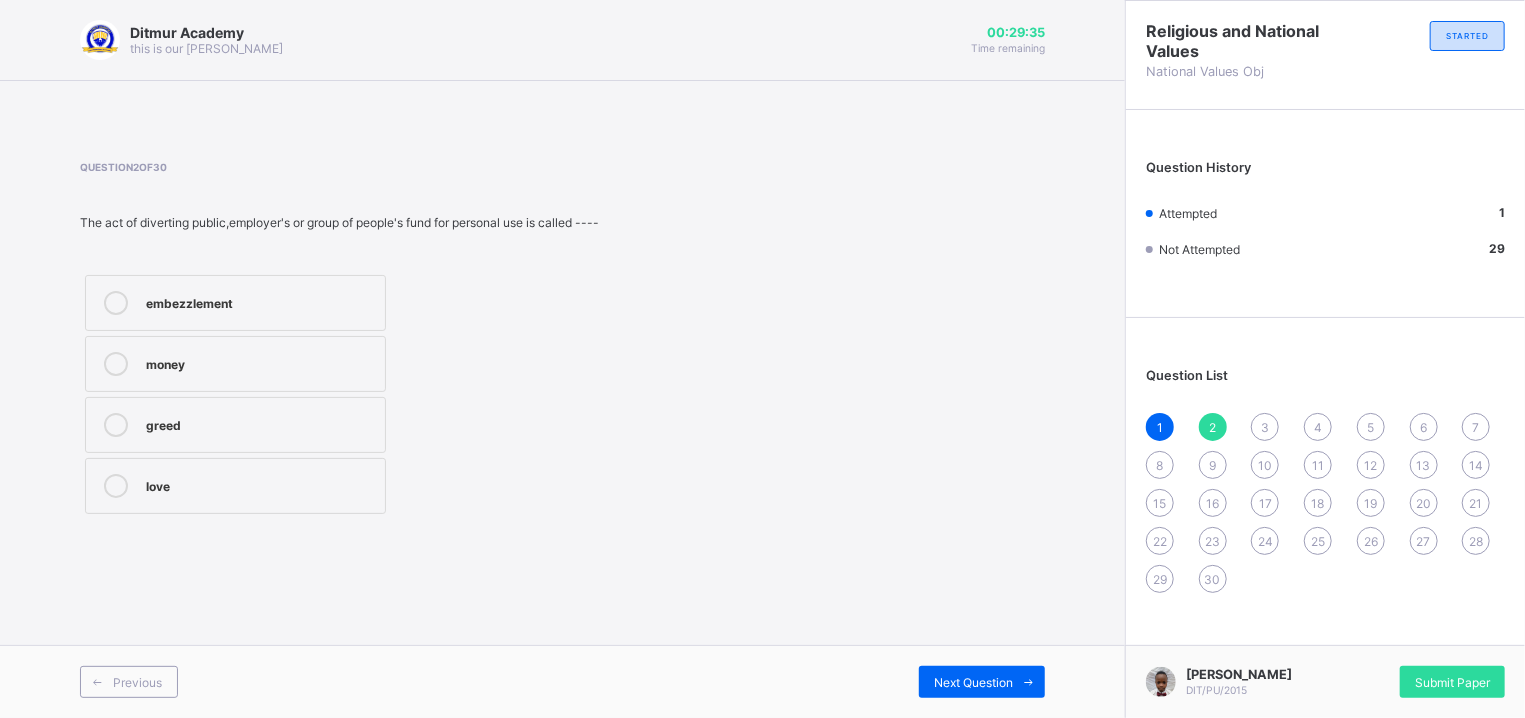 click on "embezzlement" at bounding box center (235, 303) 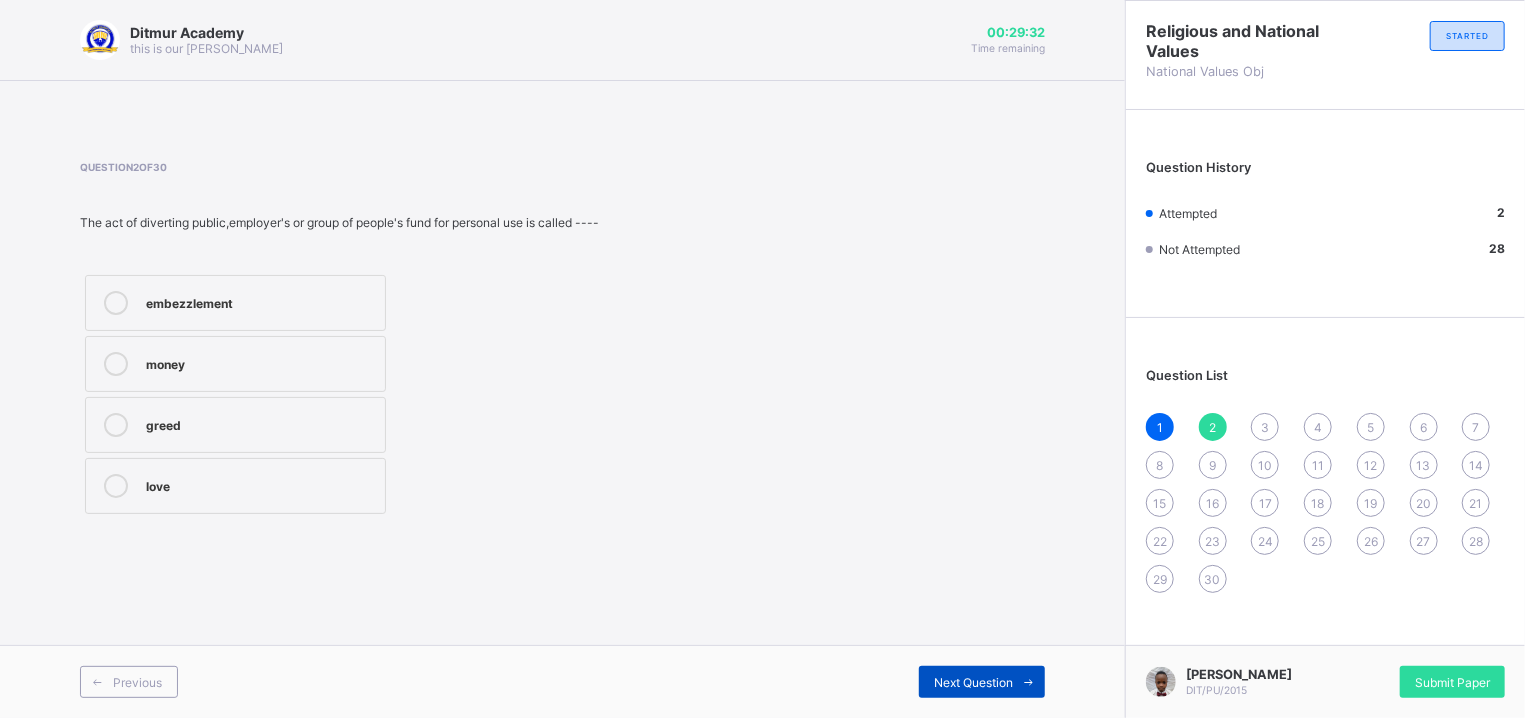 click on "Next Question" at bounding box center [973, 682] 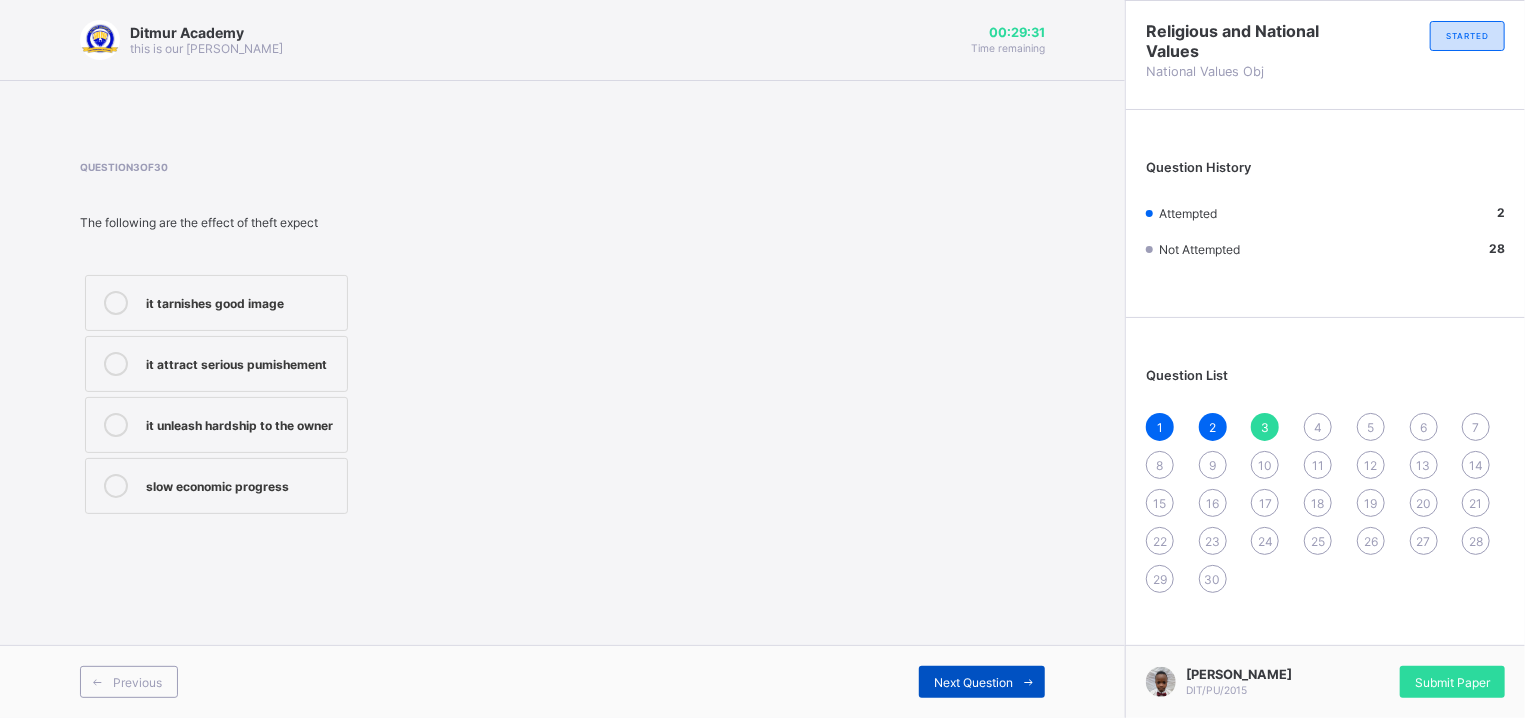 click on "Next Question" at bounding box center (973, 682) 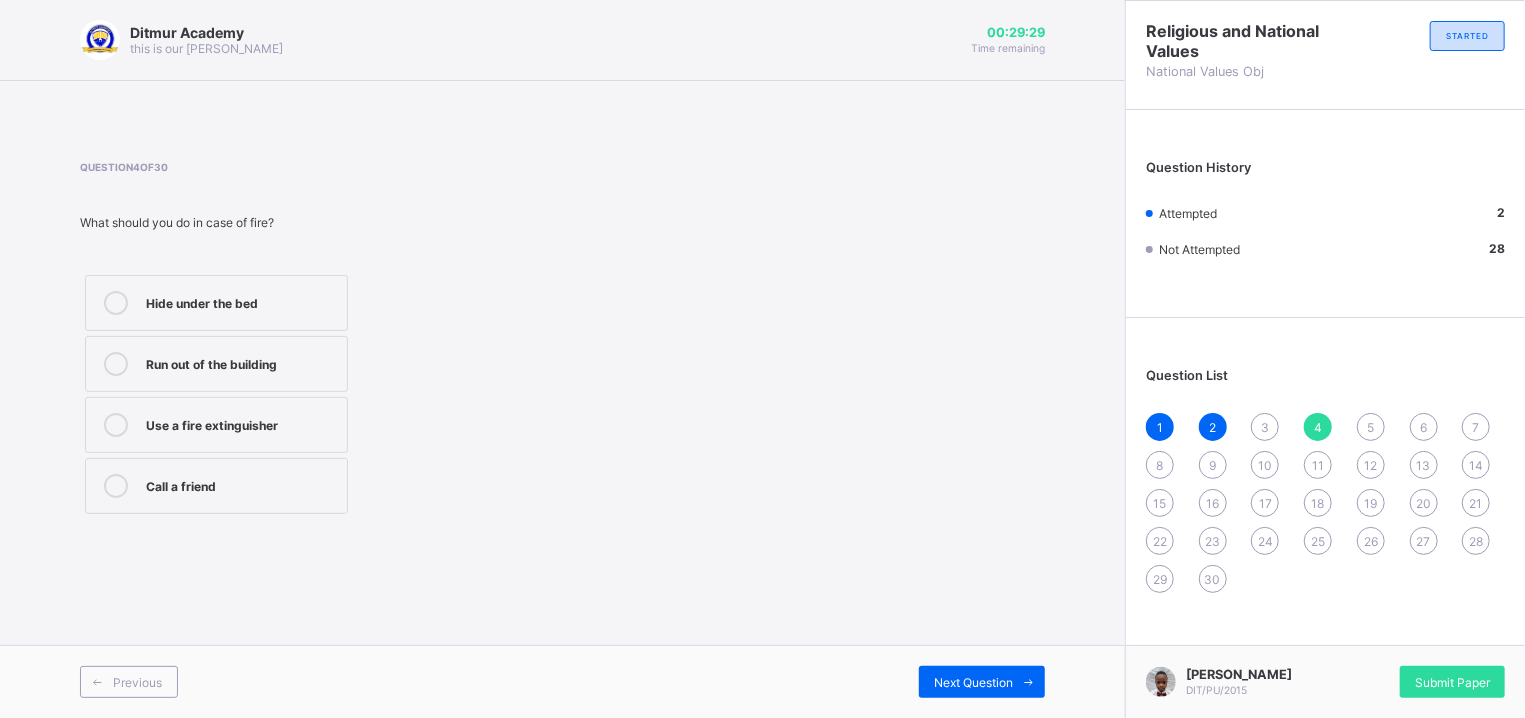 click on "1 2 3 4 5 6 7 8 9 10 11 12 13 14 15 16 17 18 19 20 21 22 23 24 25 26 27 28 29 30" at bounding box center (1325, 503) 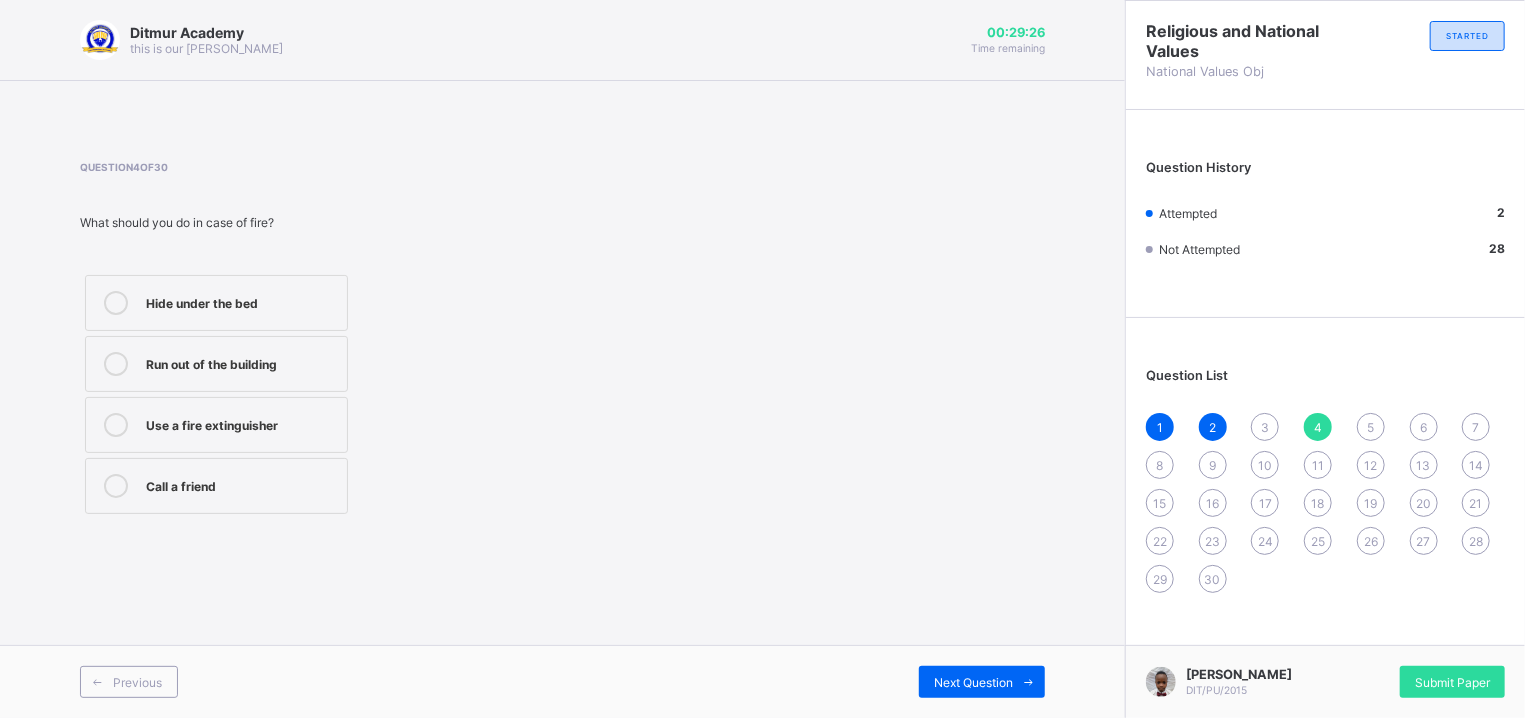 click on "3" at bounding box center [1265, 427] 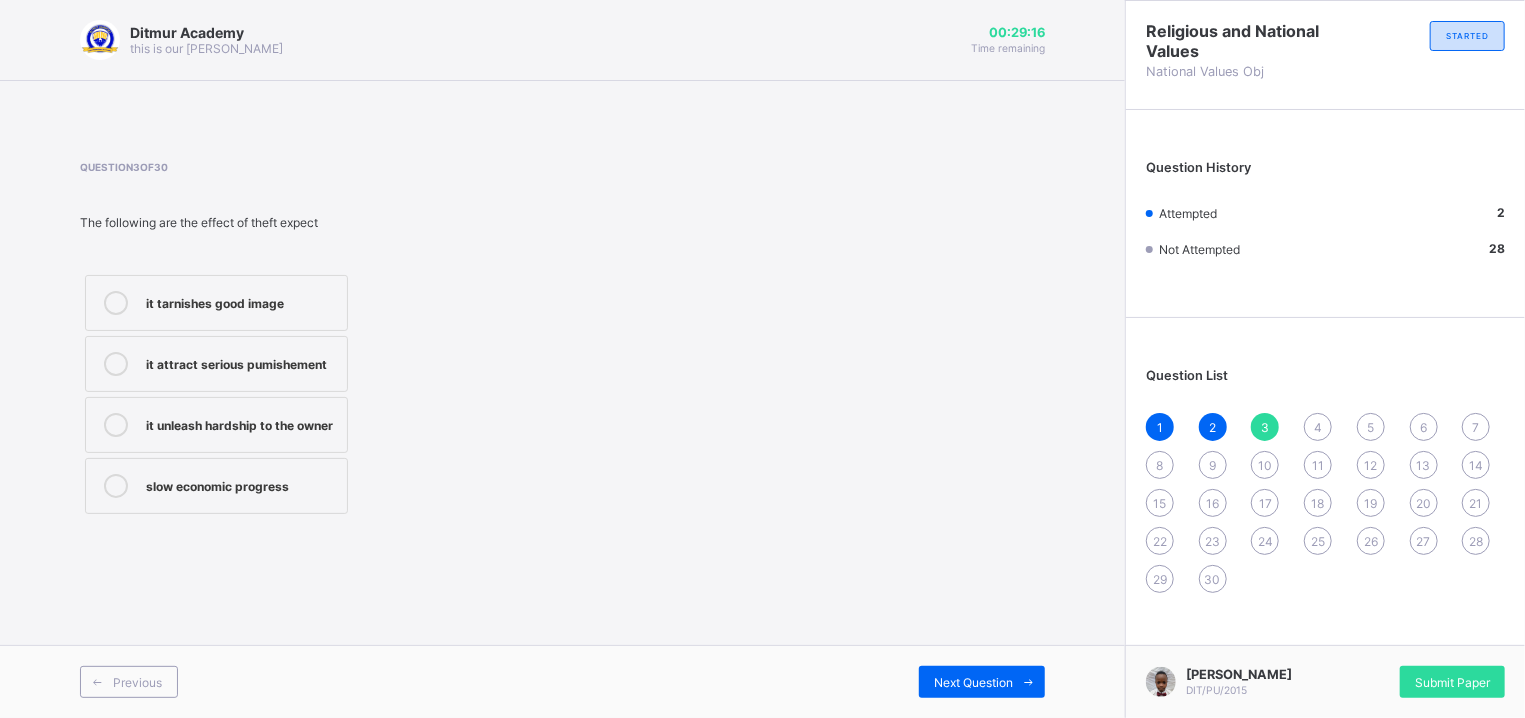 click on "slow economic progress" at bounding box center [241, 484] 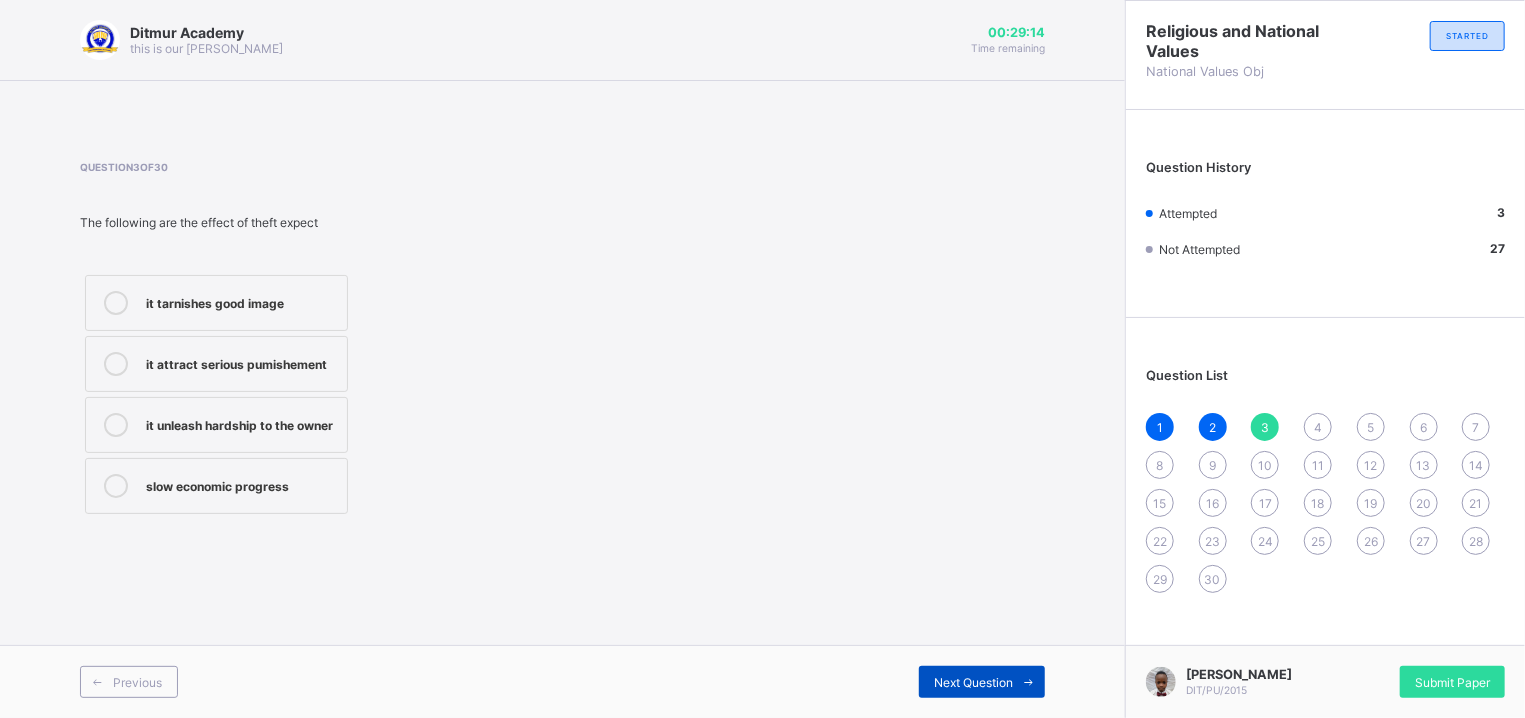 click on "Next Question" at bounding box center (973, 682) 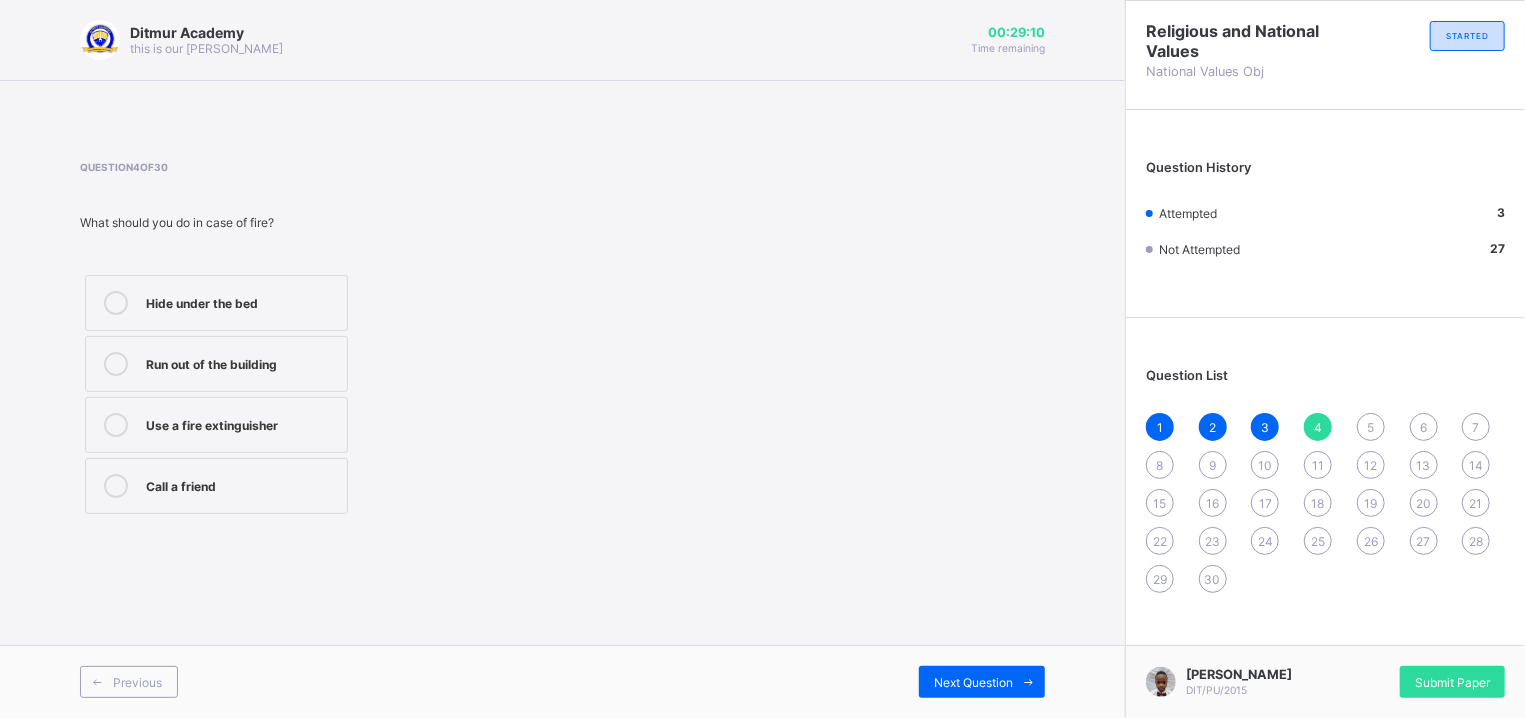 click on "Use a fire extinguisher" at bounding box center [216, 425] 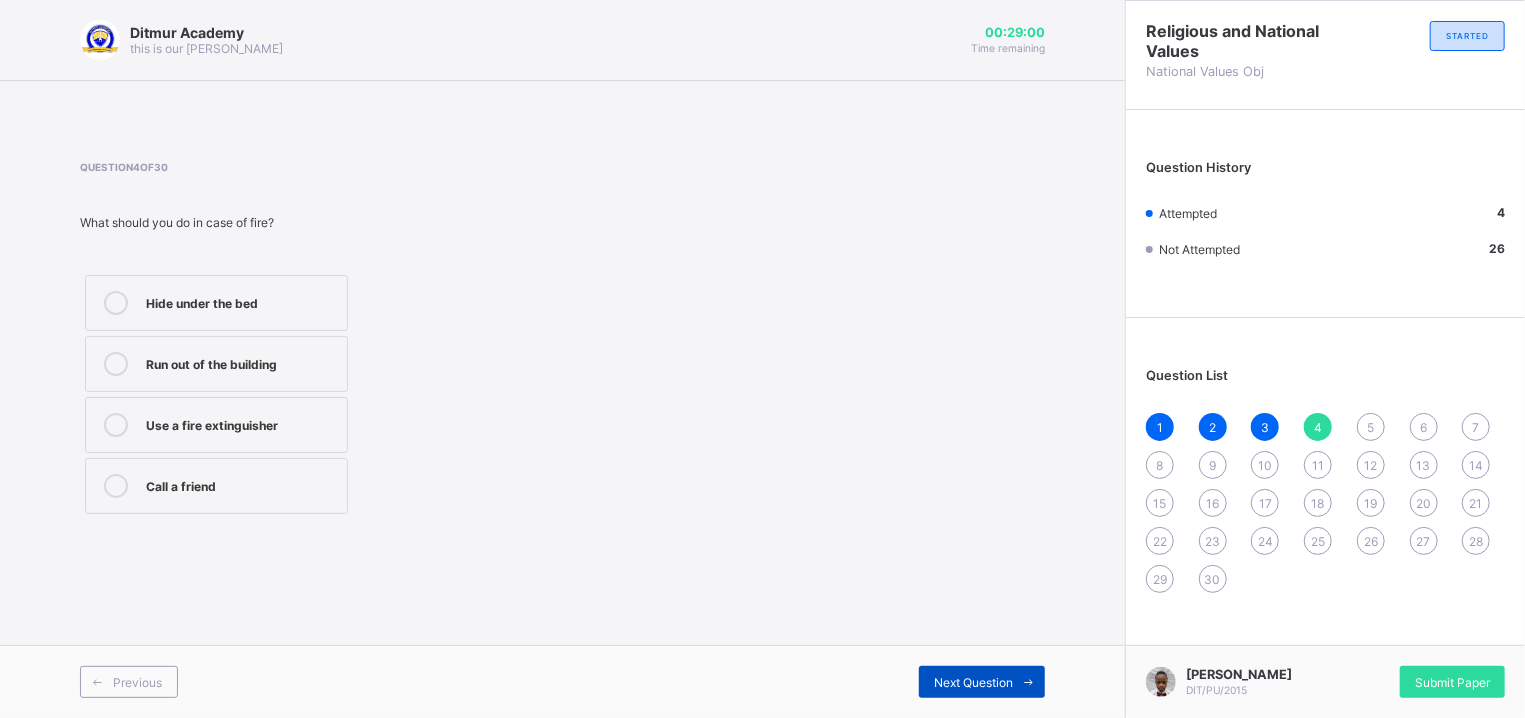 click on "Next Question" at bounding box center [973, 682] 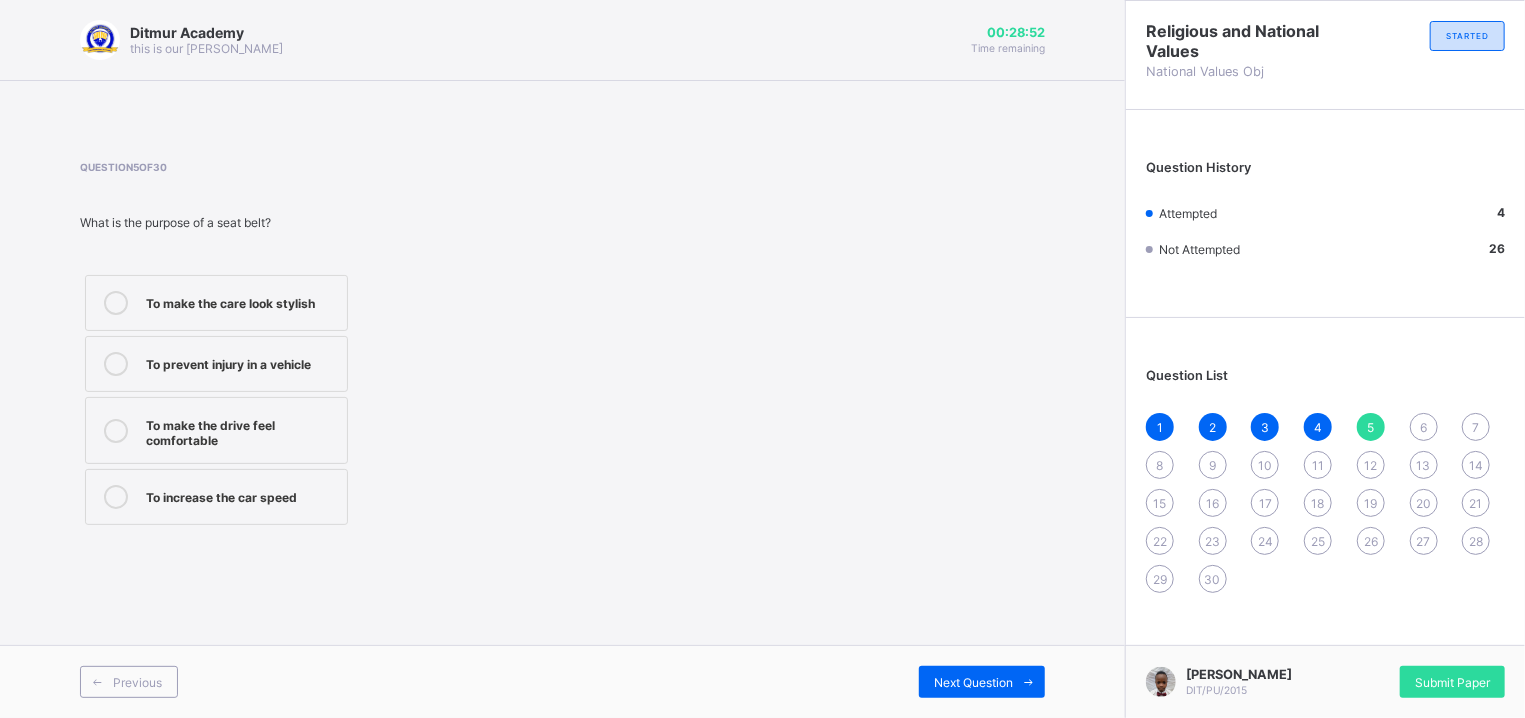 click on "Question  5  of  30 What is the purpose of a seat belt? To make the care look stylish  To prevent injury in a vehicle  To make the drive feel comfortable  To increase the car speed" at bounding box center [562, 345] 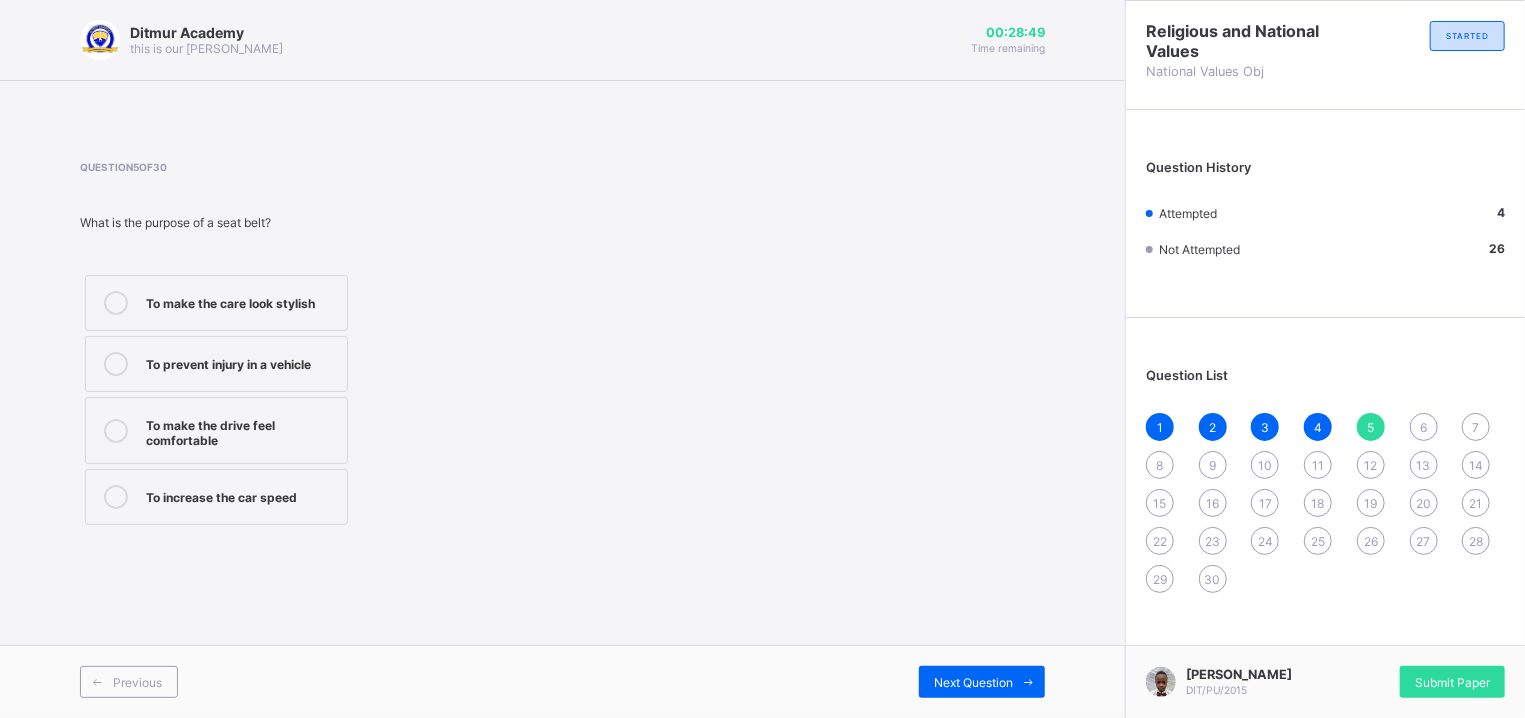 click on "To prevent injury in a vehicle" at bounding box center [241, 364] 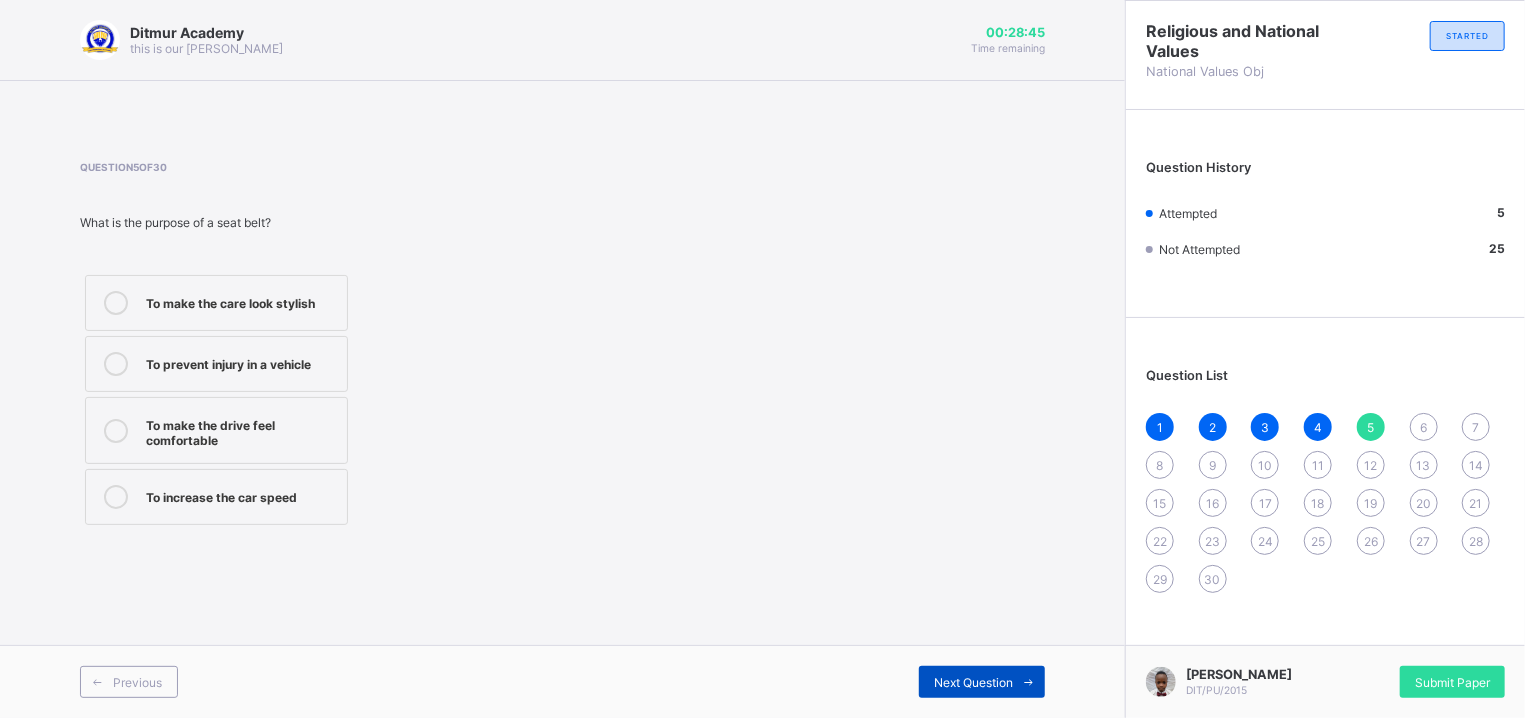click on "Next Question" at bounding box center [973, 682] 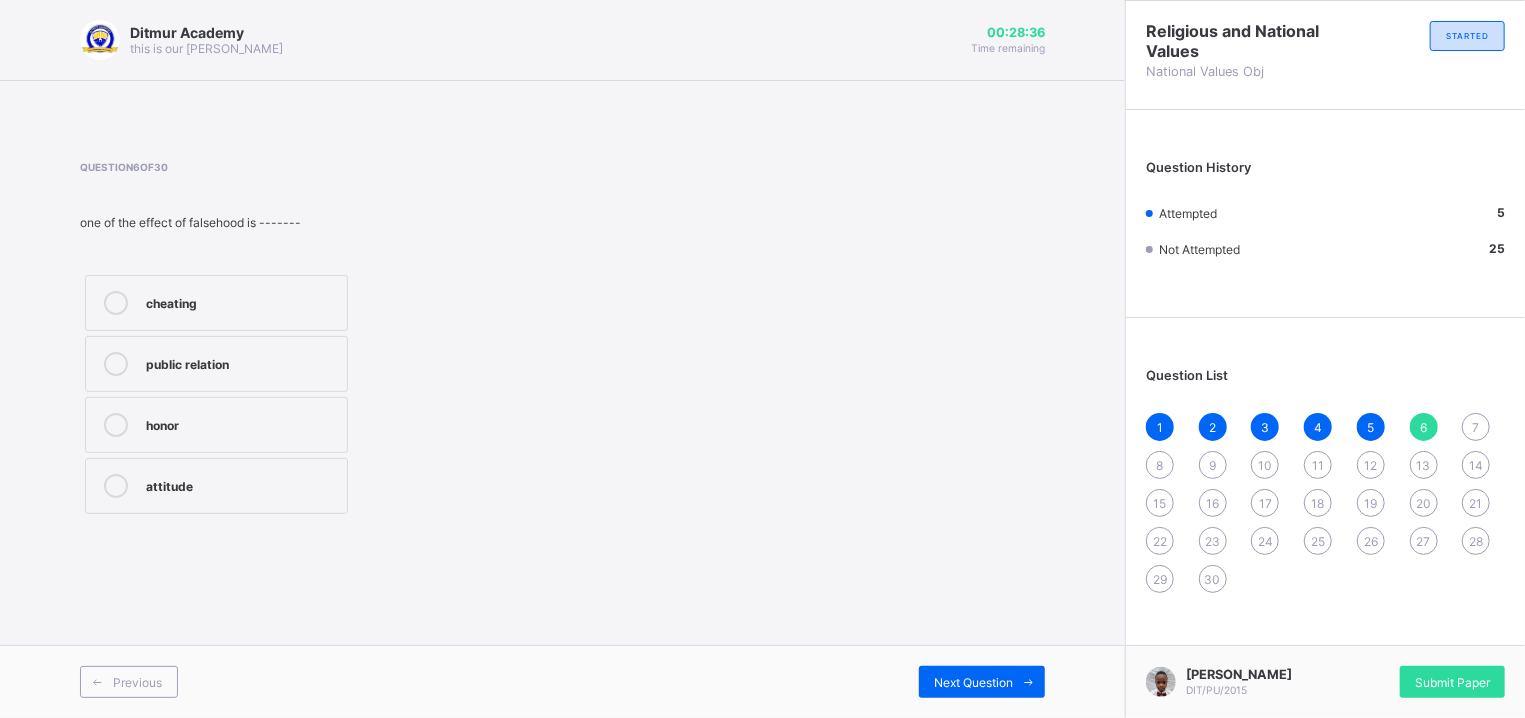 click on "cheating" at bounding box center [216, 303] 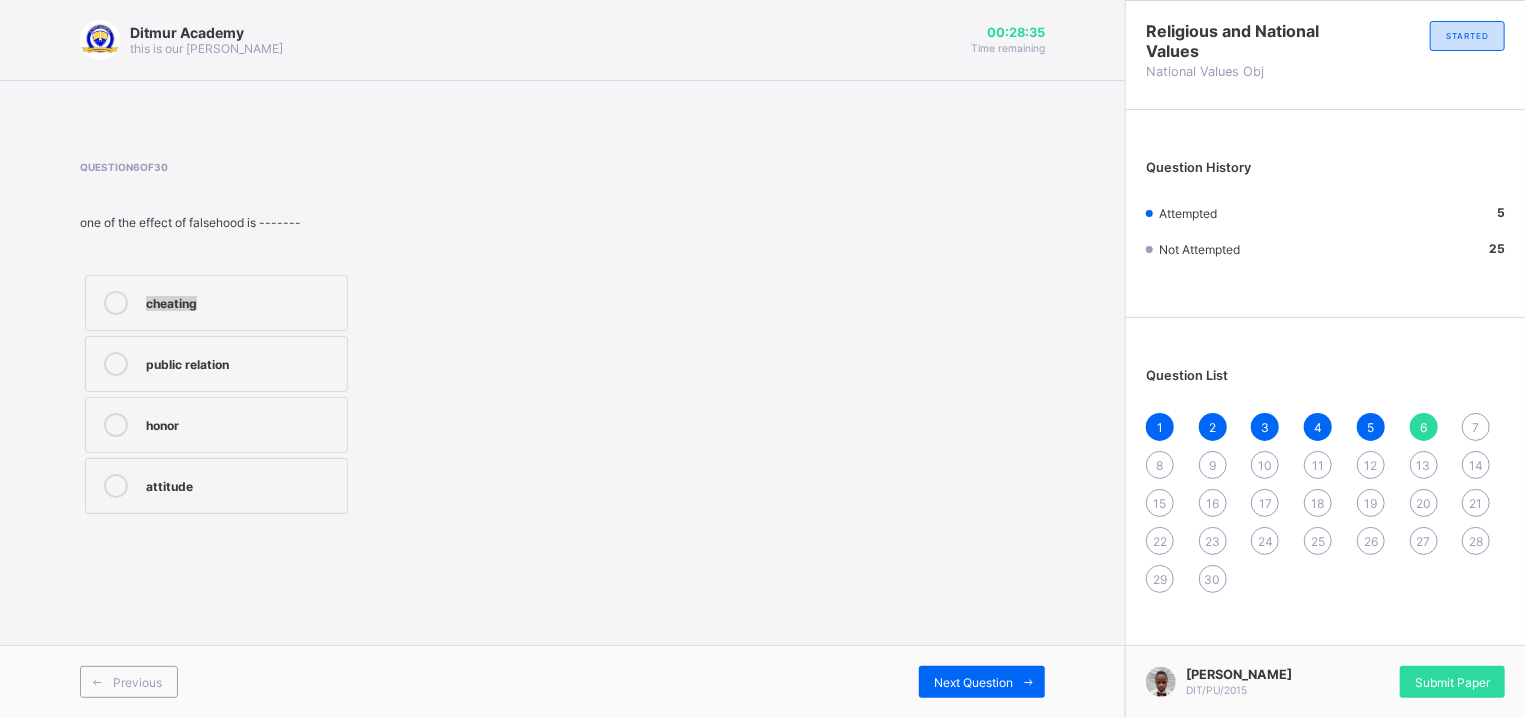click on "cheating" at bounding box center [216, 303] 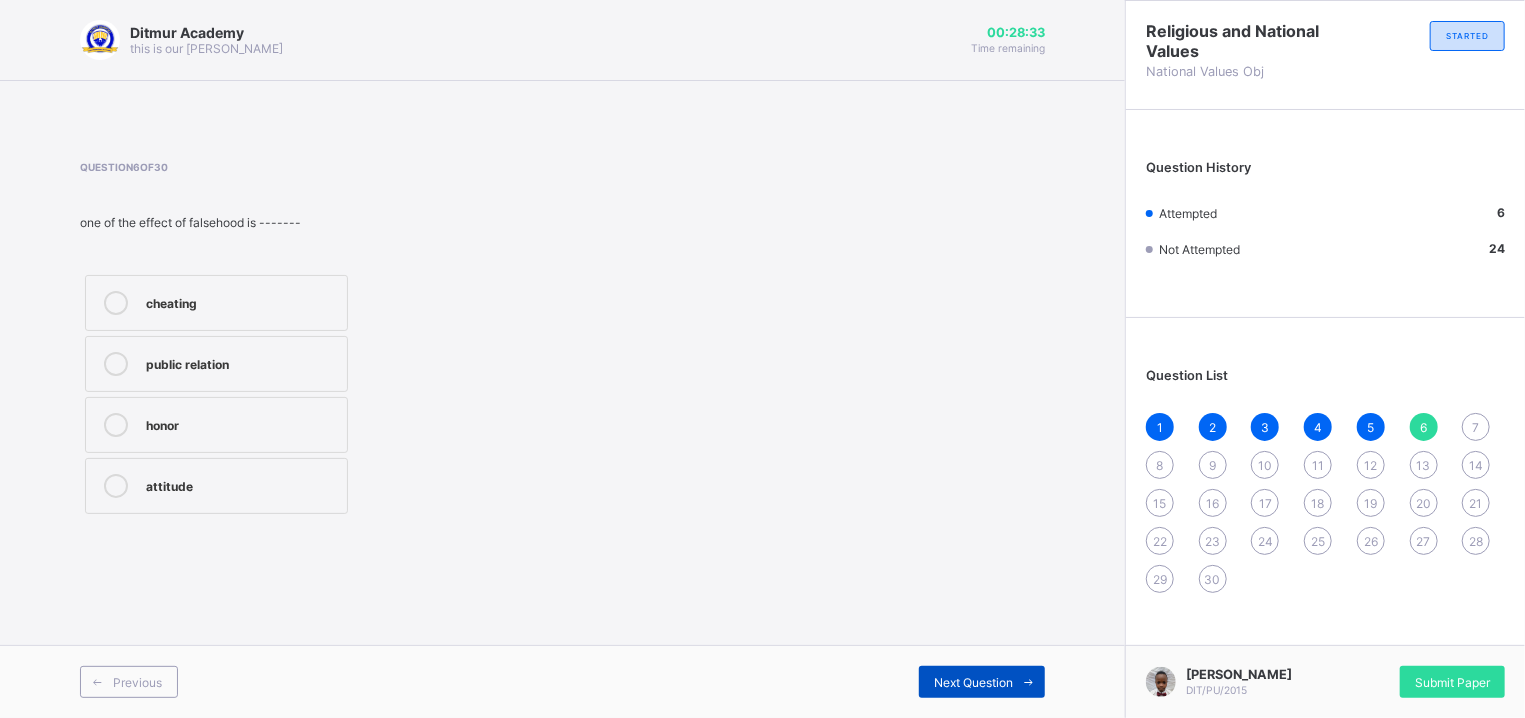 click on "Next Question" at bounding box center (973, 682) 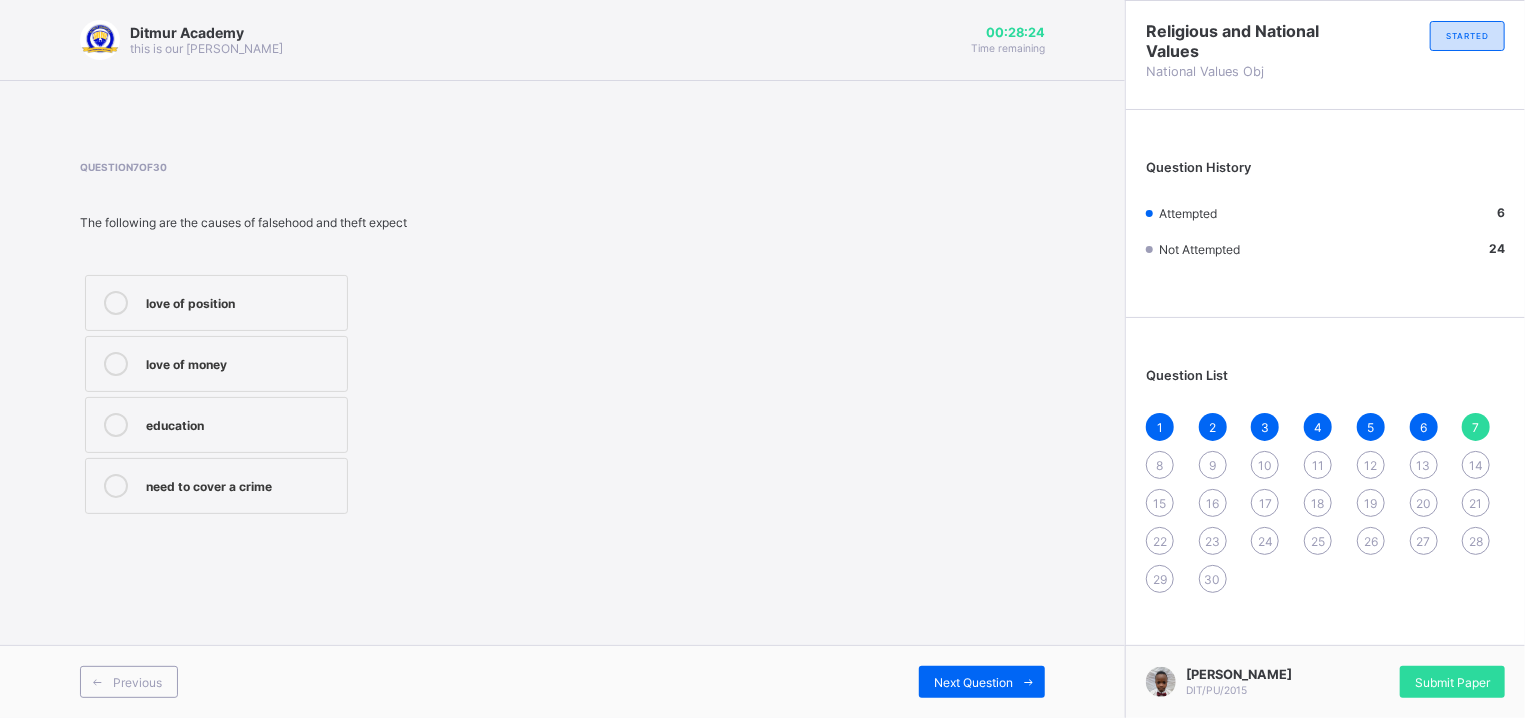 click on "education" at bounding box center [216, 425] 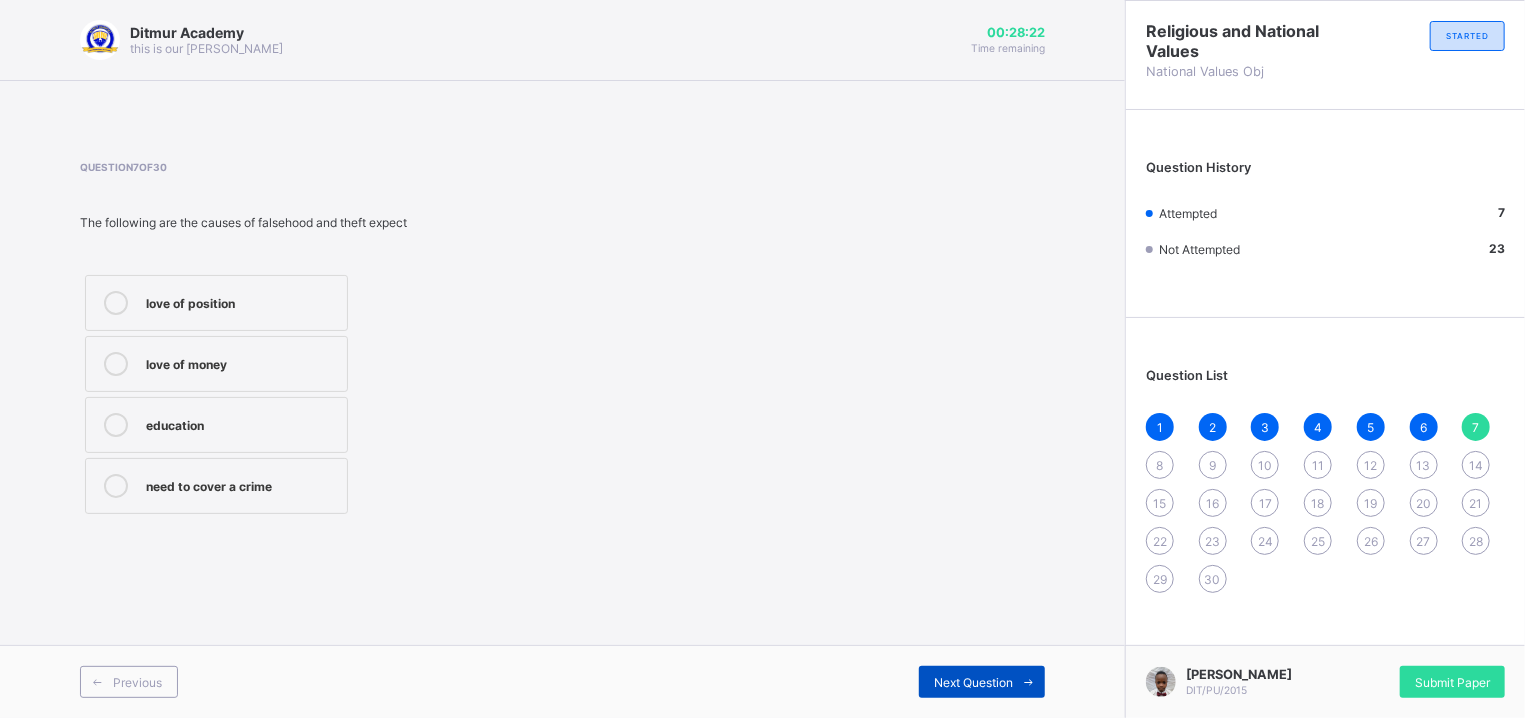 click on "Next Question" at bounding box center [973, 682] 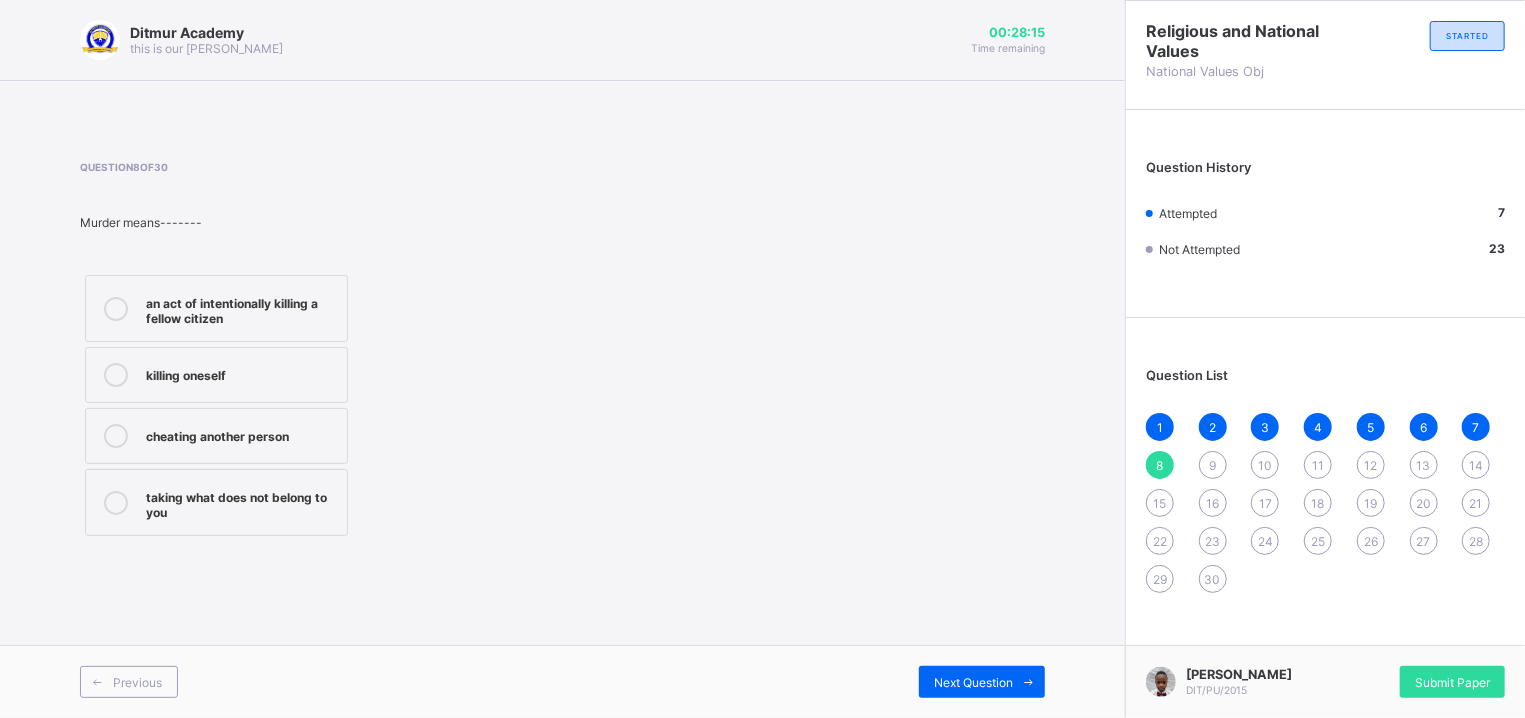 click on "an act of intentionally killing a fellow citizen" at bounding box center (241, 308) 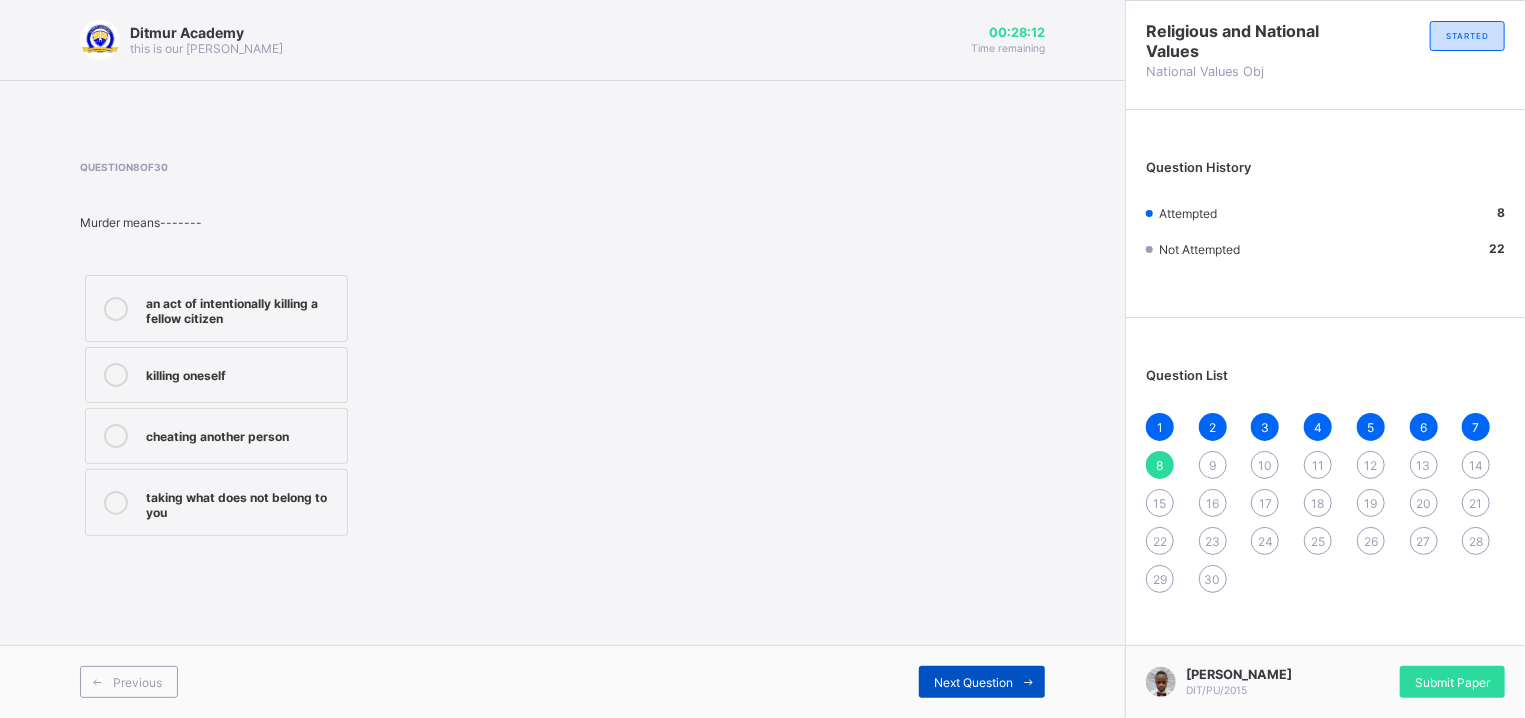 click on "Next Question" at bounding box center [982, 682] 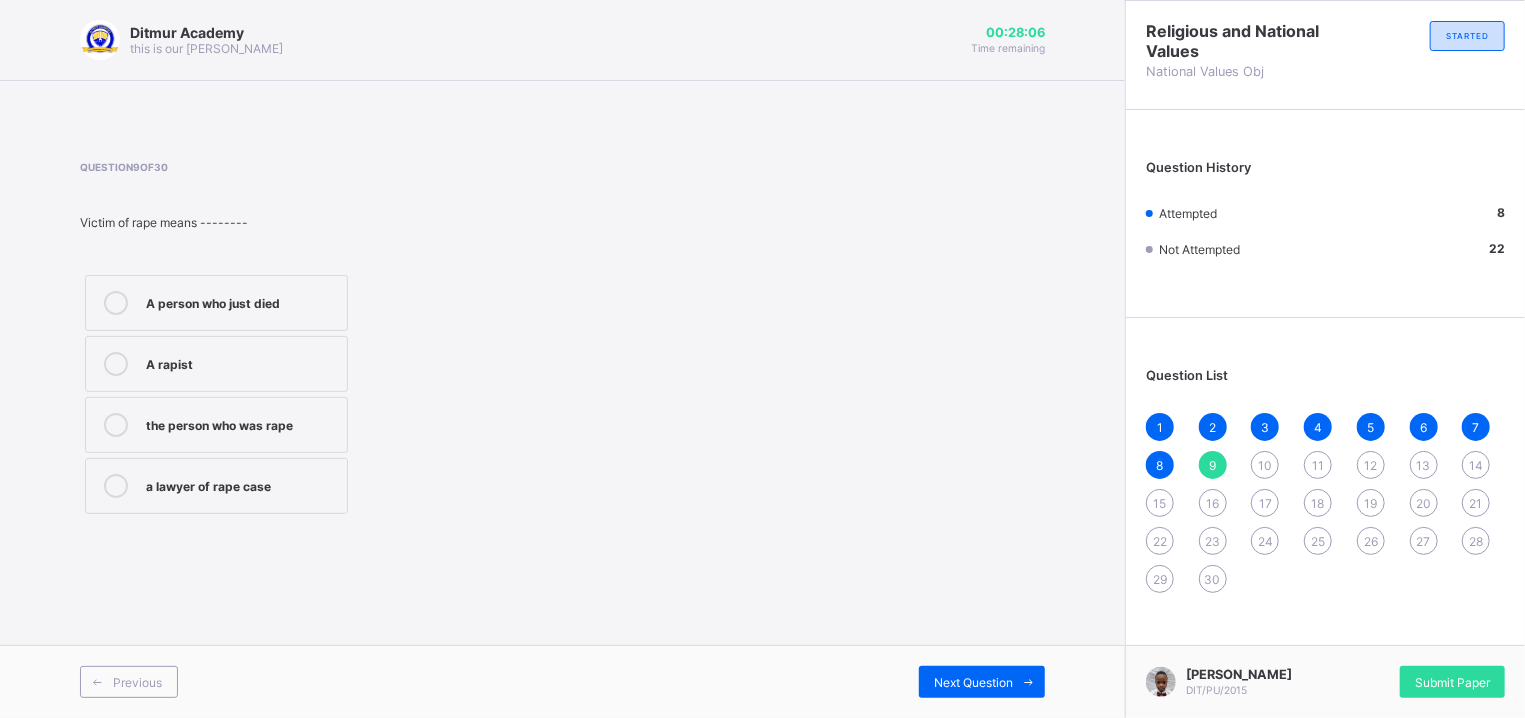 click on "A  rapist" at bounding box center (241, 362) 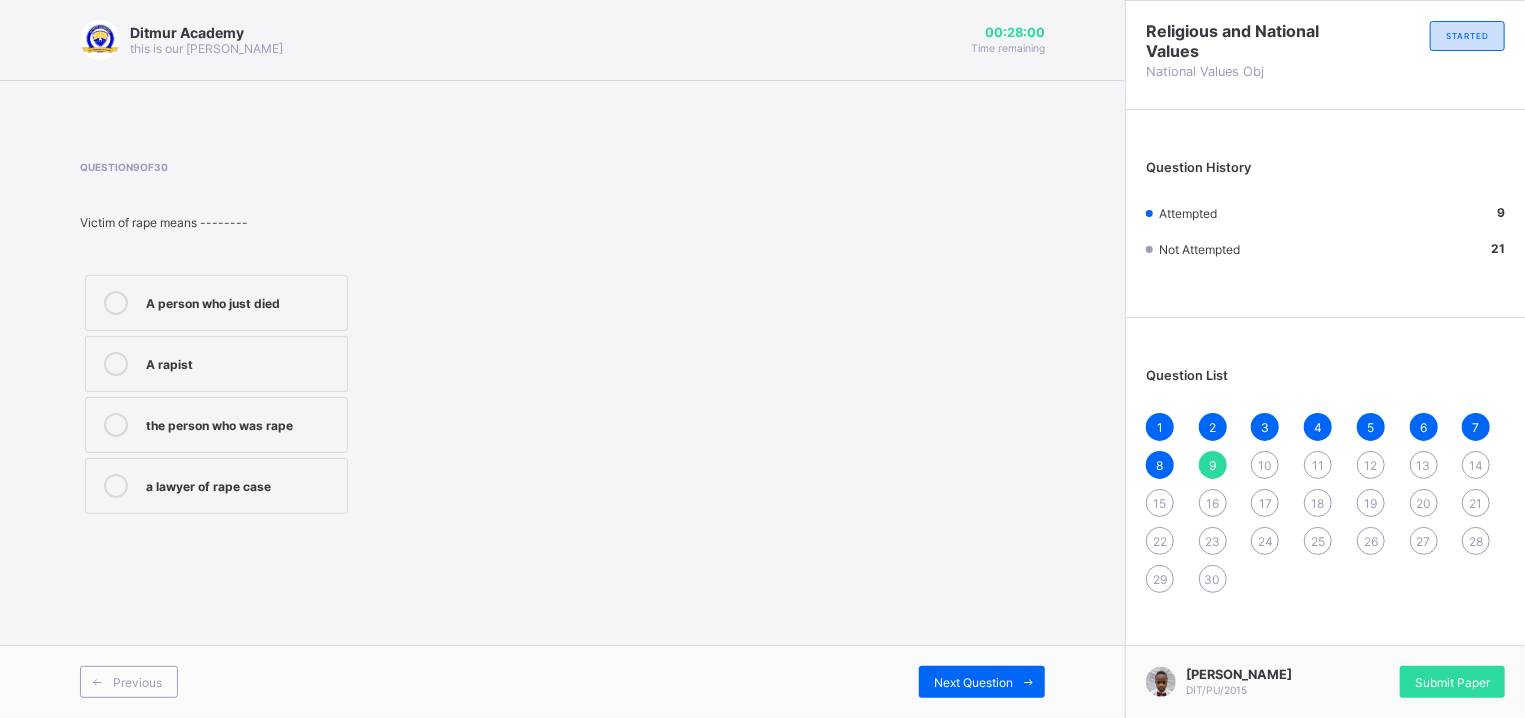 click on "the person who was rape" at bounding box center [241, 423] 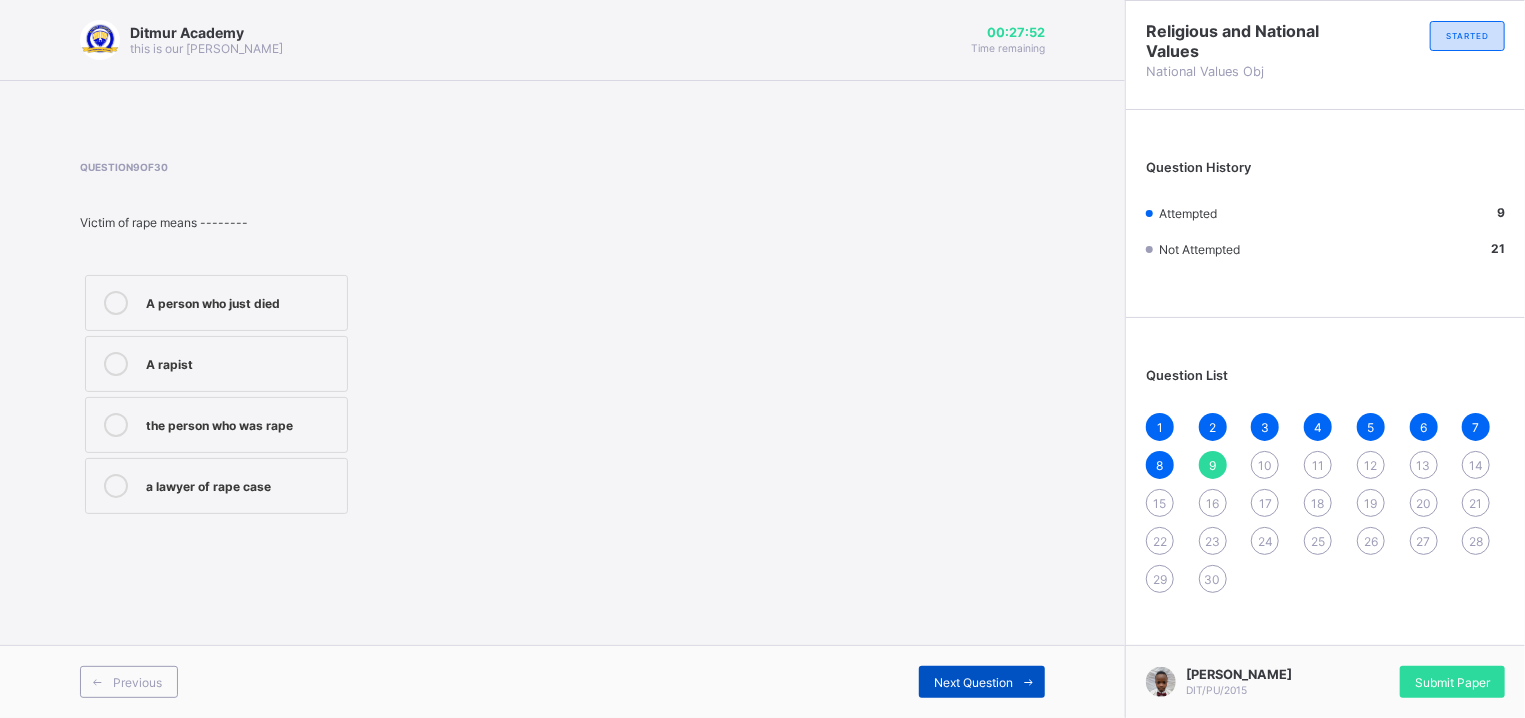 click on "Next Question" at bounding box center [982, 682] 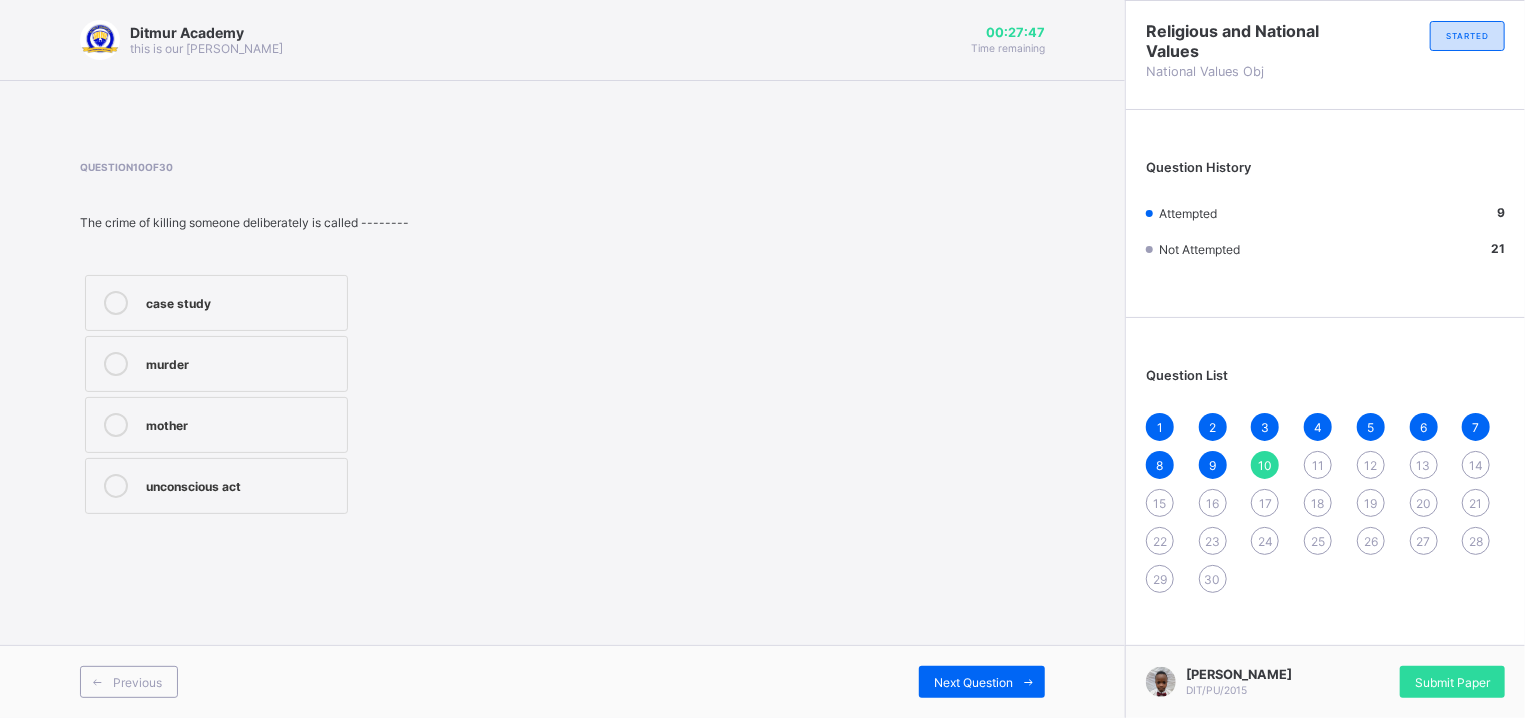click on "murder" at bounding box center (241, 362) 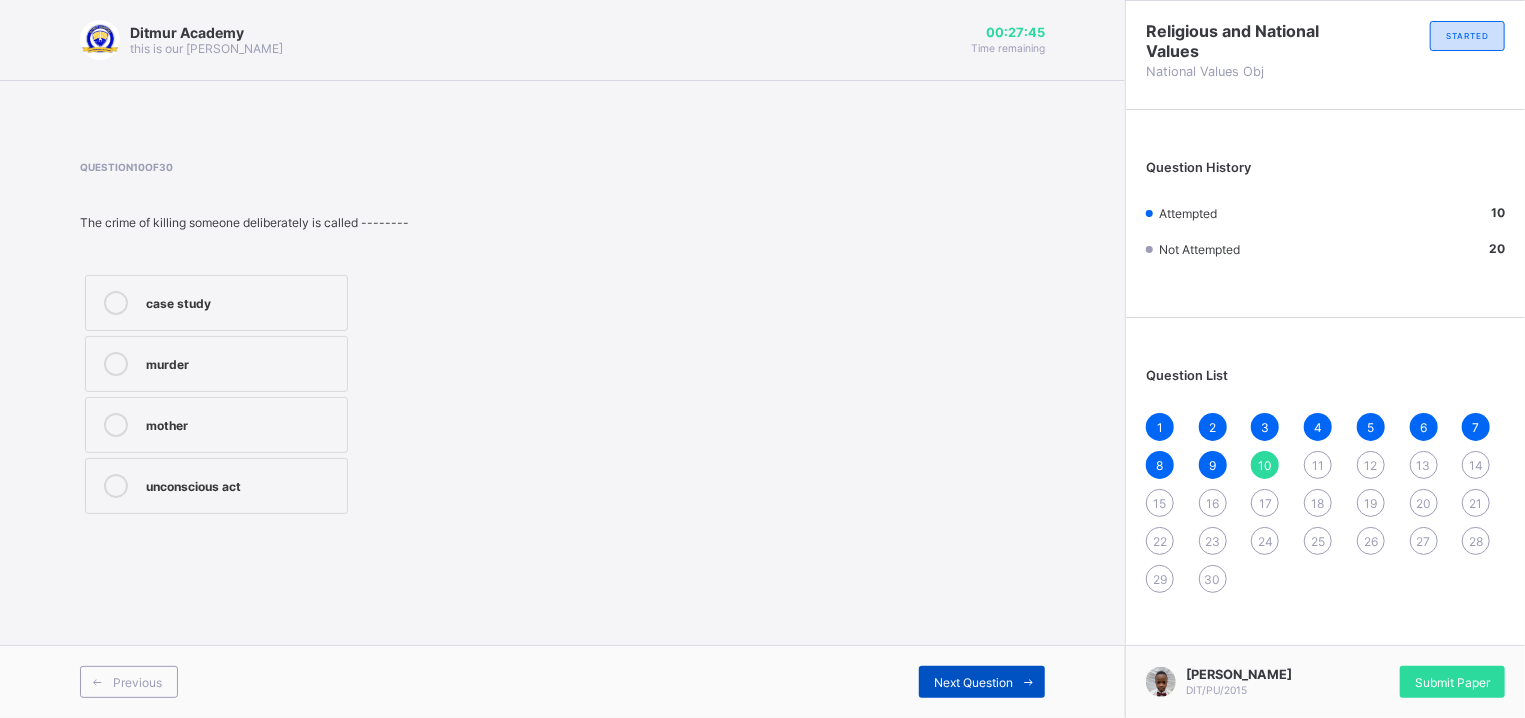 click at bounding box center (1029, 682) 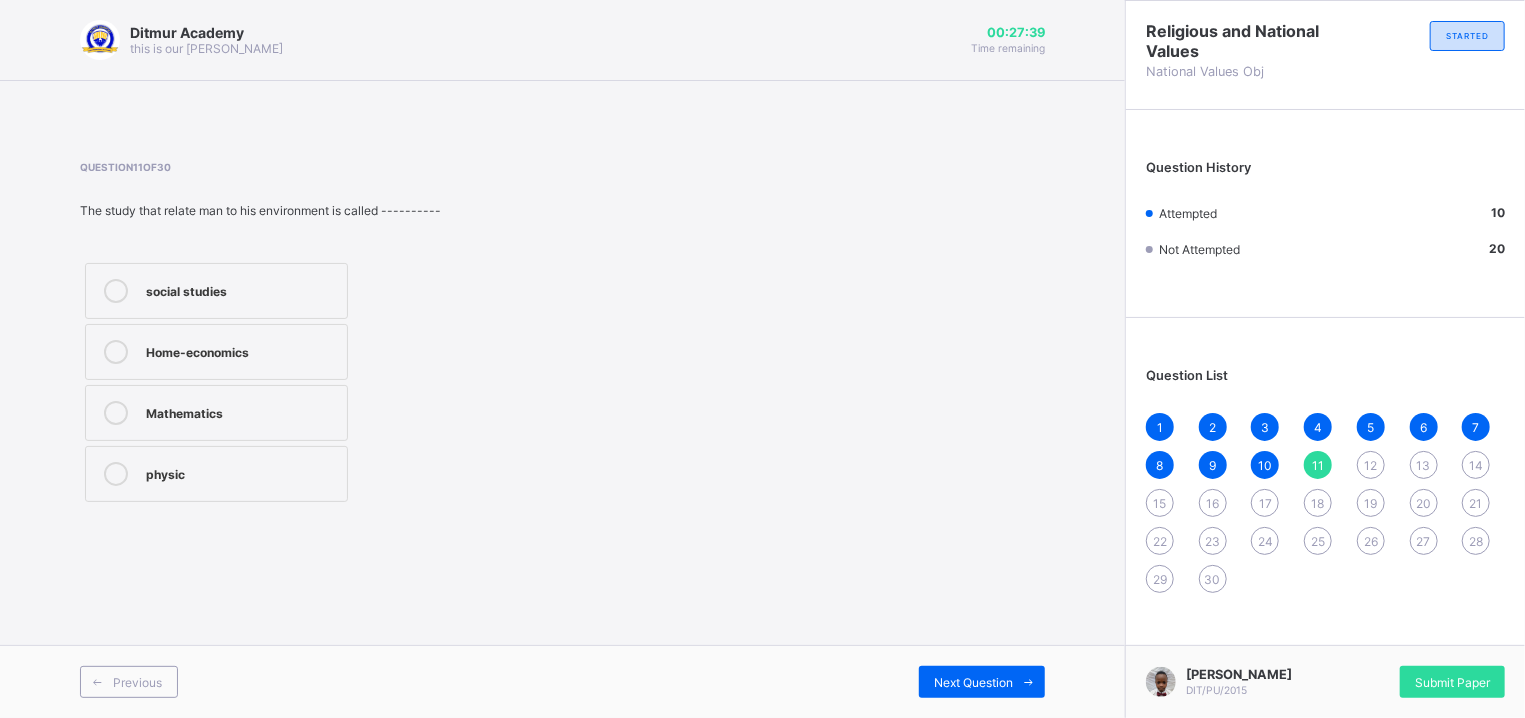 click on "social studies" at bounding box center (216, 291) 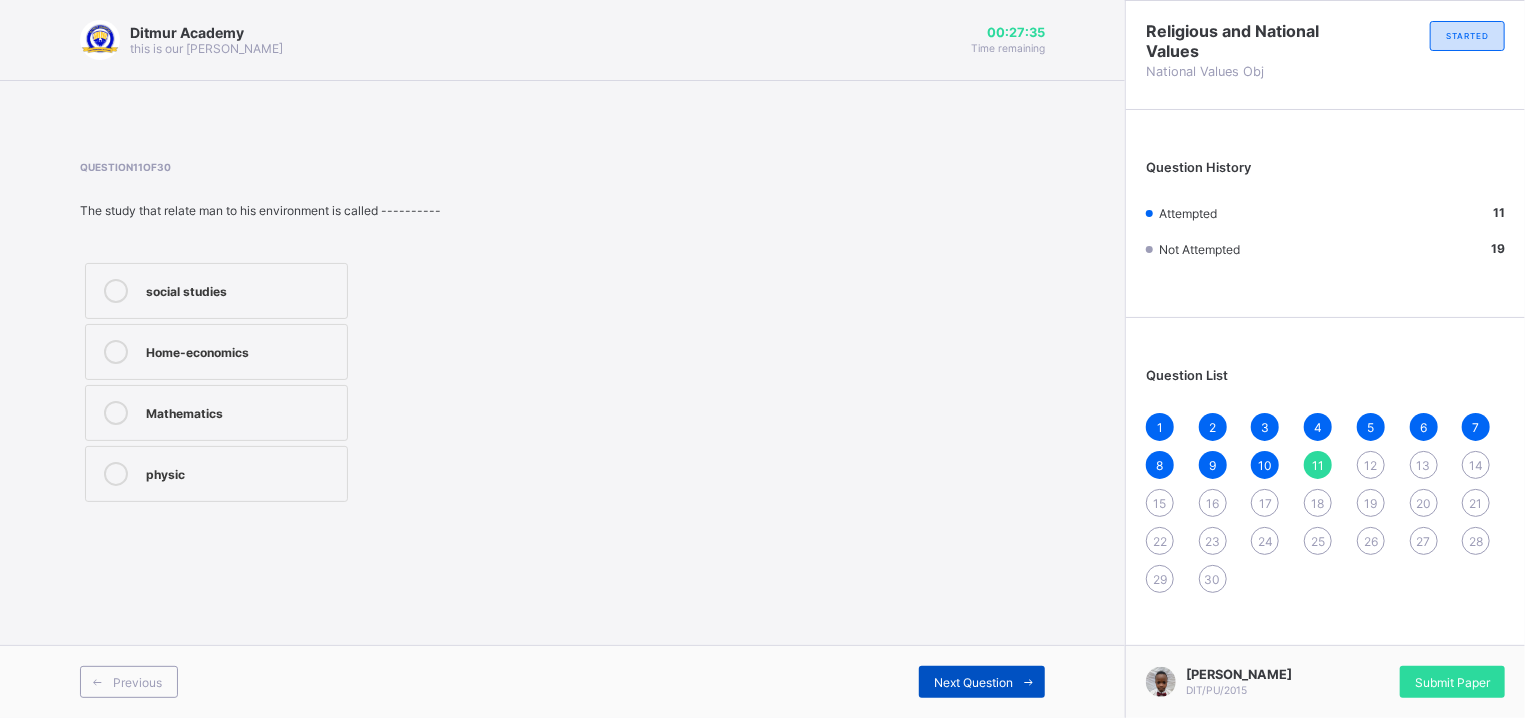 click on "Next Question" at bounding box center (982, 682) 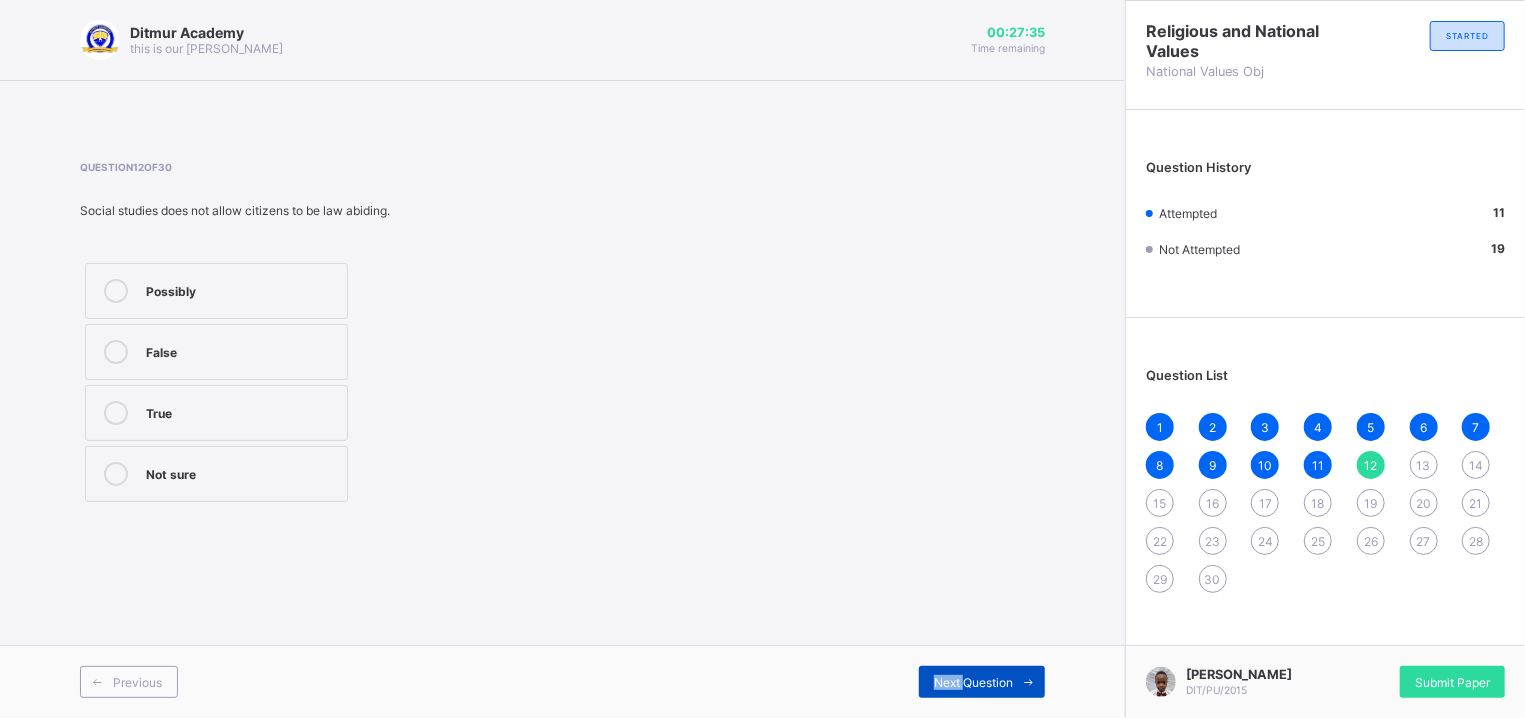 click on "Next Question" at bounding box center (982, 682) 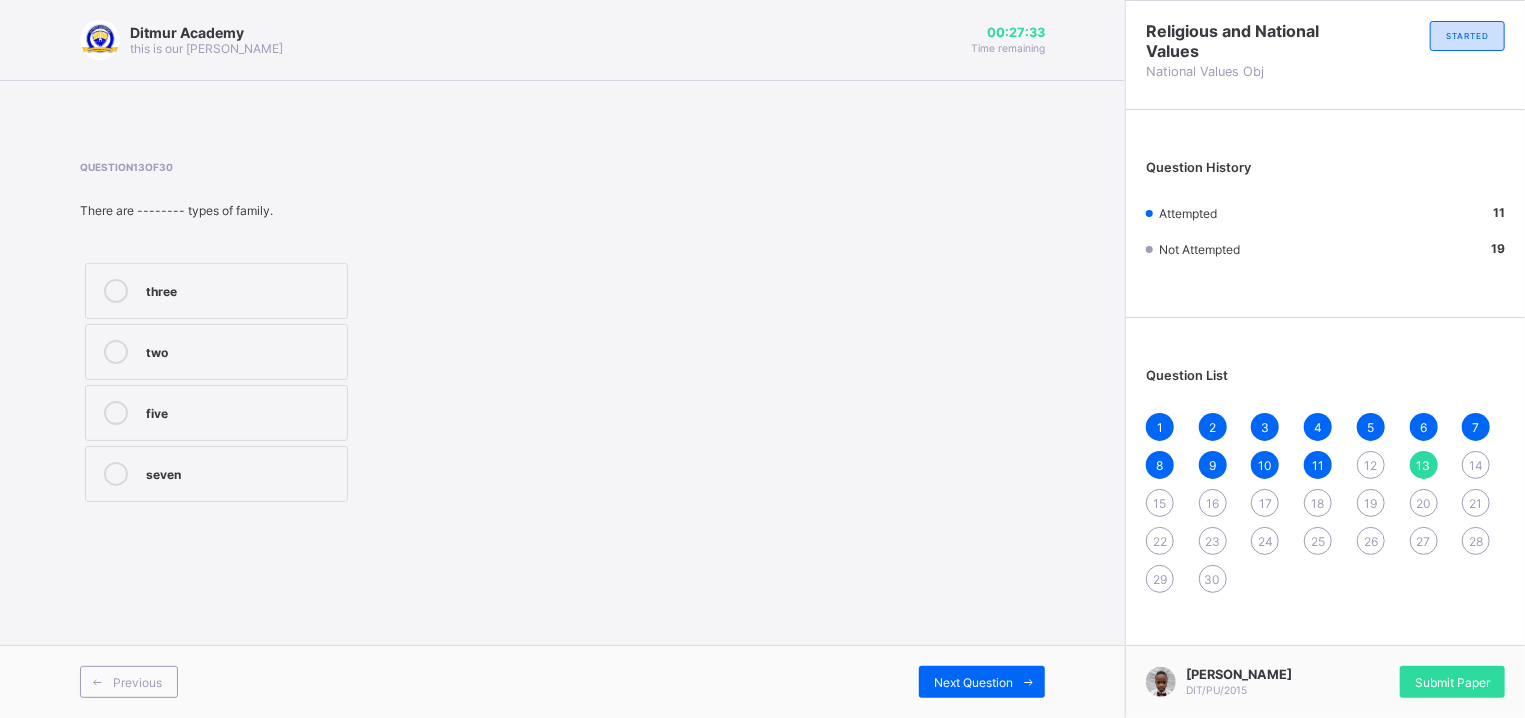 click on "12" at bounding box center (1371, 465) 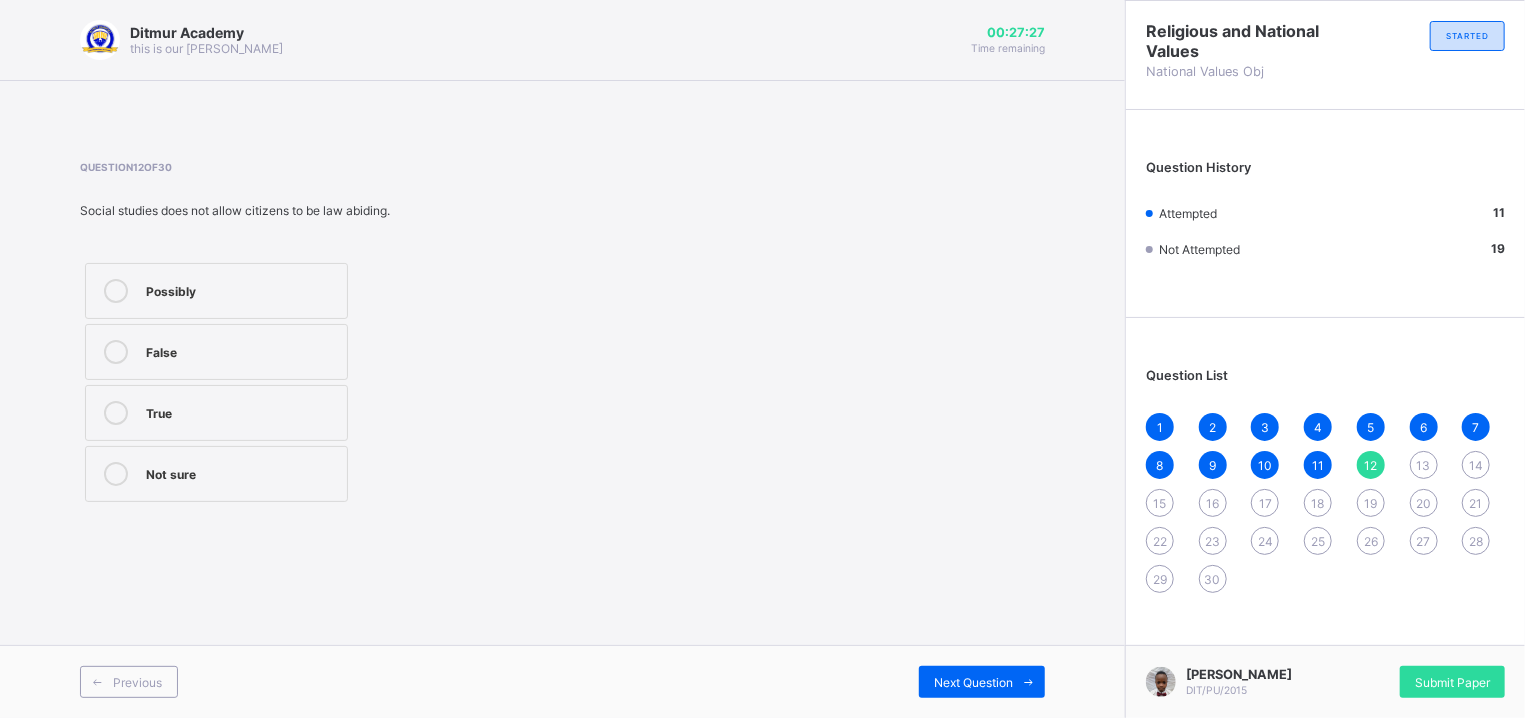 click on "False" at bounding box center [241, 350] 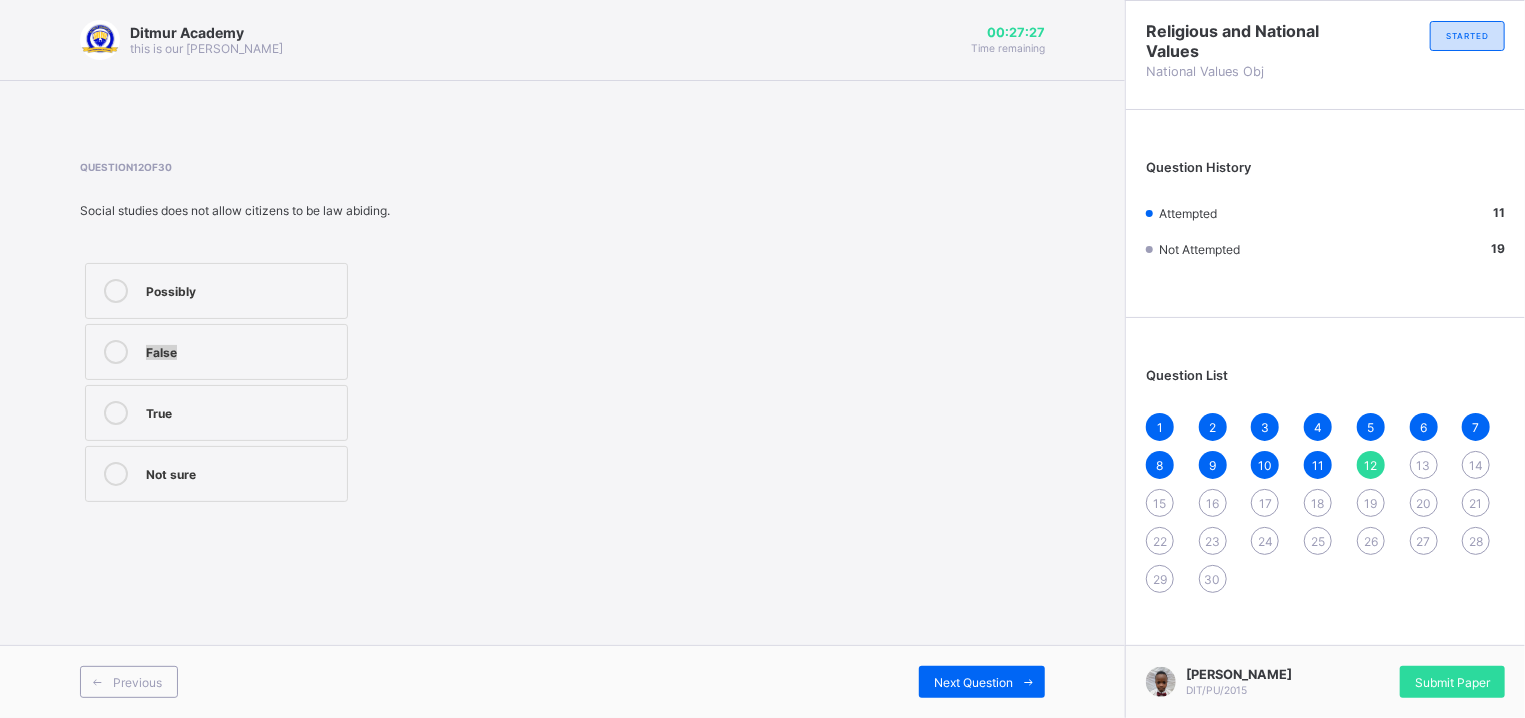 click on "False" at bounding box center (241, 350) 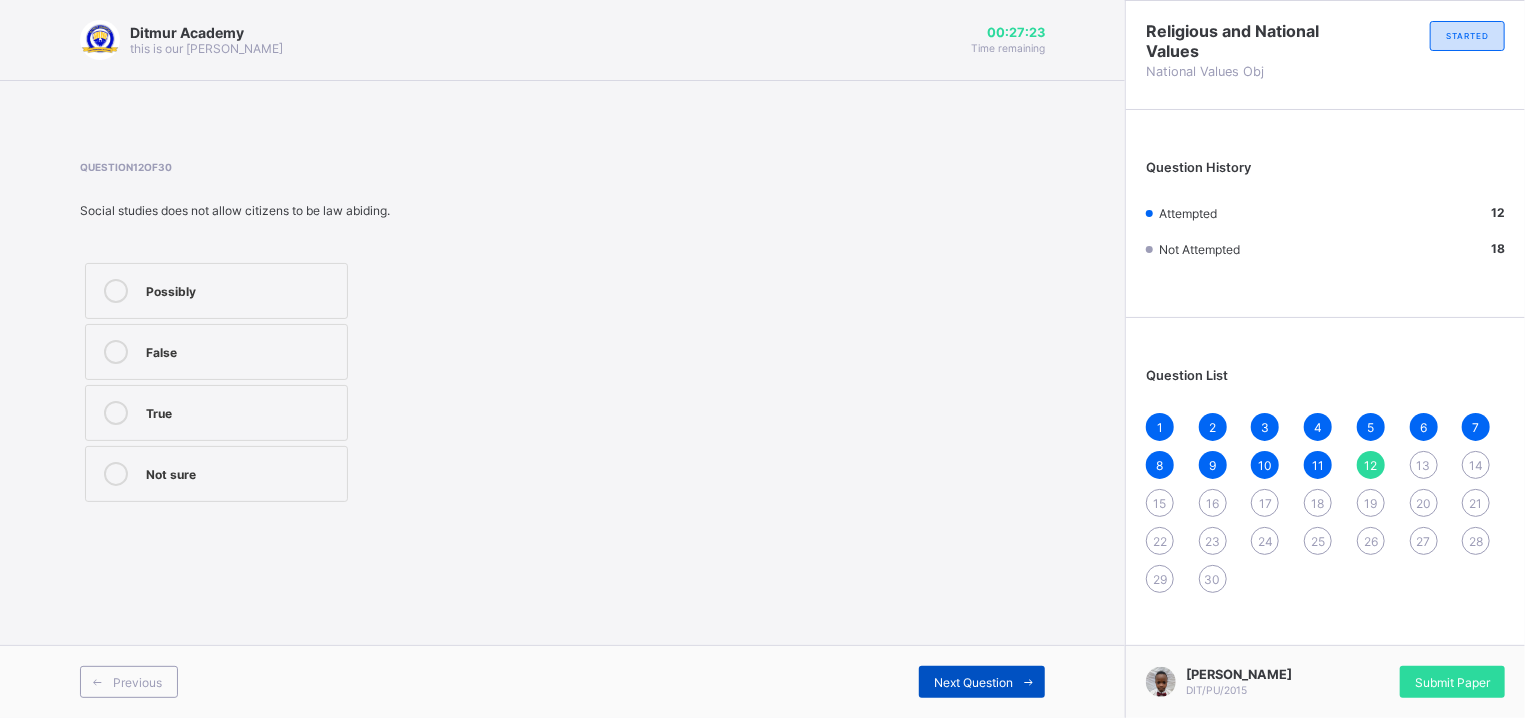 click on "Next Question" at bounding box center (973, 682) 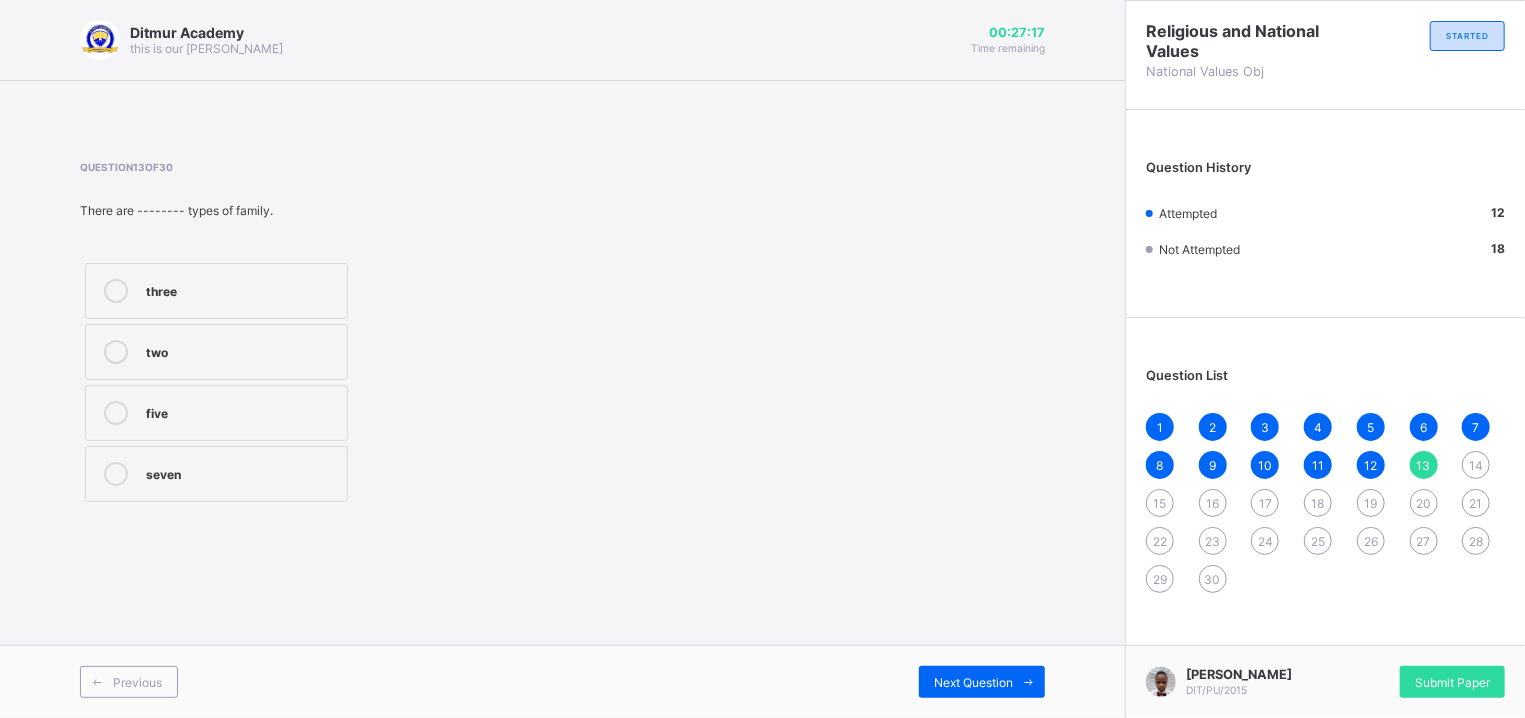 click on "three" at bounding box center [216, 291] 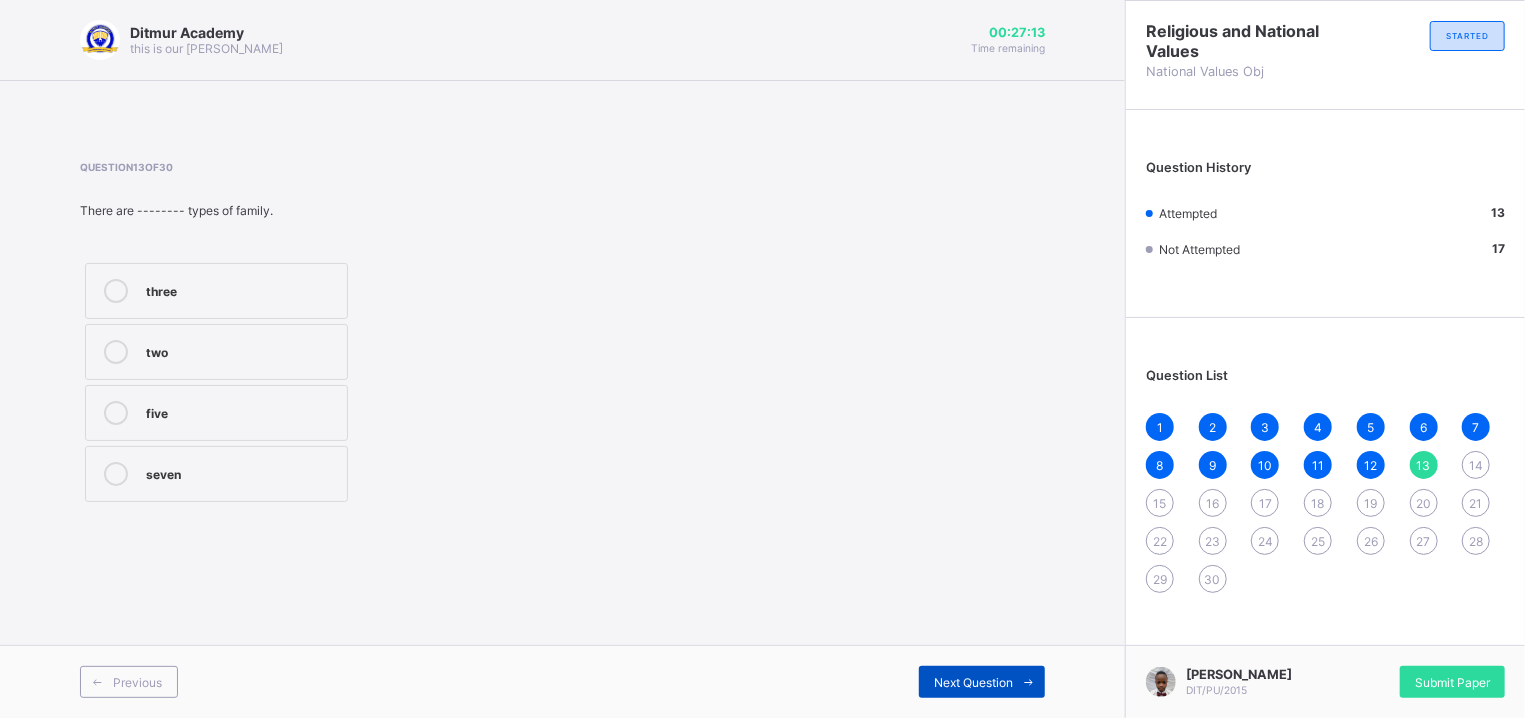 click on "Next Question" at bounding box center (973, 682) 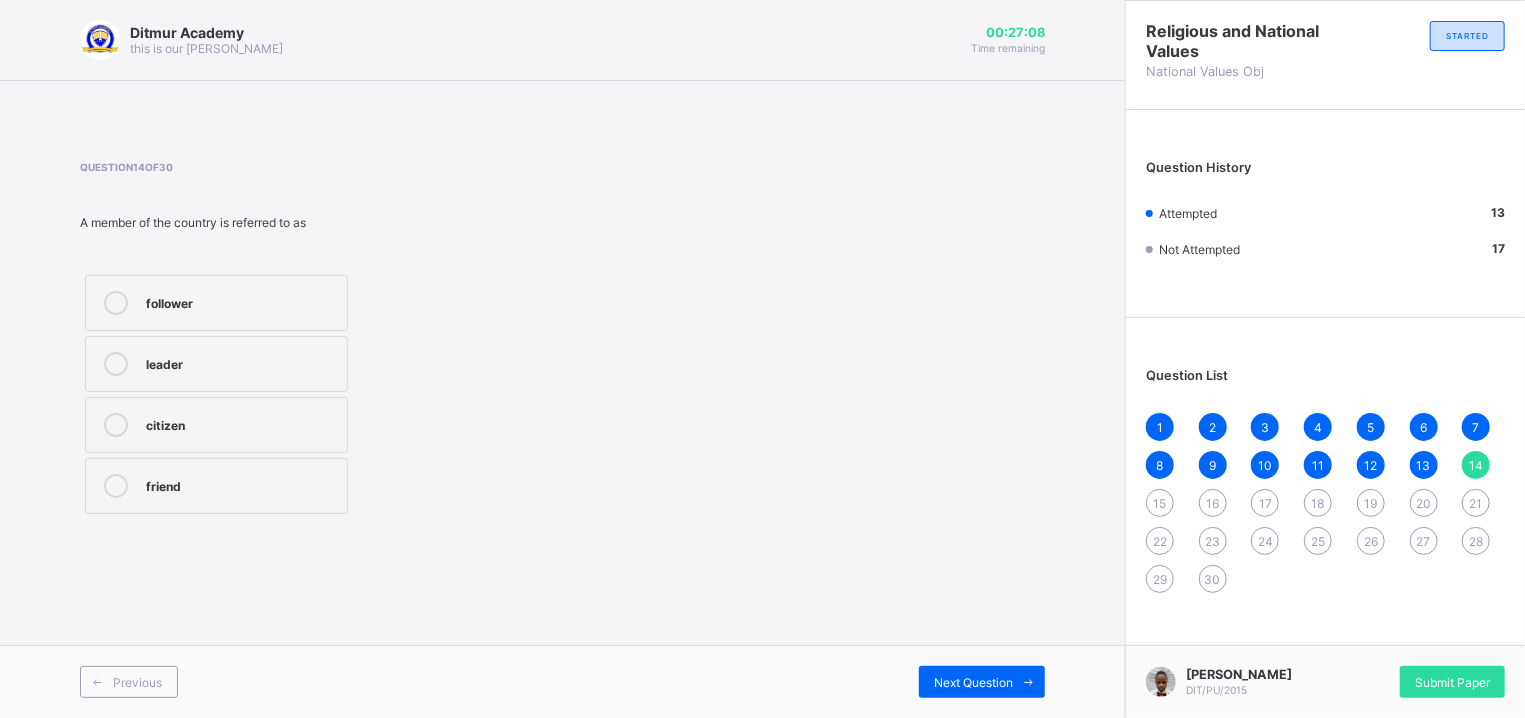click on "citizen" at bounding box center [241, 423] 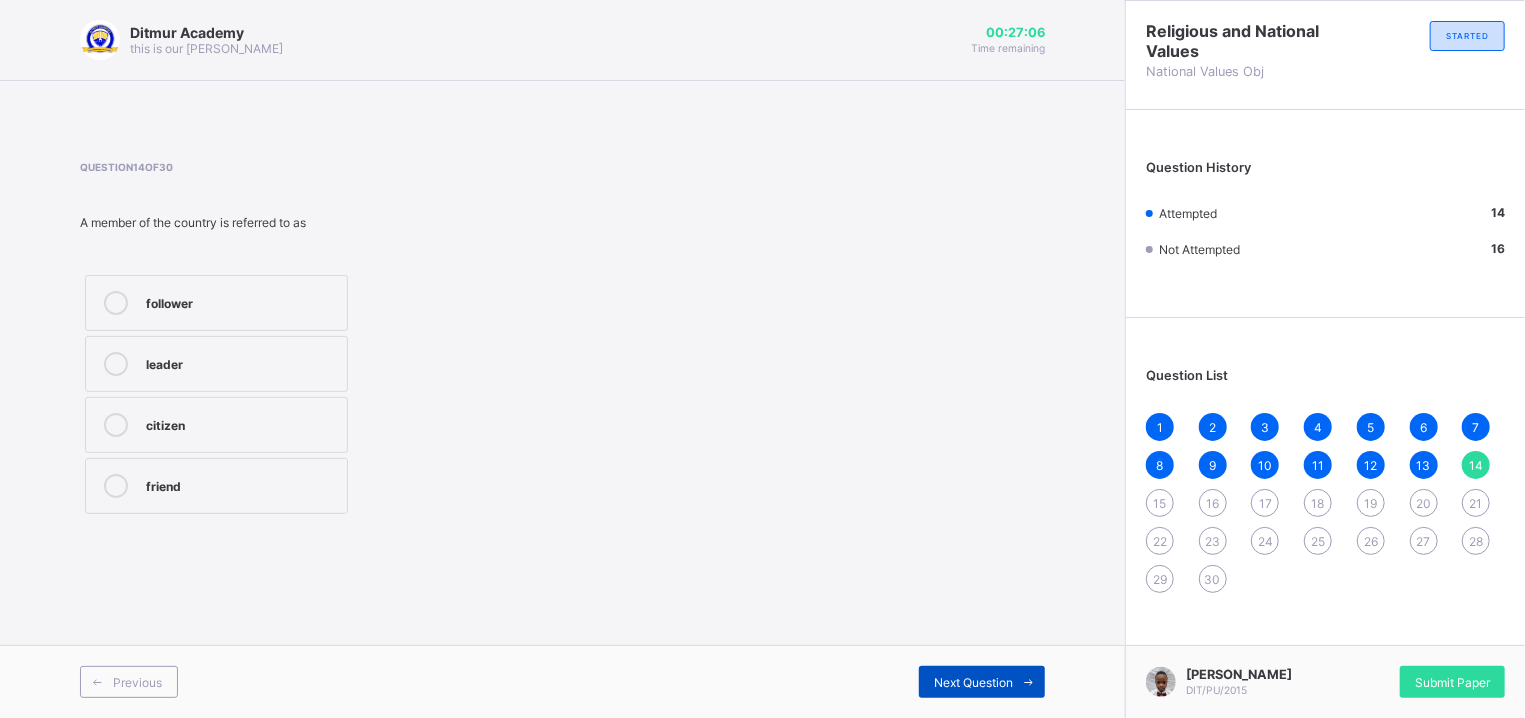 click on "Next Question" at bounding box center (982, 682) 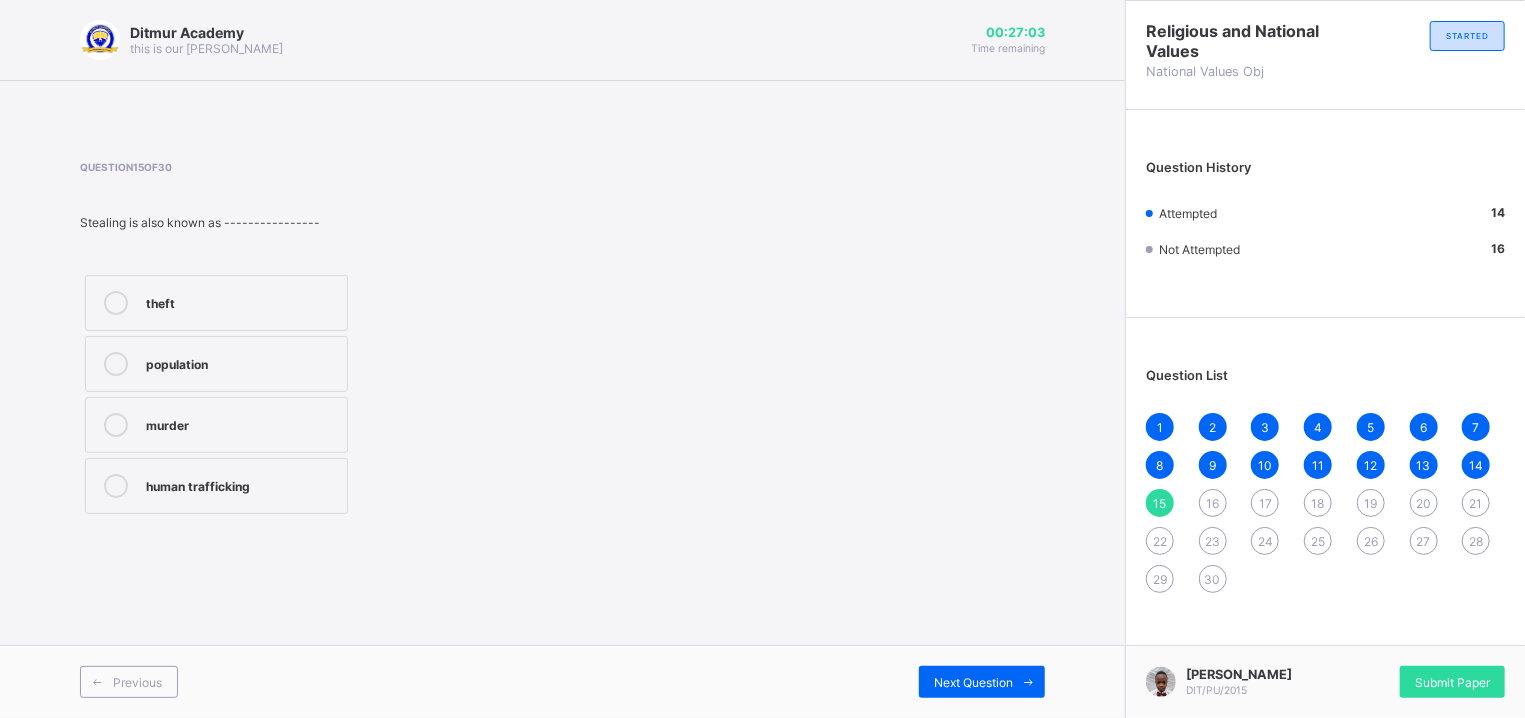 click on "theft" at bounding box center [241, 303] 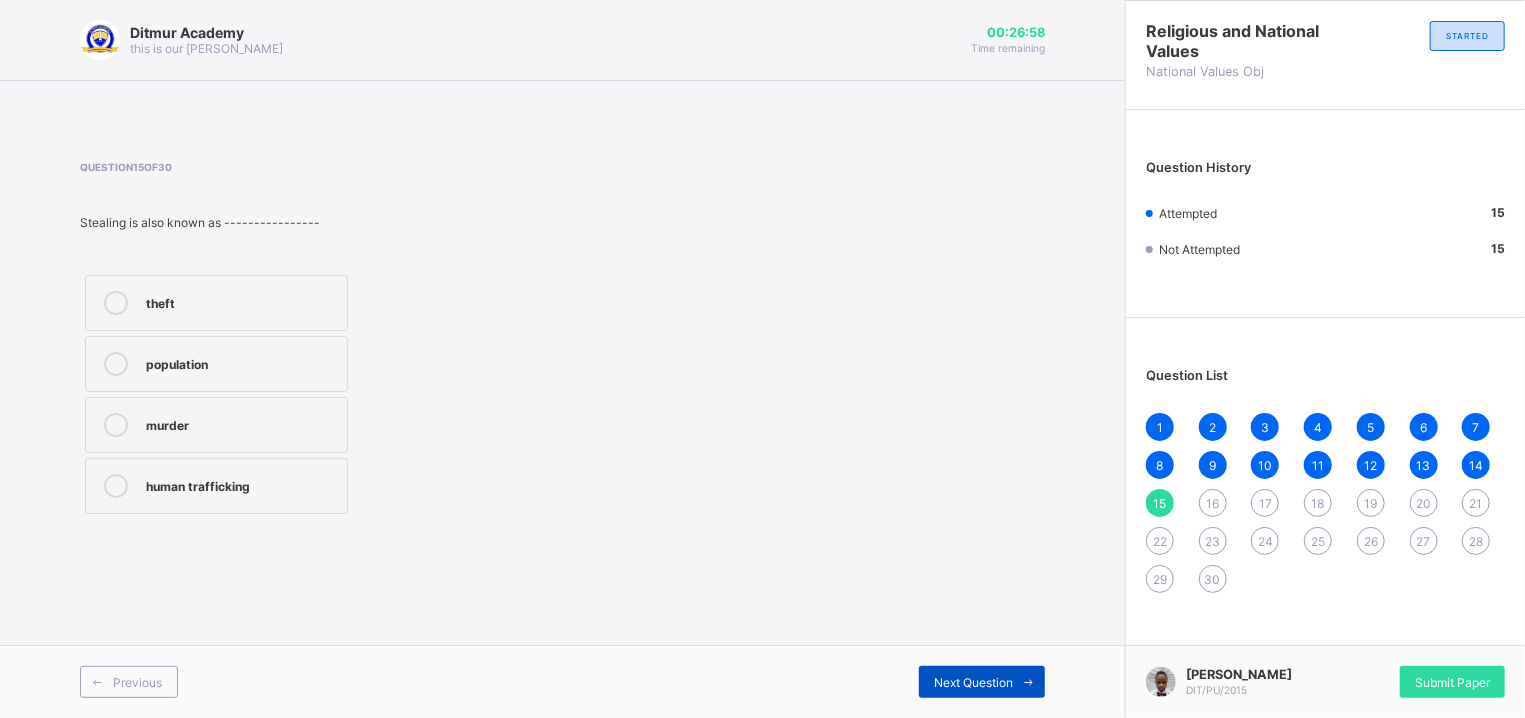 click on "Next Question" at bounding box center [982, 682] 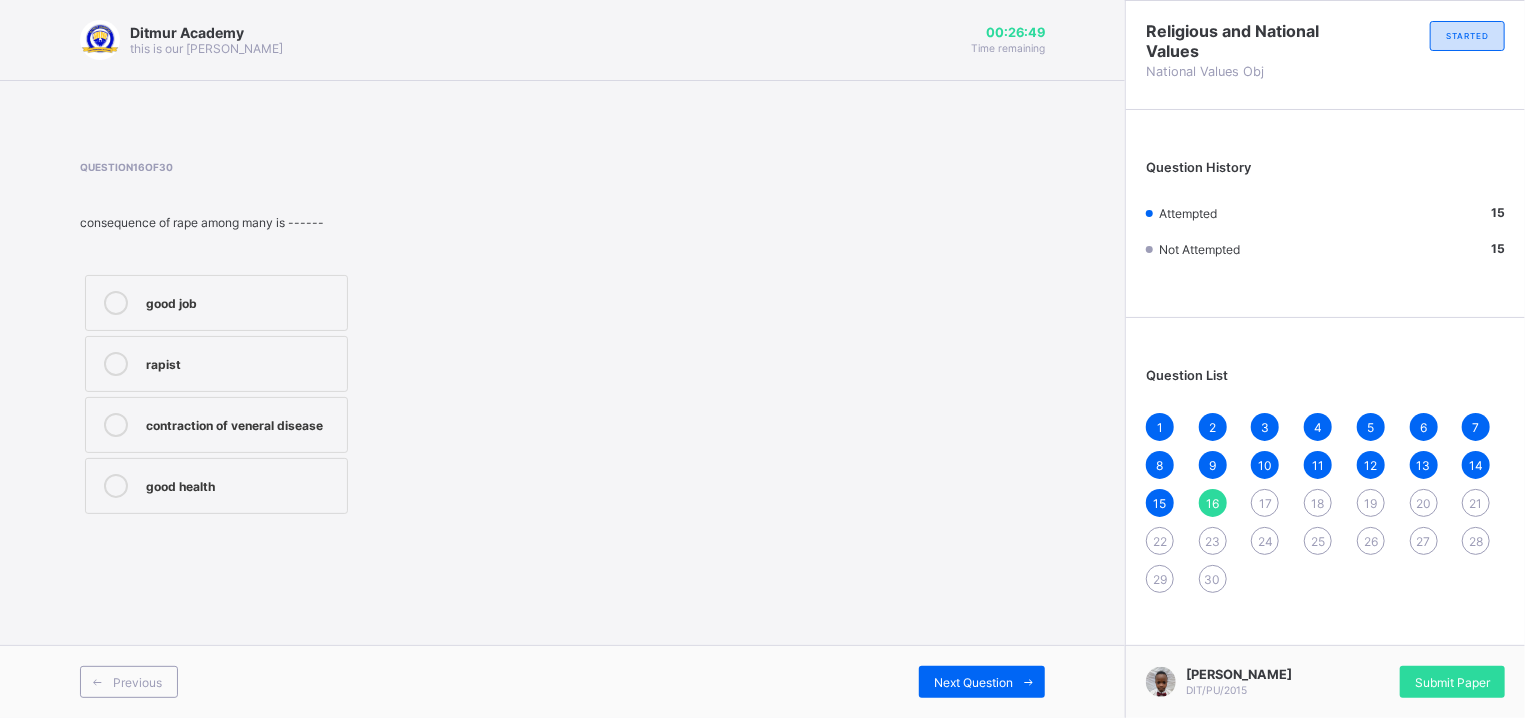 click on "contraction of veneral disease" at bounding box center [241, 423] 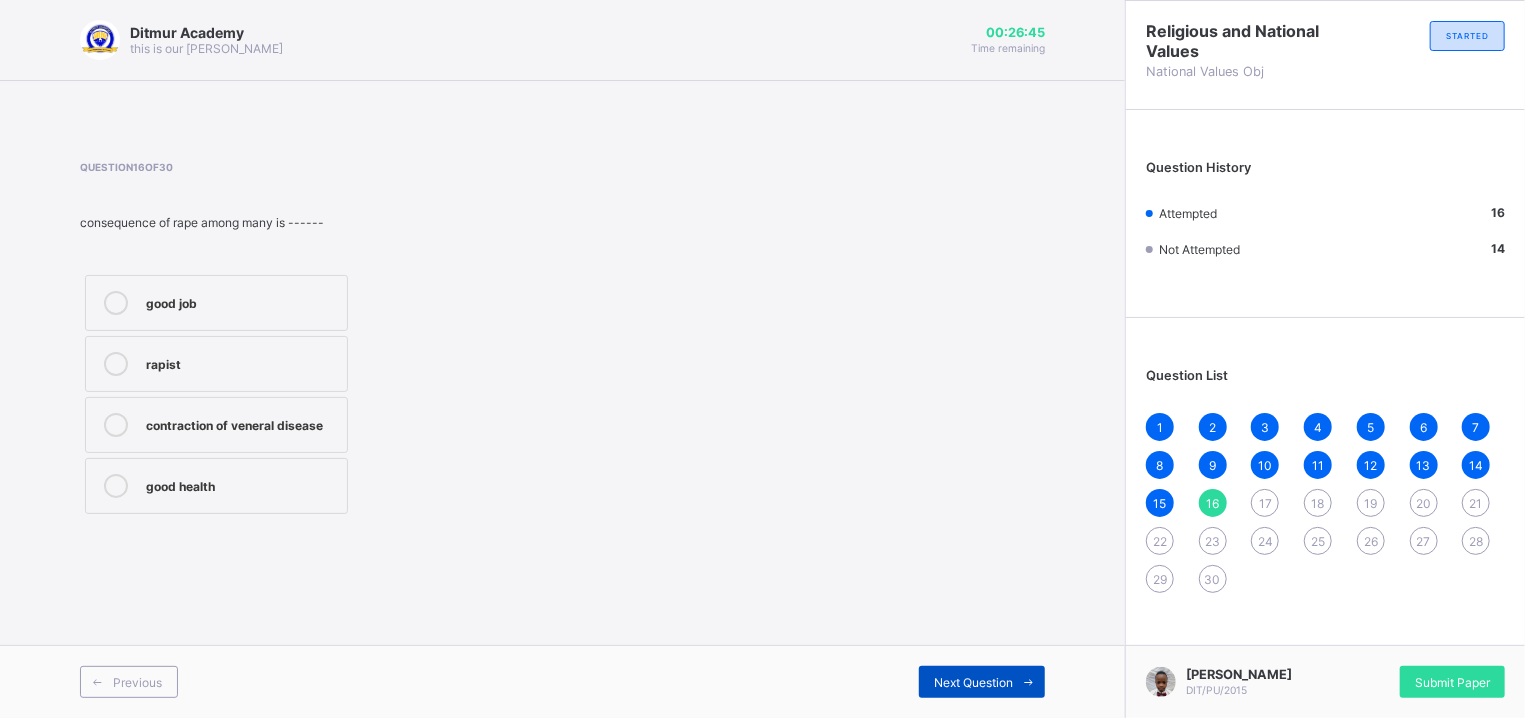 click on "Next Question" at bounding box center [973, 682] 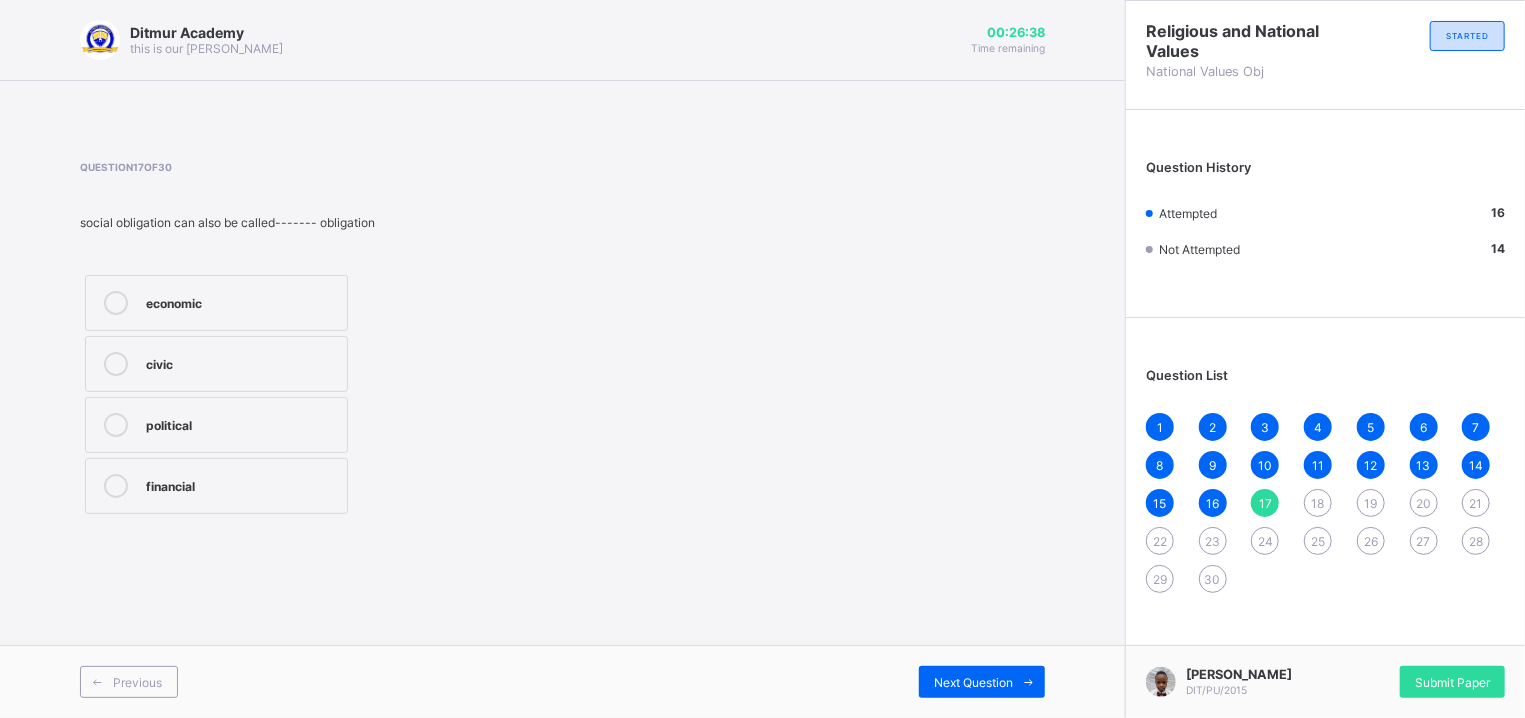 click on "economic" at bounding box center (216, 303) 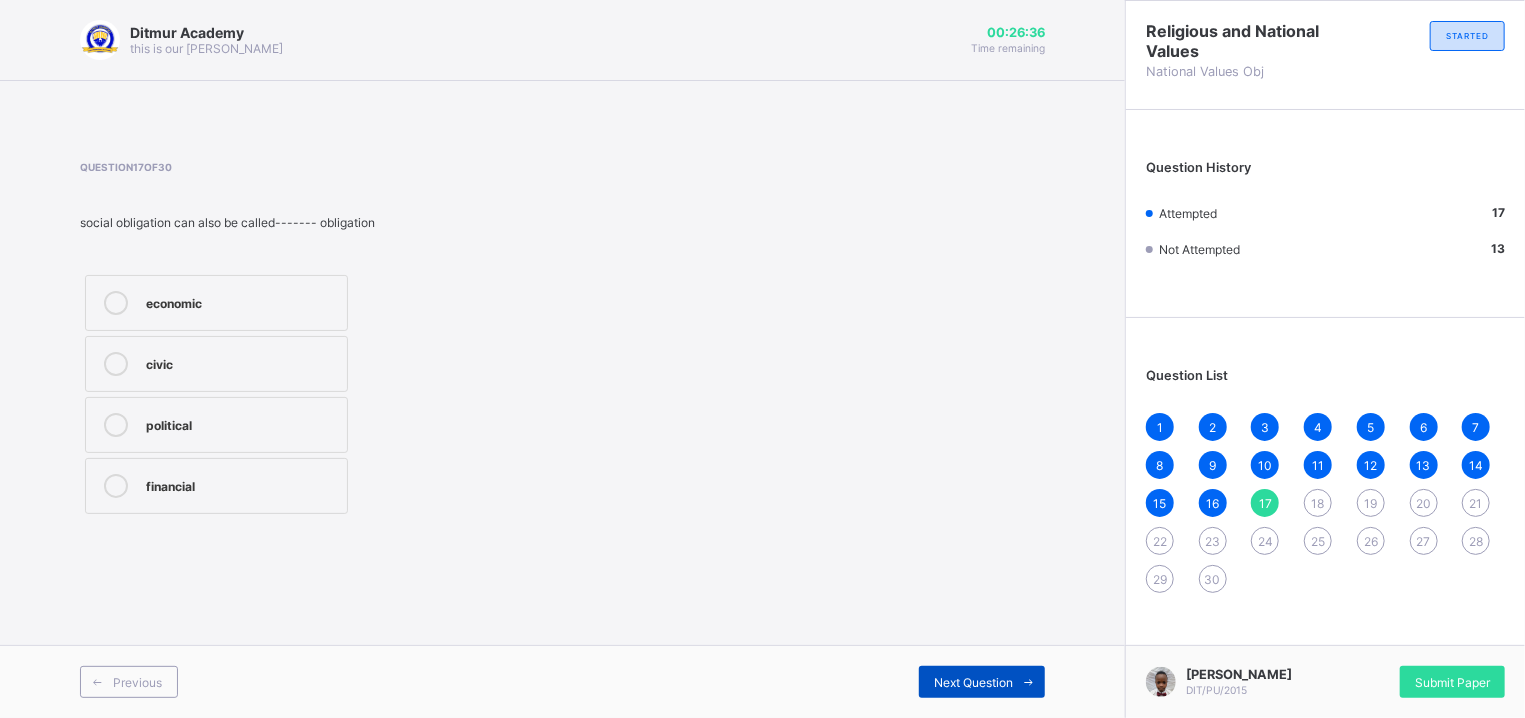 click on "Next Question" at bounding box center (982, 682) 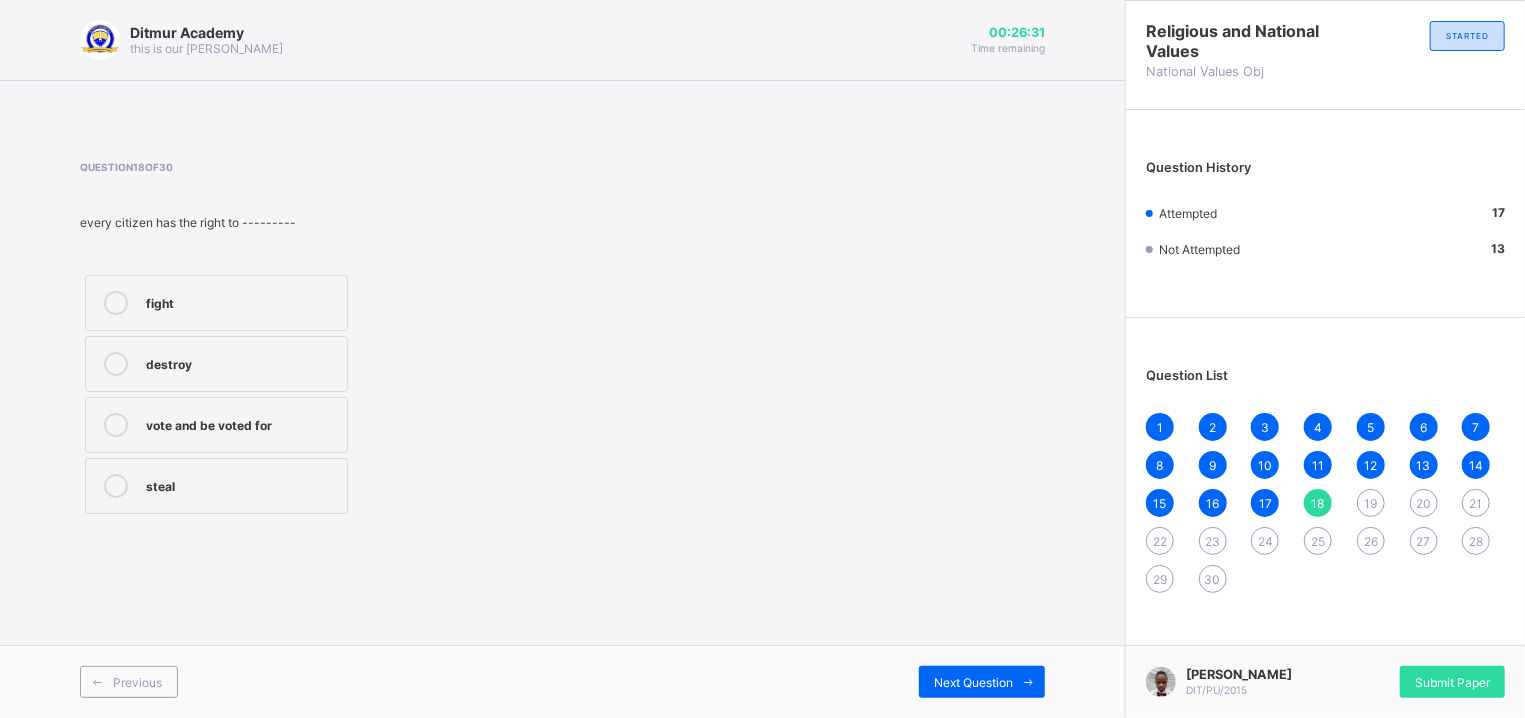 click on "vote and be voted for" at bounding box center (241, 423) 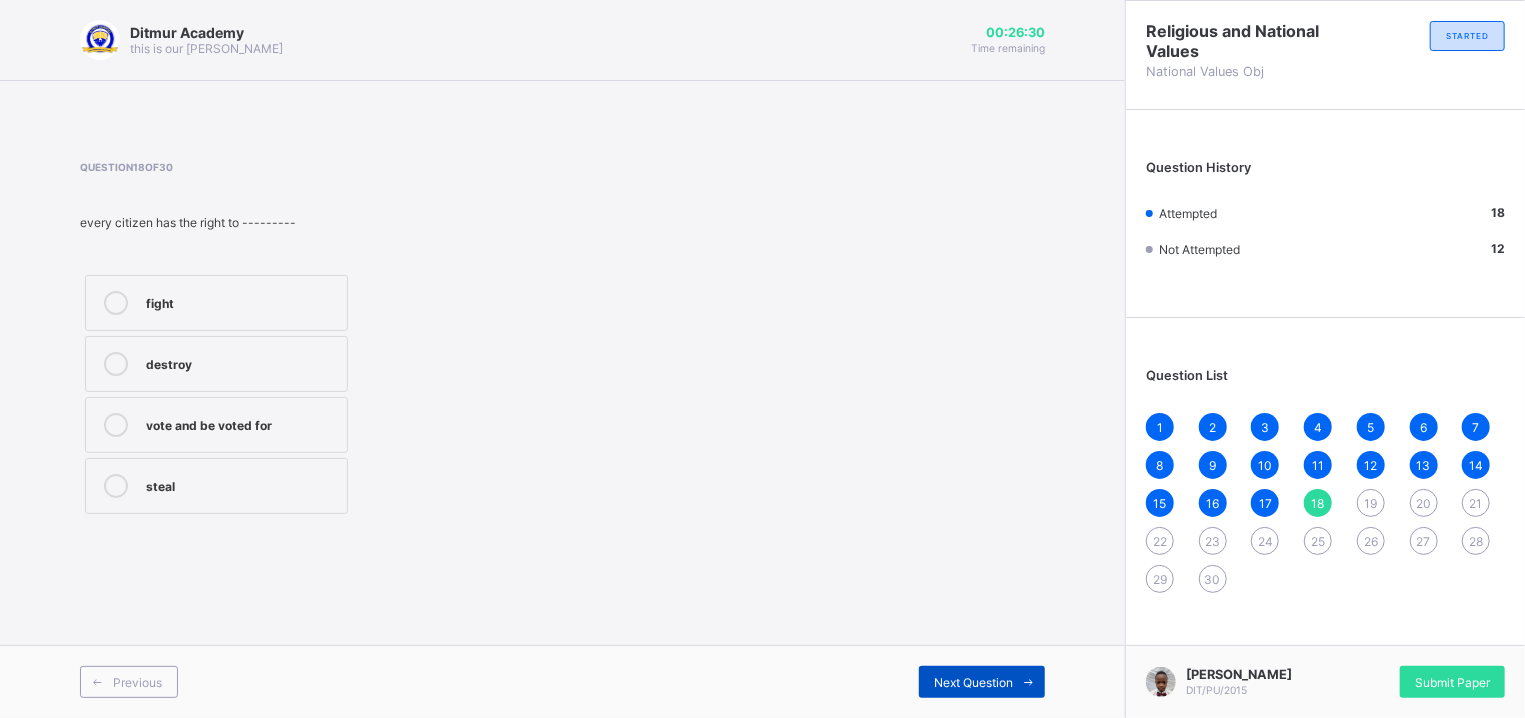 click on "Next Question" at bounding box center [973, 682] 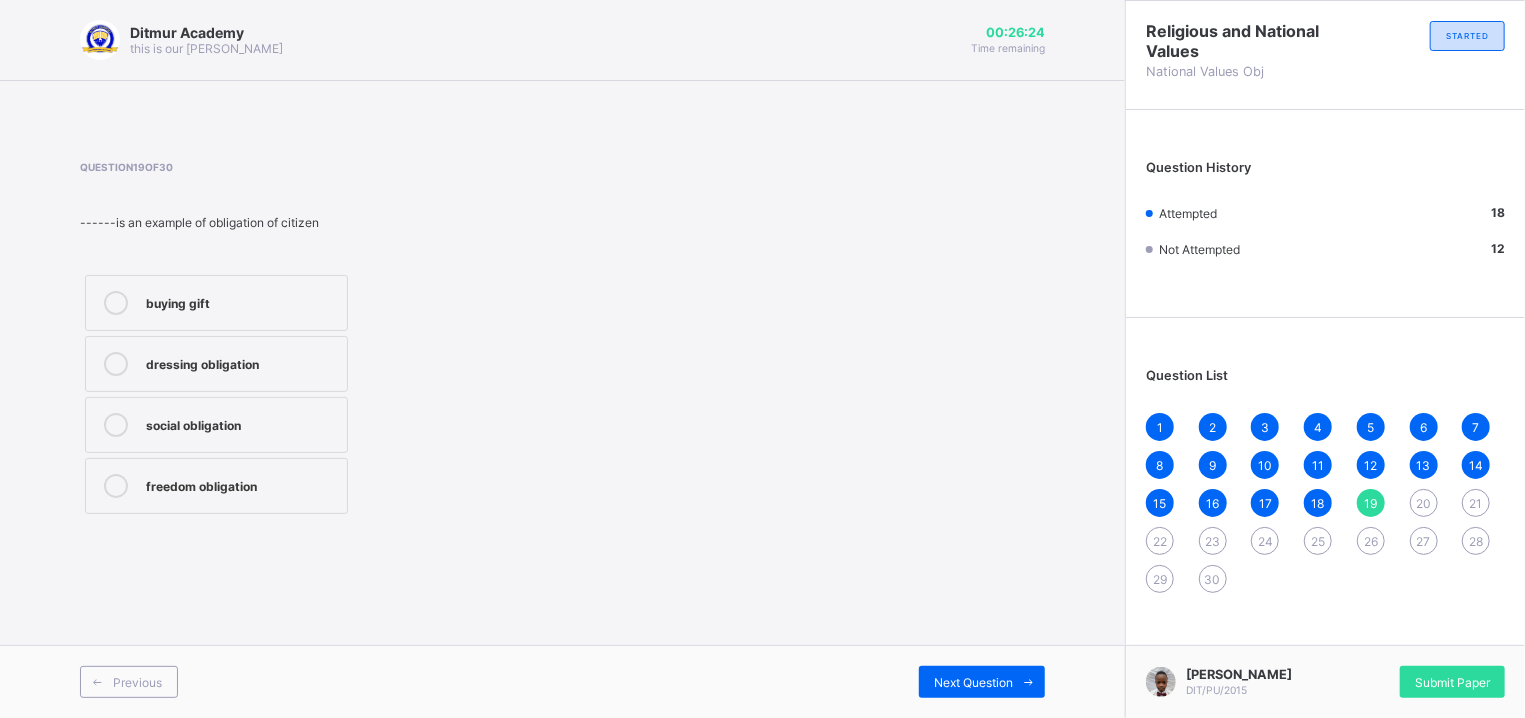 click on "freedom obligation" at bounding box center (241, 484) 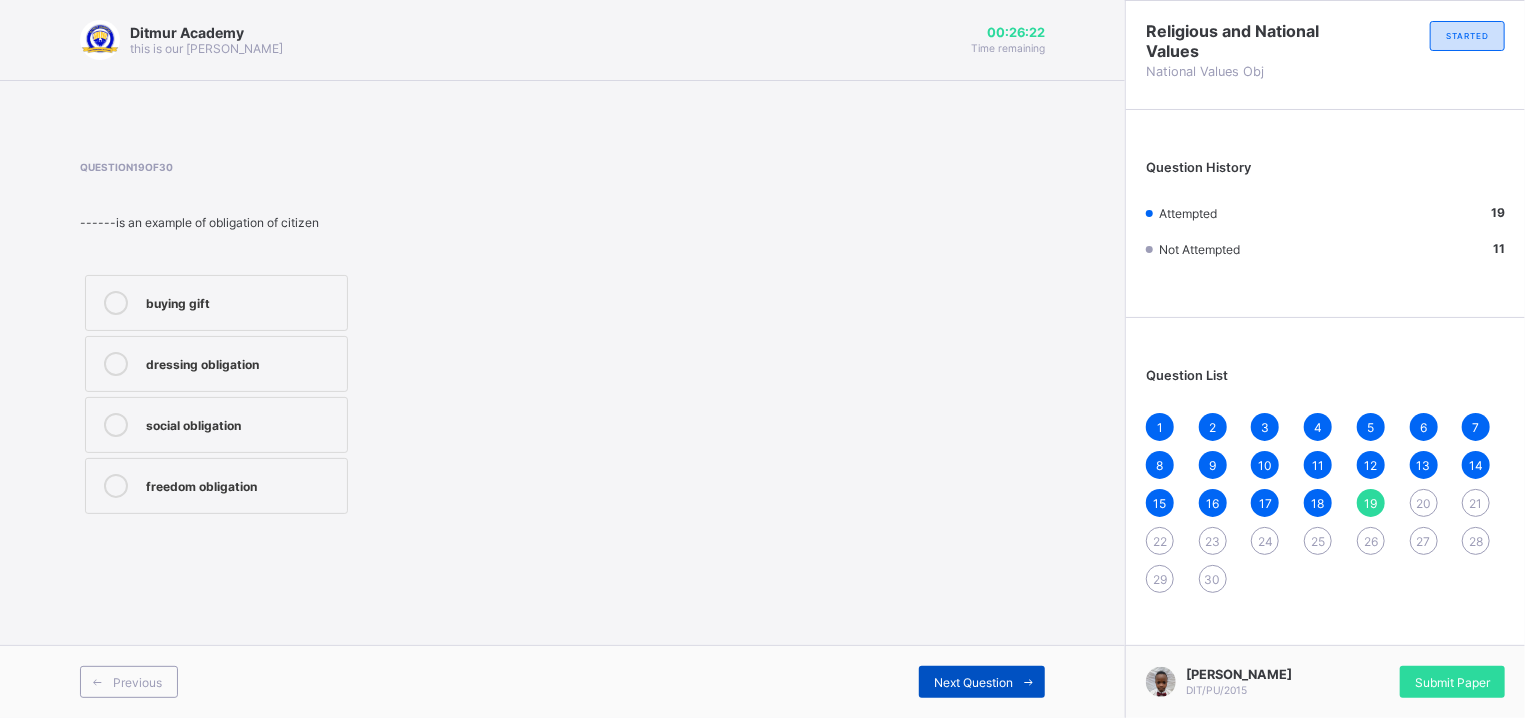 click on "Next Question" at bounding box center (982, 682) 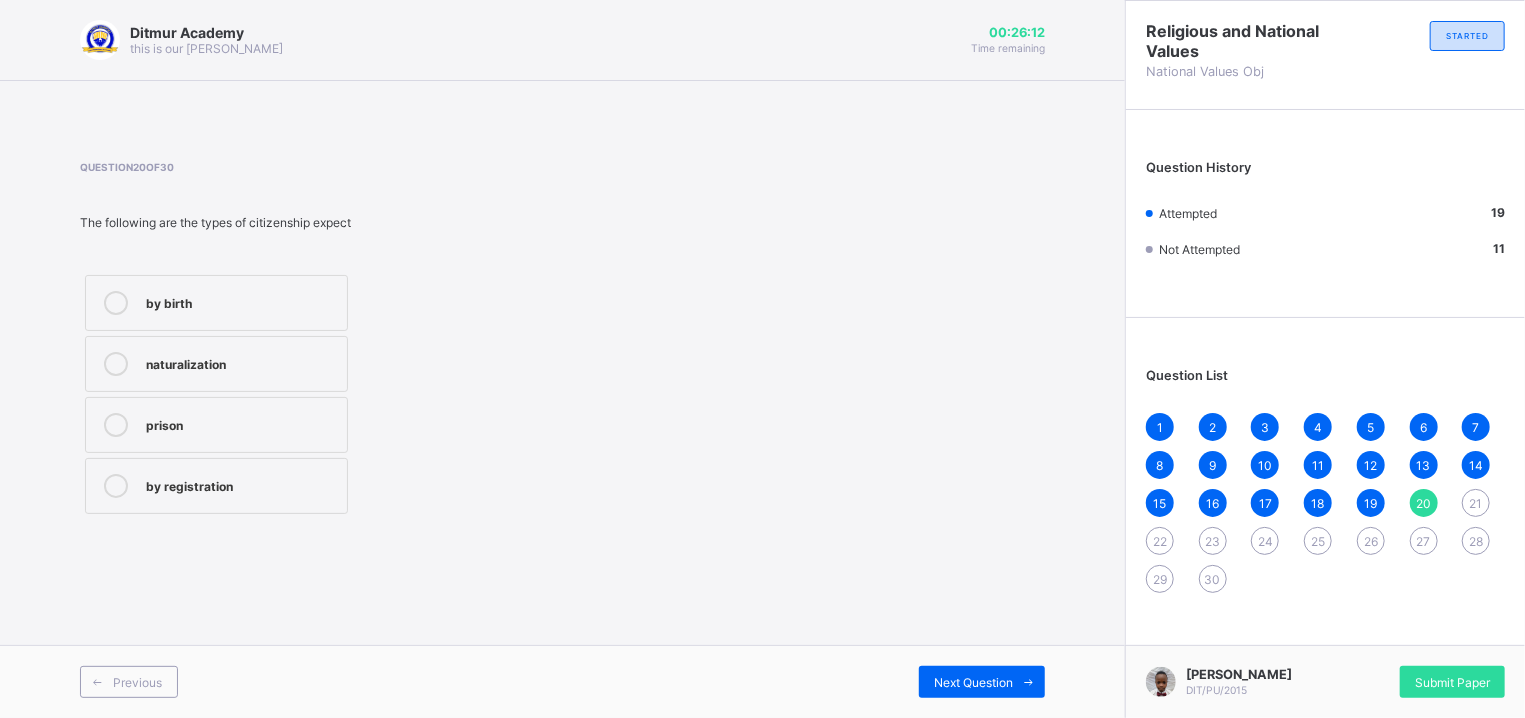click on "prison" at bounding box center (216, 425) 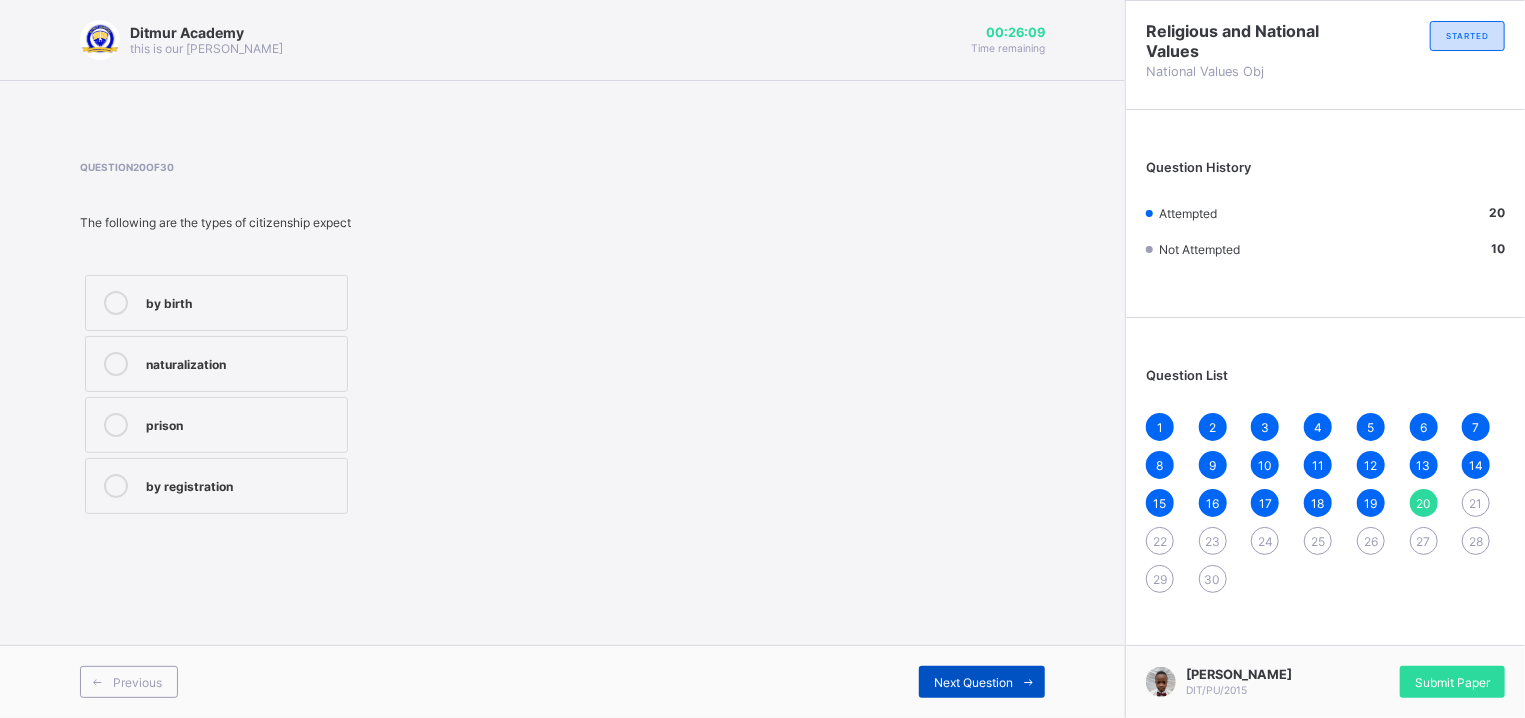 click on "Next Question" at bounding box center (982, 682) 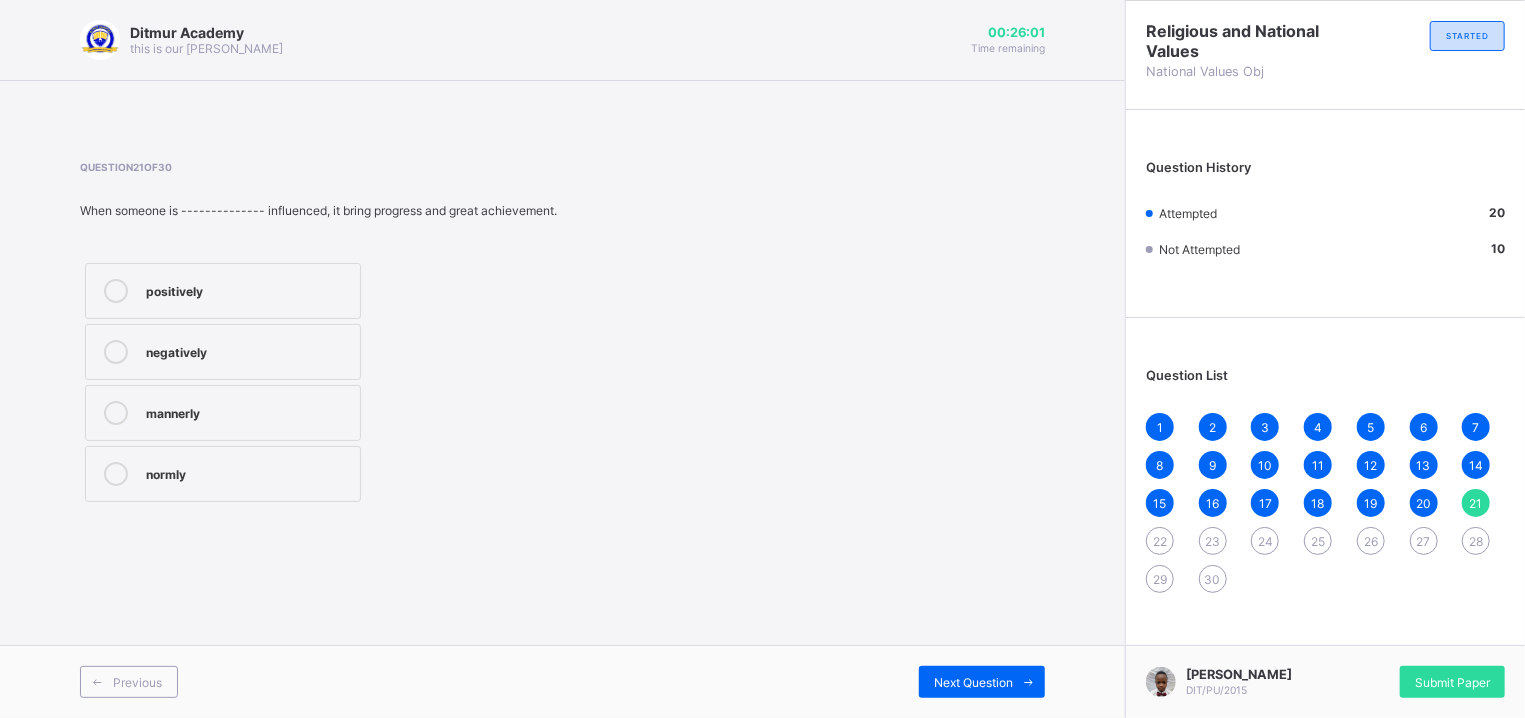click on "positively" at bounding box center (223, 291) 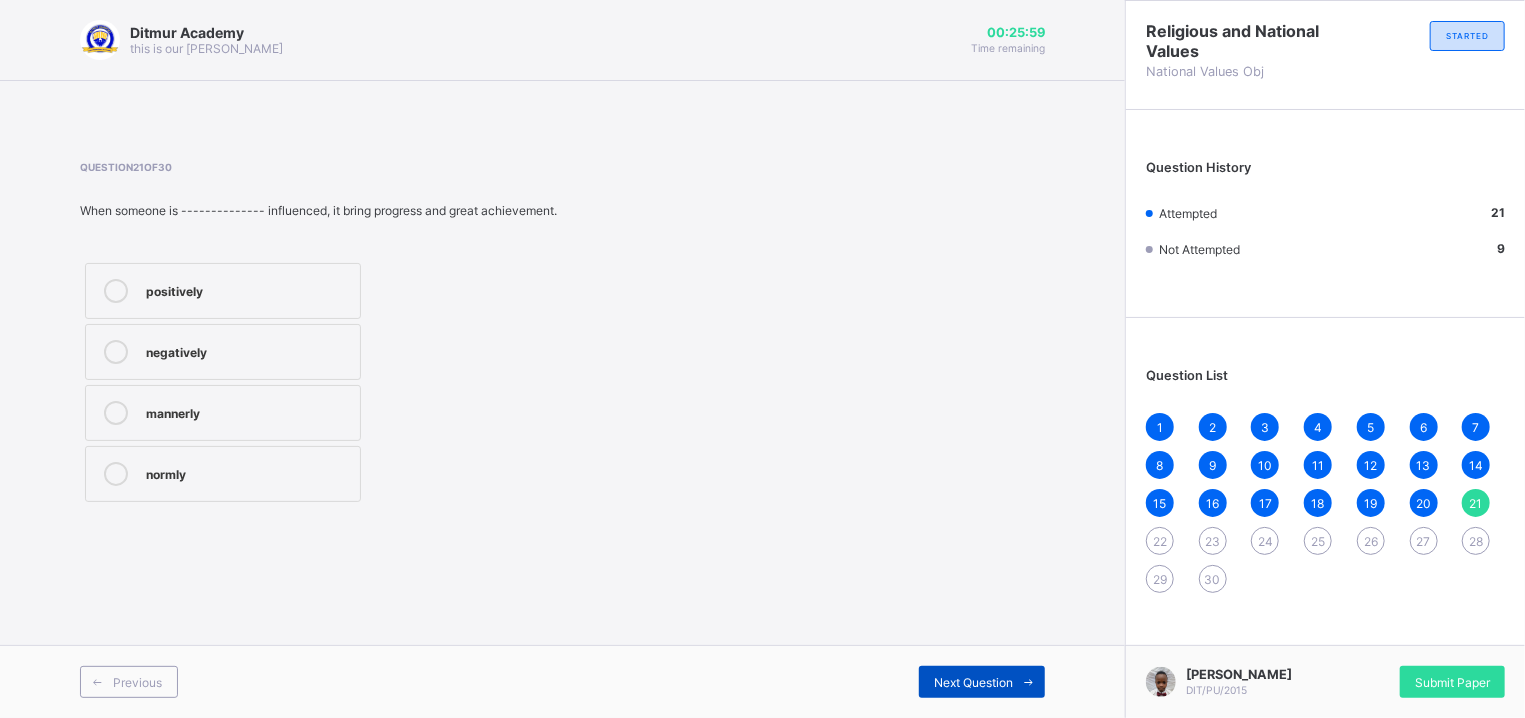 click on "Next Question" at bounding box center [982, 682] 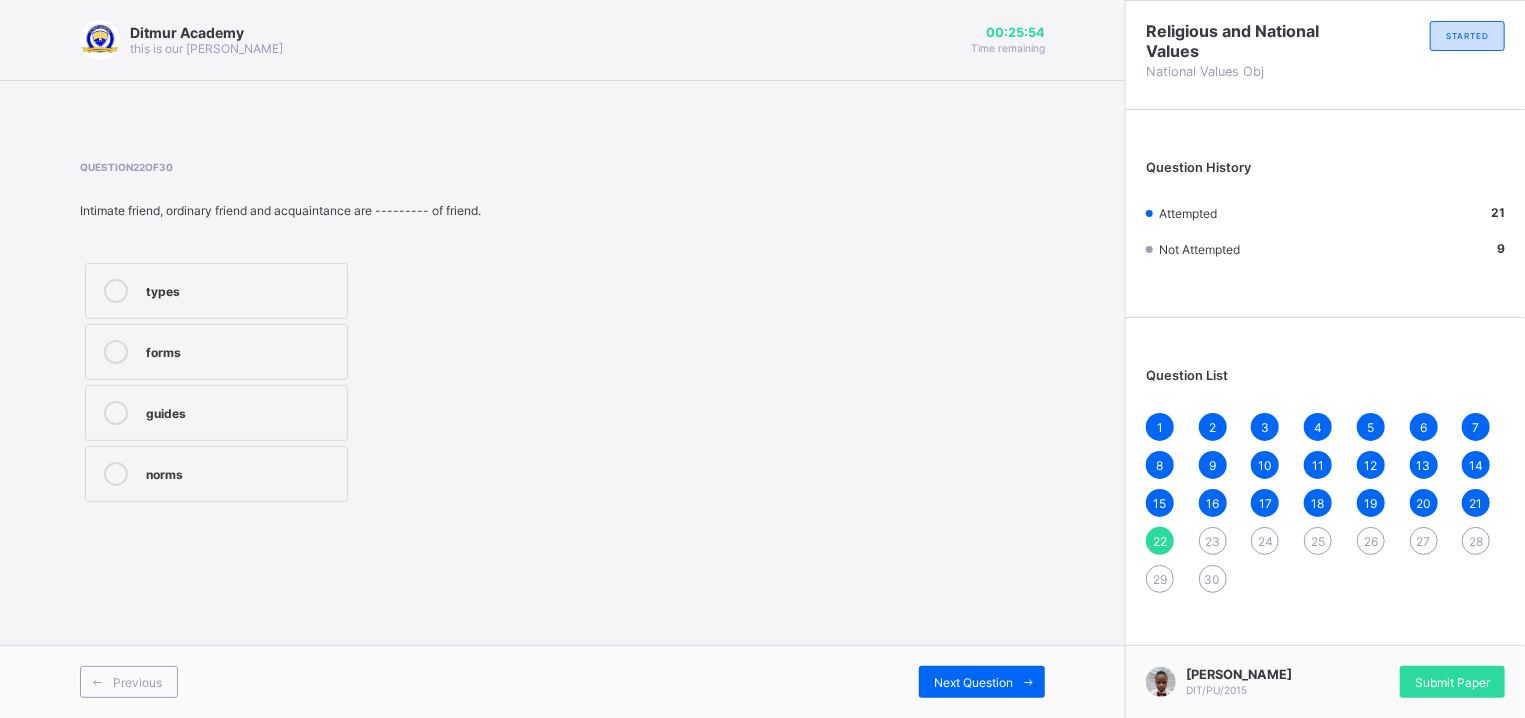 click on "types" at bounding box center [216, 291] 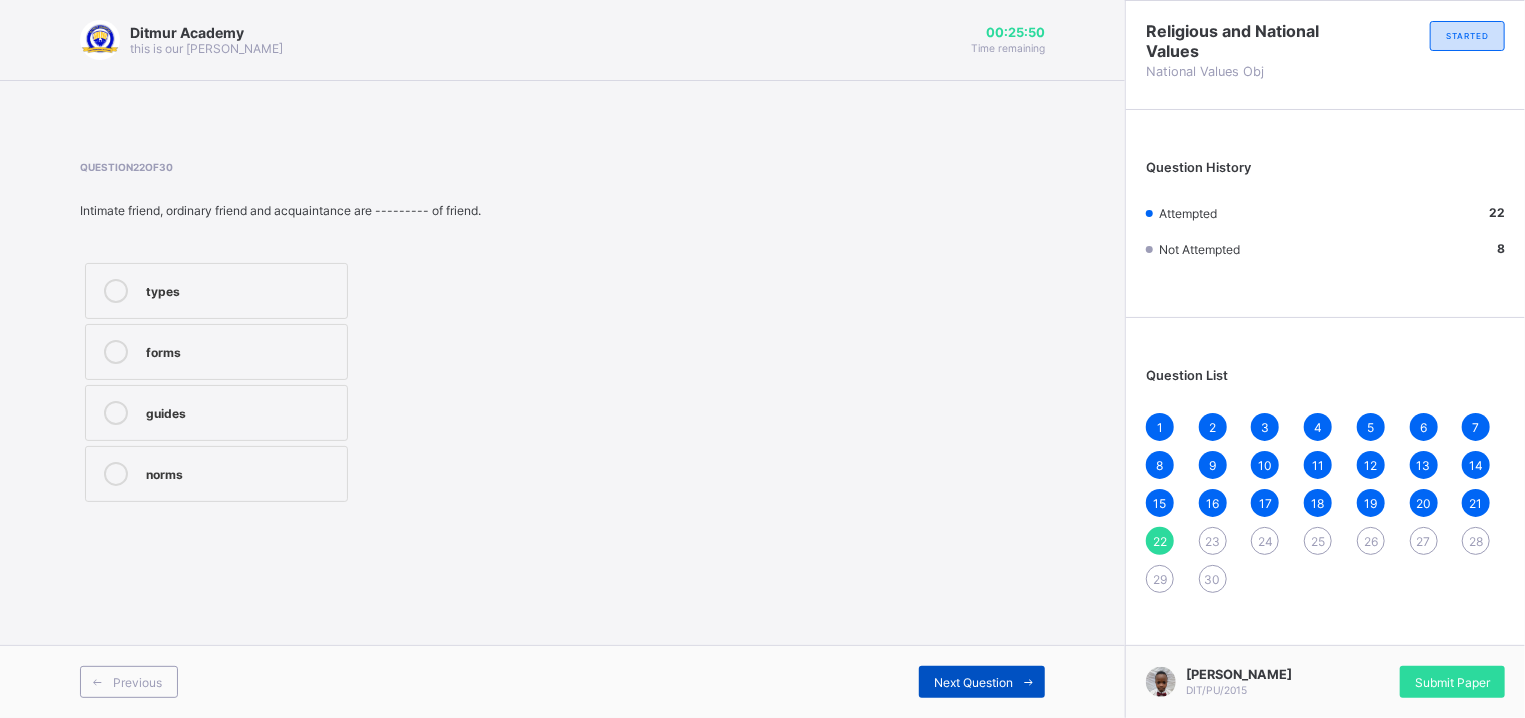 click on "Next Question" at bounding box center (973, 682) 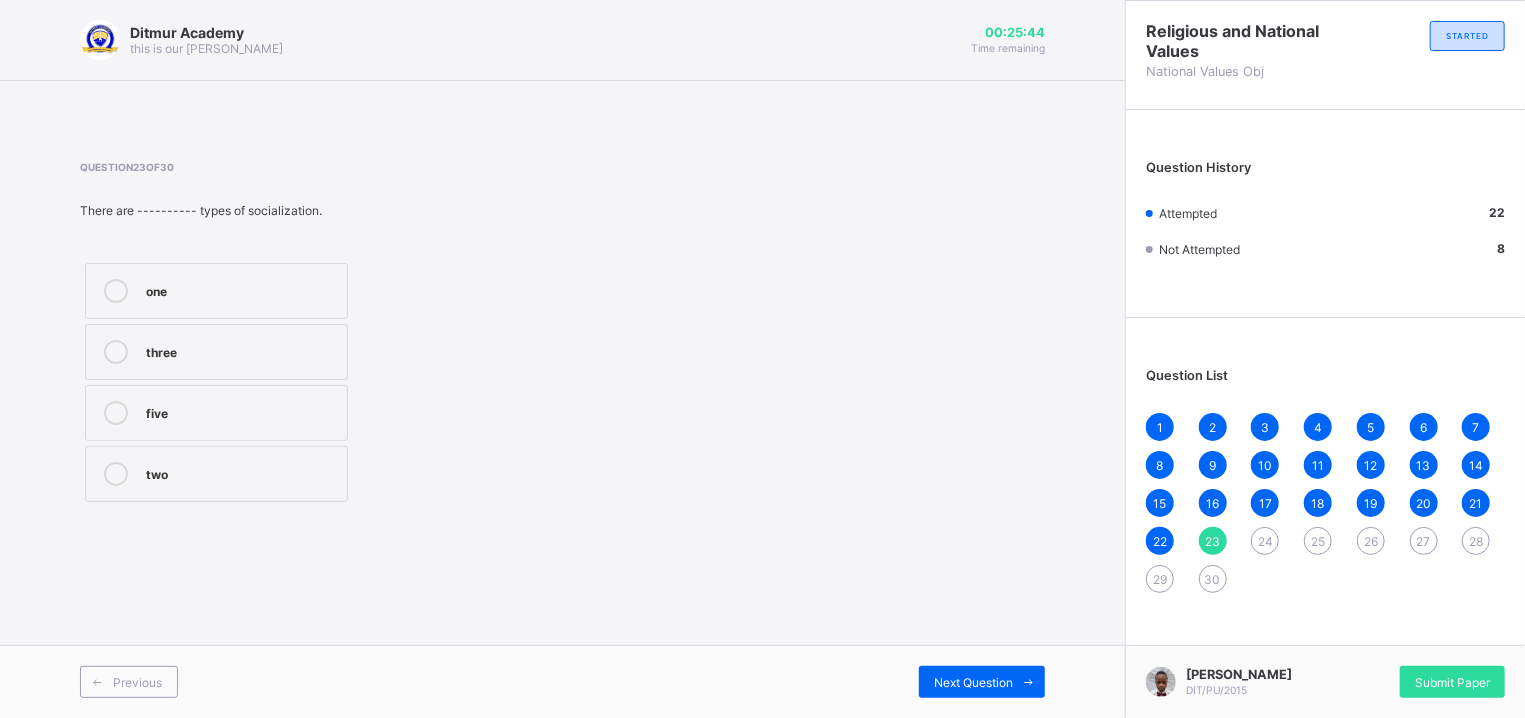 click on "two" at bounding box center [216, 474] 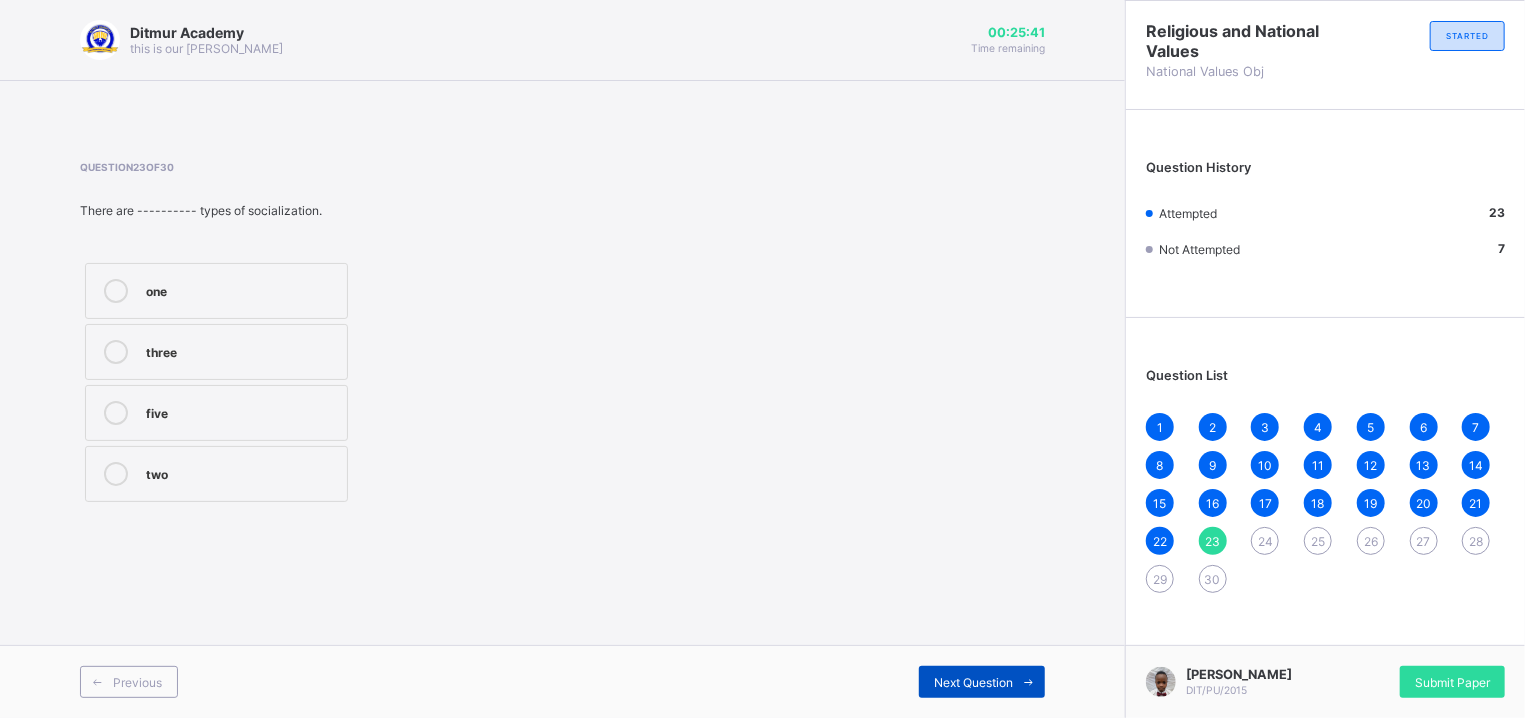 click on "Next Question" at bounding box center [973, 682] 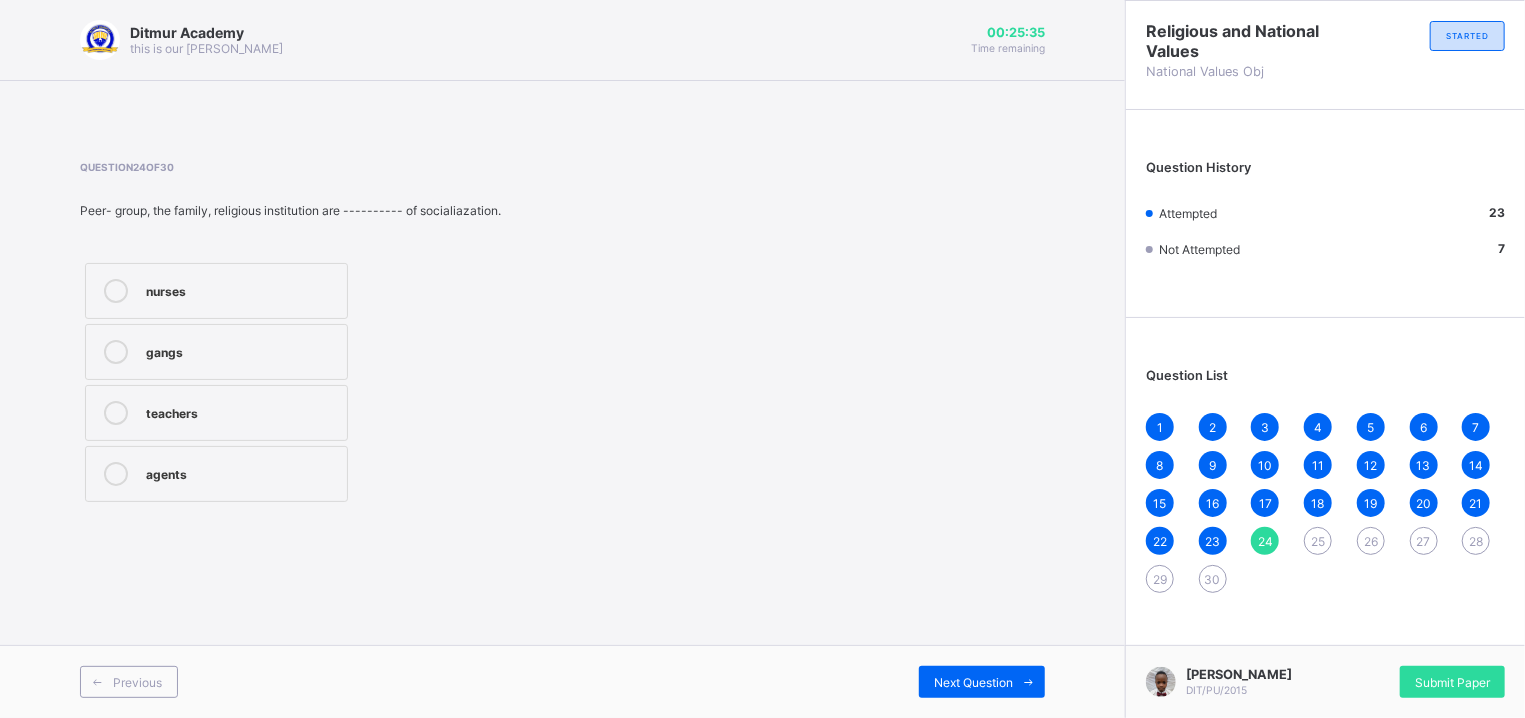 click on "agents" at bounding box center (241, 472) 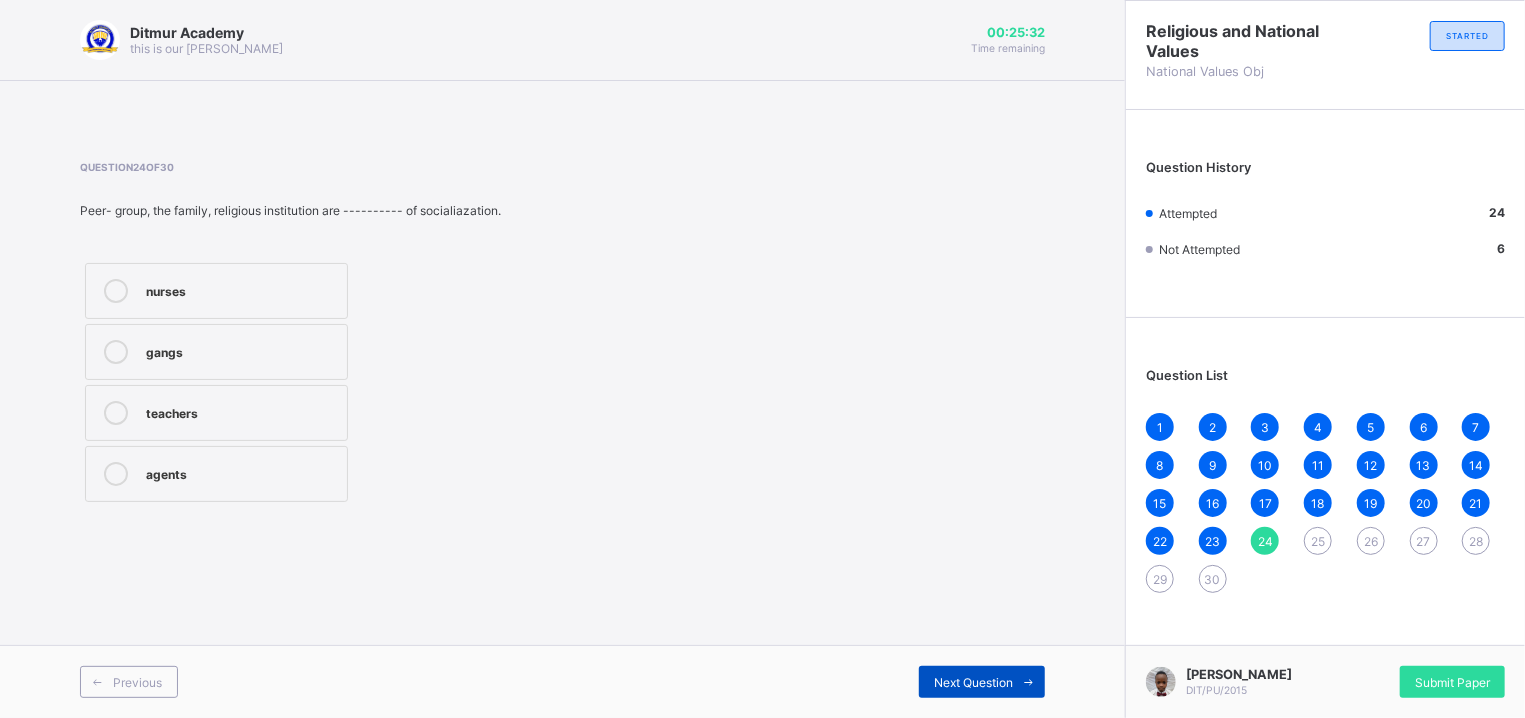 click on "Next Question" at bounding box center [982, 682] 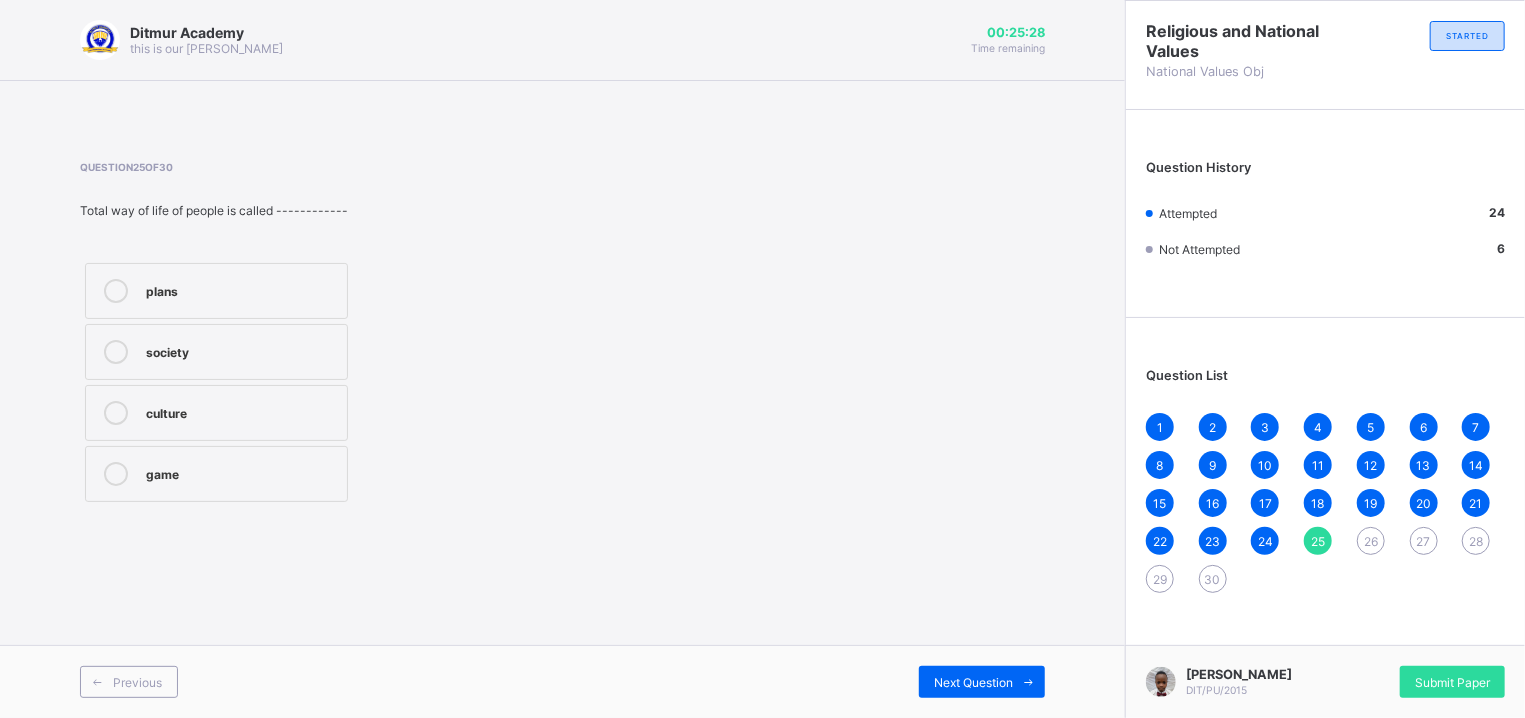 click on "culture" at bounding box center [216, 413] 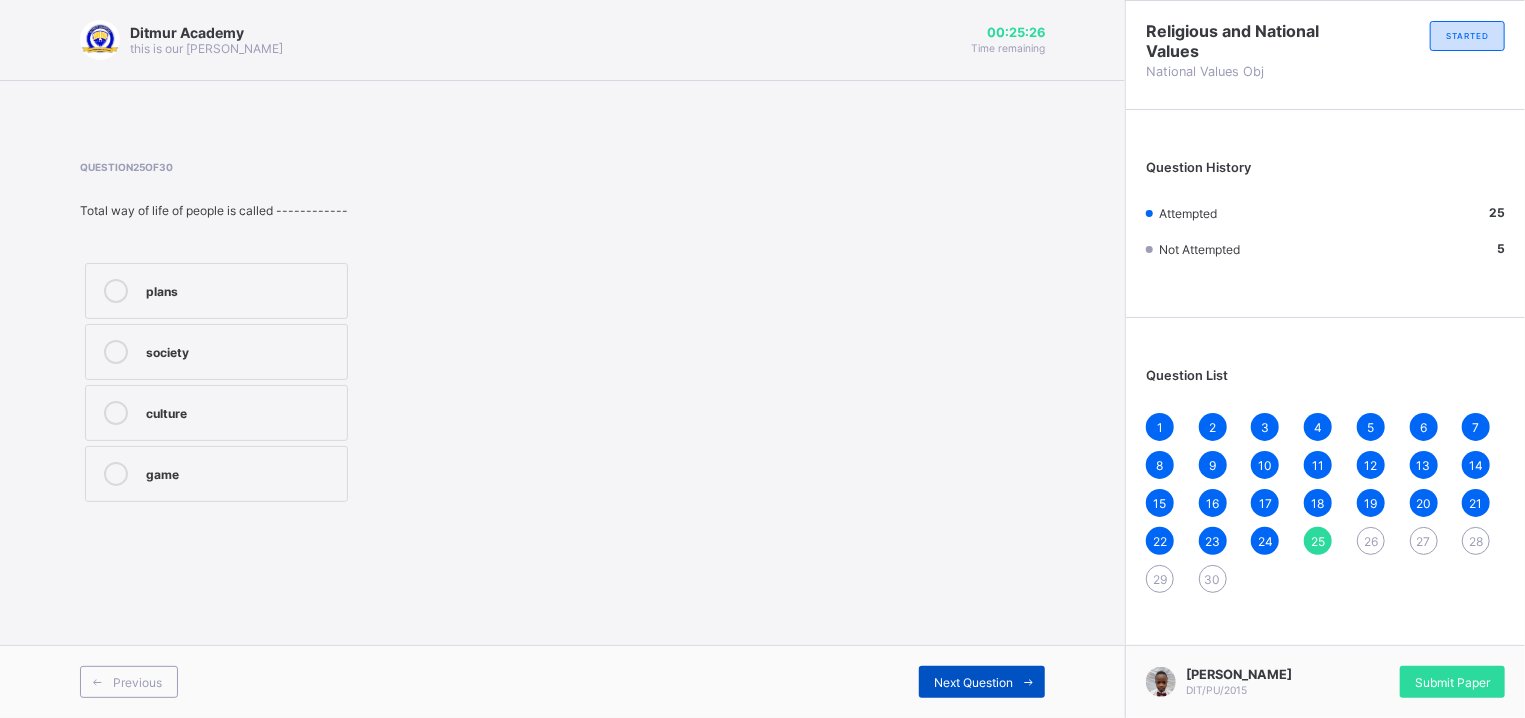 click on "Next Question" at bounding box center [982, 682] 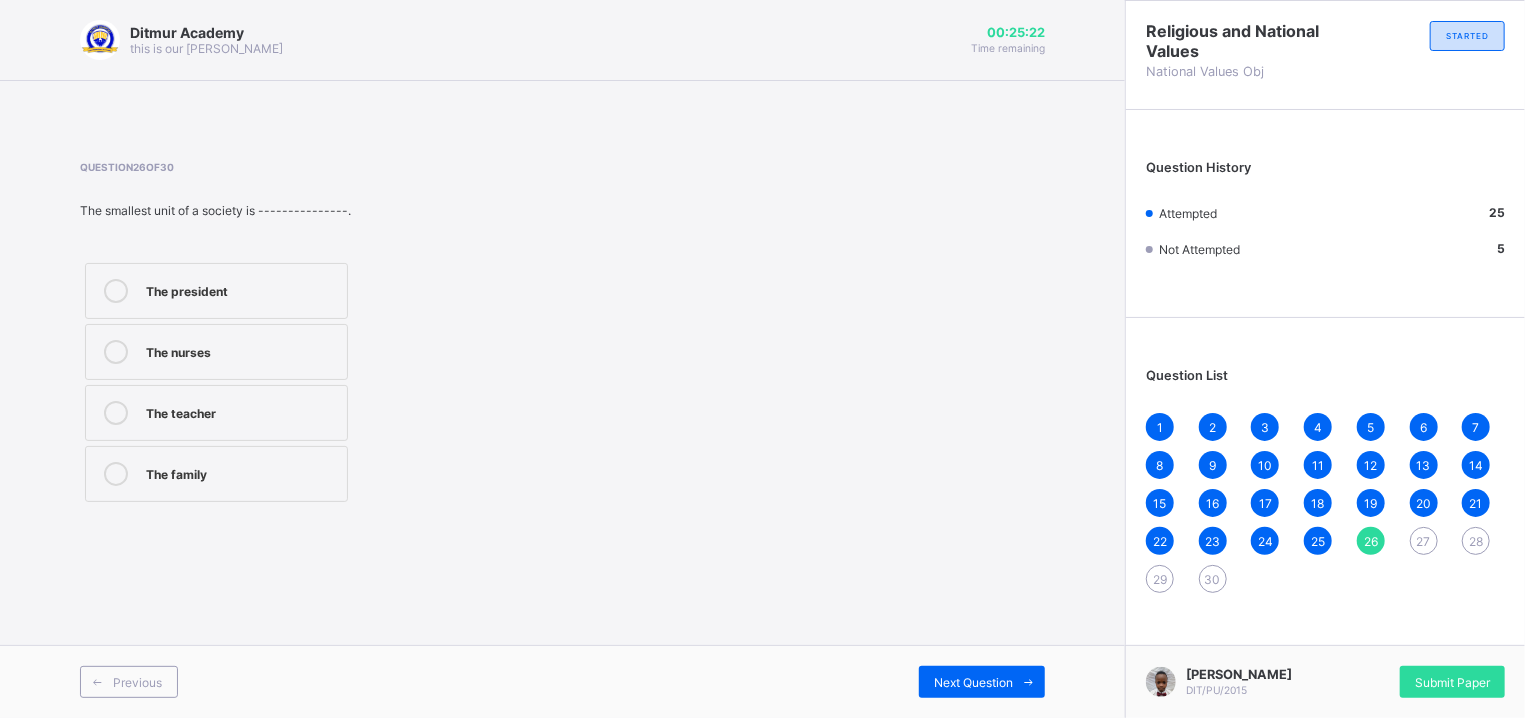click on "The family" at bounding box center (241, 472) 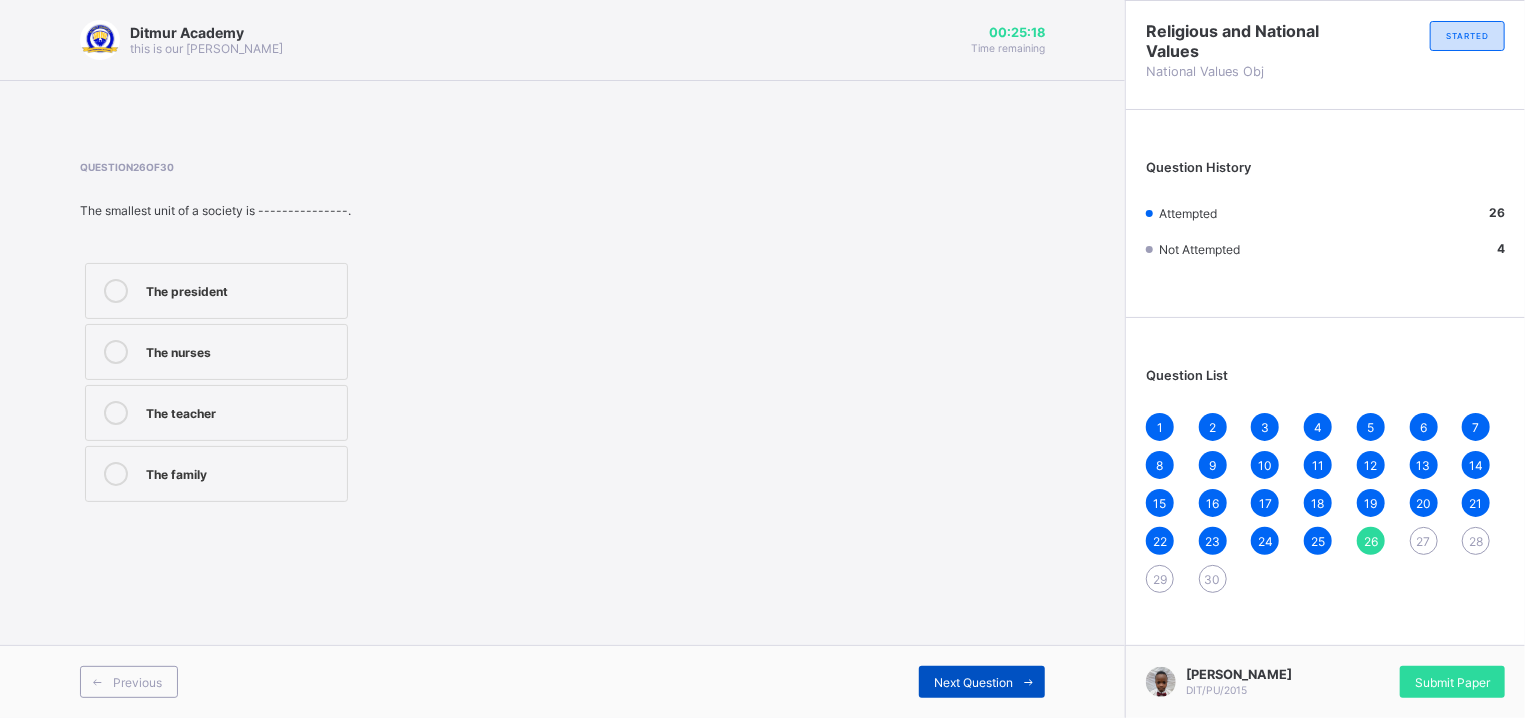 click on "Next Question" at bounding box center (973, 682) 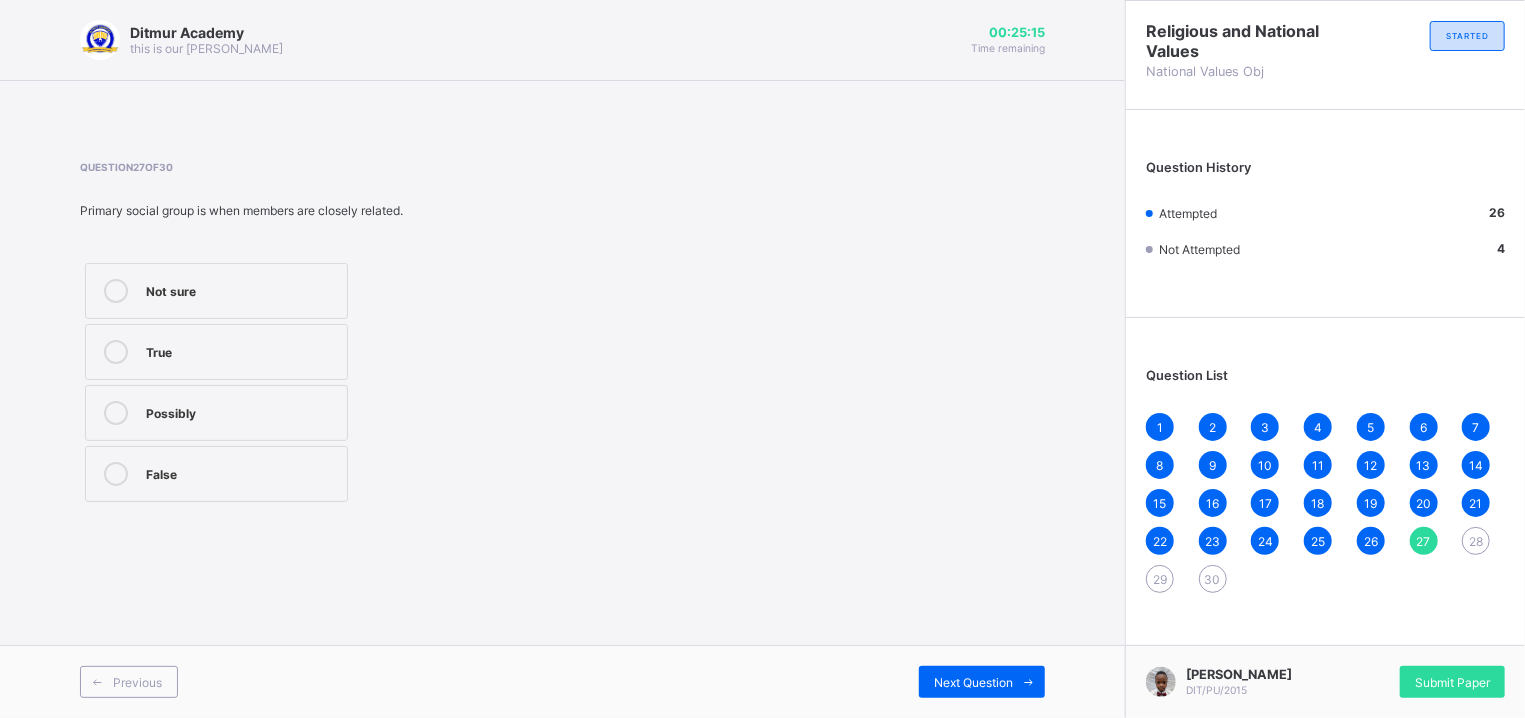 click on "True" at bounding box center (216, 352) 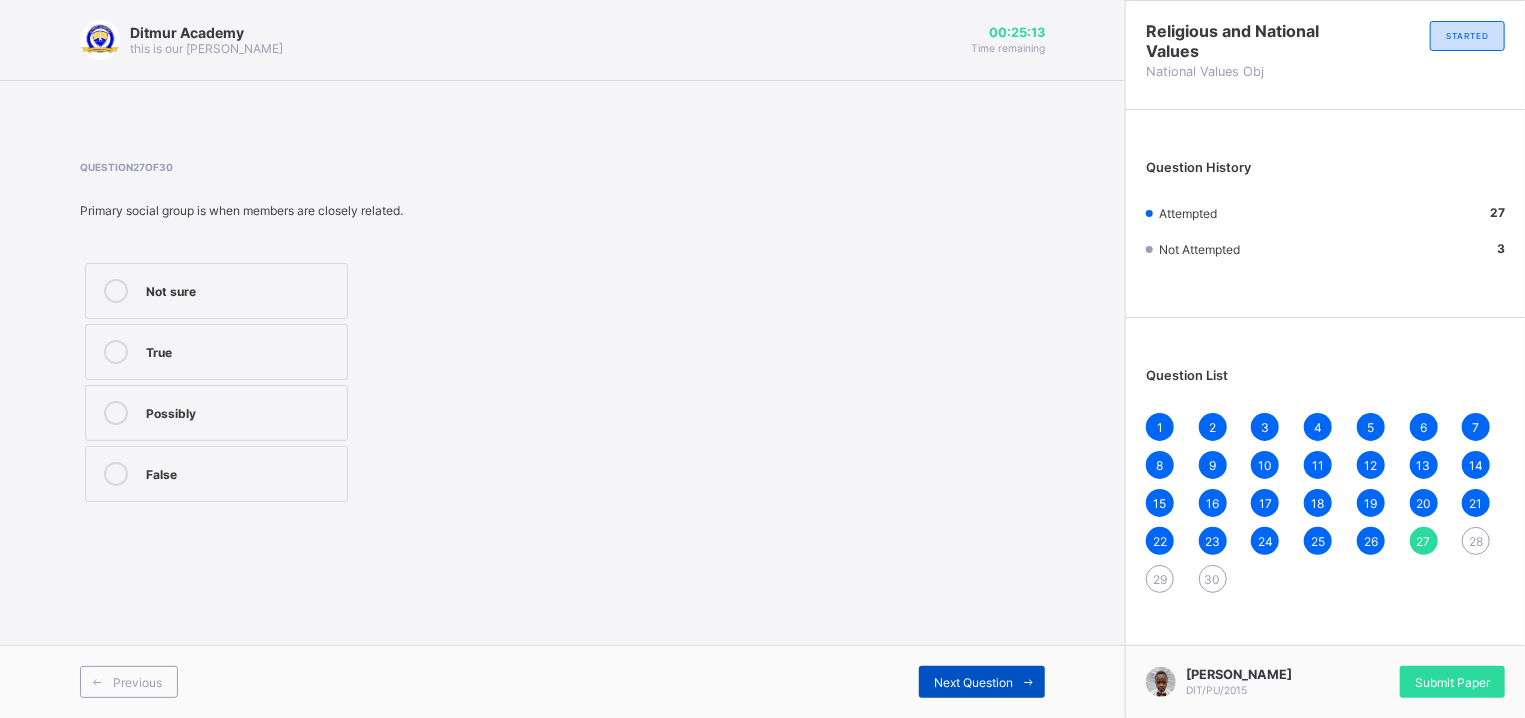 click on "Next Question" at bounding box center (982, 682) 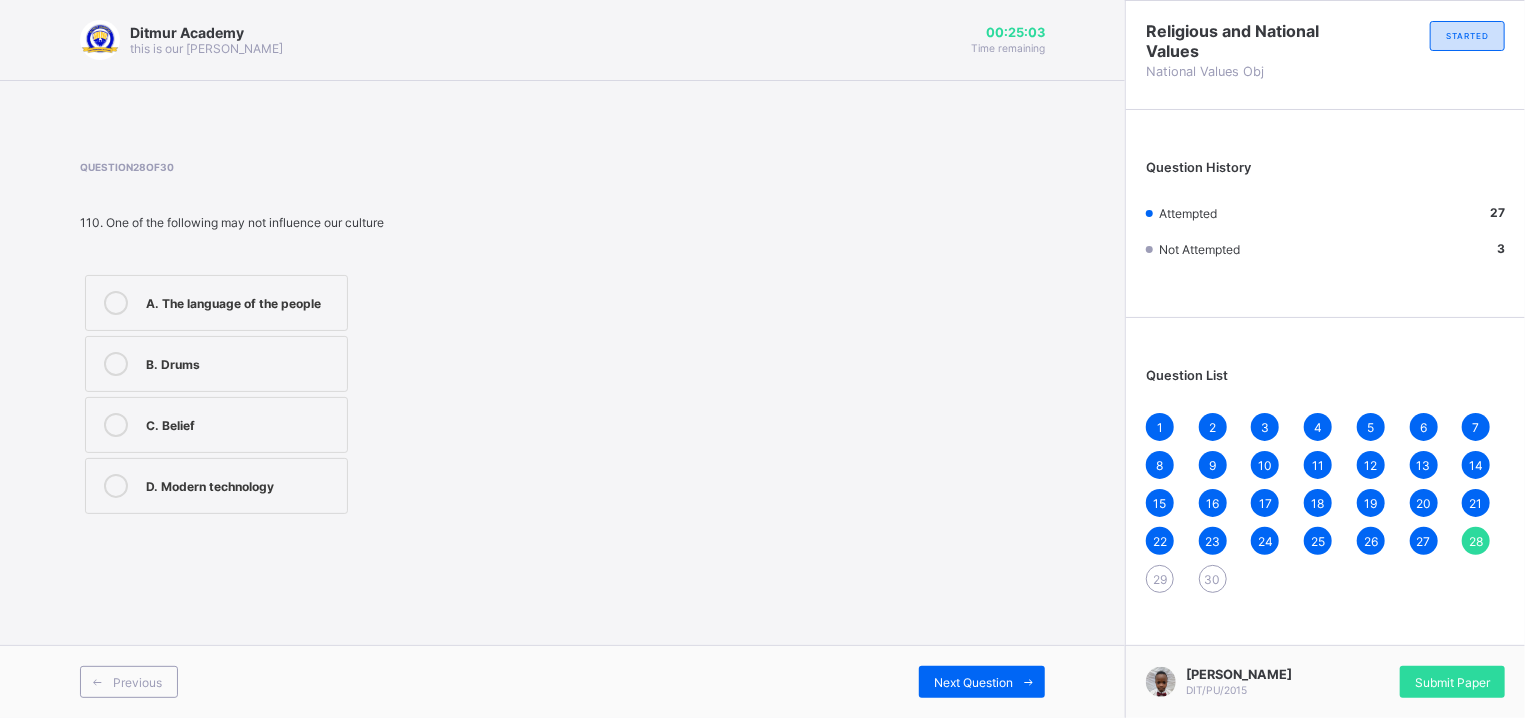 click on "A. The language of the people" at bounding box center (241, 301) 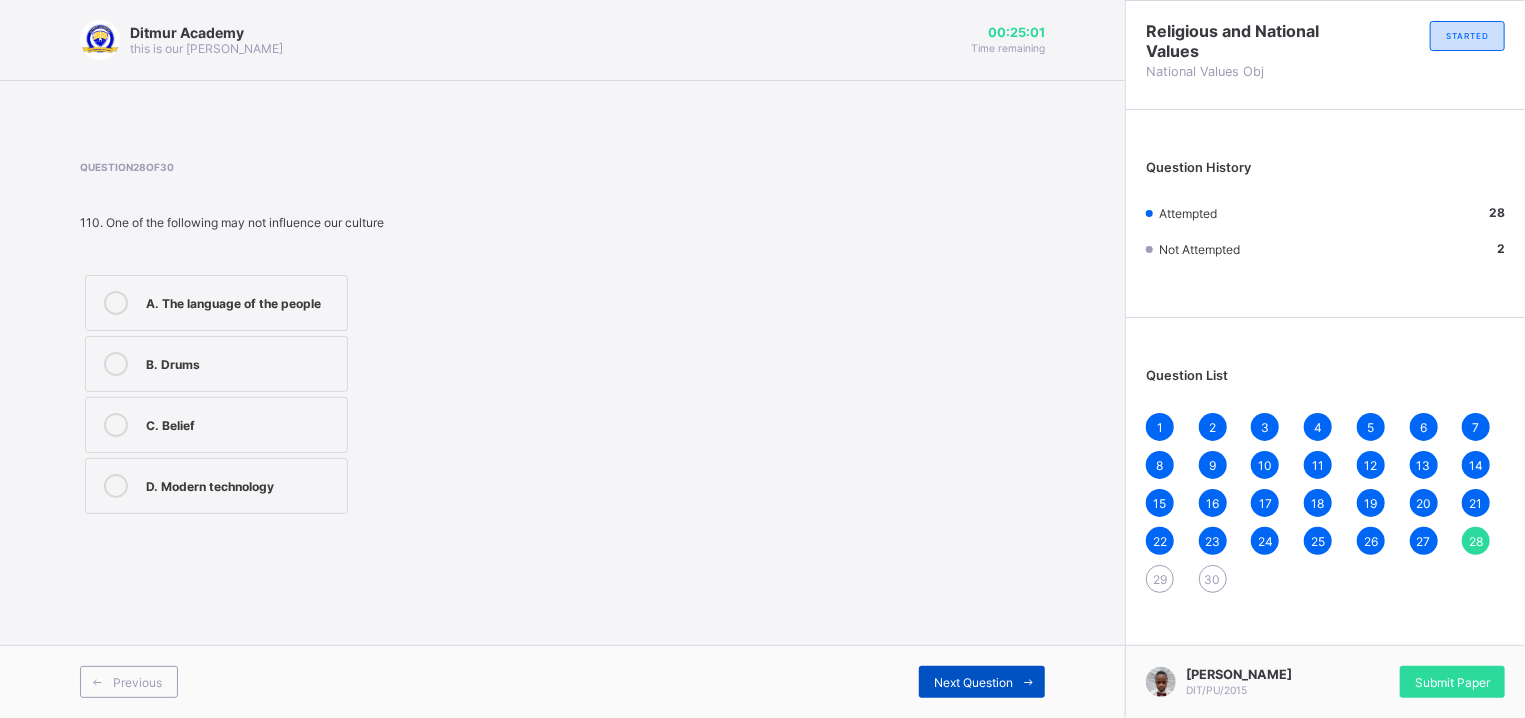 click on "Next Question" at bounding box center [973, 682] 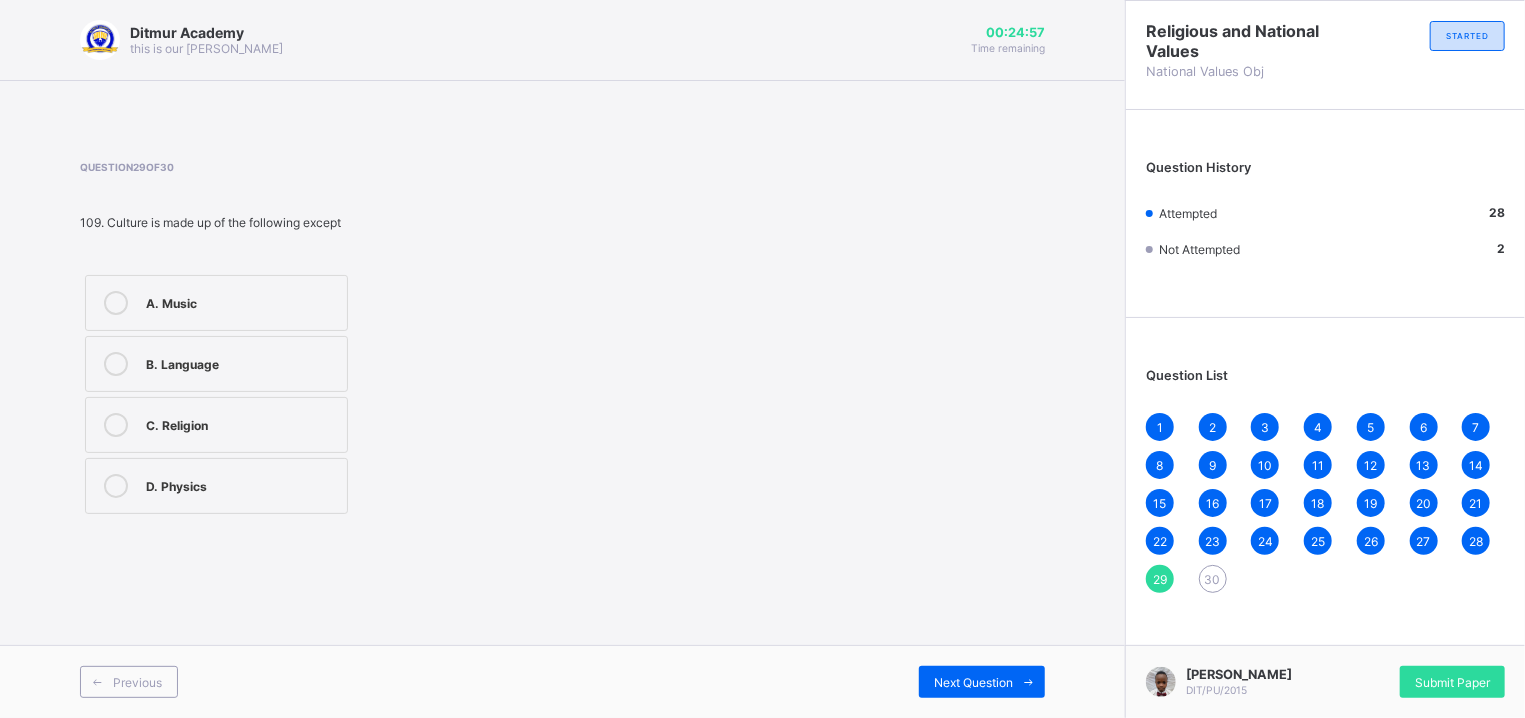 click on "D. Physics" at bounding box center [241, 484] 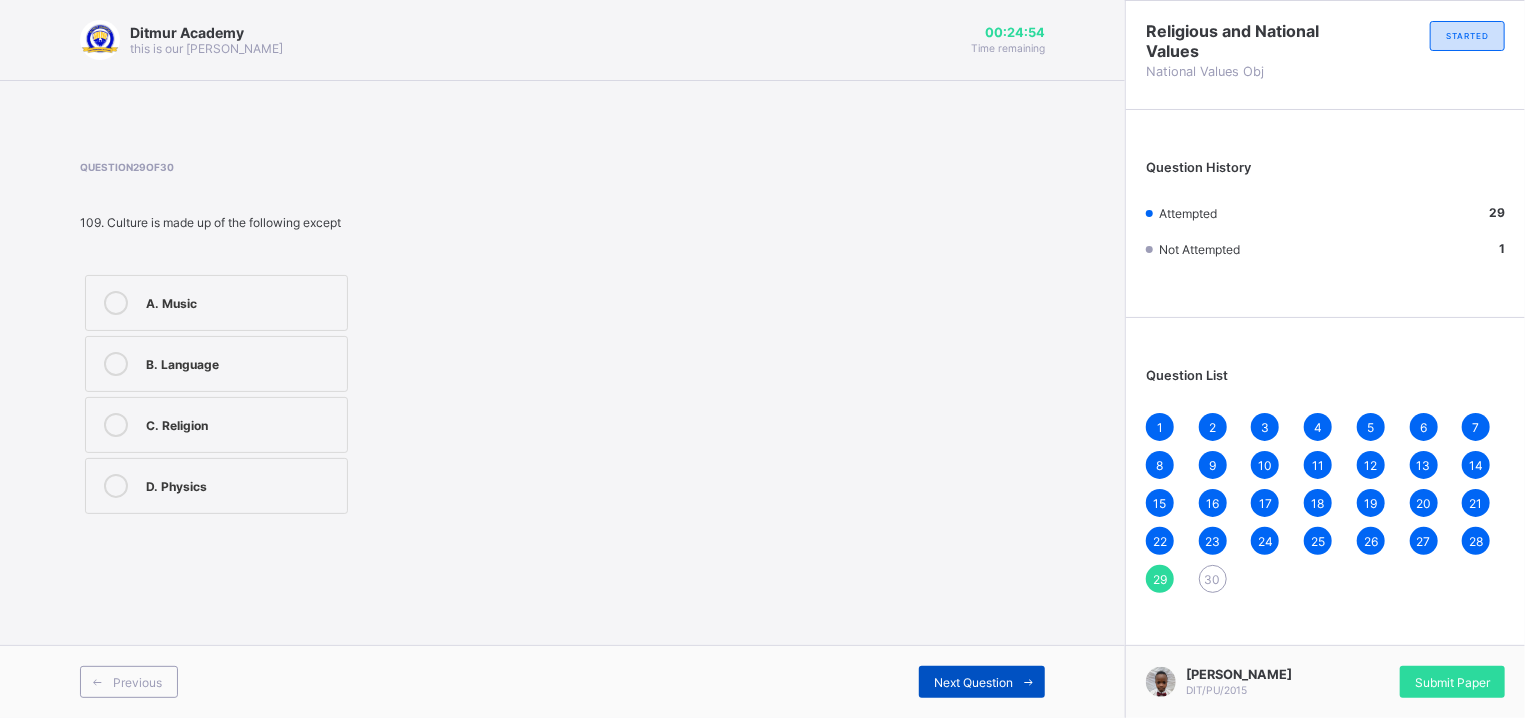 click on "Next Question" at bounding box center [973, 682] 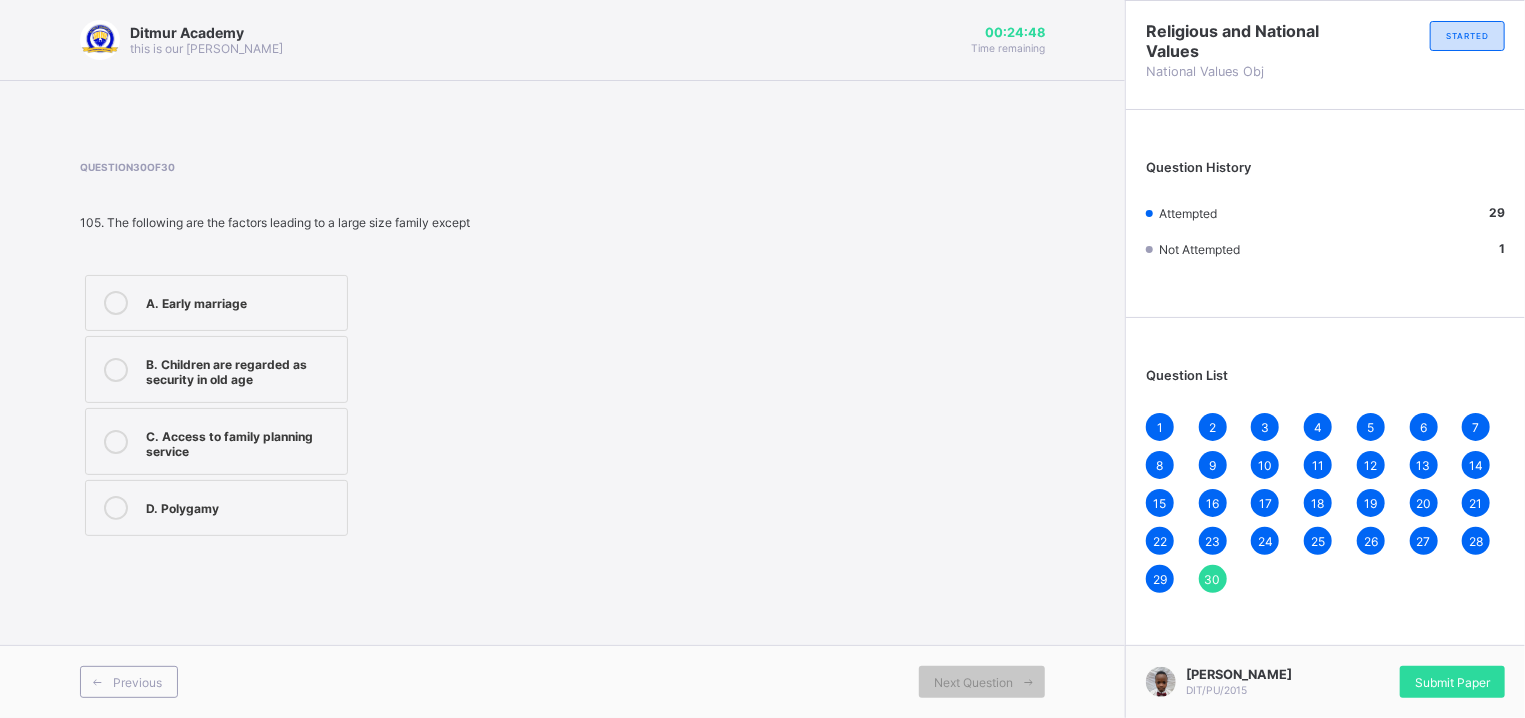 click on "C. Access to family planning service" at bounding box center (241, 441) 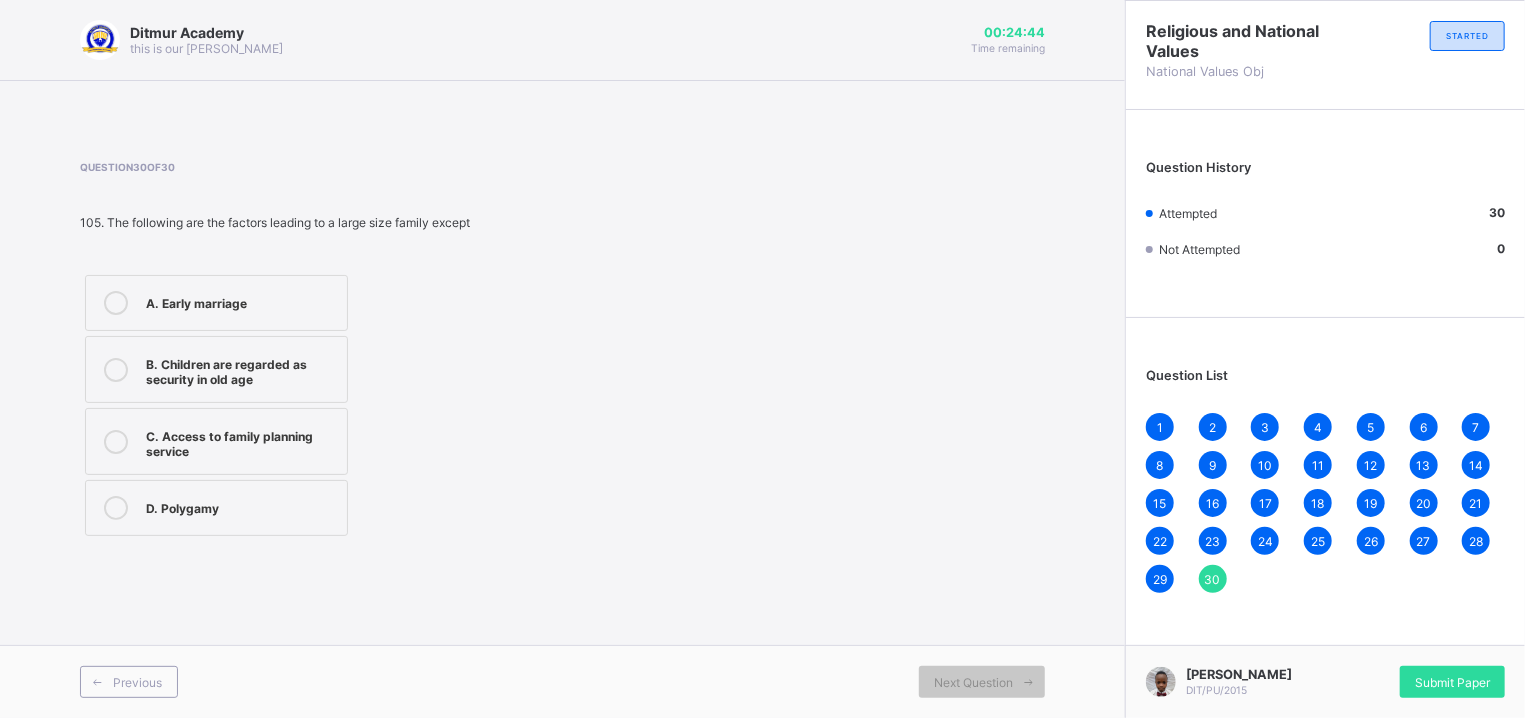 click on "D. Polygamy" at bounding box center [241, 506] 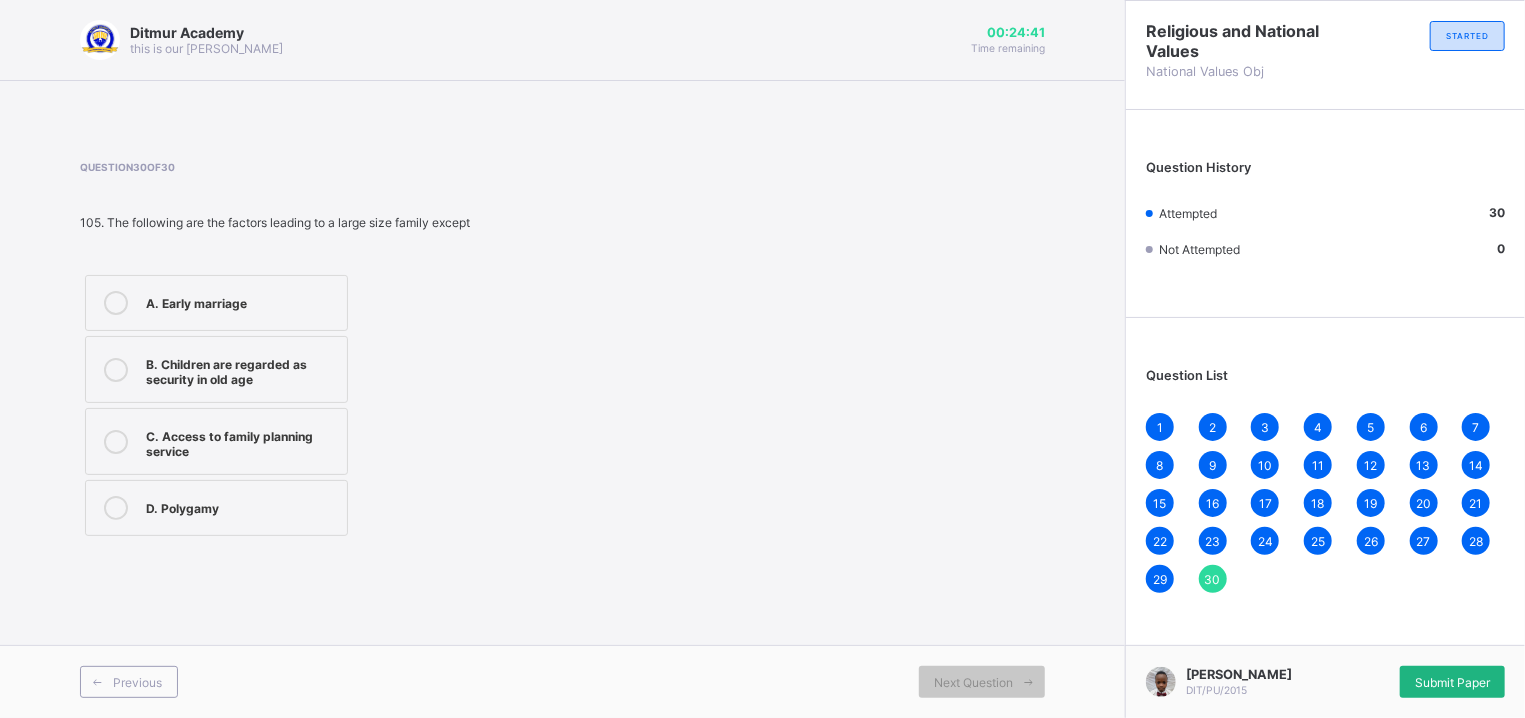 click on "Submit Paper" at bounding box center [1452, 682] 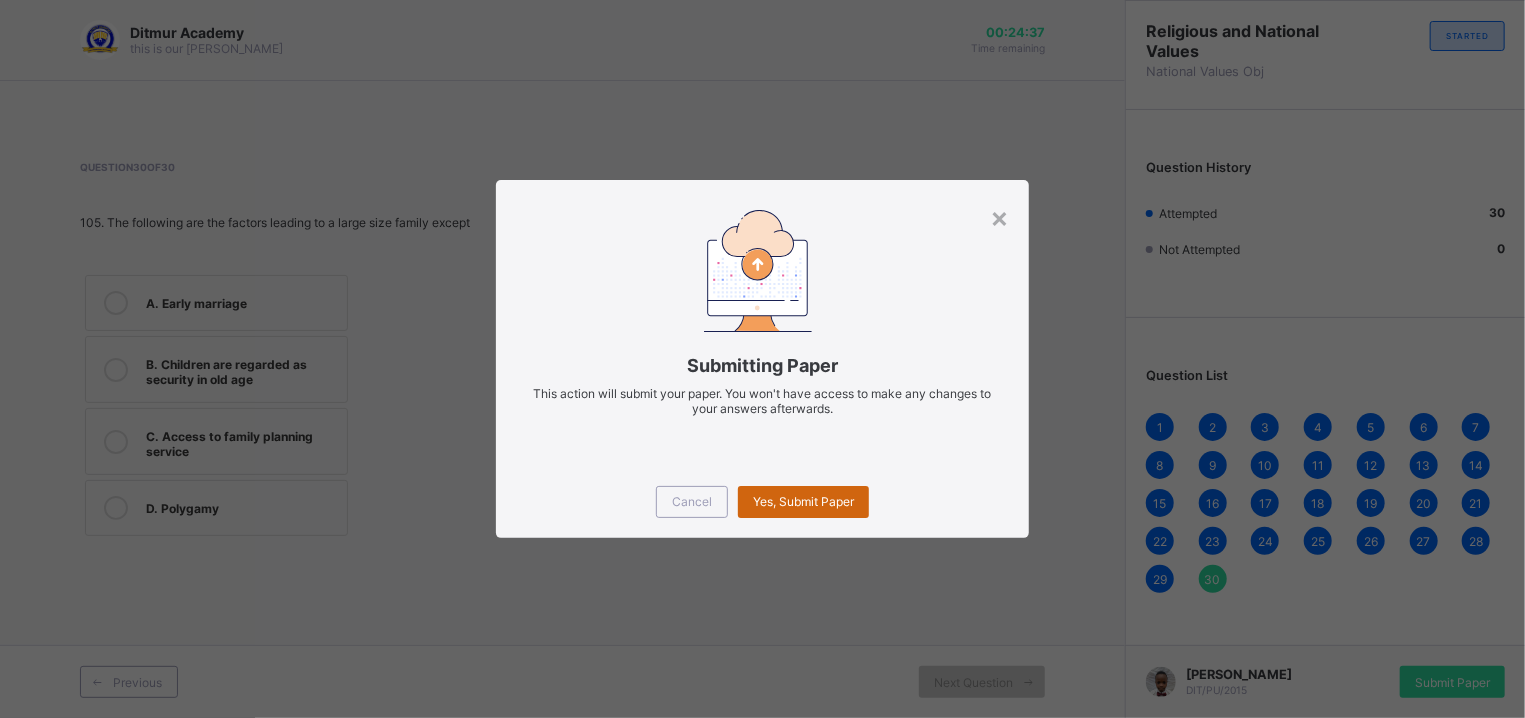 click on "Yes, Submit Paper" at bounding box center [803, 502] 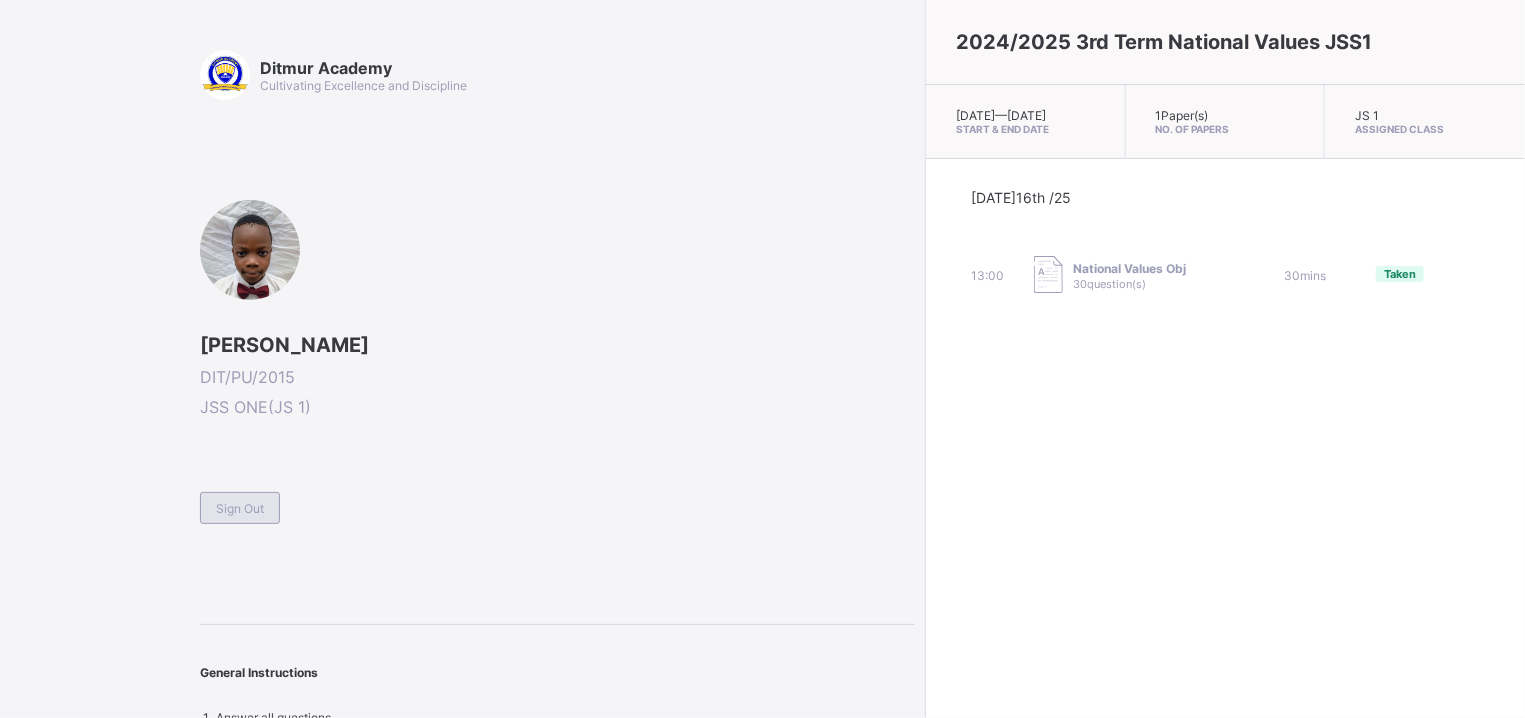 click on "Sign Out" at bounding box center [240, 508] 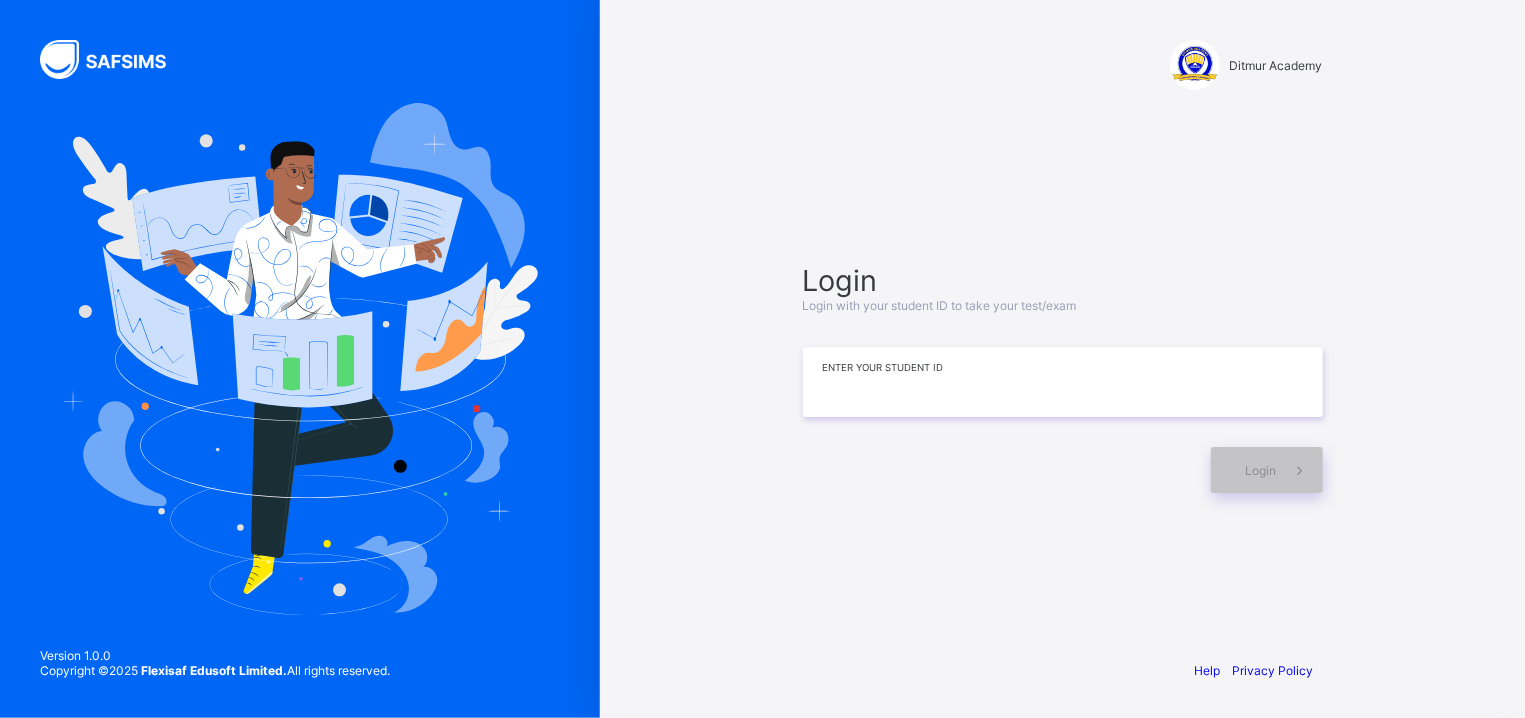 click at bounding box center (1063, 382) 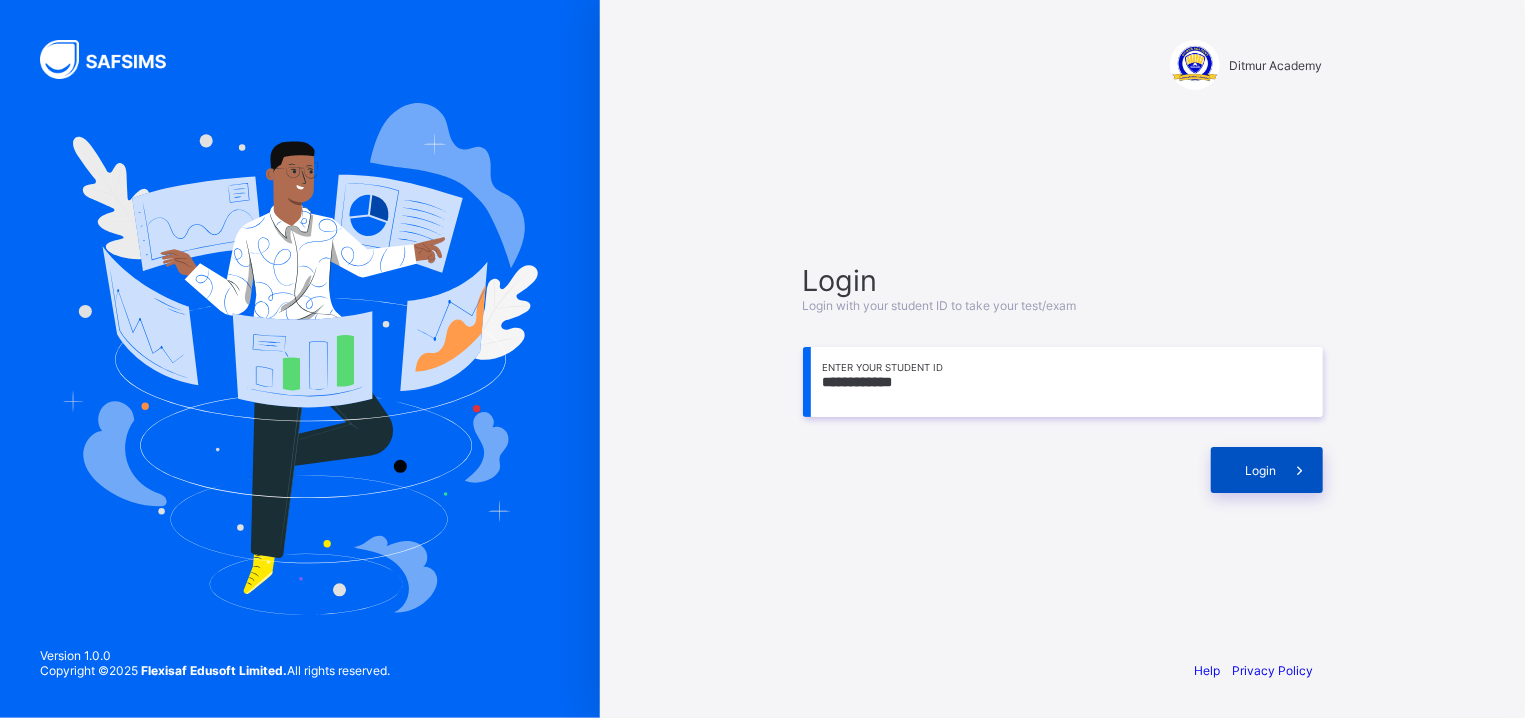 type on "**********" 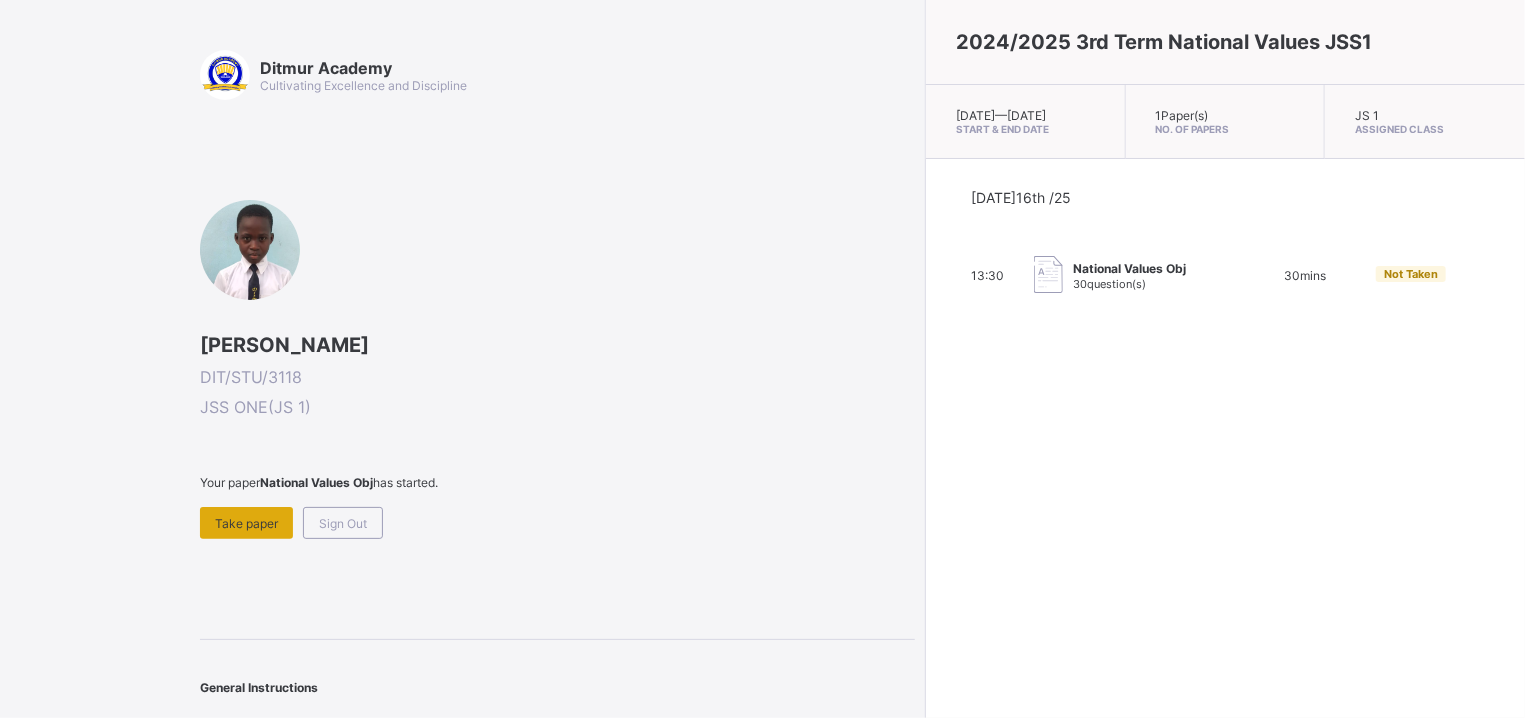 click on "Take paper" at bounding box center (246, 523) 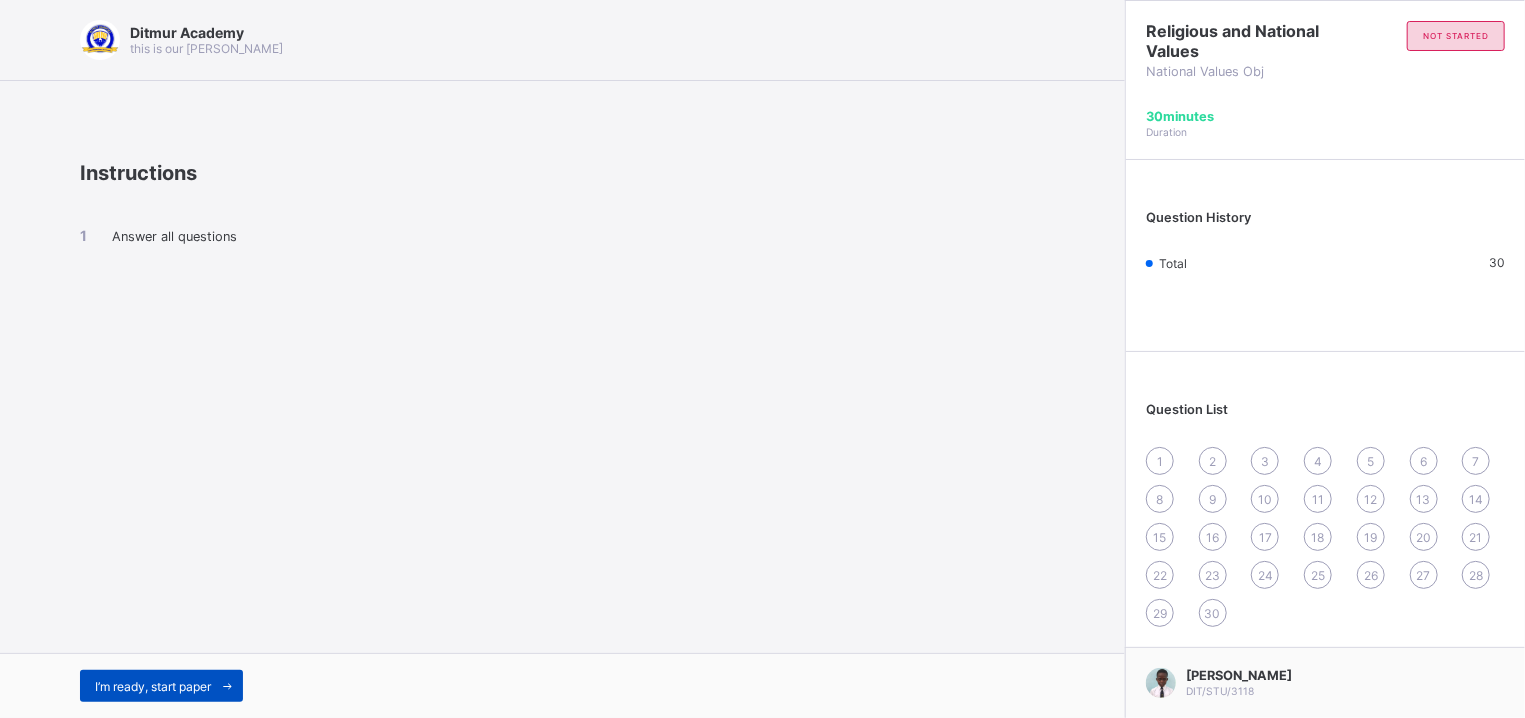 click on "I’m ready, start paper" at bounding box center (153, 686) 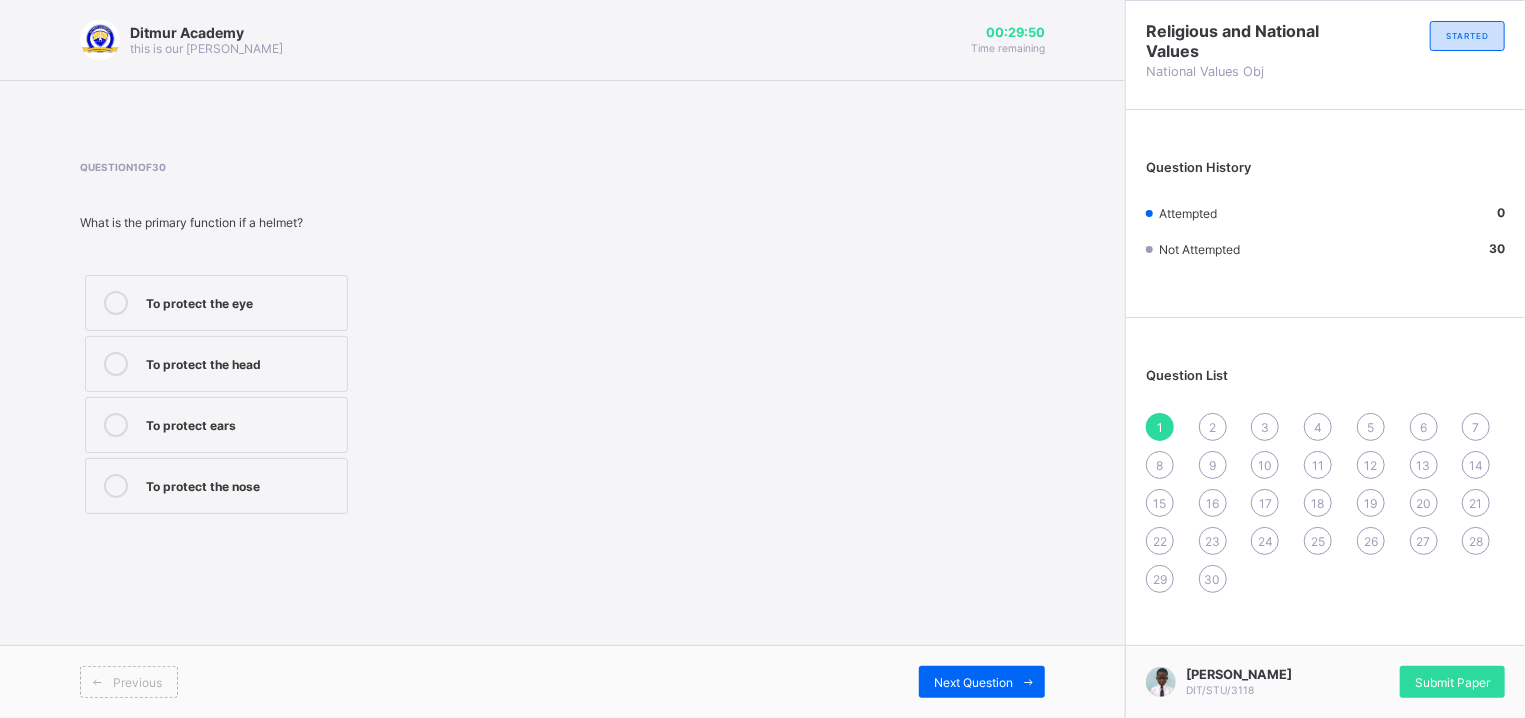 click on "To protect the eye  To protect the head To protect ears To protect the nose" at bounding box center (216, 394) 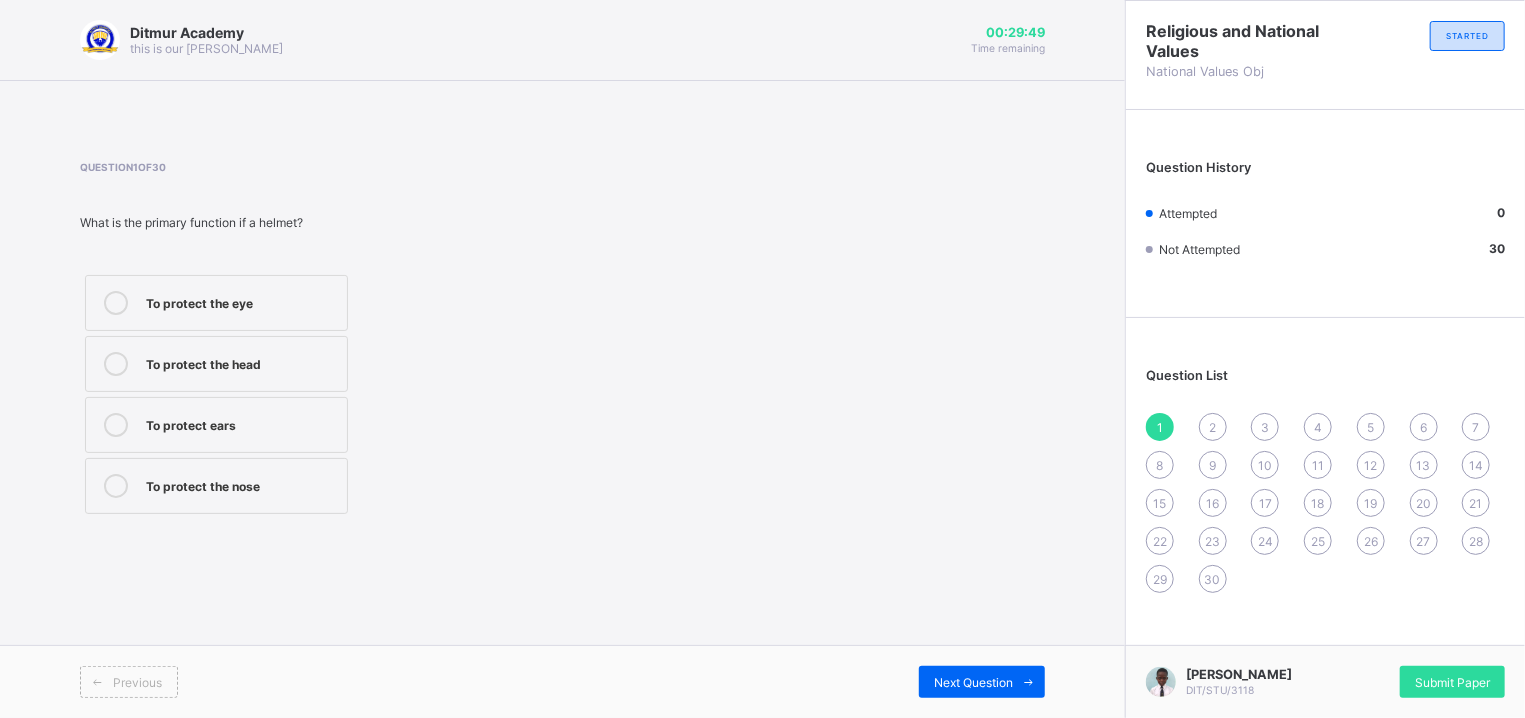 click on "To protect the head" at bounding box center [216, 364] 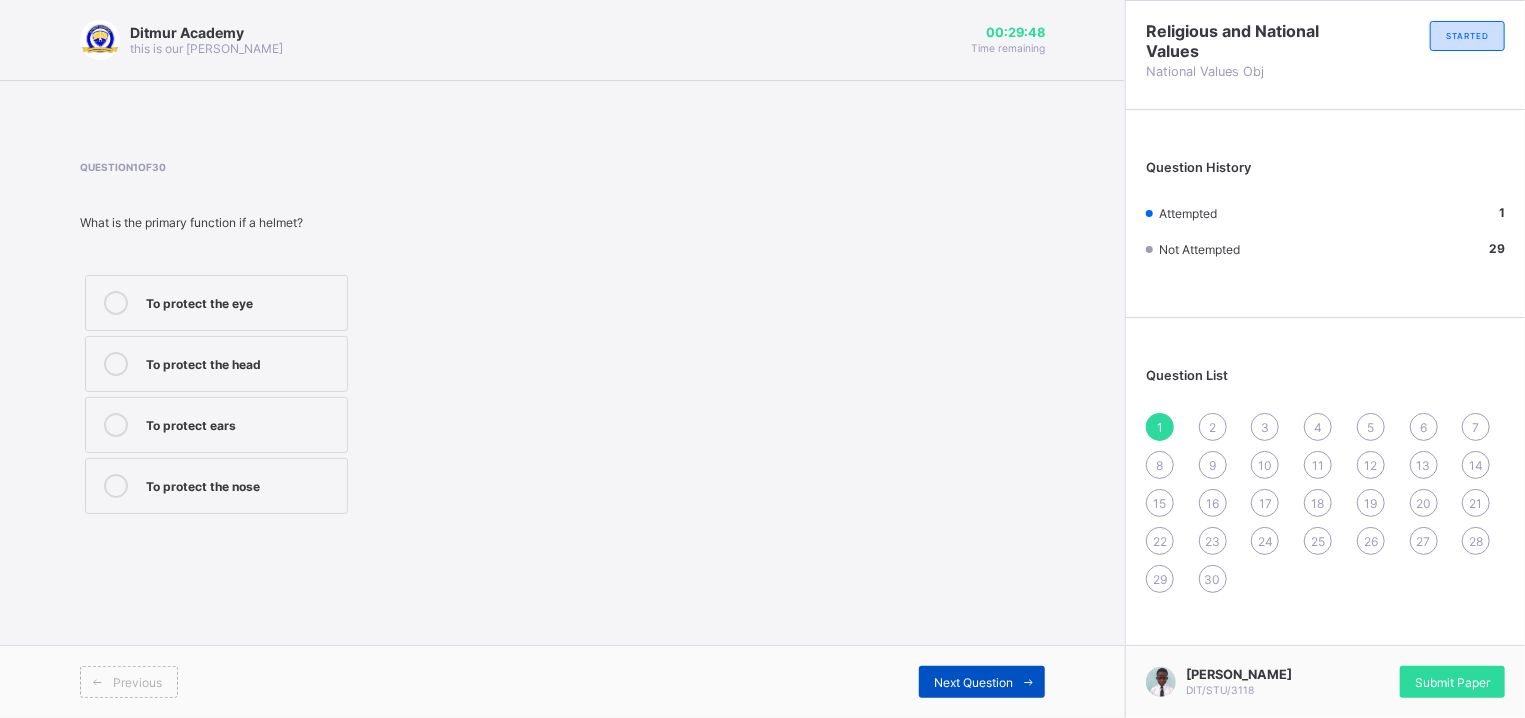 click on "Next Question" at bounding box center [982, 682] 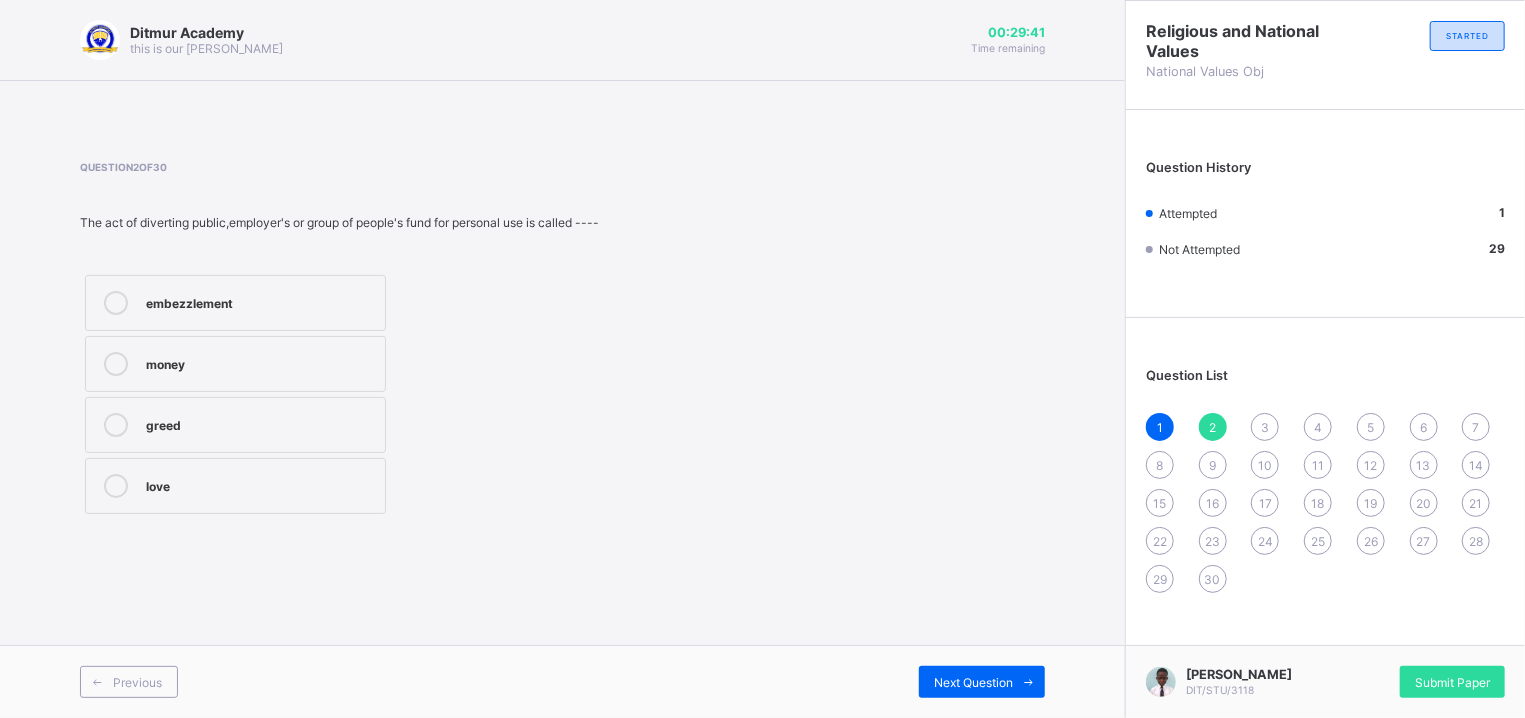 click on "embezzlement" at bounding box center [260, 303] 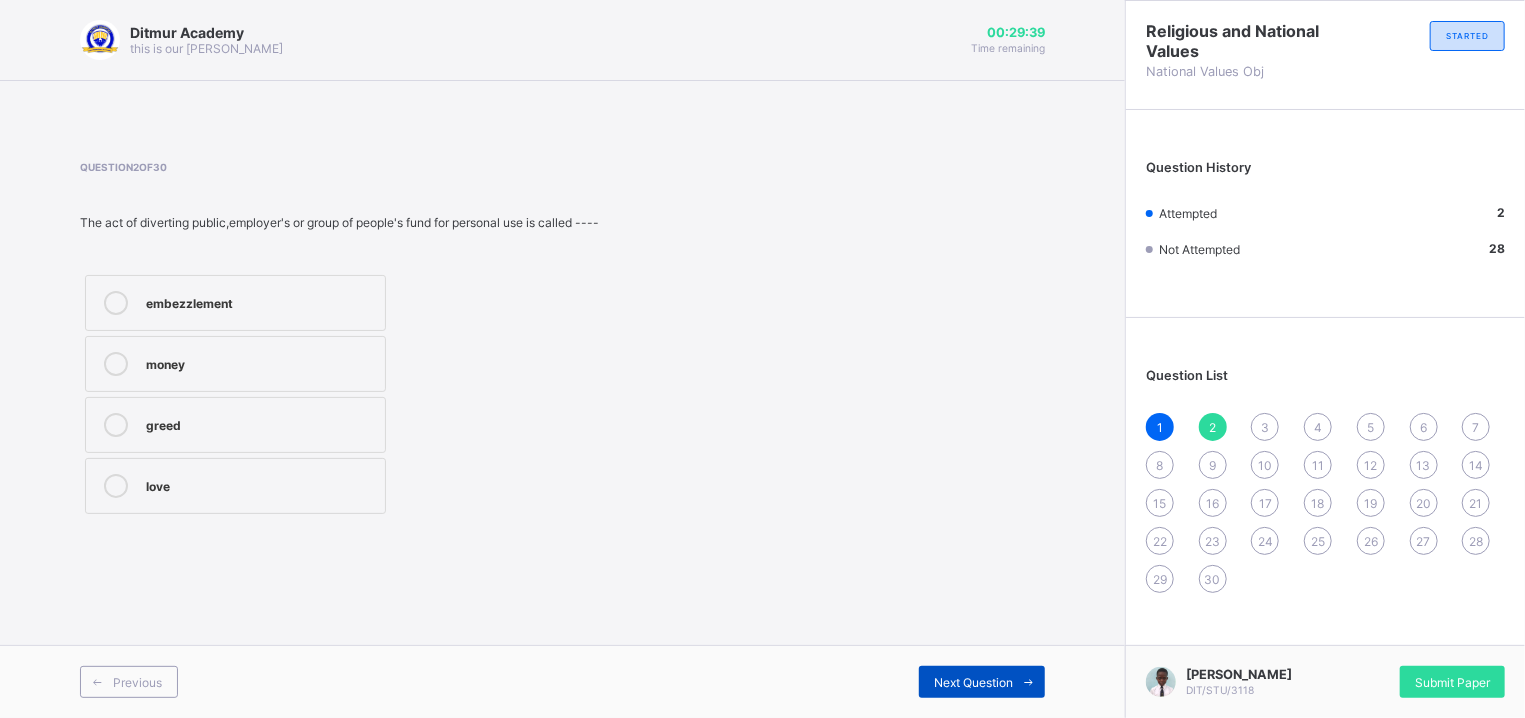click on "Next Question" at bounding box center [982, 682] 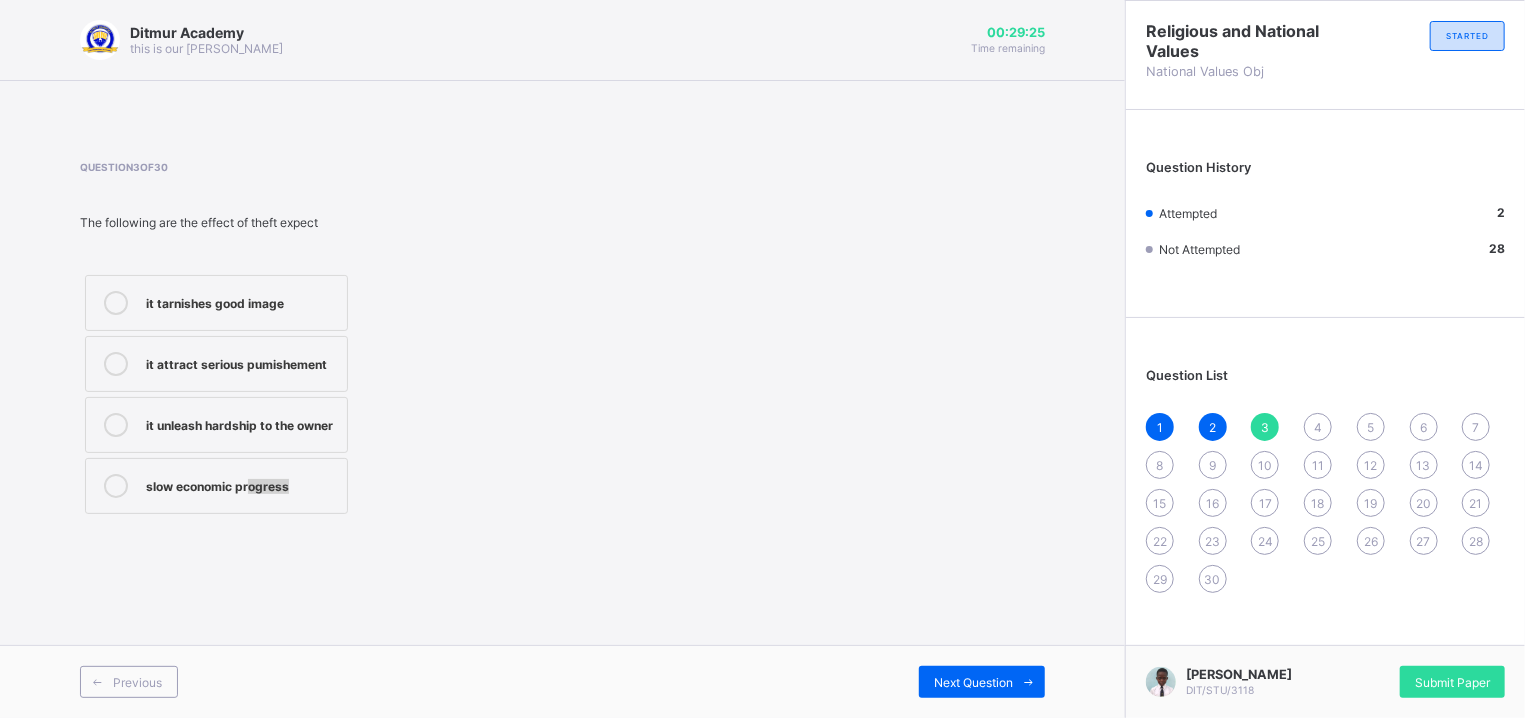 drag, startPoint x: 247, startPoint y: 480, endPoint x: 824, endPoint y: 634, distance: 597.19763 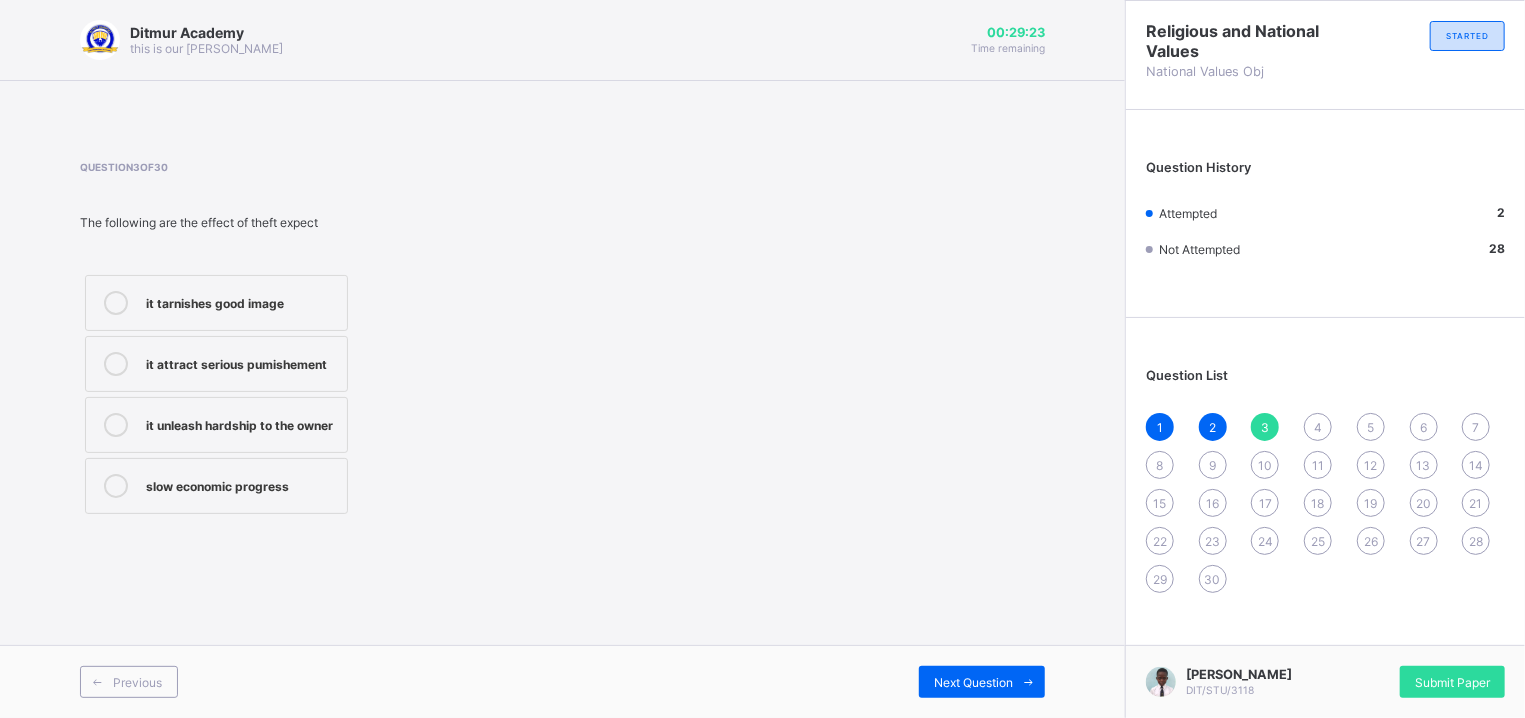 click on "slow economic progress" at bounding box center [241, 484] 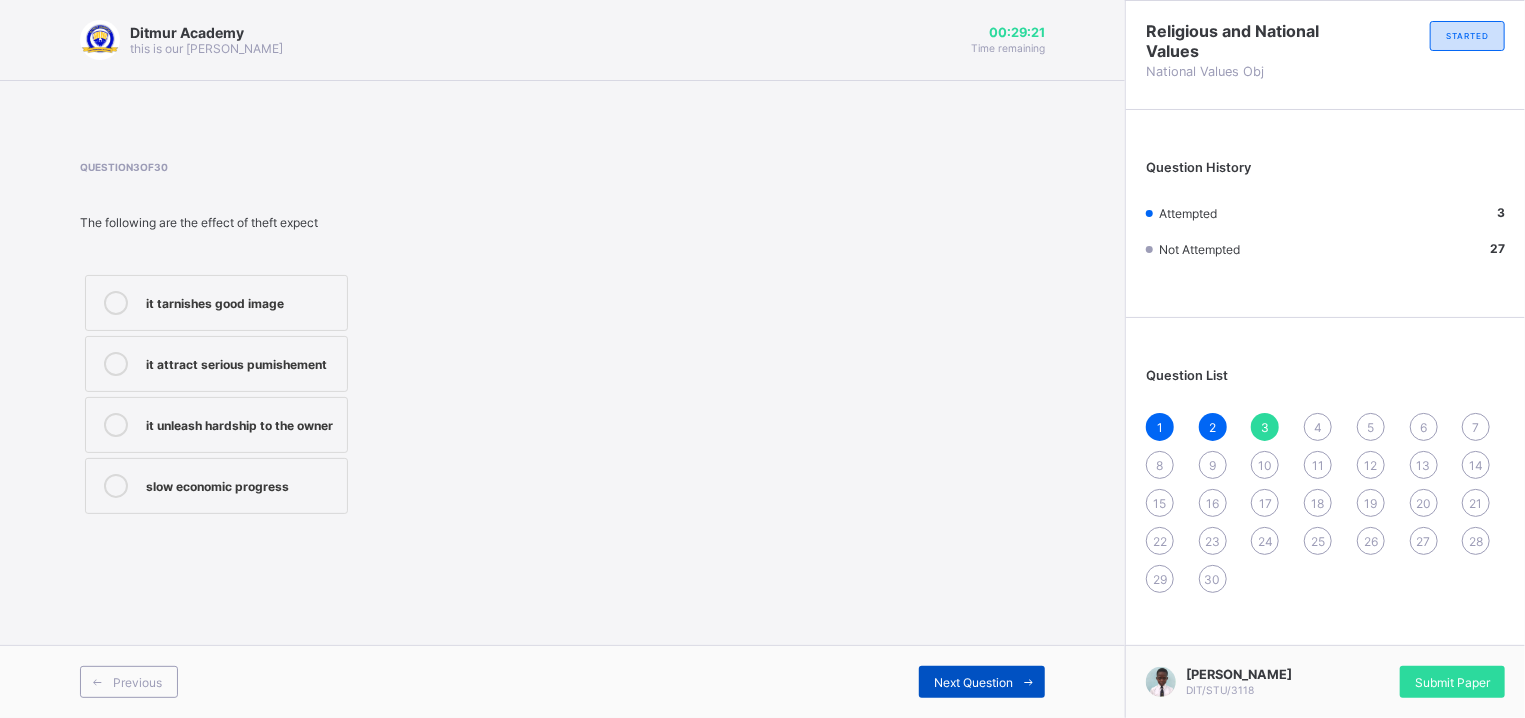 click on "Next Question" at bounding box center [973, 682] 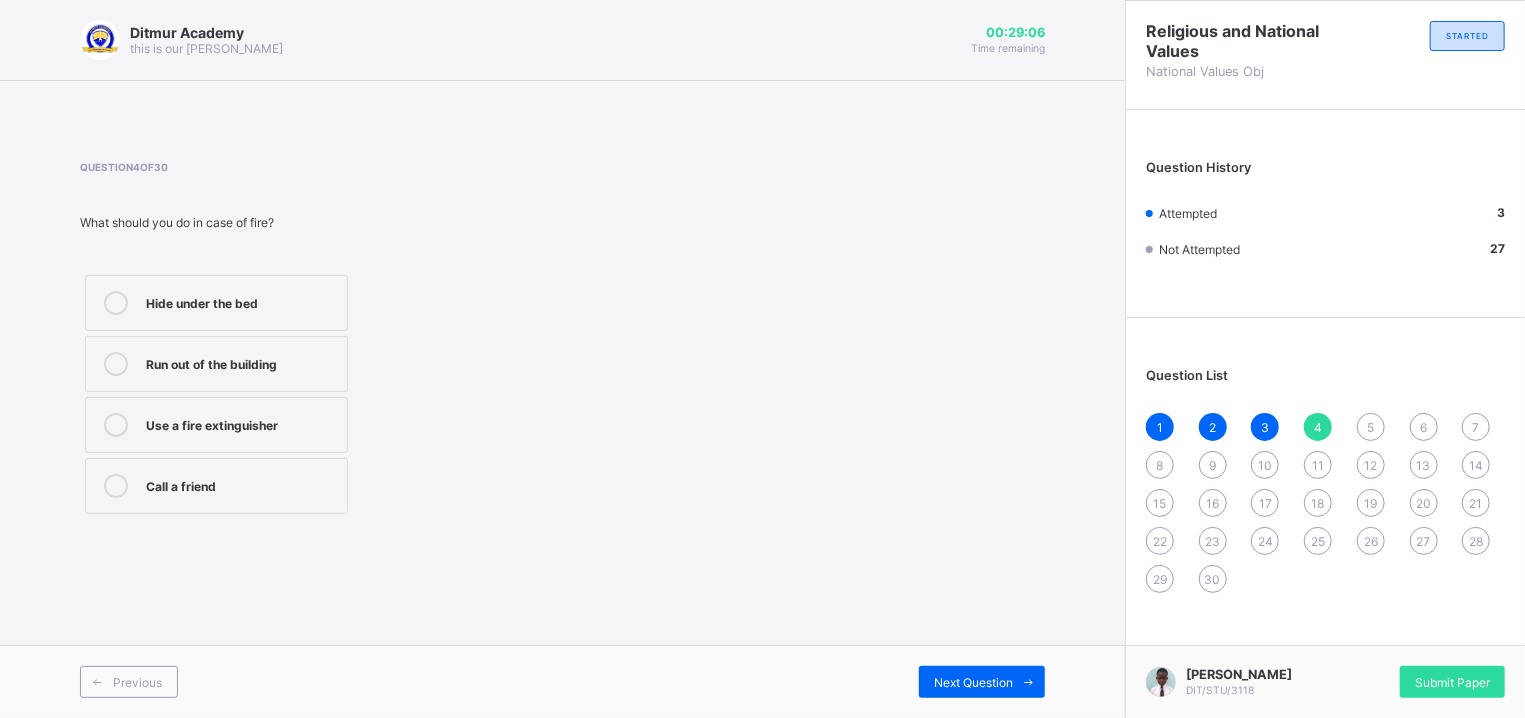 click on "Run out of the building" at bounding box center [241, 364] 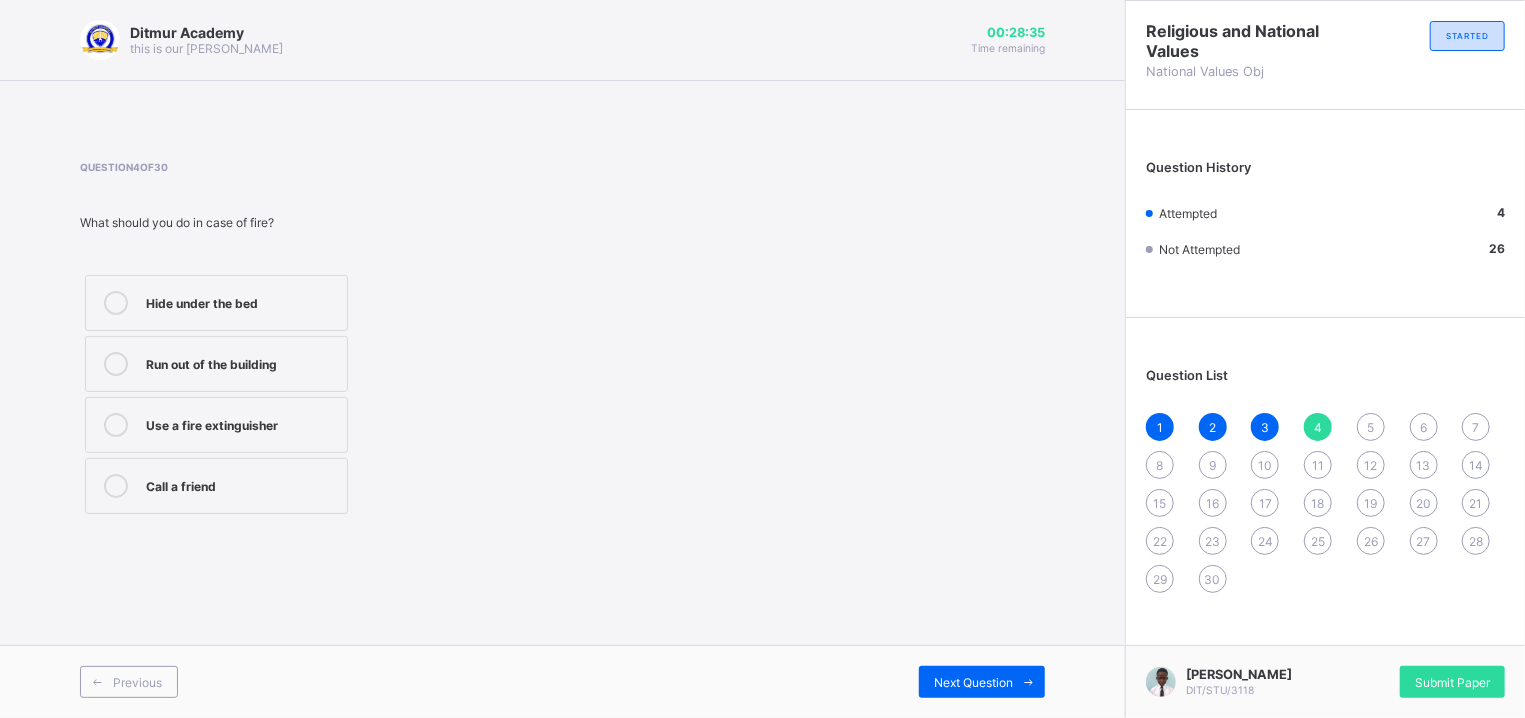click on "Previous Next Question" at bounding box center (562, 681) 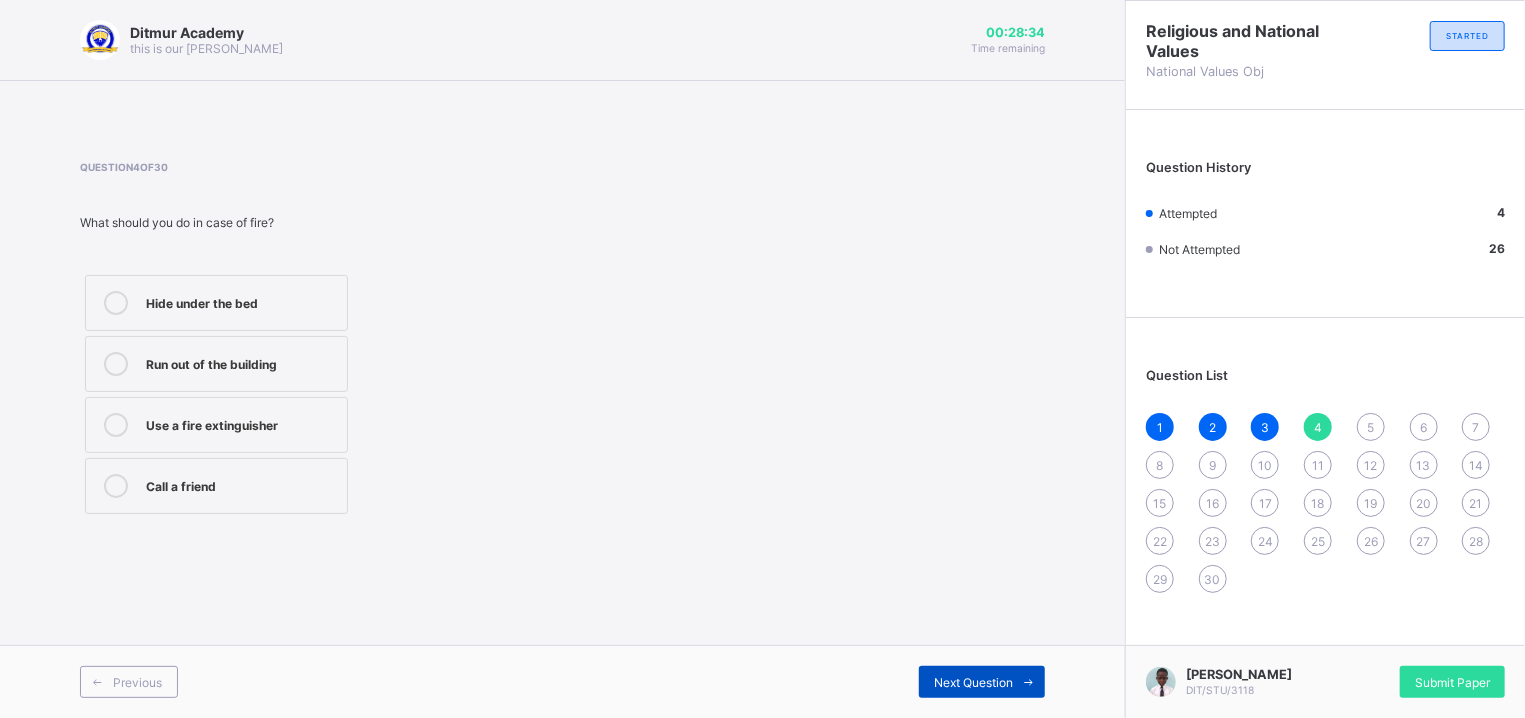 click on "Next Question" at bounding box center [982, 682] 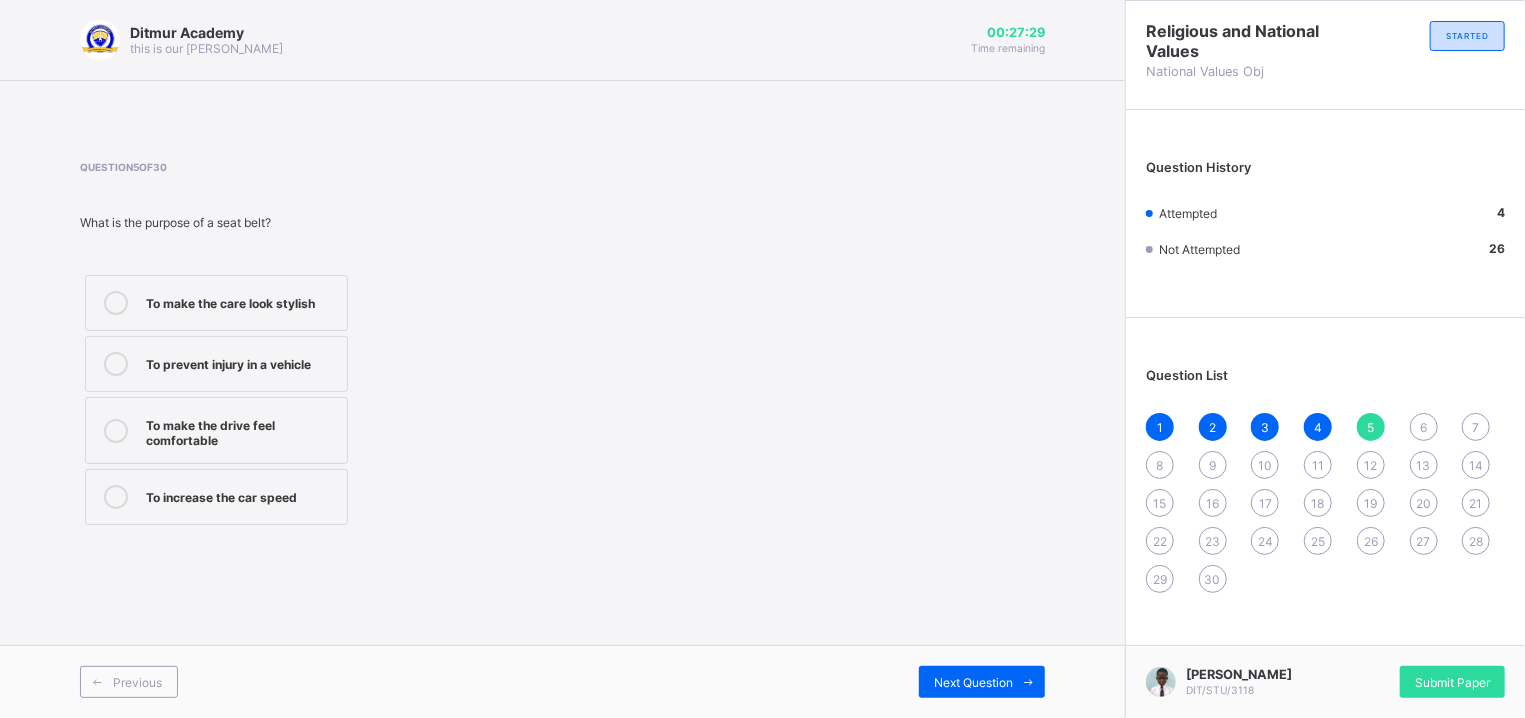 click on "To make the care look stylish  To prevent injury in a vehicle  To make the drive feel comfortable  To increase the car speed" at bounding box center (216, 400) 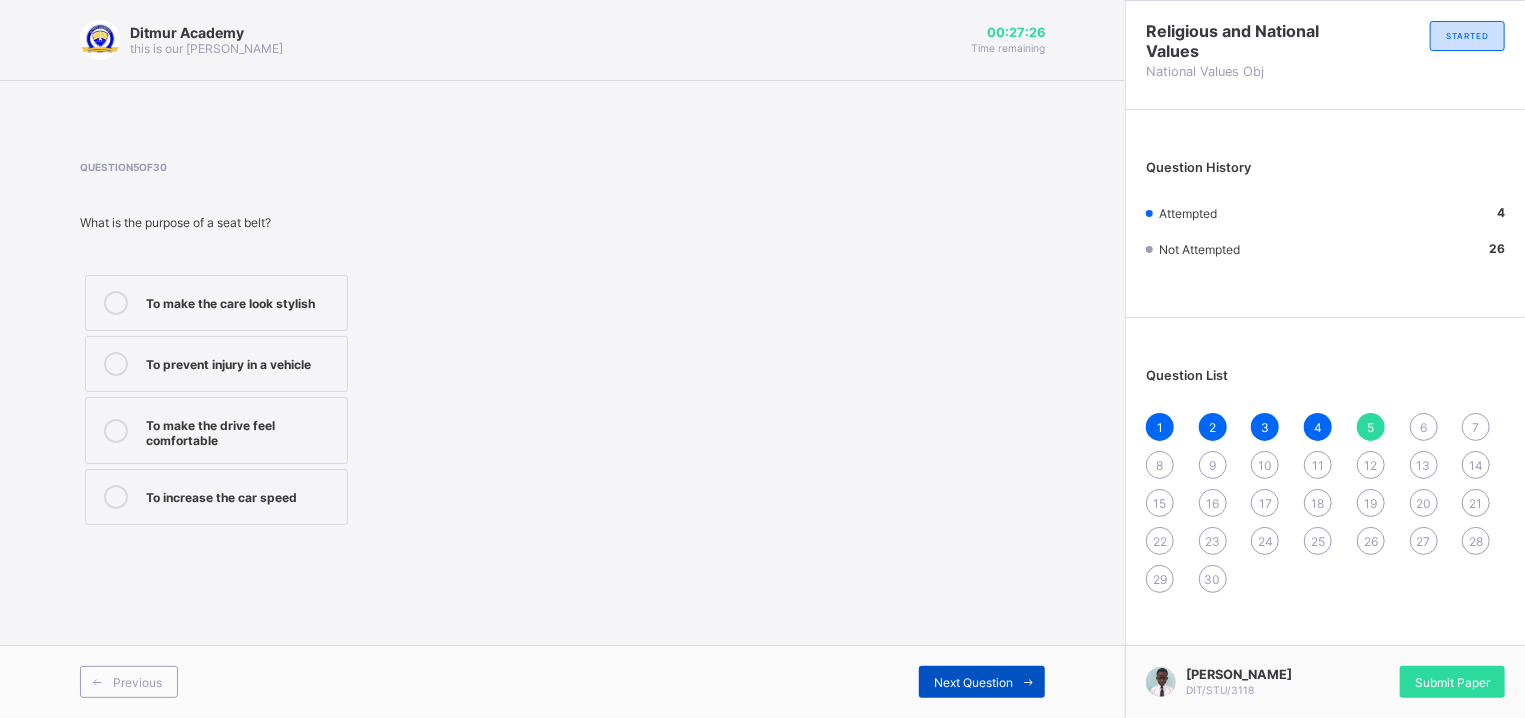 click on "Next Question" at bounding box center [973, 682] 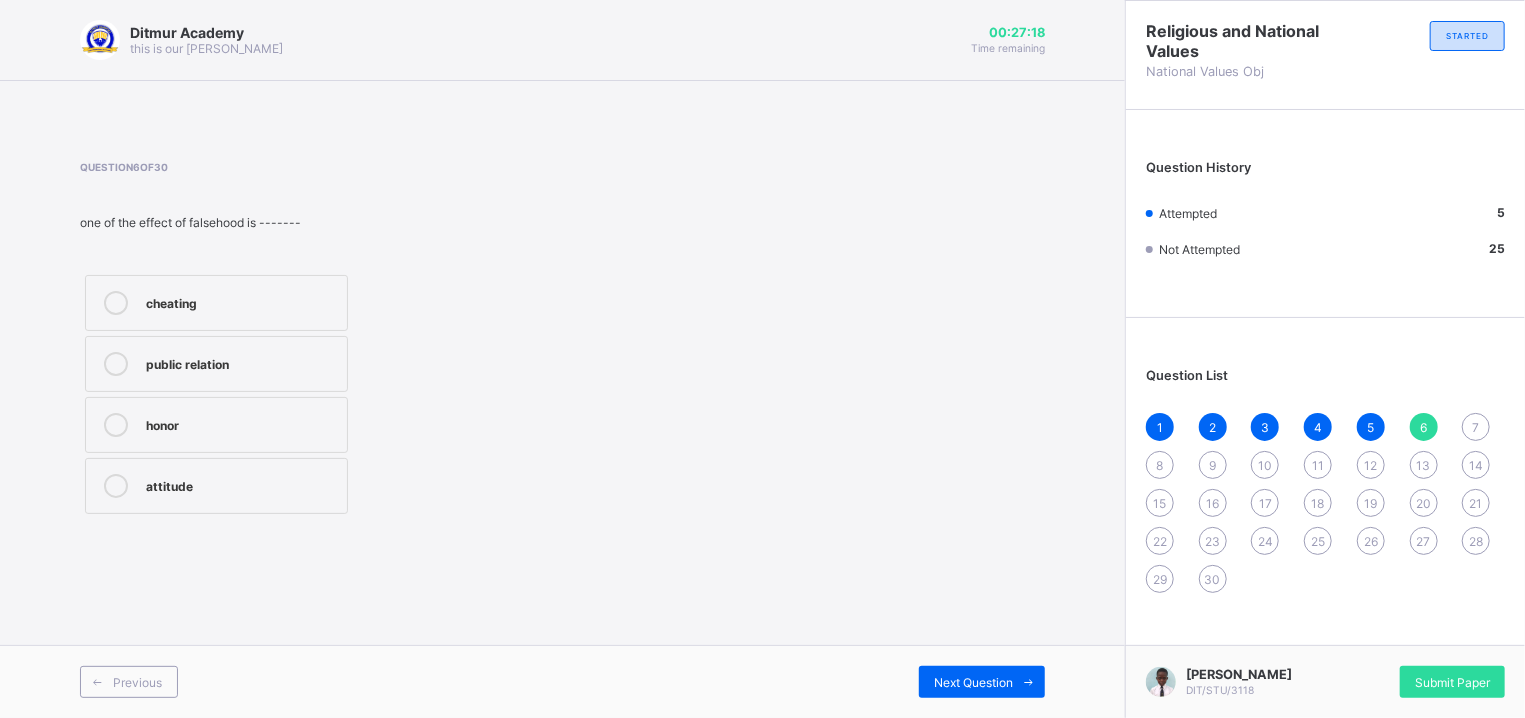 click on "cheating" at bounding box center (216, 303) 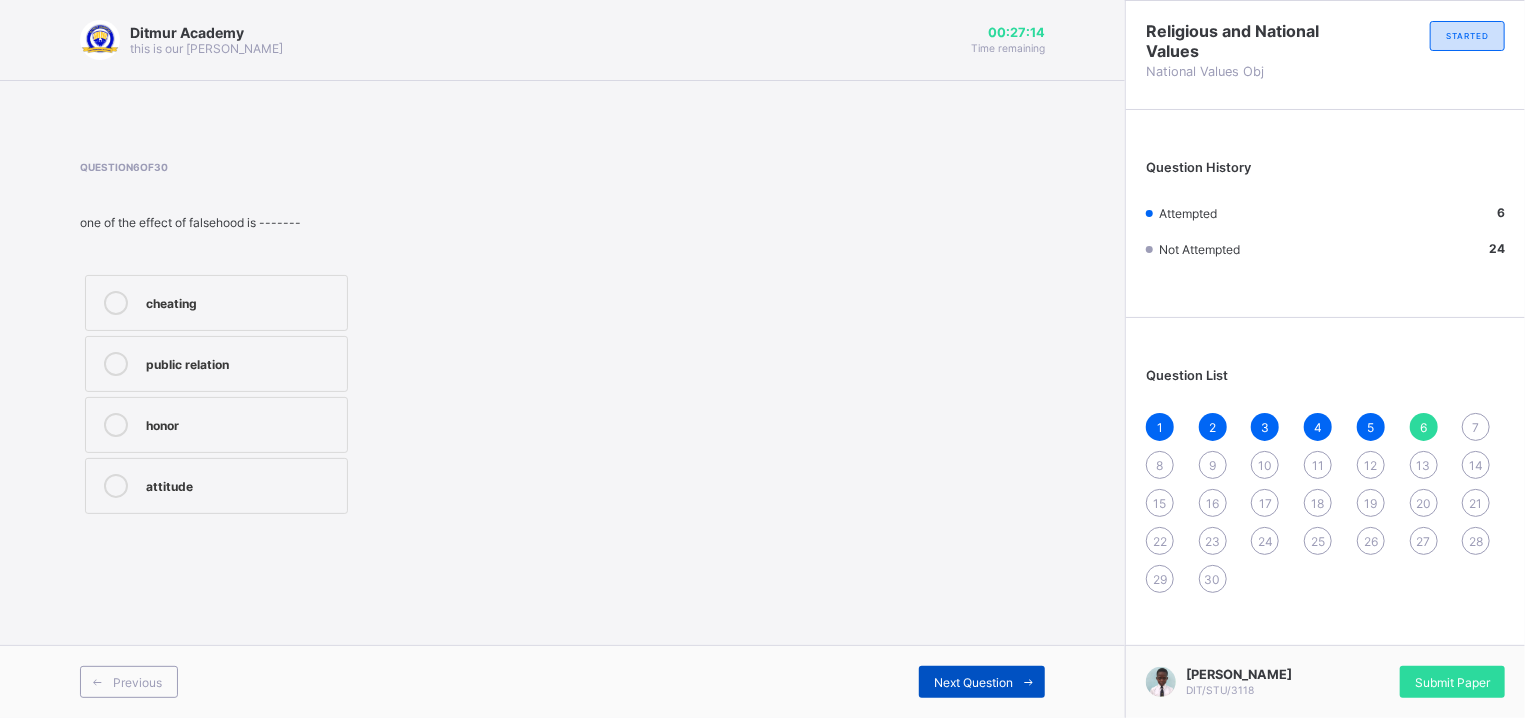 click on "Next Question" at bounding box center (982, 682) 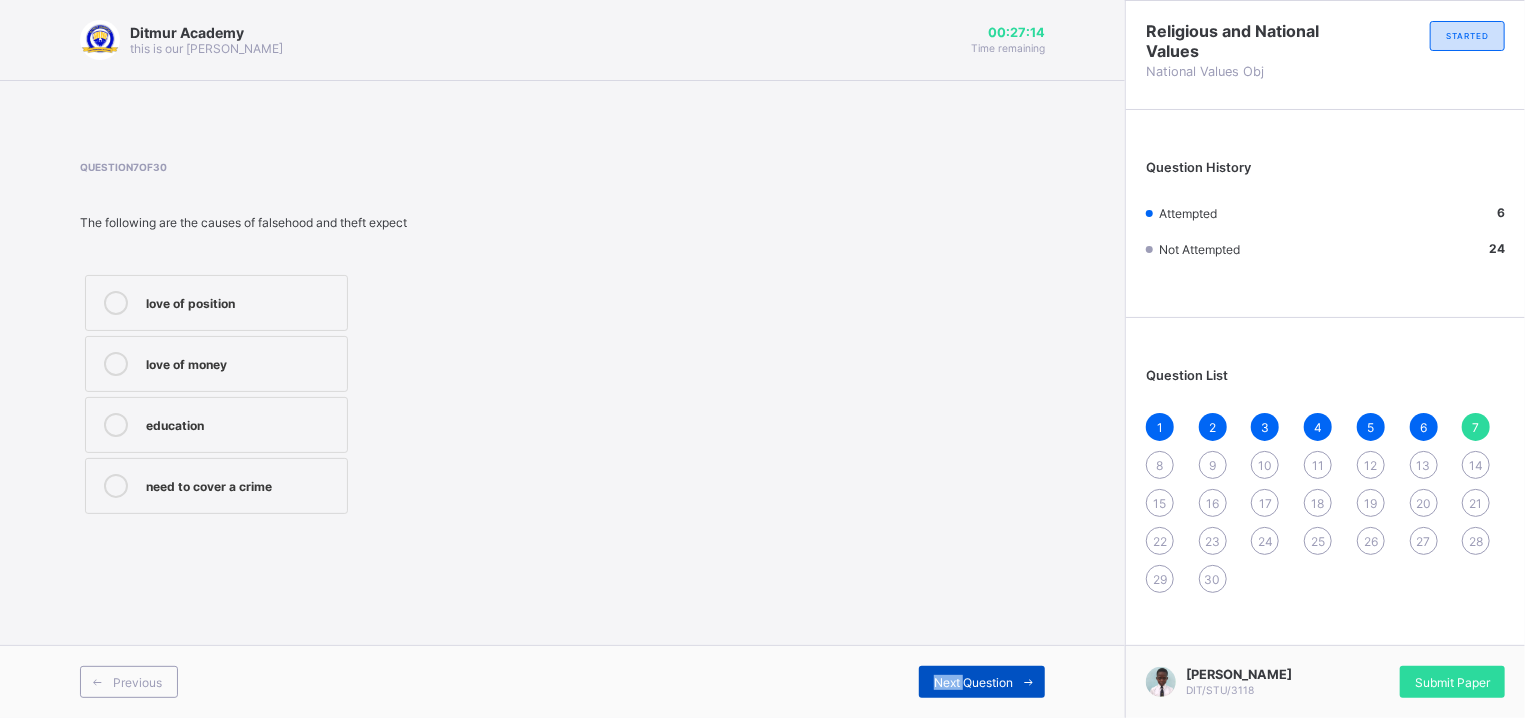 click on "Next Question" at bounding box center (982, 682) 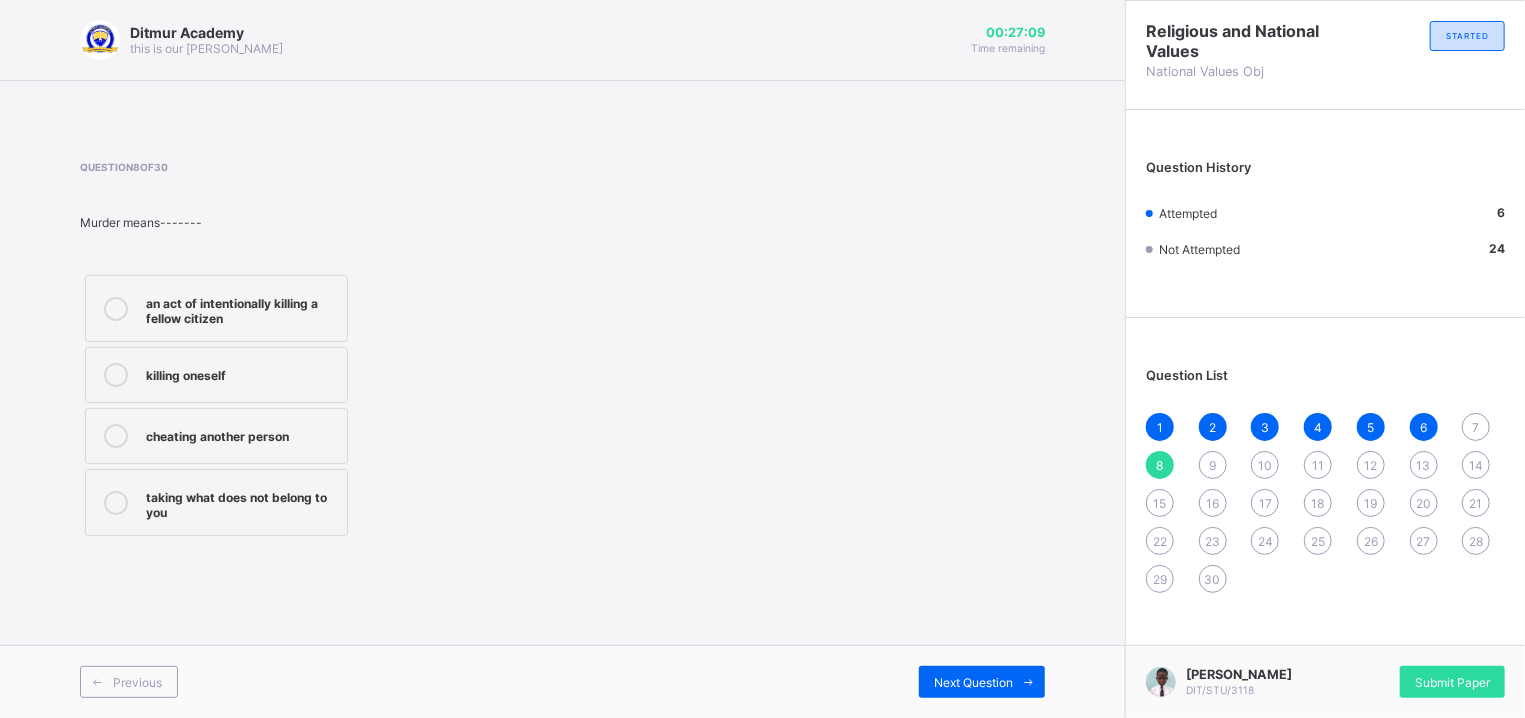 click on "an act of intentionally killing a fellow citizen" at bounding box center (216, 308) 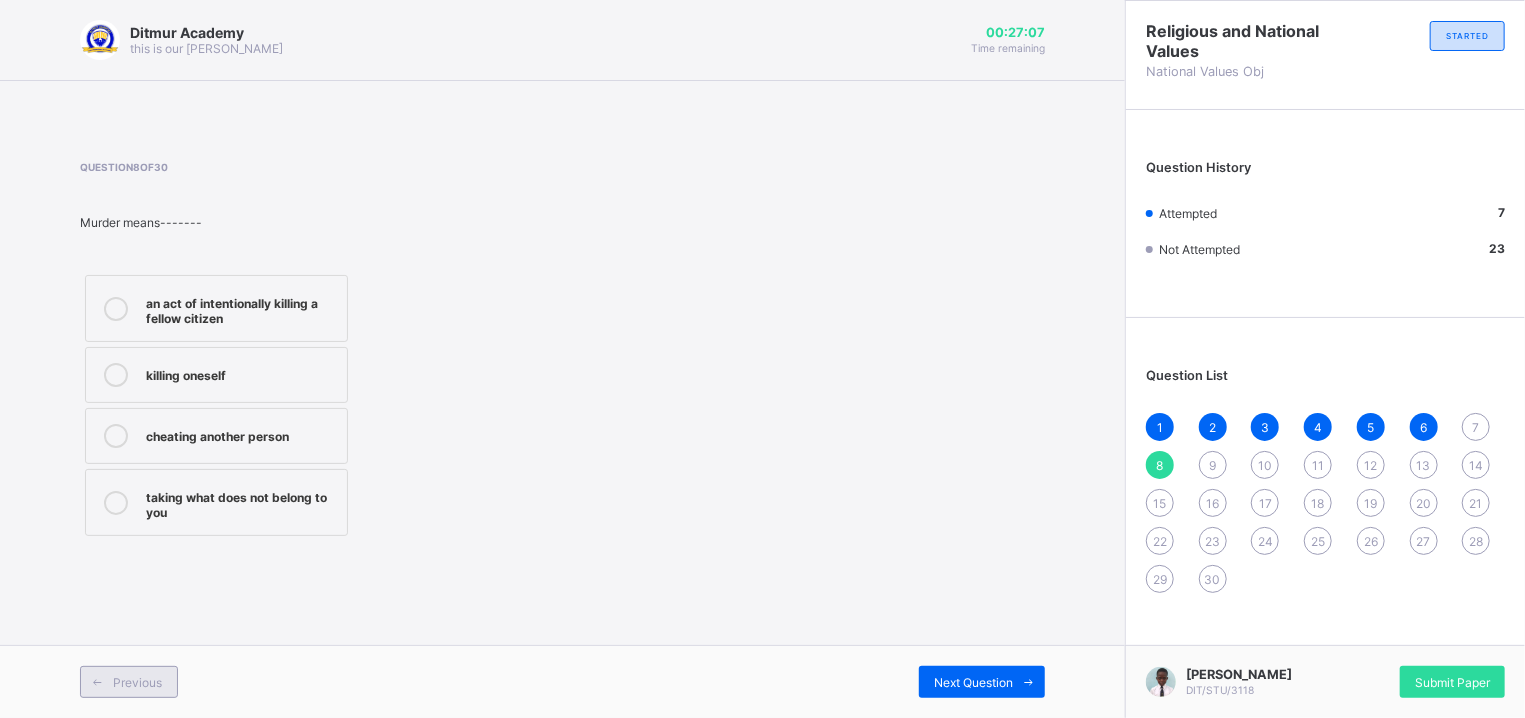 click on "Previous" at bounding box center (129, 682) 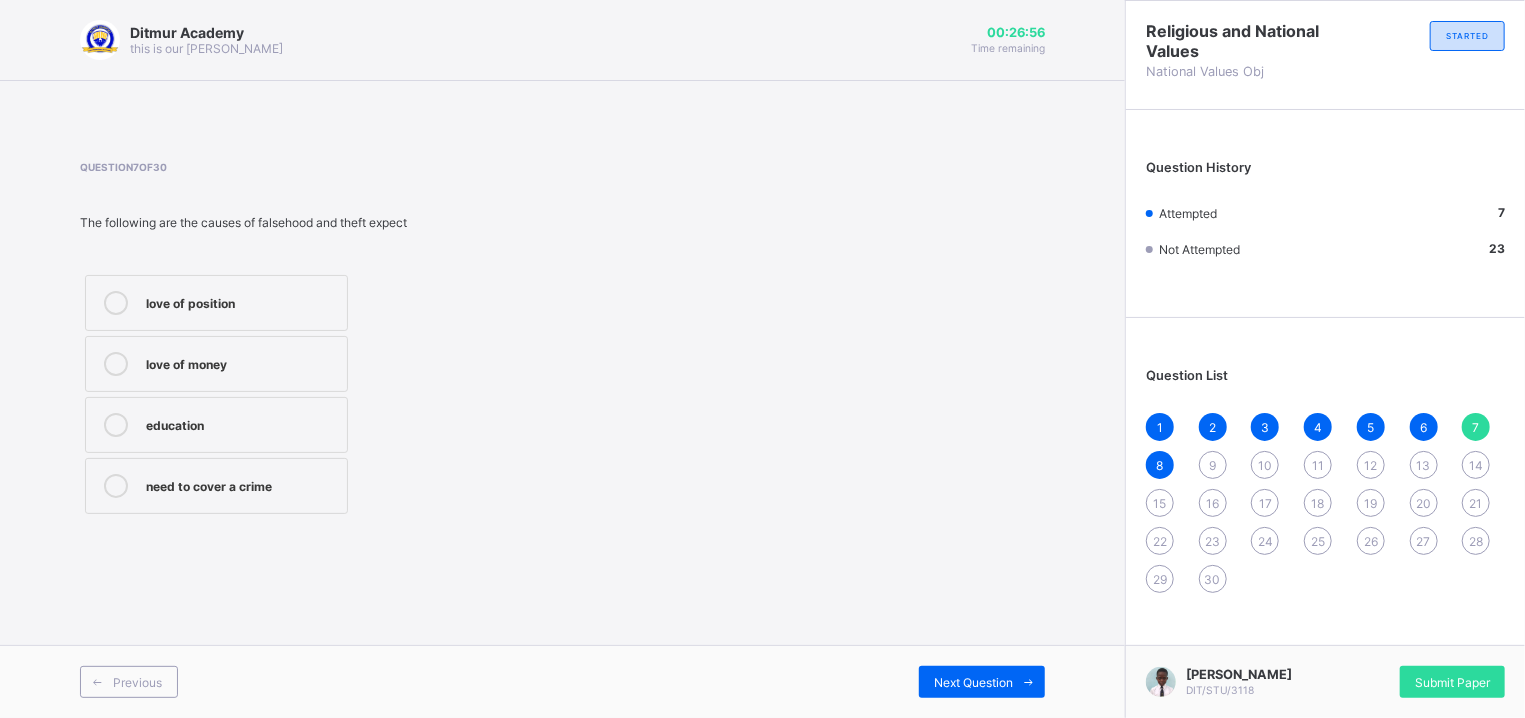 click on "need to cover a crime" at bounding box center [241, 484] 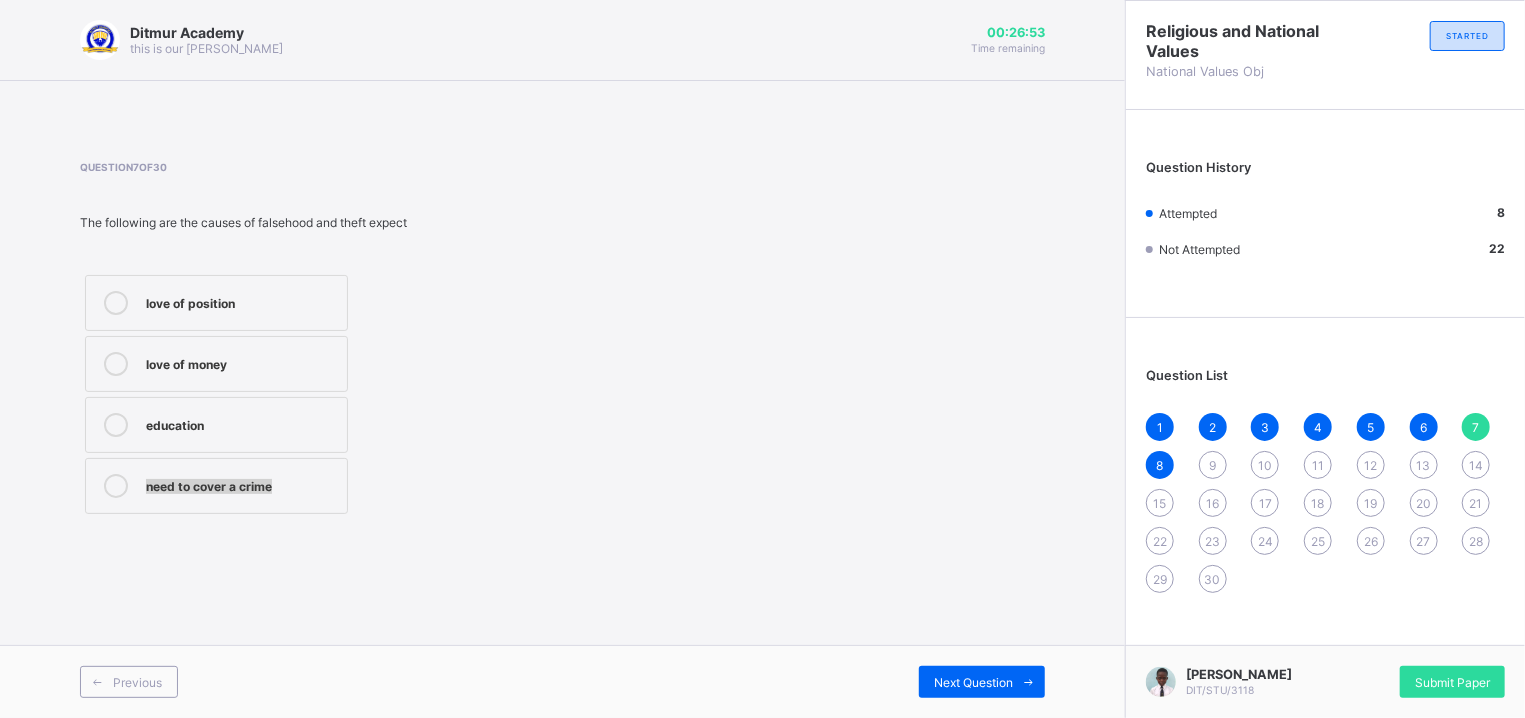 drag, startPoint x: 230, startPoint y: 432, endPoint x: 821, endPoint y: 492, distance: 594.0379 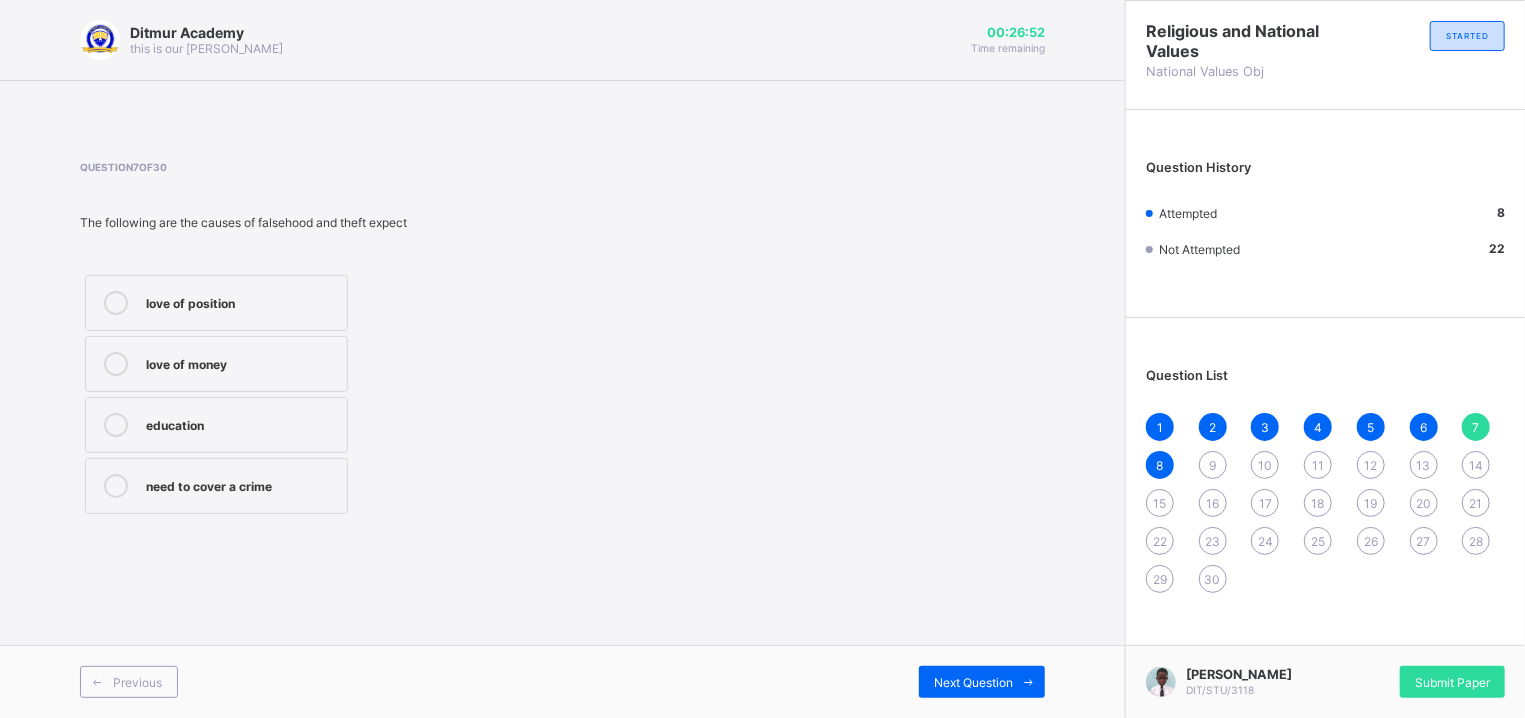click on "education" at bounding box center (216, 425) 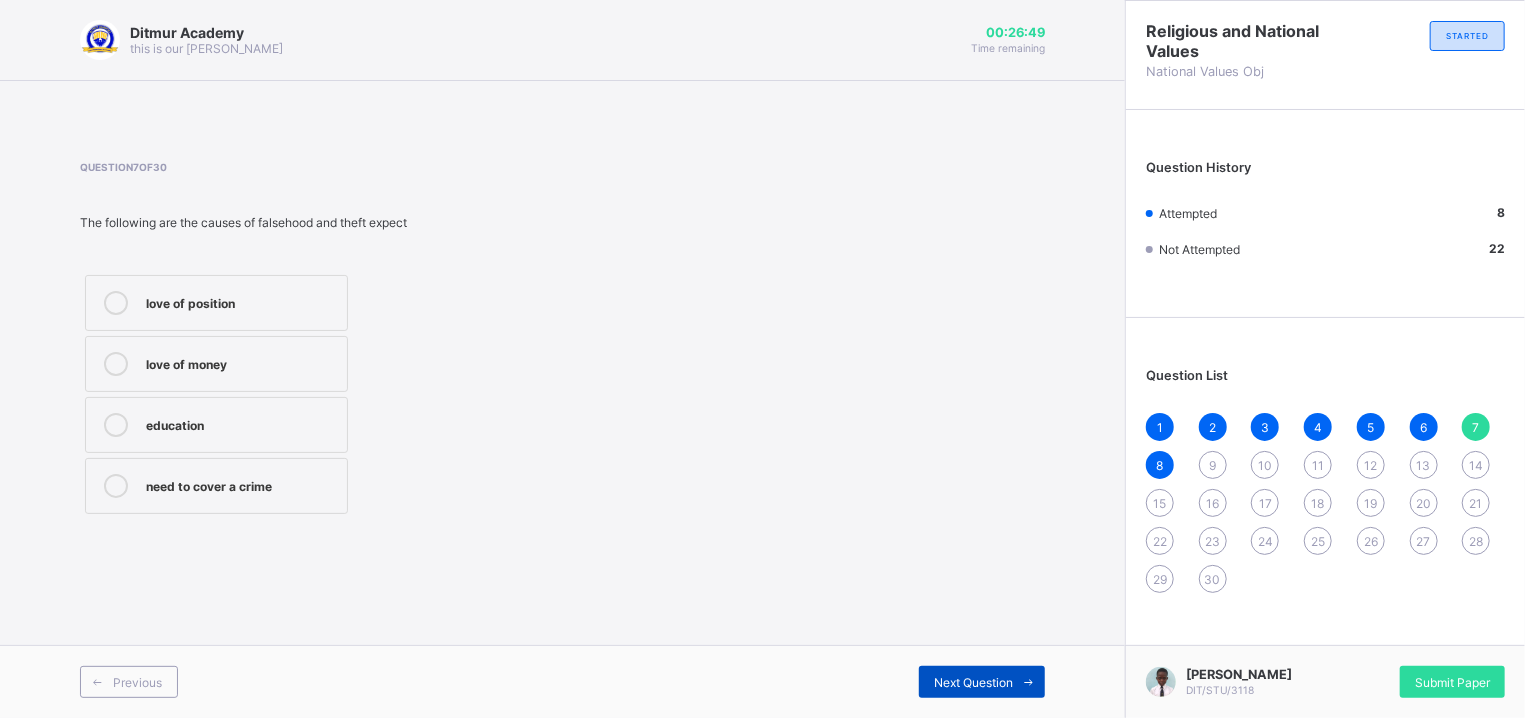 click on "Next Question" at bounding box center [973, 682] 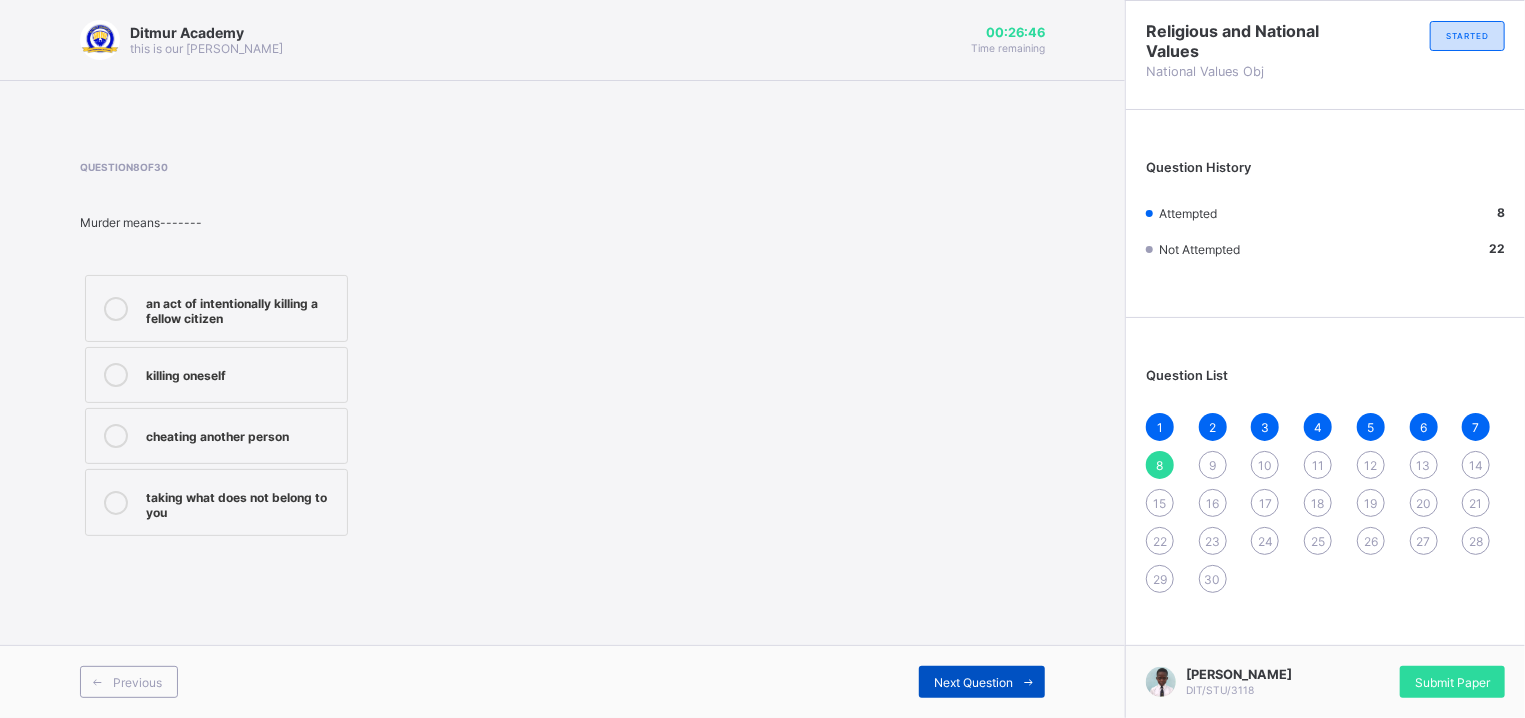 click at bounding box center [1029, 682] 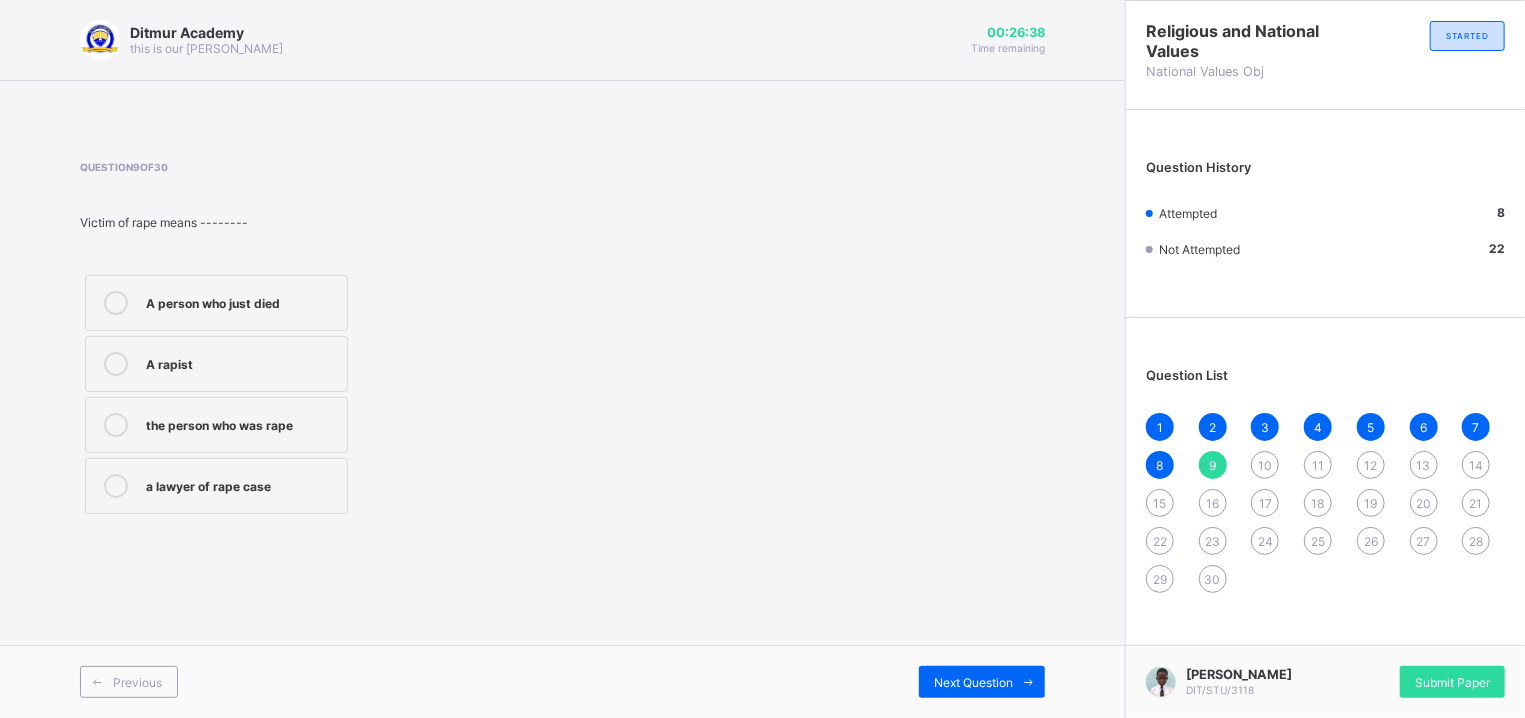 click on "the person who was rape" at bounding box center (241, 423) 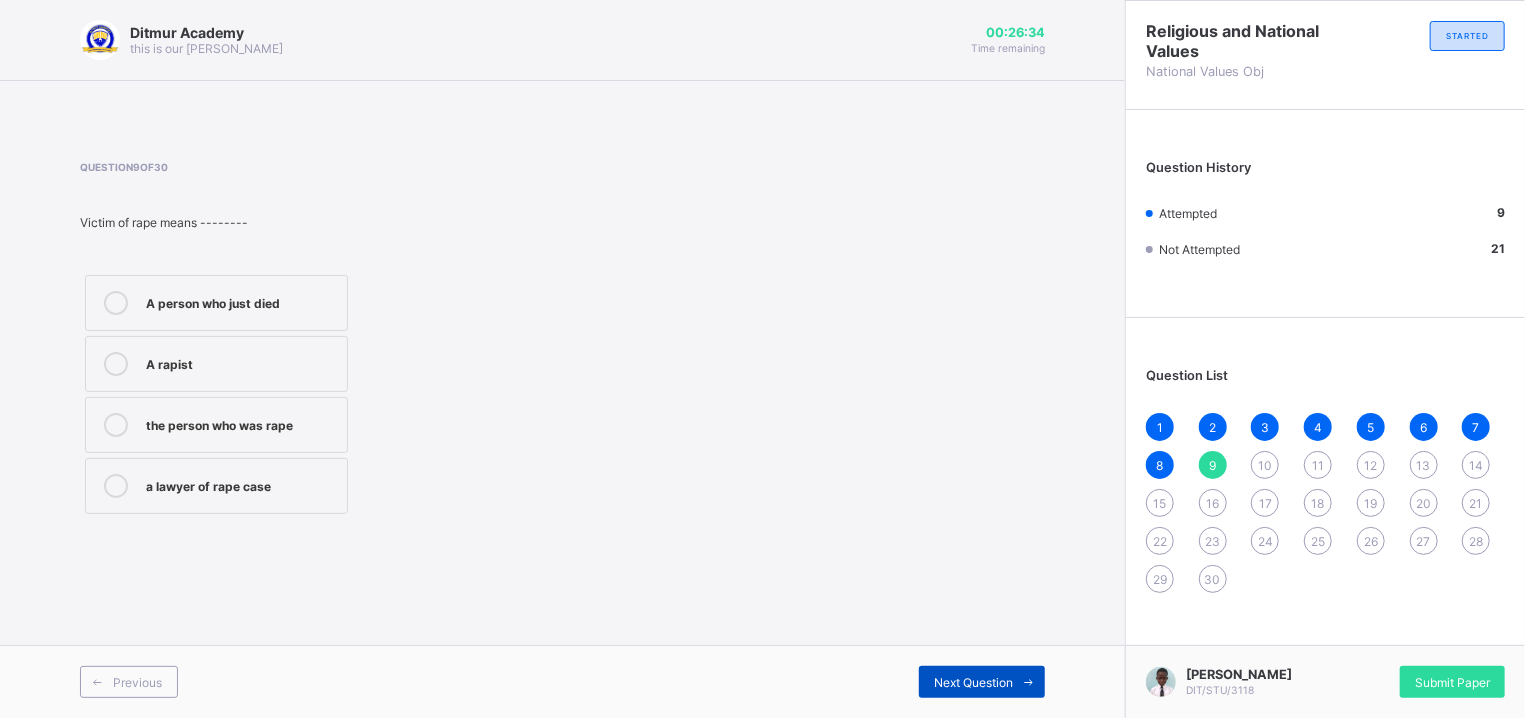 click on "Next Question" at bounding box center (982, 682) 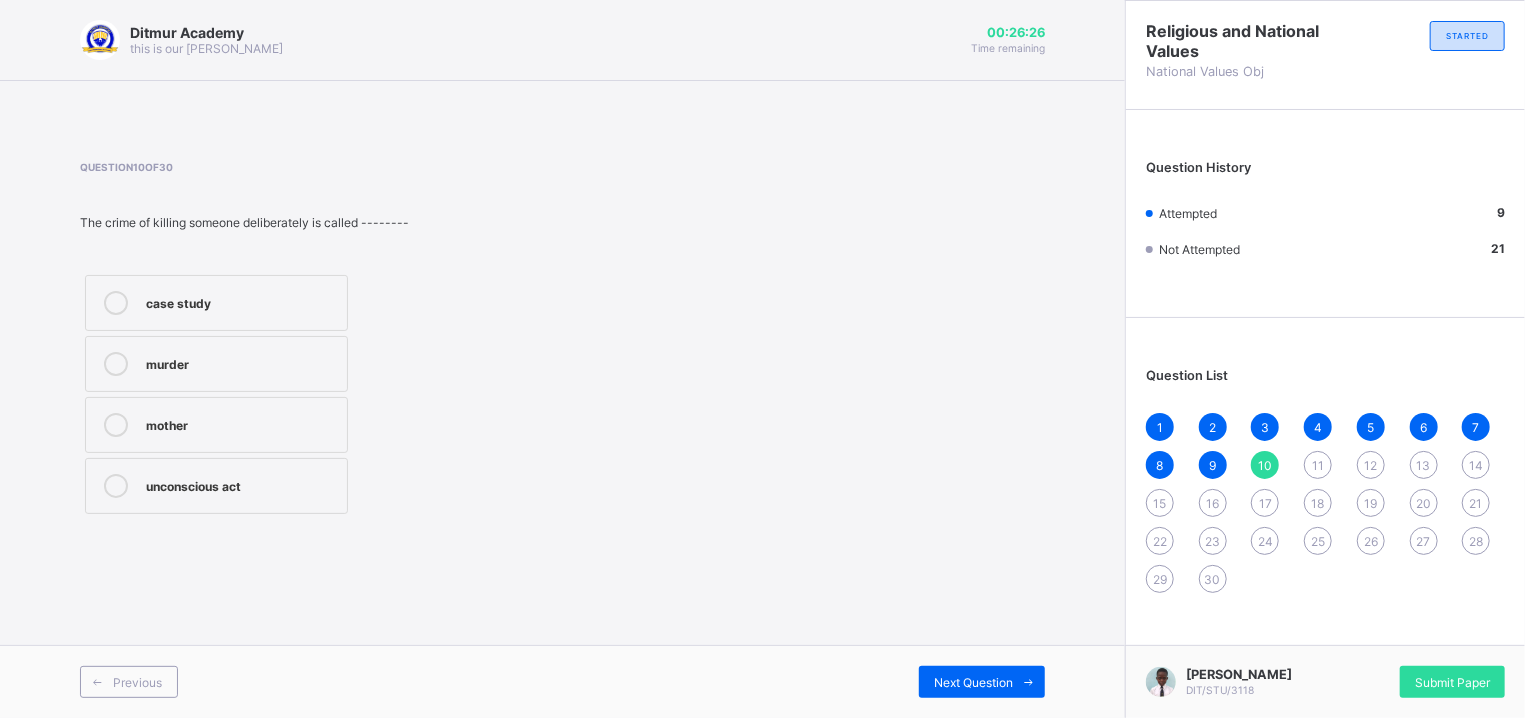 click on "murder" at bounding box center (241, 362) 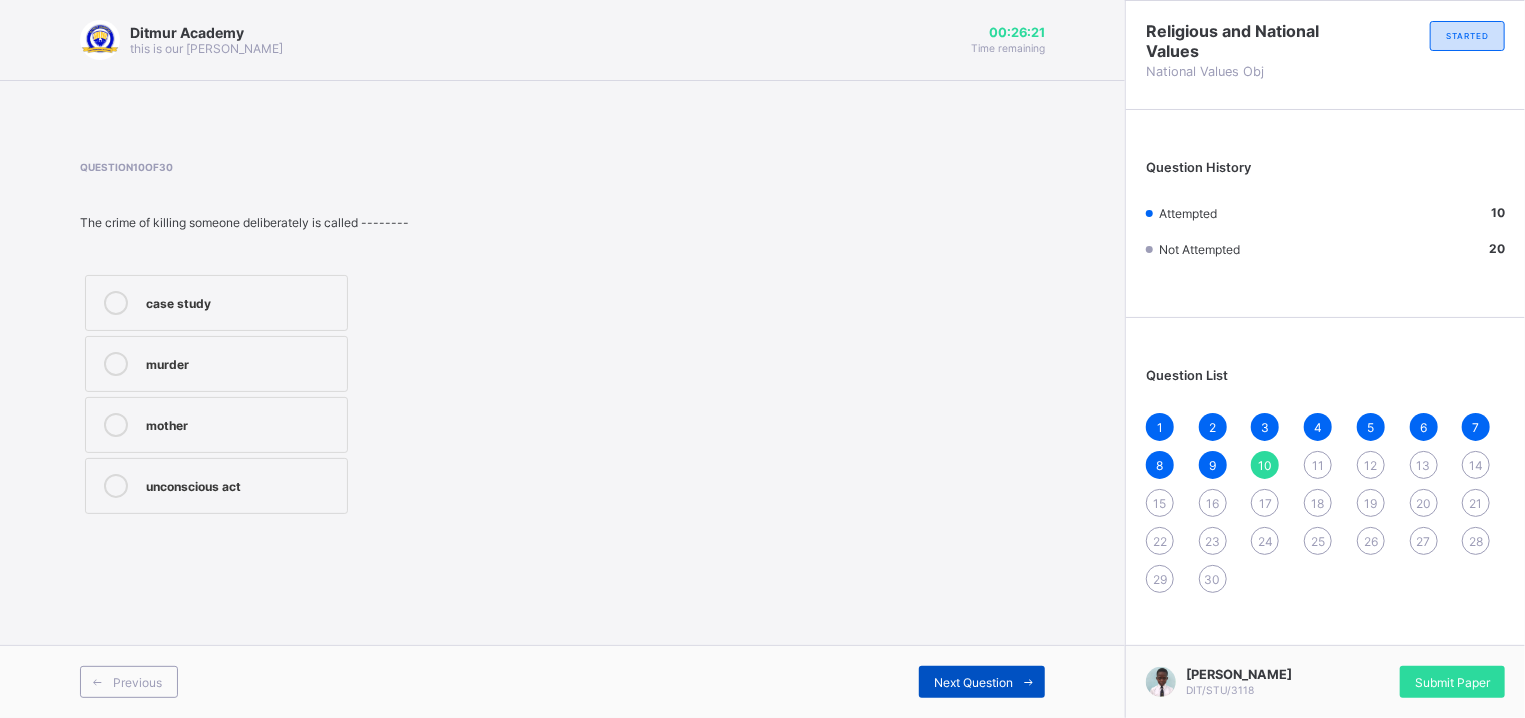 click on "Next Question" at bounding box center [982, 682] 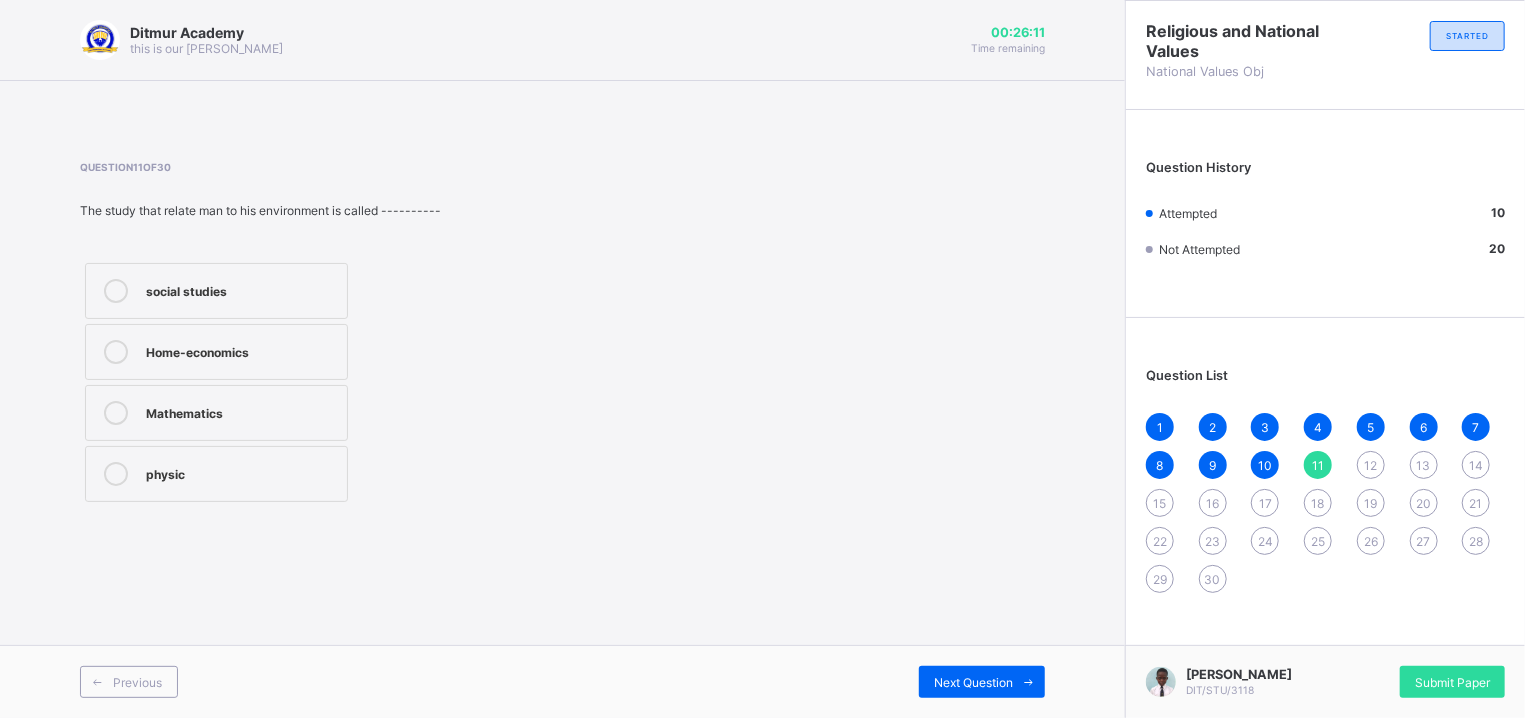 click on "social studies" at bounding box center (241, 289) 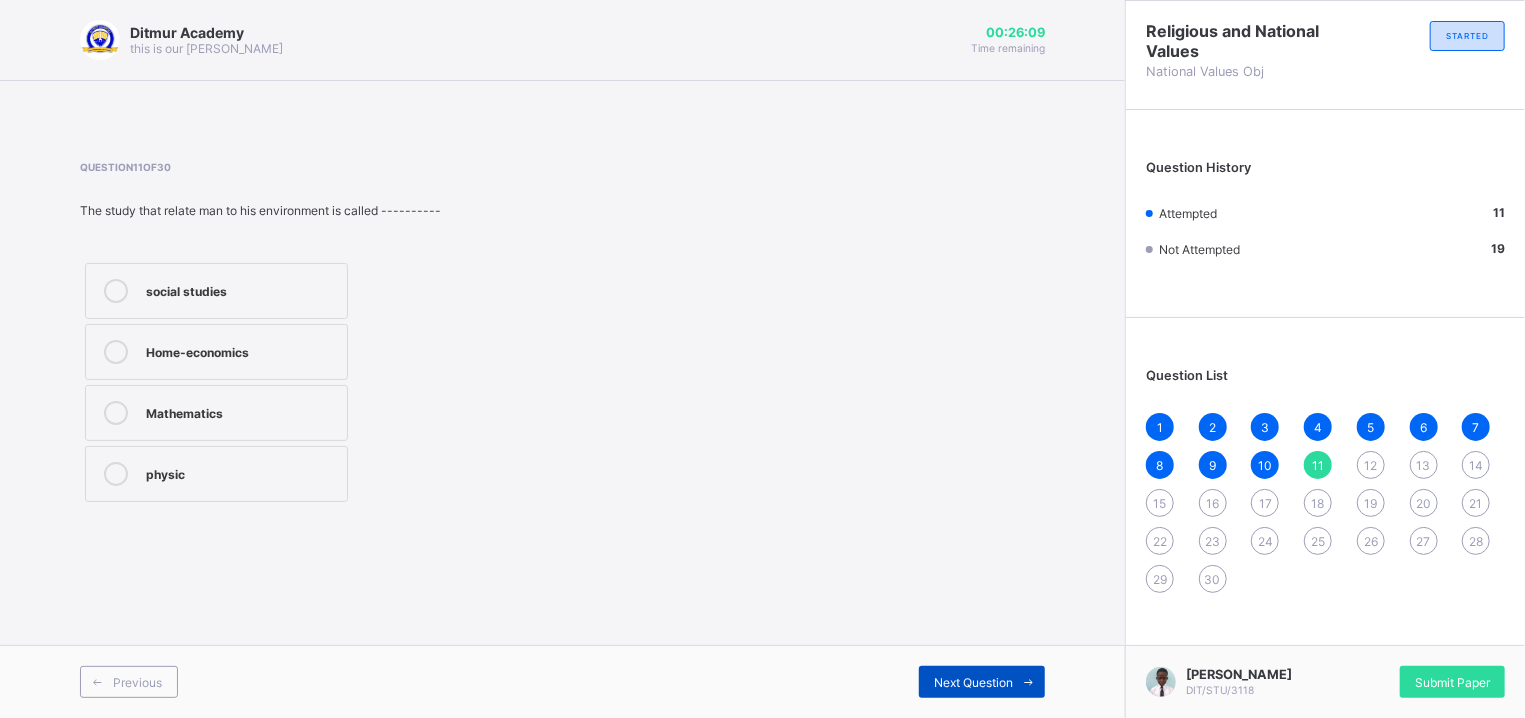 click on "Next Question" at bounding box center (973, 682) 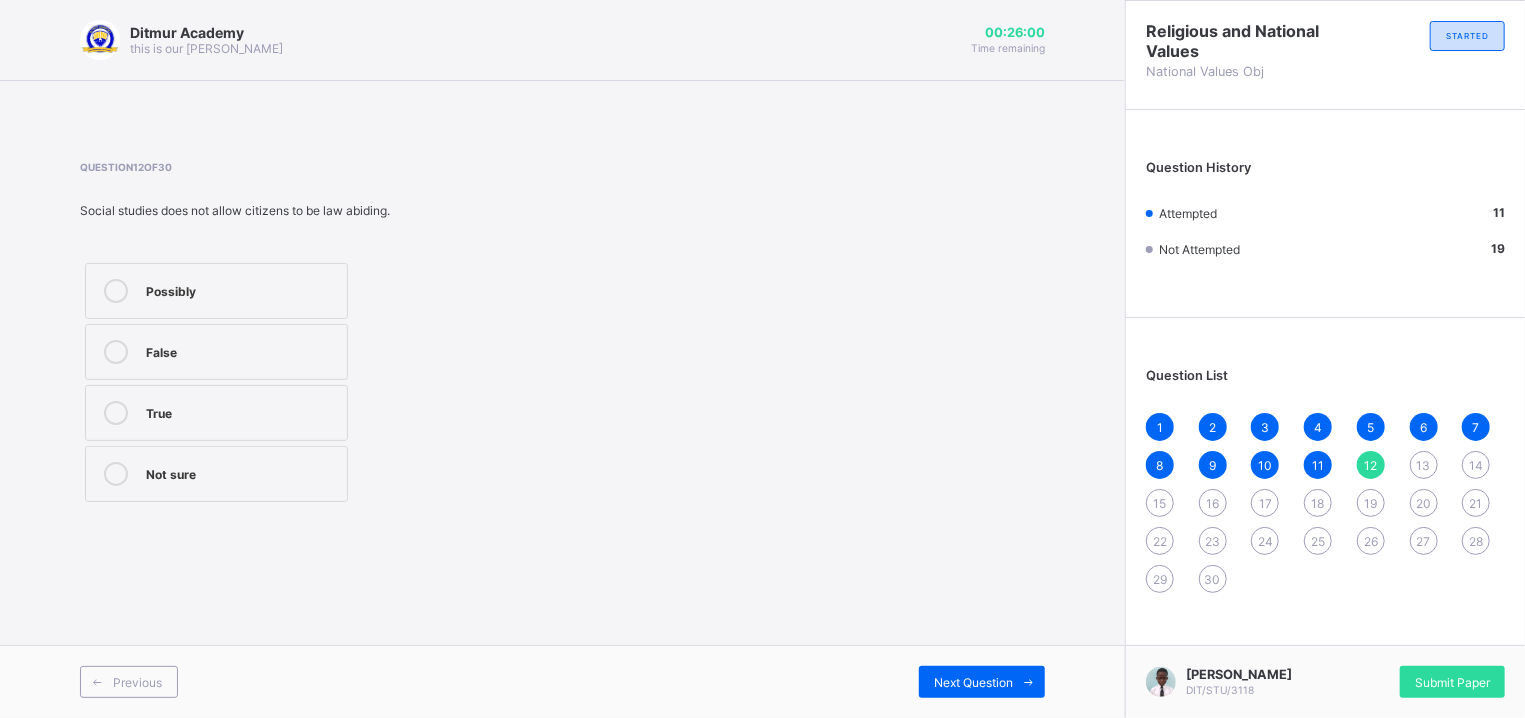 click on "Possibly False True Not sure" at bounding box center (216, 382) 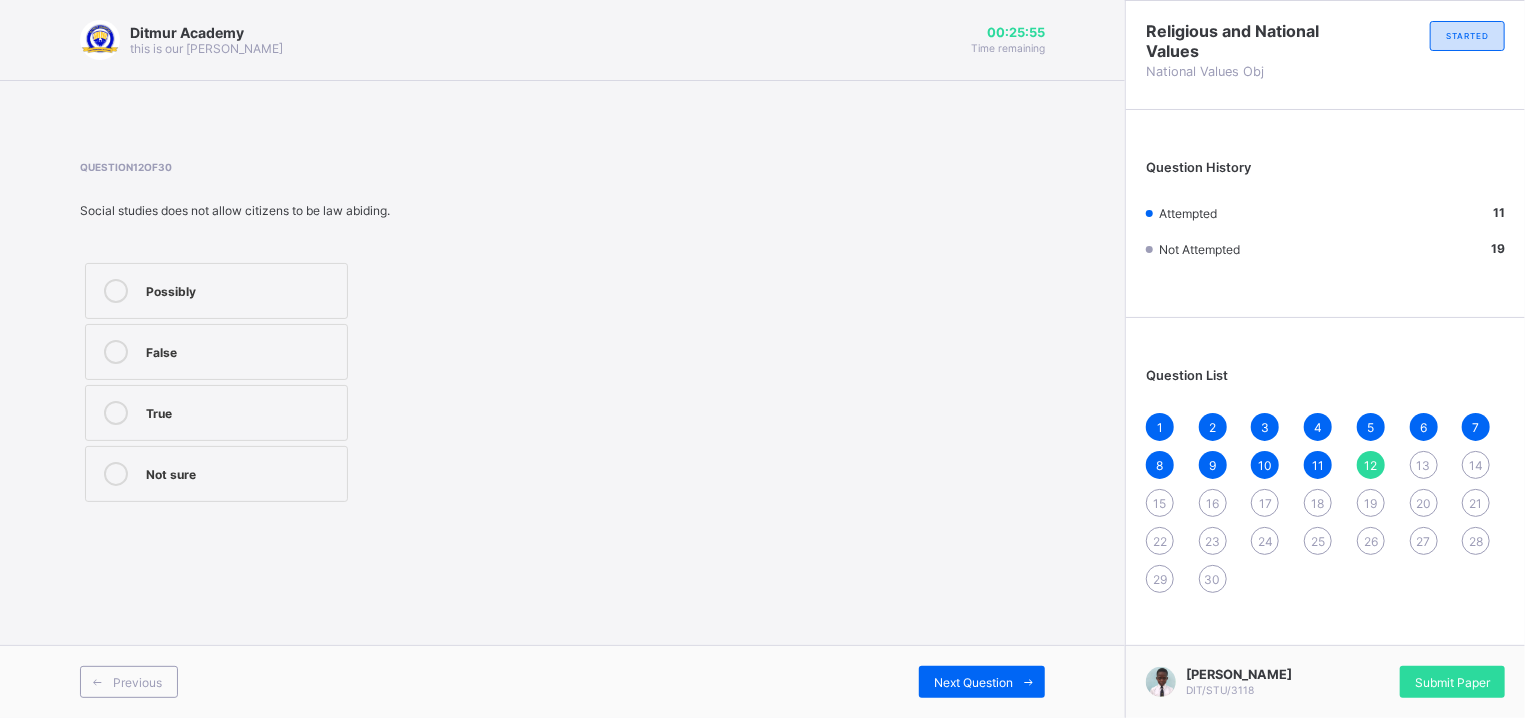 click on "False" at bounding box center [216, 352] 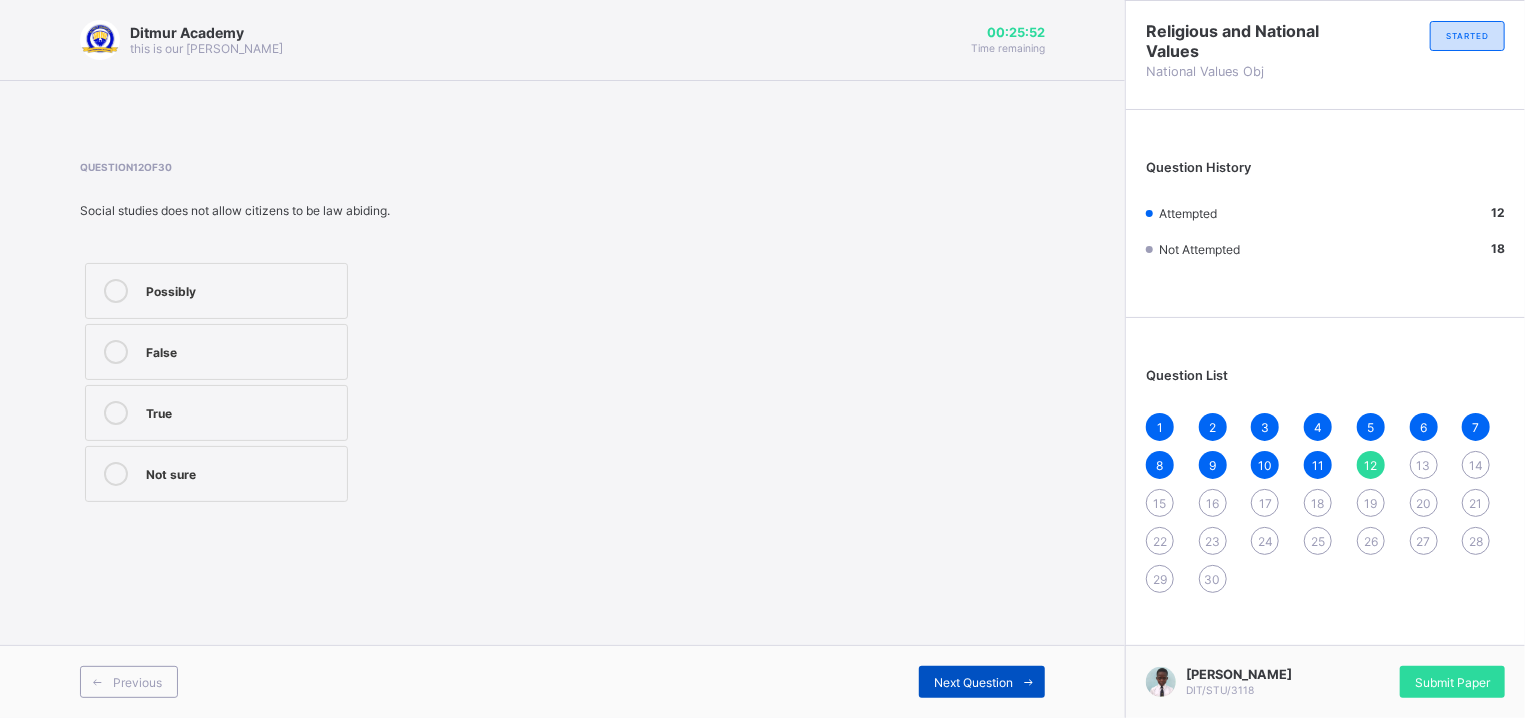 click on "Next Question" at bounding box center (982, 682) 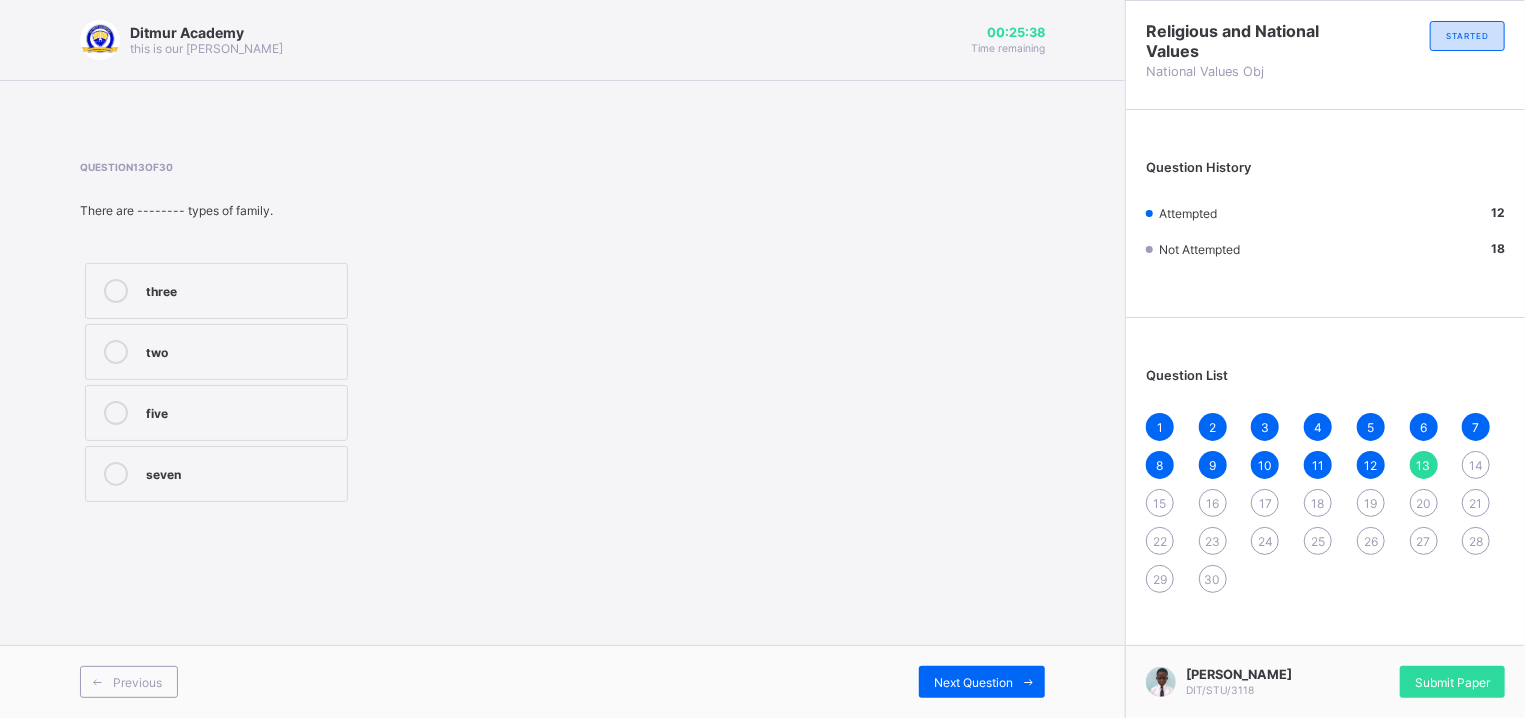 click on "three" at bounding box center [241, 289] 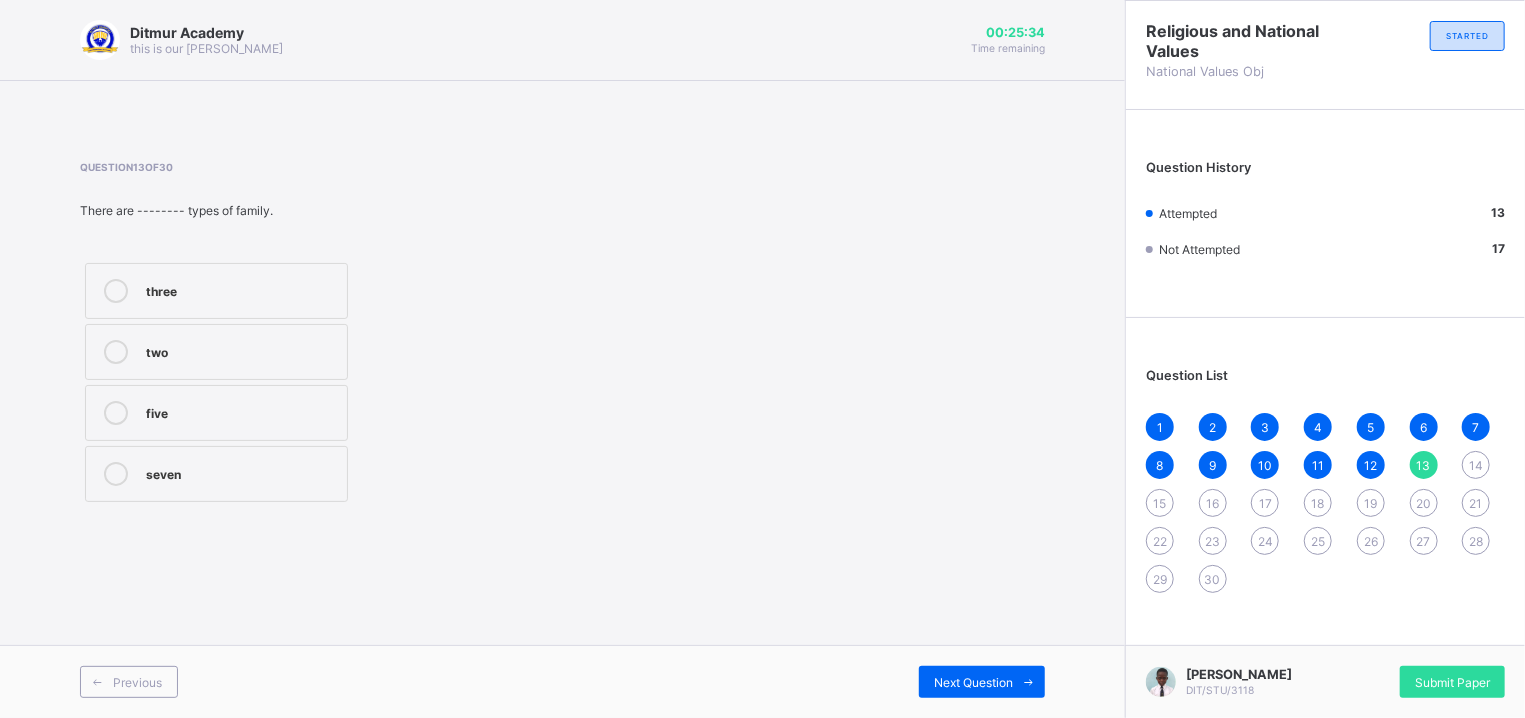 click on "two" at bounding box center (241, 350) 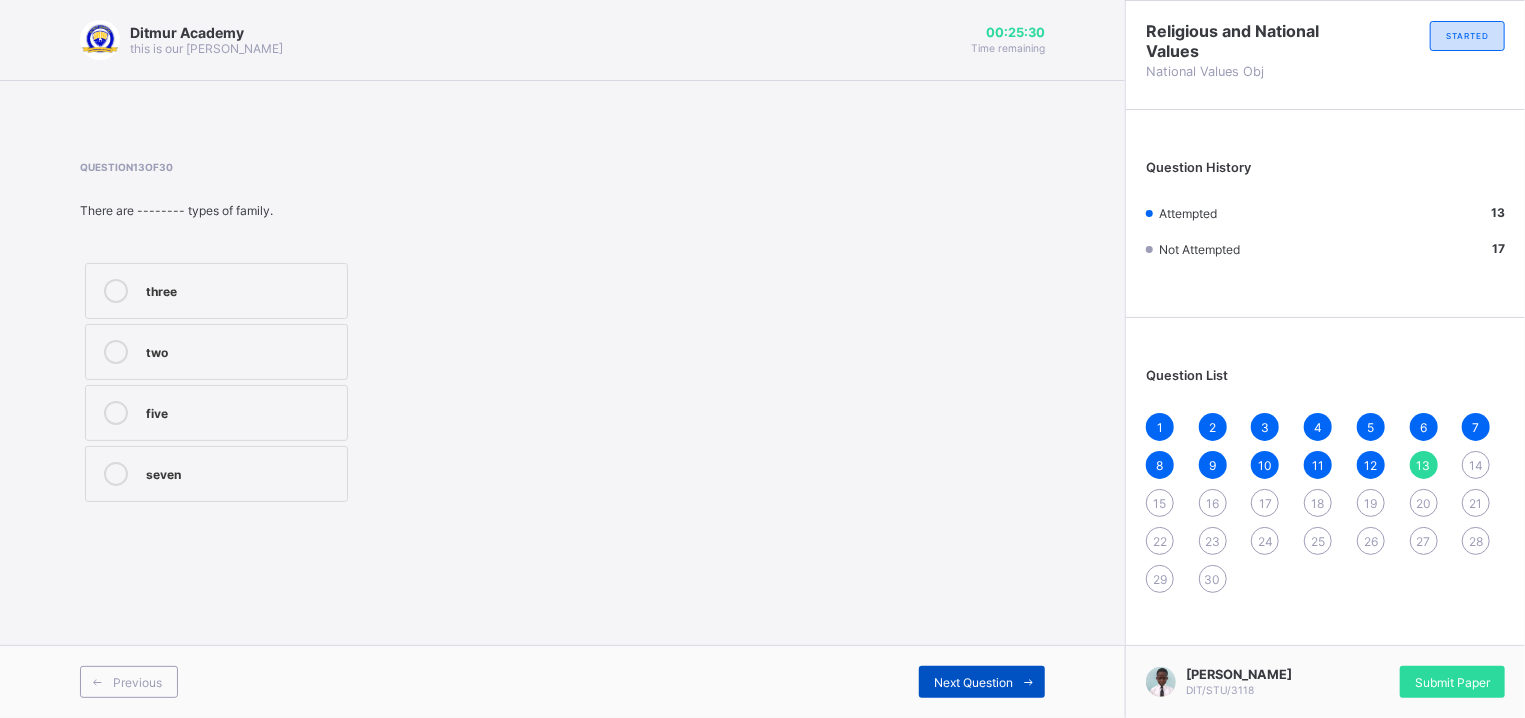 click on "Next Question" at bounding box center (982, 682) 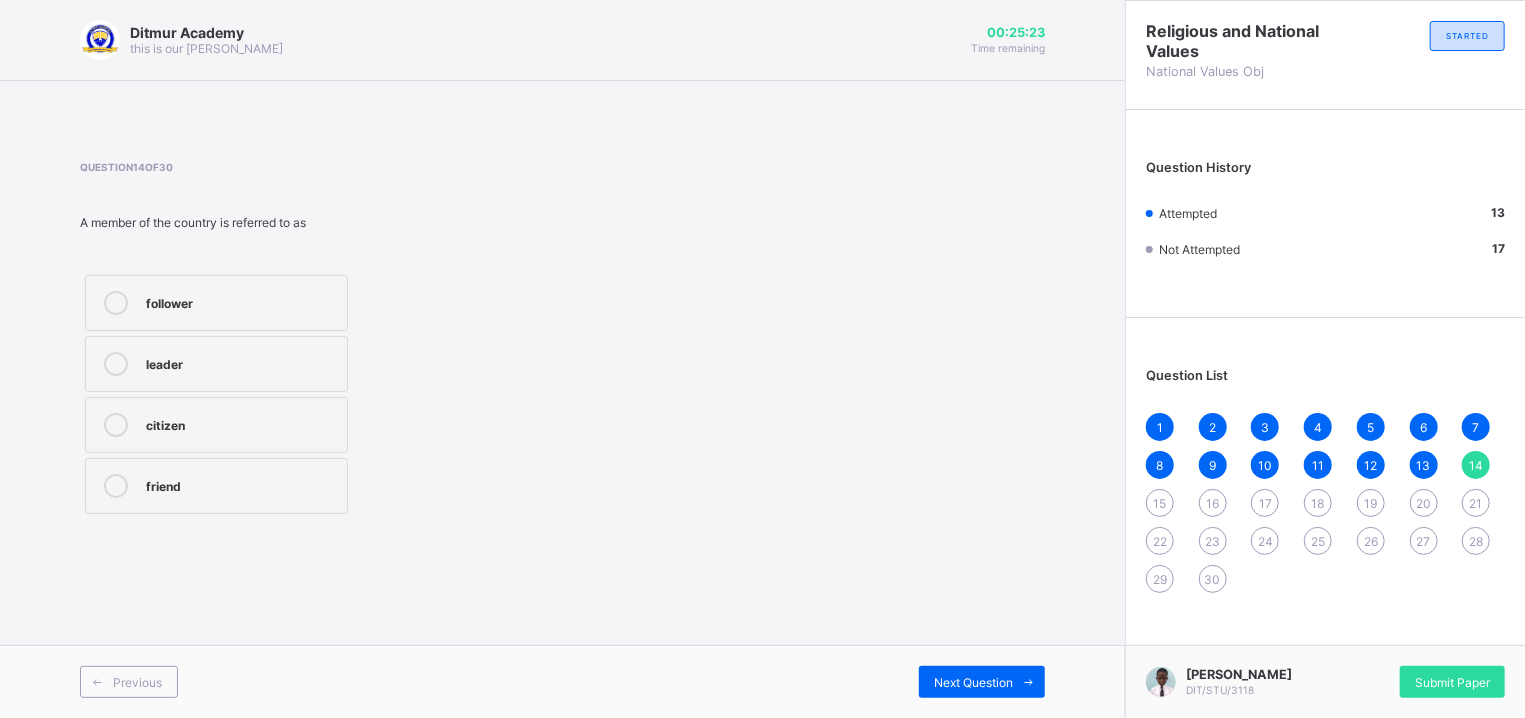 click on "citizen" at bounding box center (241, 423) 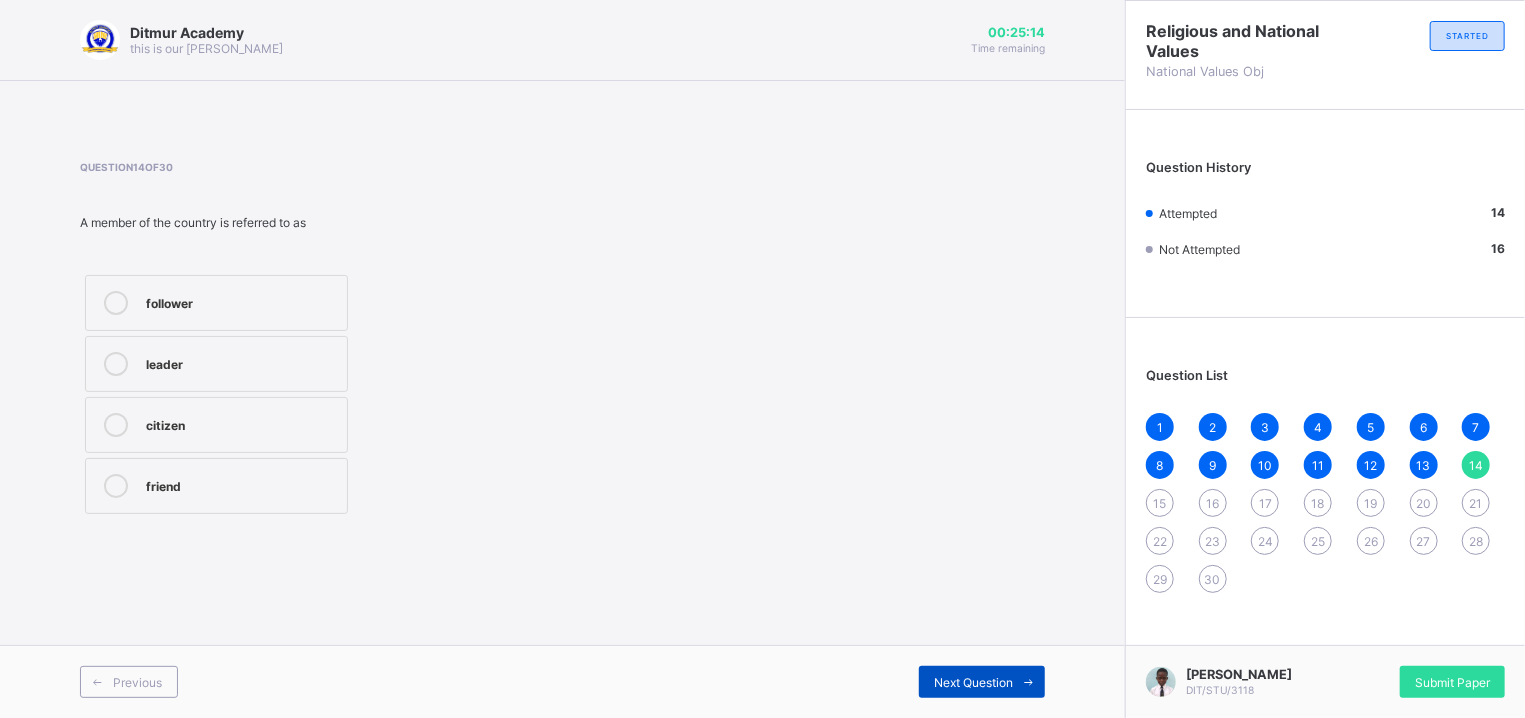 click on "Next Question" at bounding box center [973, 682] 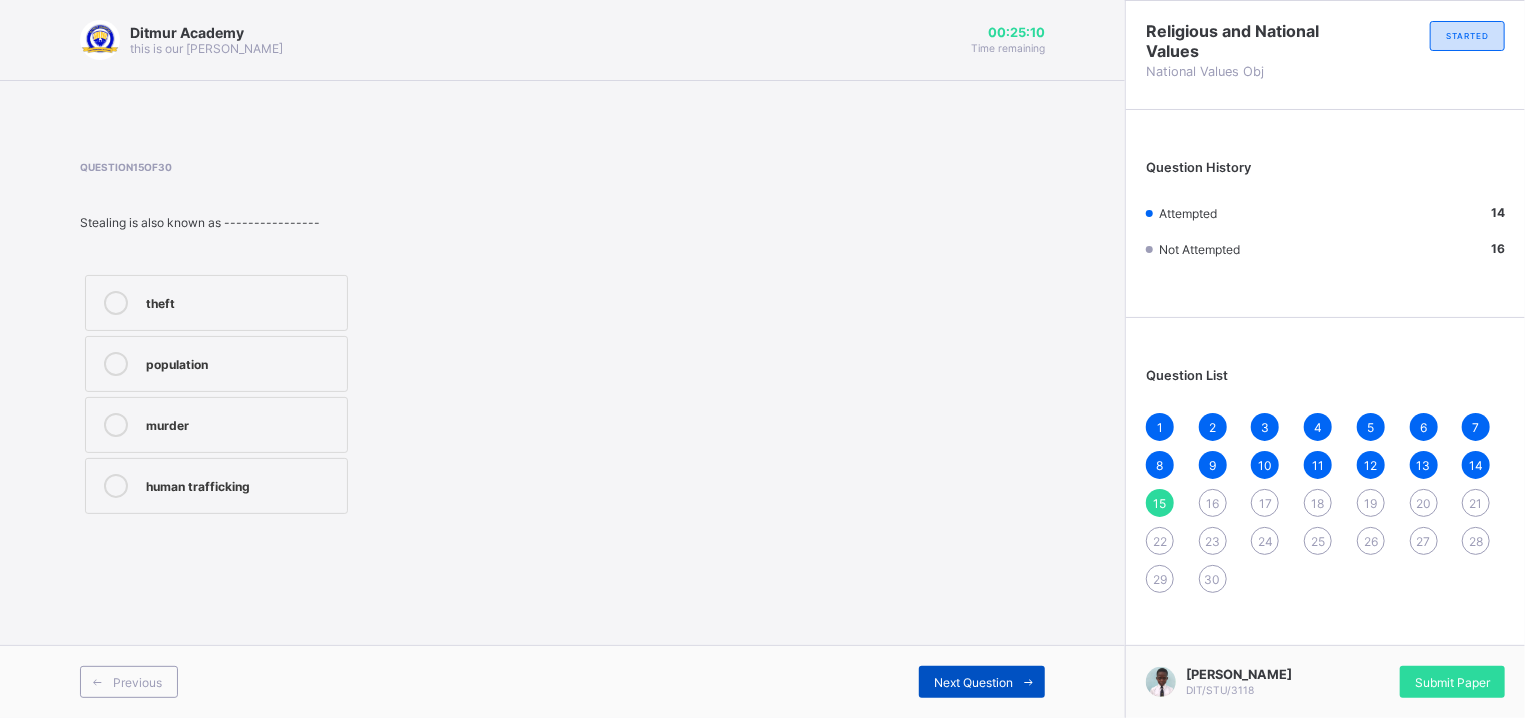 click on "Next Question" at bounding box center [982, 682] 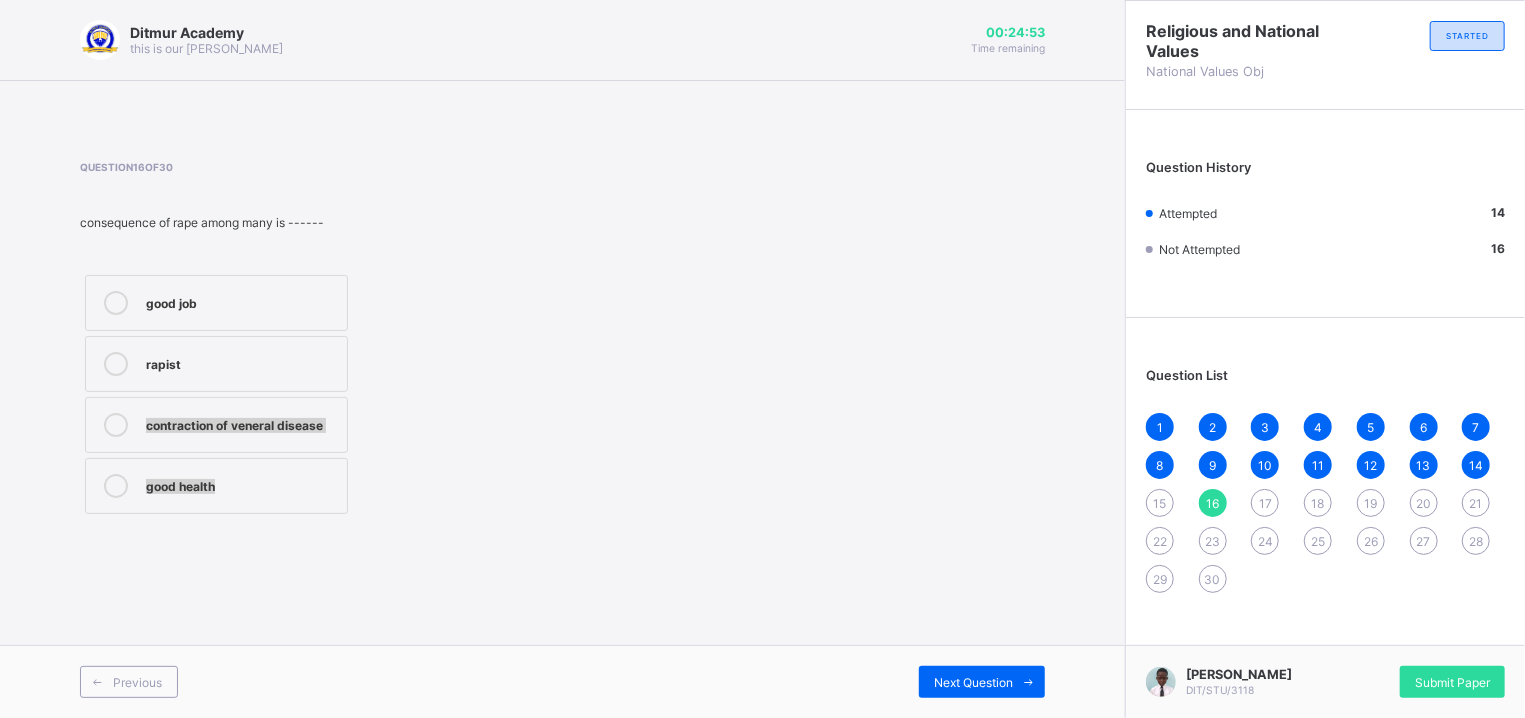 drag, startPoint x: 256, startPoint y: 361, endPoint x: 609, endPoint y: 581, distance: 415.9435 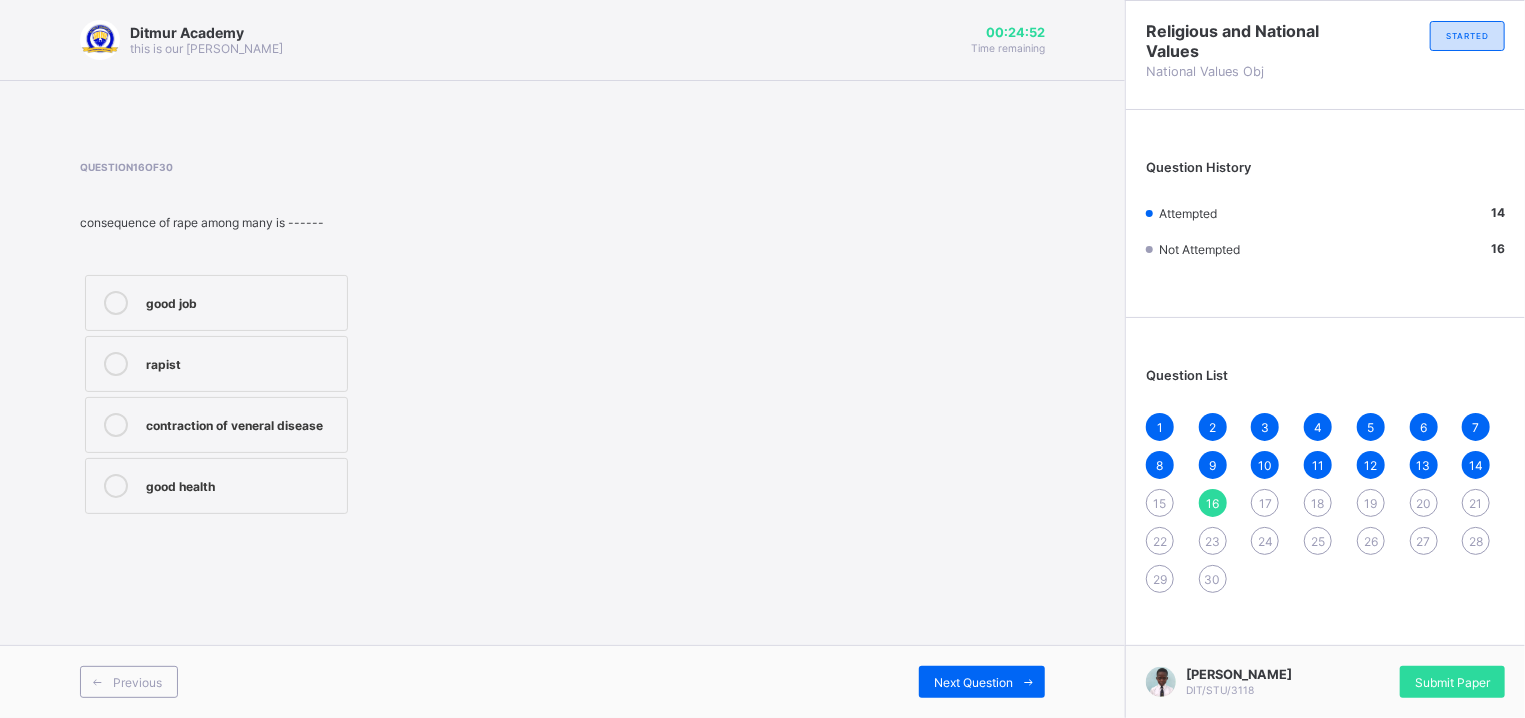 click on "rapist" at bounding box center [241, 364] 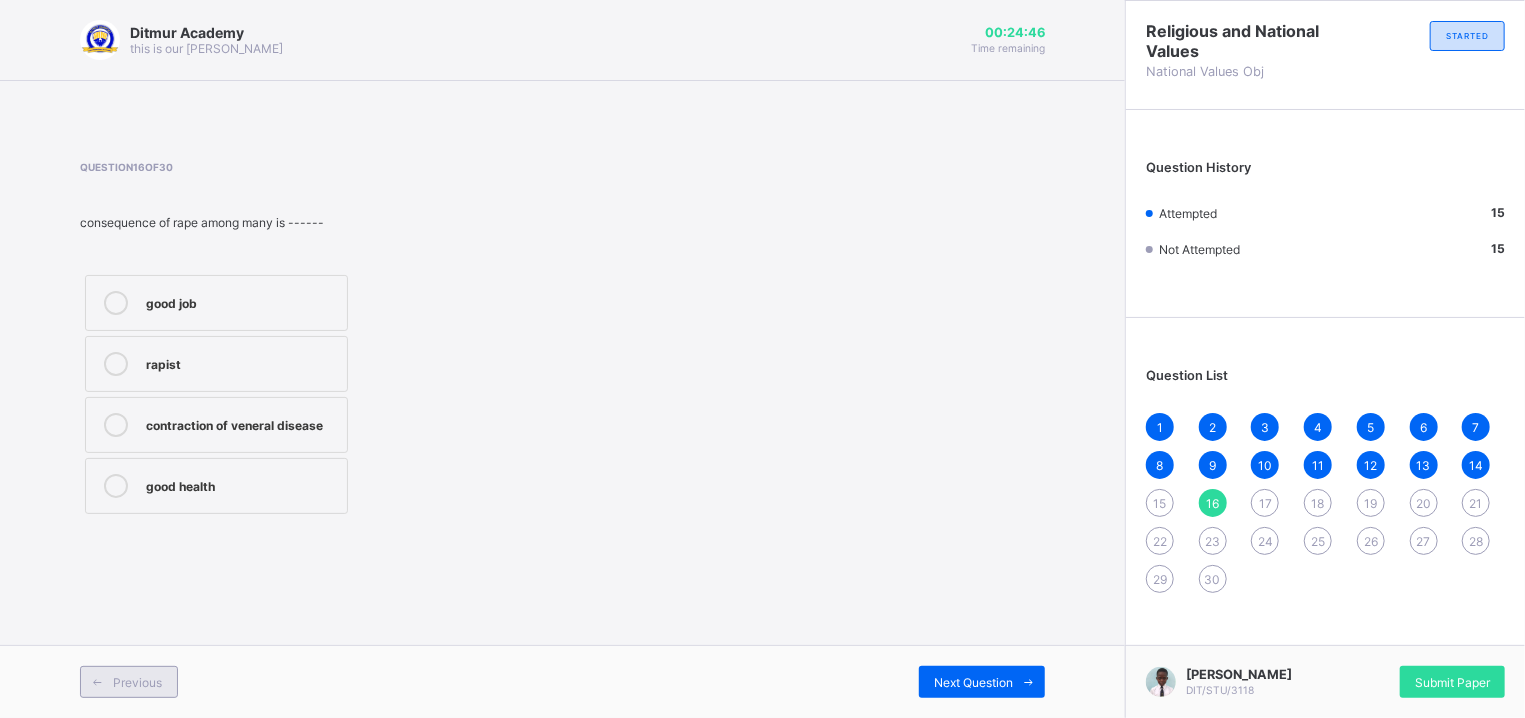 click on "Previous" at bounding box center (137, 682) 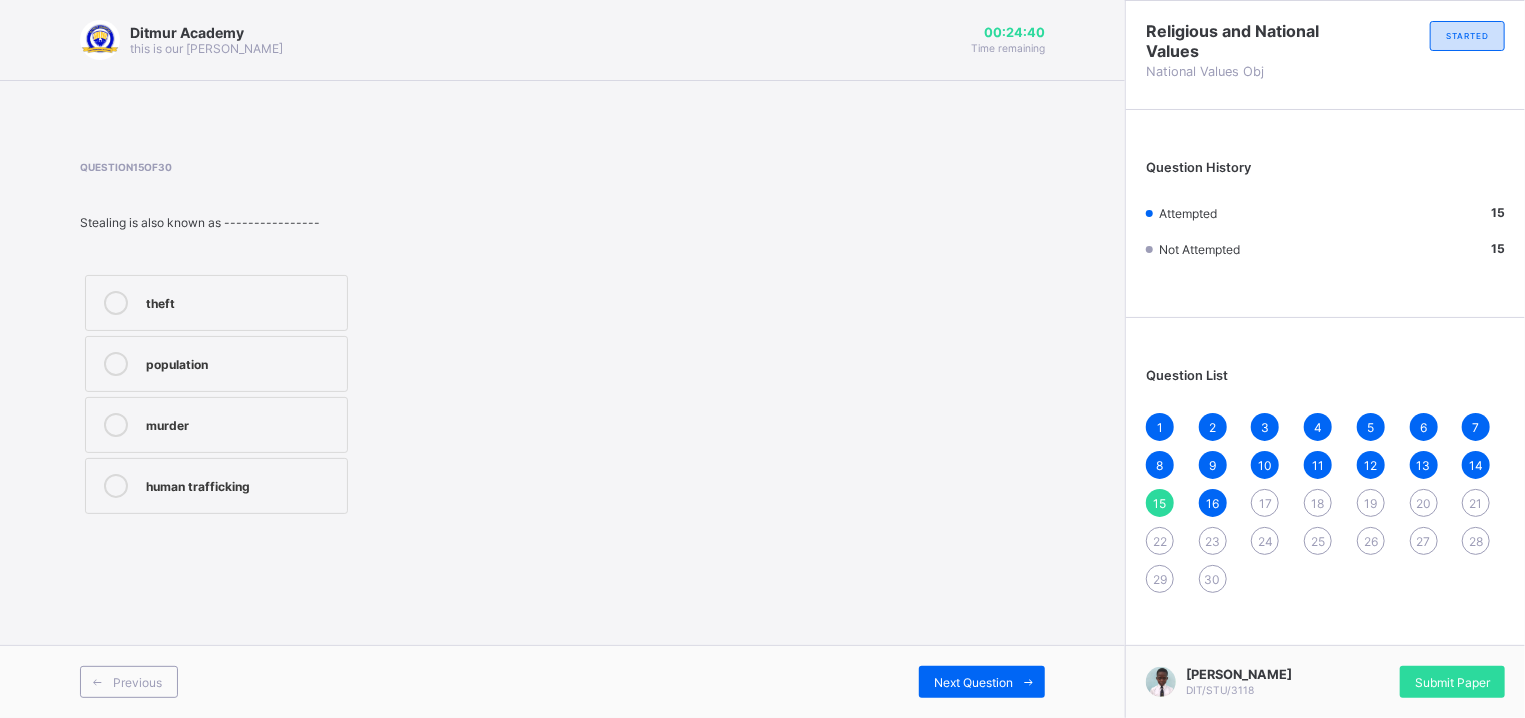 click on "theft" at bounding box center (216, 303) 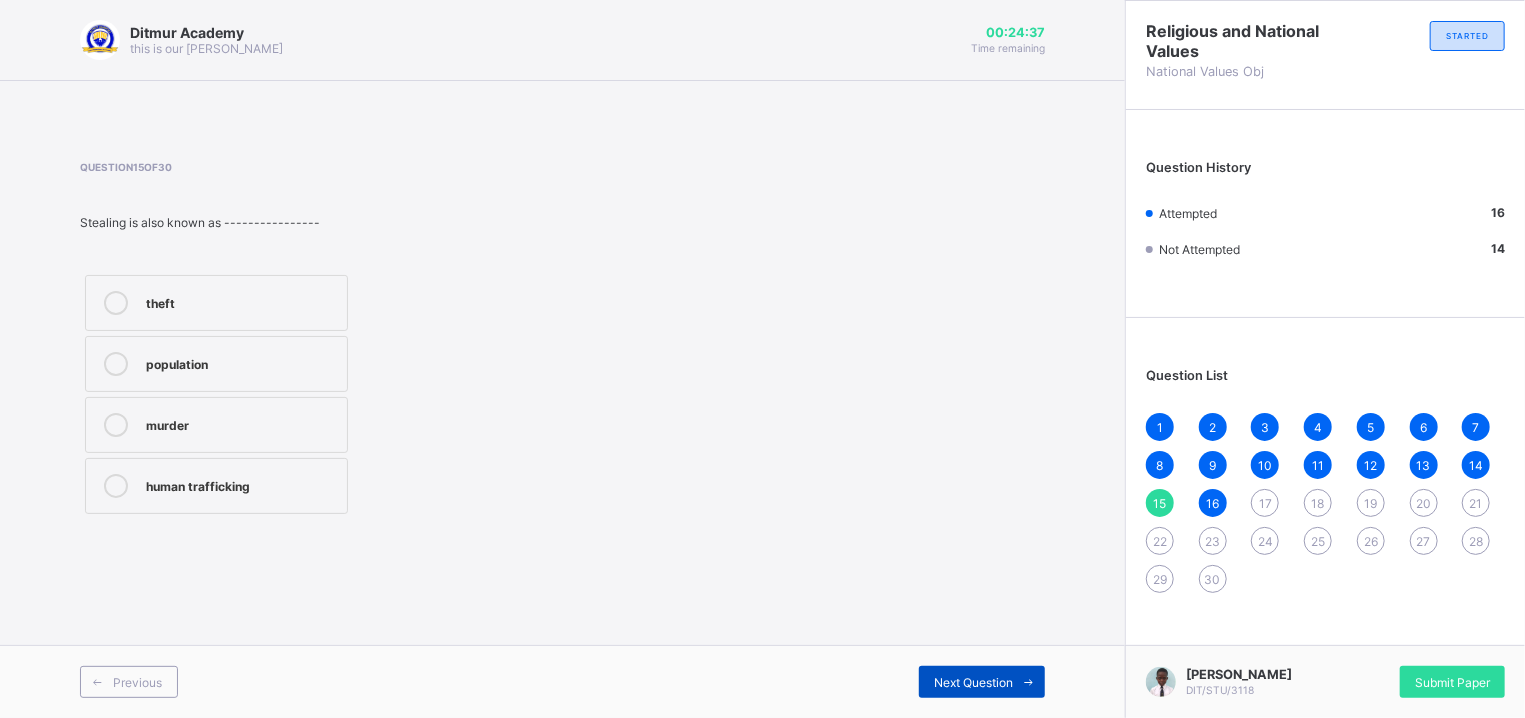 click on "Next Question" at bounding box center [973, 682] 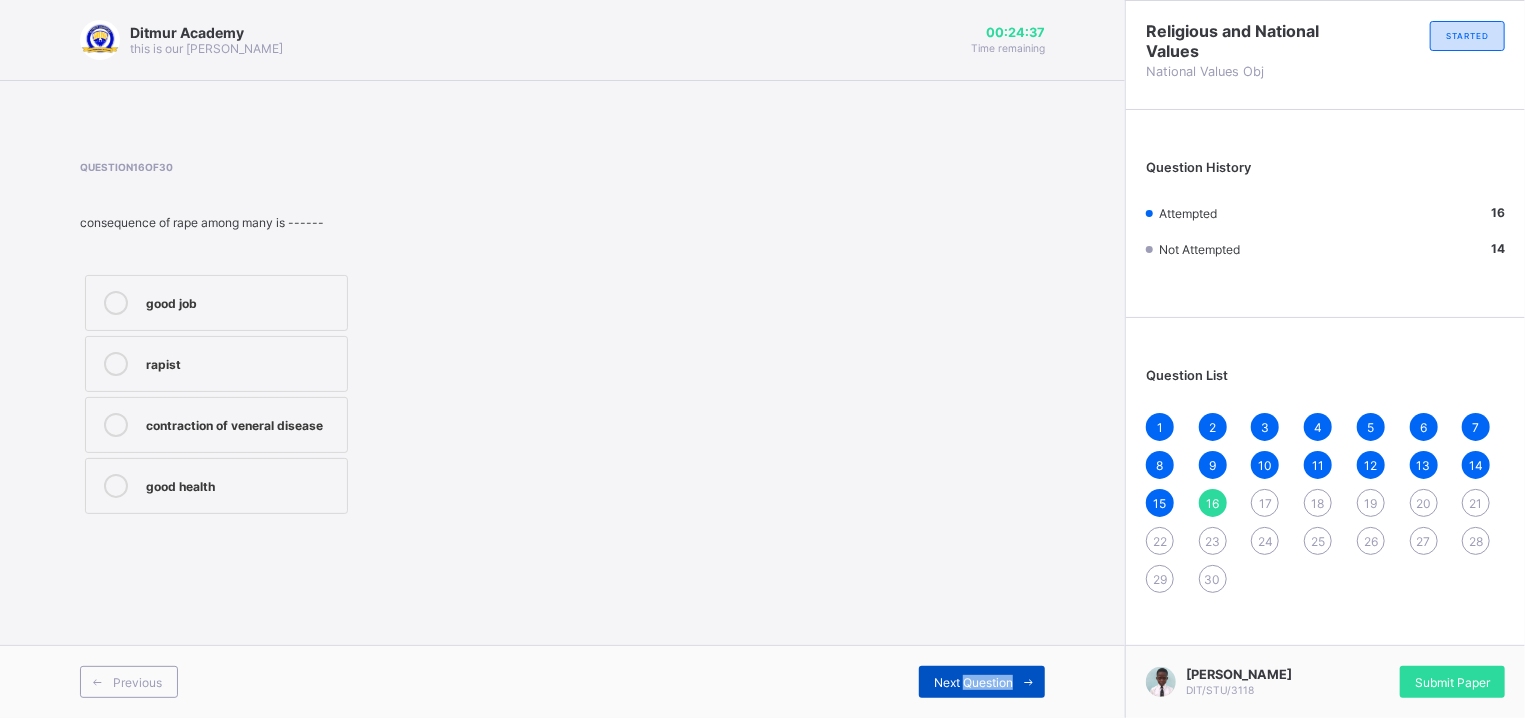 click on "Next Question" at bounding box center (973, 682) 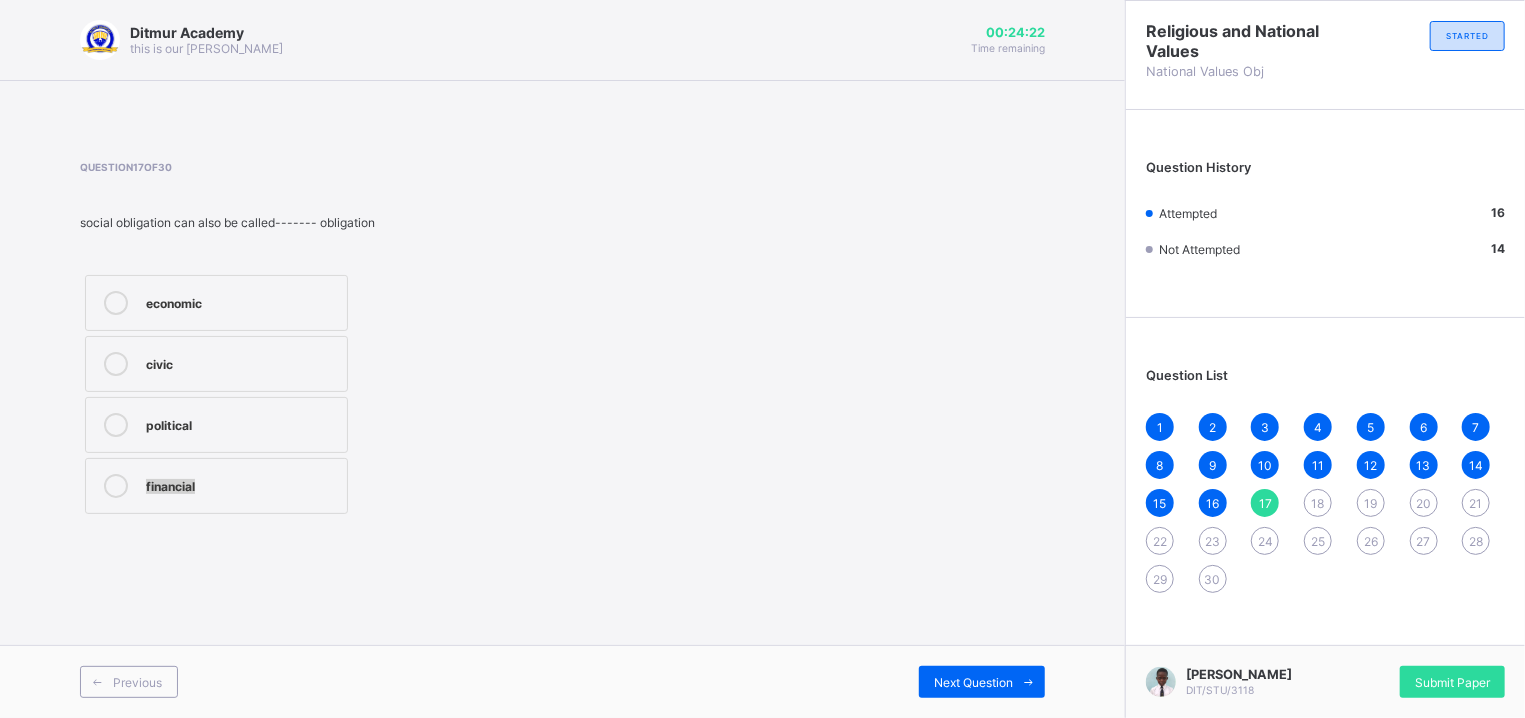 drag, startPoint x: 281, startPoint y: 457, endPoint x: 279, endPoint y: 410, distance: 47.042534 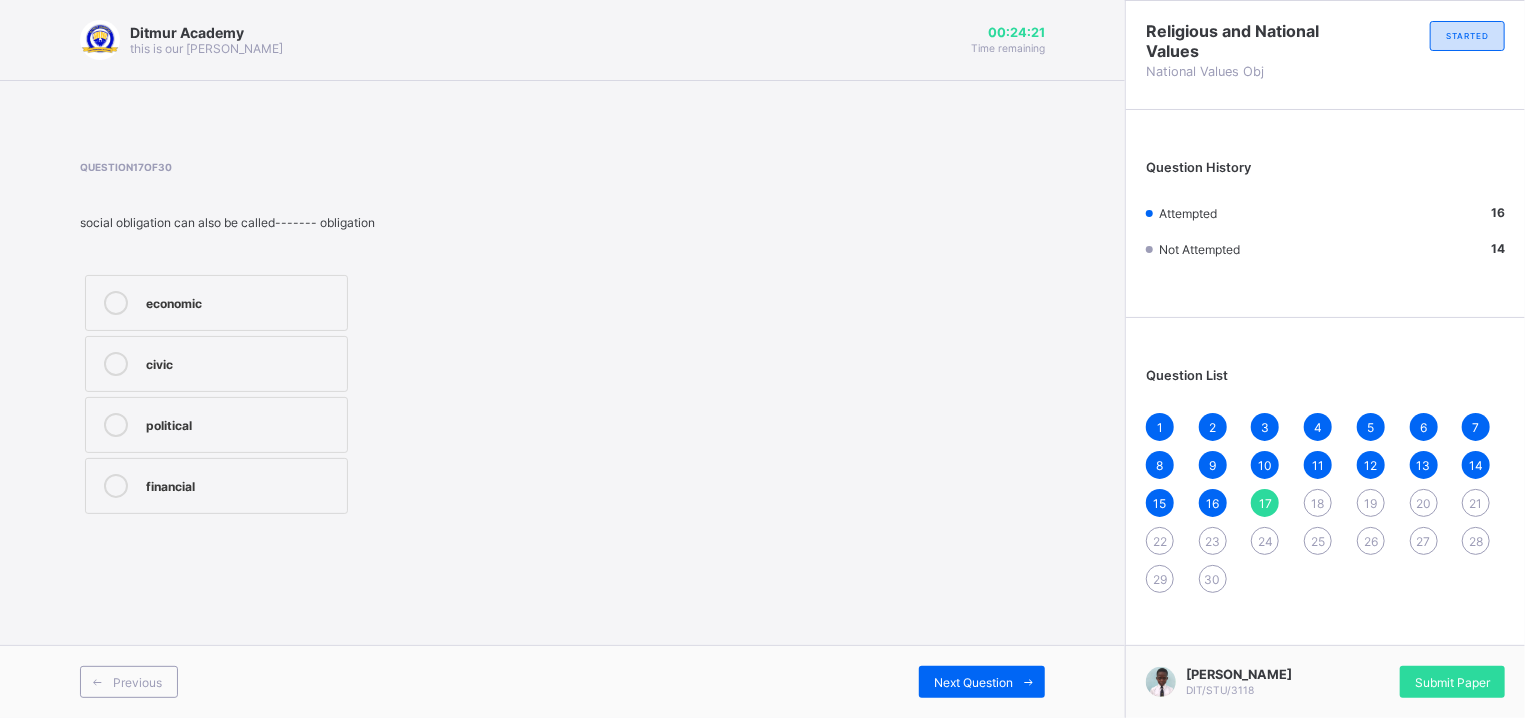 click on "political" at bounding box center [216, 425] 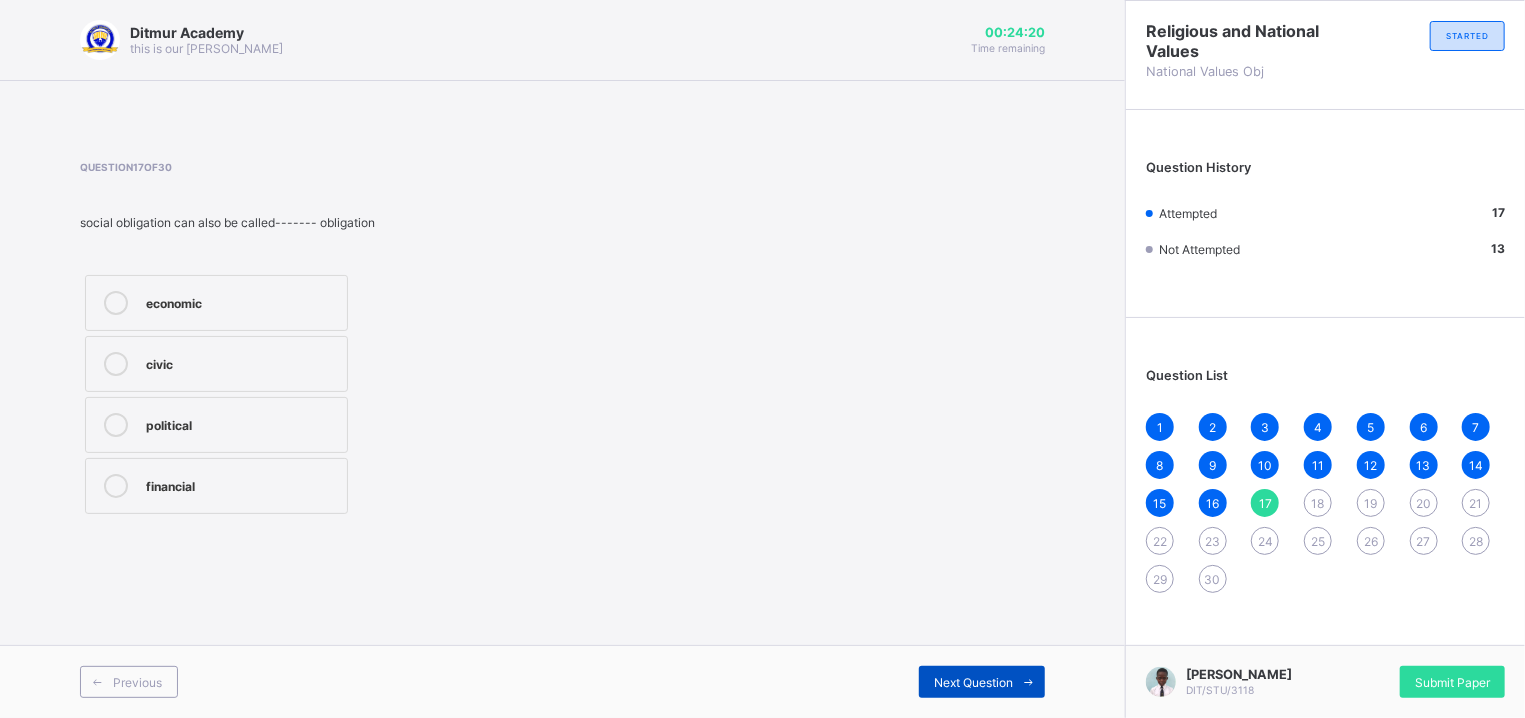 click on "Next Question" at bounding box center (982, 682) 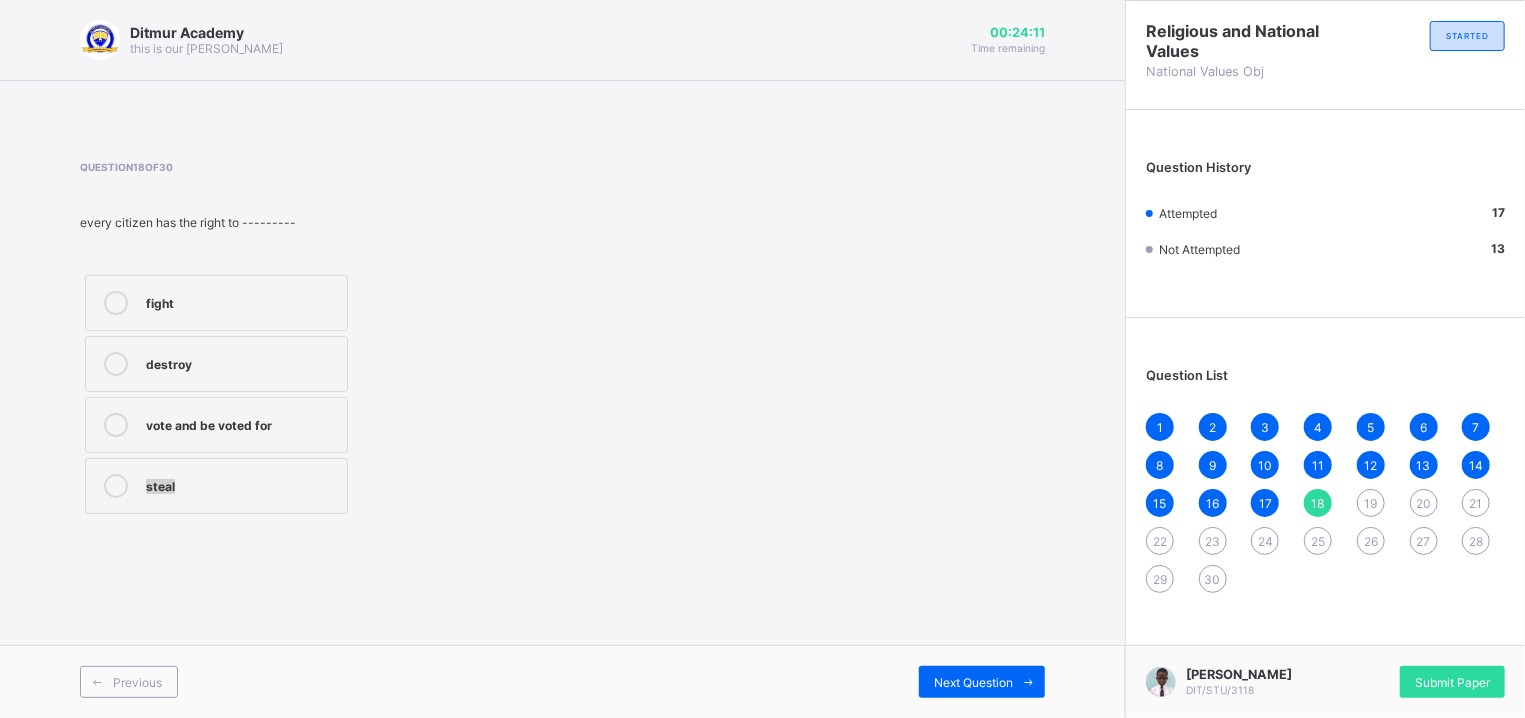 drag, startPoint x: 293, startPoint y: 418, endPoint x: 785, endPoint y: 601, distance: 524.9314 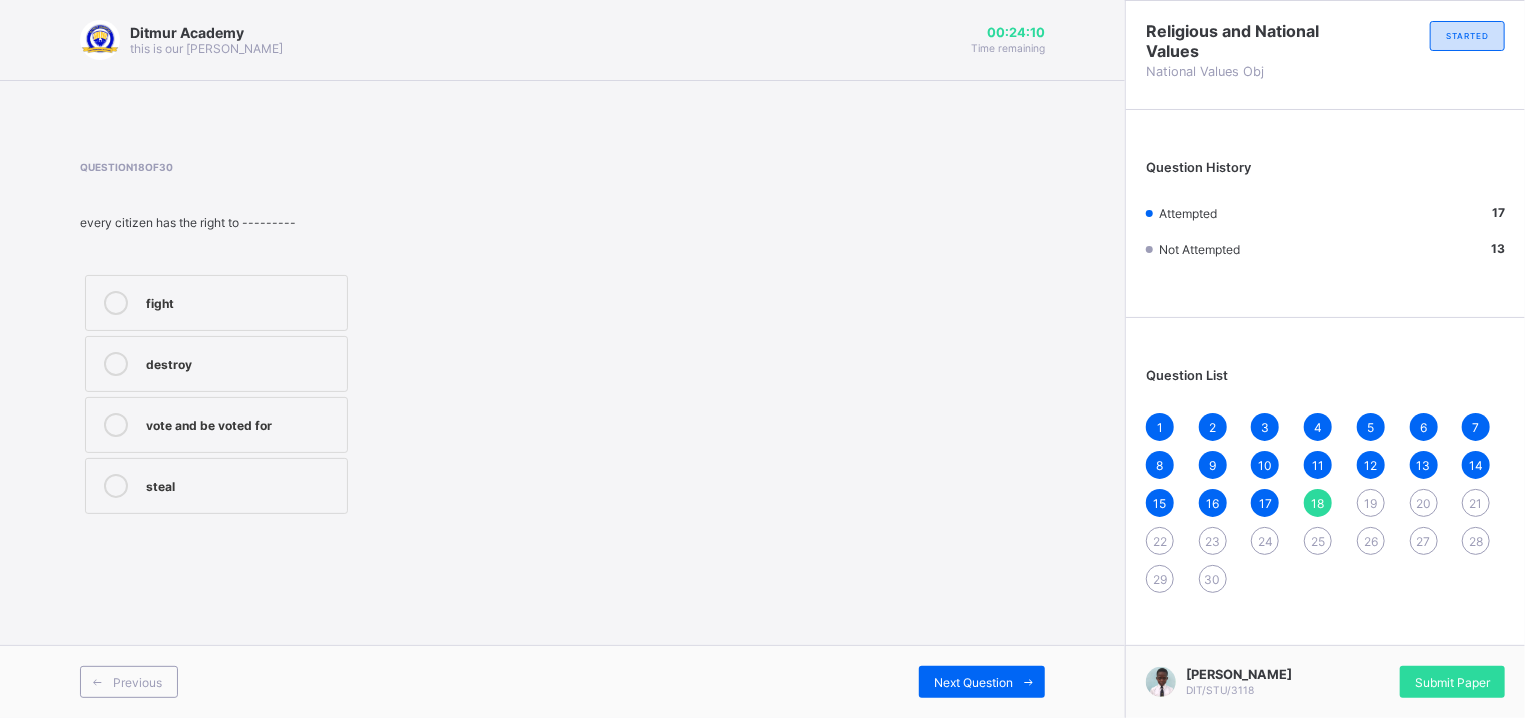 click on "vote and be voted for" at bounding box center (241, 425) 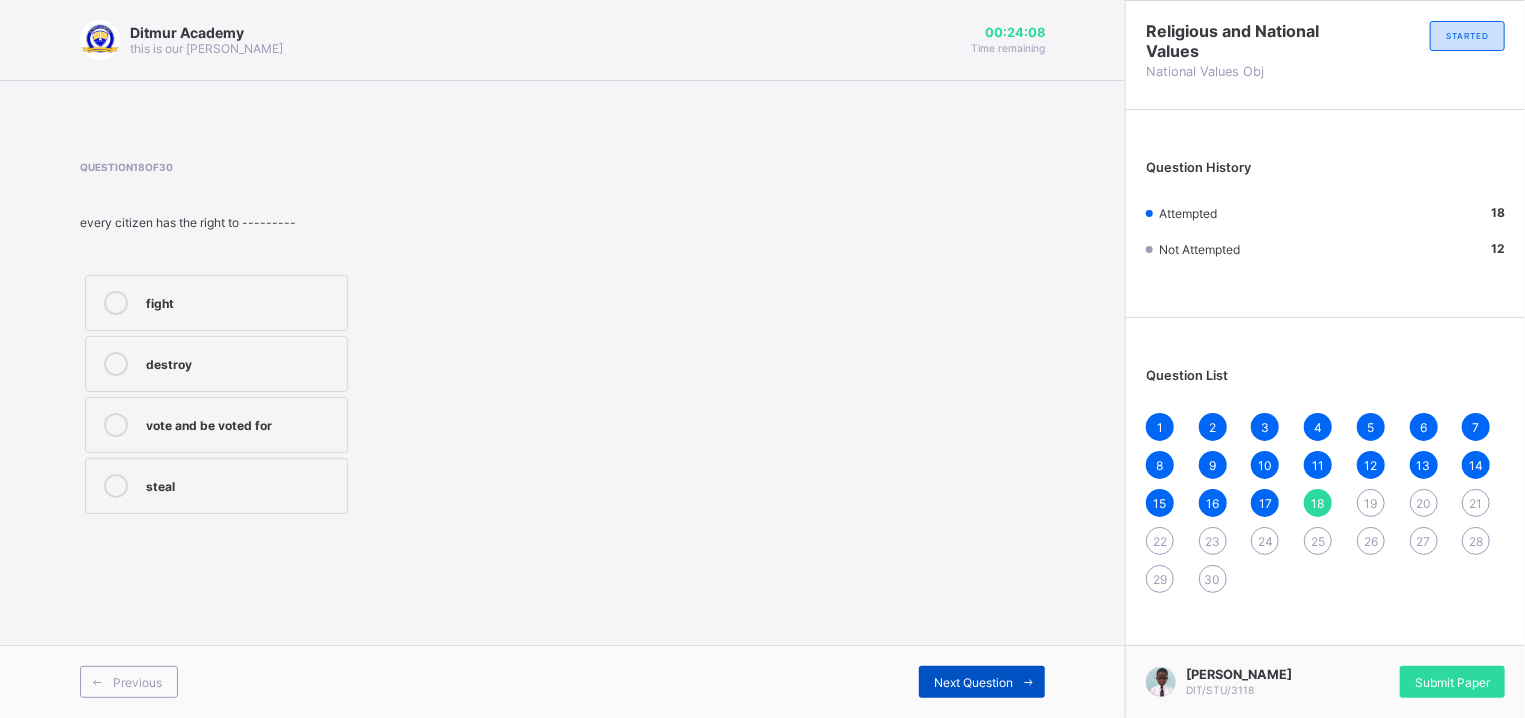 drag, startPoint x: 994, startPoint y: 658, endPoint x: 989, endPoint y: 674, distance: 16.763054 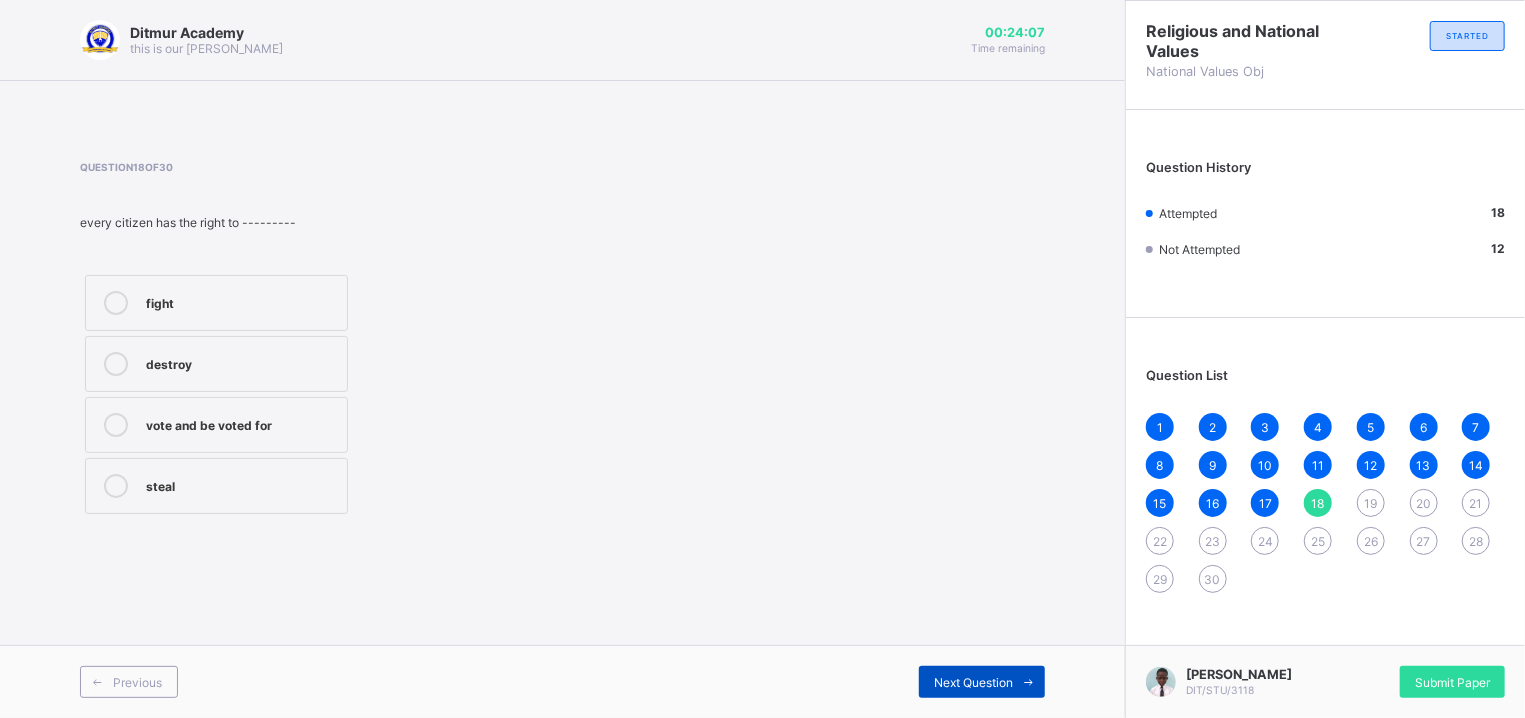 click on "Next Question" at bounding box center (973, 682) 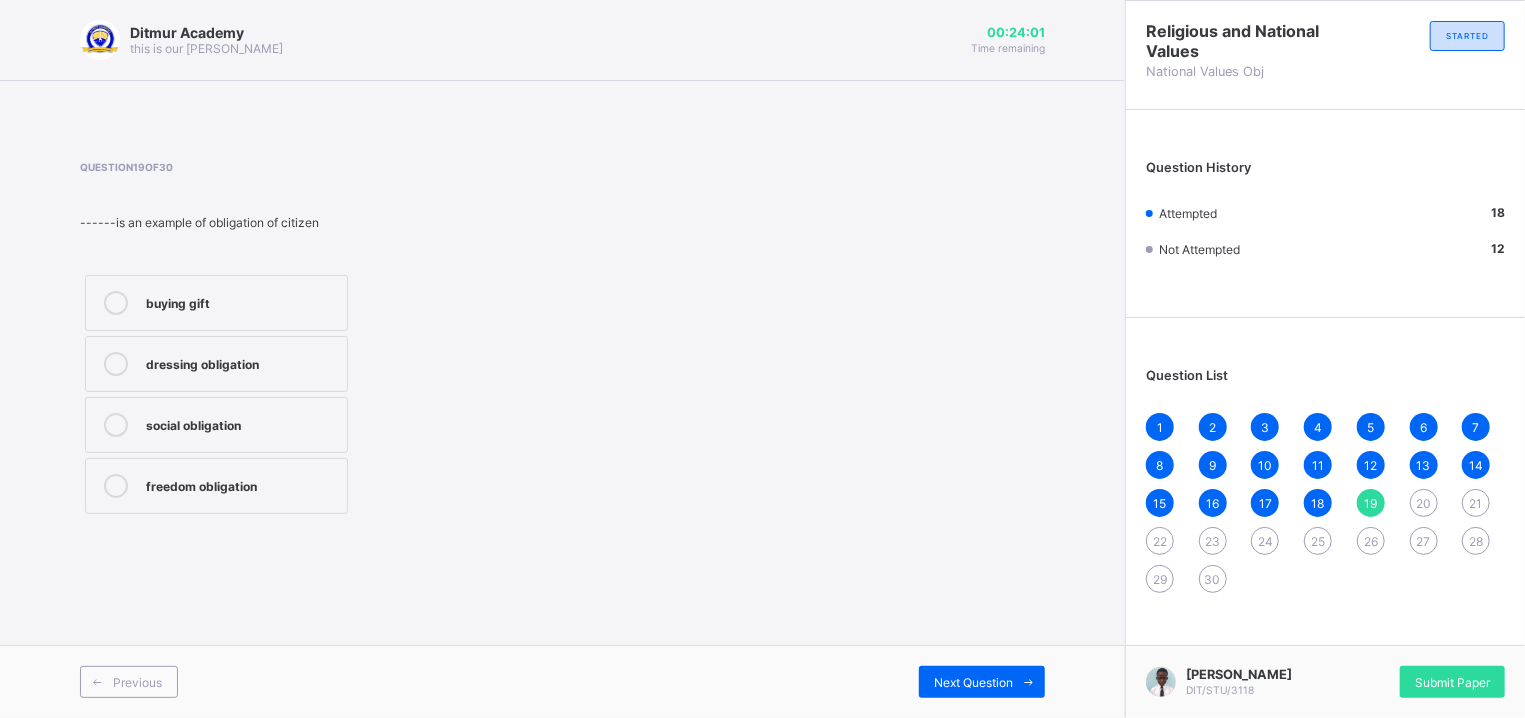 click on "social obligation" at bounding box center [241, 423] 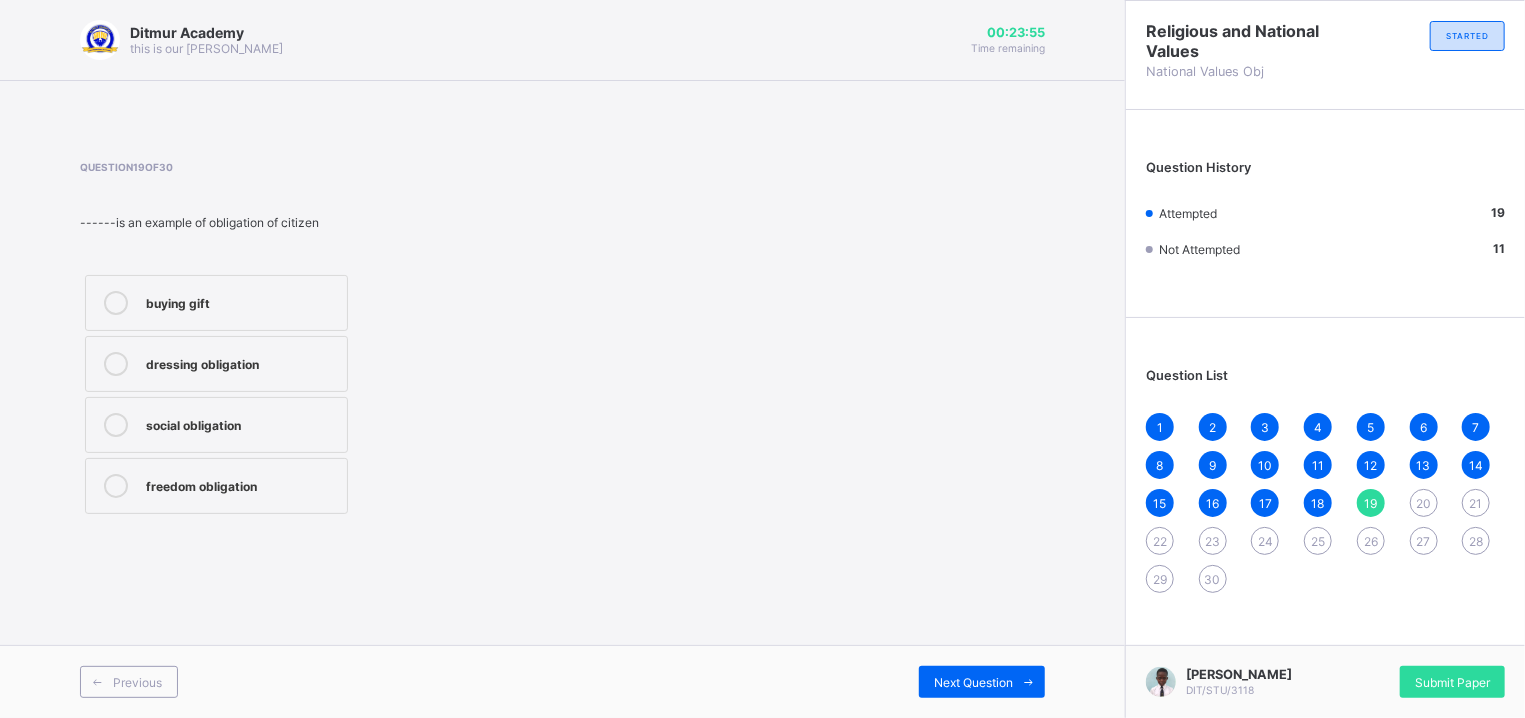 click on "freedom obligation" at bounding box center (241, 484) 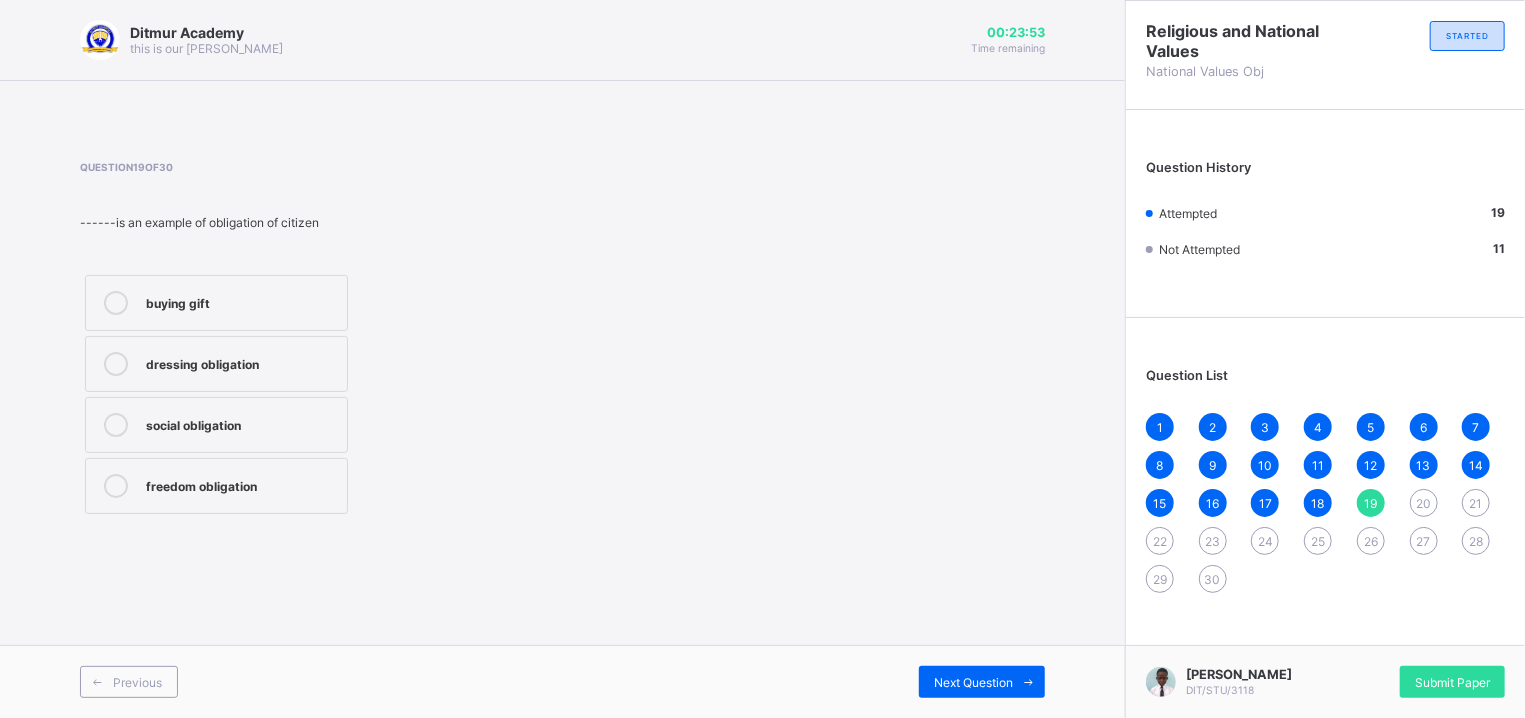 click on "social obligation" at bounding box center [216, 425] 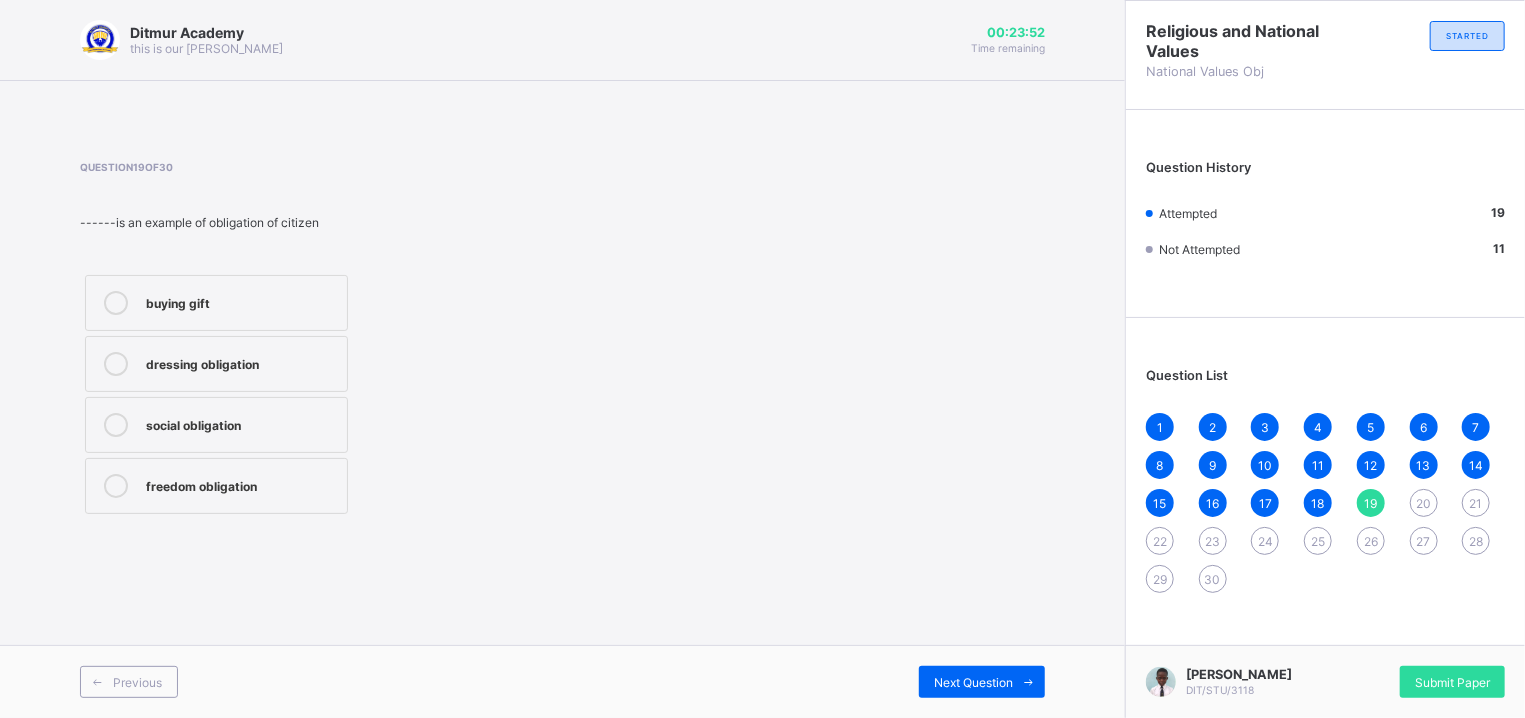click on "buying gift dressing obligation social obligation freedom obligation" at bounding box center [216, 394] 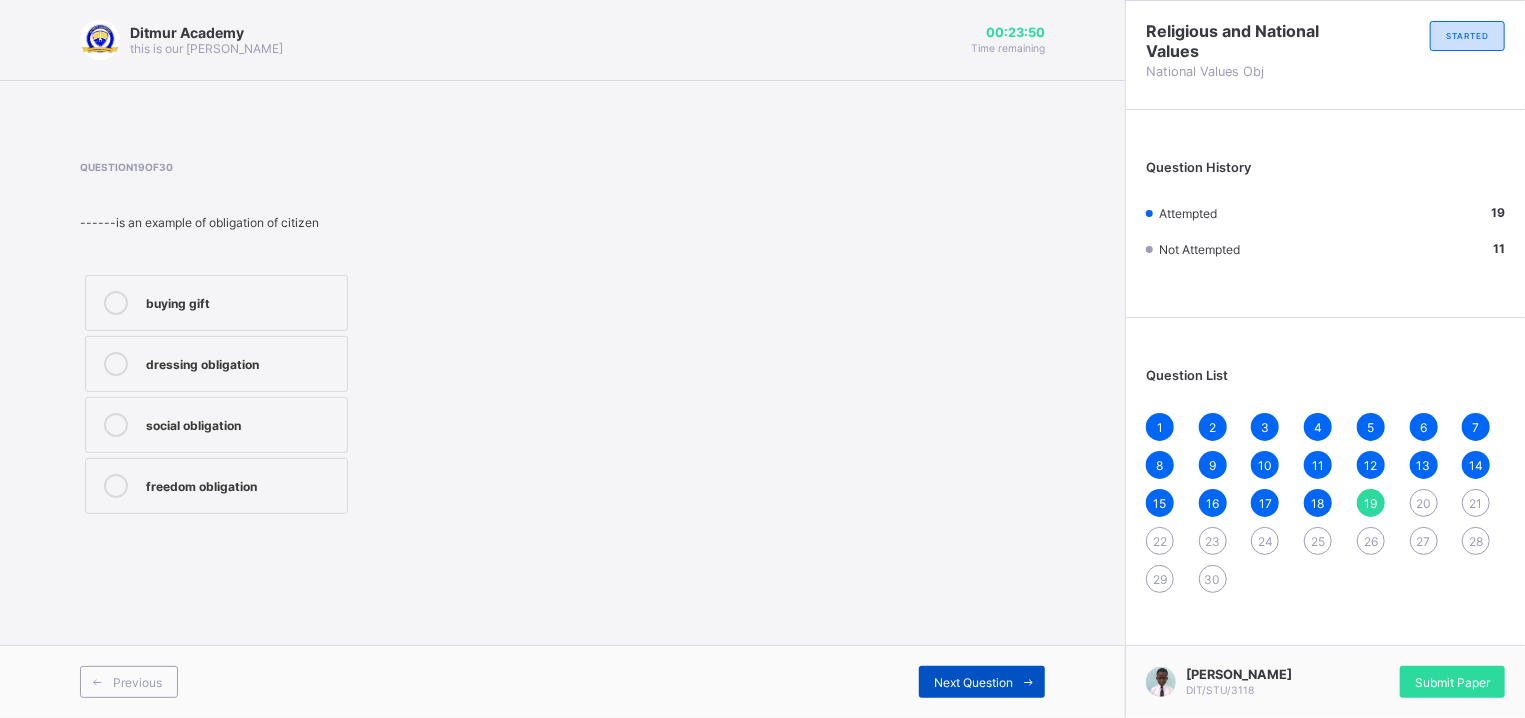 click on "Next Question" at bounding box center [982, 682] 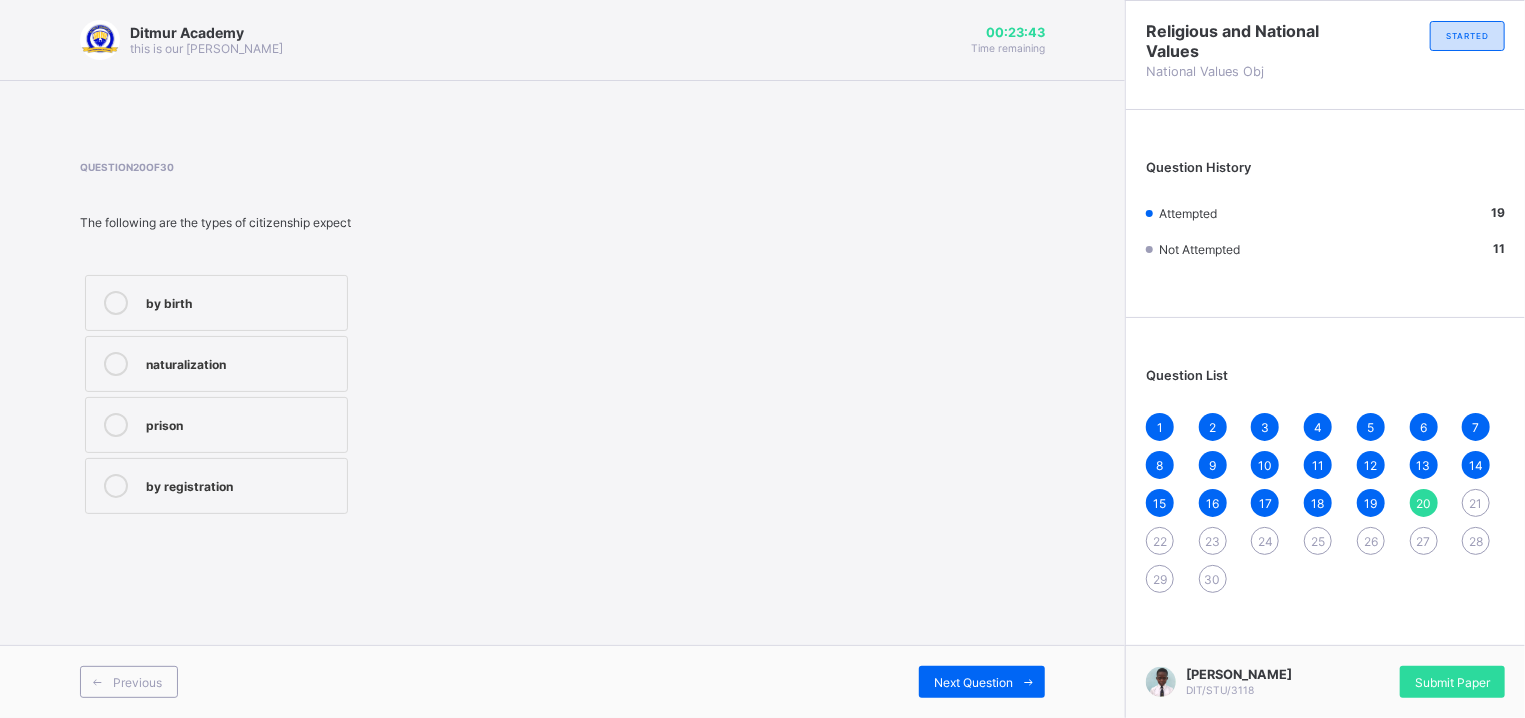 click on "prison" at bounding box center (216, 425) 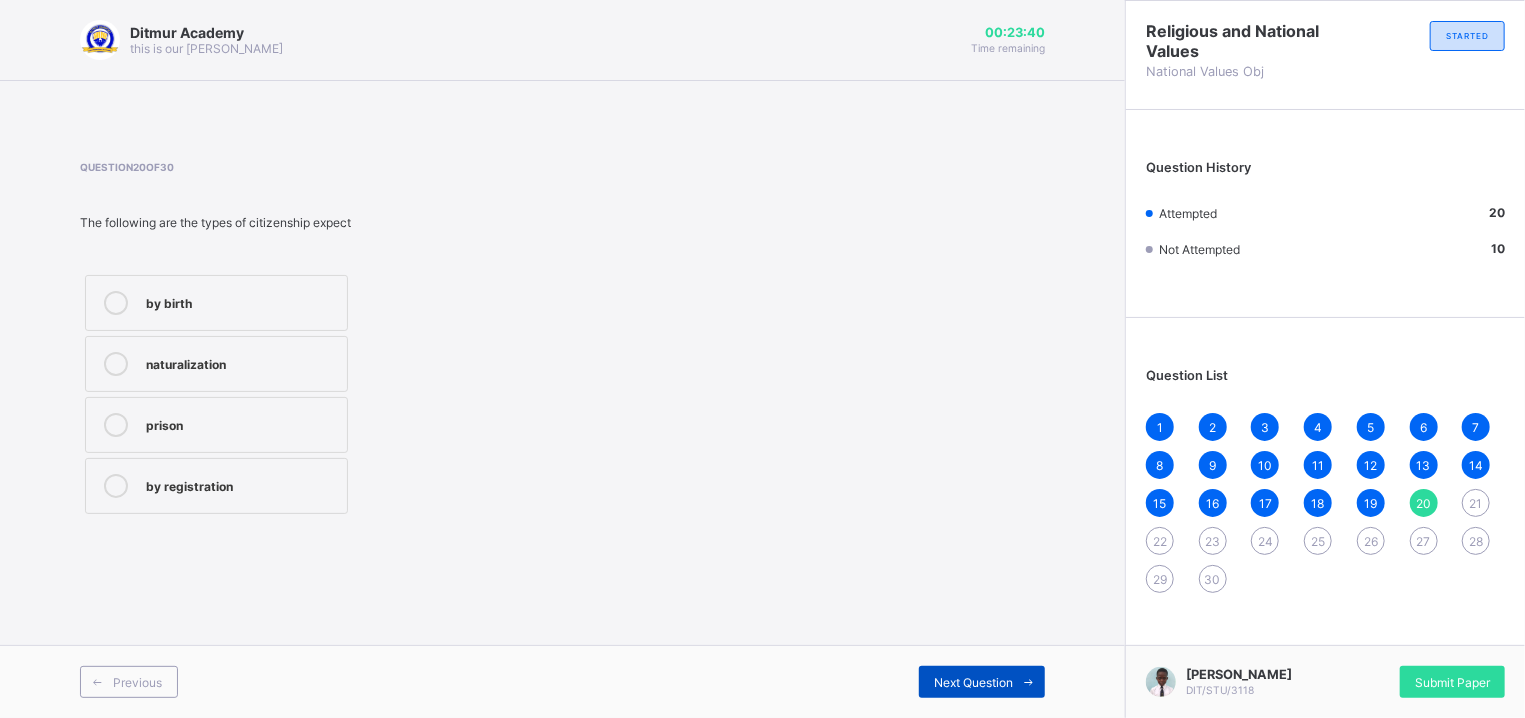 click on "Next Question" at bounding box center (973, 682) 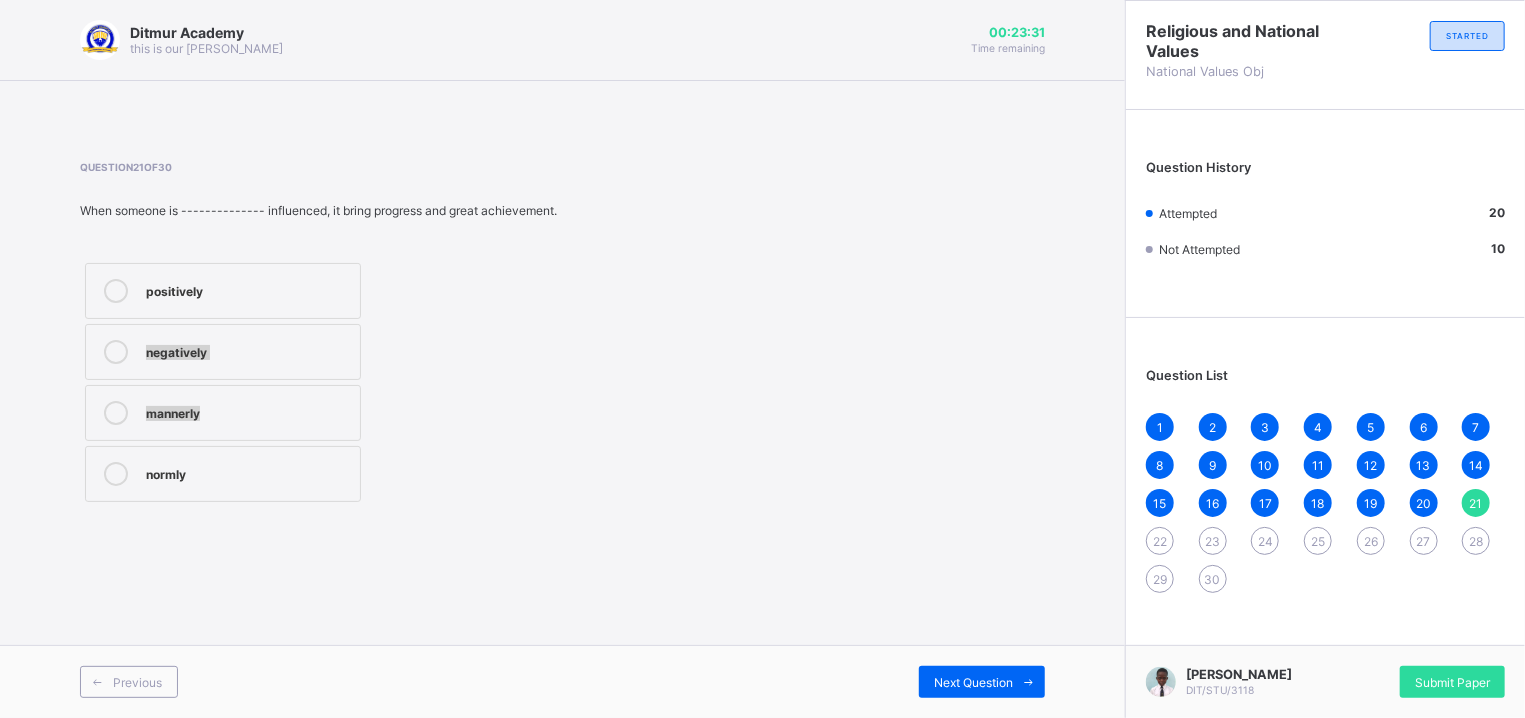 drag, startPoint x: 222, startPoint y: 298, endPoint x: 720, endPoint y: 459, distance: 523.3784 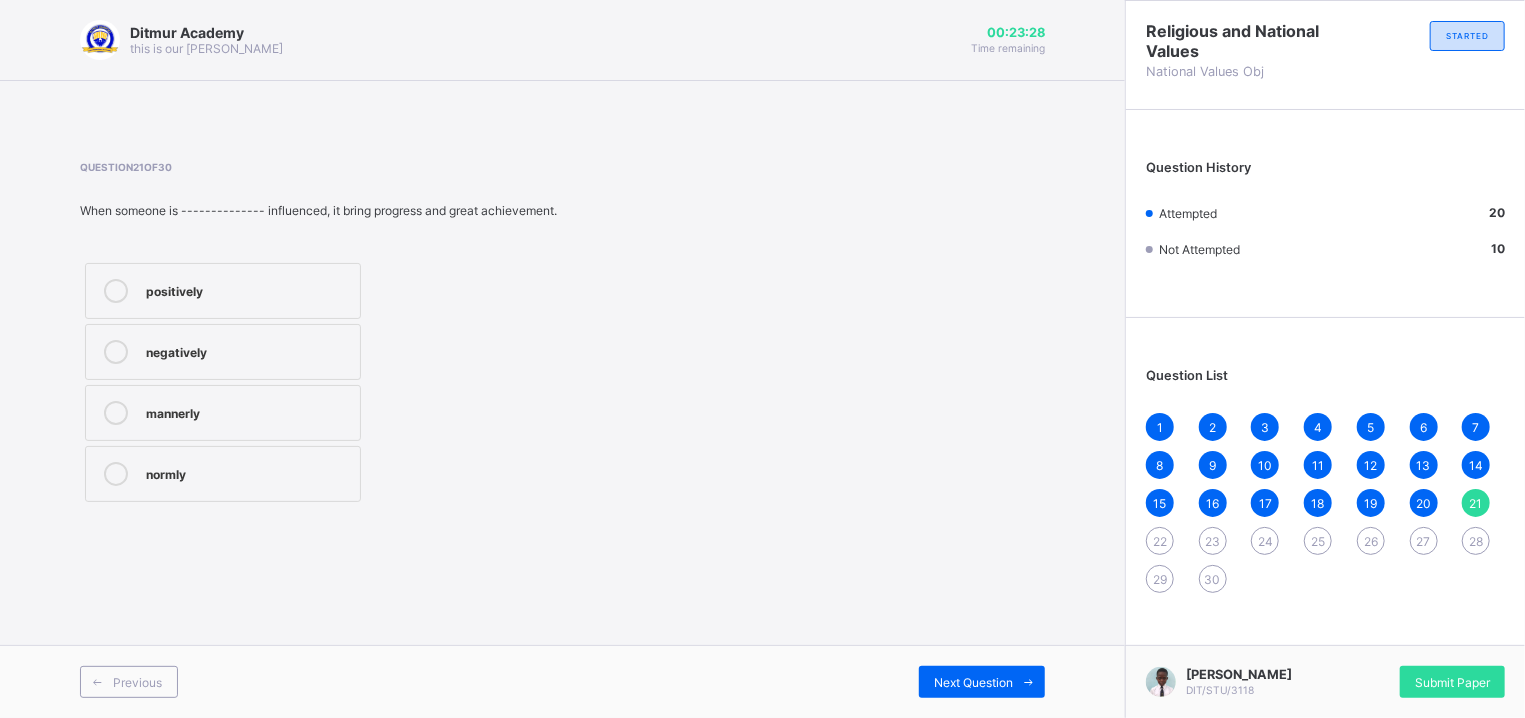 click on "positively" at bounding box center [248, 289] 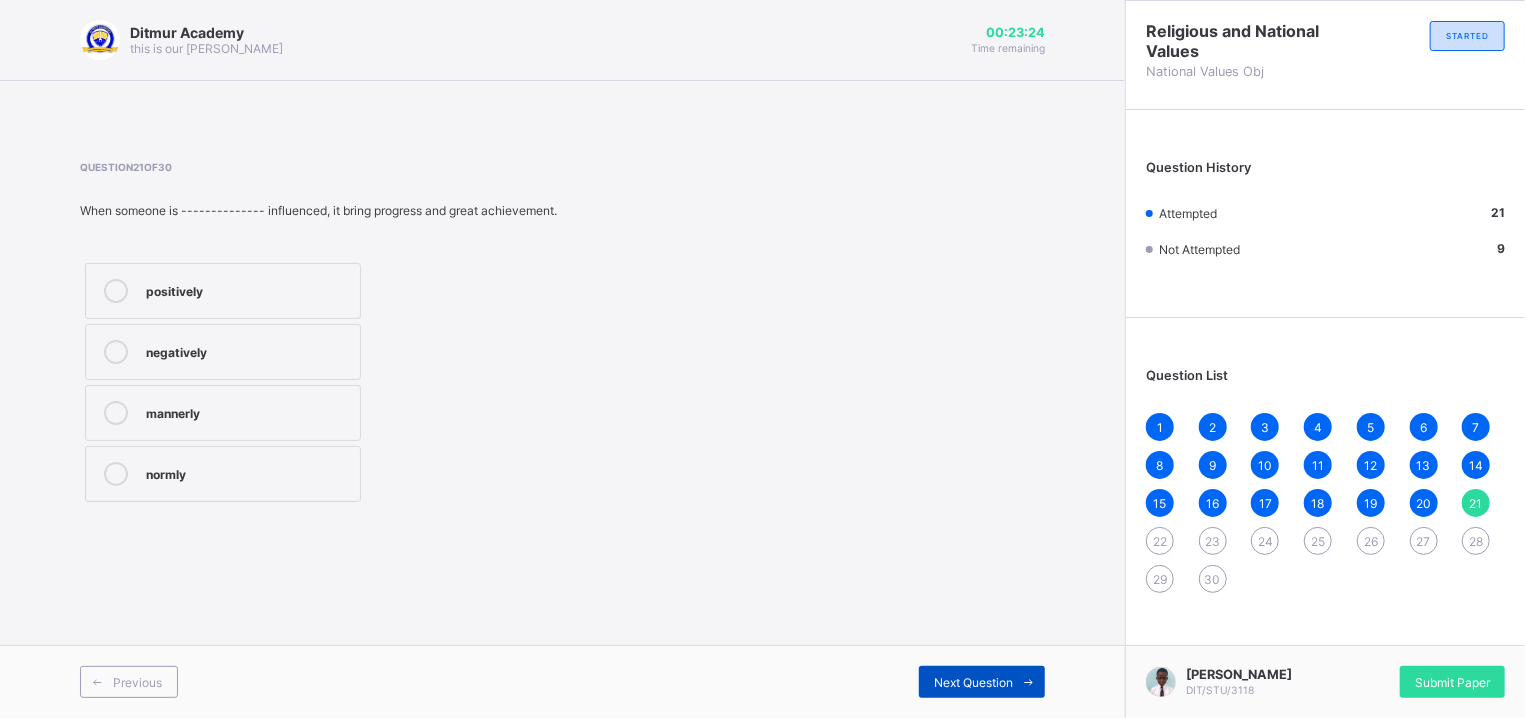 click on "Next Question" at bounding box center [973, 682] 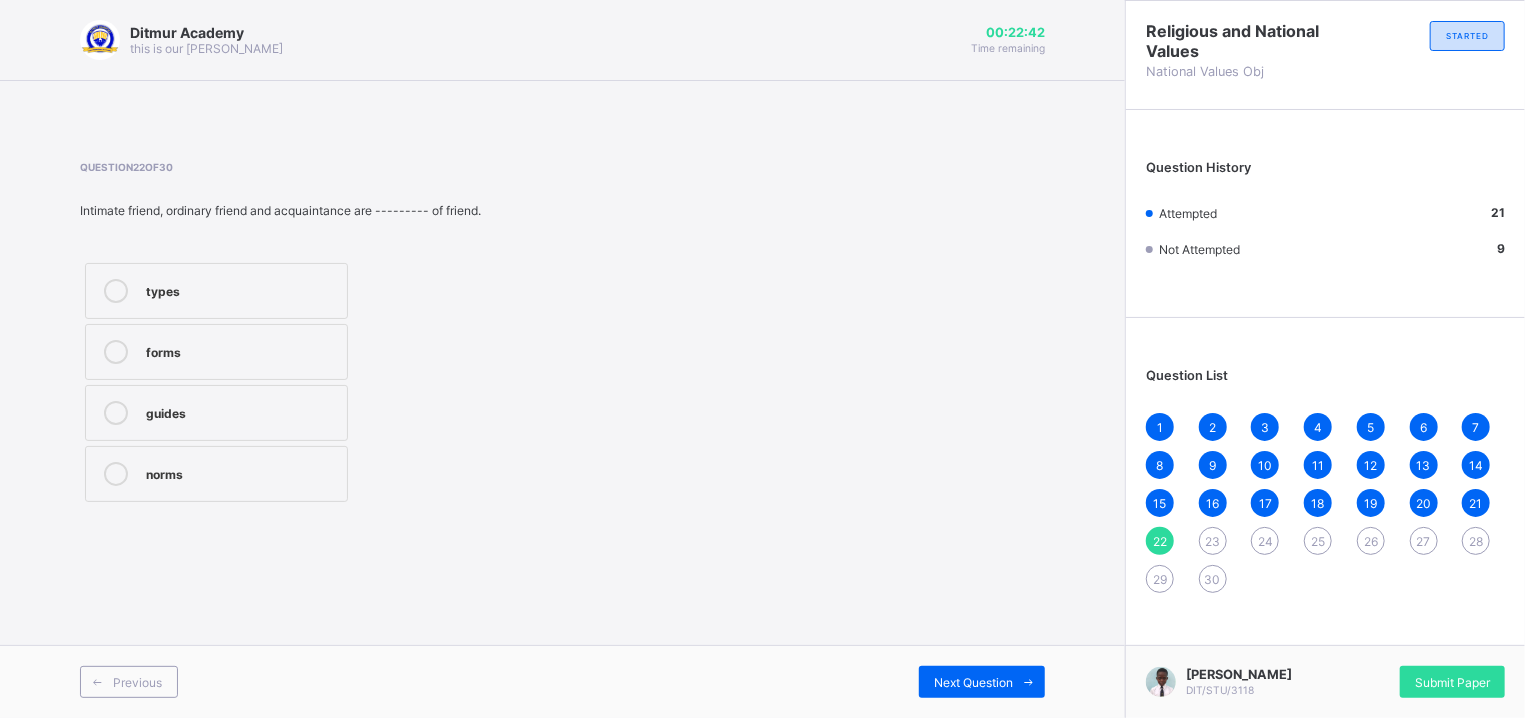 click on "forms" at bounding box center [241, 350] 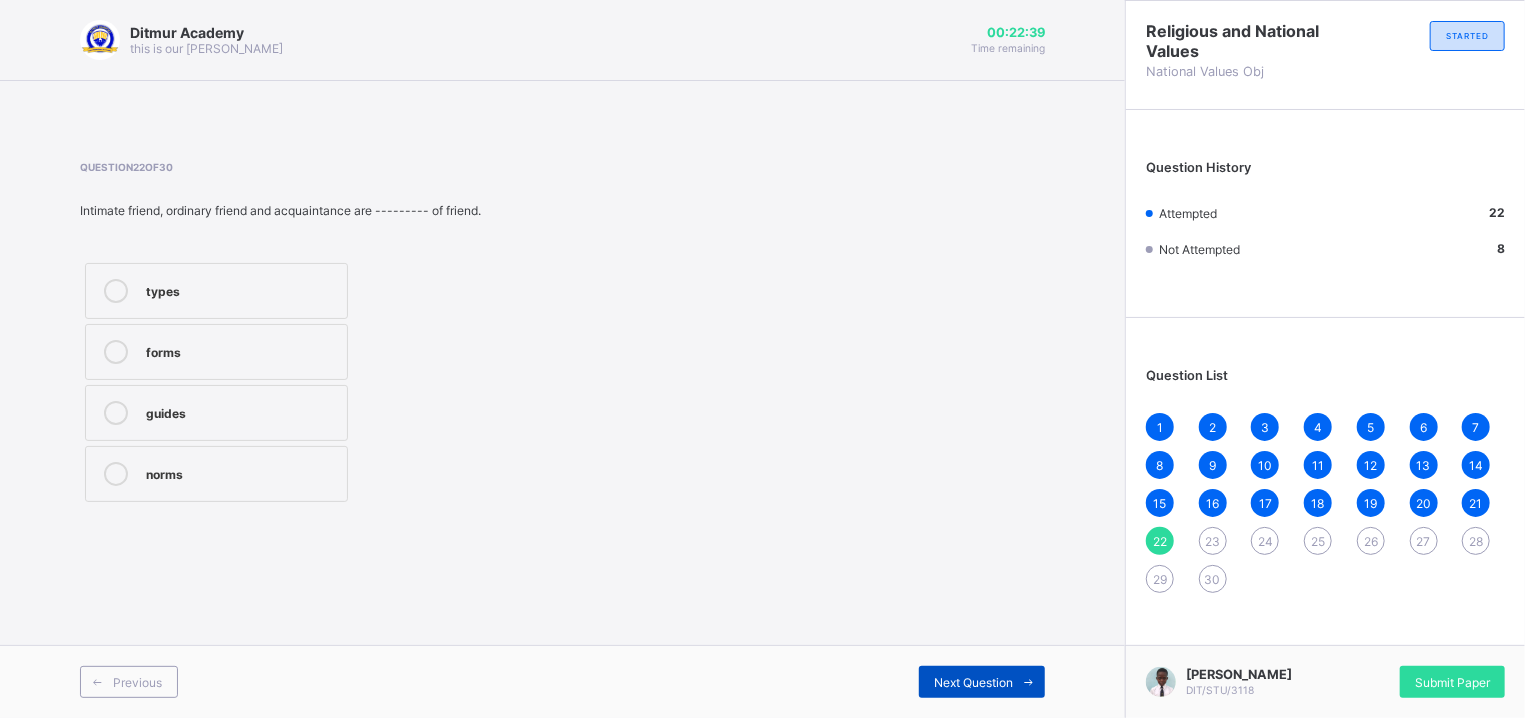 click on "Next Question" at bounding box center [973, 682] 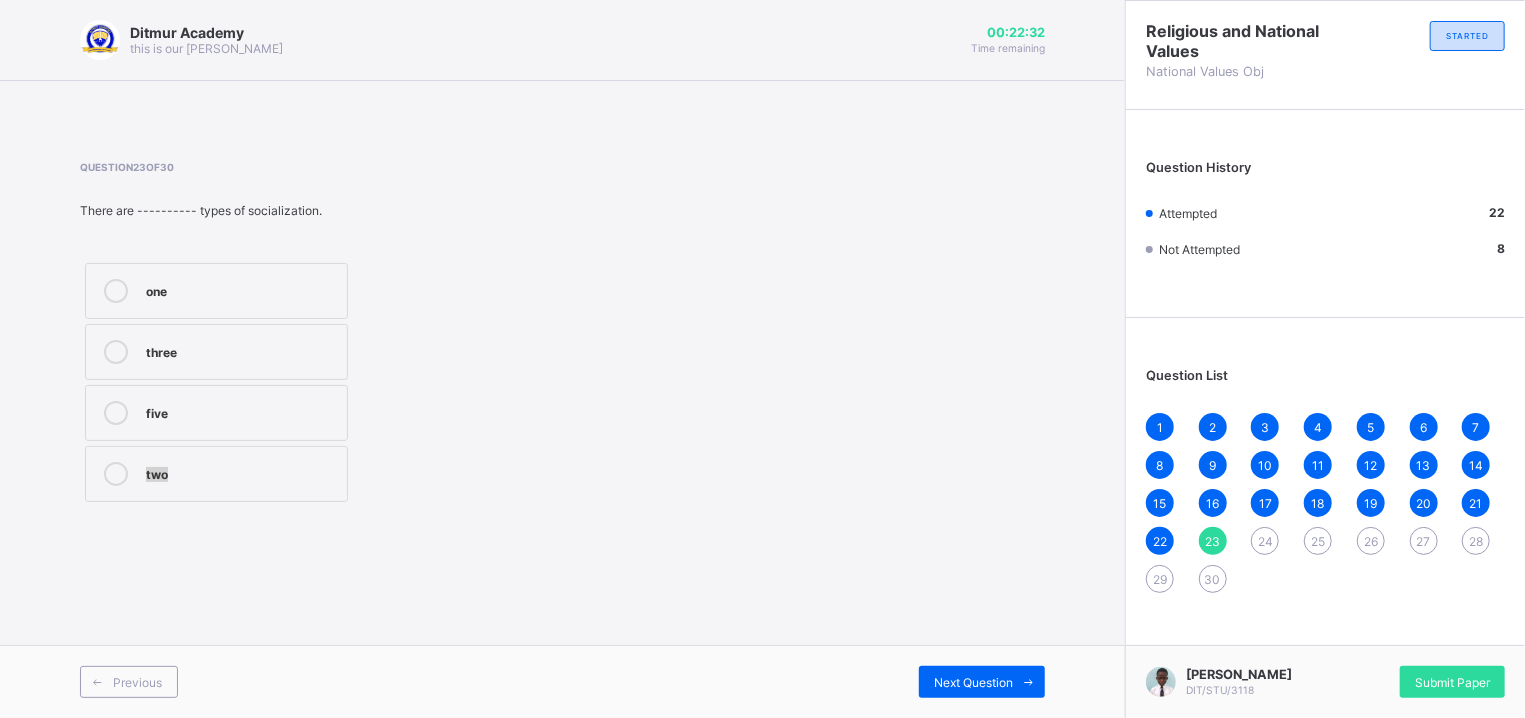 drag, startPoint x: 210, startPoint y: 406, endPoint x: 654, endPoint y: 645, distance: 504.23904 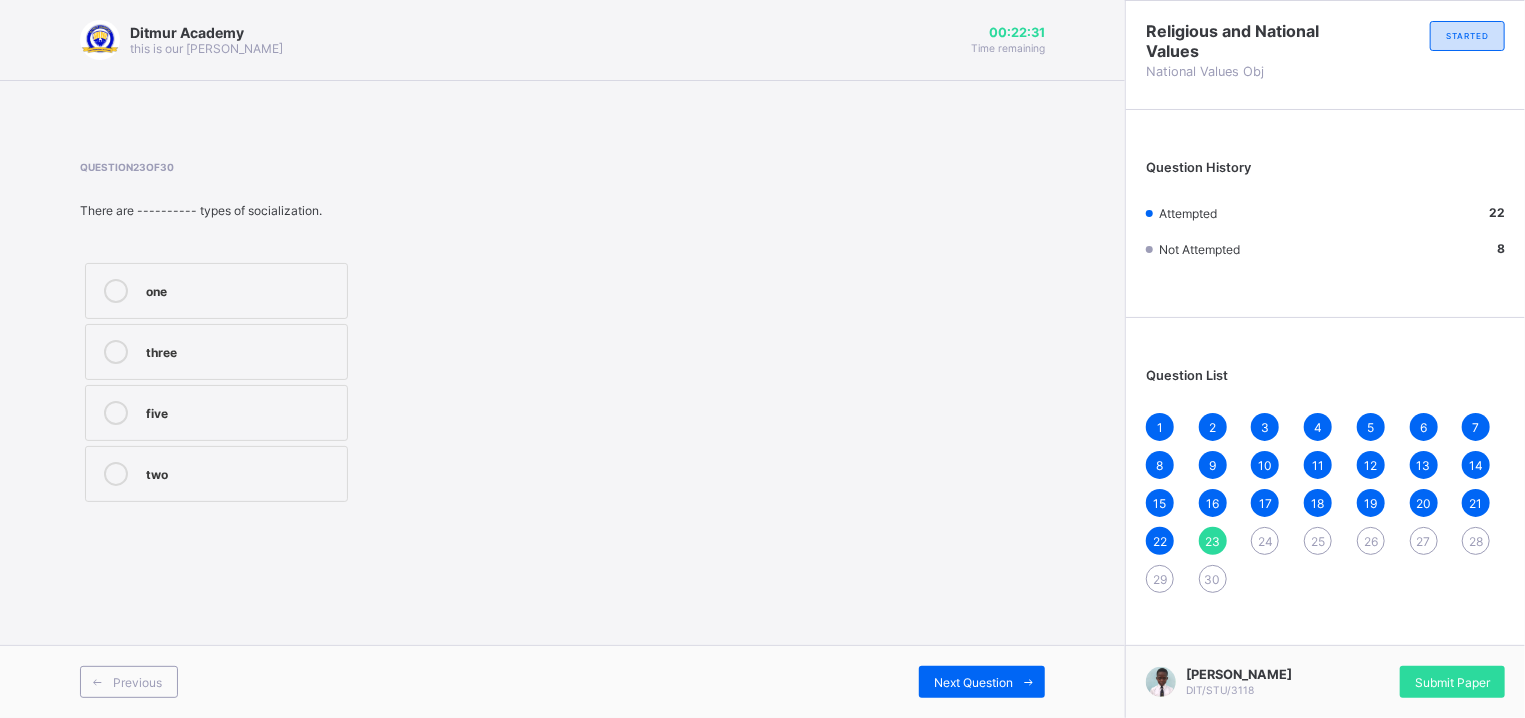 click on "five" at bounding box center [241, 411] 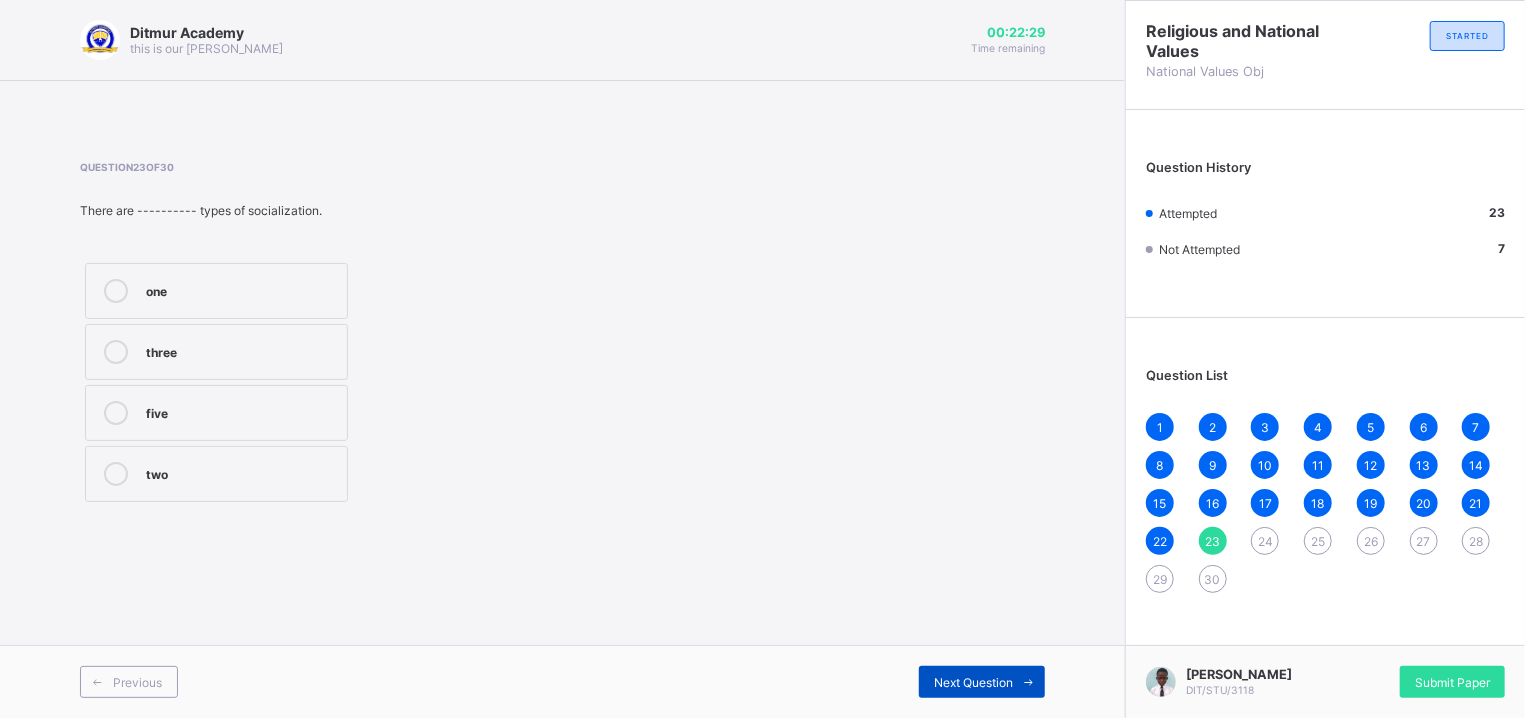 click on "Next Question" at bounding box center (982, 682) 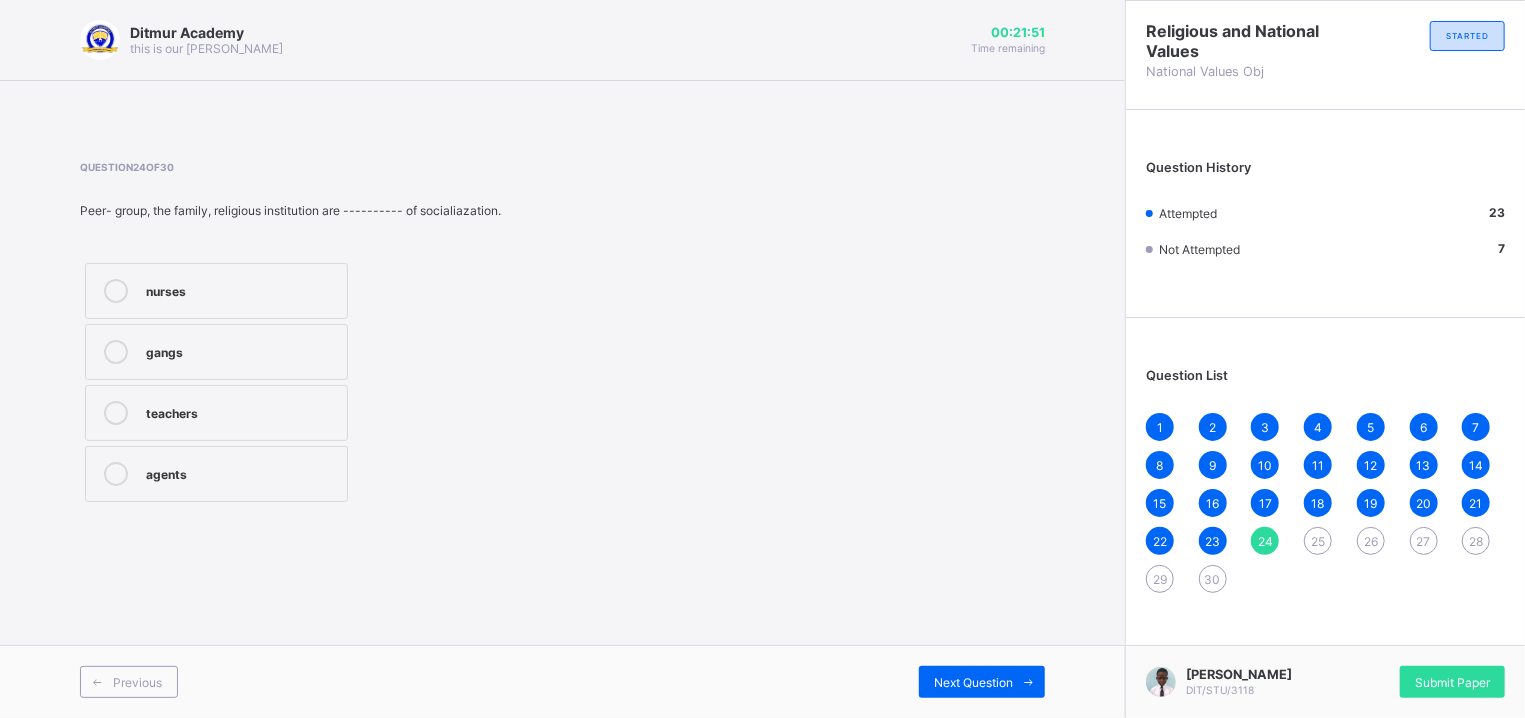 click on "agents" at bounding box center [216, 474] 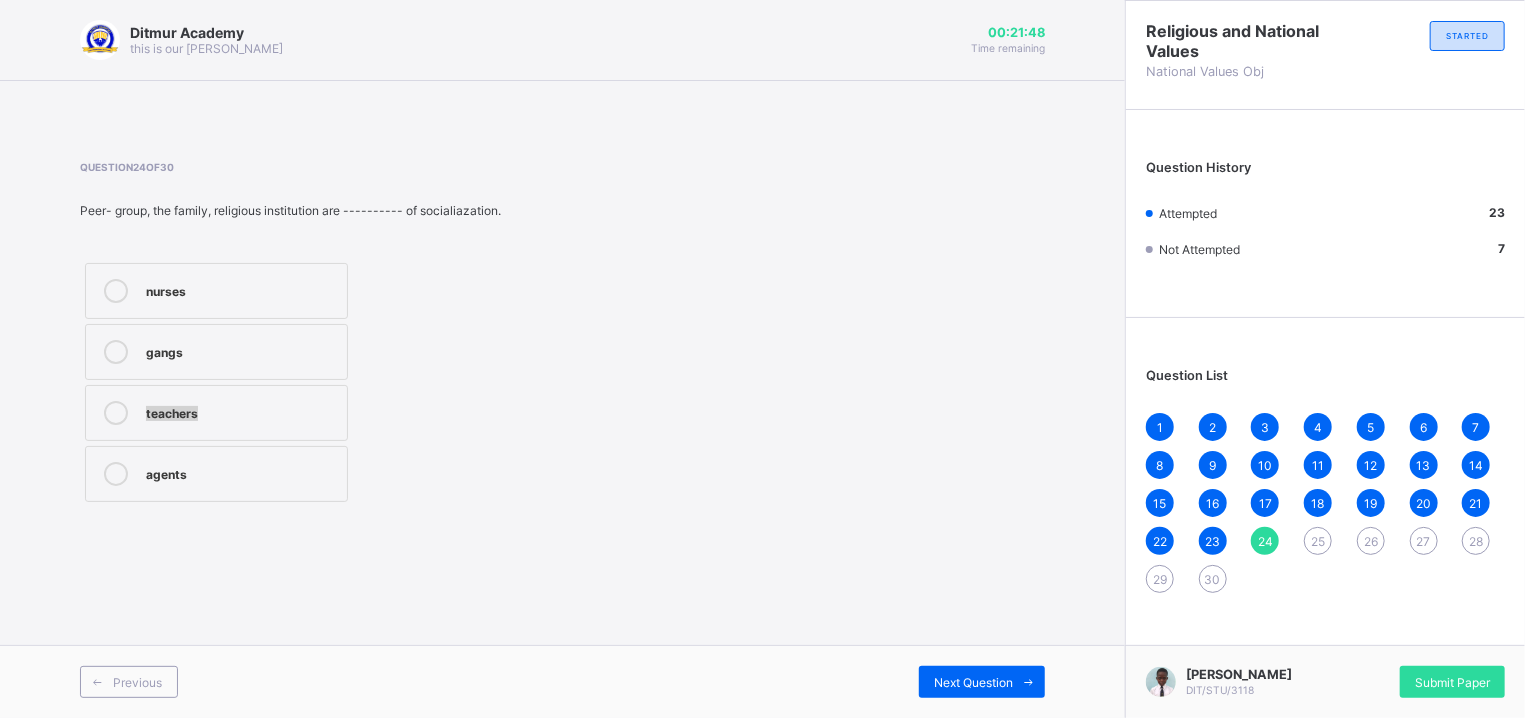 drag, startPoint x: 252, startPoint y: 352, endPoint x: 209, endPoint y: 436, distance: 94.36631 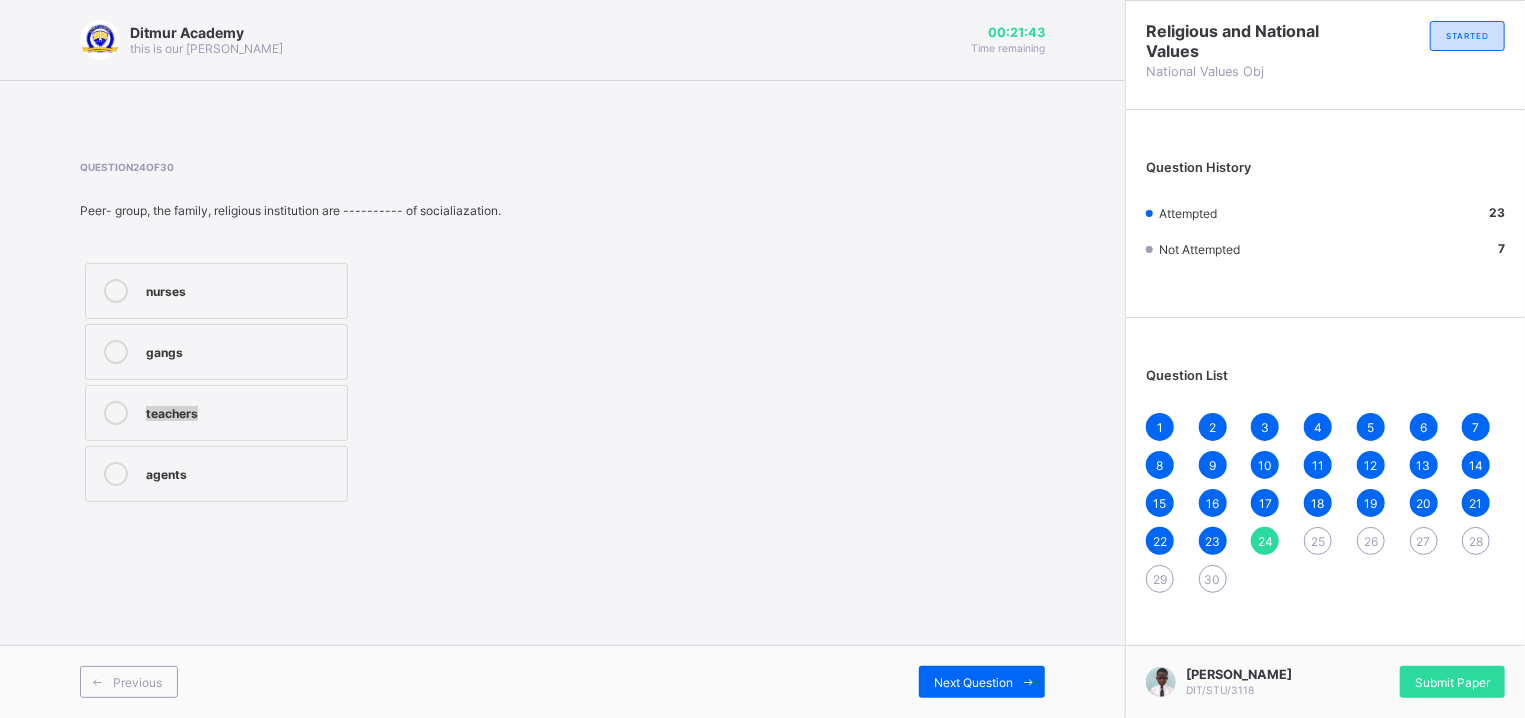 click on "Religious and National Values National Values Obj STARTED Question History Attempted   23 Not Attempted 7 Question List 1 2 3 4 5 6 7 8 9 10 11 12 13 14 15 16 17 18 19 20 21 22 23 24 25 26 27 28 29 30 [PERSON_NAME] DIT/STU/3118 Submit Paper" at bounding box center (1325, 359) 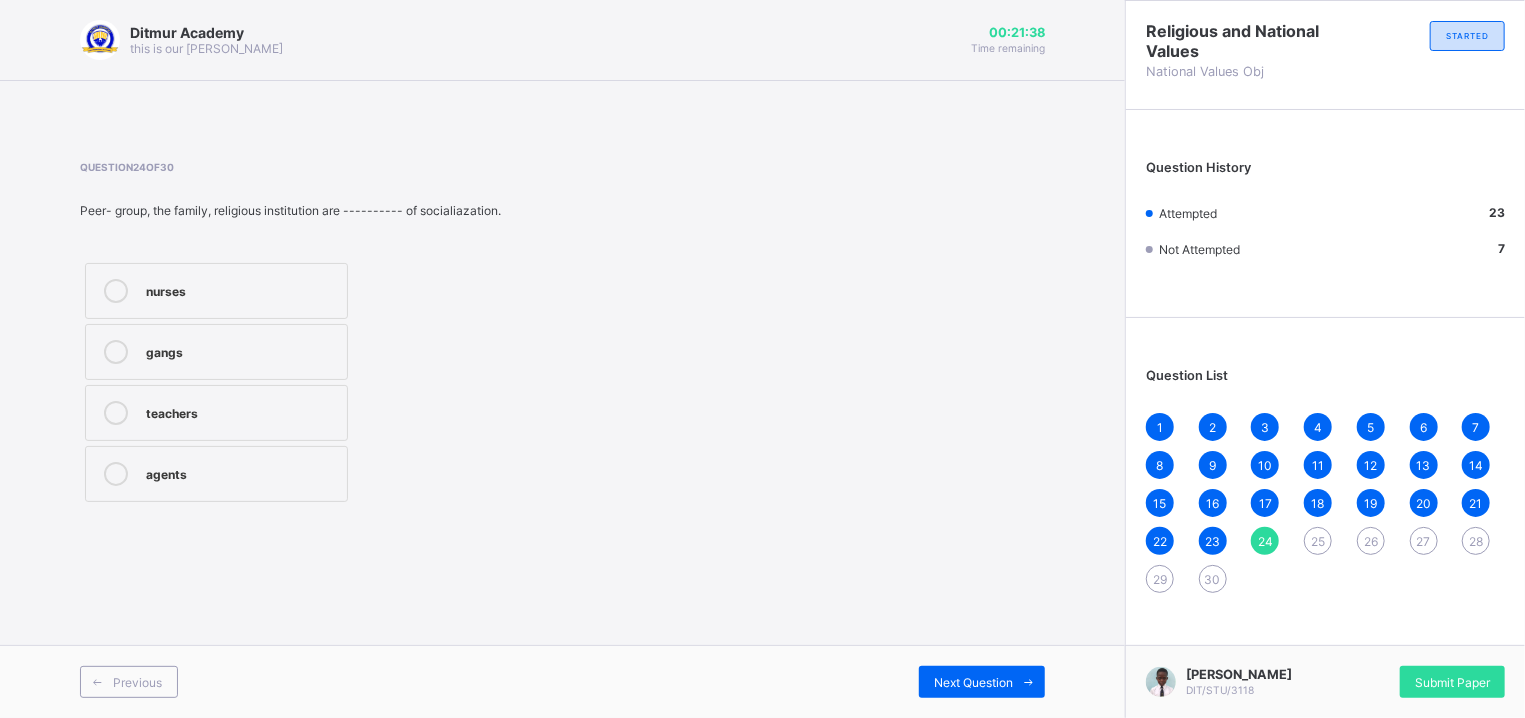 click on "1 2 3 4 5 6 7 8 9 10 11 12 13 14 15 16 17 18 19 20 21 22 23 24 25 26 27 28 29 30" at bounding box center [1325, 503] 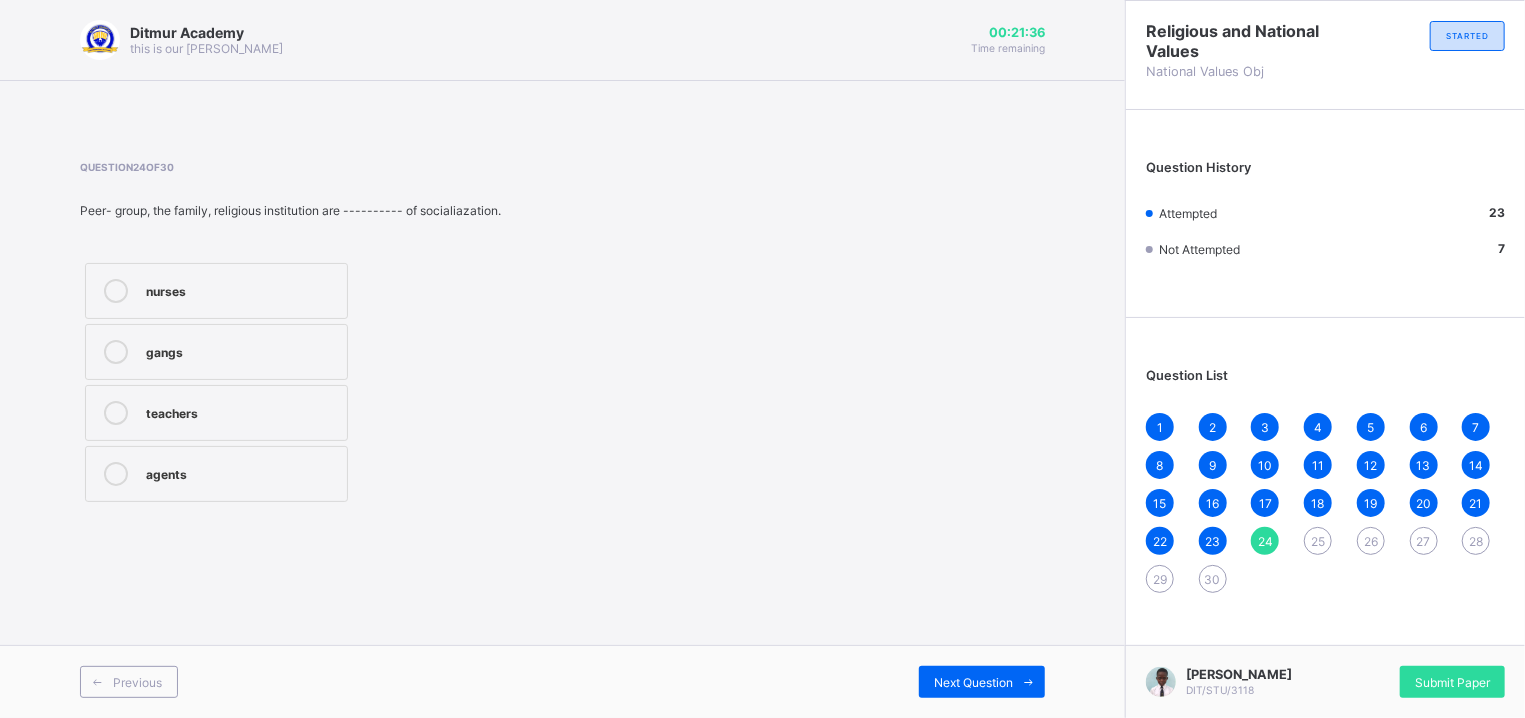 click on "1 2 3 4 5 6 7 8 9 10 11 12 13 14 15 16 17 18 19 20 21 22 23 24 25 26 27 28 29 30" at bounding box center [1325, 503] 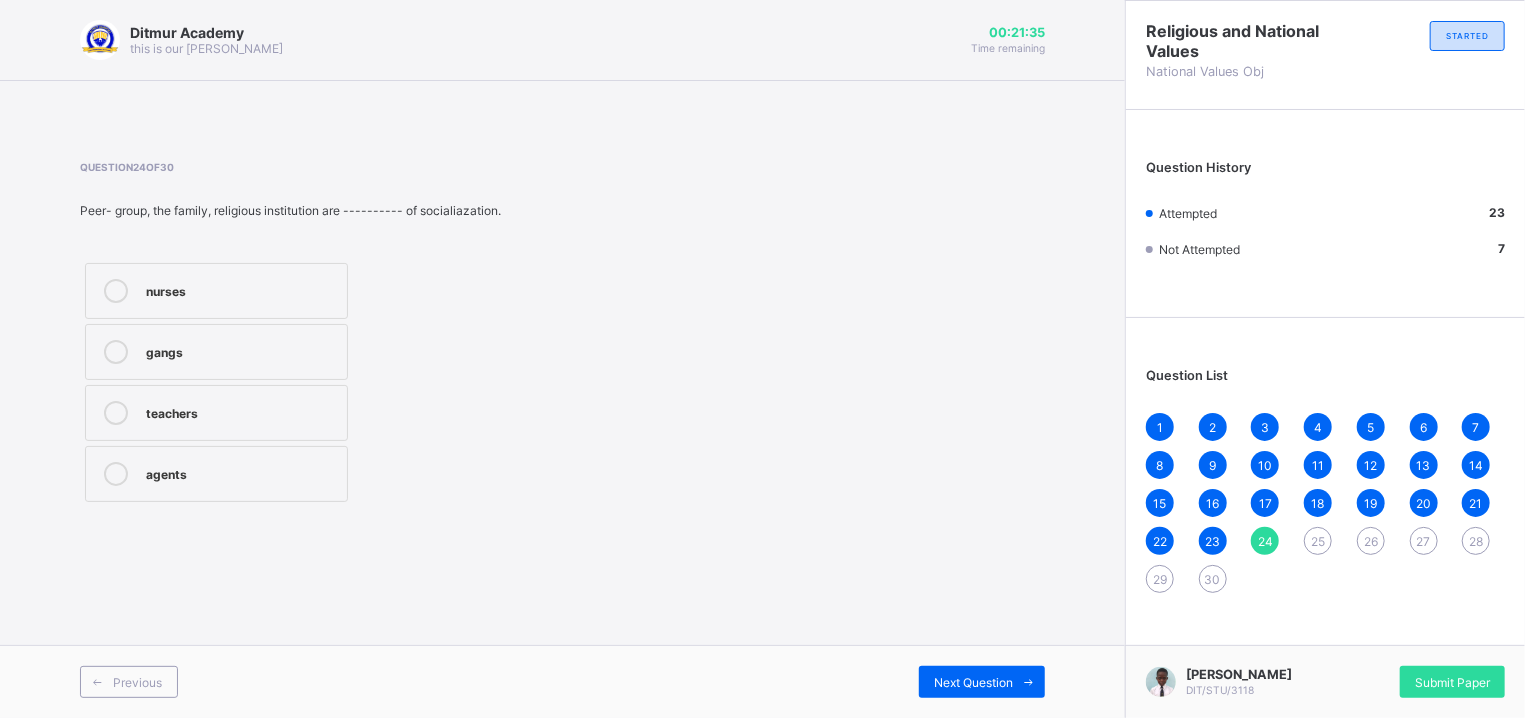 click on "29" at bounding box center [1160, 579] 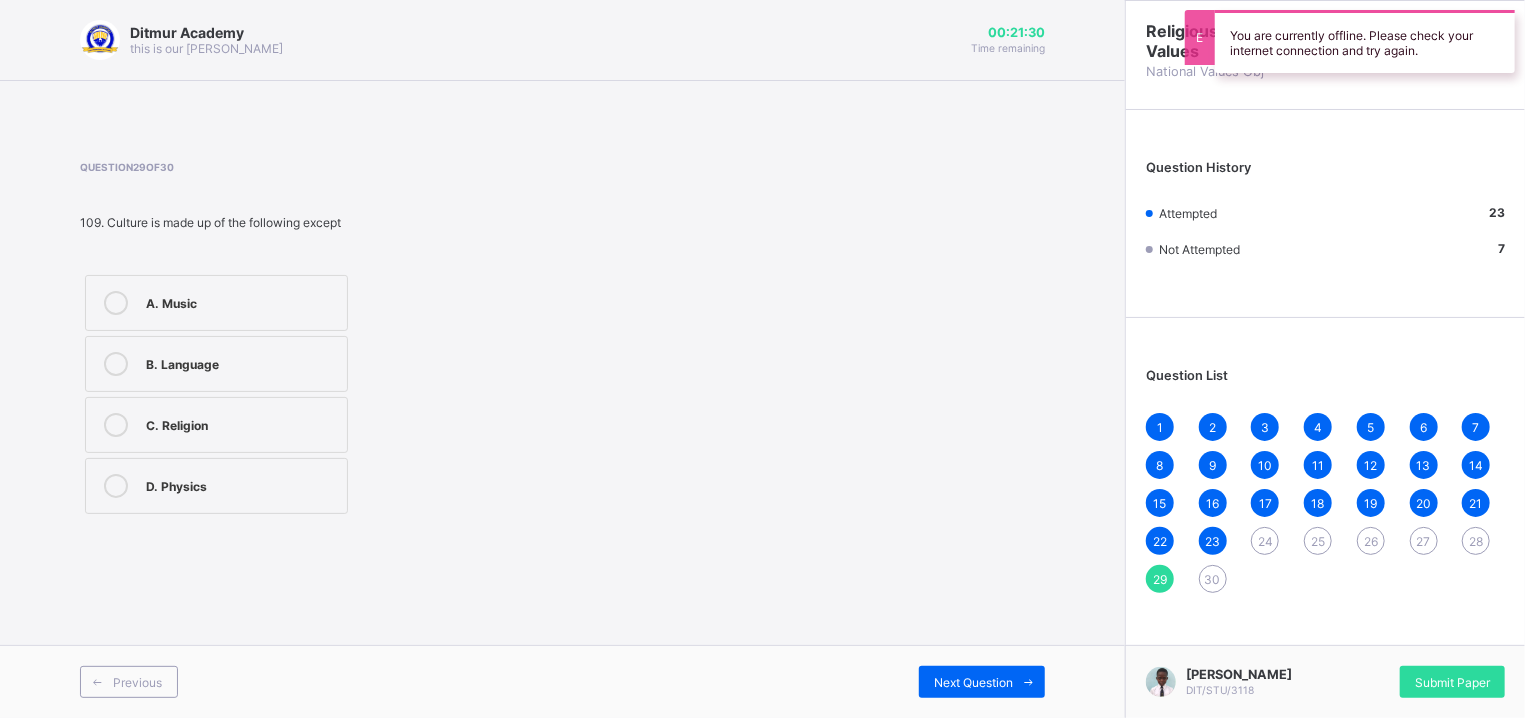 click on "30" at bounding box center (1213, 579) 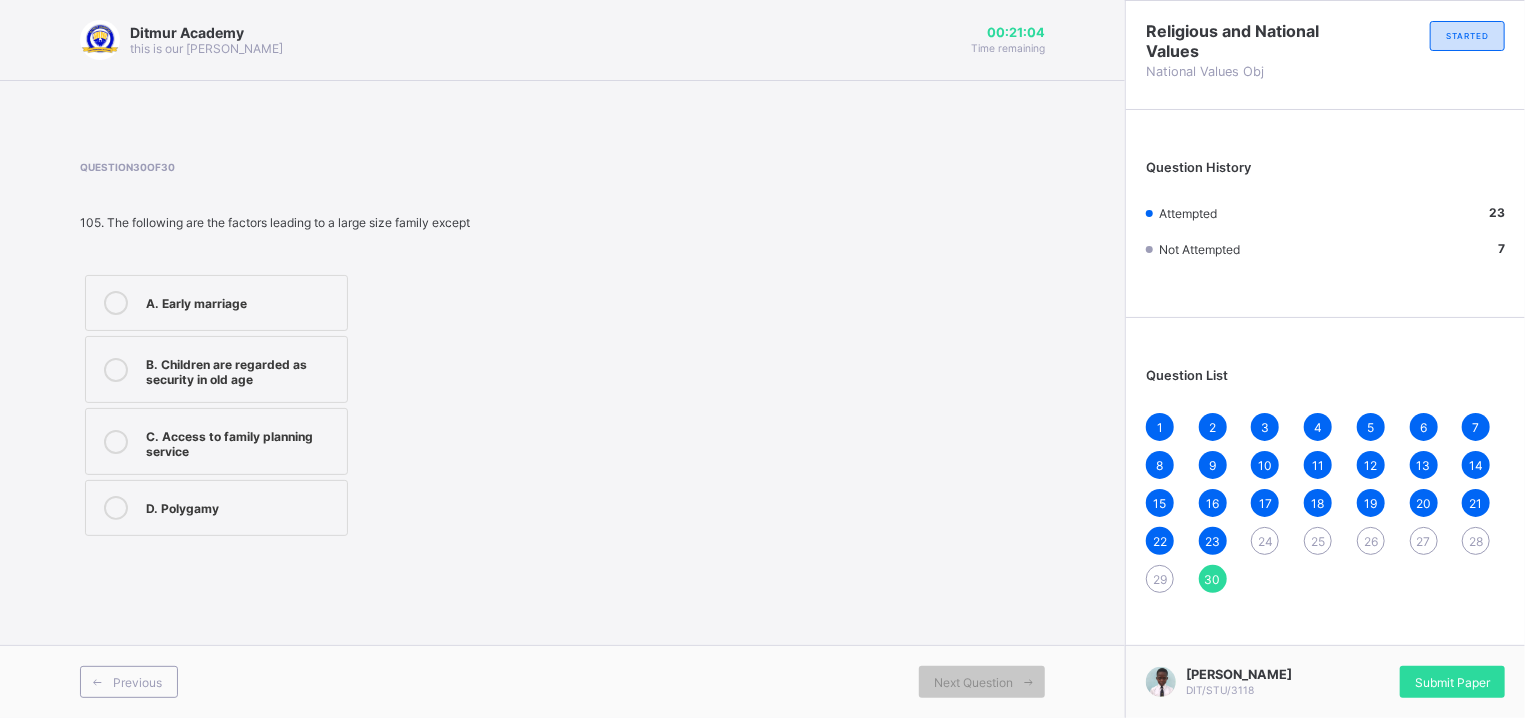 click on "D. Polygamy" at bounding box center [241, 506] 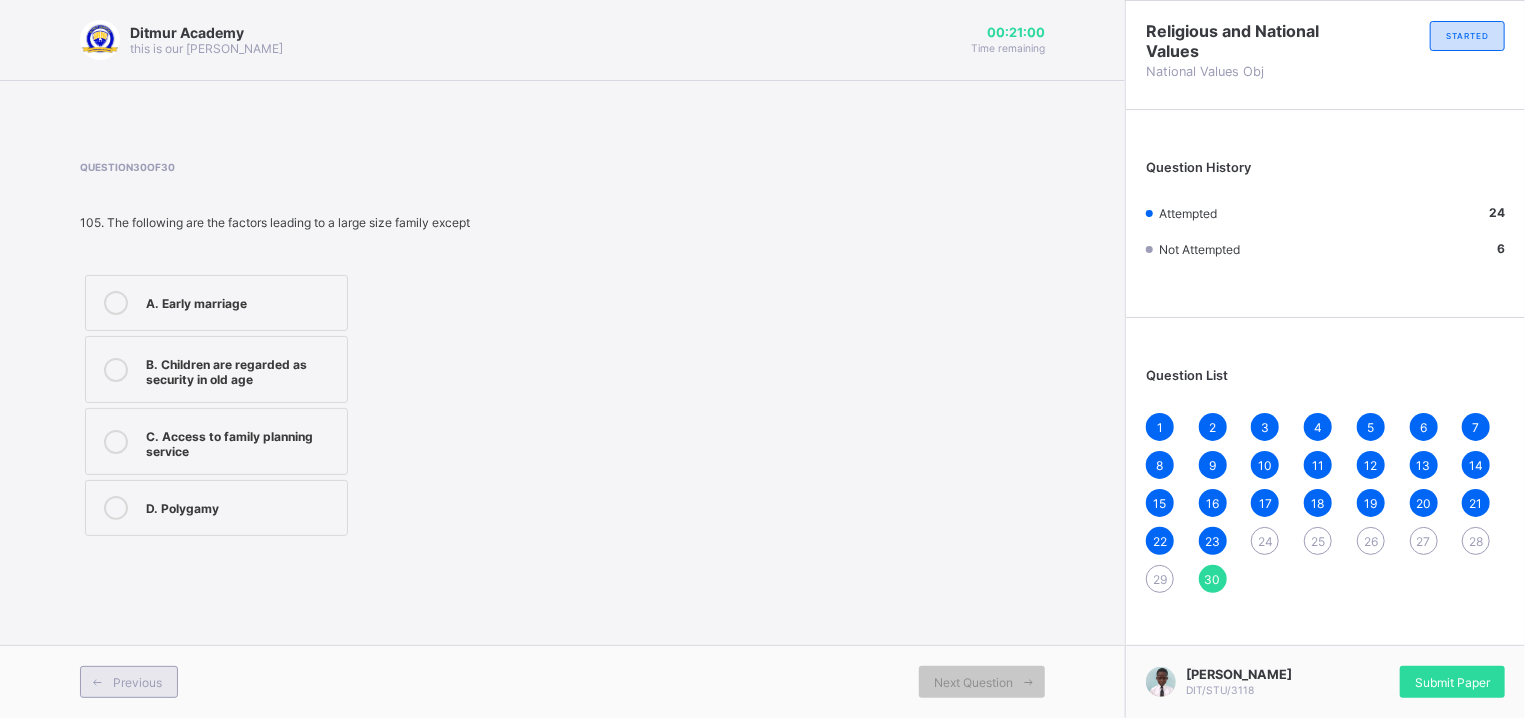 click on "Previous" at bounding box center (129, 682) 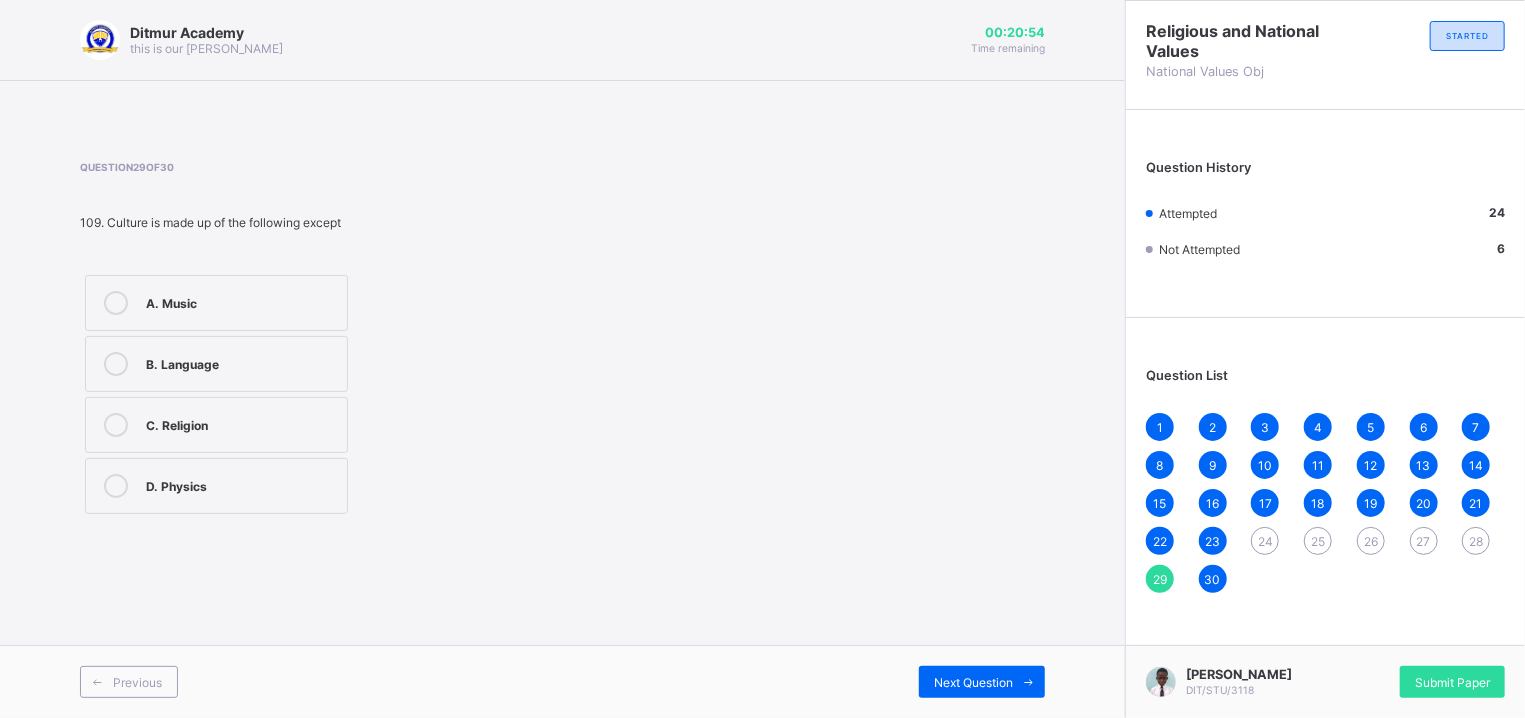 click on "D. Physics" at bounding box center [241, 484] 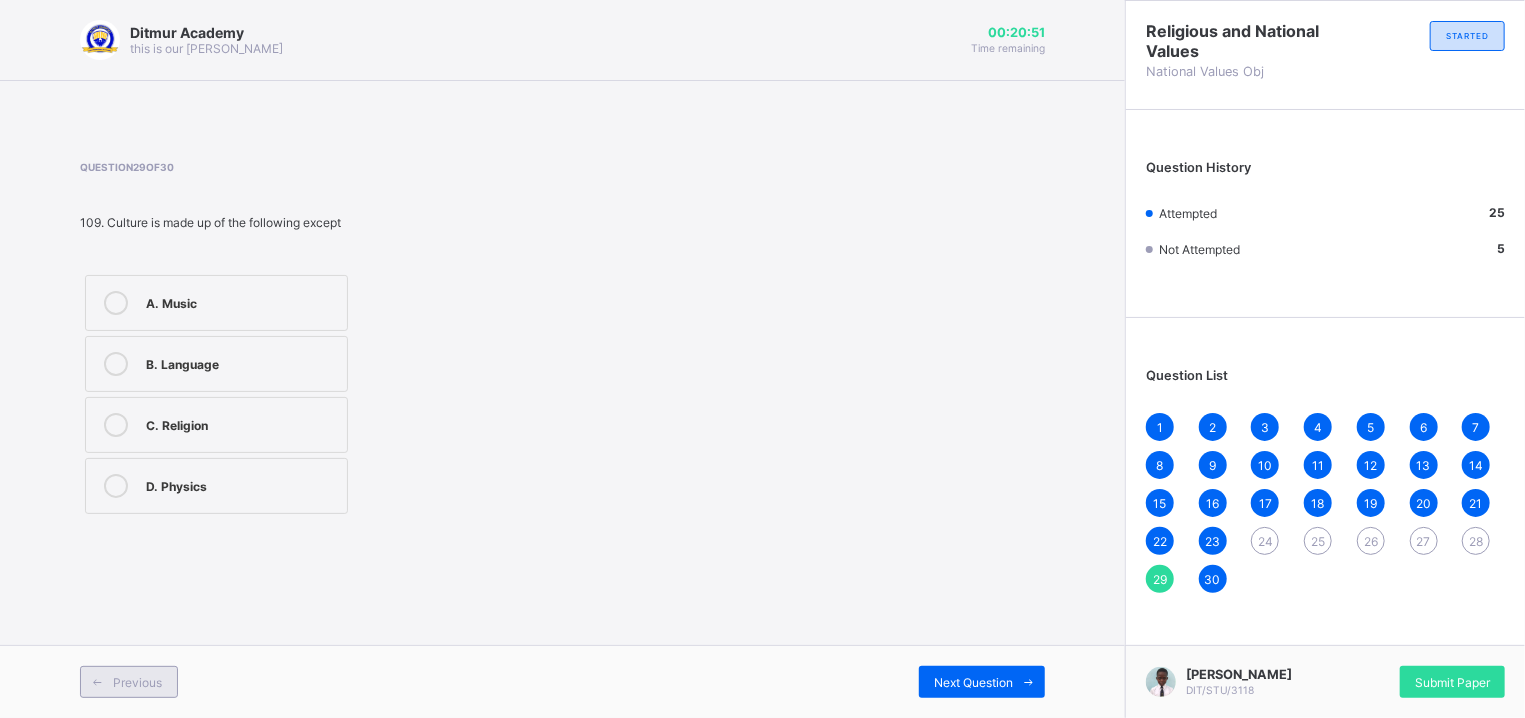 click on "Previous" at bounding box center [137, 682] 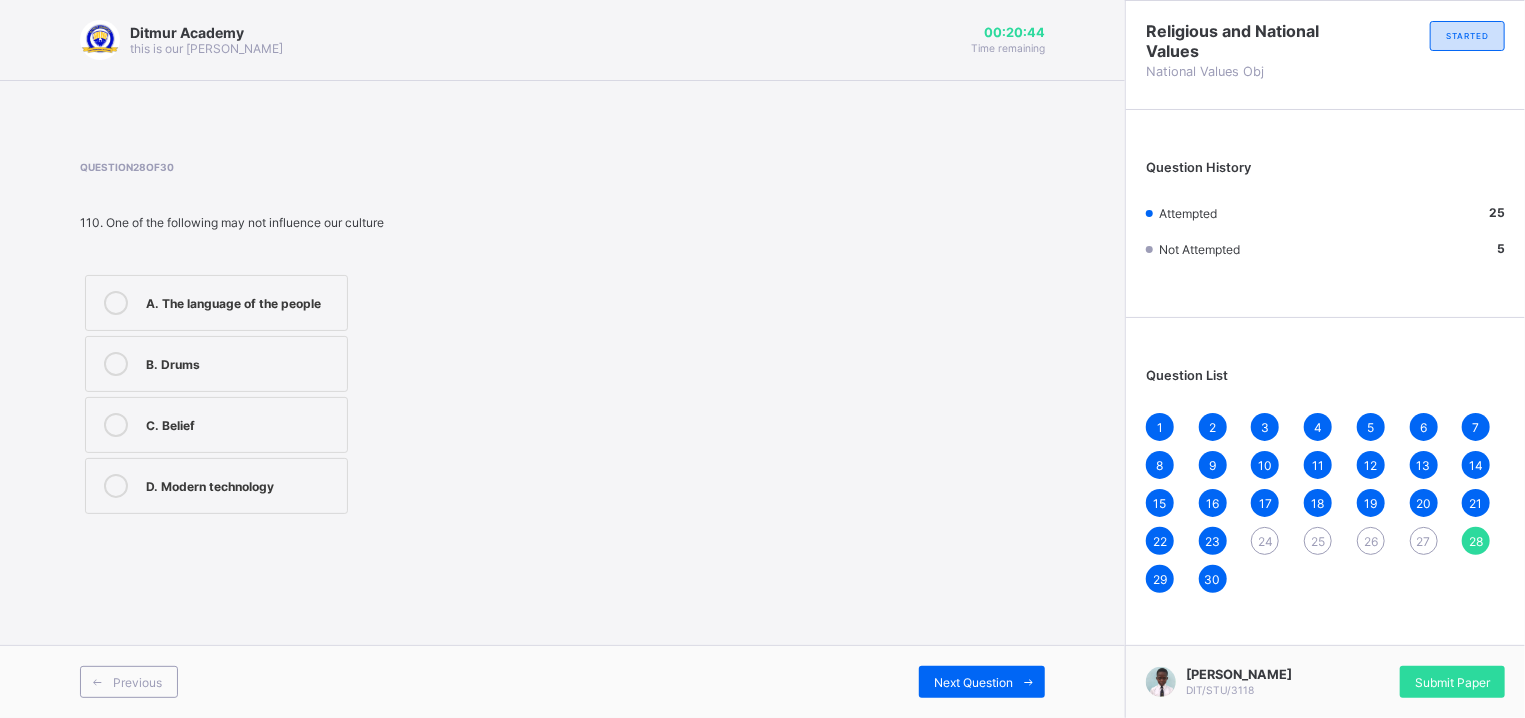 click on "D. Modern technology" at bounding box center [216, 486] 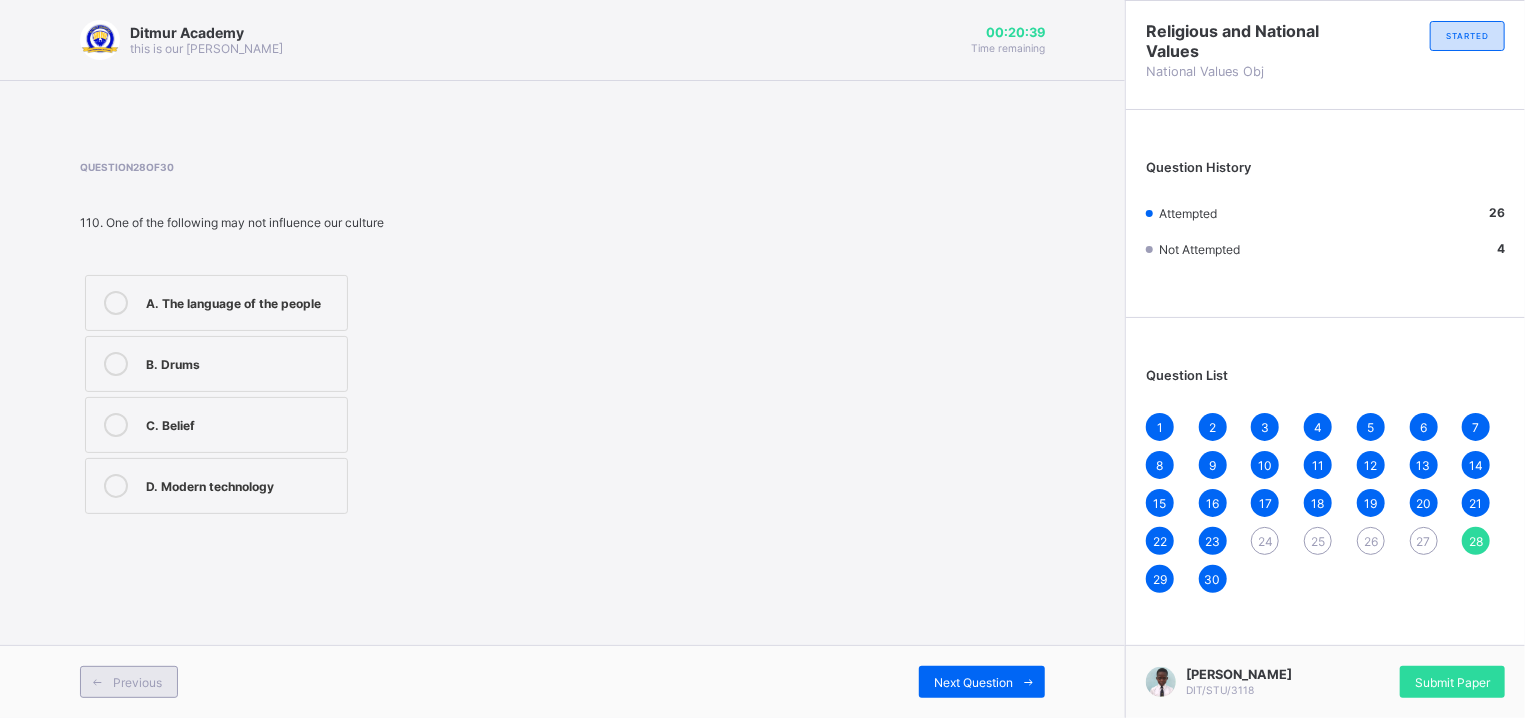 click on "Previous" at bounding box center [129, 682] 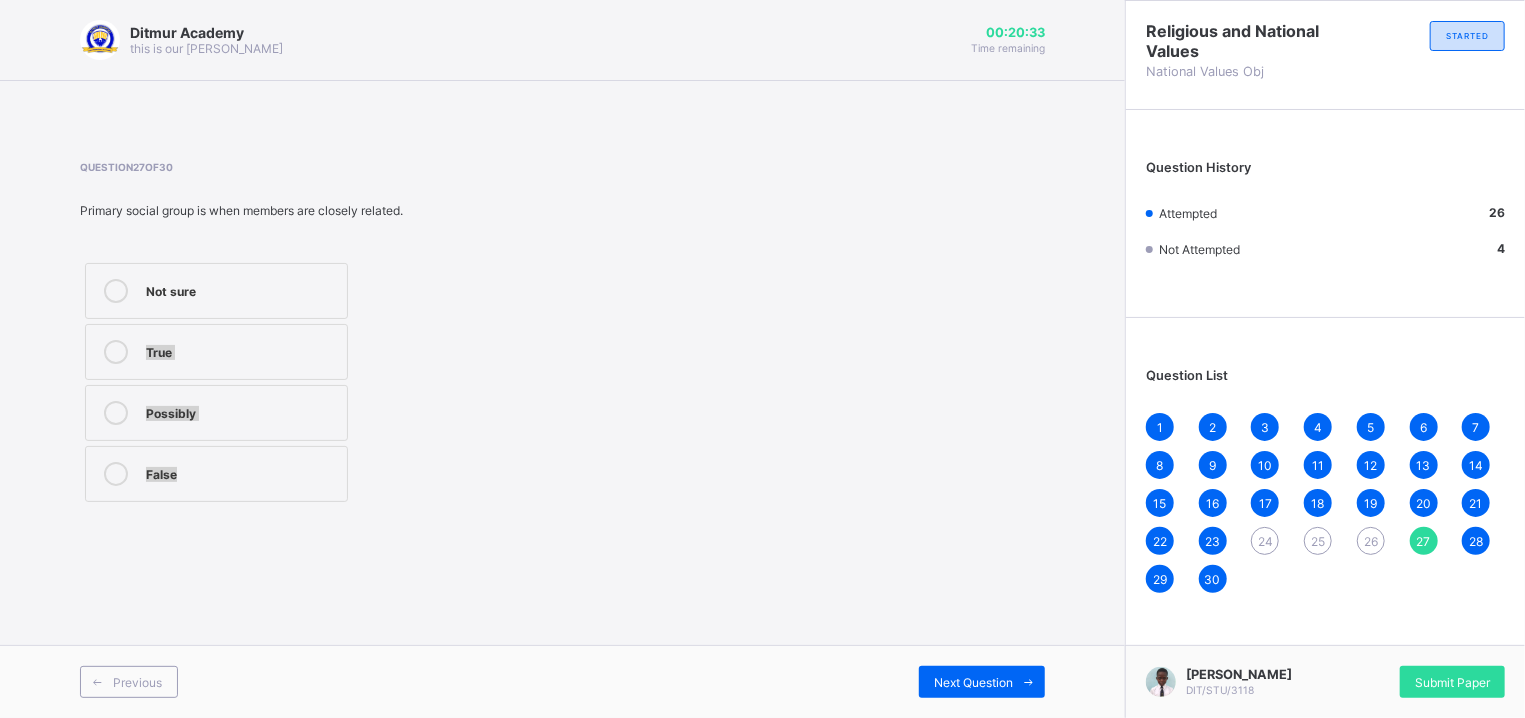 drag, startPoint x: 700, startPoint y: 259, endPoint x: 369, endPoint y: 762, distance: 602.1379 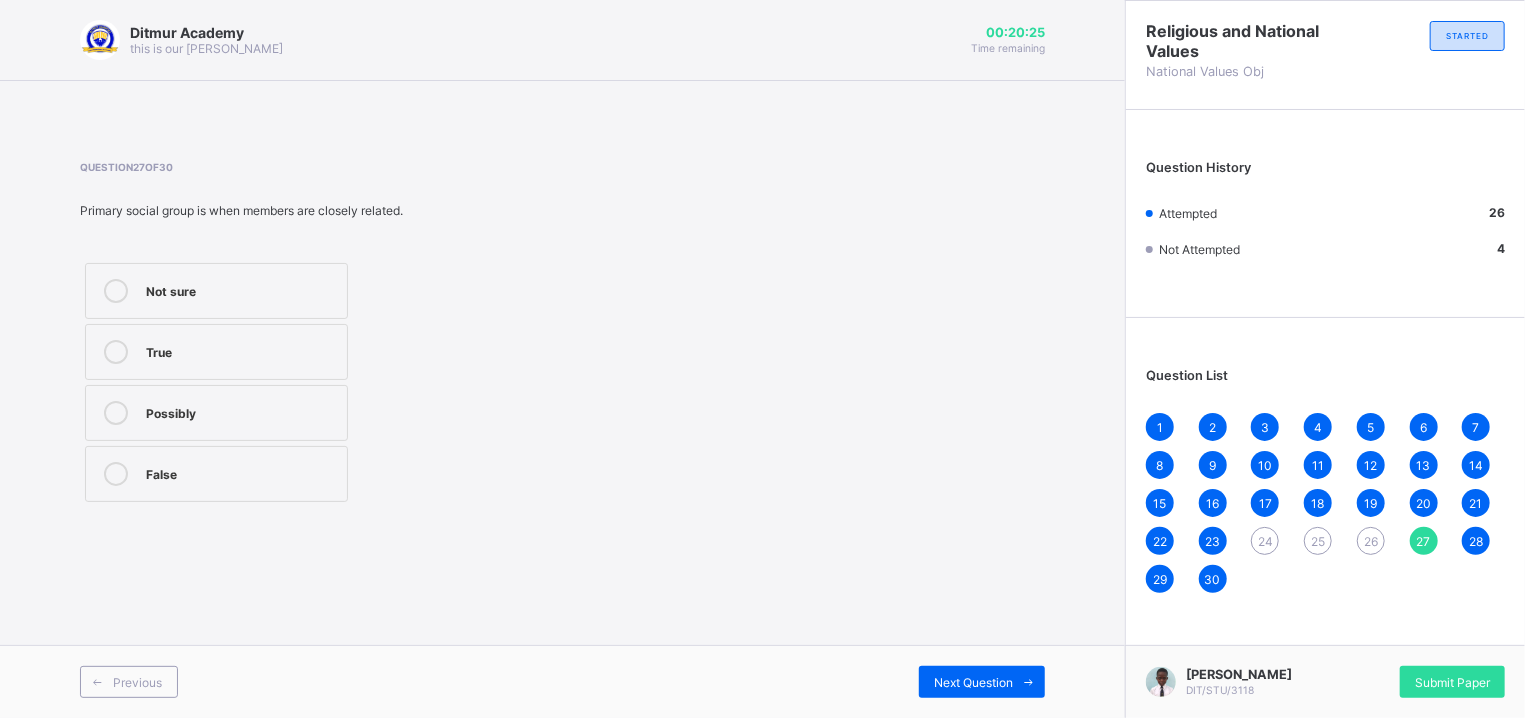 click on "Not sure" at bounding box center (241, 289) 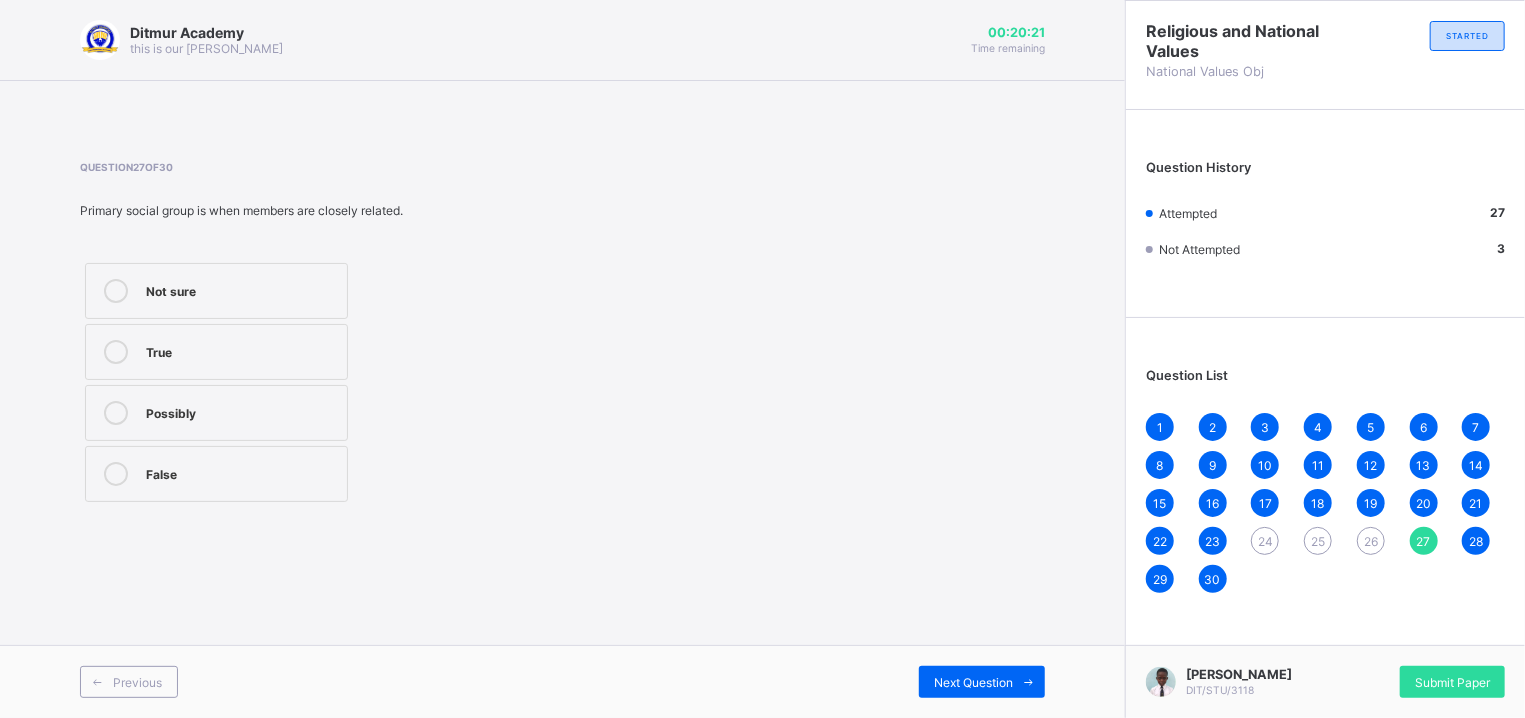 click on "True" at bounding box center (241, 350) 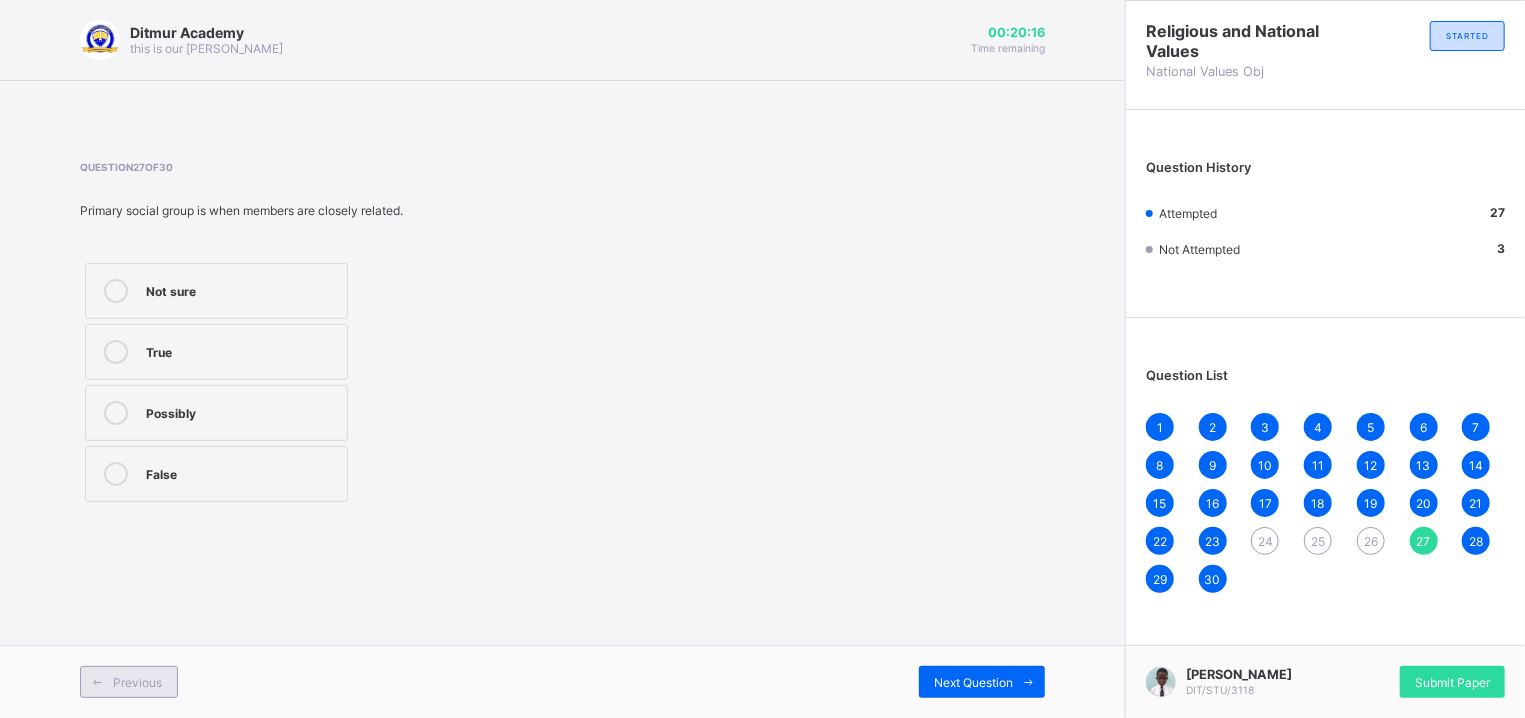 click on "Previous" at bounding box center [137, 682] 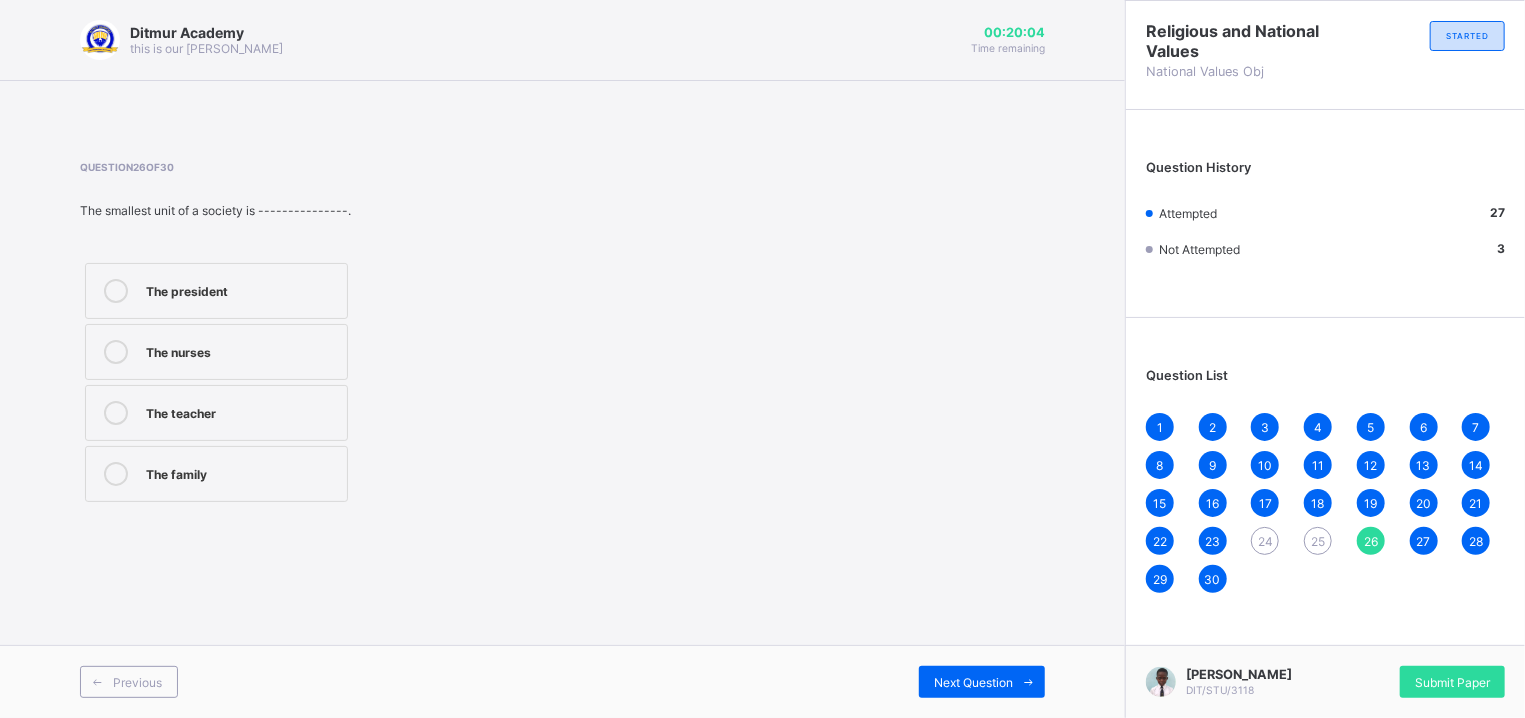 click on "The nurses" at bounding box center [216, 352] 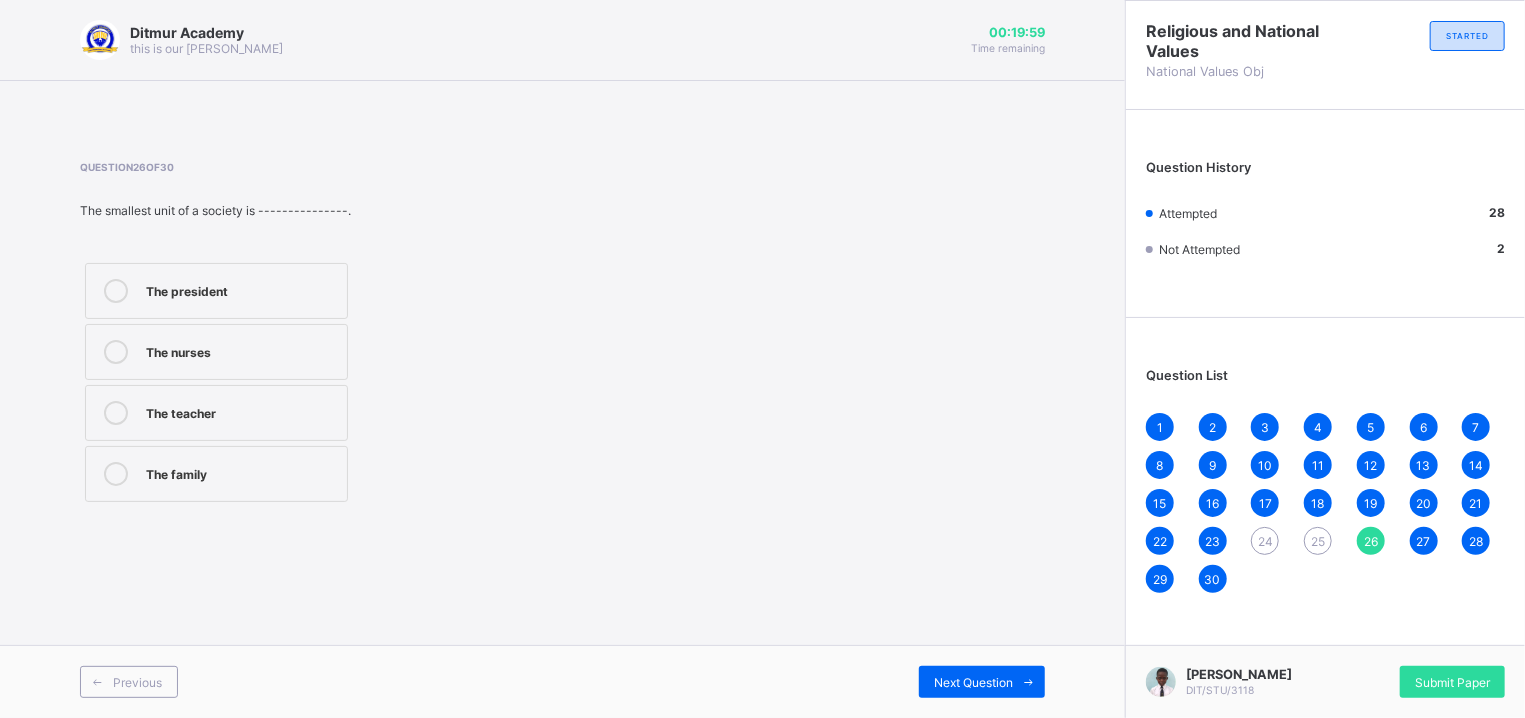 click on "The teacher" at bounding box center [241, 411] 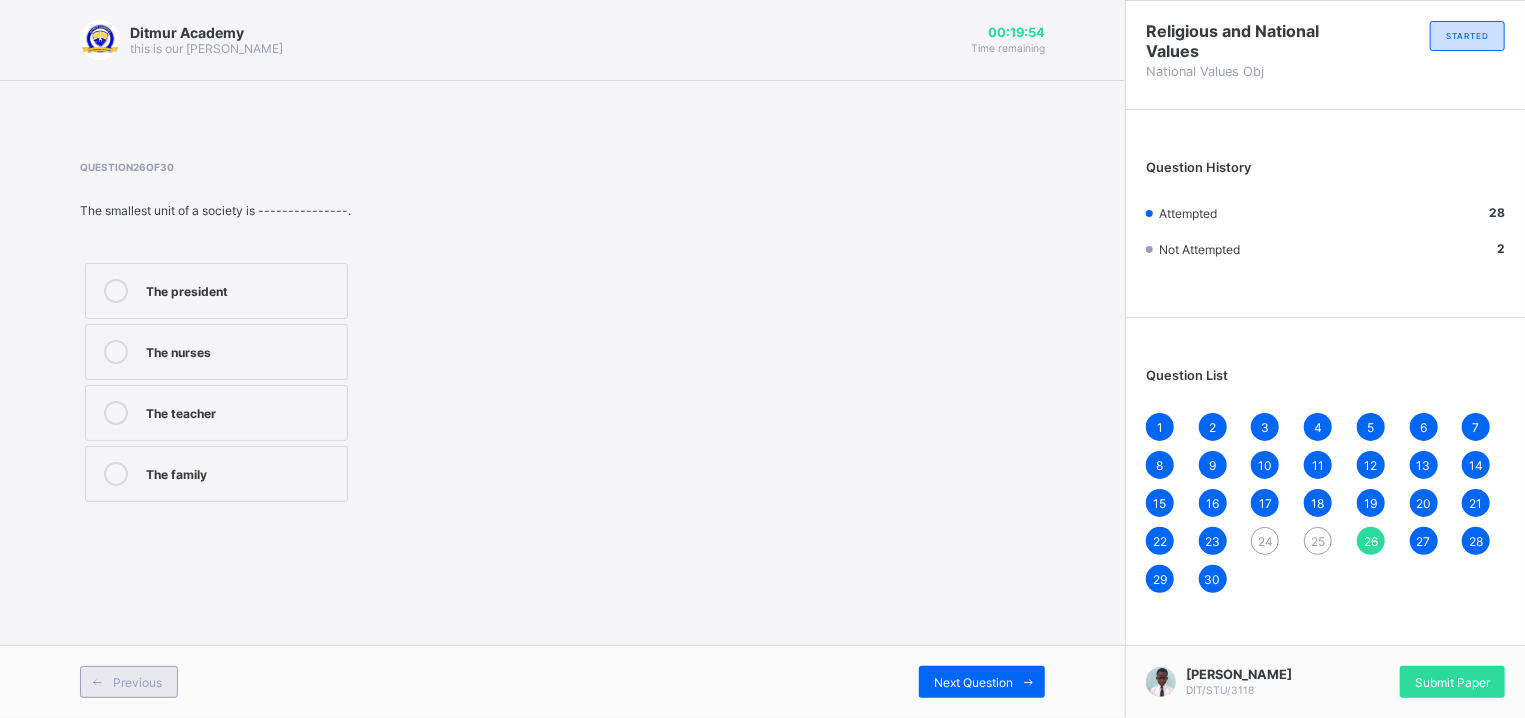 click on "Previous" at bounding box center [137, 682] 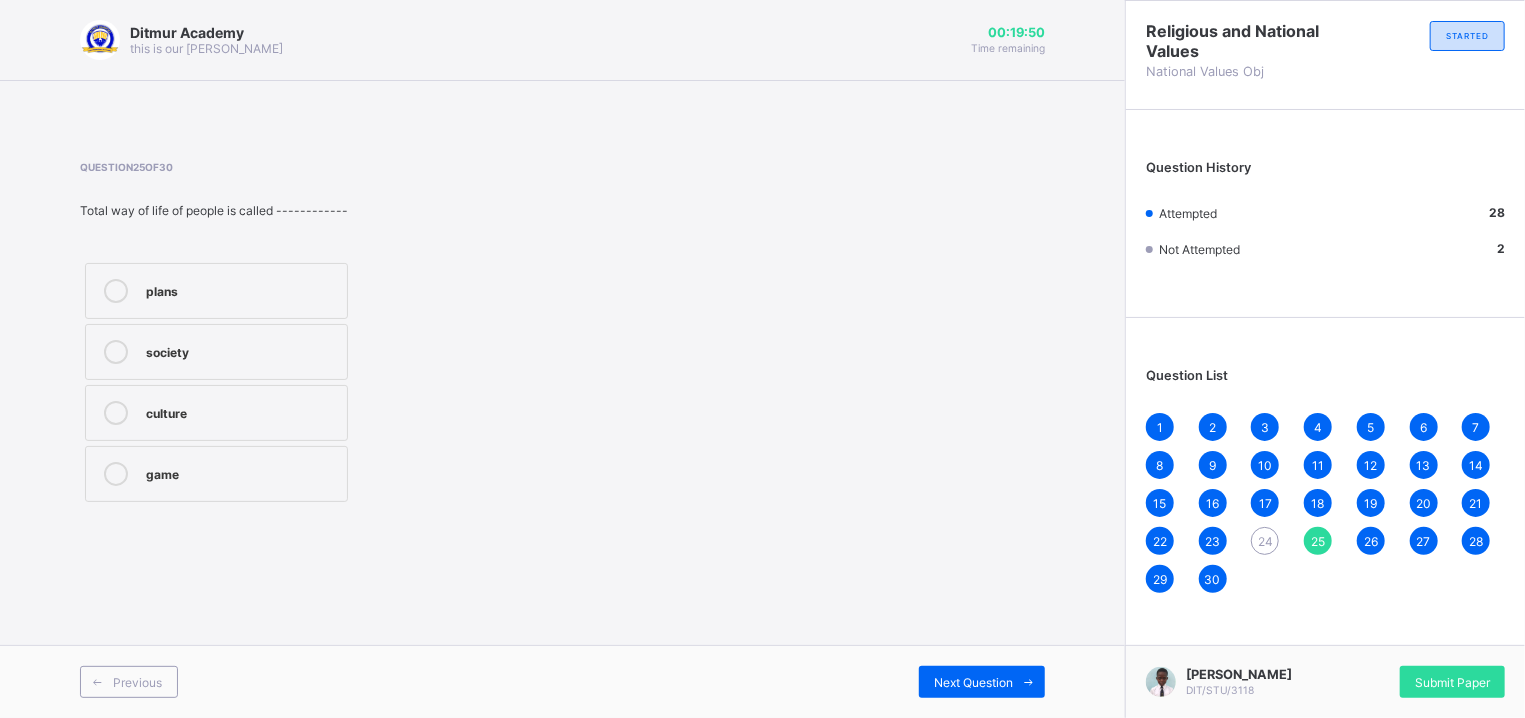 click on "Question  25  of  30 Total way of life of people is called ------------ plans society culture game" at bounding box center (562, 334) 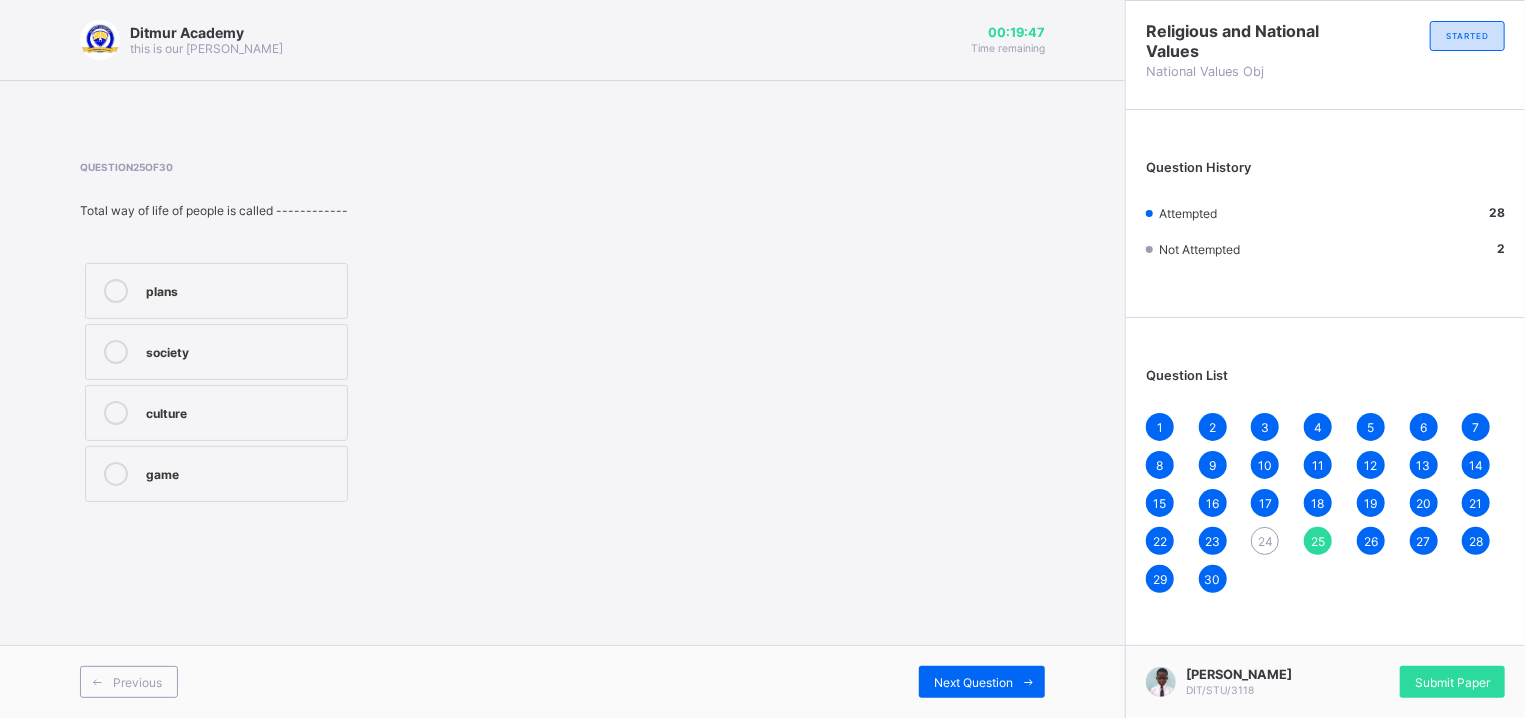 click on "culture" at bounding box center [241, 411] 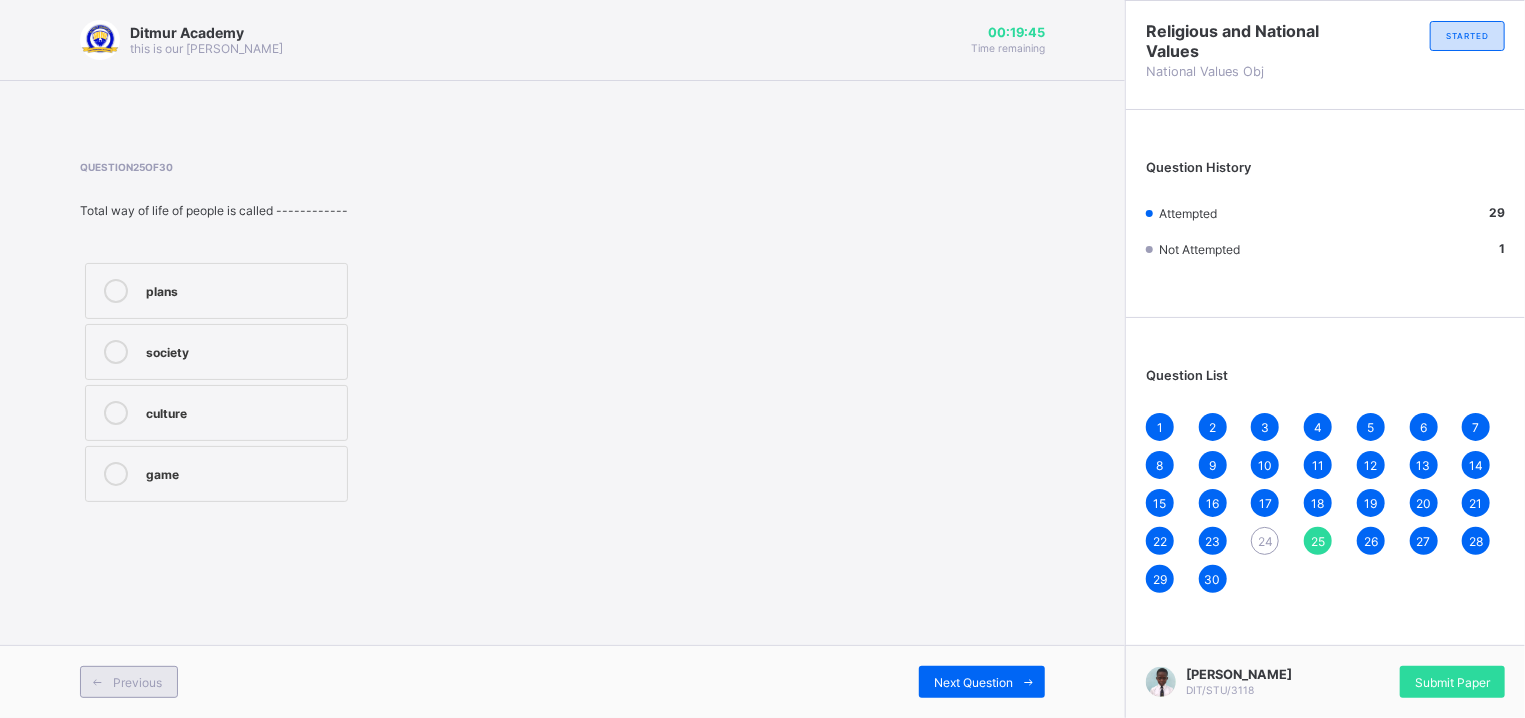 click on "Previous" at bounding box center [137, 682] 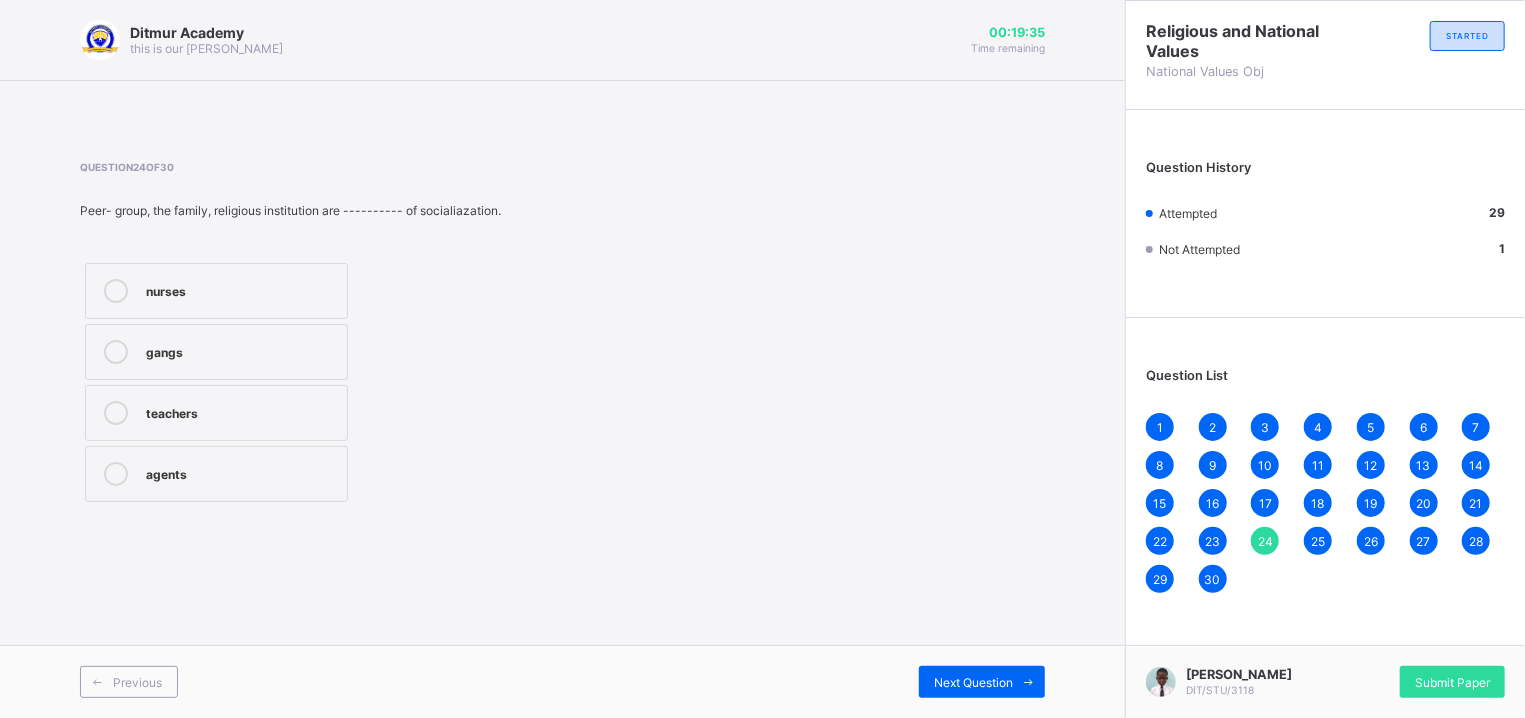 click on "gangs" at bounding box center (241, 350) 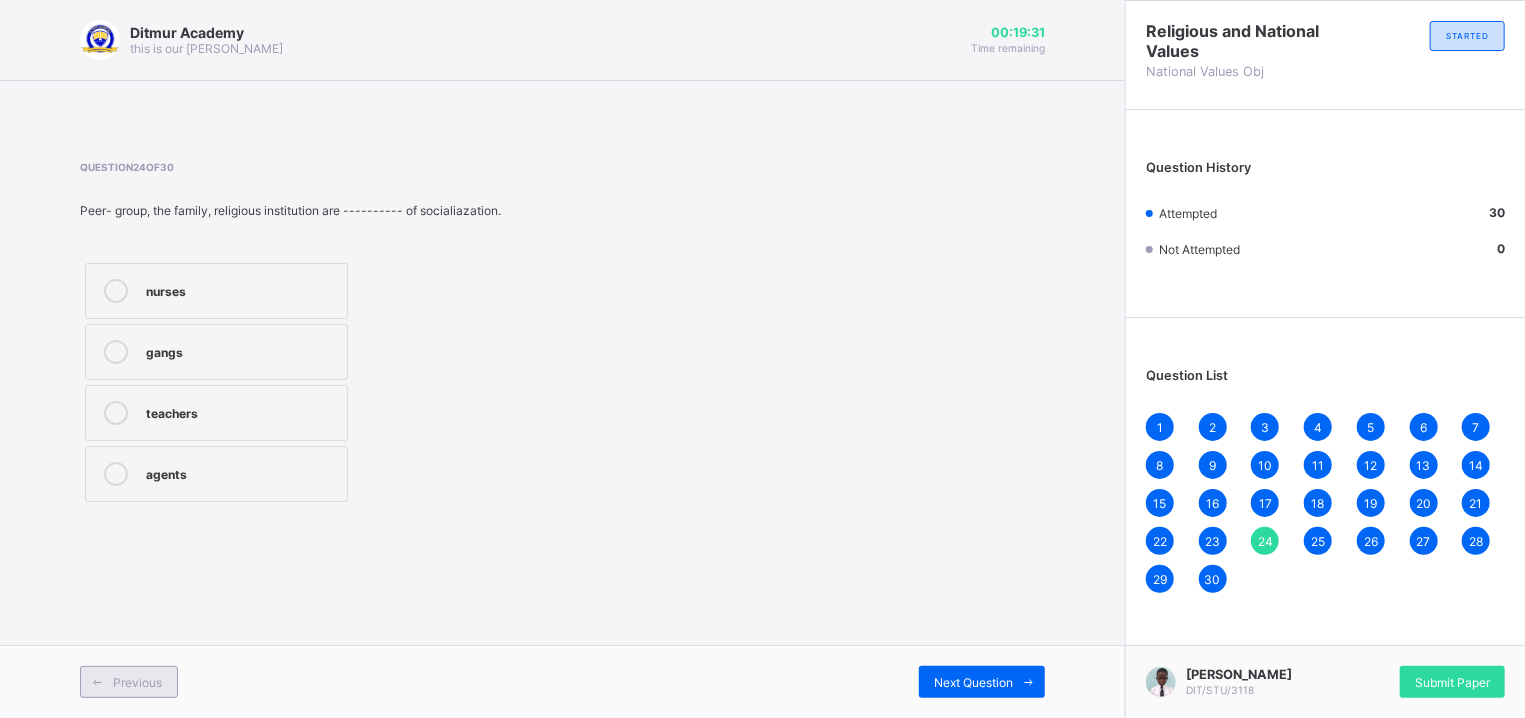 click on "Previous" at bounding box center [129, 682] 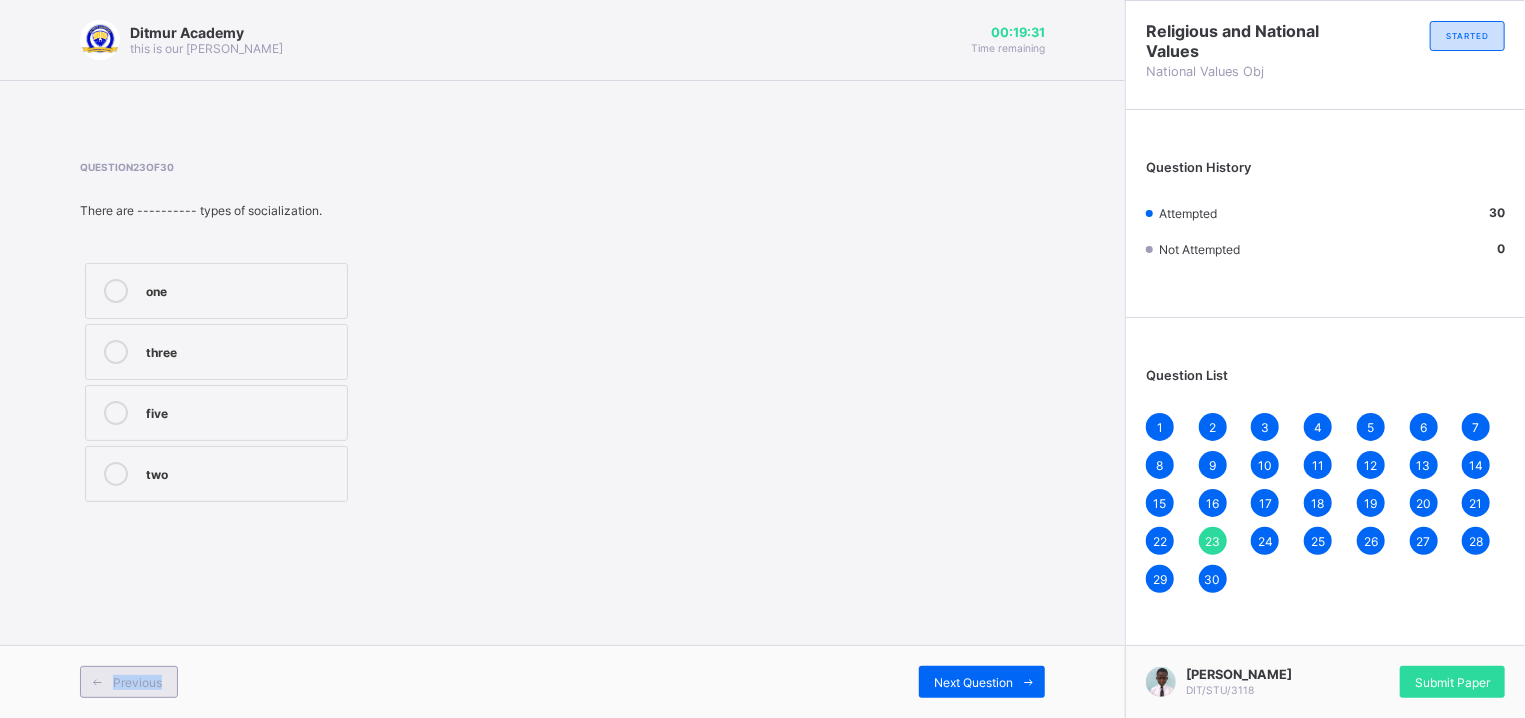 click on "Previous" at bounding box center (129, 682) 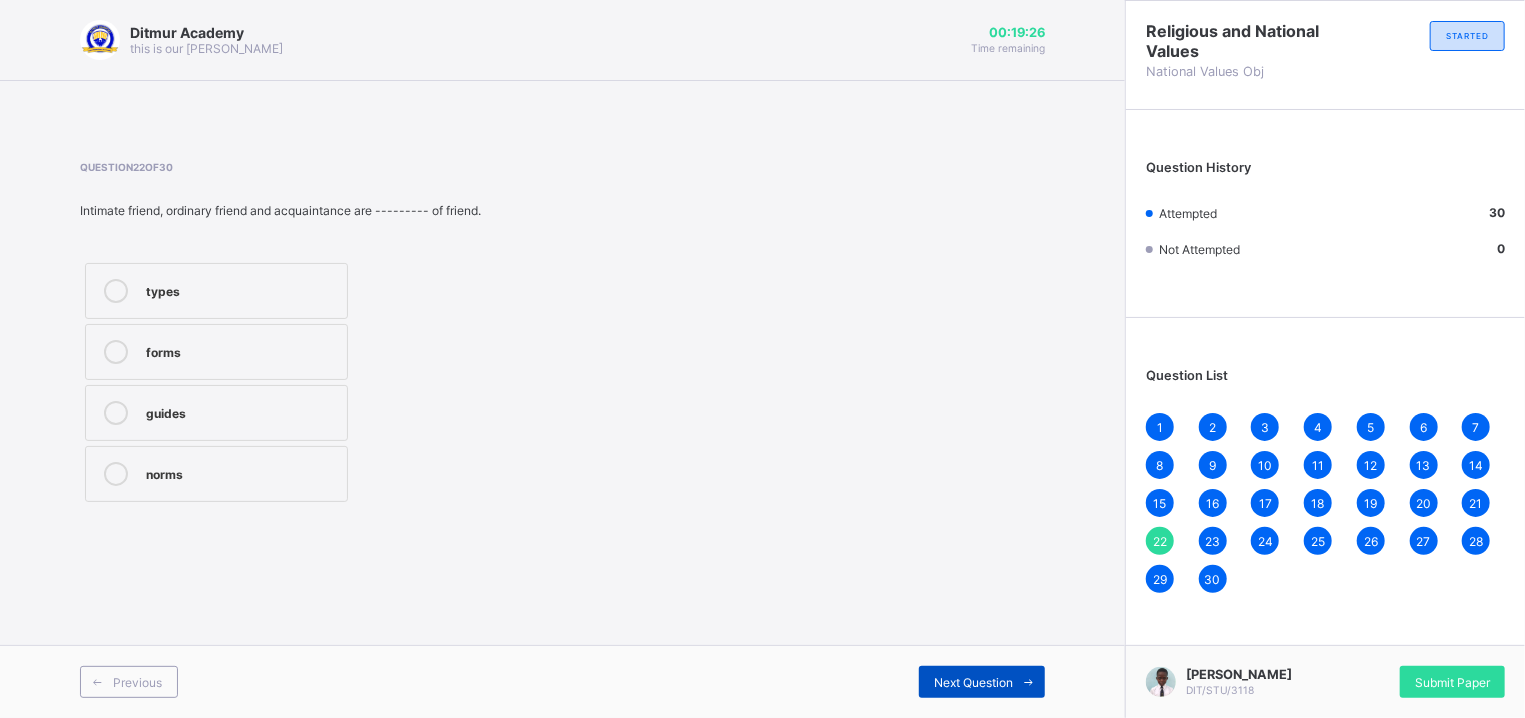 click on "Next Question" at bounding box center (982, 682) 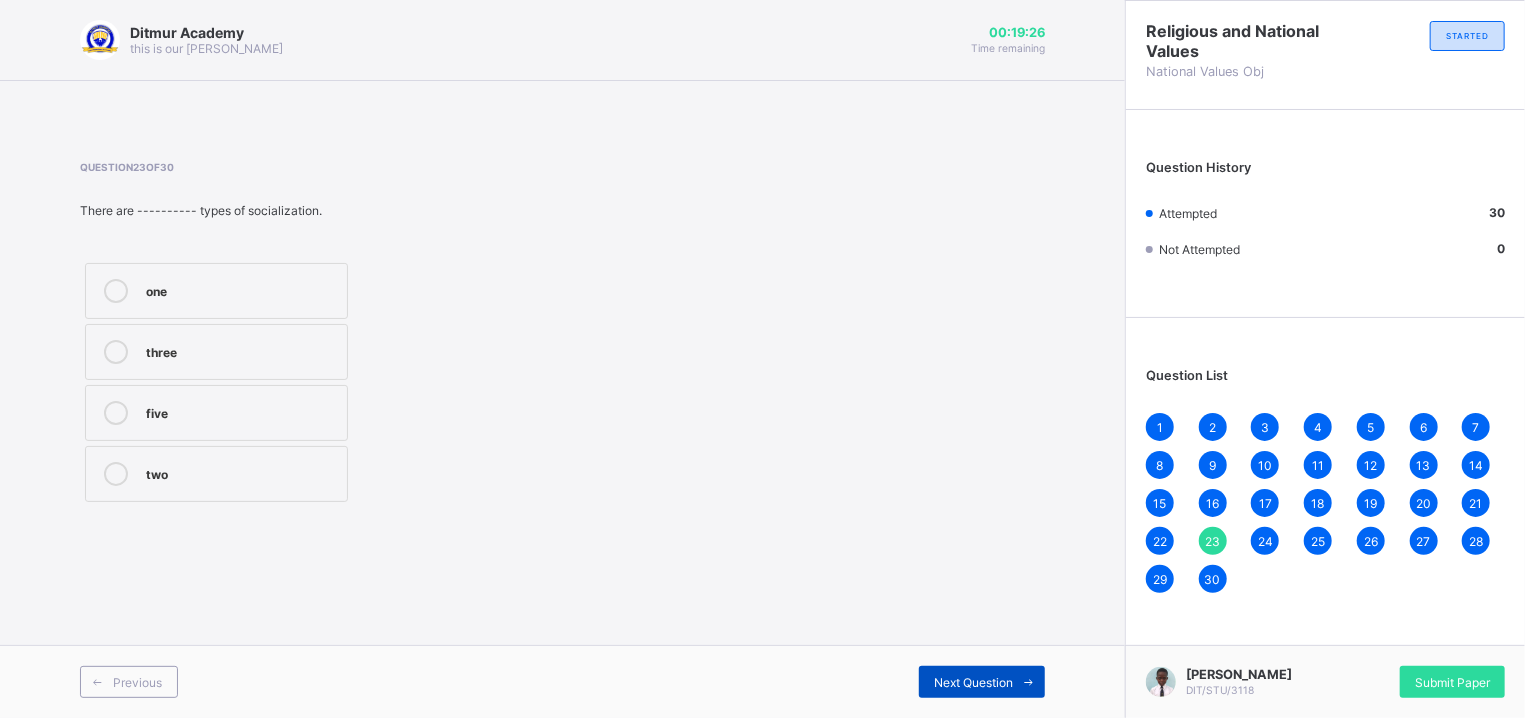 click on "Next Question" at bounding box center [982, 682] 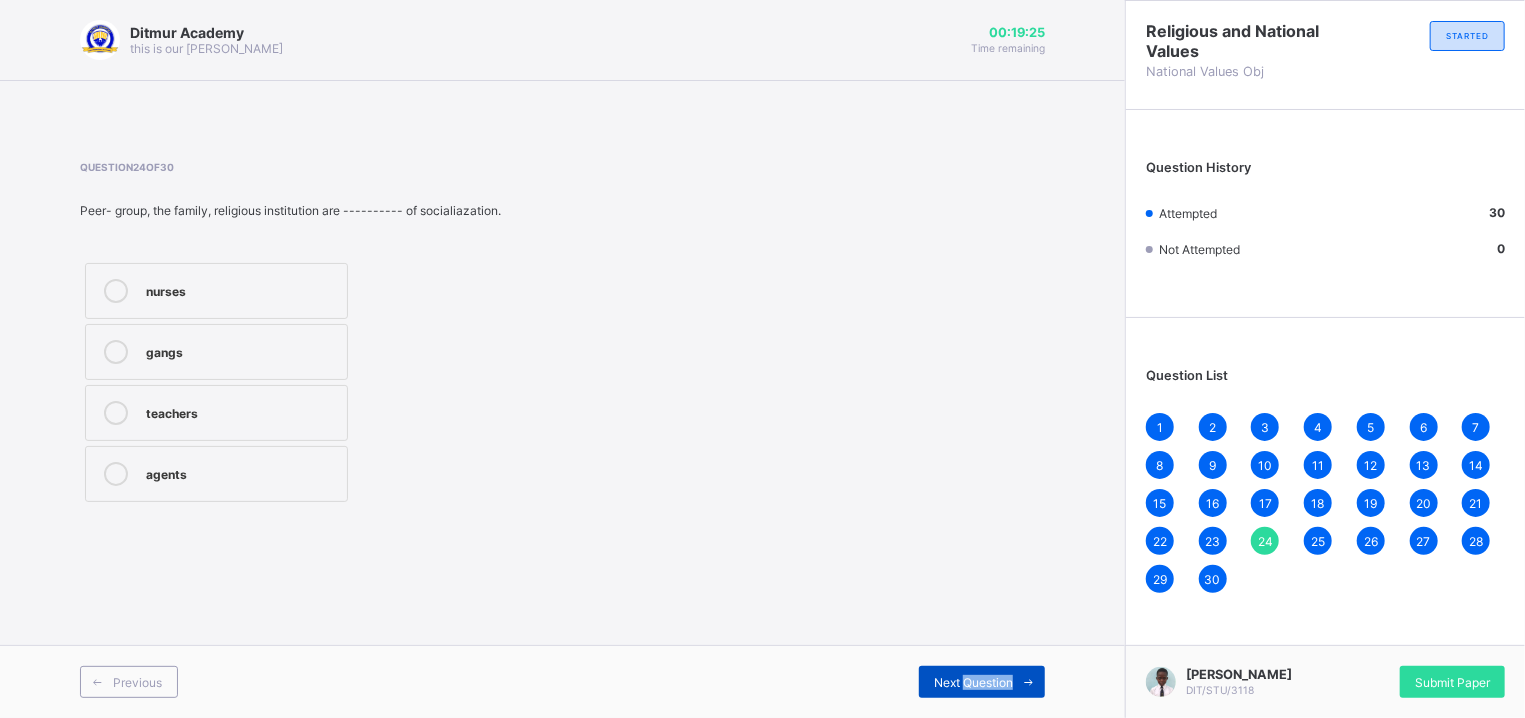 click on "Next Question" at bounding box center (982, 682) 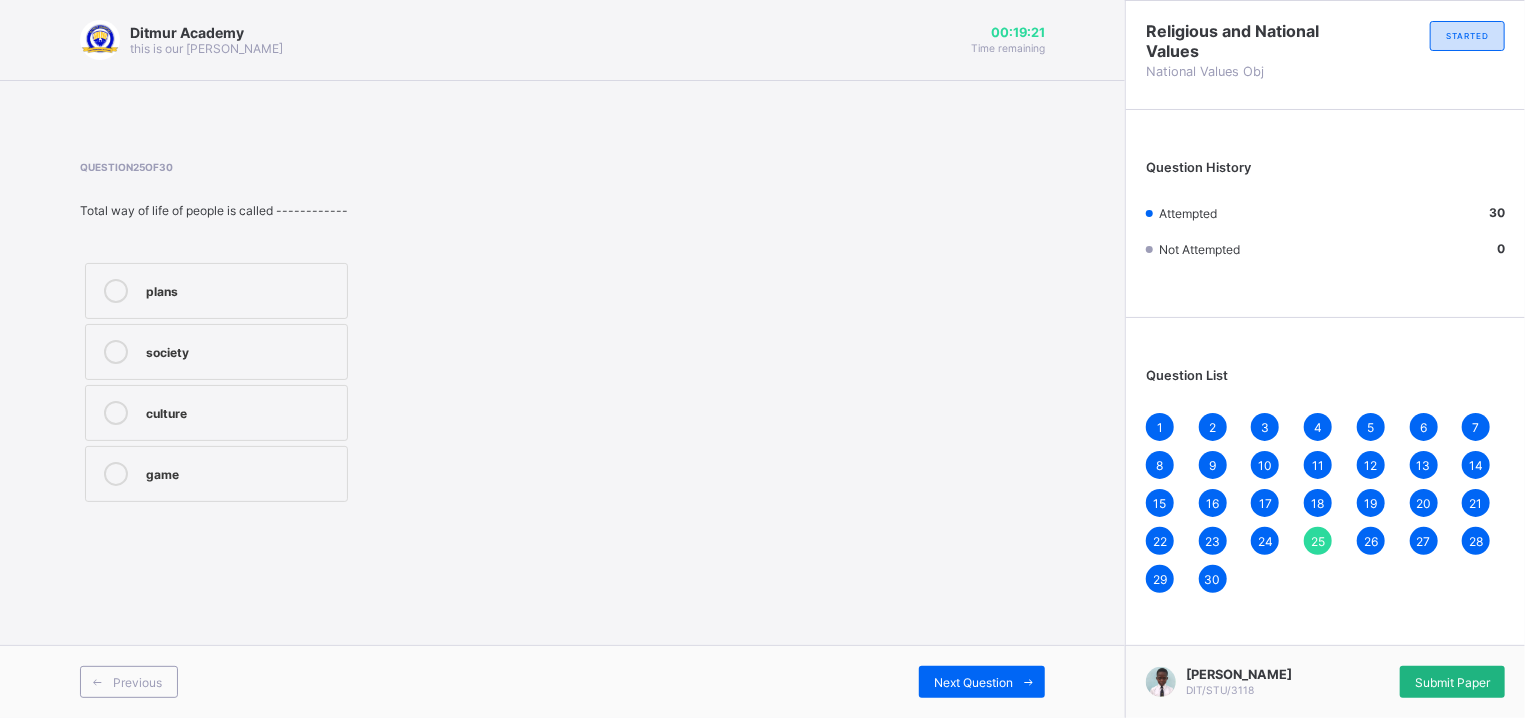click on "Submit Paper" at bounding box center (1452, 682) 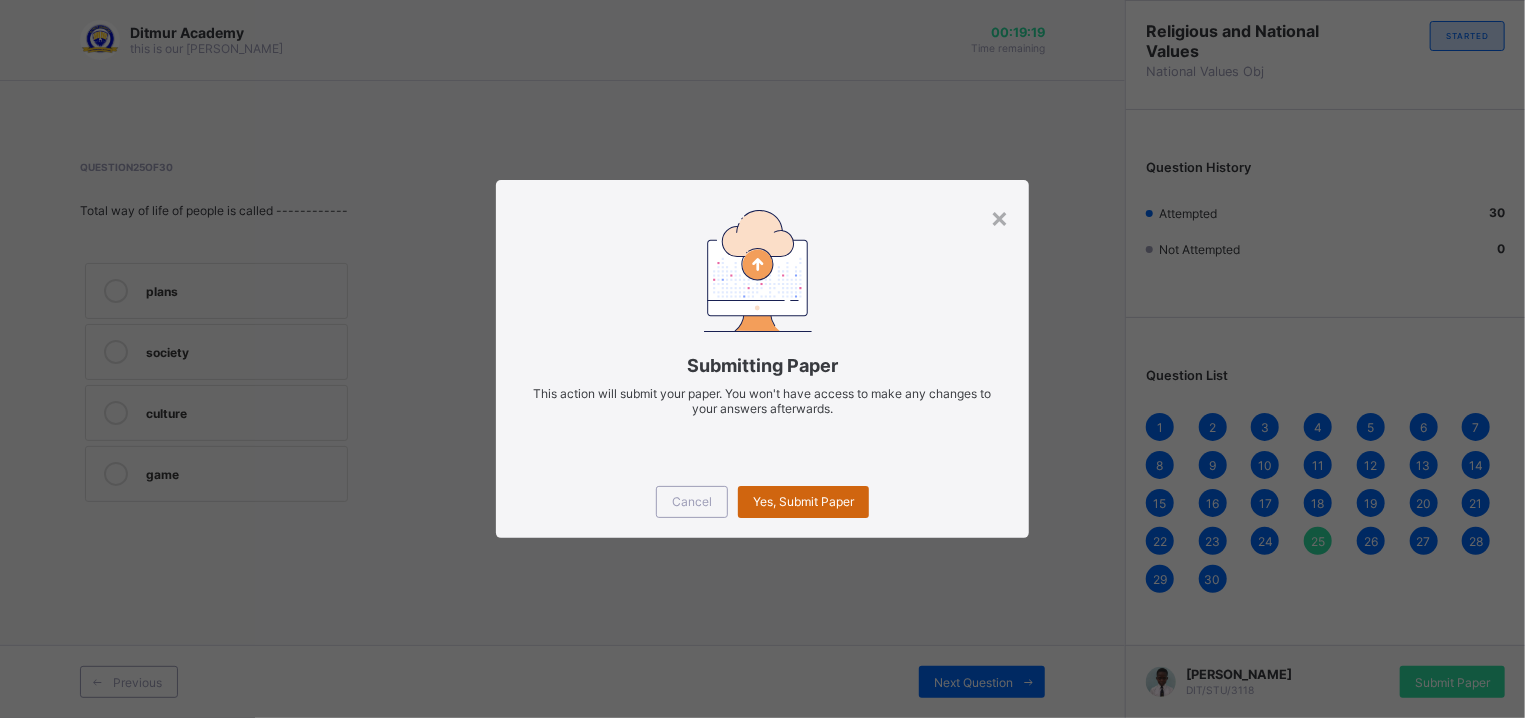 click on "Yes, Submit Paper" at bounding box center (803, 501) 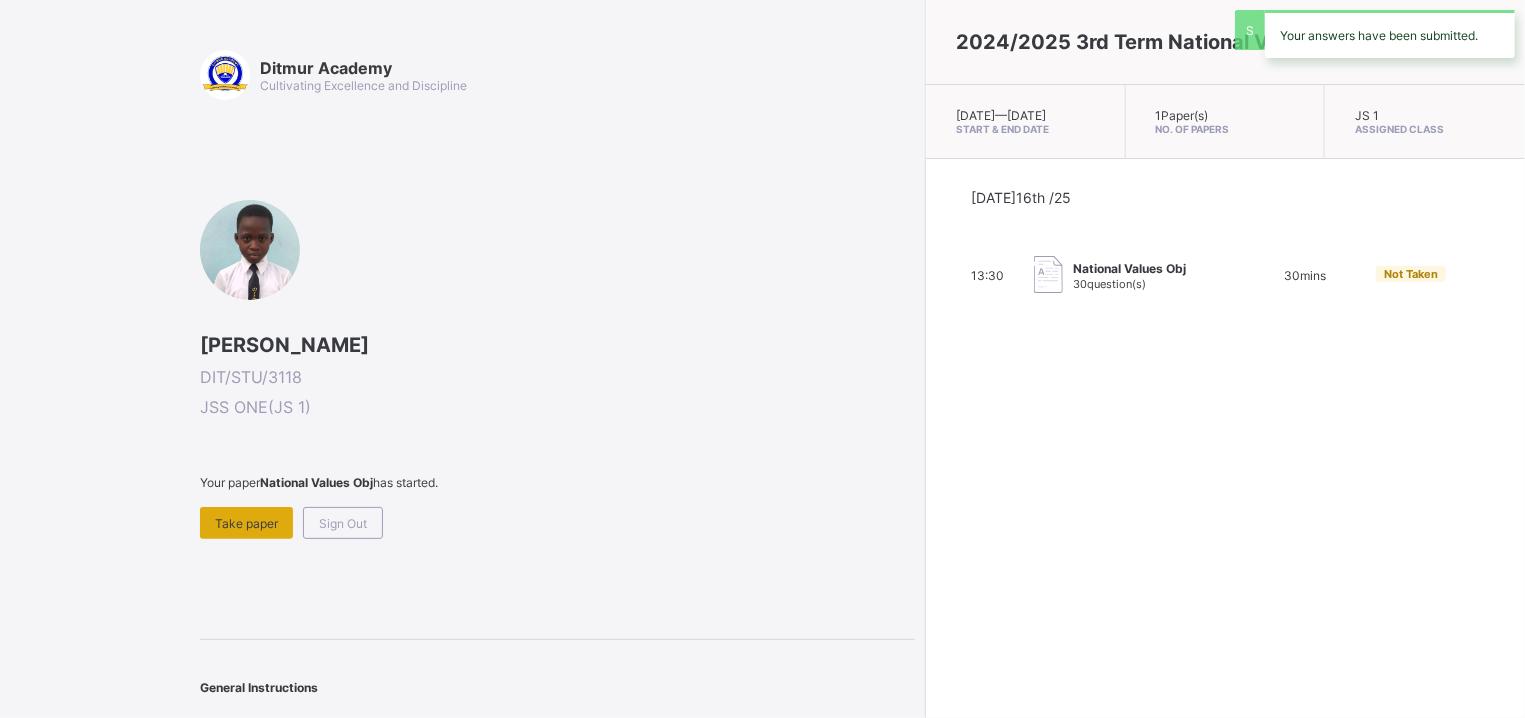 click on "Take paper" at bounding box center (246, 523) 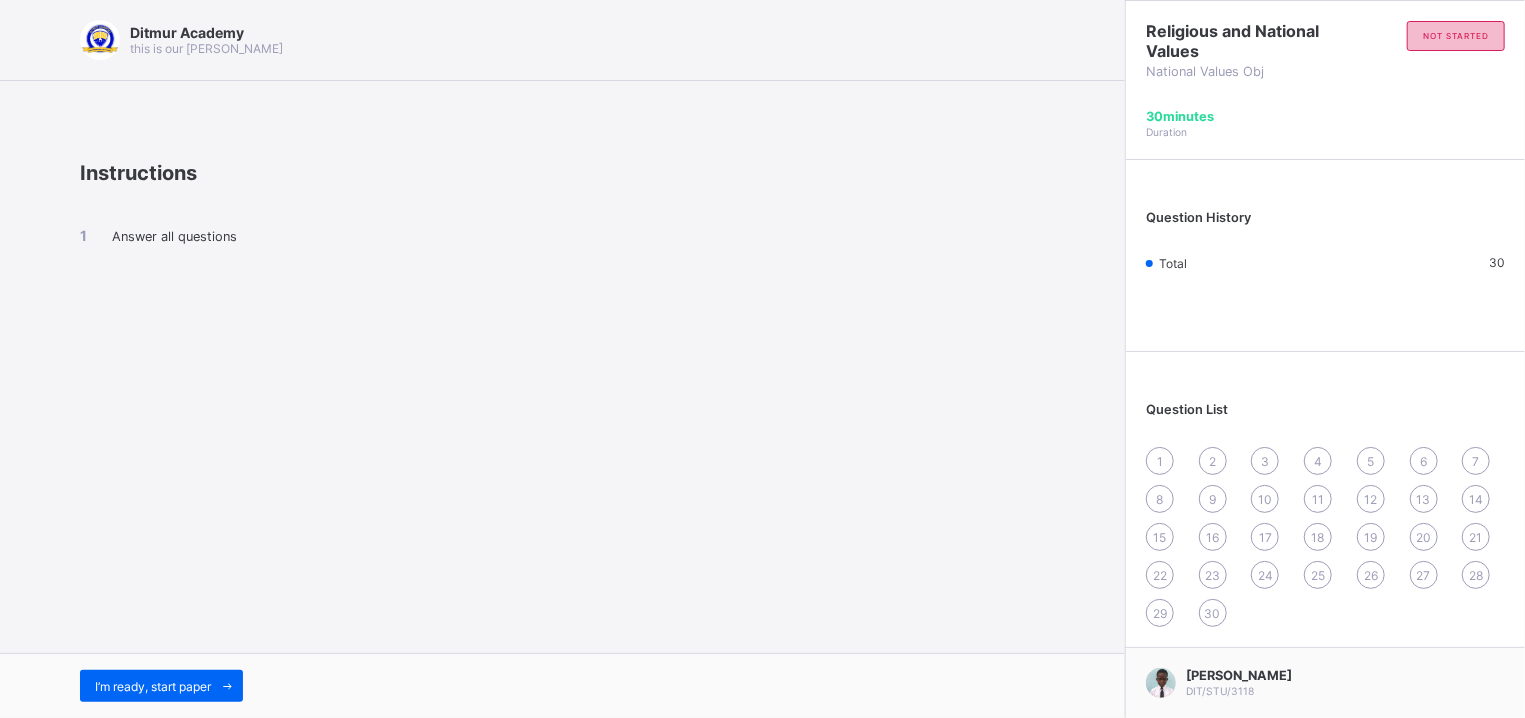 click on "not started" at bounding box center [1456, 36] 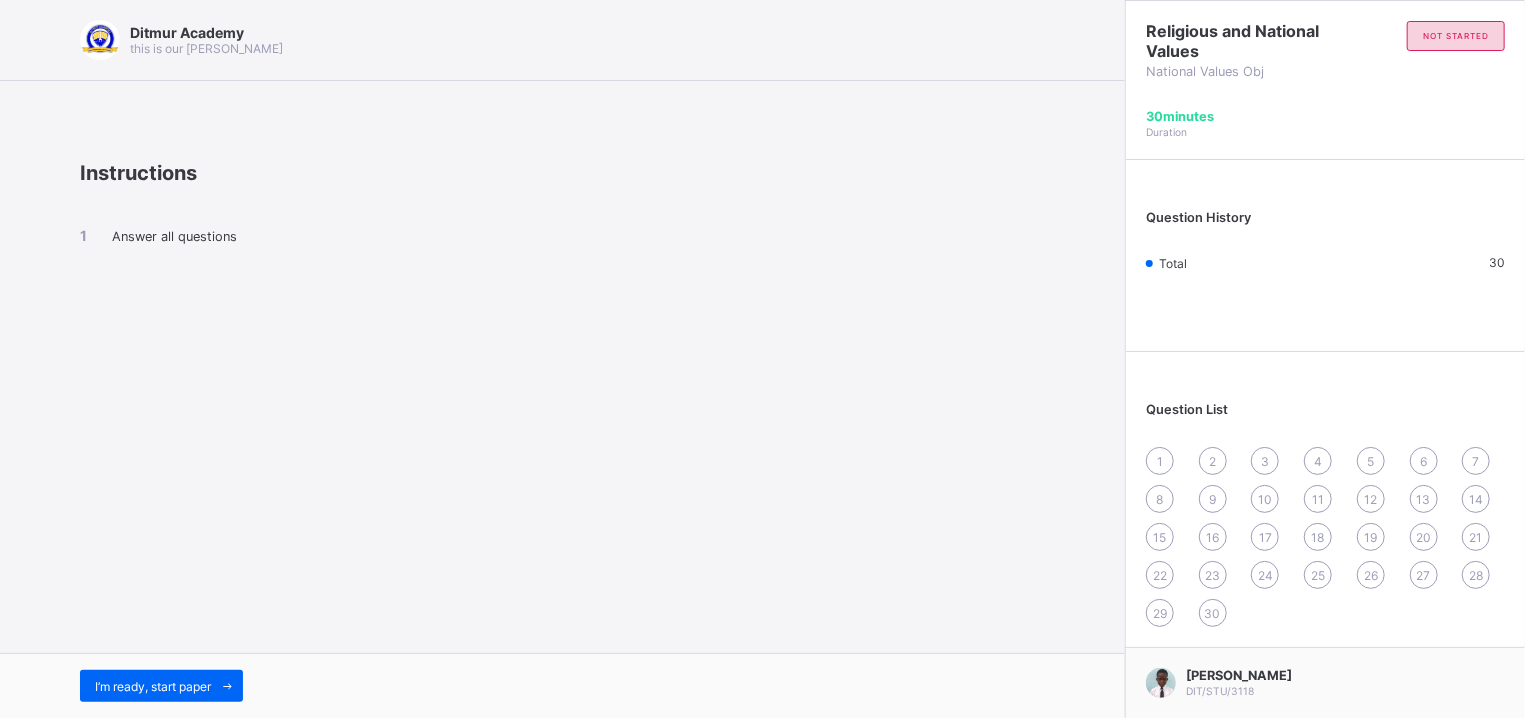 click on "Ditmur Academy this is our [PERSON_NAME] Instructions Answer all questions  I’m ready, start paper" at bounding box center (562, 359) 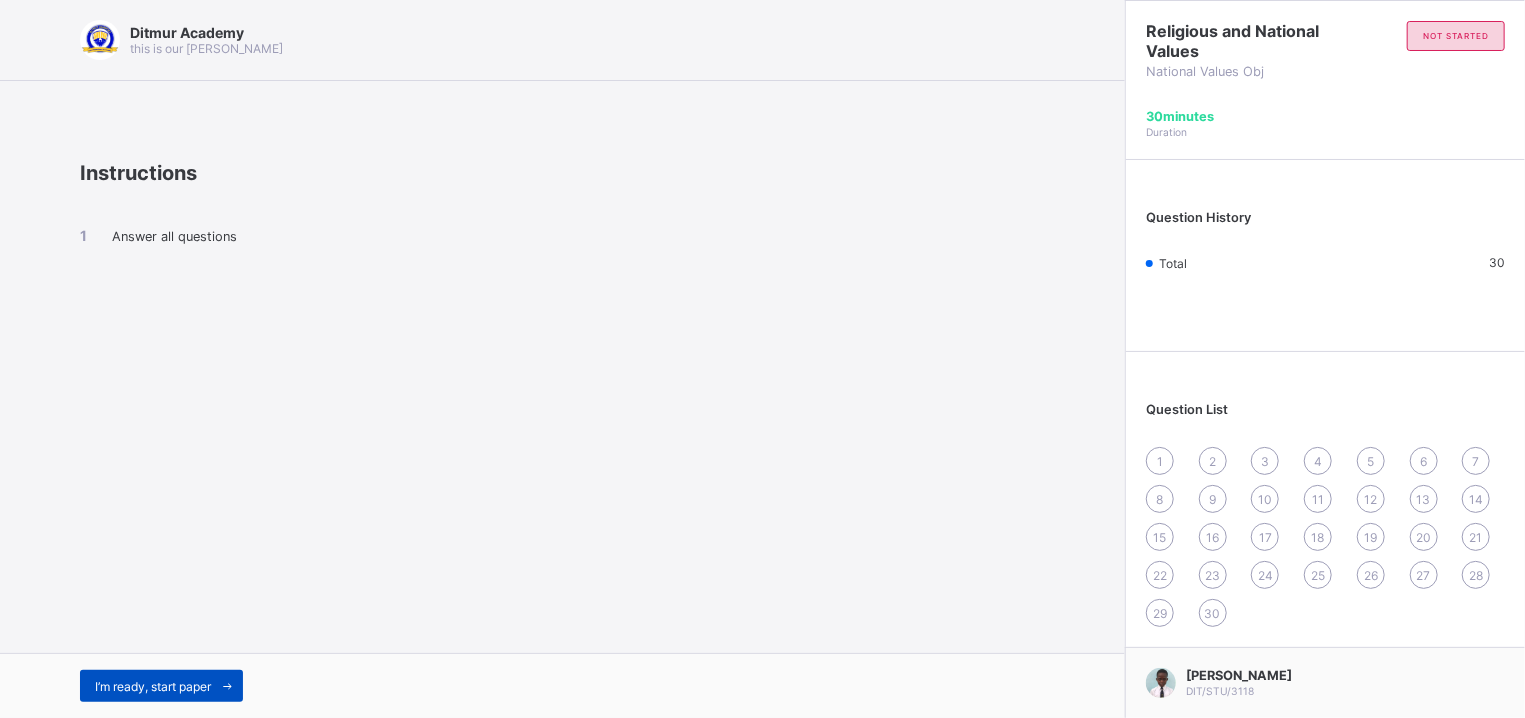 click on "I’m ready, start paper" at bounding box center (153, 686) 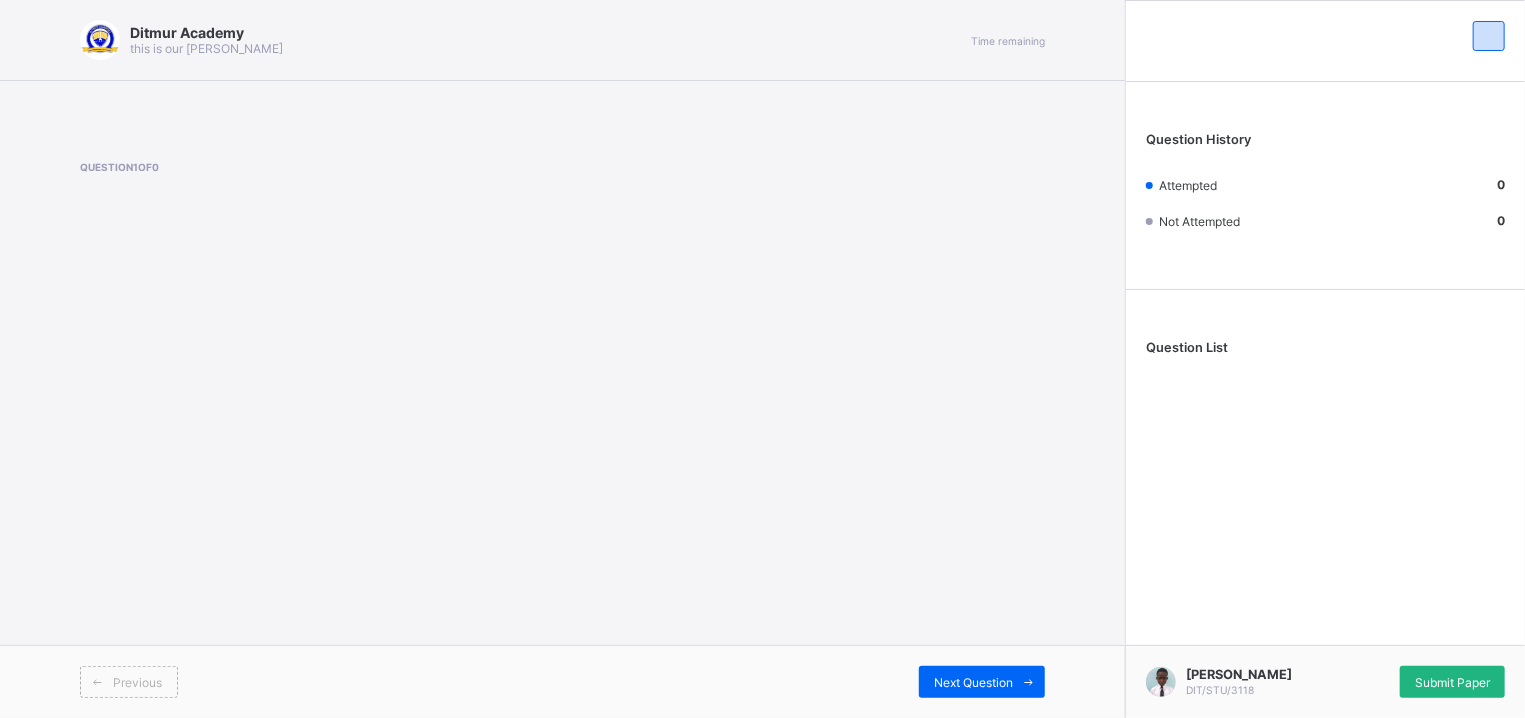 click on "Submit Paper" at bounding box center [1452, 682] 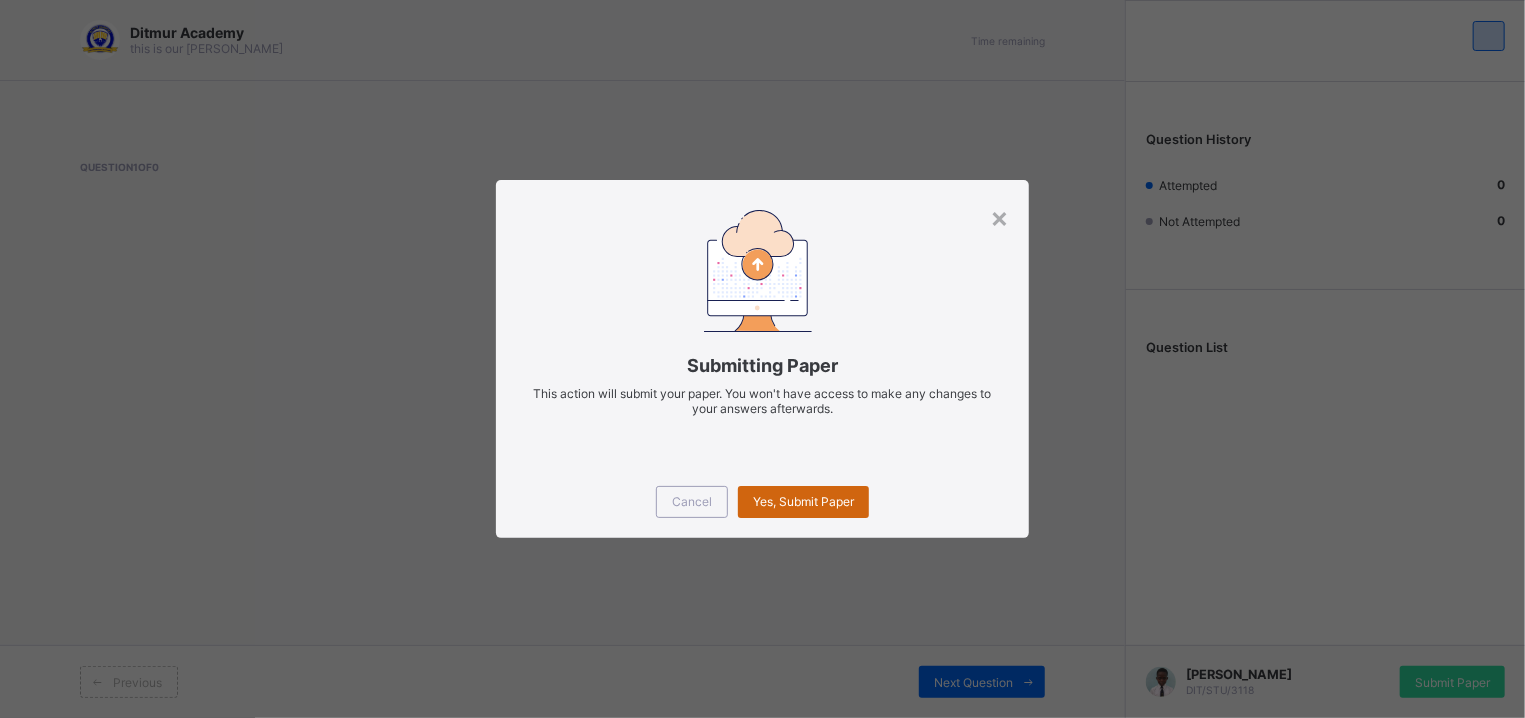 click on "Yes, Submit Paper" at bounding box center (803, 502) 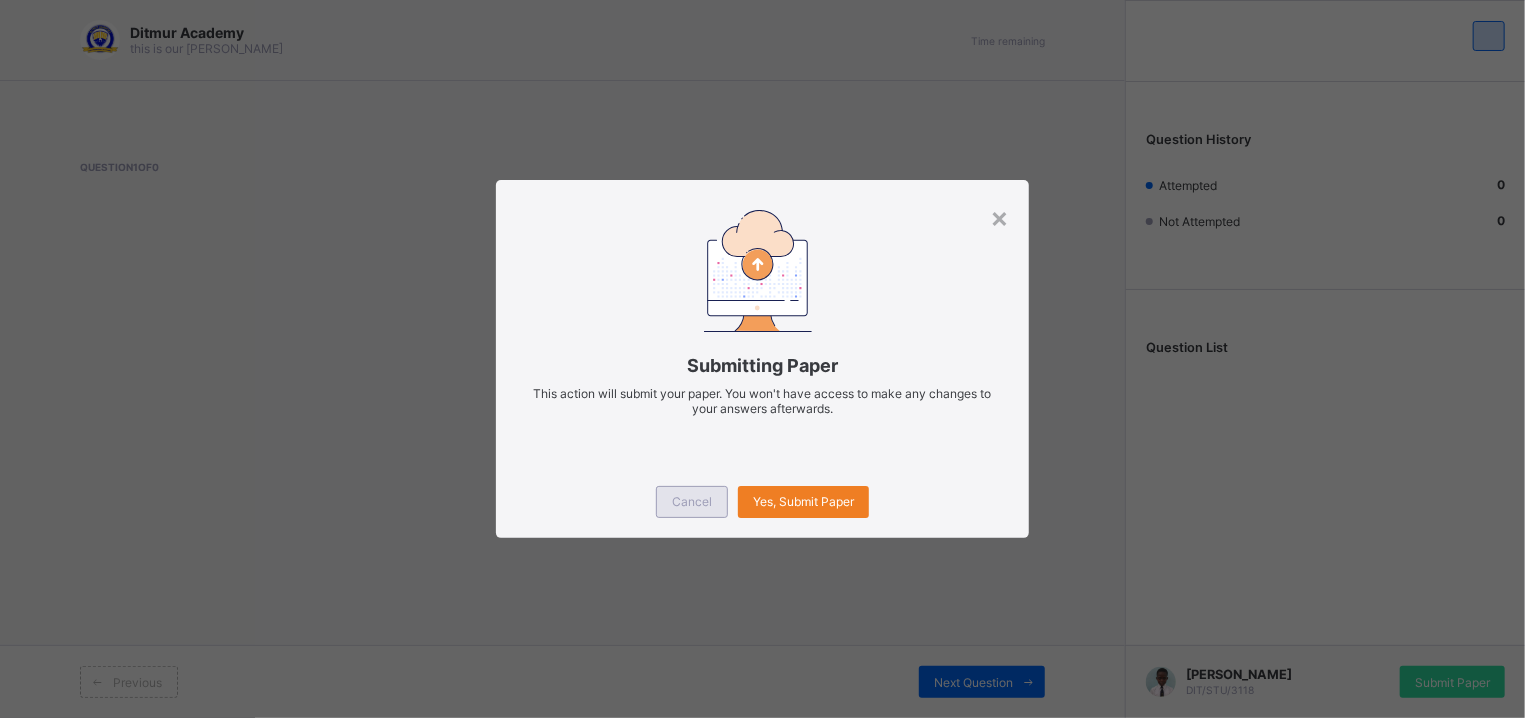 click on "Cancel" at bounding box center (692, 502) 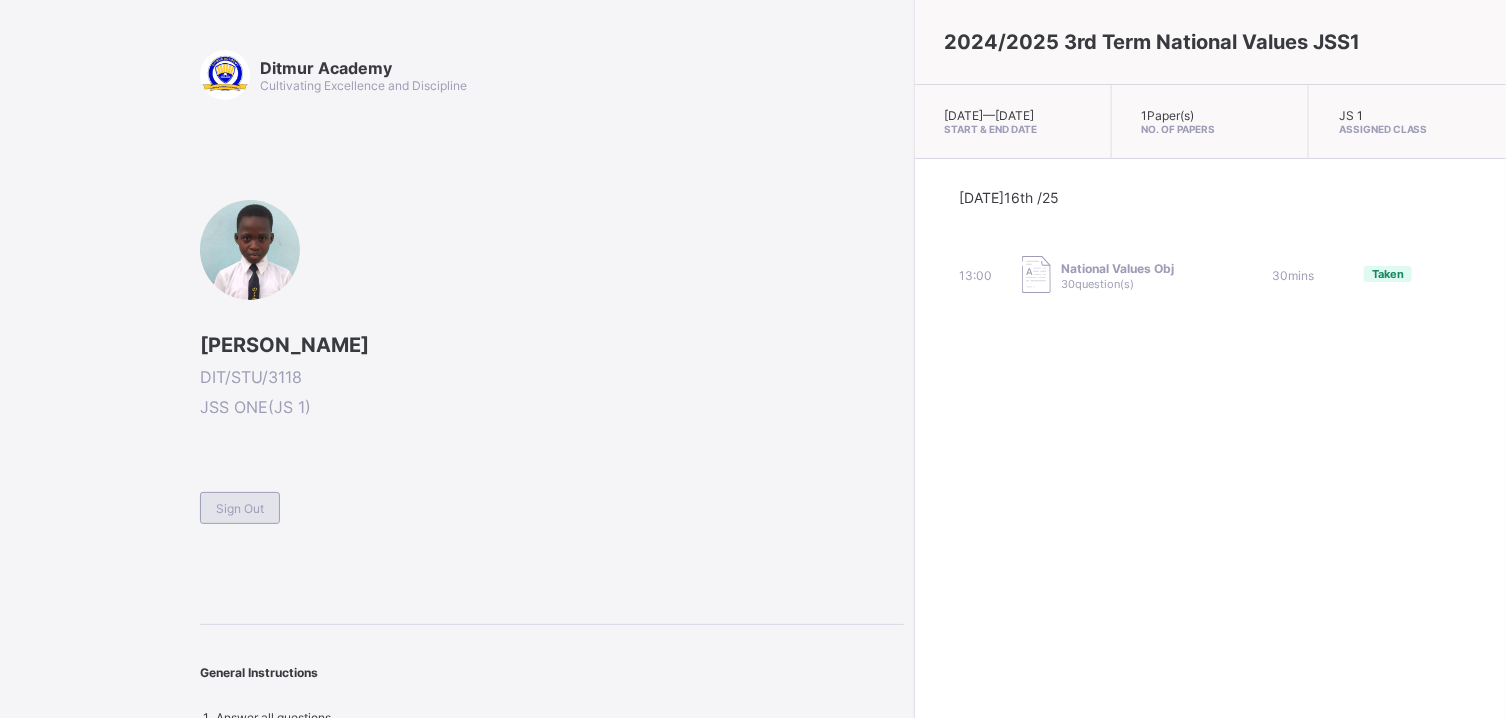 click on "Sign Out" at bounding box center (240, 508) 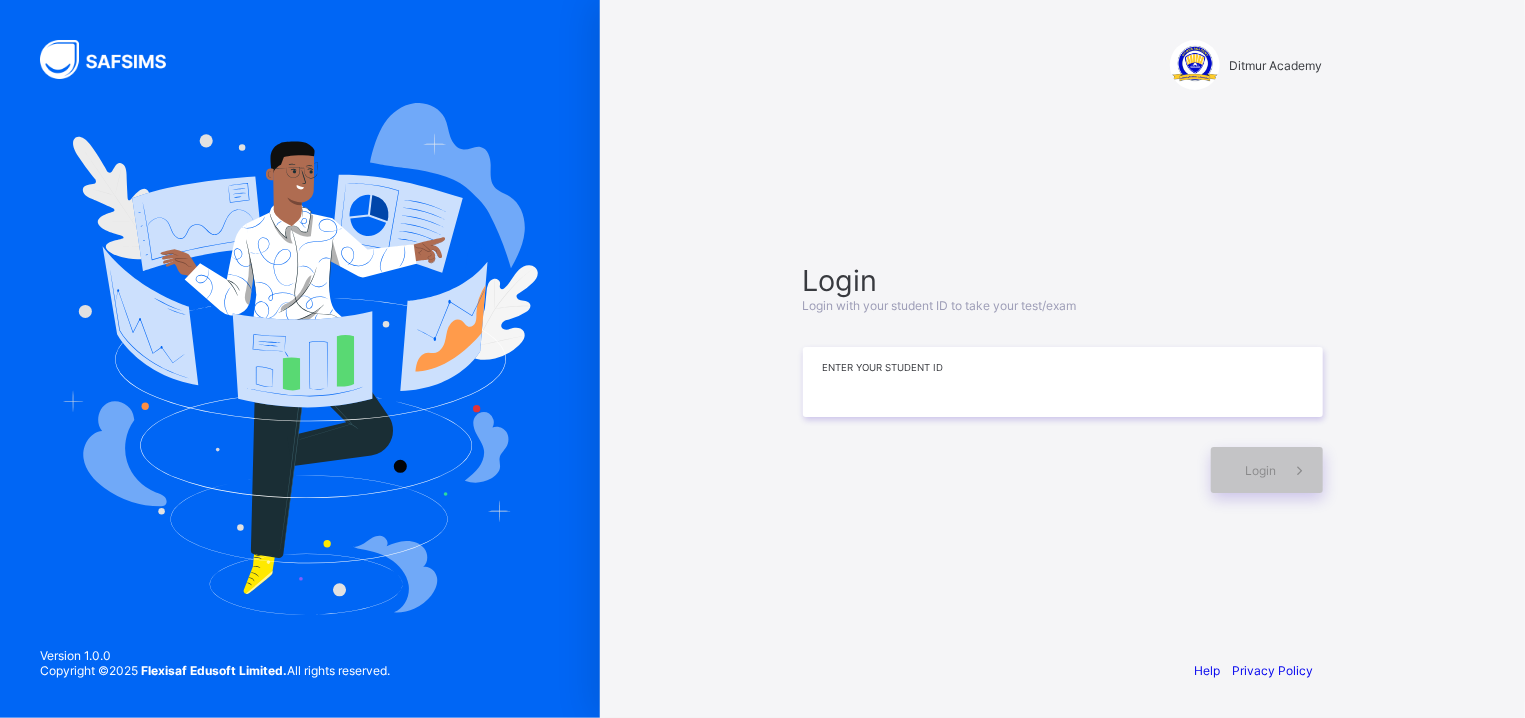click at bounding box center (1063, 382) 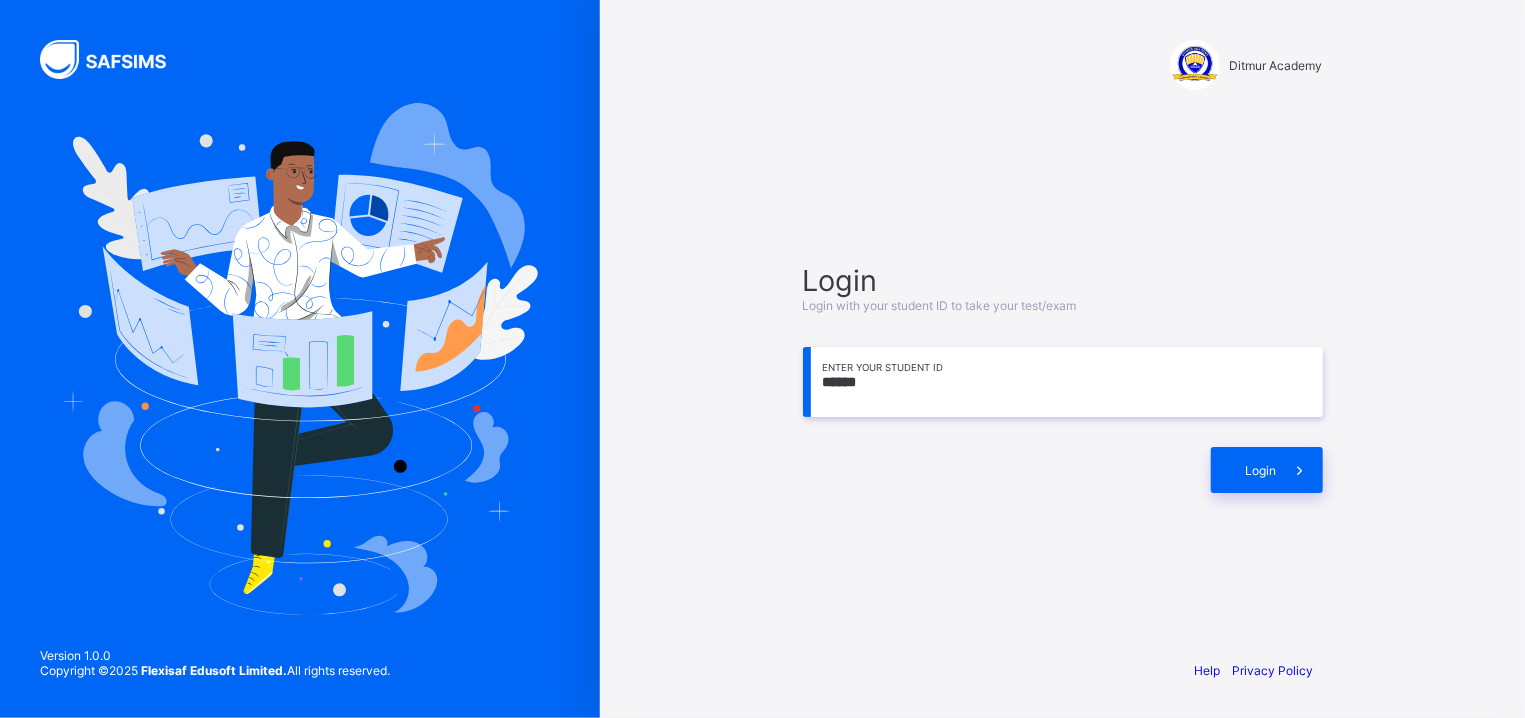 click on "******" at bounding box center (1063, 382) 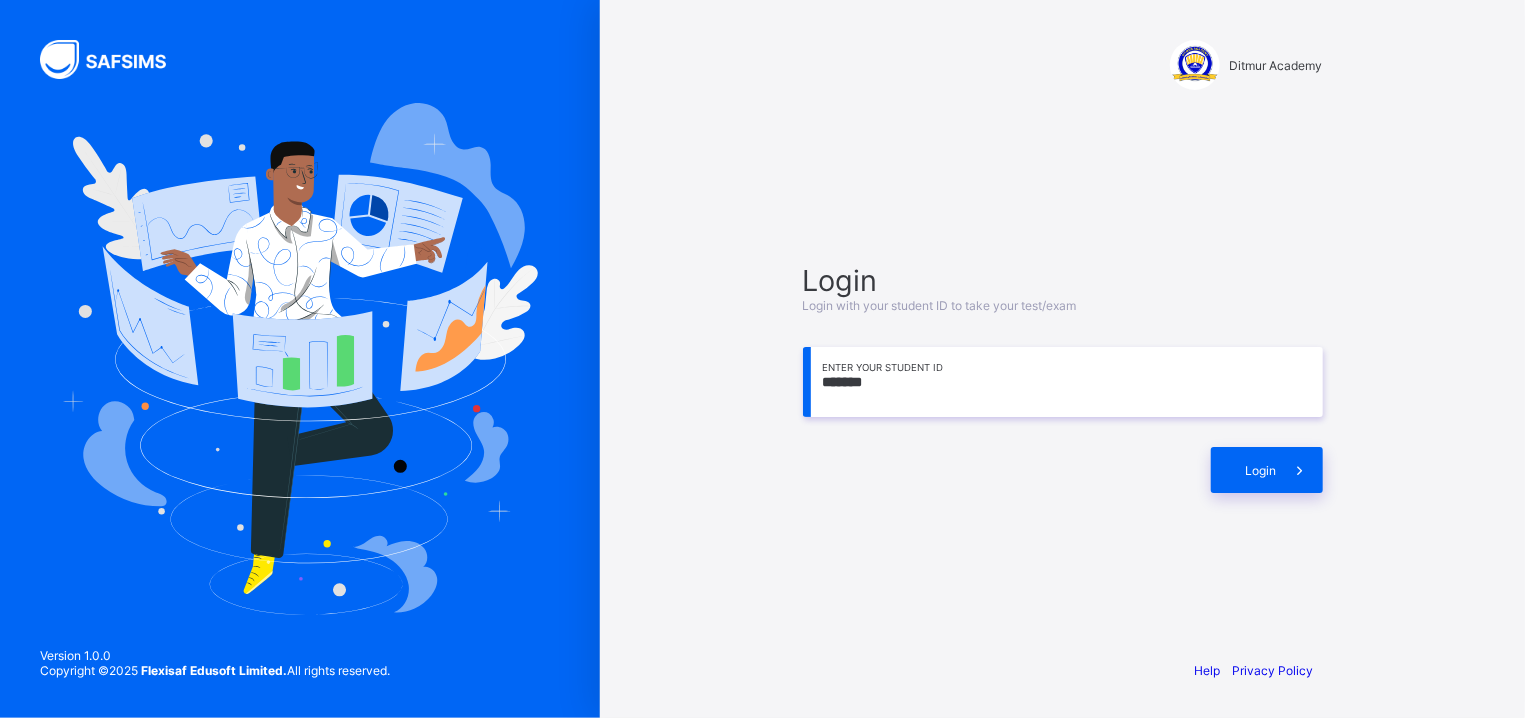 click on "*******" at bounding box center [1063, 382] 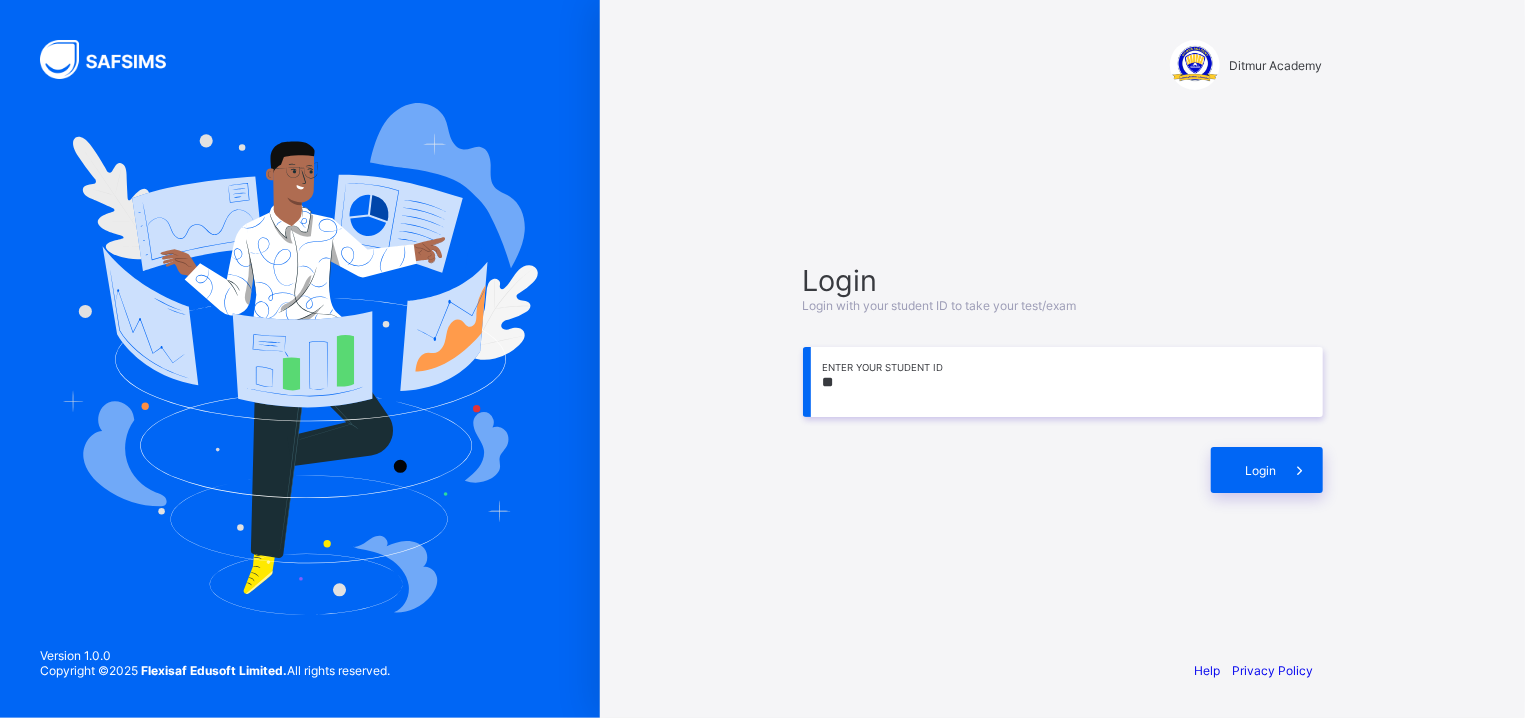 type on "*" 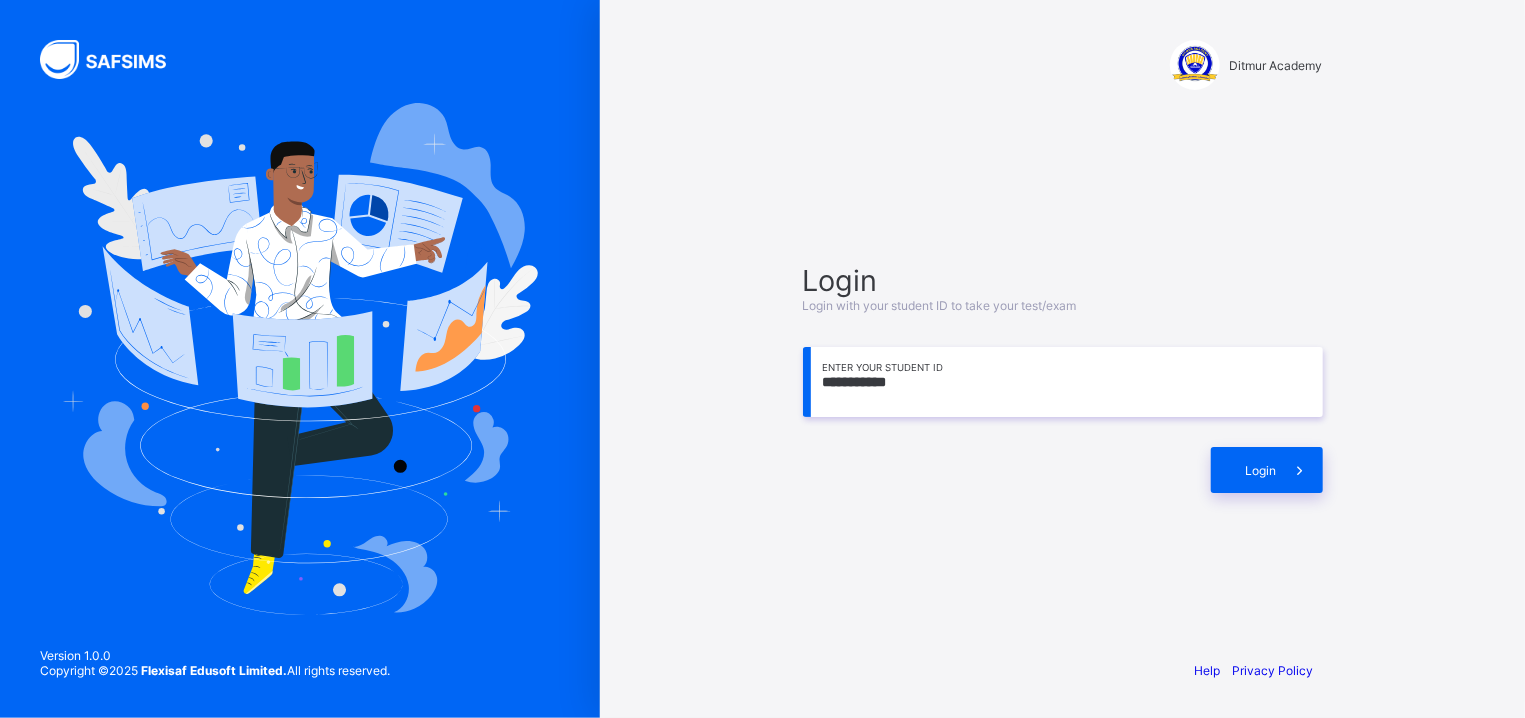 type on "**********" 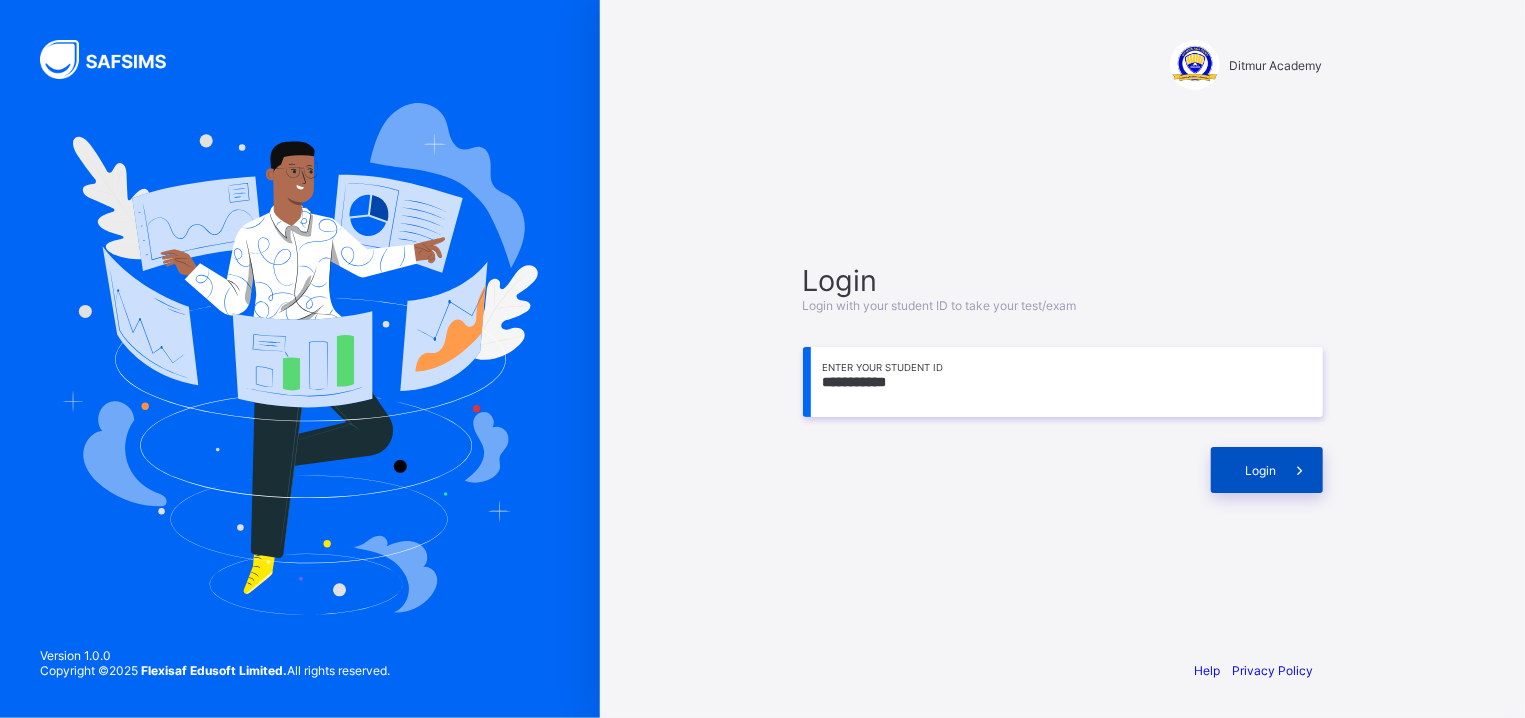 click on "Login" at bounding box center (1267, 470) 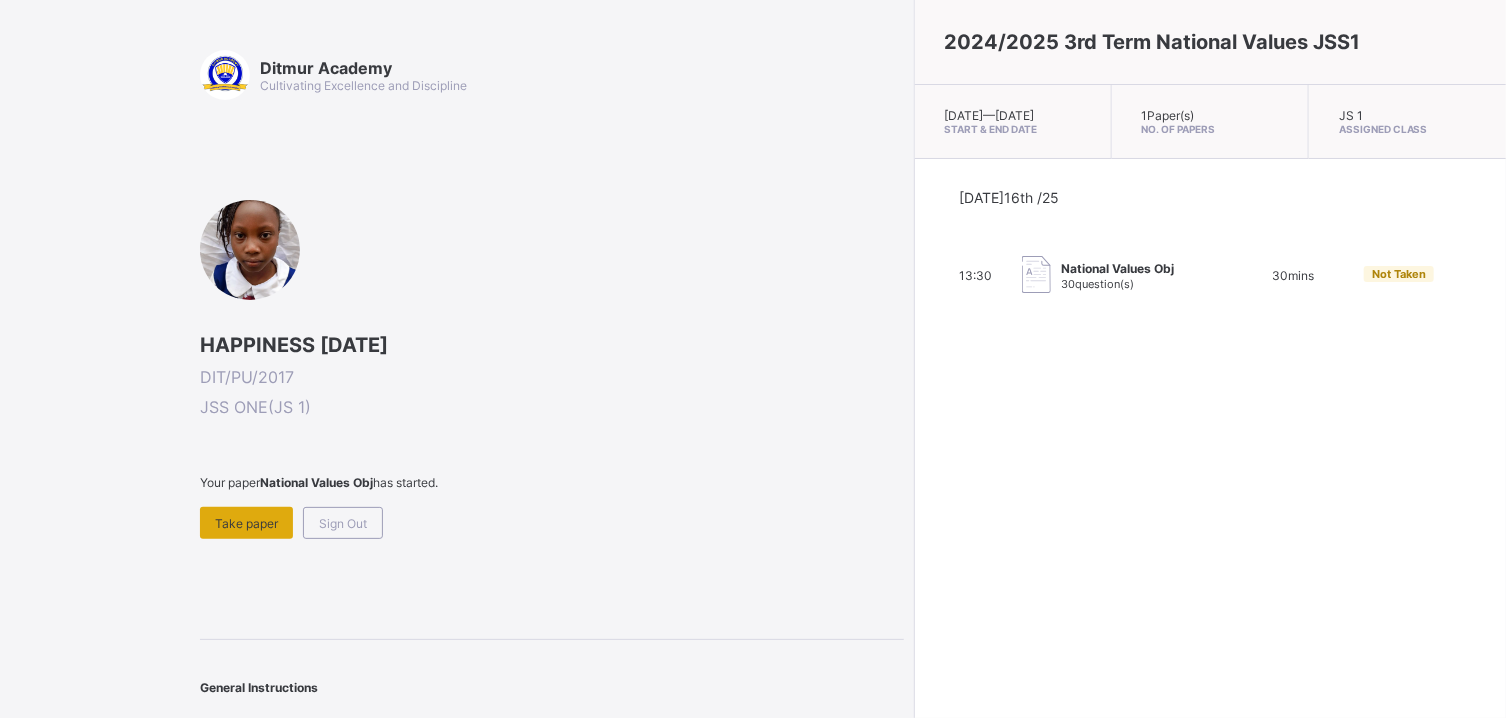 click on "Take paper" at bounding box center [246, 523] 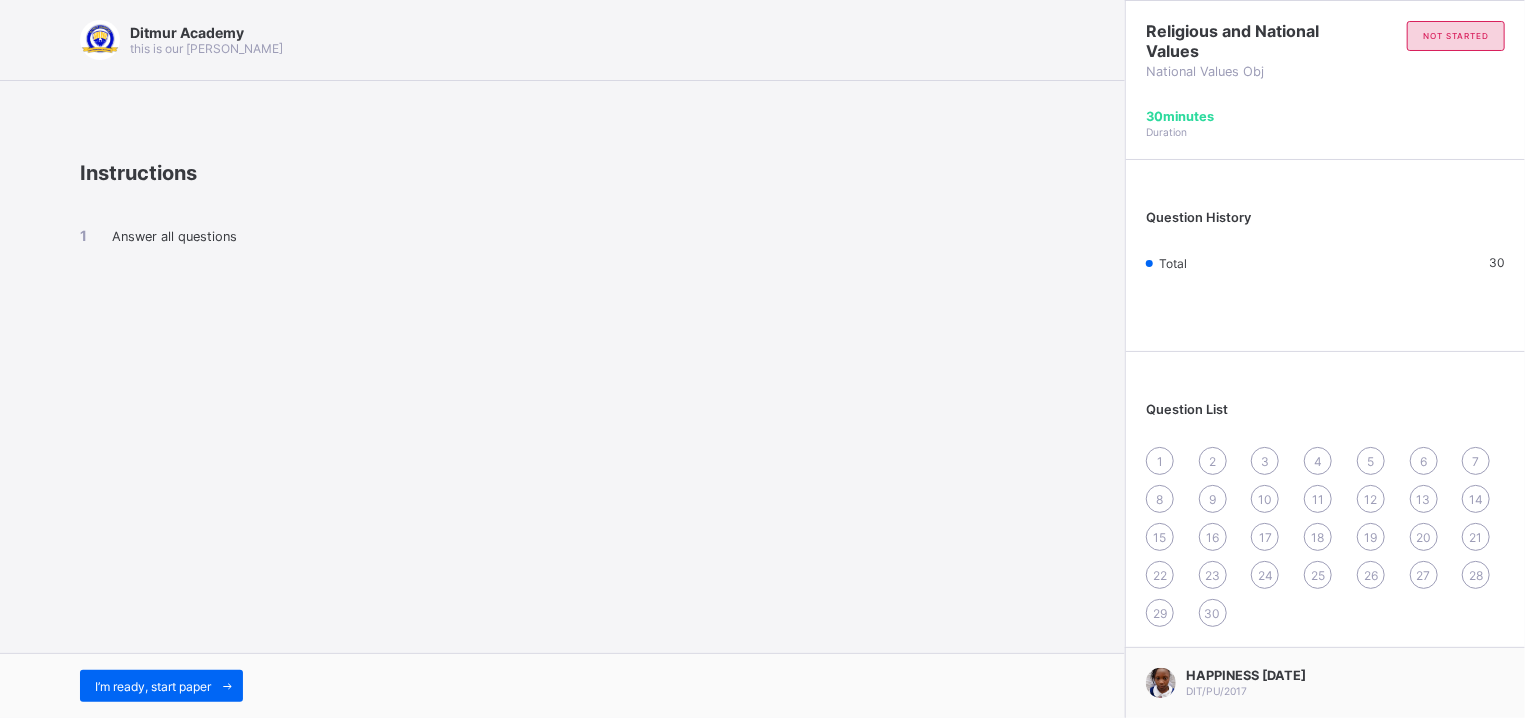 click on "Ditmur Academy this is our [PERSON_NAME] Instructions Answer all questions  I’m ready, start paper" at bounding box center [562, 359] 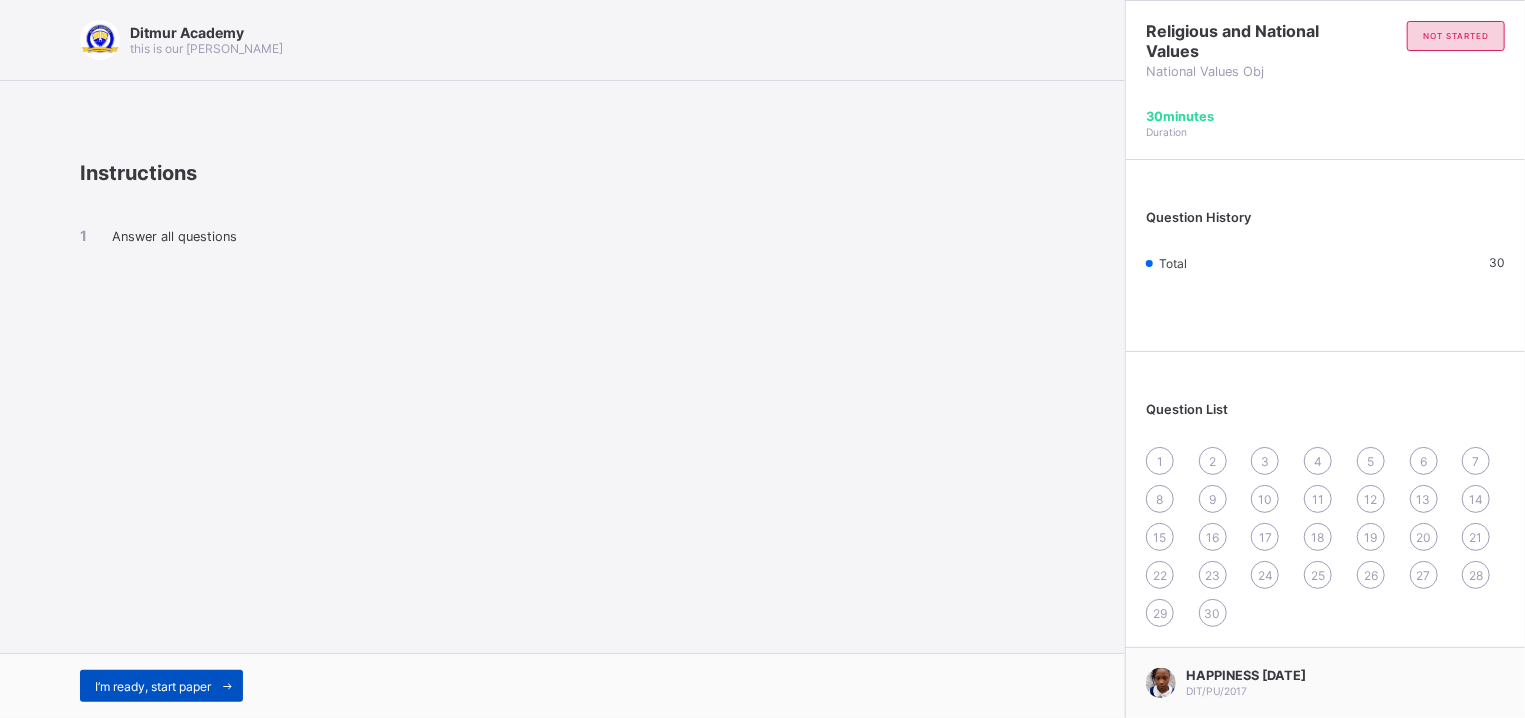click on "I’m ready, start paper" at bounding box center [161, 686] 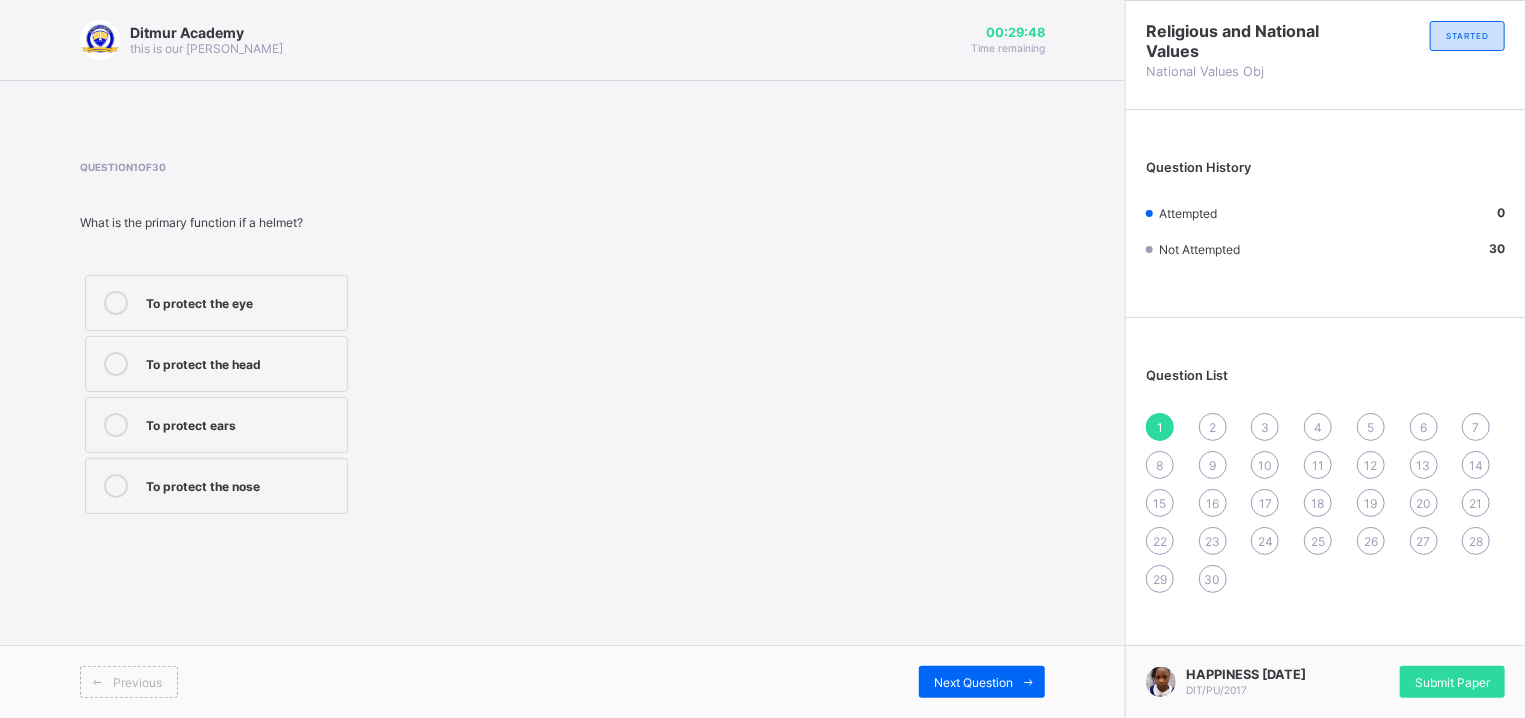 click on "To protect the eye" at bounding box center [241, 301] 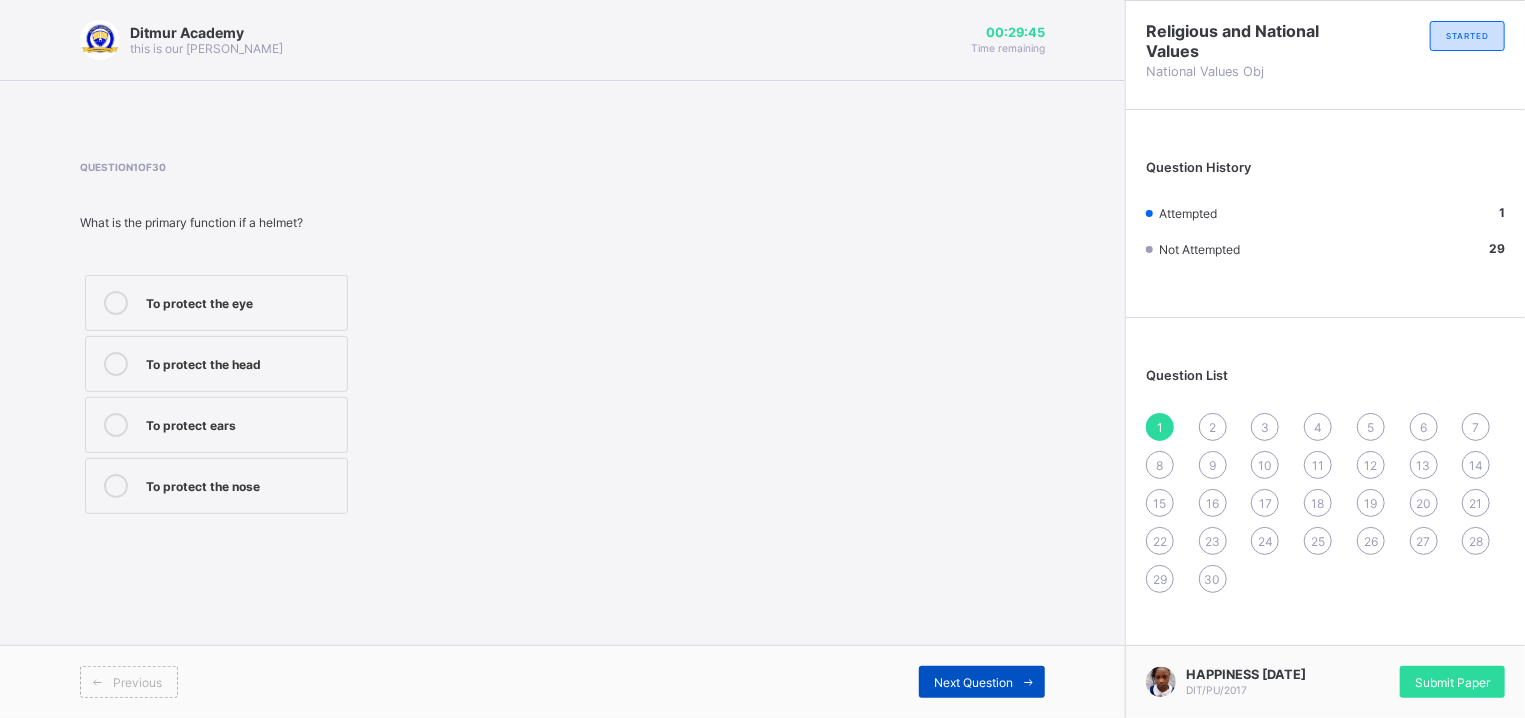 click on "Next Question" at bounding box center [982, 682] 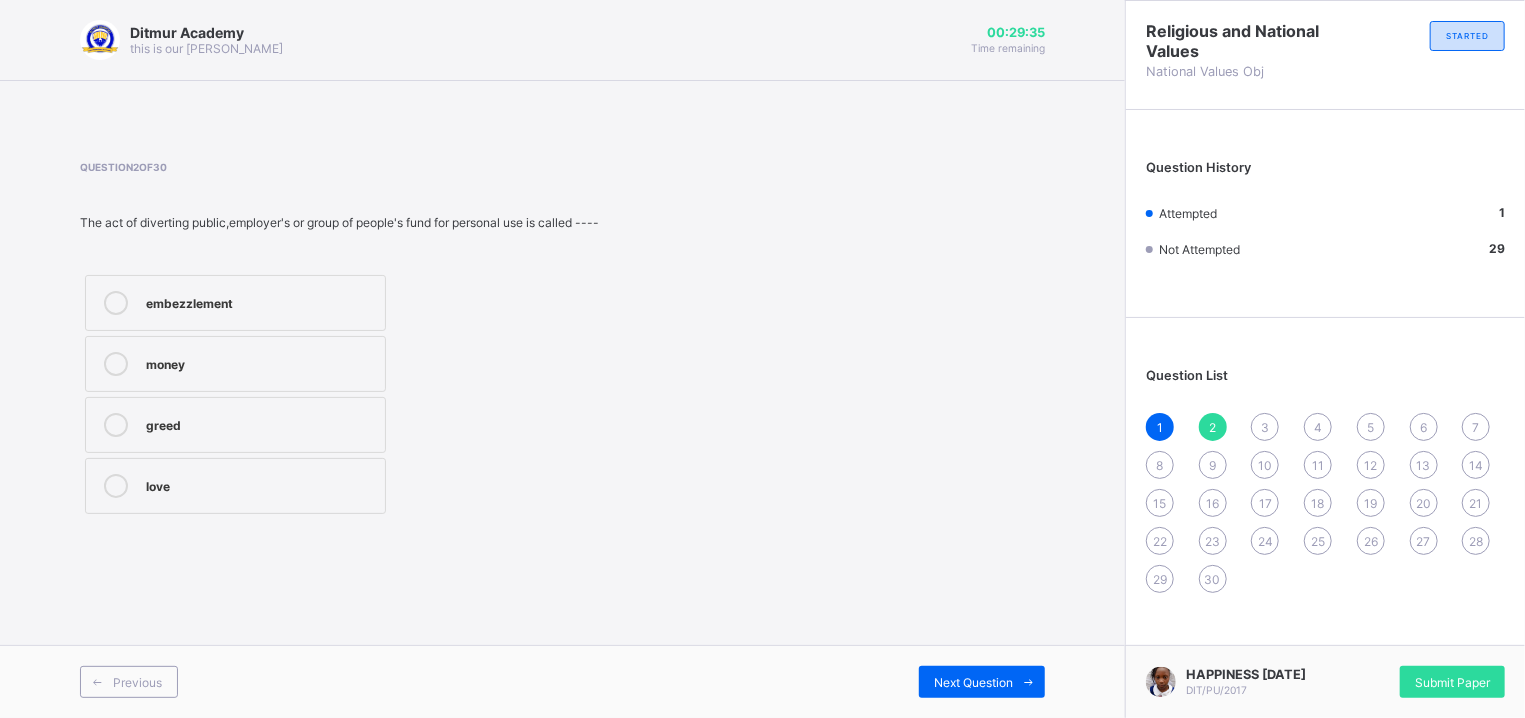 click on "love" at bounding box center [235, 486] 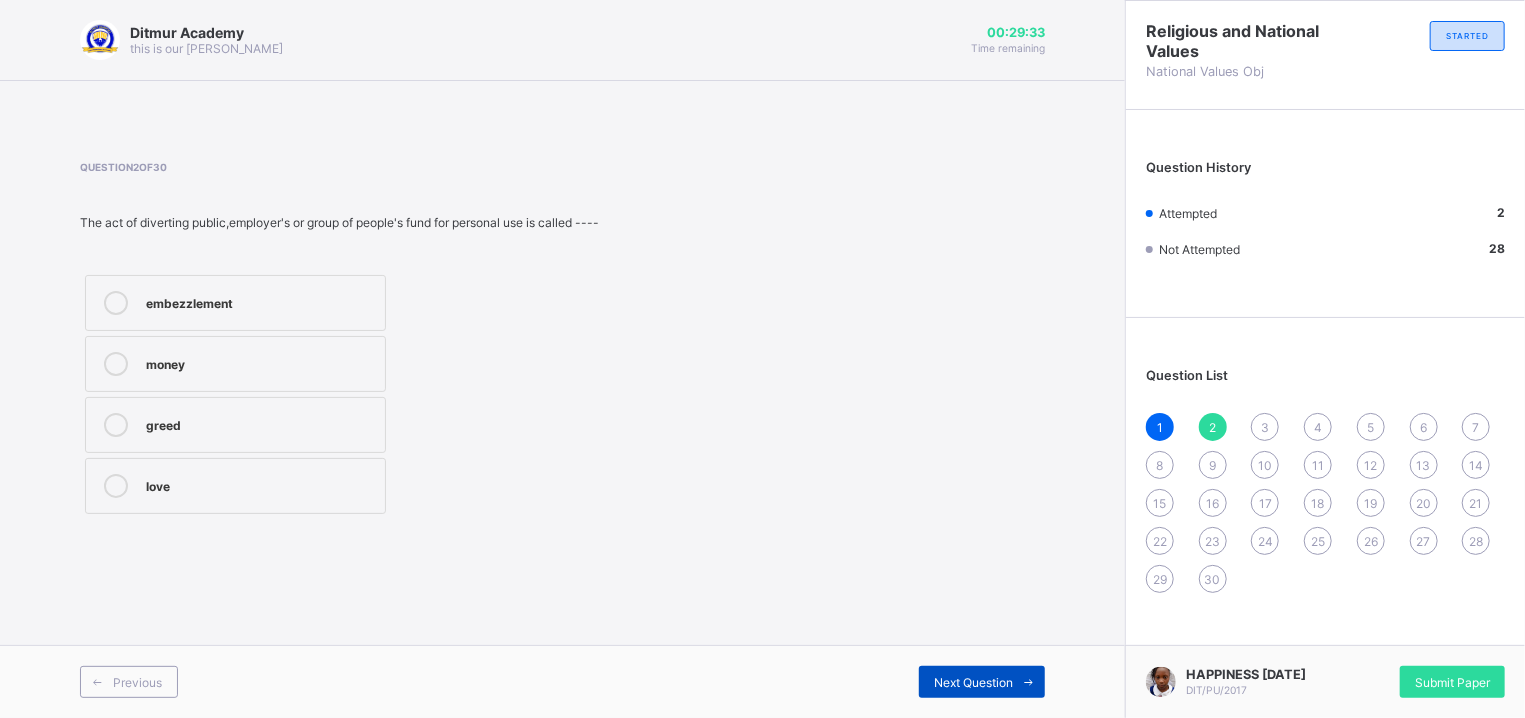 click on "Next Question" at bounding box center (973, 682) 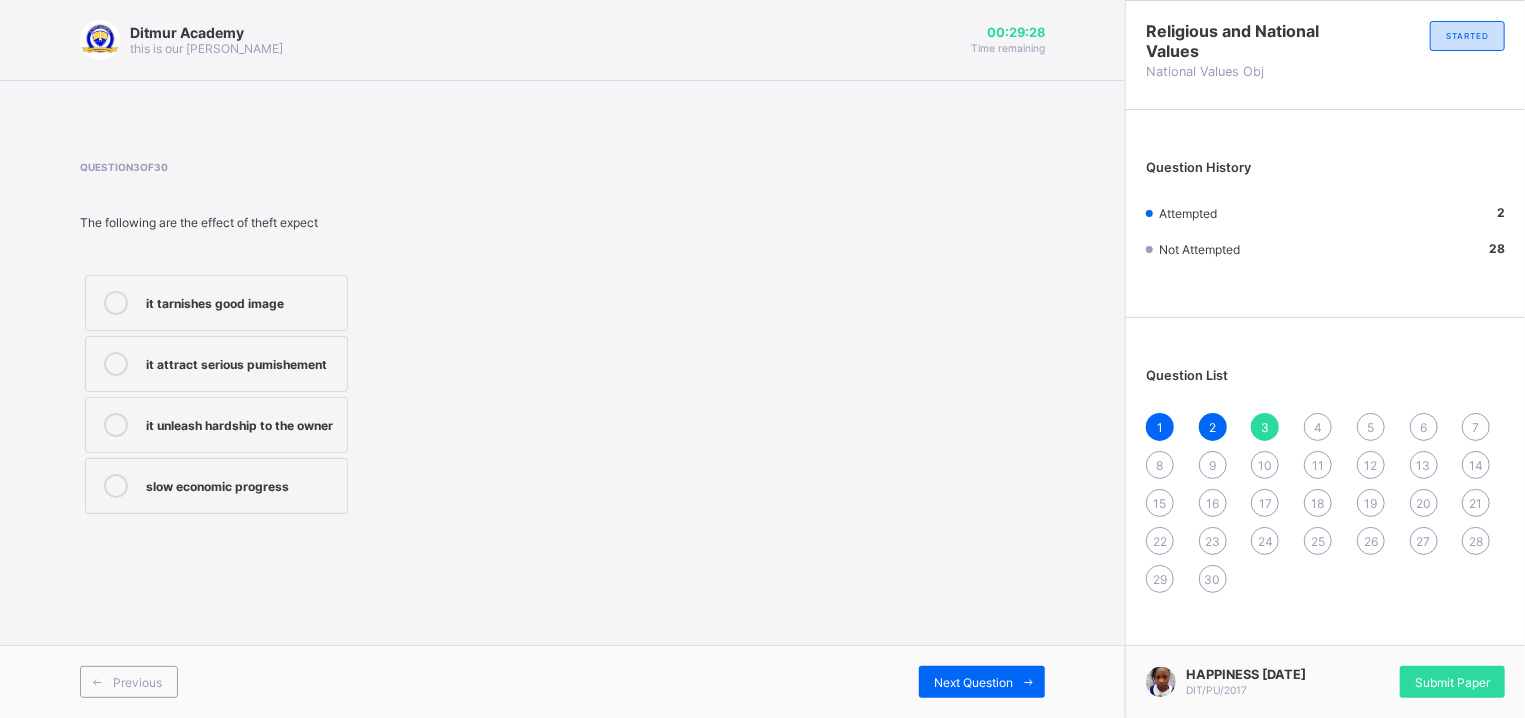 click on "it unleash hardship to the owner" at bounding box center (241, 423) 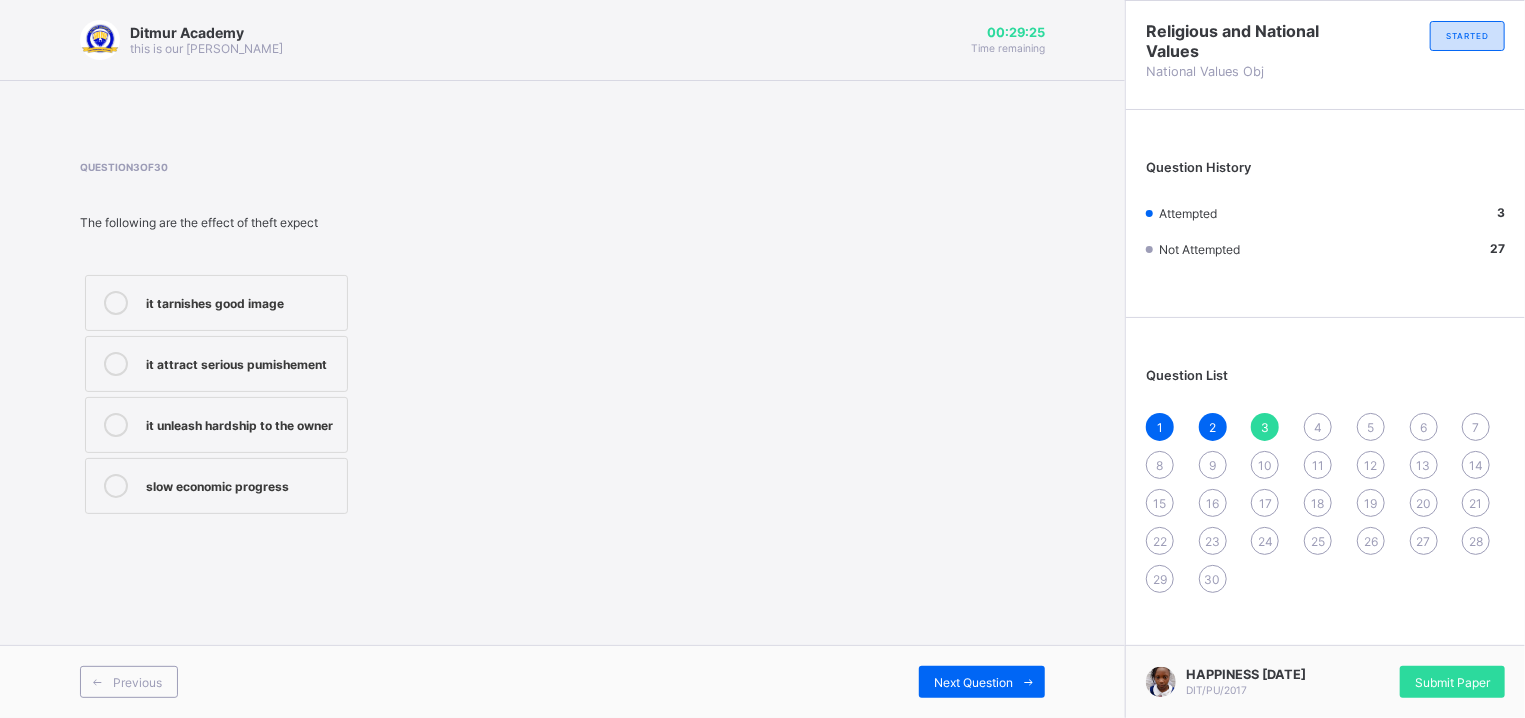 click on "Previous Next Question" at bounding box center (562, 681) 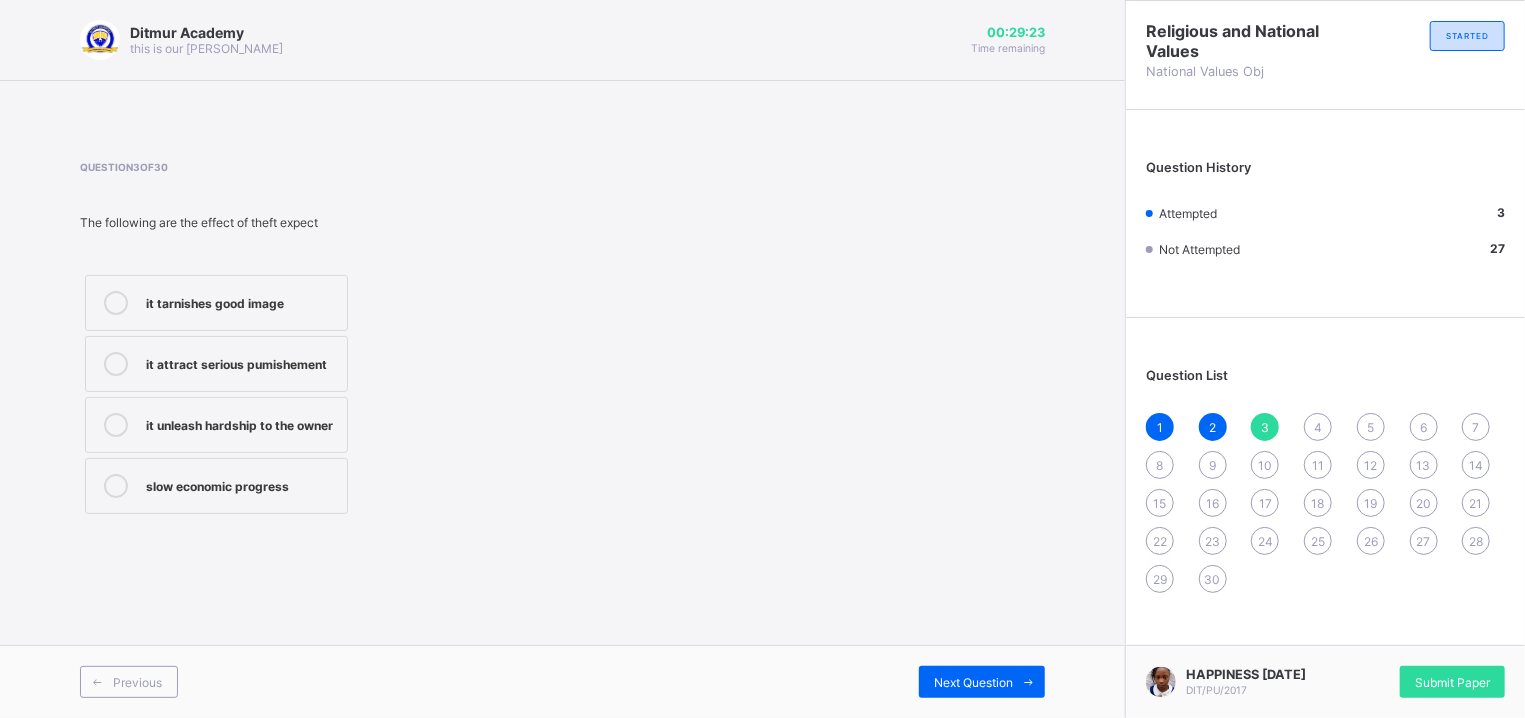 click on "Previous Next Question" at bounding box center (562, 681) 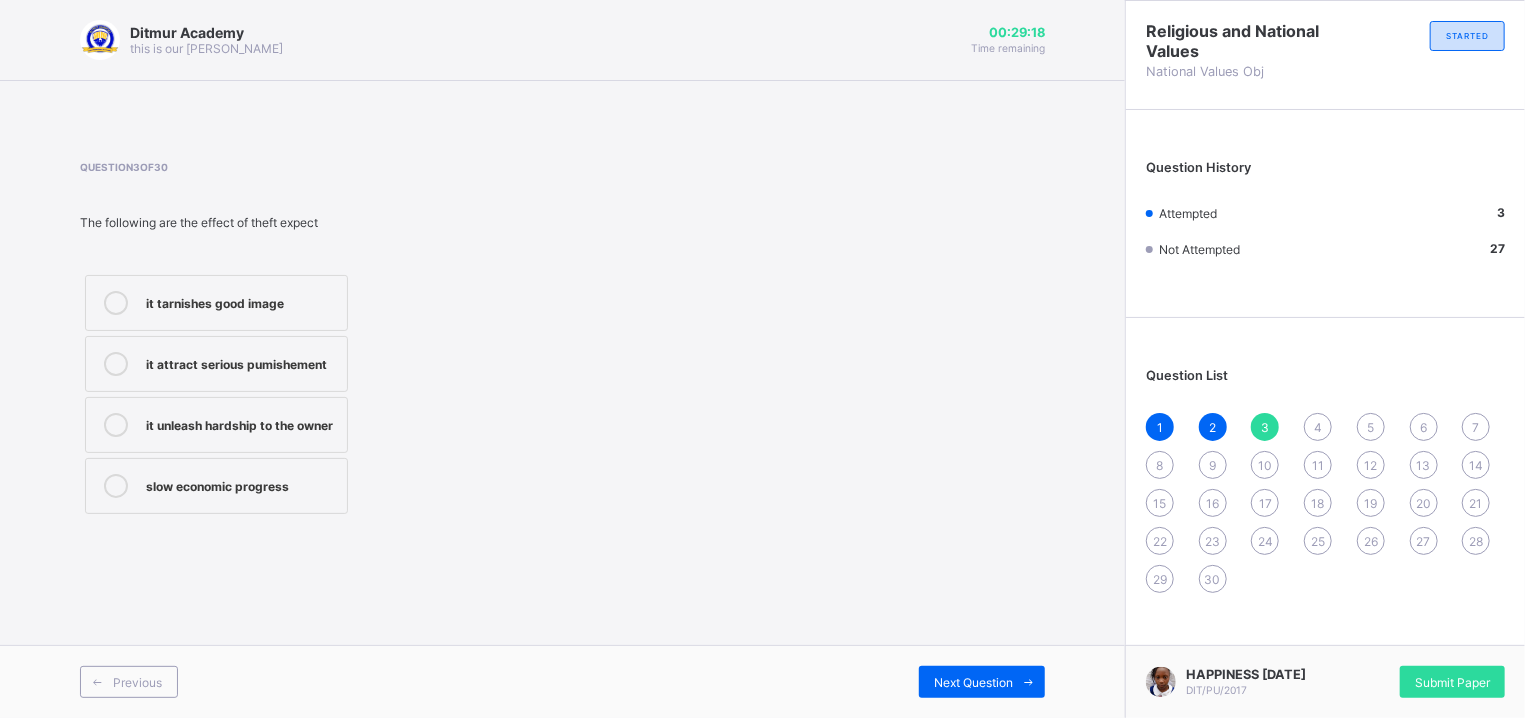 click on "Previous Next Question" at bounding box center (562, 681) 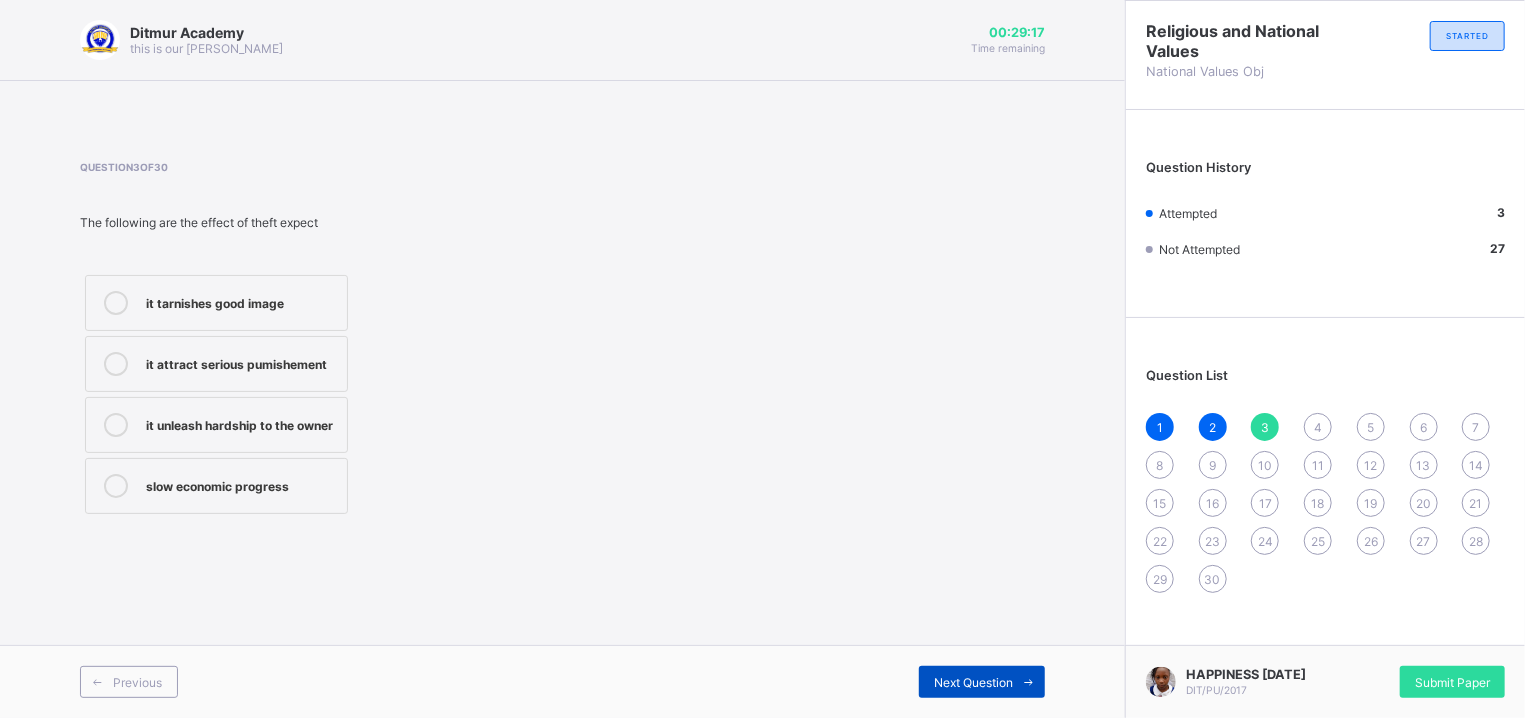 click on "Next Question" at bounding box center [973, 682] 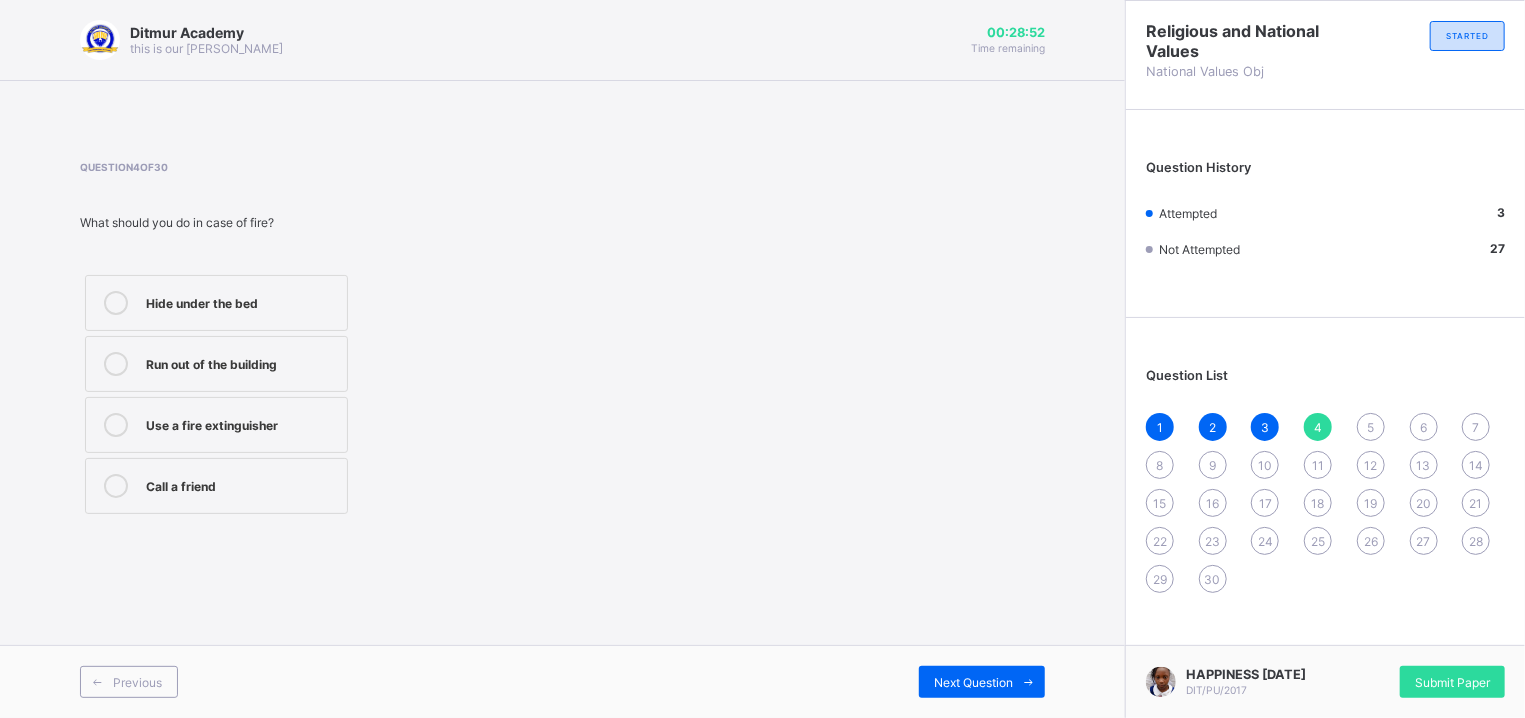 click on "Call a friend" at bounding box center (241, 484) 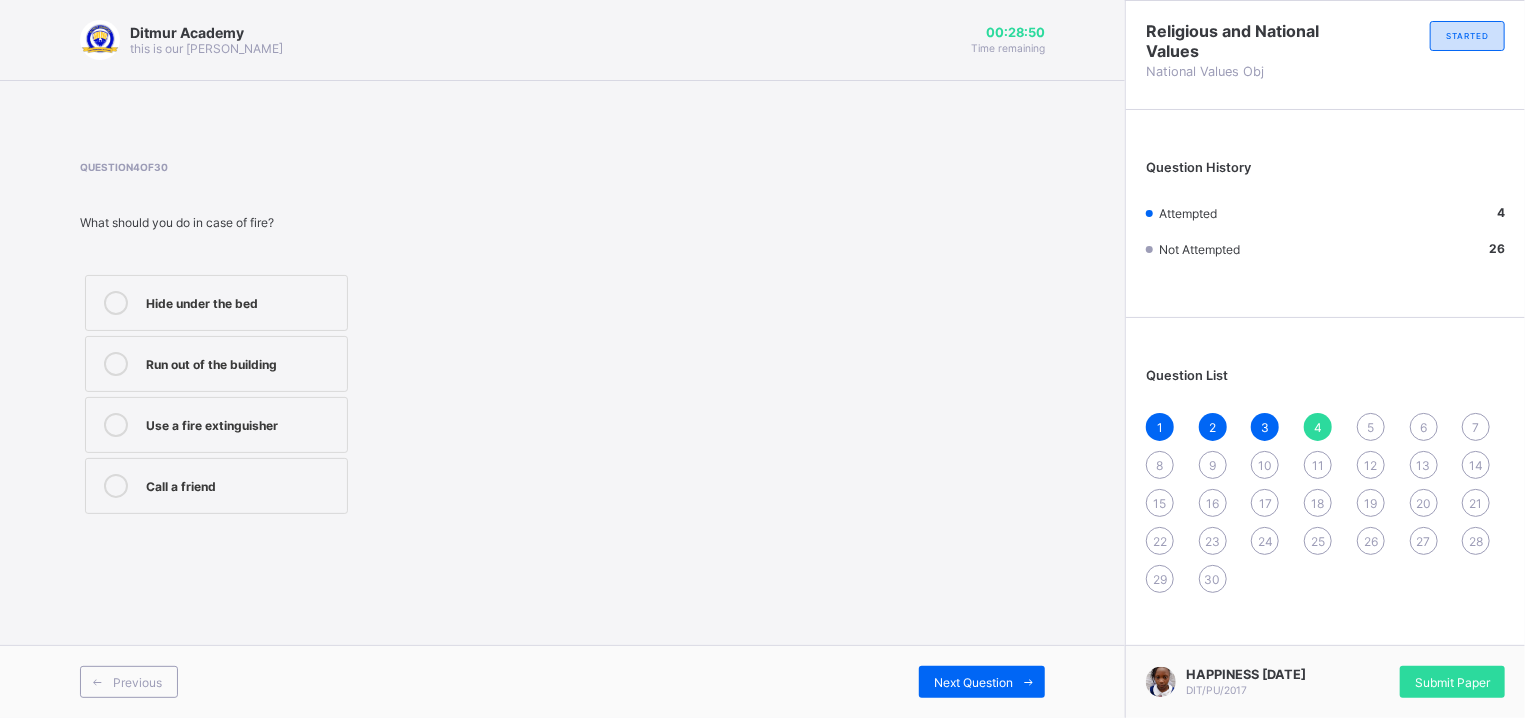 click on "Previous Next Question" at bounding box center [562, 681] 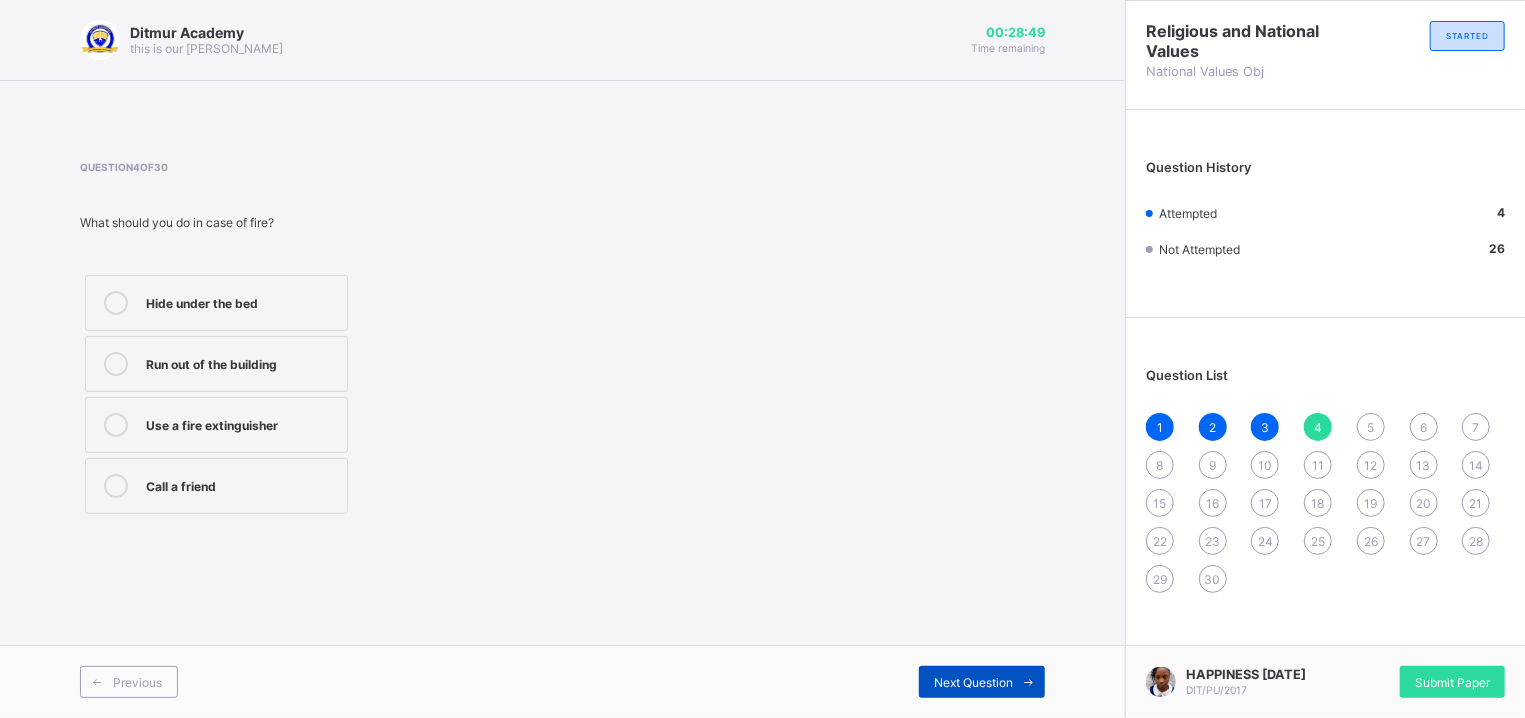 click on "Next Question" at bounding box center (982, 682) 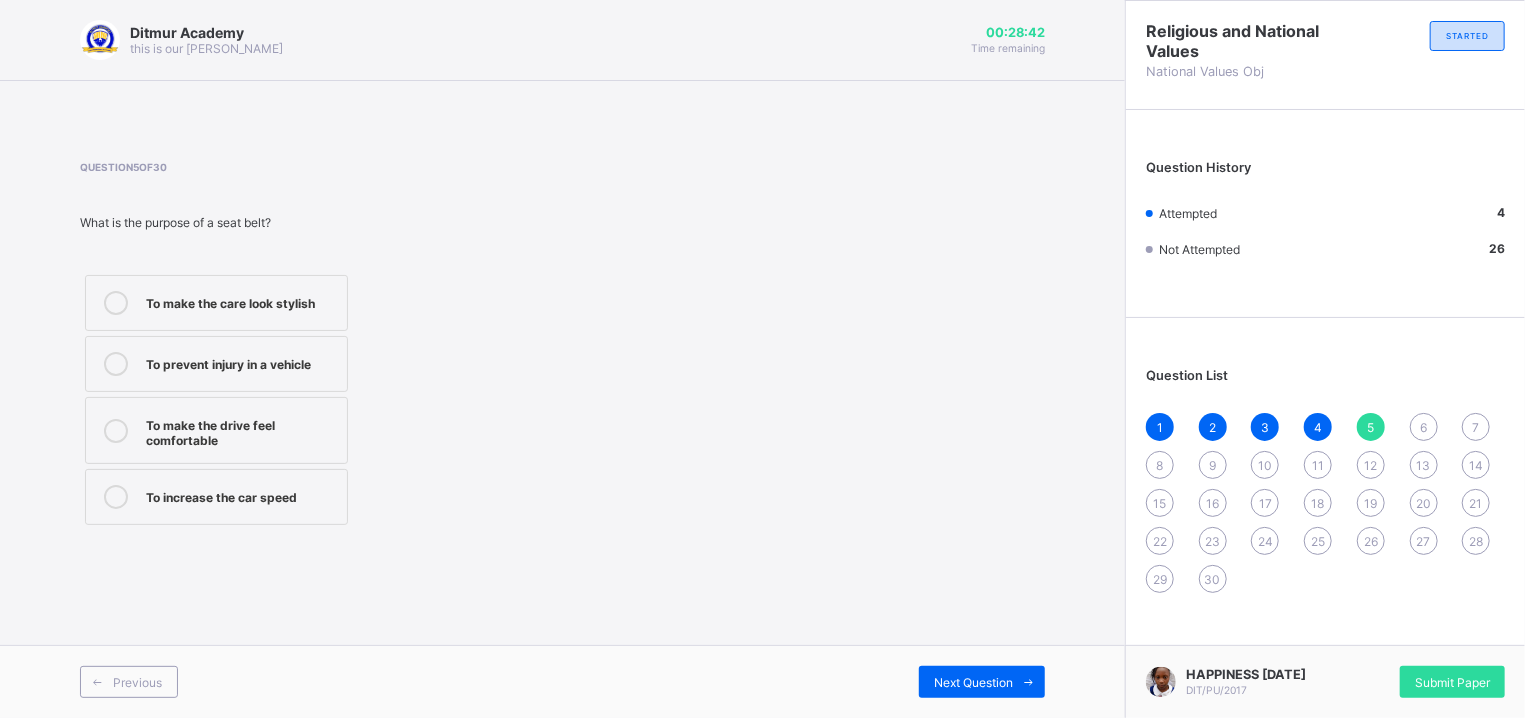 click on "To prevent injury in a vehicle" at bounding box center [241, 362] 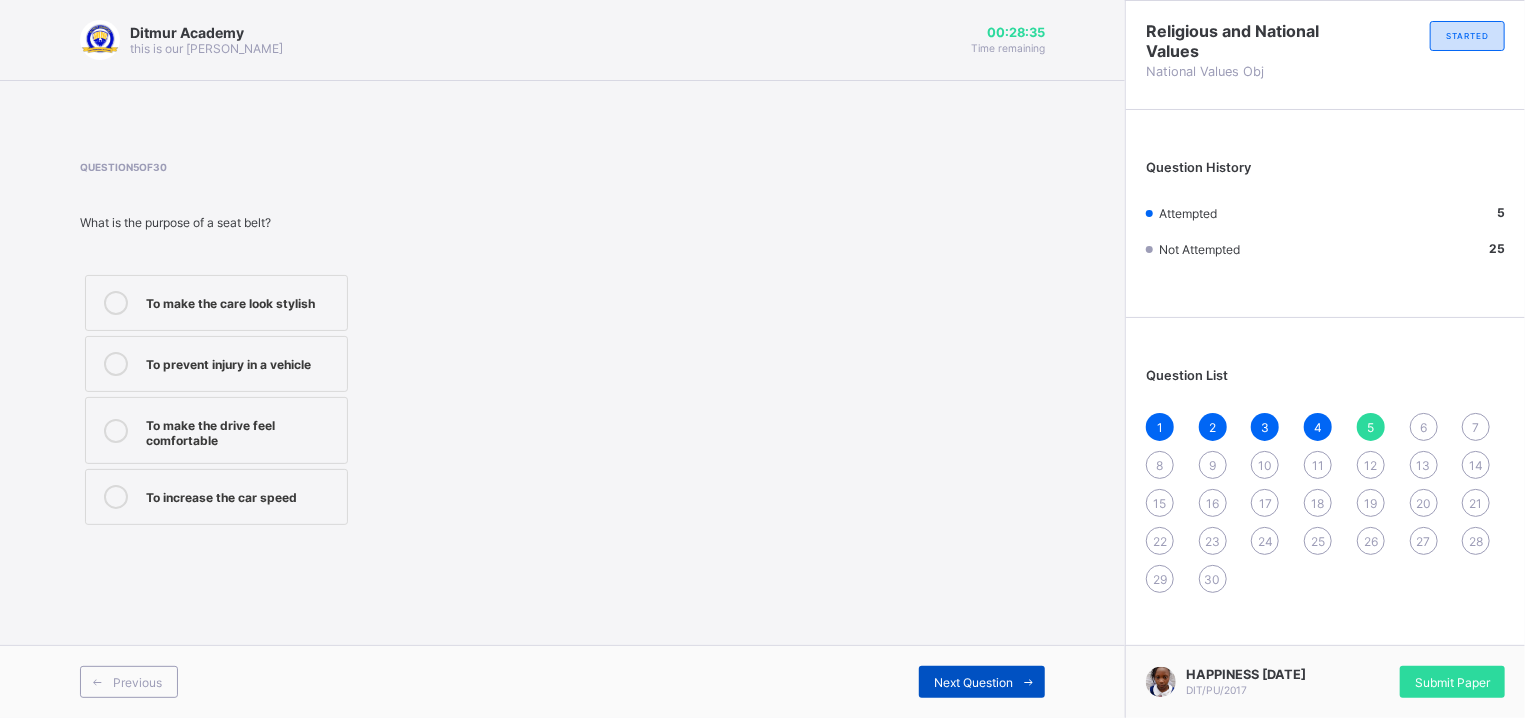 click on "Next Question" at bounding box center [973, 682] 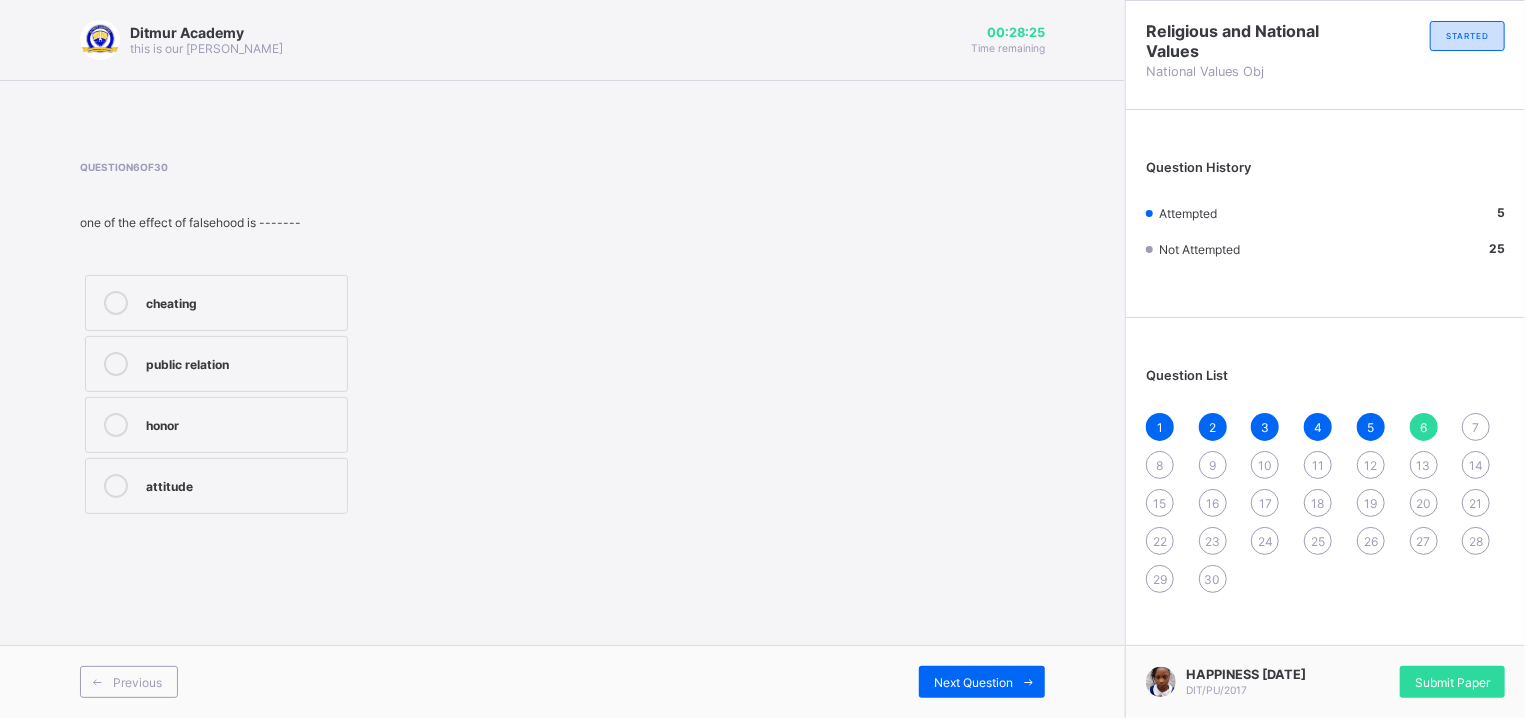 click at bounding box center (116, 364) 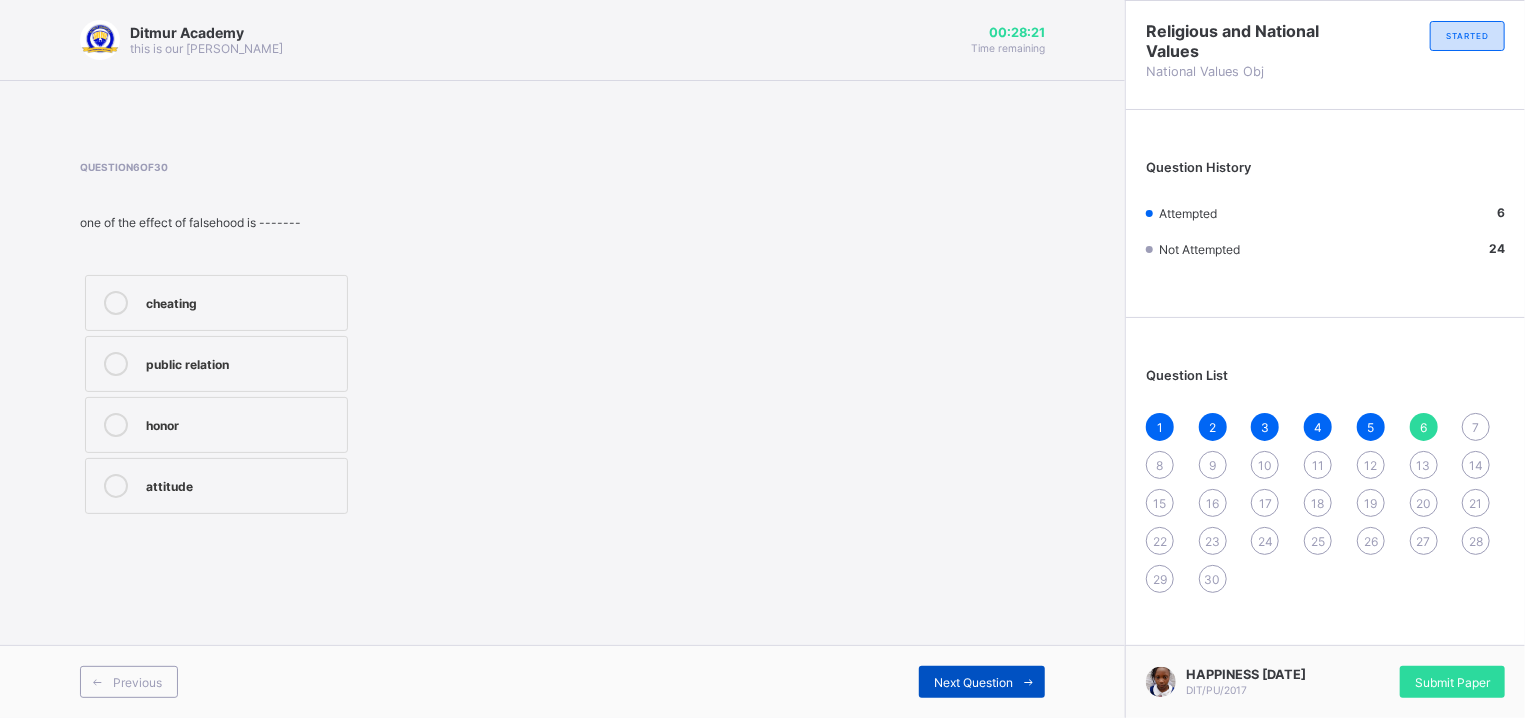 click at bounding box center (1029, 682) 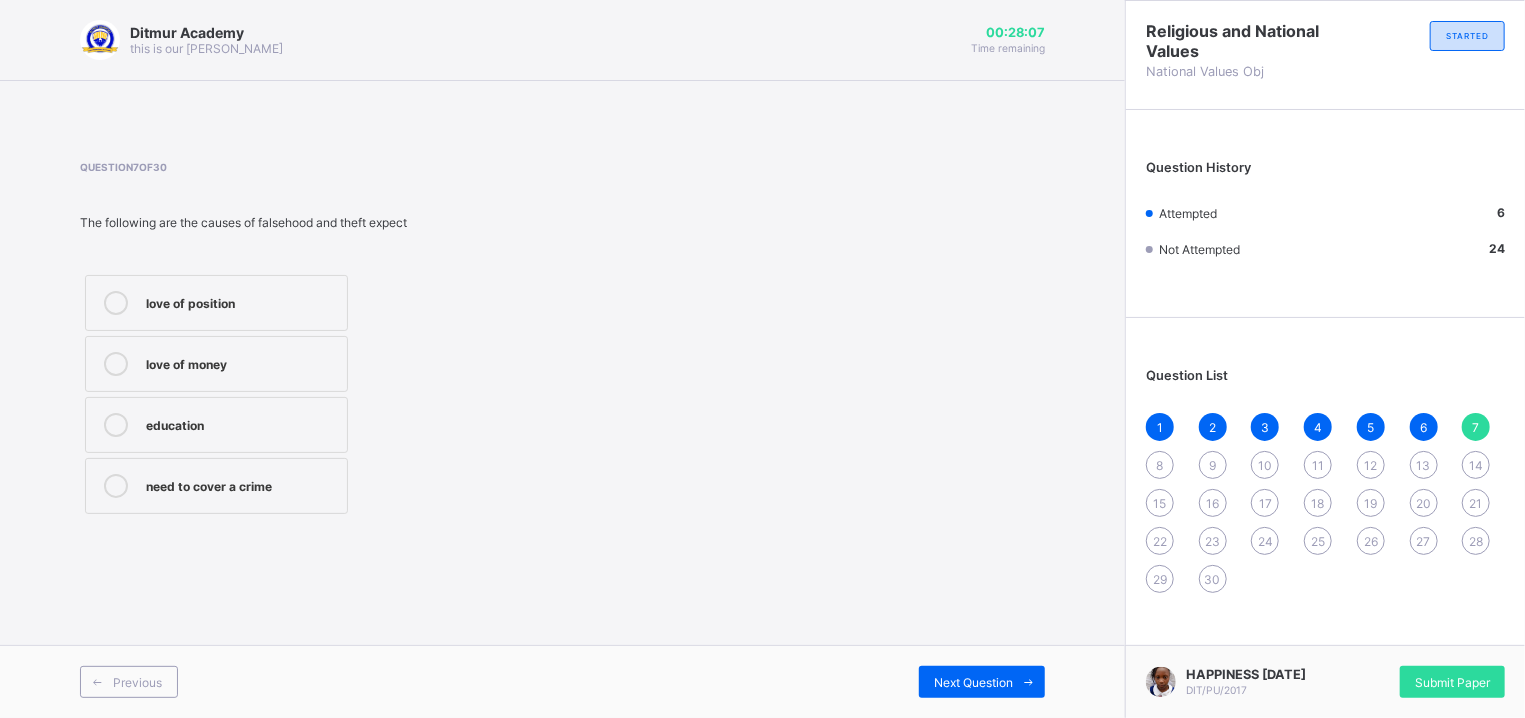 click on "love of money" at bounding box center [241, 364] 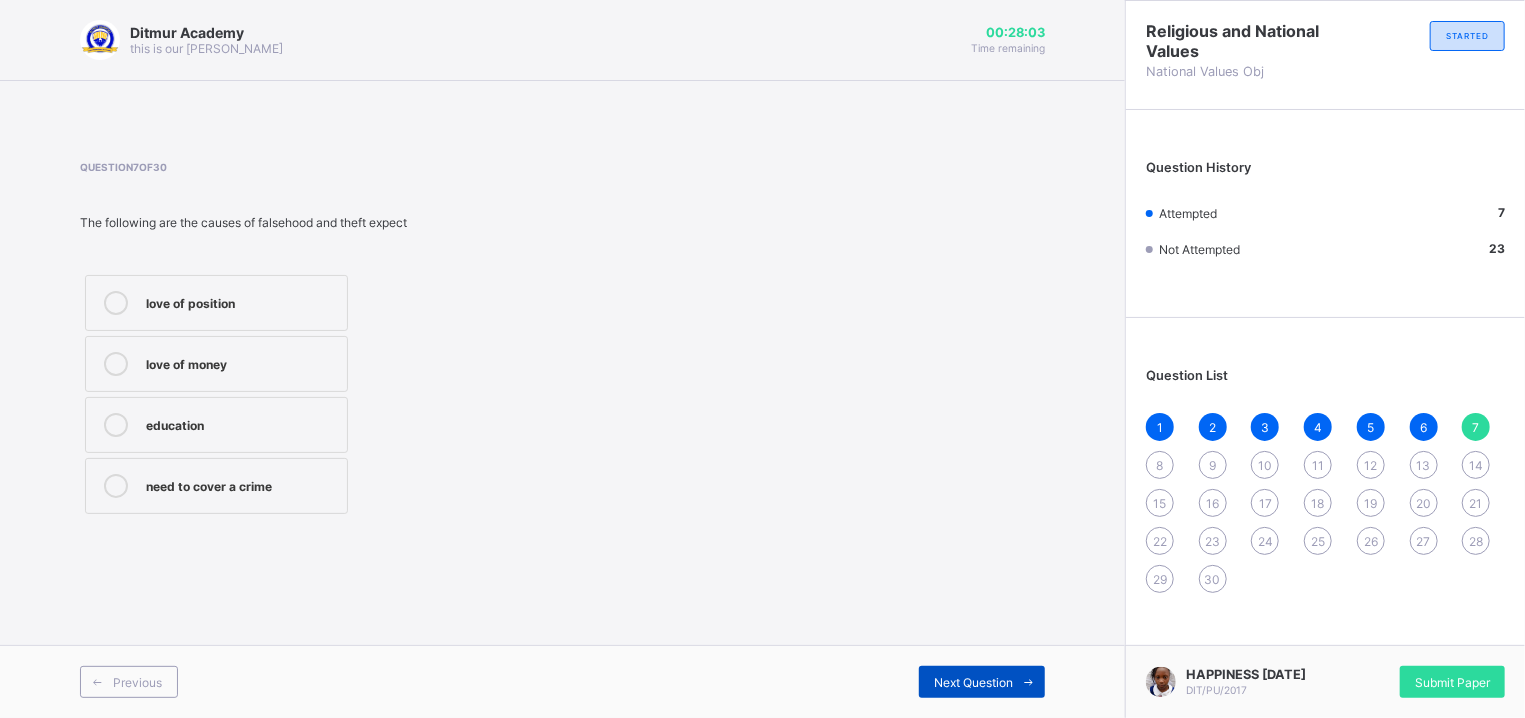 click on "Next Question" at bounding box center (982, 682) 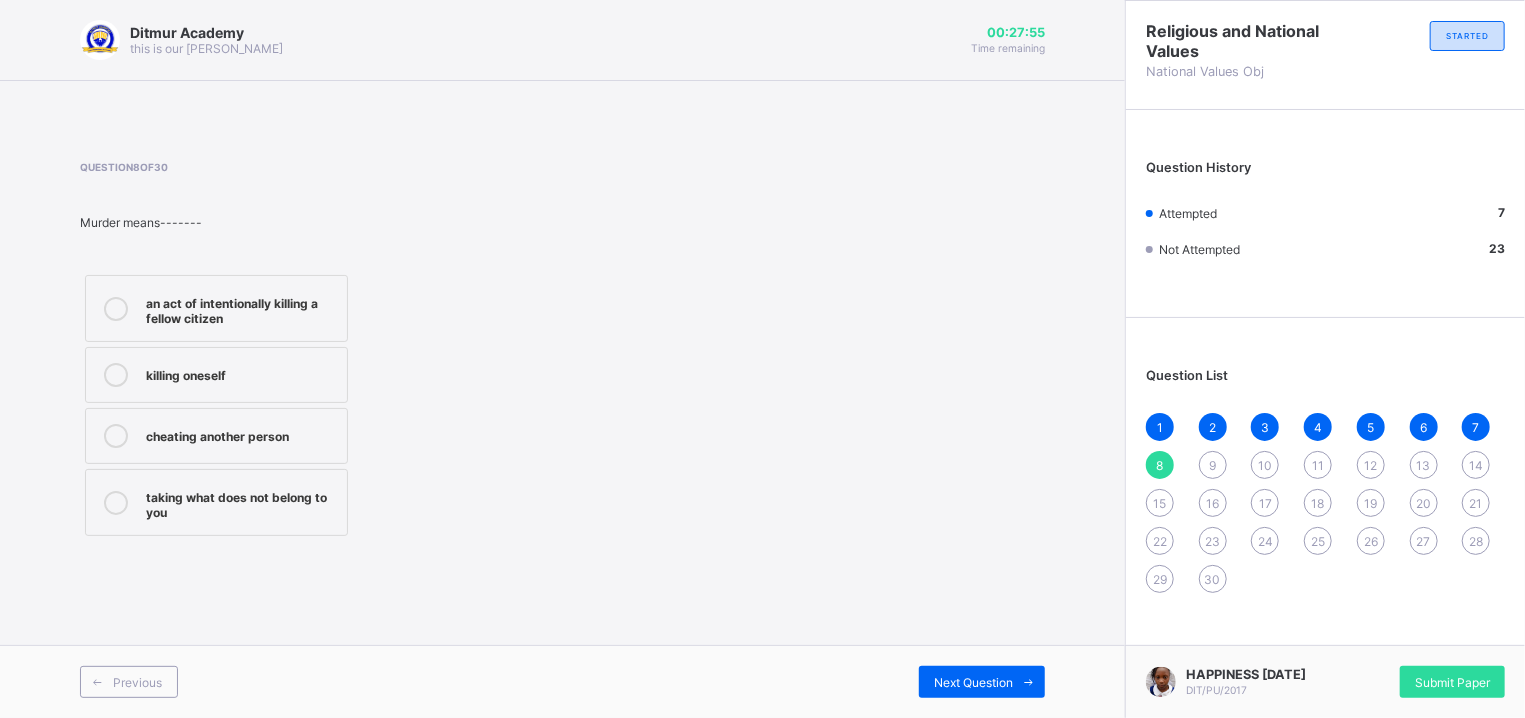 click on "killing oneself" at bounding box center (216, 375) 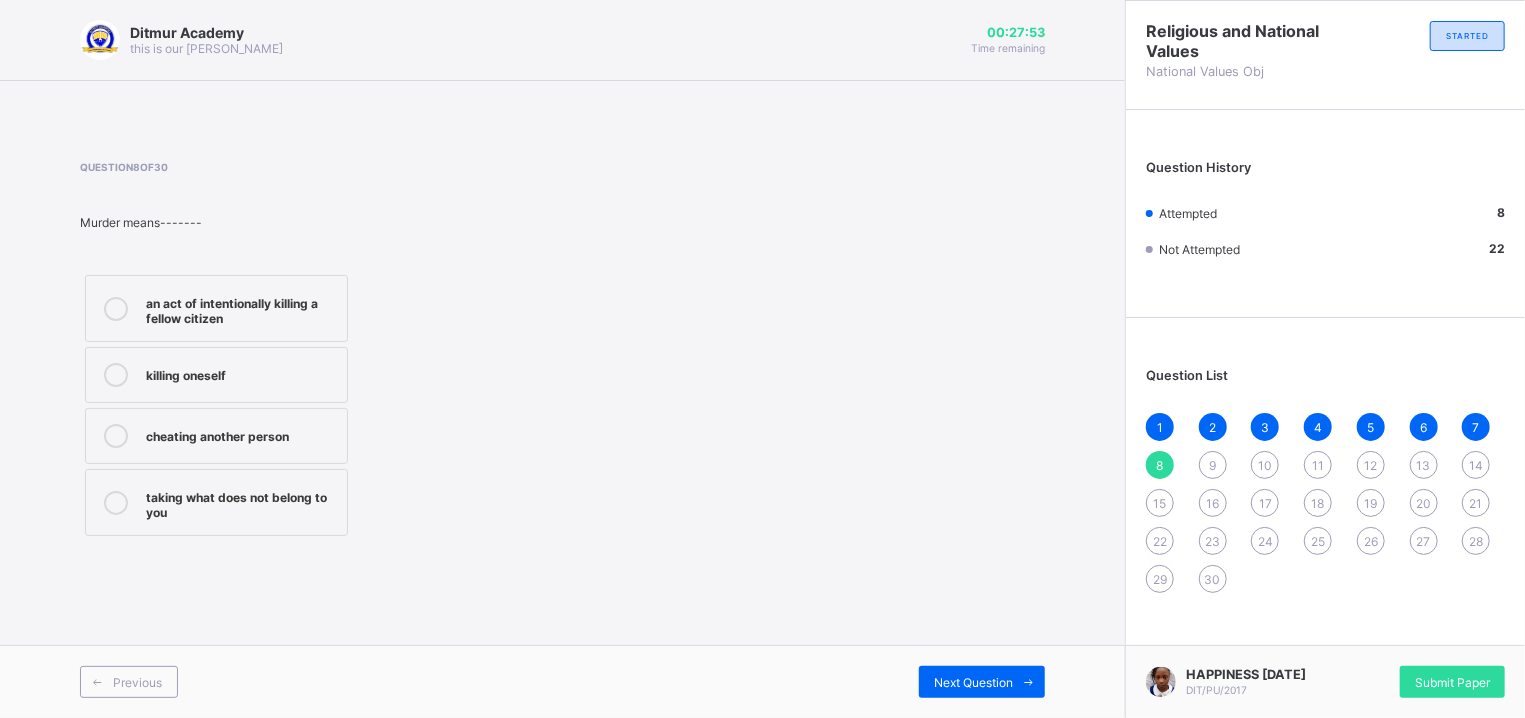 click on "Ditmur Academy this is our [PERSON_NAME] 00:27:53 Time remaining Question  8  of  30 Murder means------- an act of intentionally killing a fellow citizen killing oneself cheating another person taking what does not belong to you Previous Next Question" at bounding box center [562, 359] 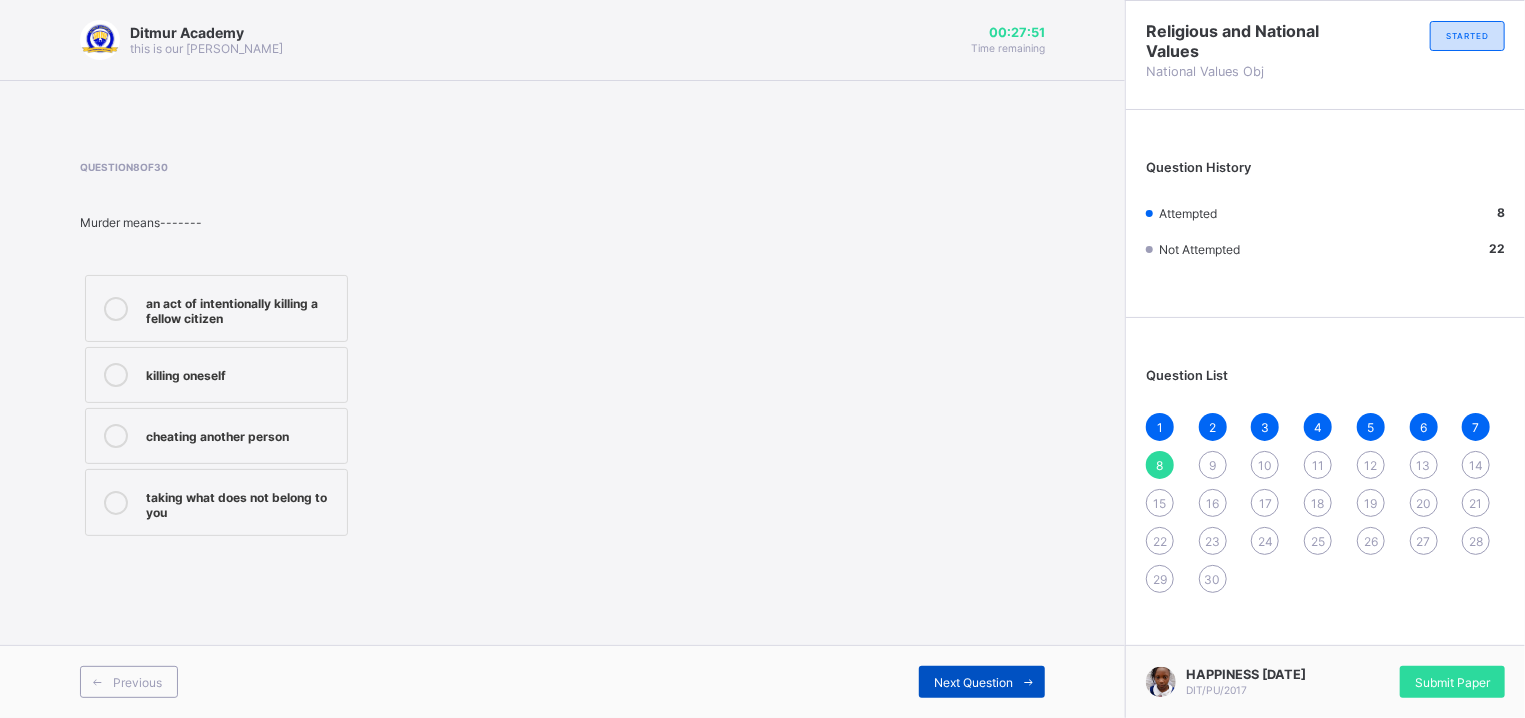 click on "Next Question" at bounding box center [982, 682] 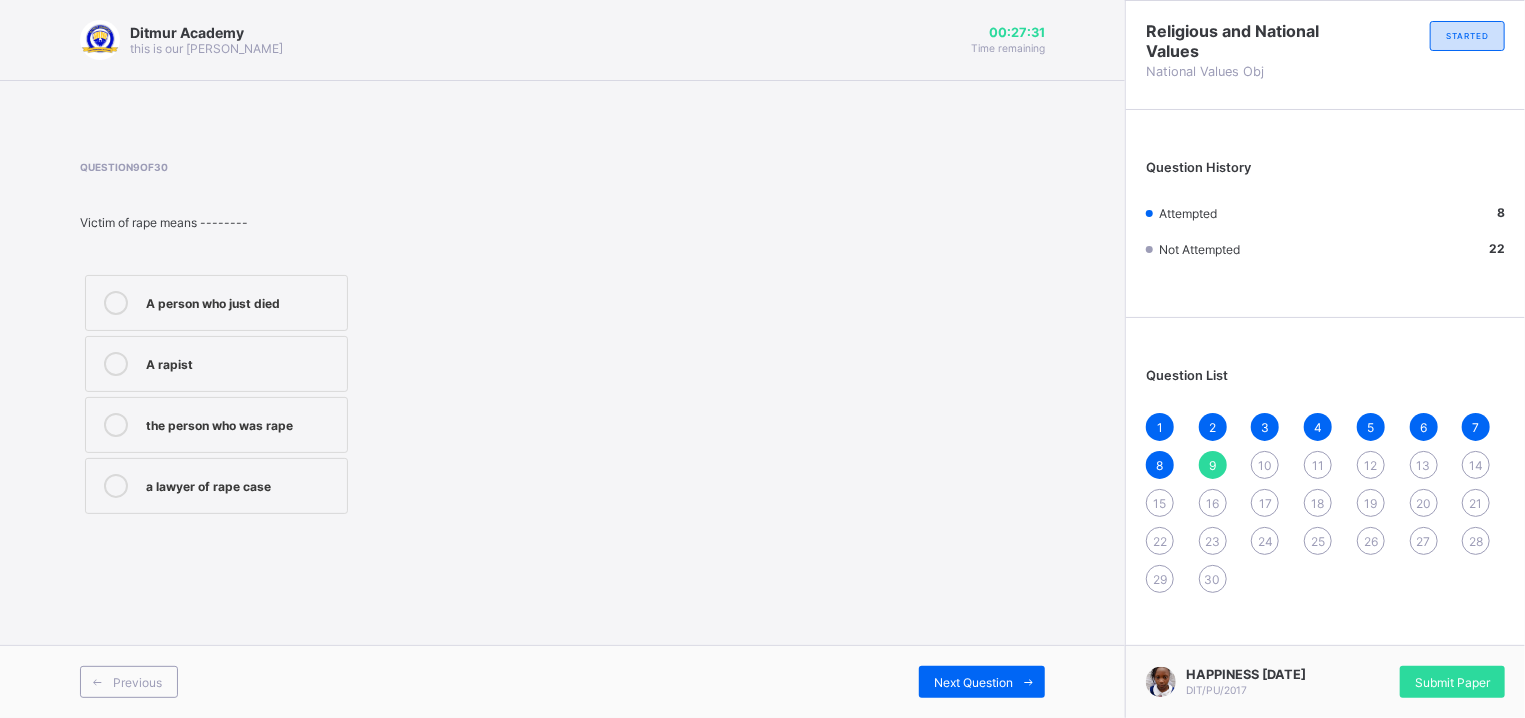click on "the person who was rape" at bounding box center (241, 425) 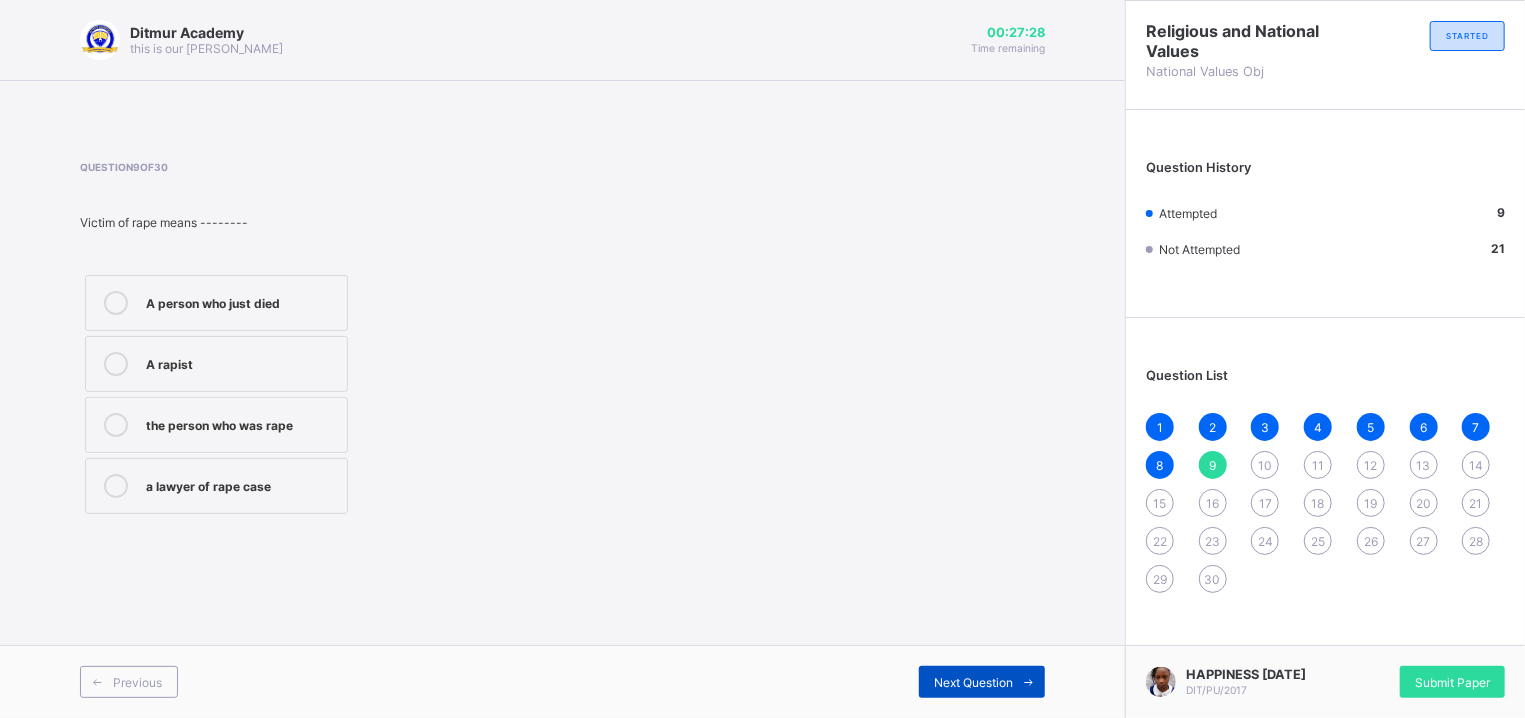 click on "Next Question" at bounding box center (982, 682) 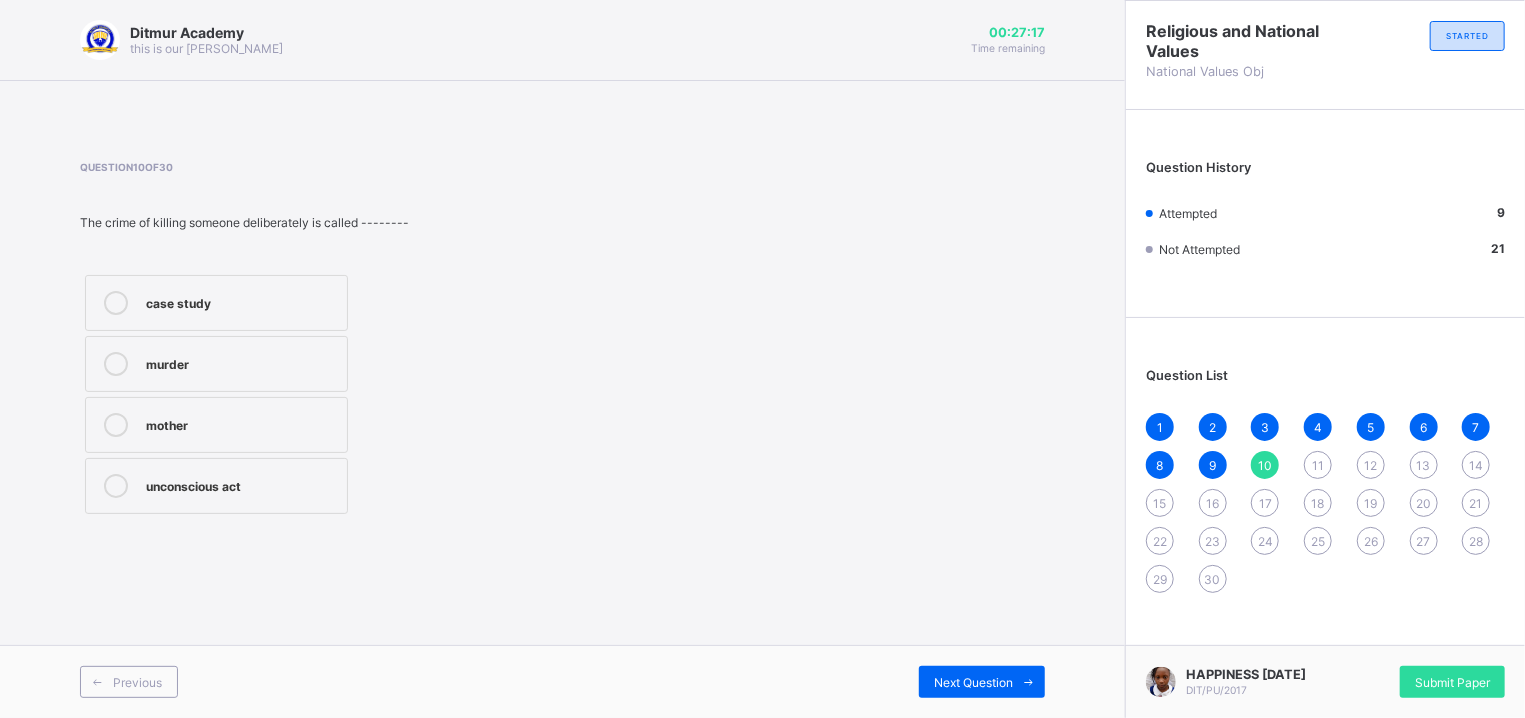 click on "murder" at bounding box center [241, 364] 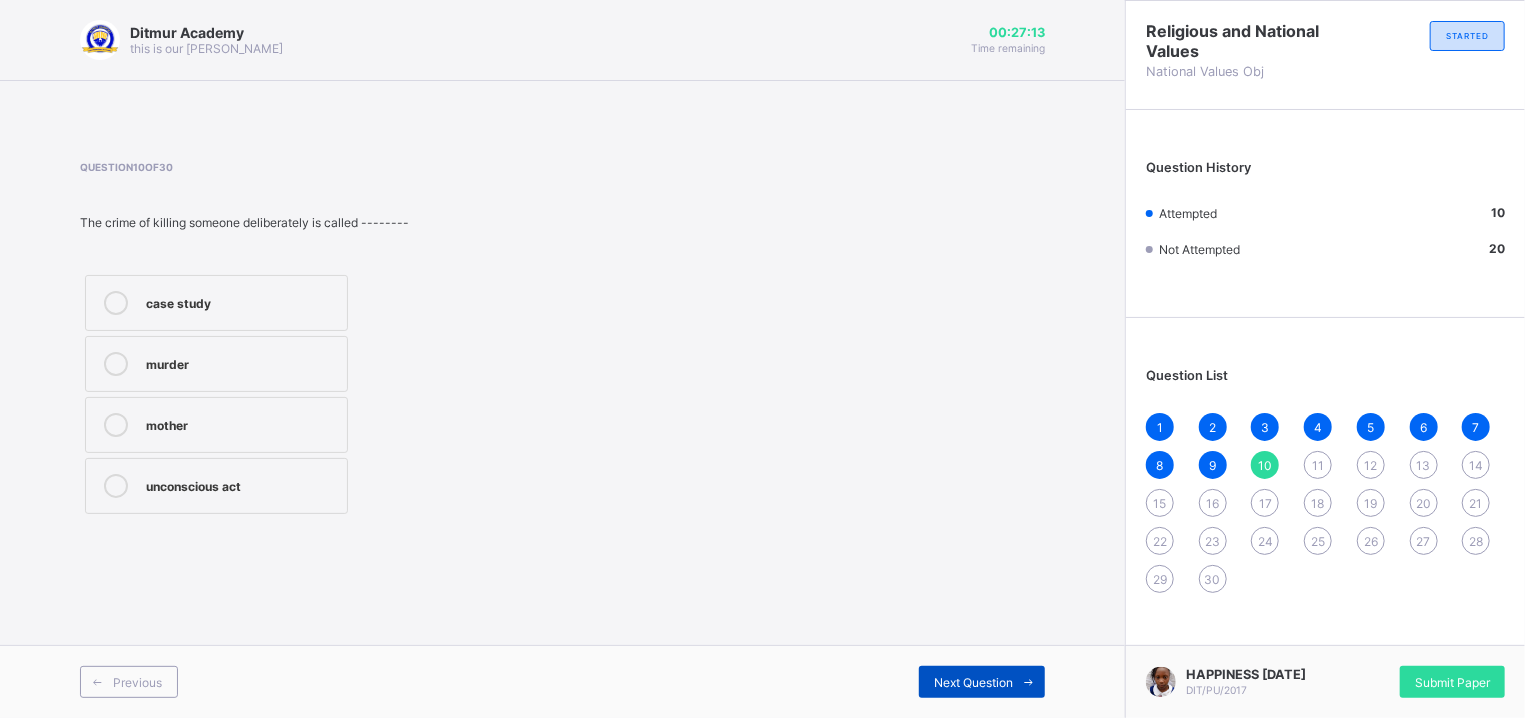 click on "Next Question" at bounding box center [973, 682] 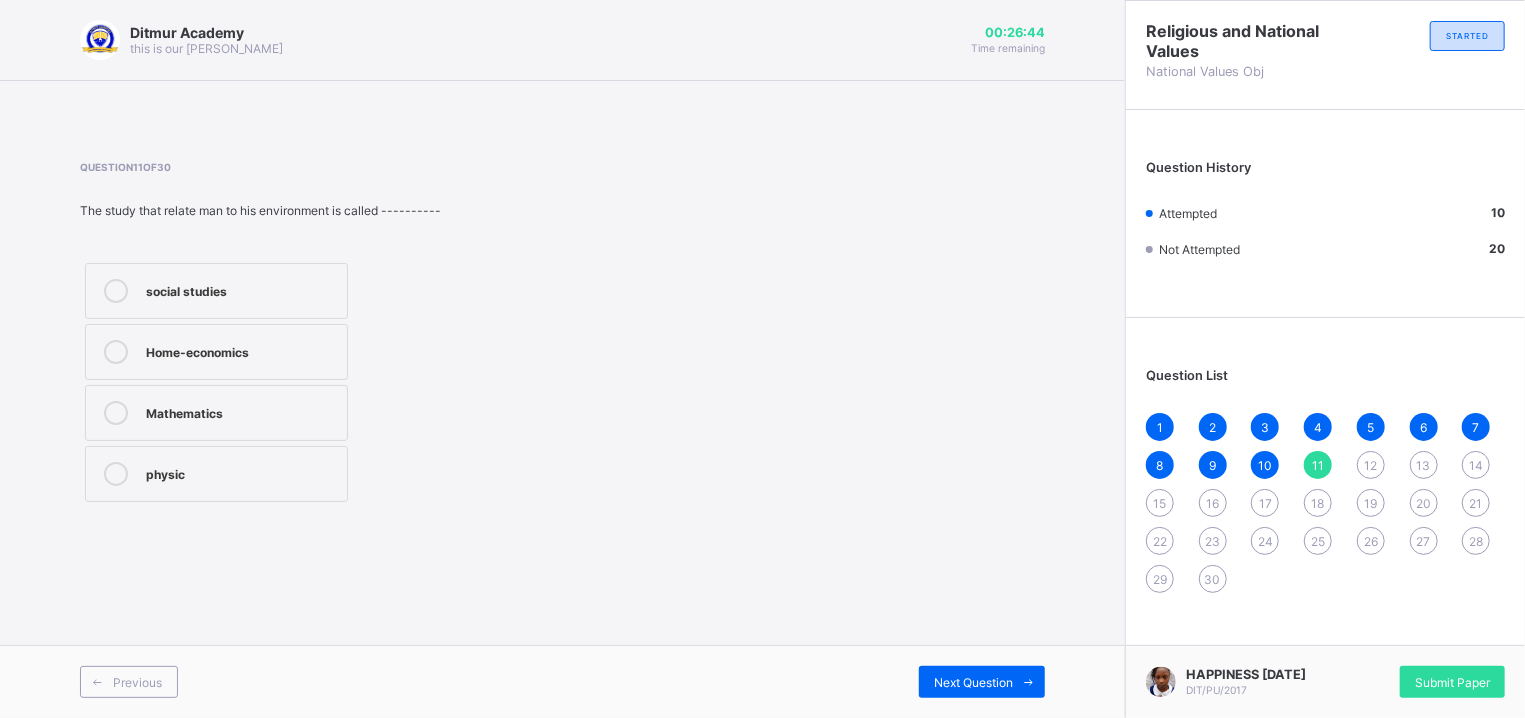 click on "social studies" at bounding box center (241, 289) 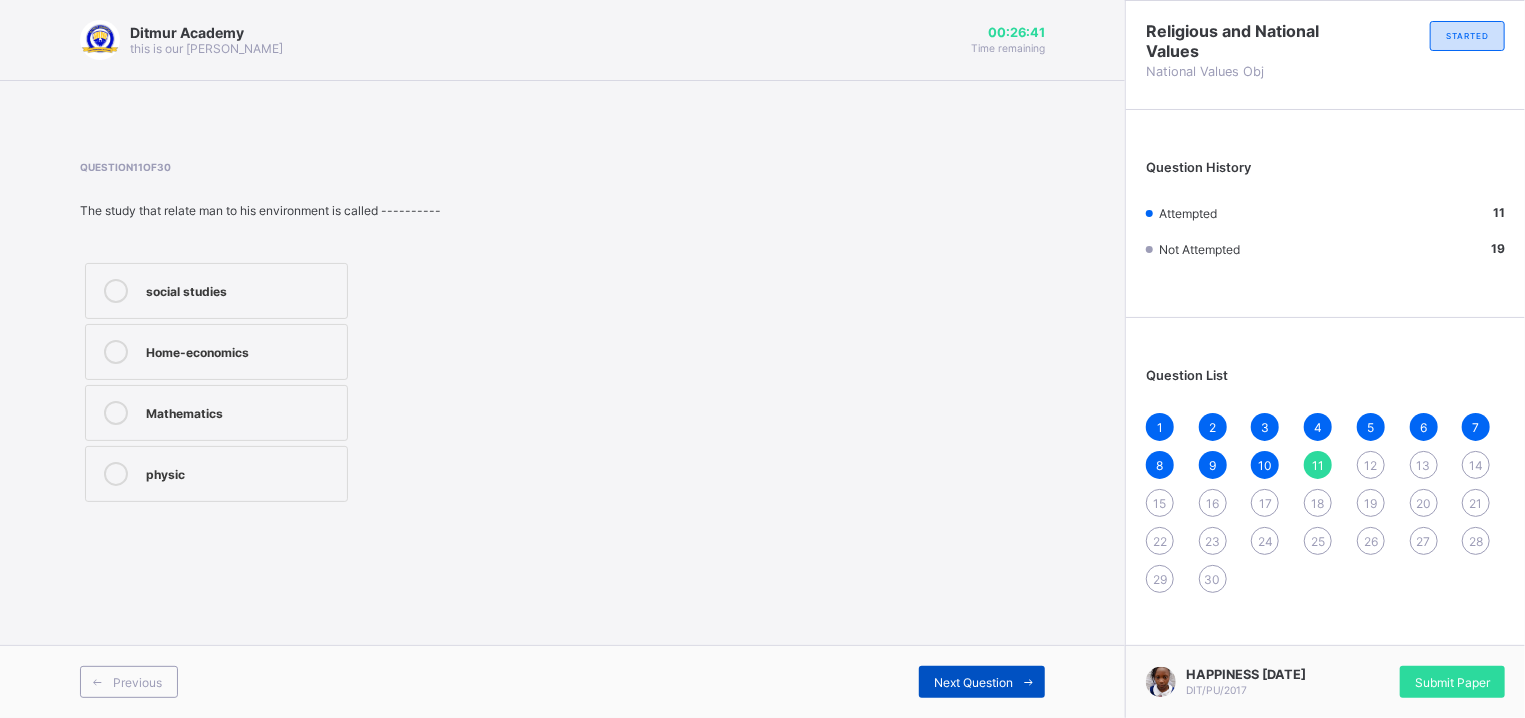 click on "Next Question" at bounding box center (973, 682) 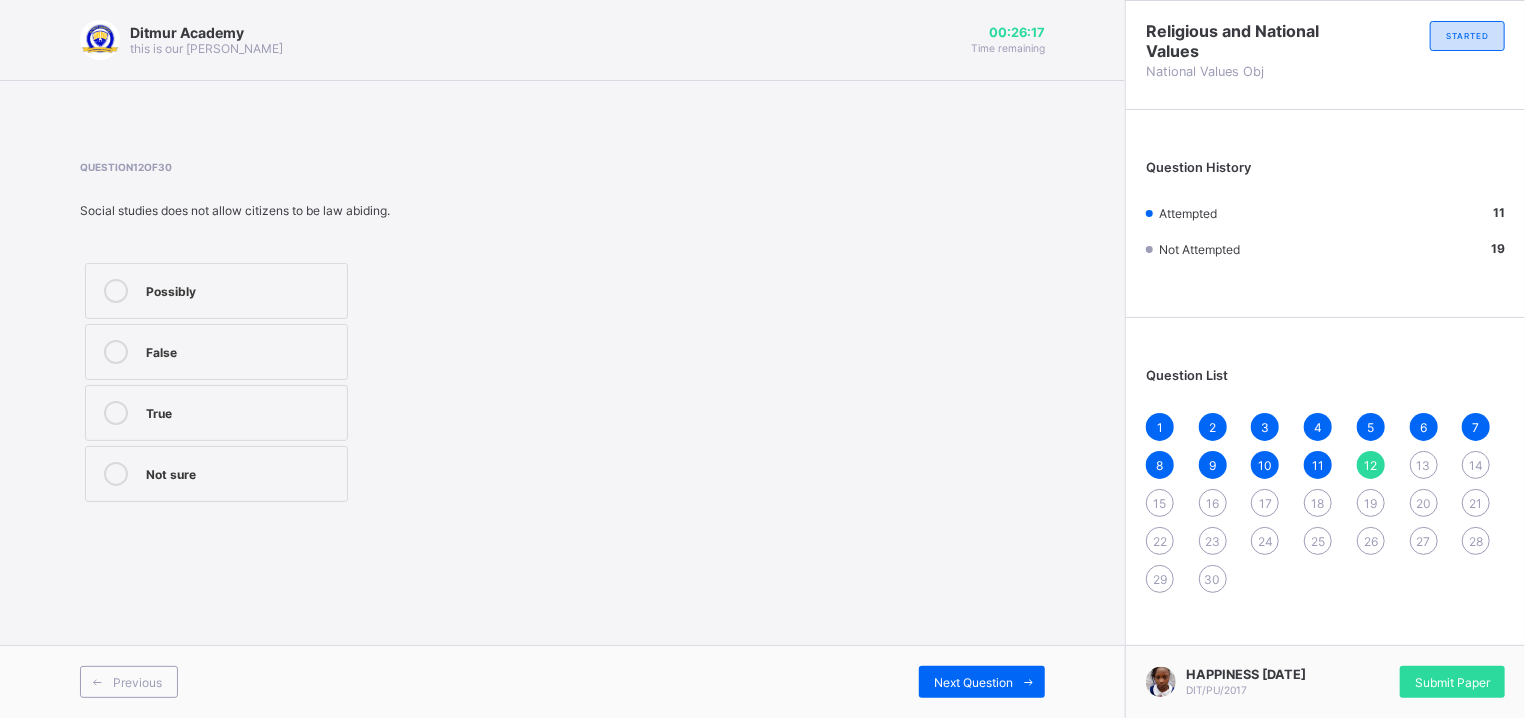 click on "True" at bounding box center (216, 413) 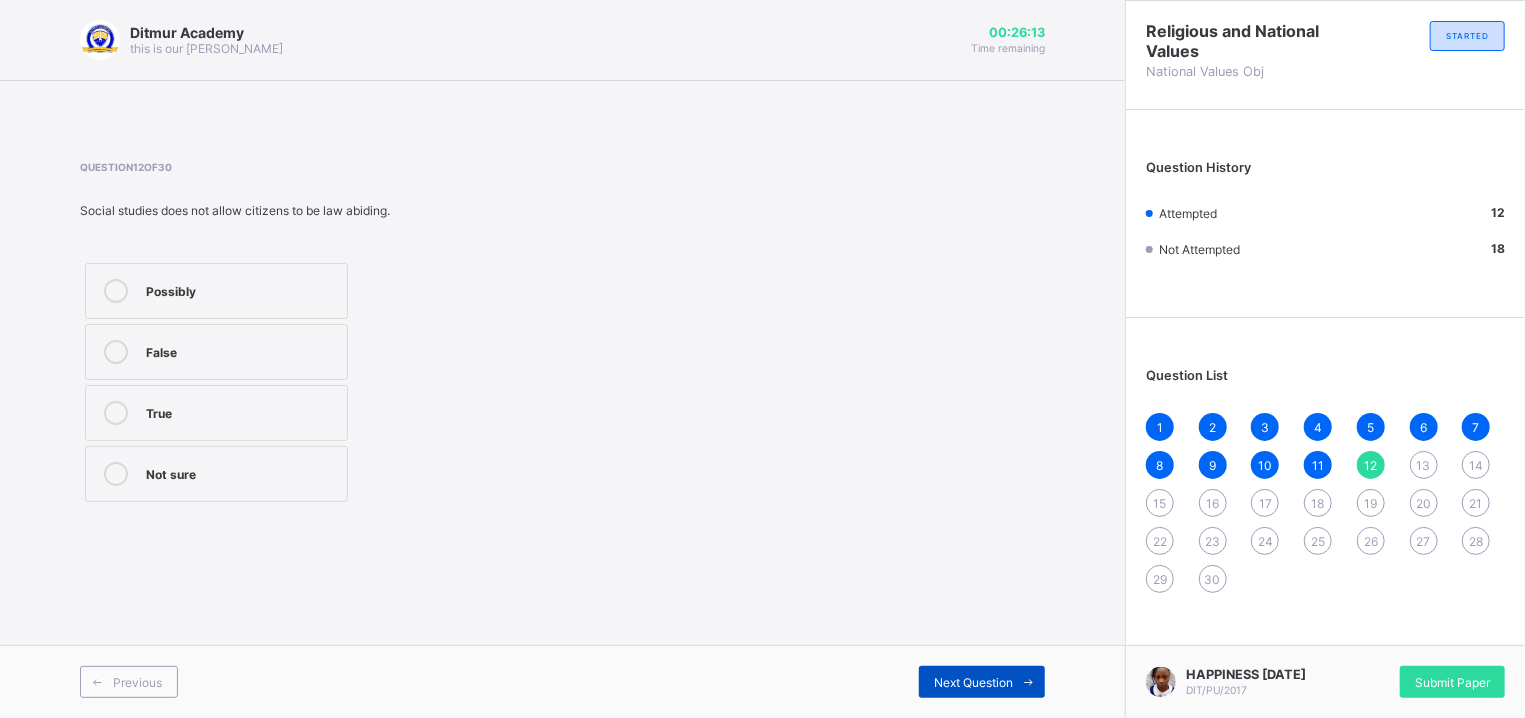 click on "Next Question" at bounding box center [973, 682] 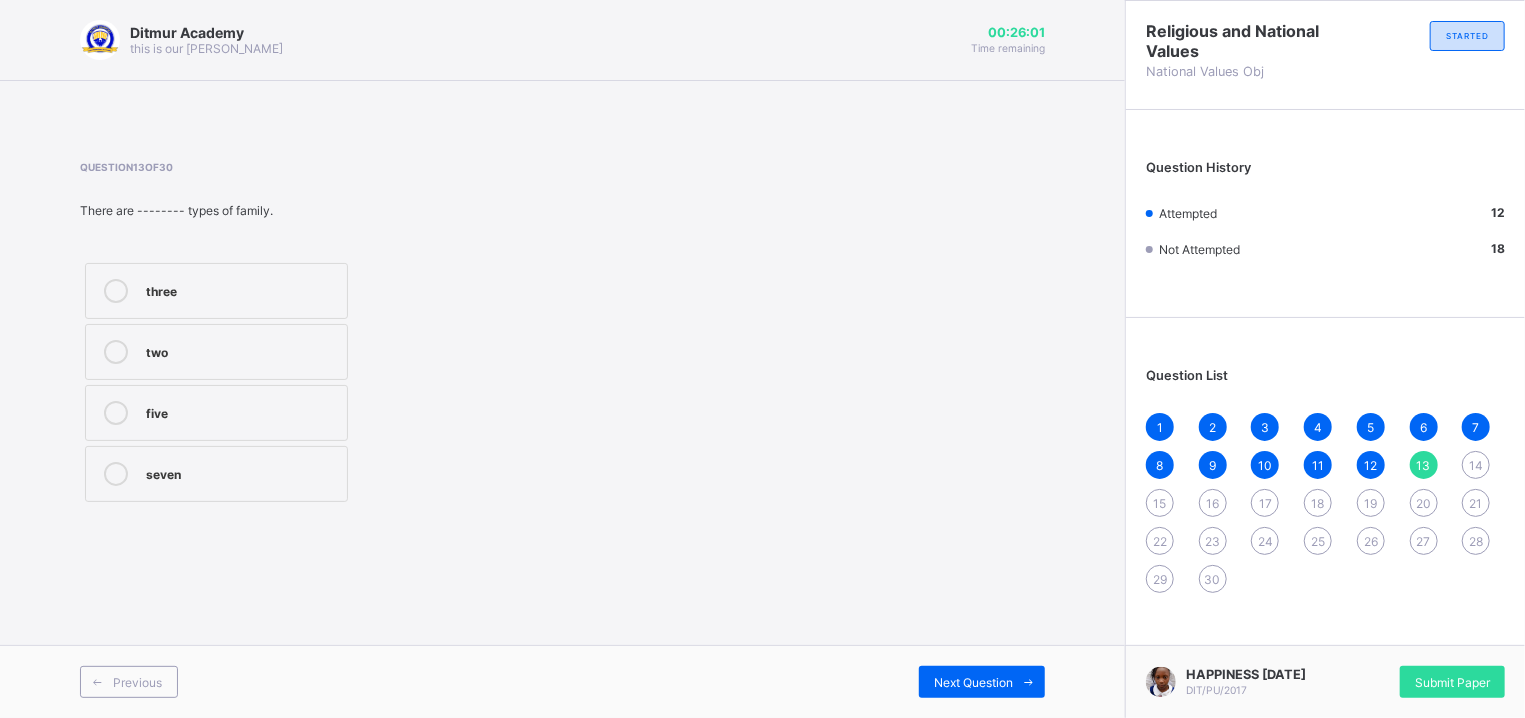 click on "five" at bounding box center [241, 411] 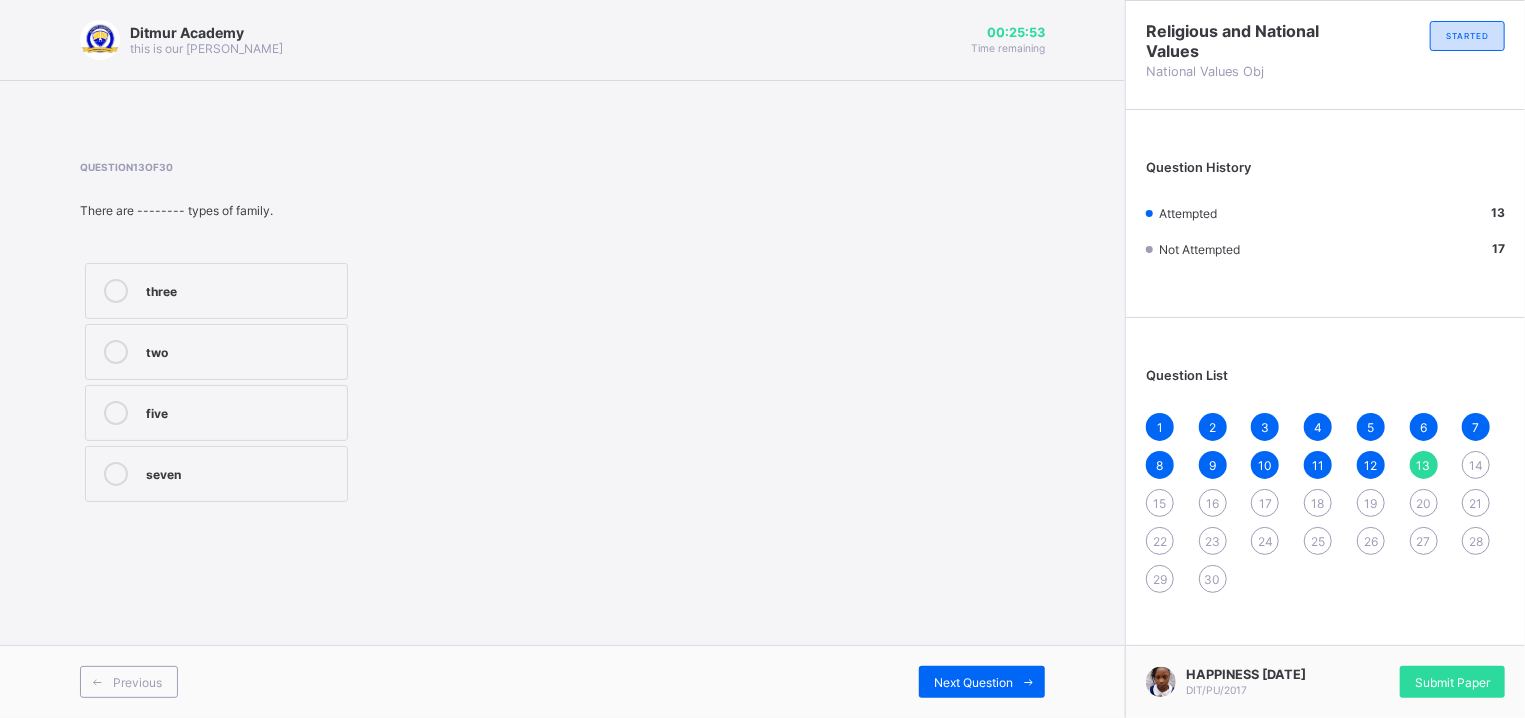 click on "three" at bounding box center (216, 291) 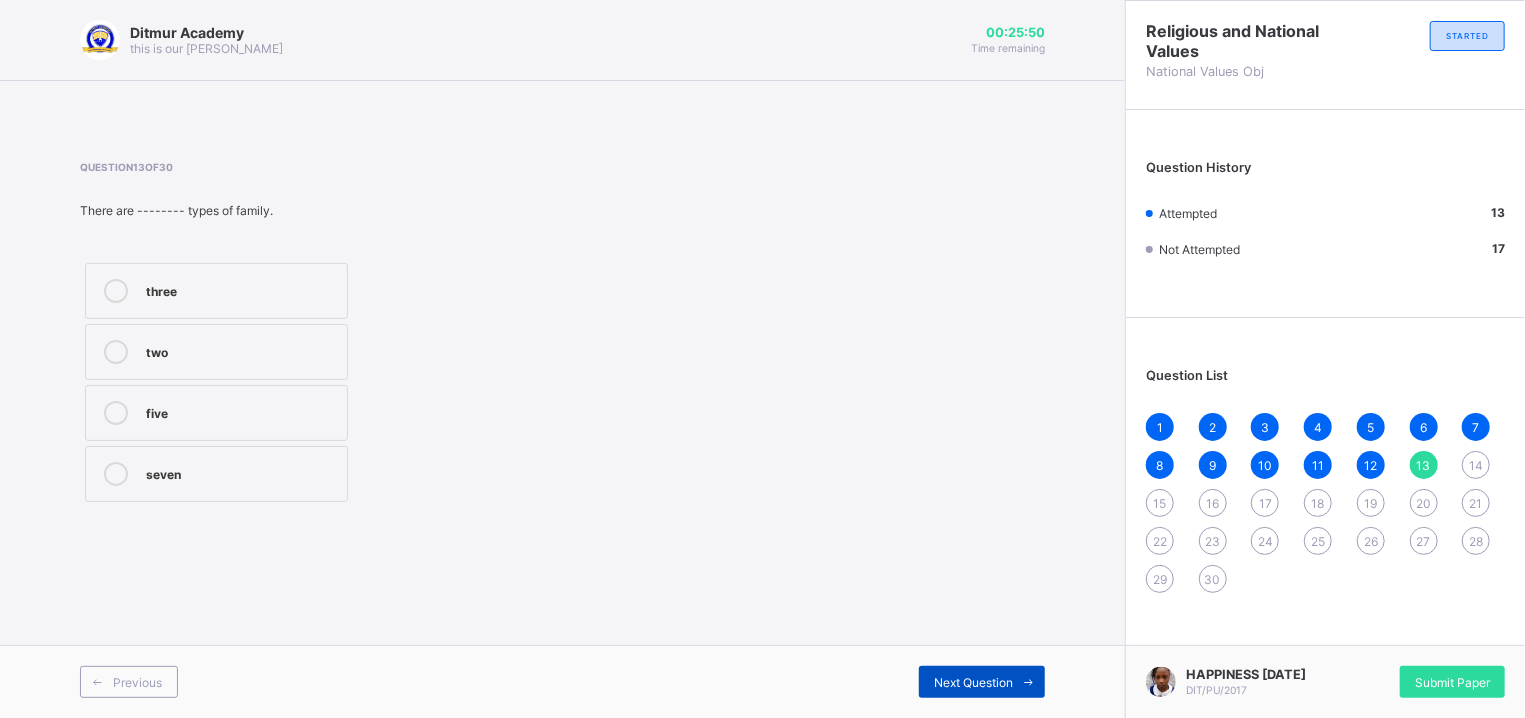 click on "Next Question" at bounding box center (982, 682) 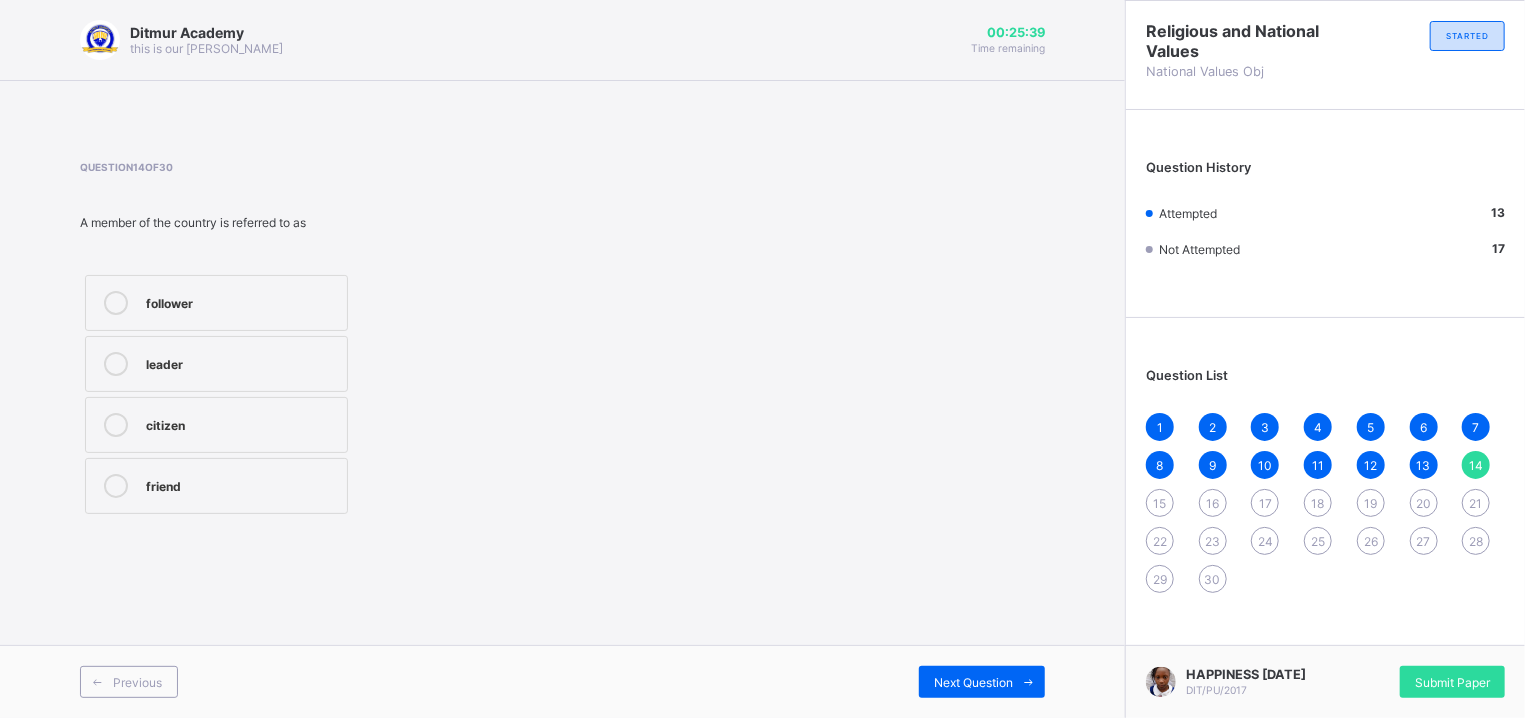click on "citizen" at bounding box center [216, 425] 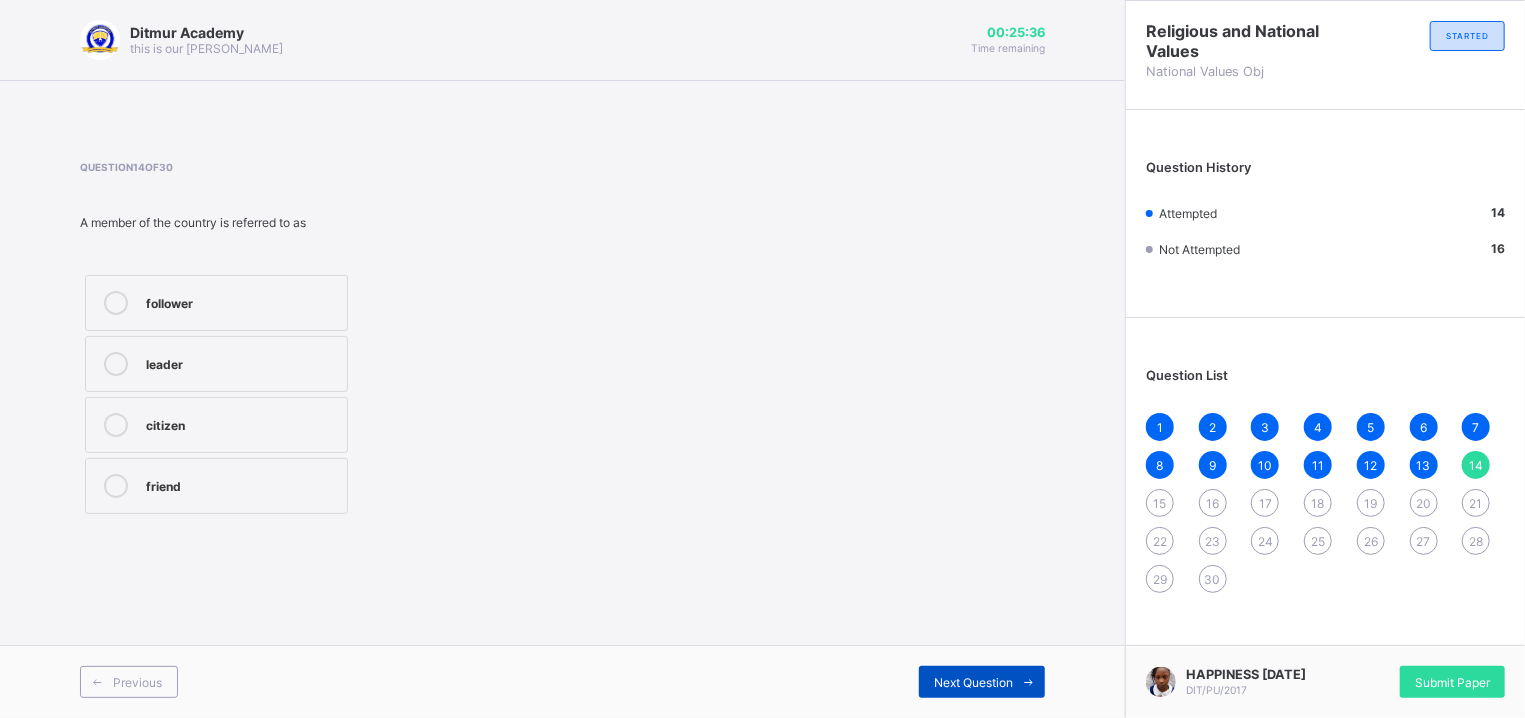 click on "Next Question" at bounding box center [982, 682] 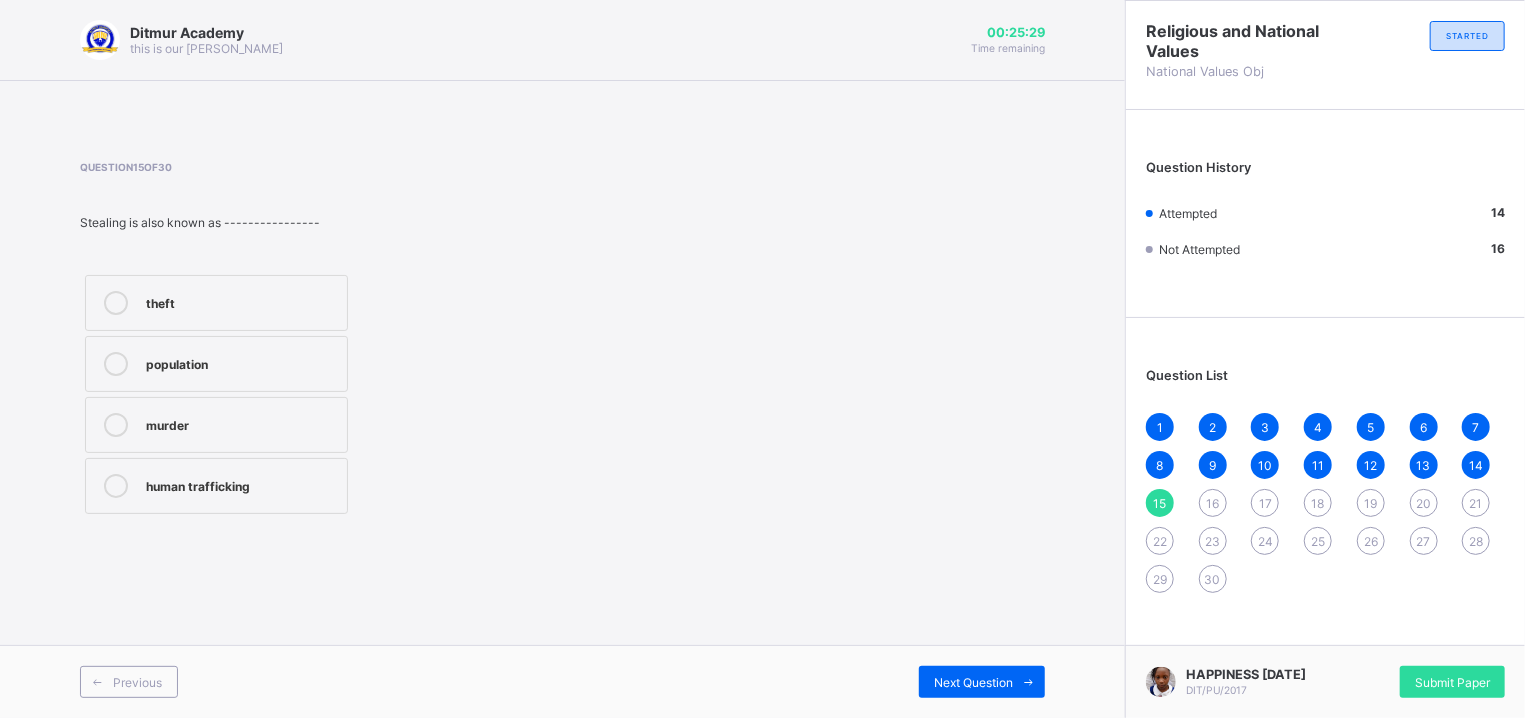click on "theft" at bounding box center (216, 303) 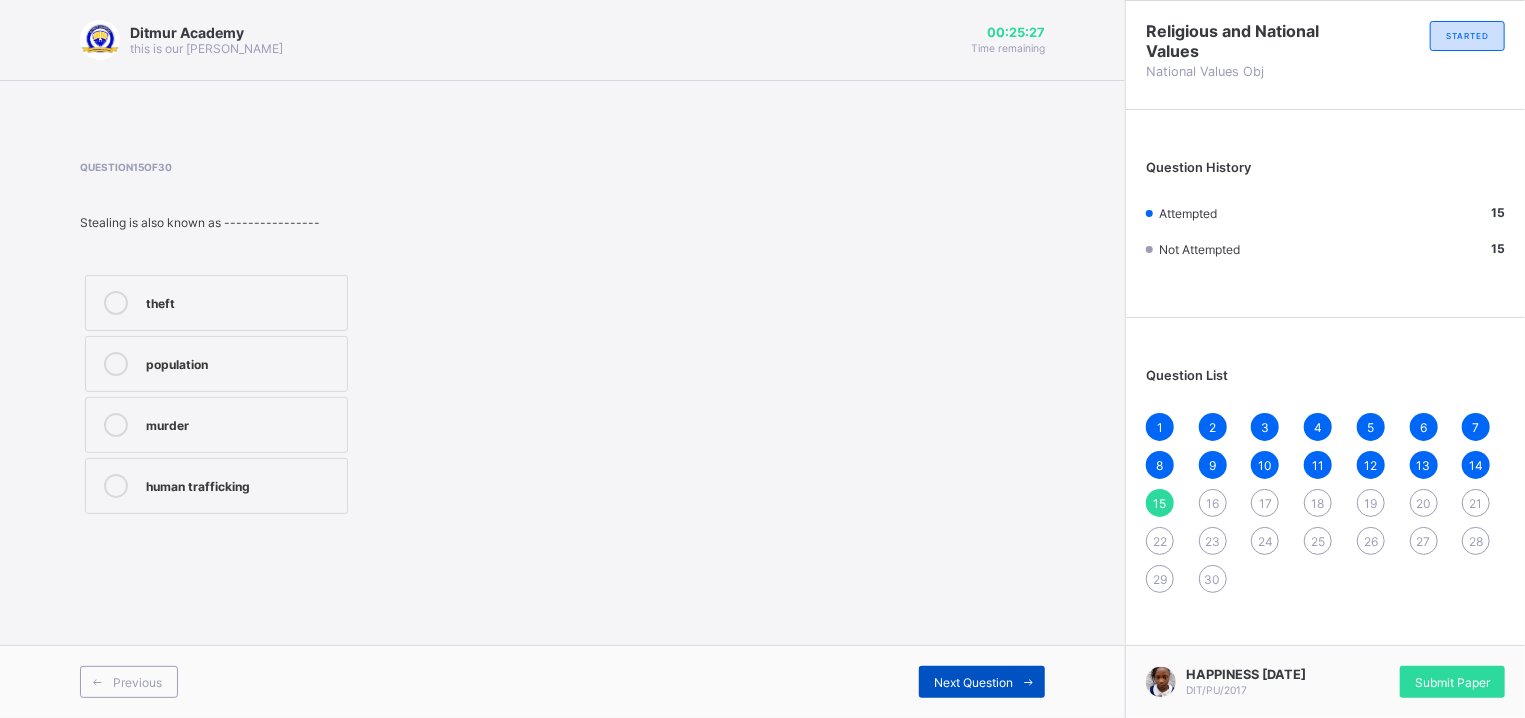 click on "Next Question" at bounding box center (973, 682) 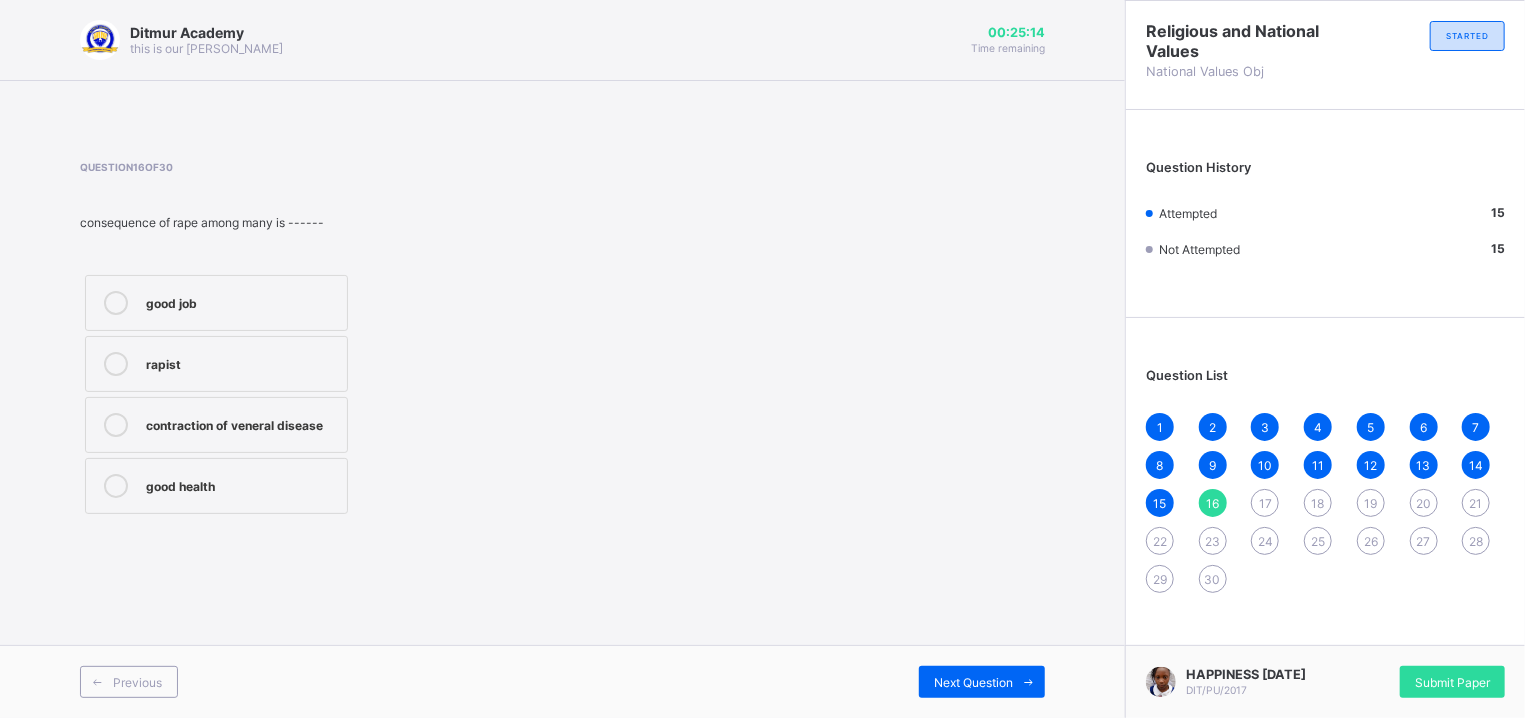 click on "contraction of veneral disease" at bounding box center (216, 425) 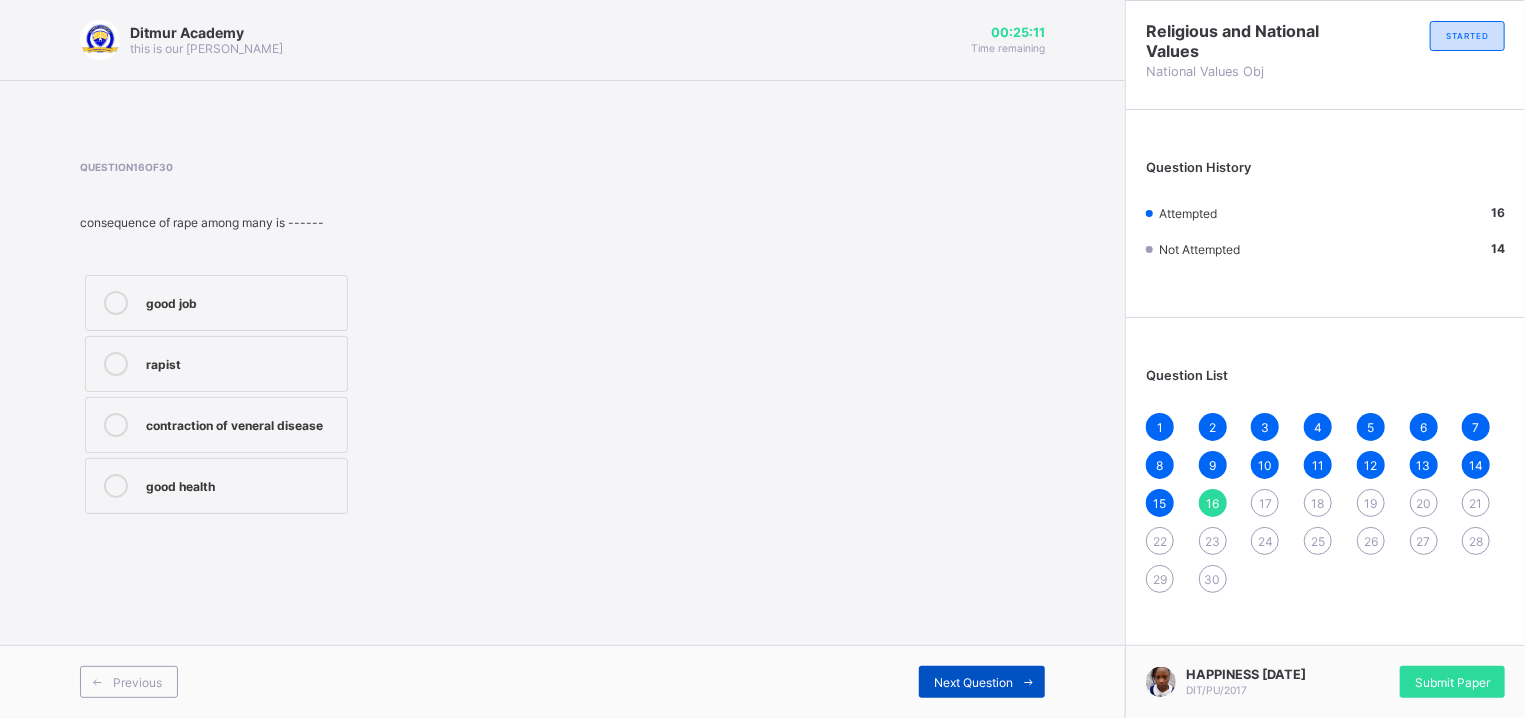 click on "Next Question" at bounding box center (973, 682) 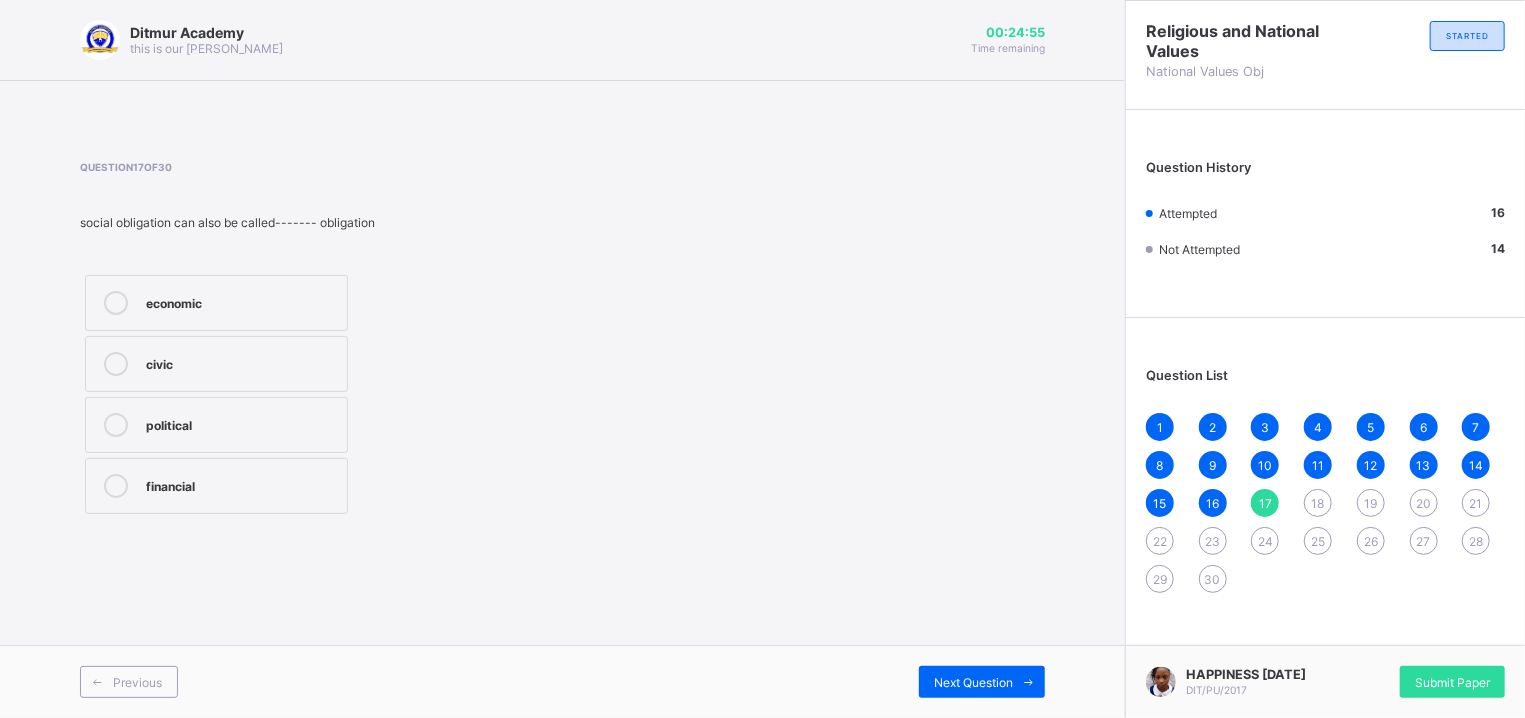 click on "civic" at bounding box center (216, 364) 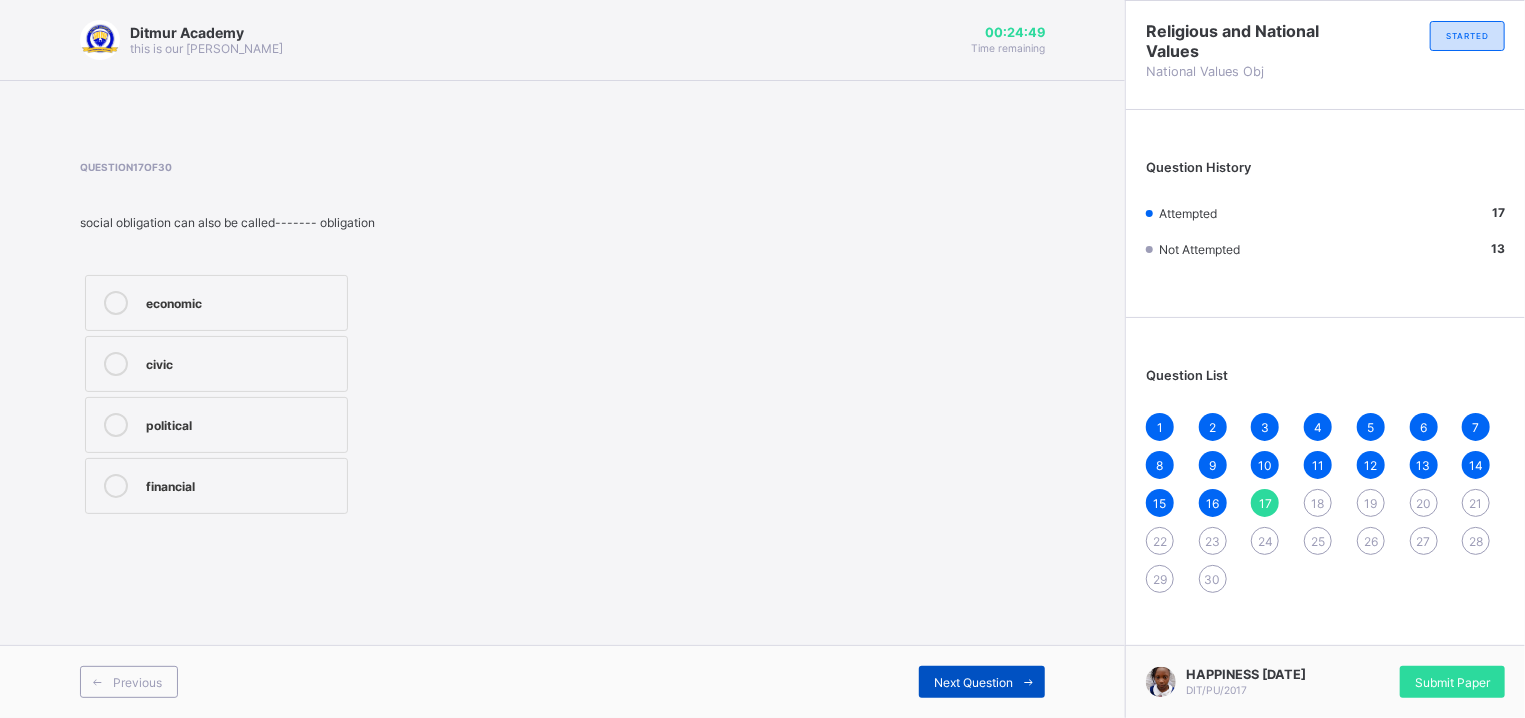 click on "Next Question" at bounding box center (982, 682) 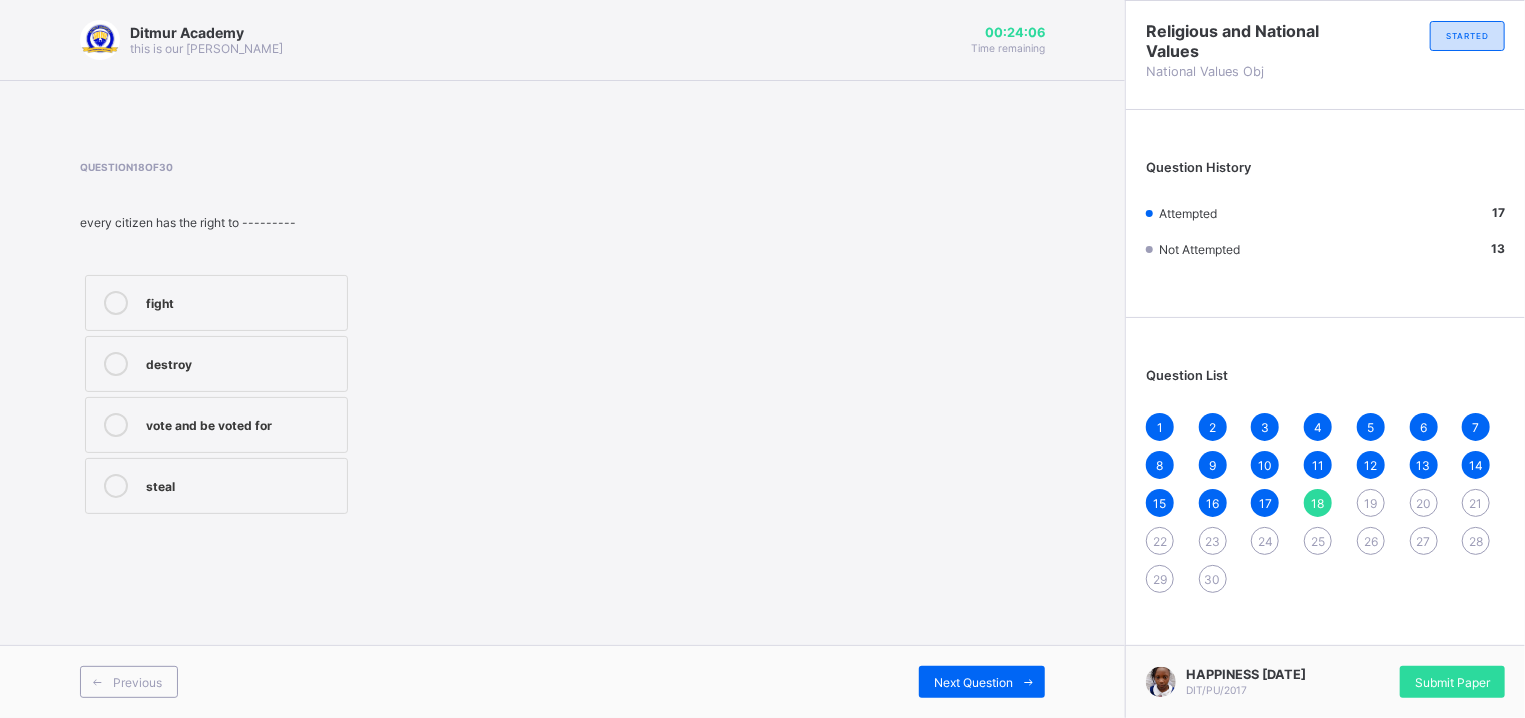 click on "vote and be voted for" at bounding box center (216, 425) 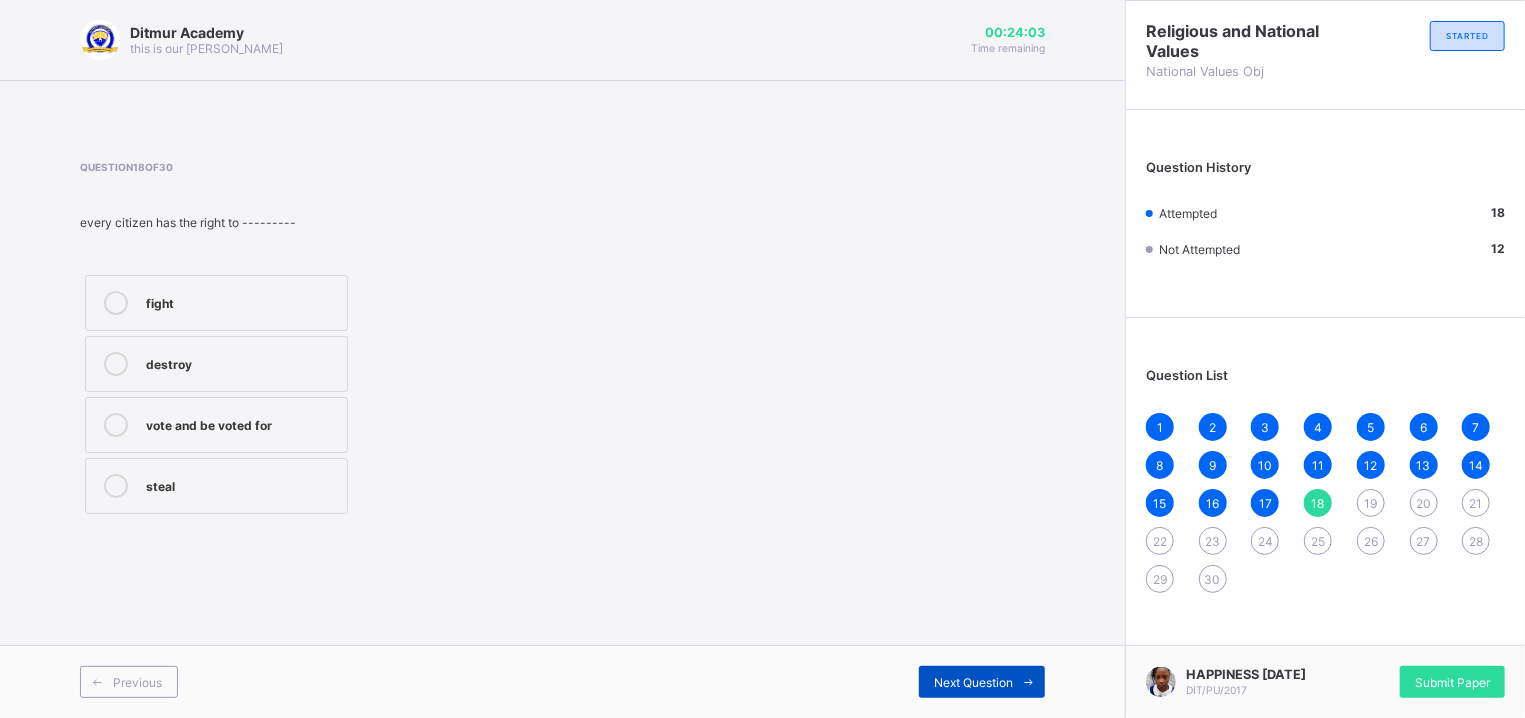 click on "Next Question" at bounding box center [973, 682] 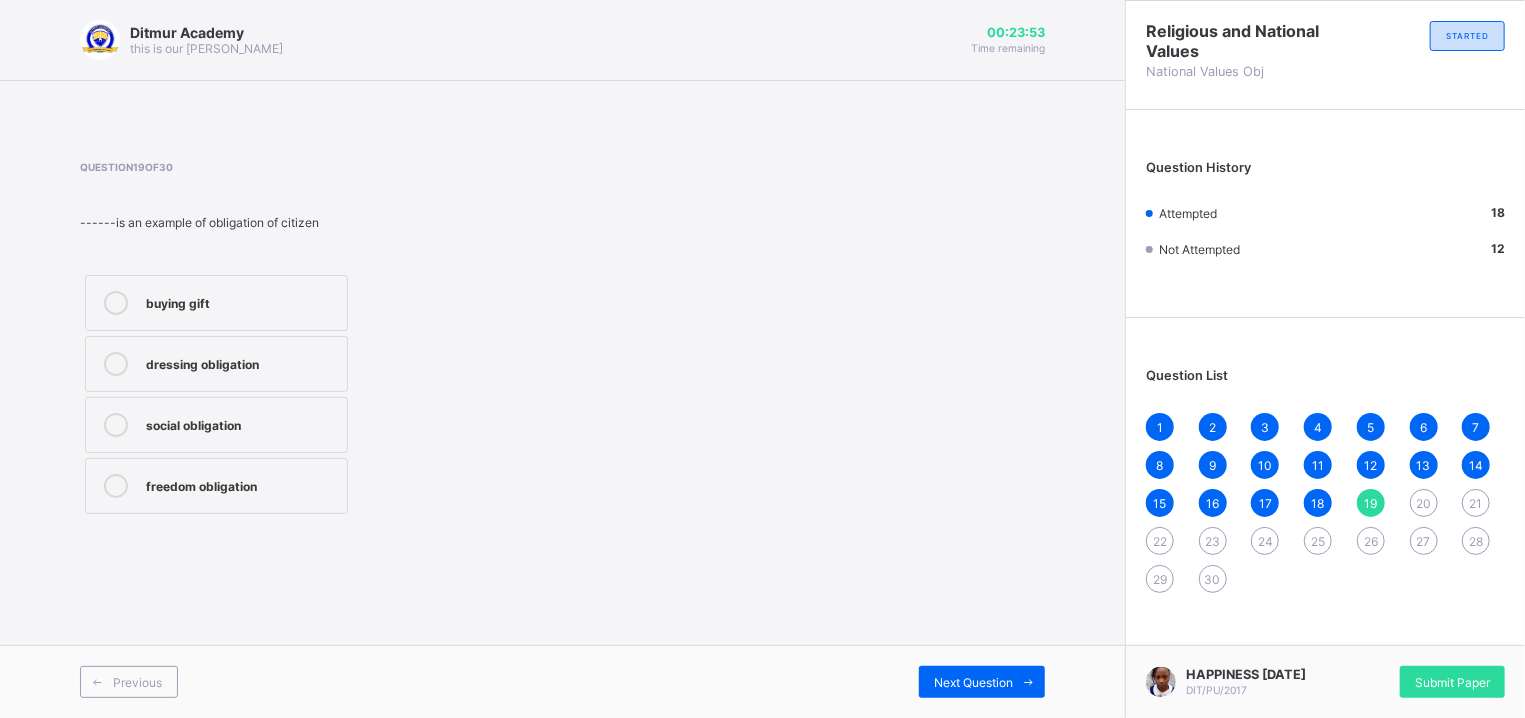click on "buying gift" at bounding box center [216, 303] 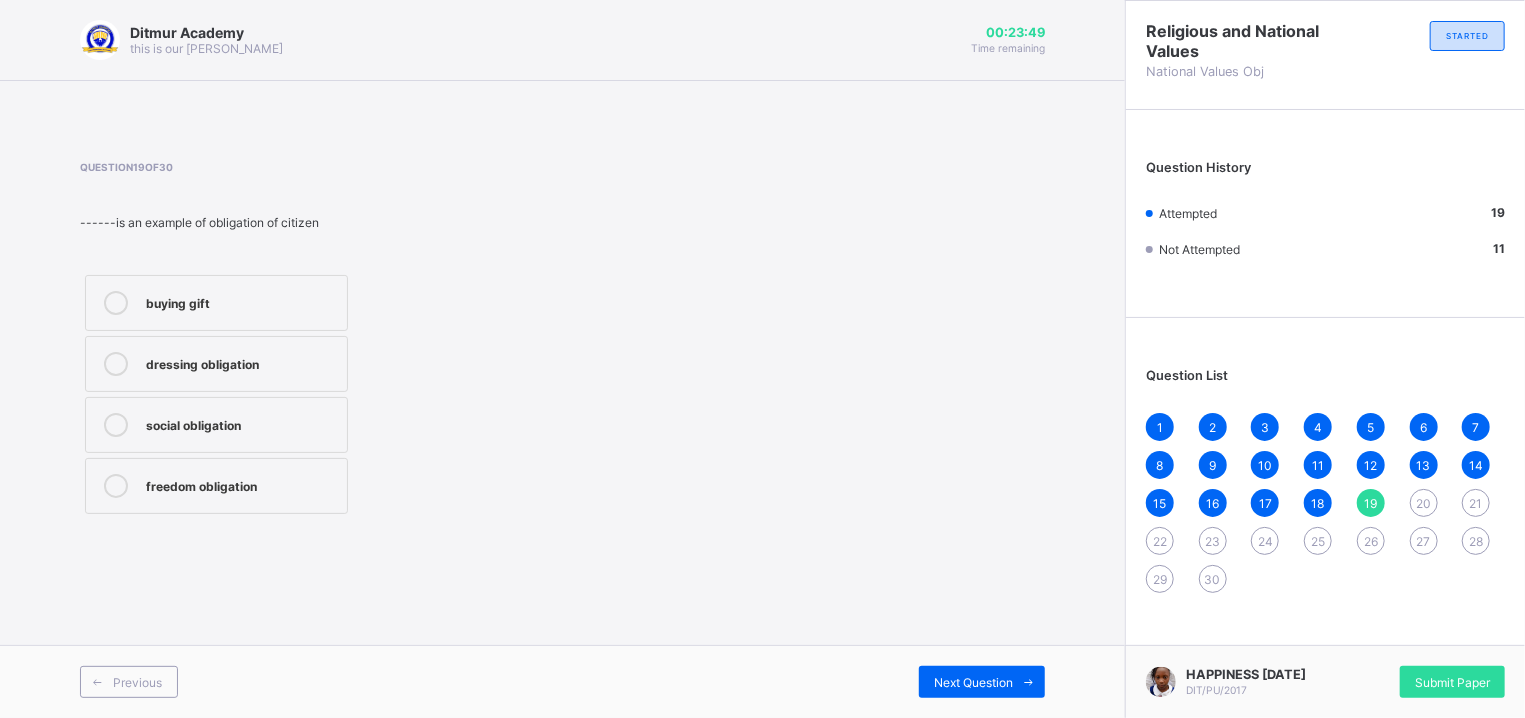click on "Previous Next Question" at bounding box center (562, 681) 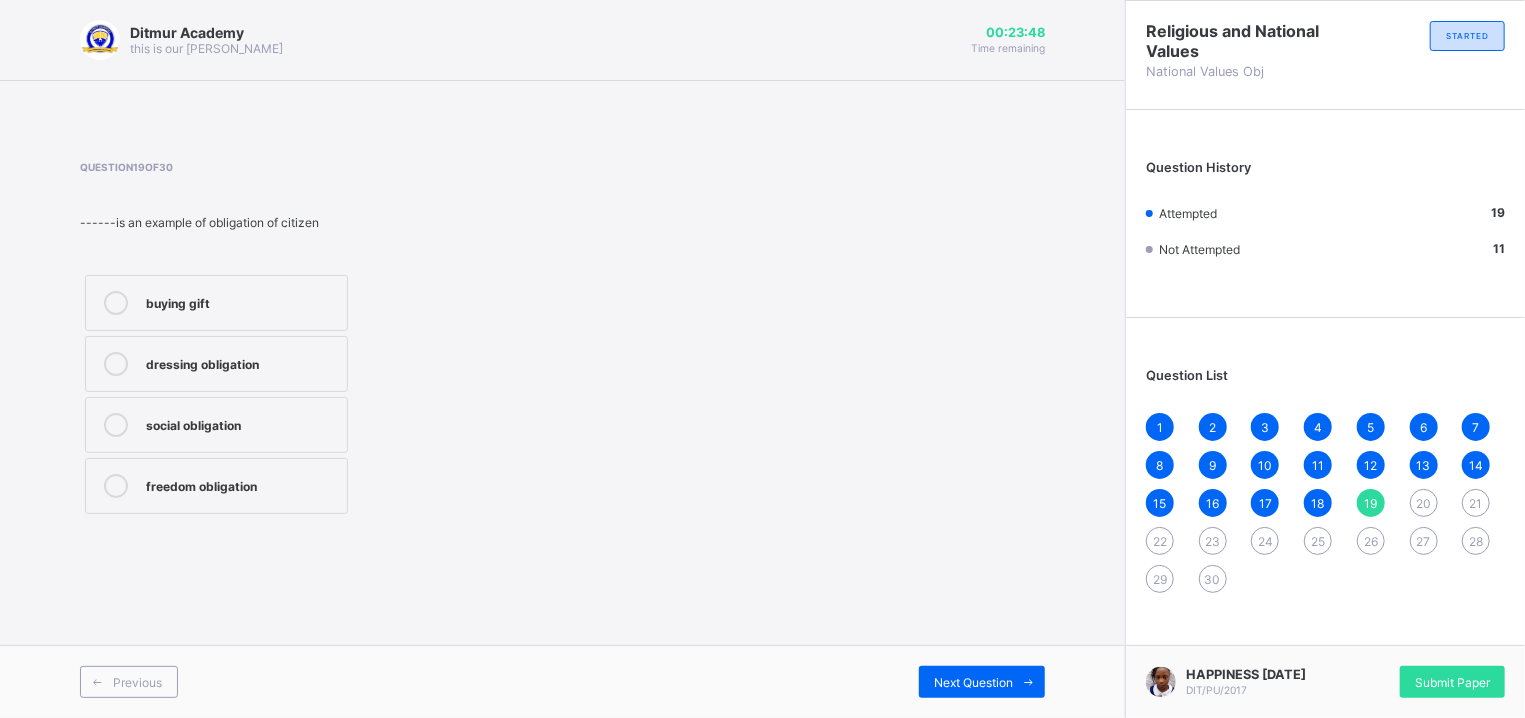 click on "Previous Next Question" at bounding box center (562, 681) 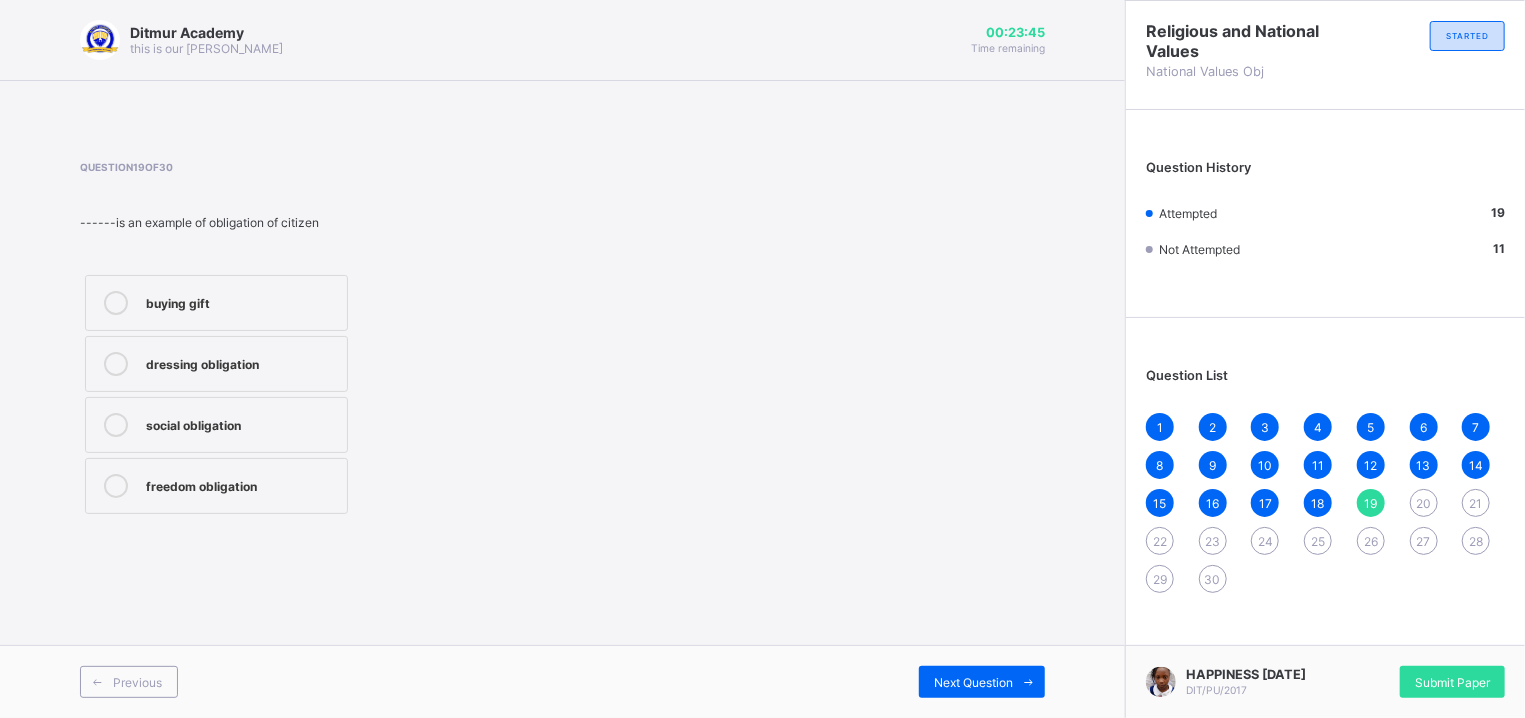 click on "Previous Next Question" at bounding box center (562, 681) 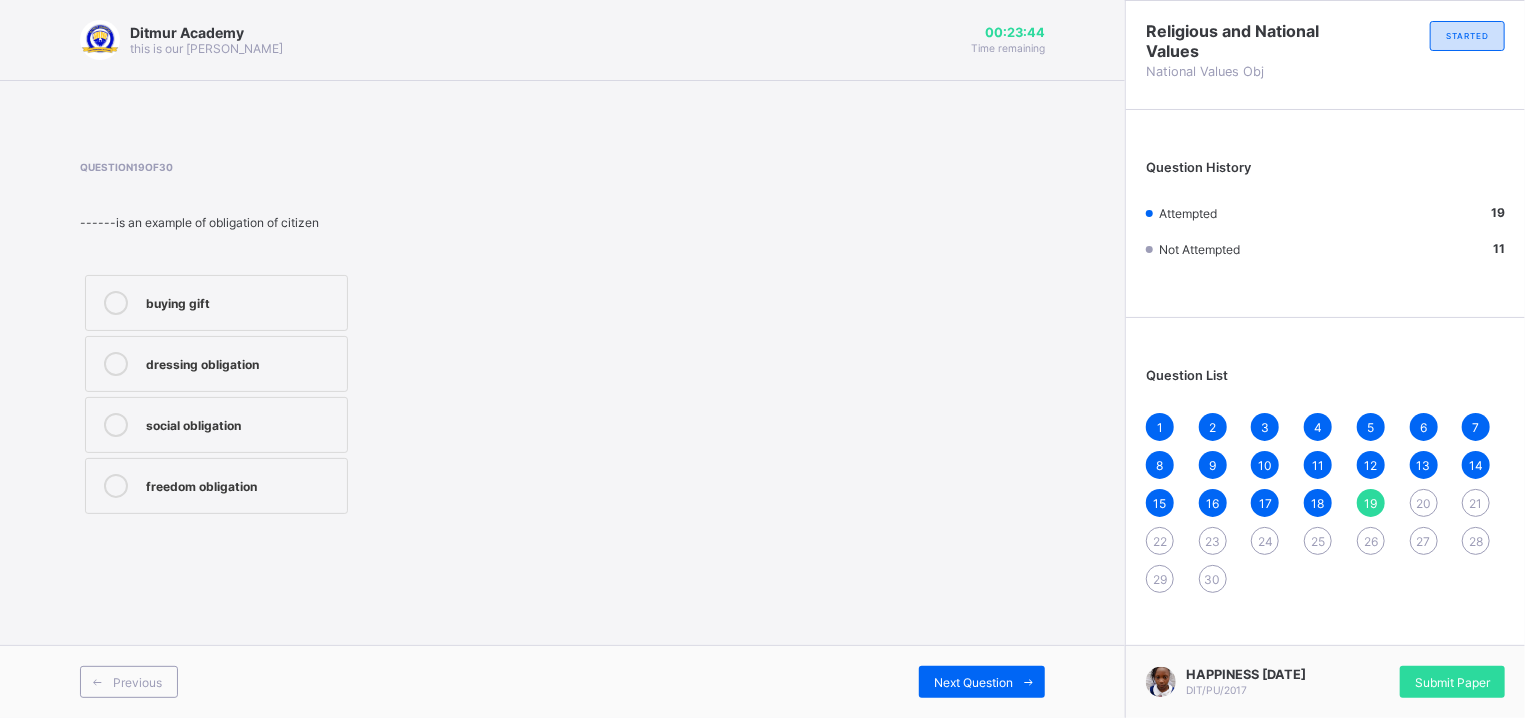 click on "Previous Next Question" at bounding box center (562, 681) 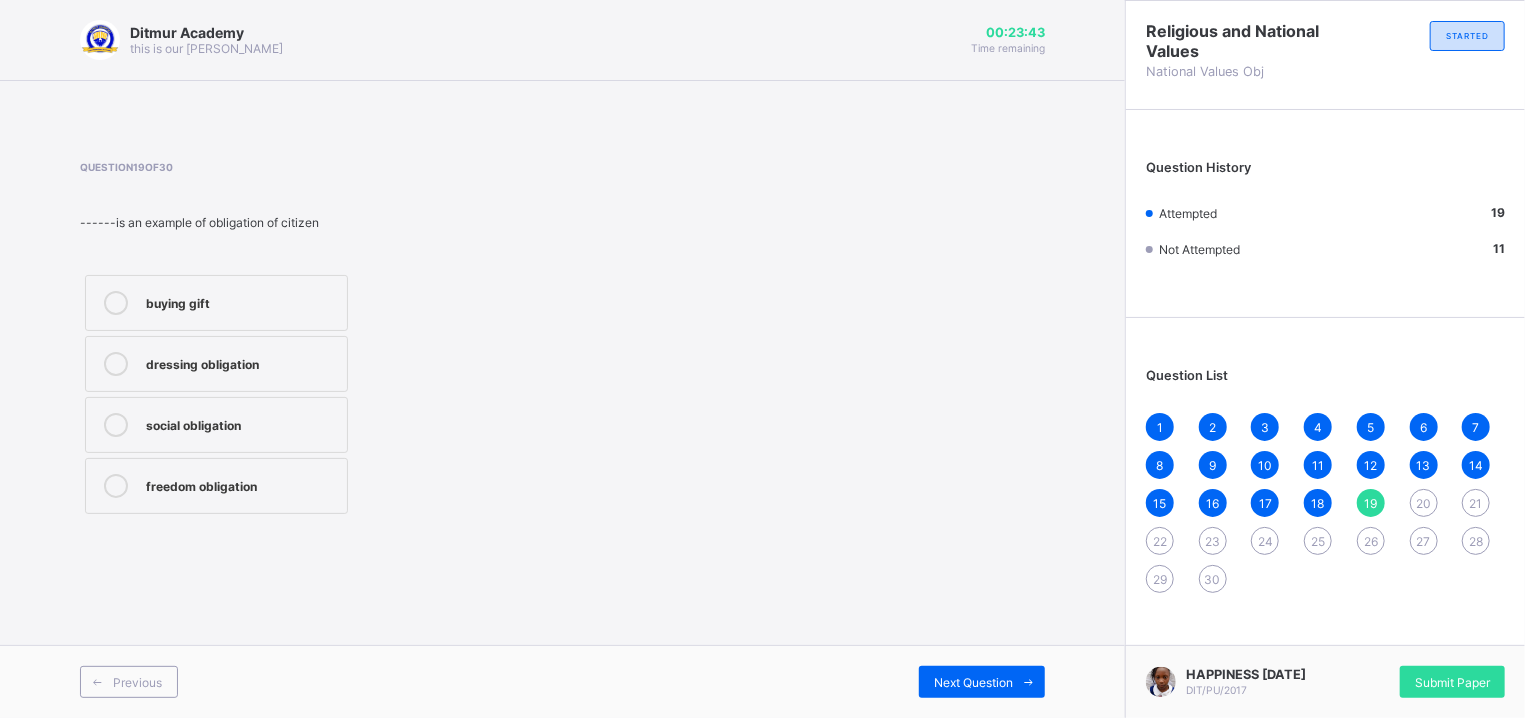 click on "Previous Next Question" at bounding box center (562, 681) 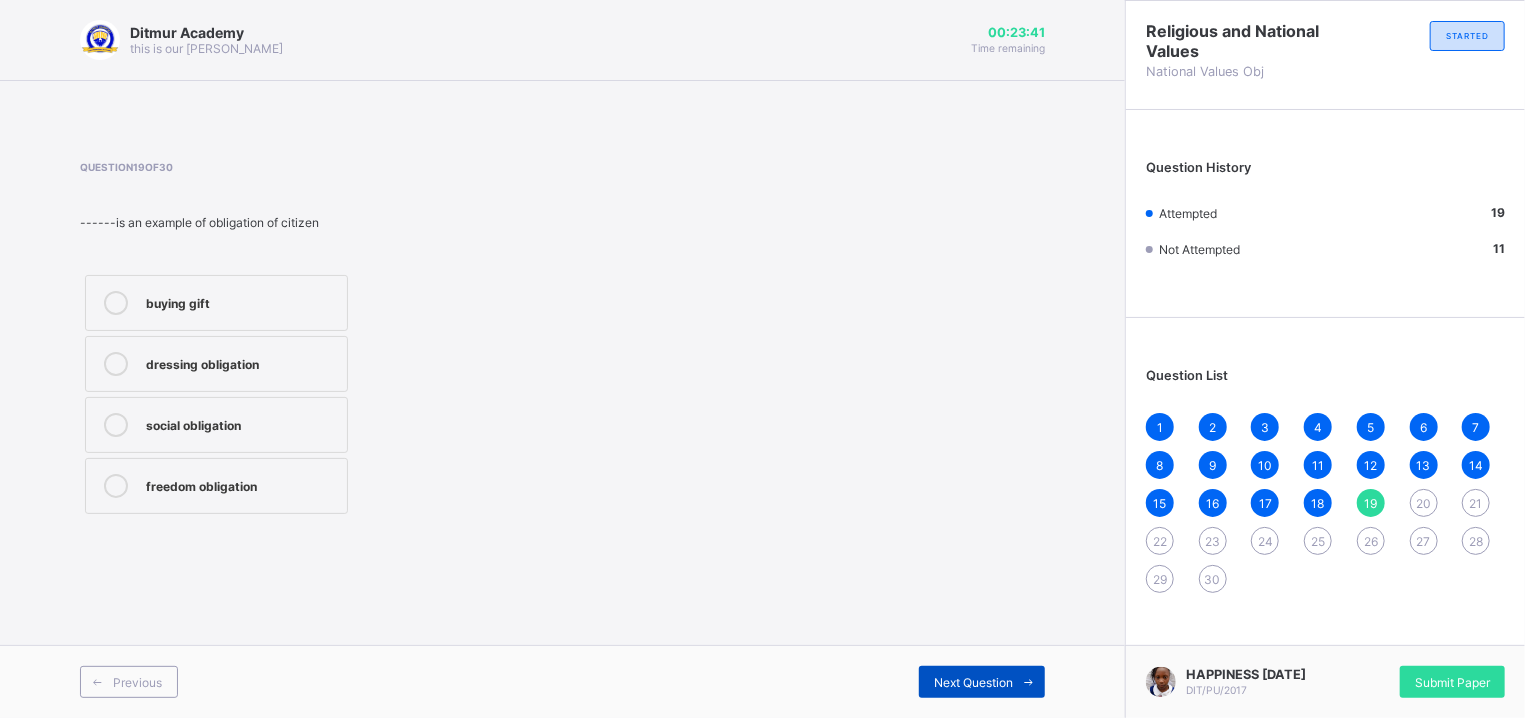 click on "Next Question" at bounding box center [973, 682] 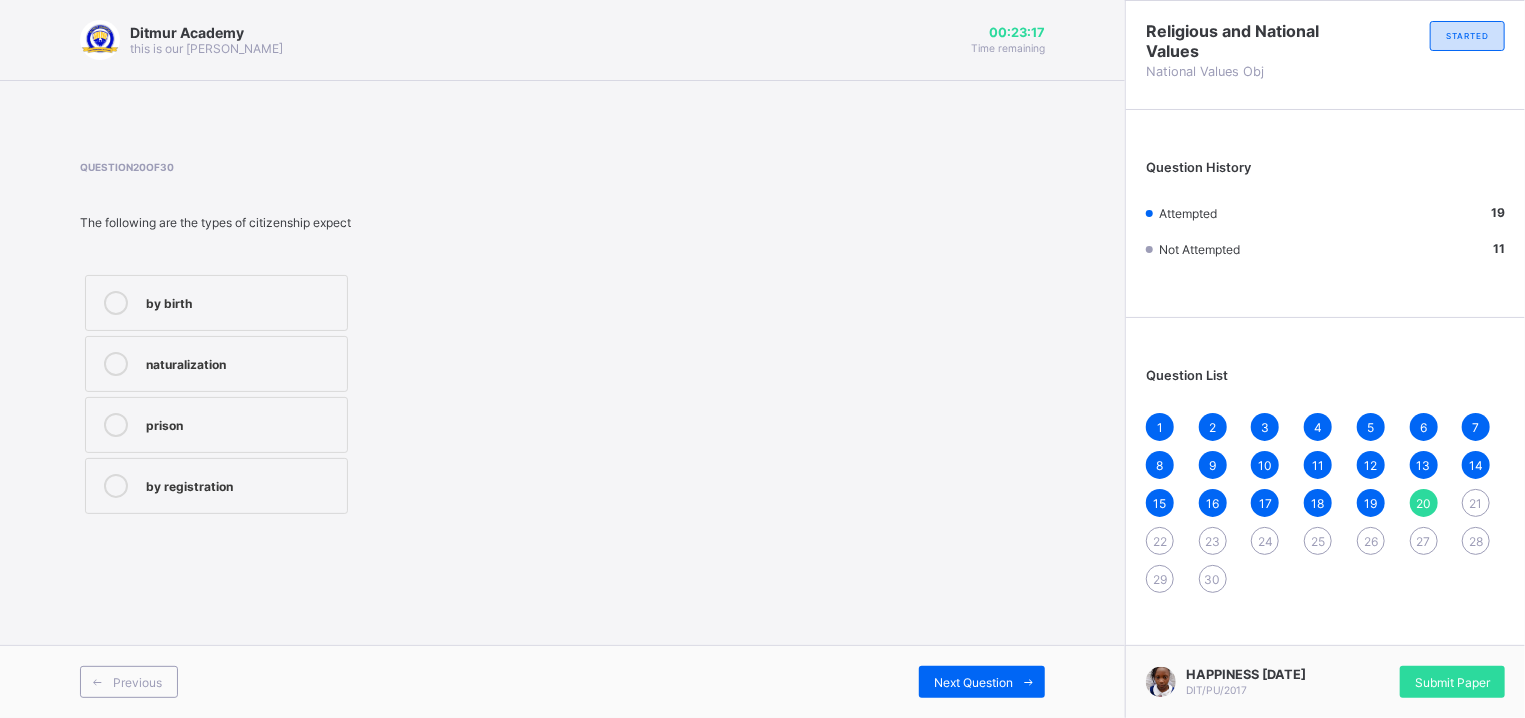 click on "by birth" at bounding box center [216, 303] 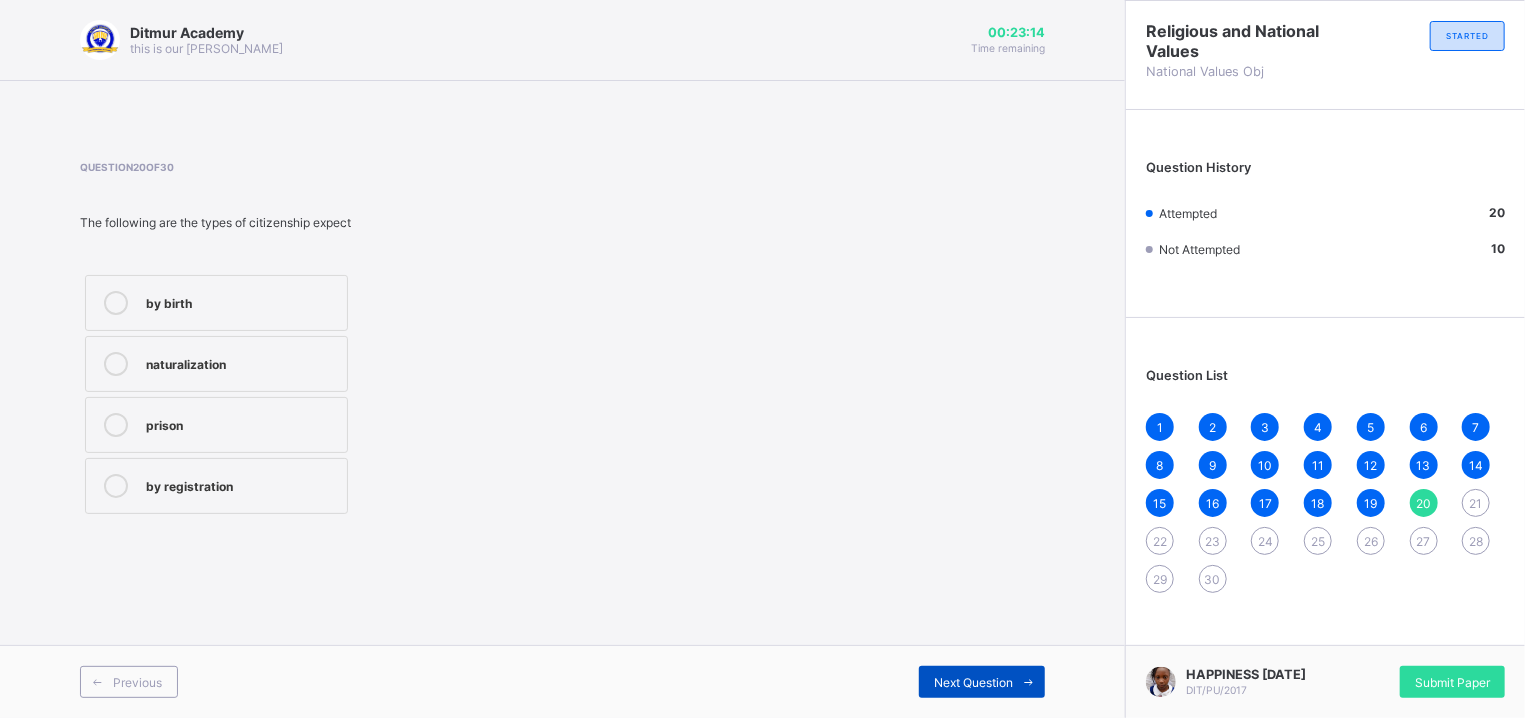 click on "Next Question" at bounding box center (982, 682) 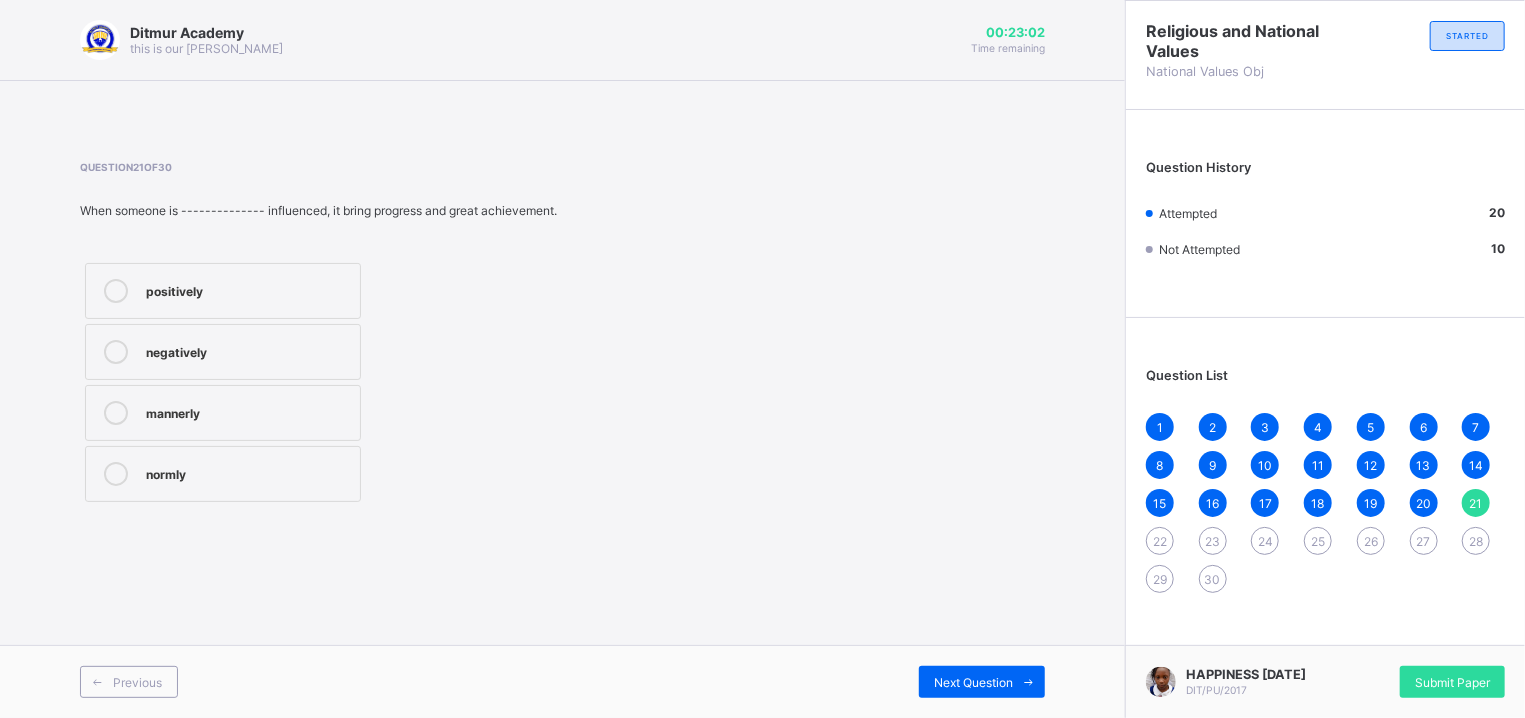 click on "negatively" at bounding box center (248, 350) 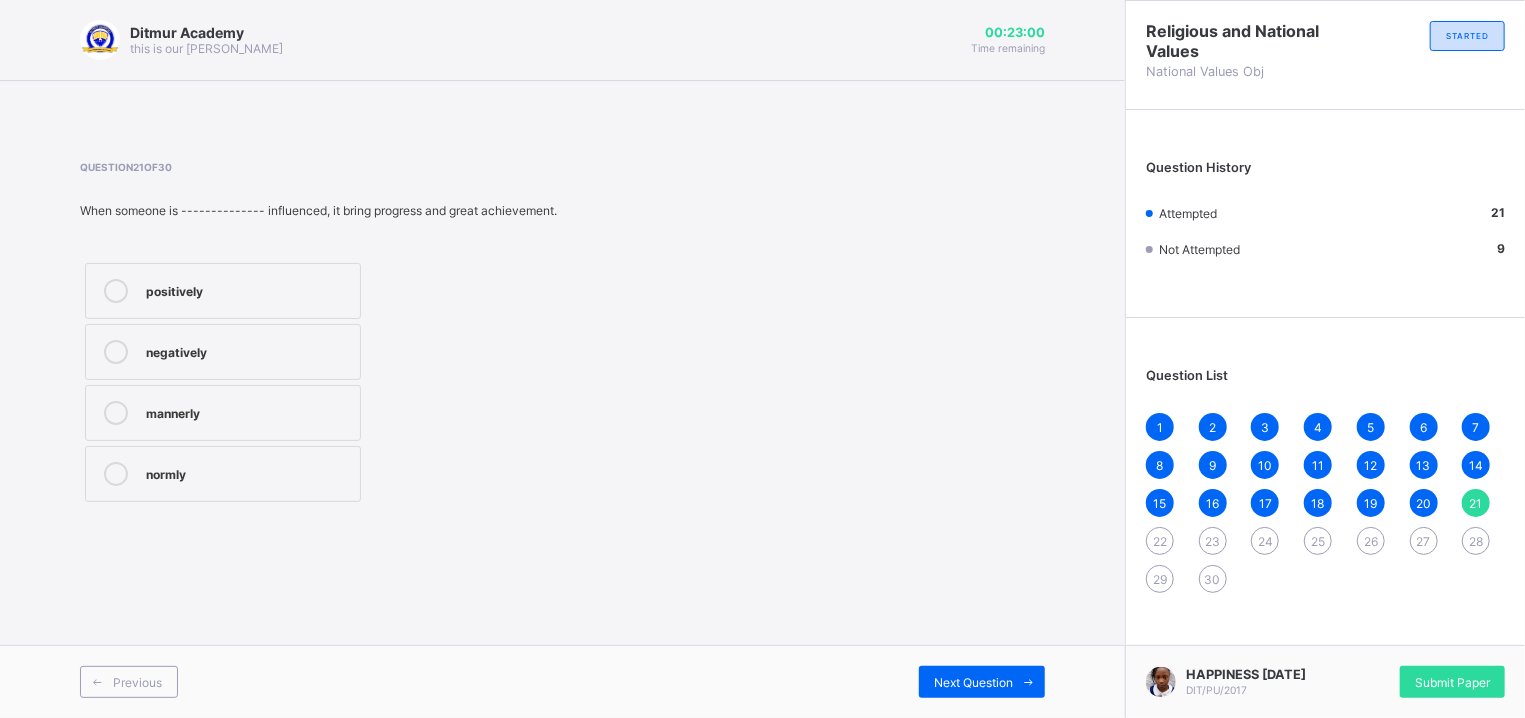 click on "Previous Next Question" at bounding box center [562, 681] 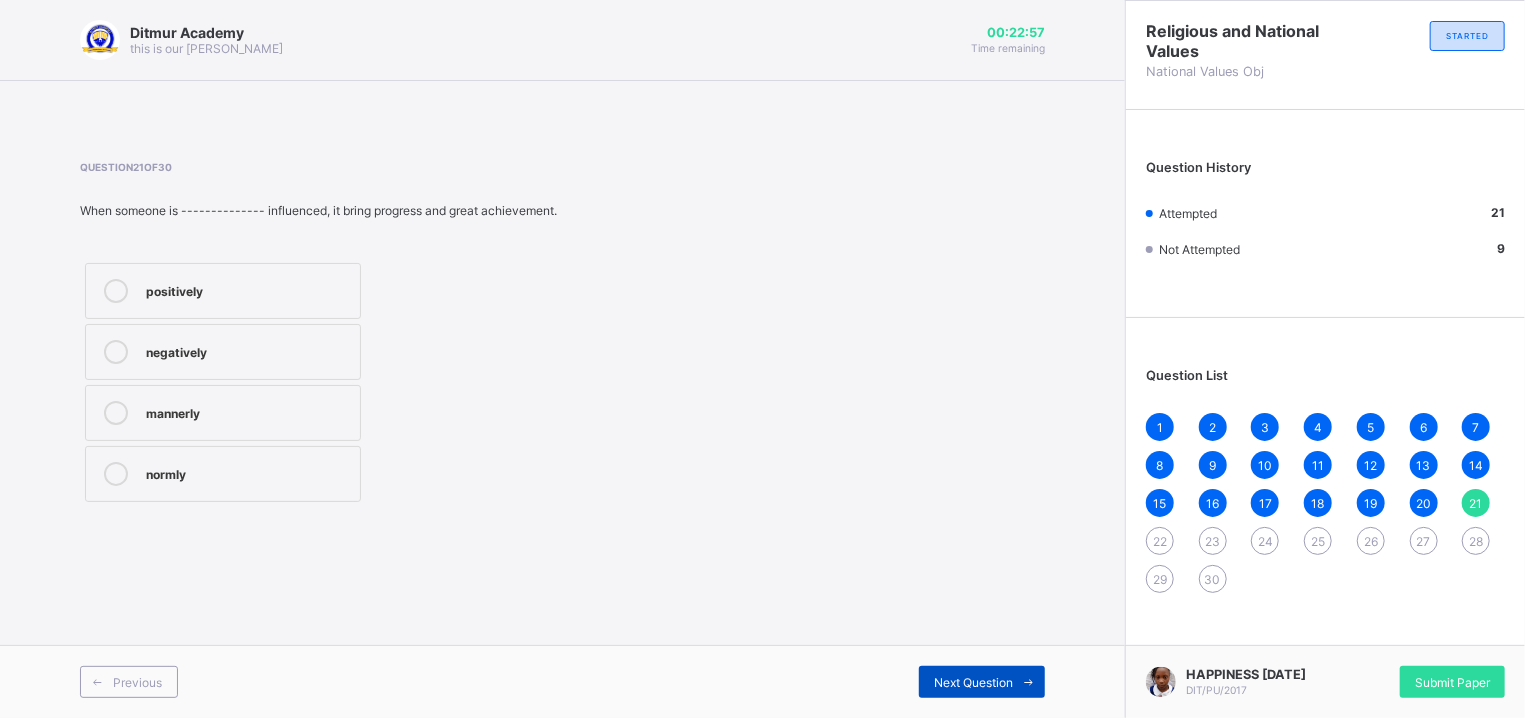 click on "Next Question" at bounding box center (973, 682) 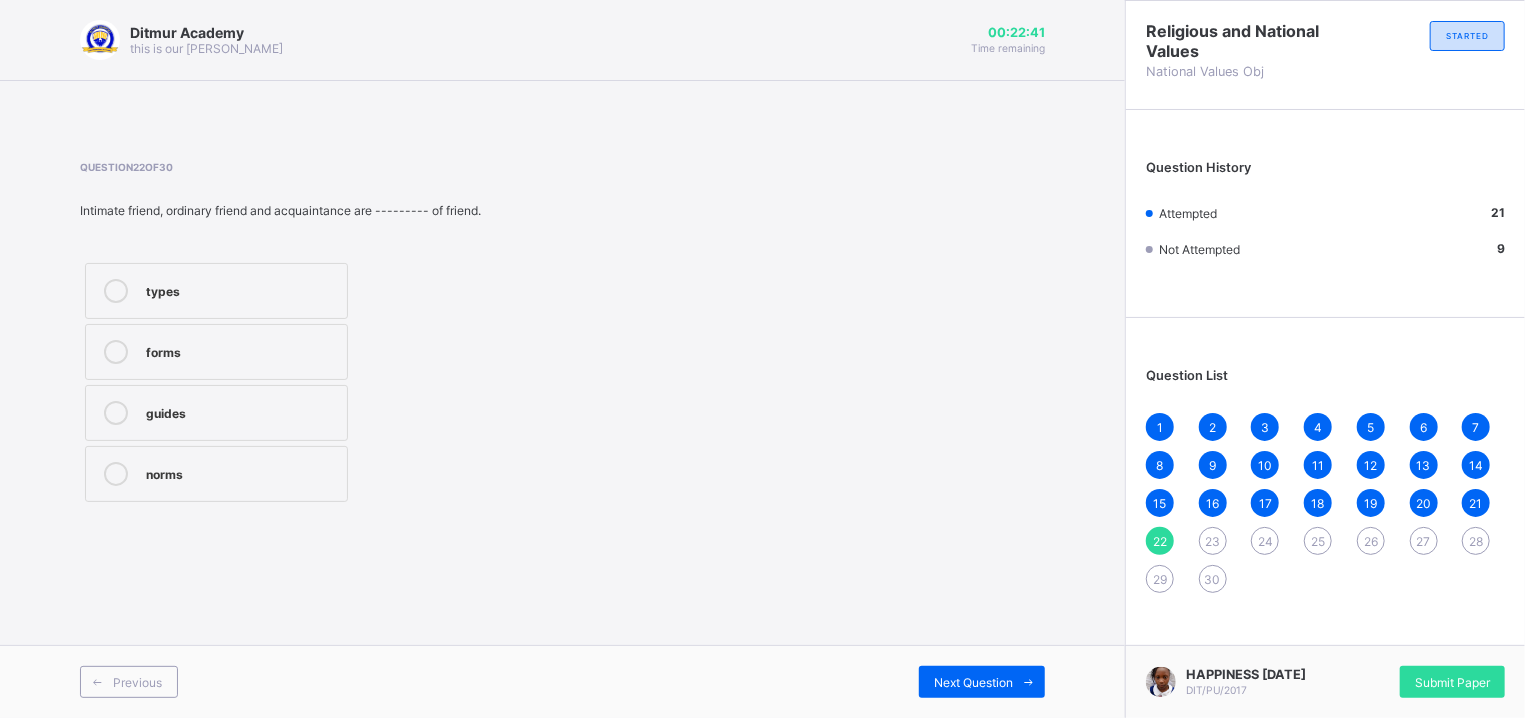 click on "guides" at bounding box center [241, 413] 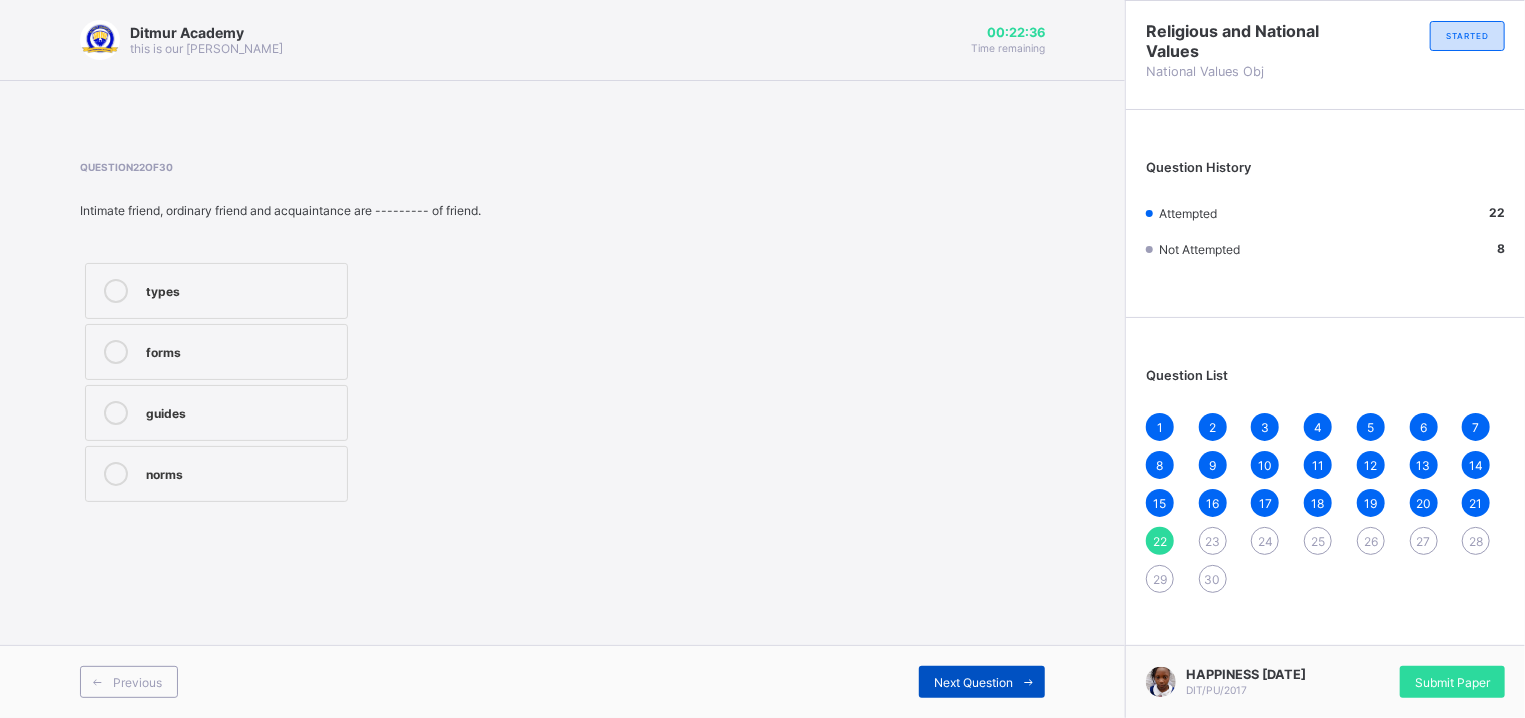 click on "Next Question" at bounding box center [973, 682] 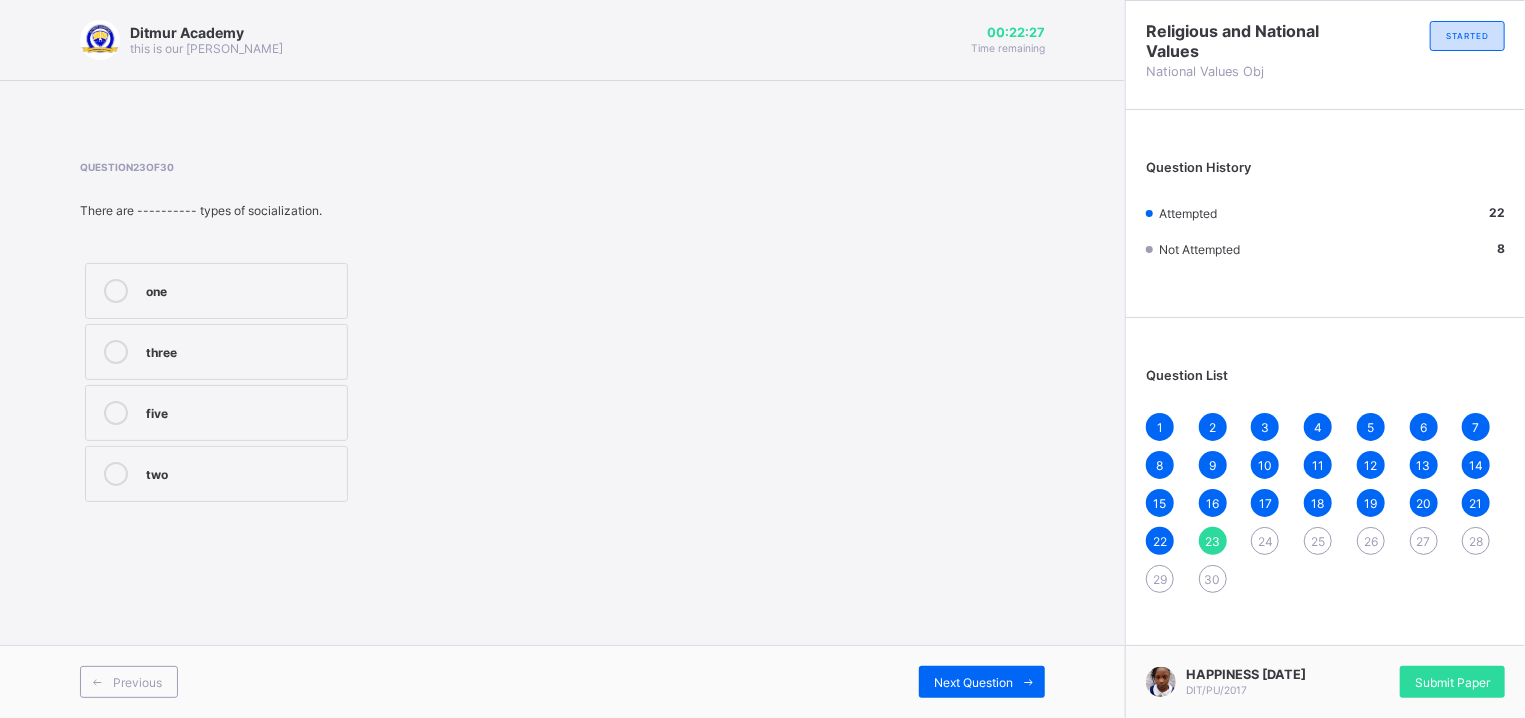 click on "three" at bounding box center (241, 350) 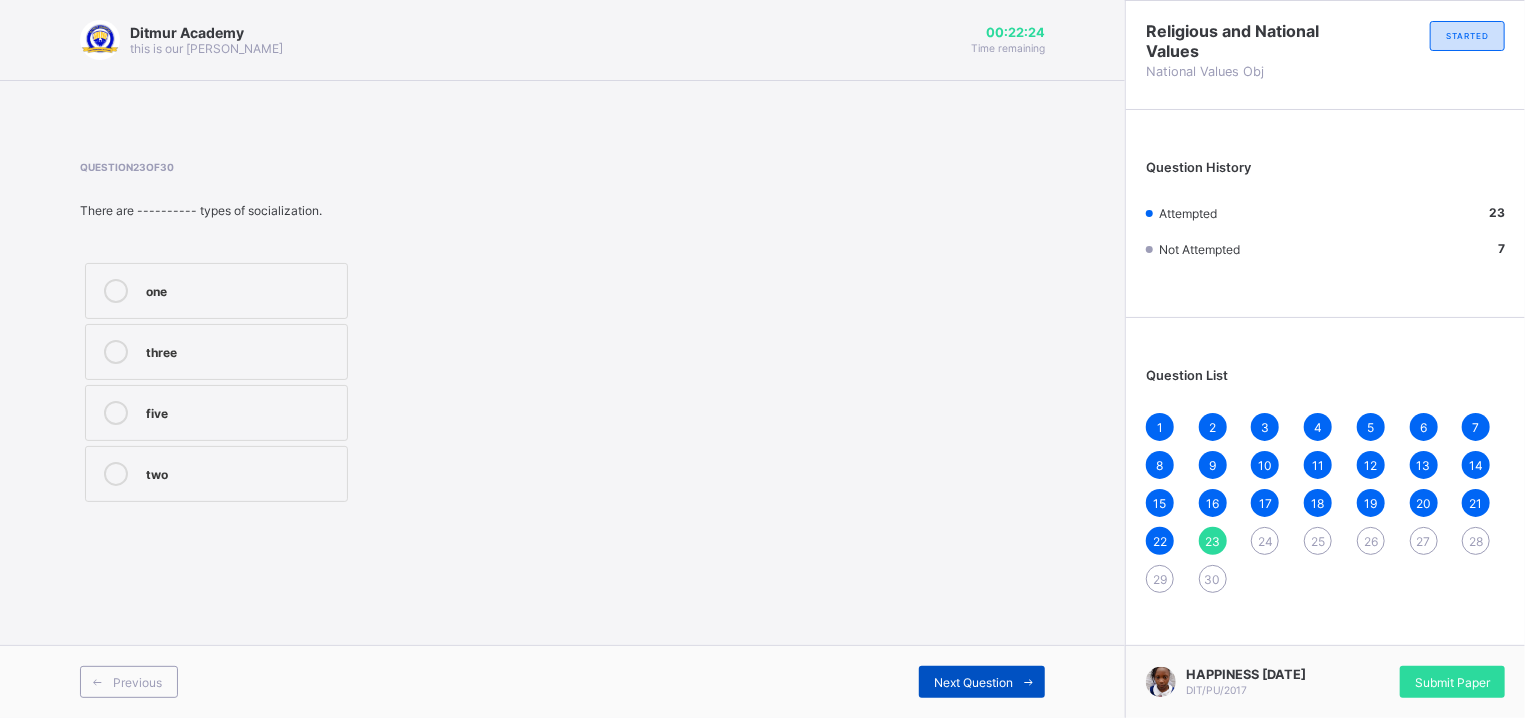 click on "Next Question" at bounding box center (982, 682) 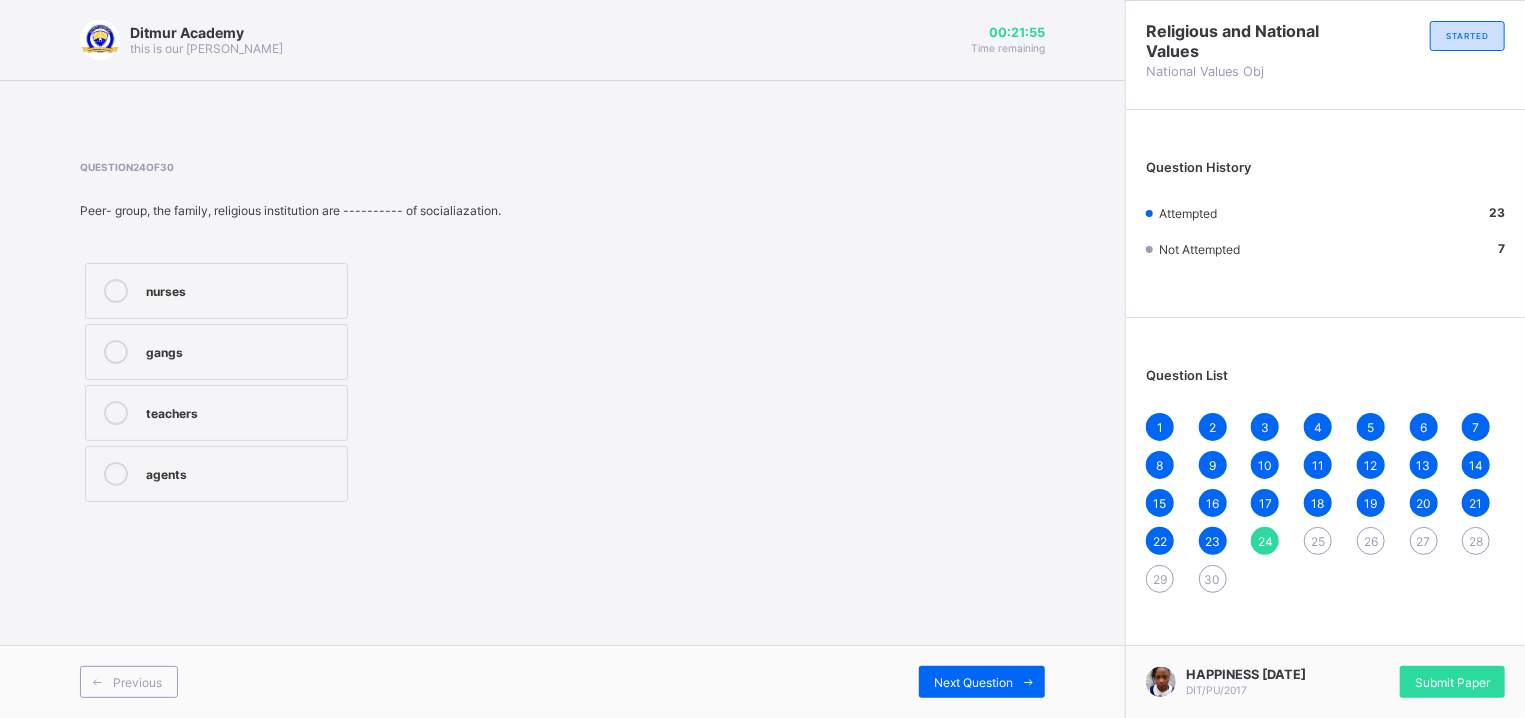 click on "teachers" at bounding box center [241, 411] 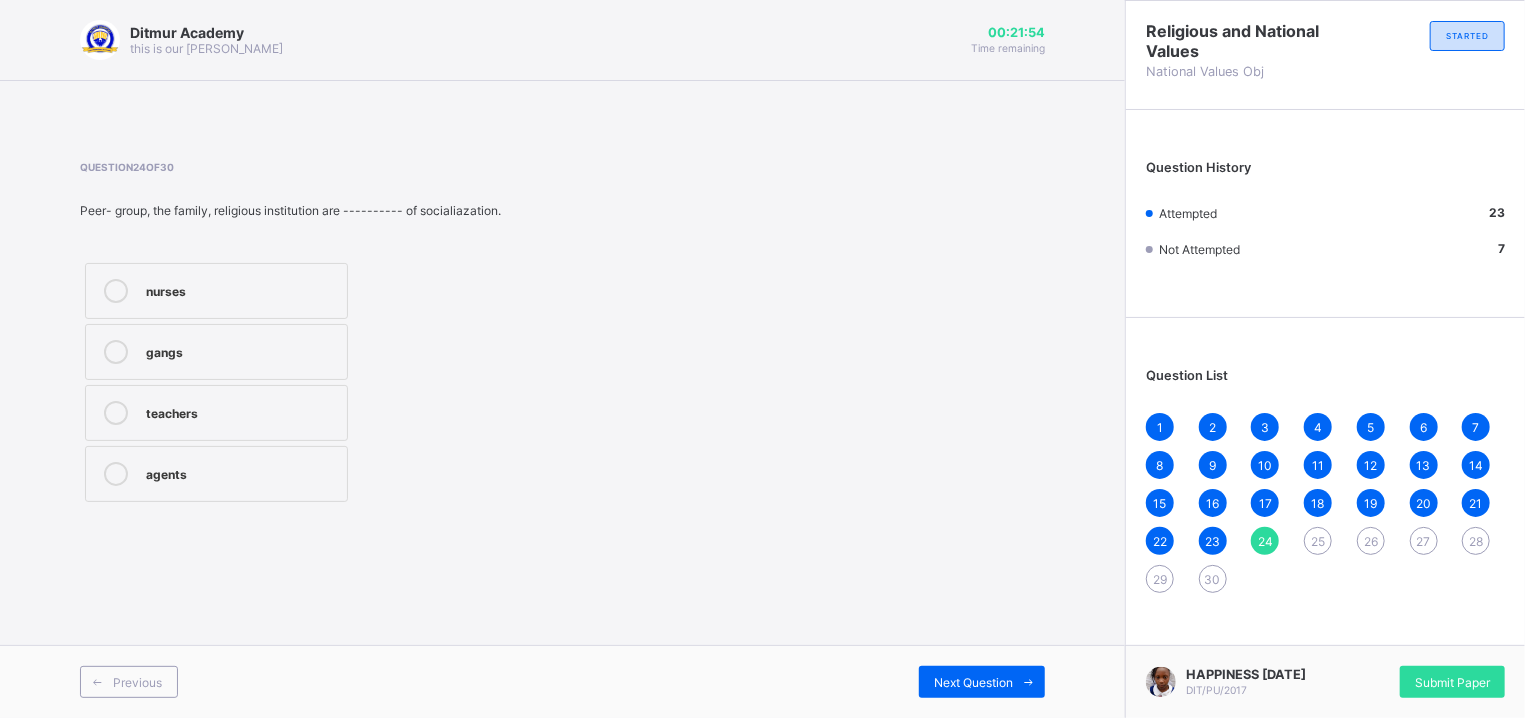 click on "teachers" at bounding box center (241, 411) 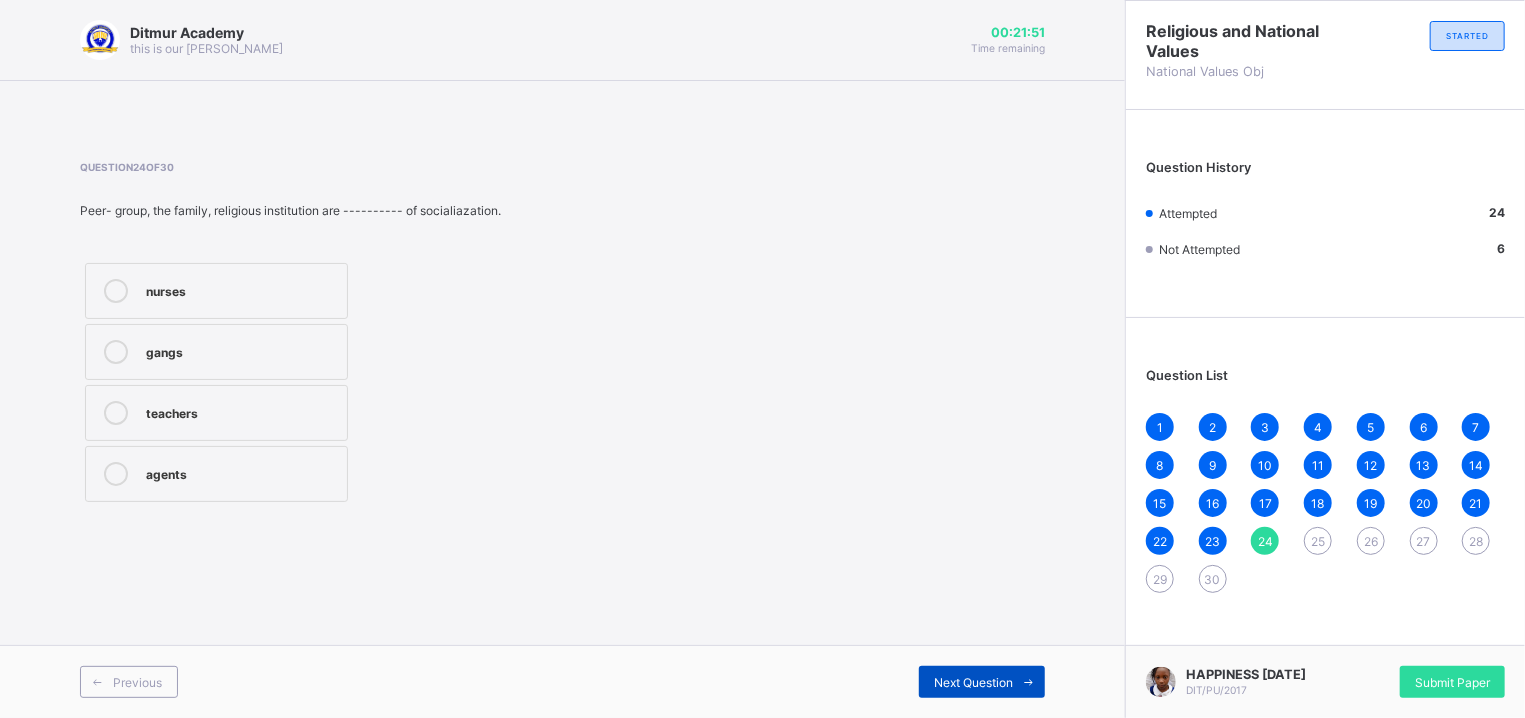 click on "Next Question" at bounding box center [973, 682] 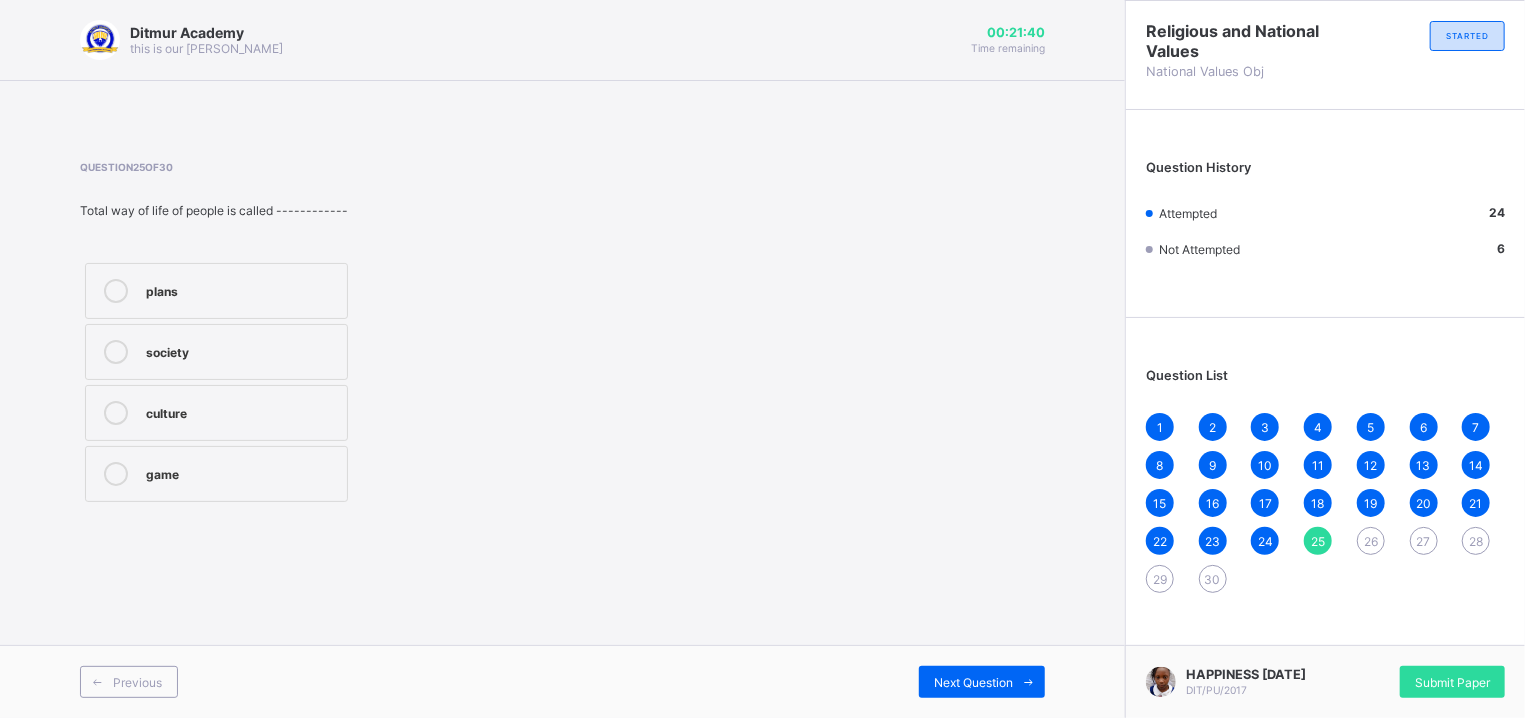click on "culture" at bounding box center (241, 411) 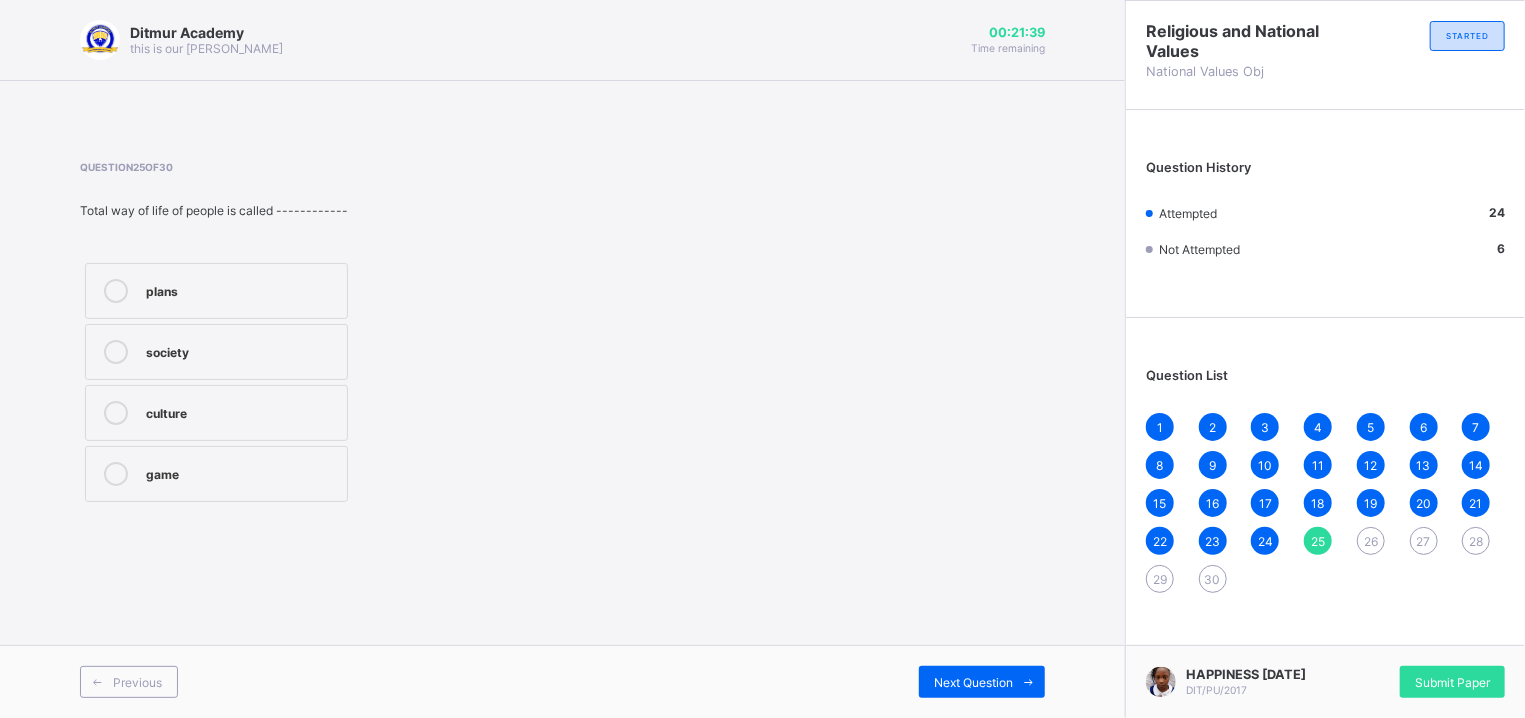 click on "culture" at bounding box center (241, 411) 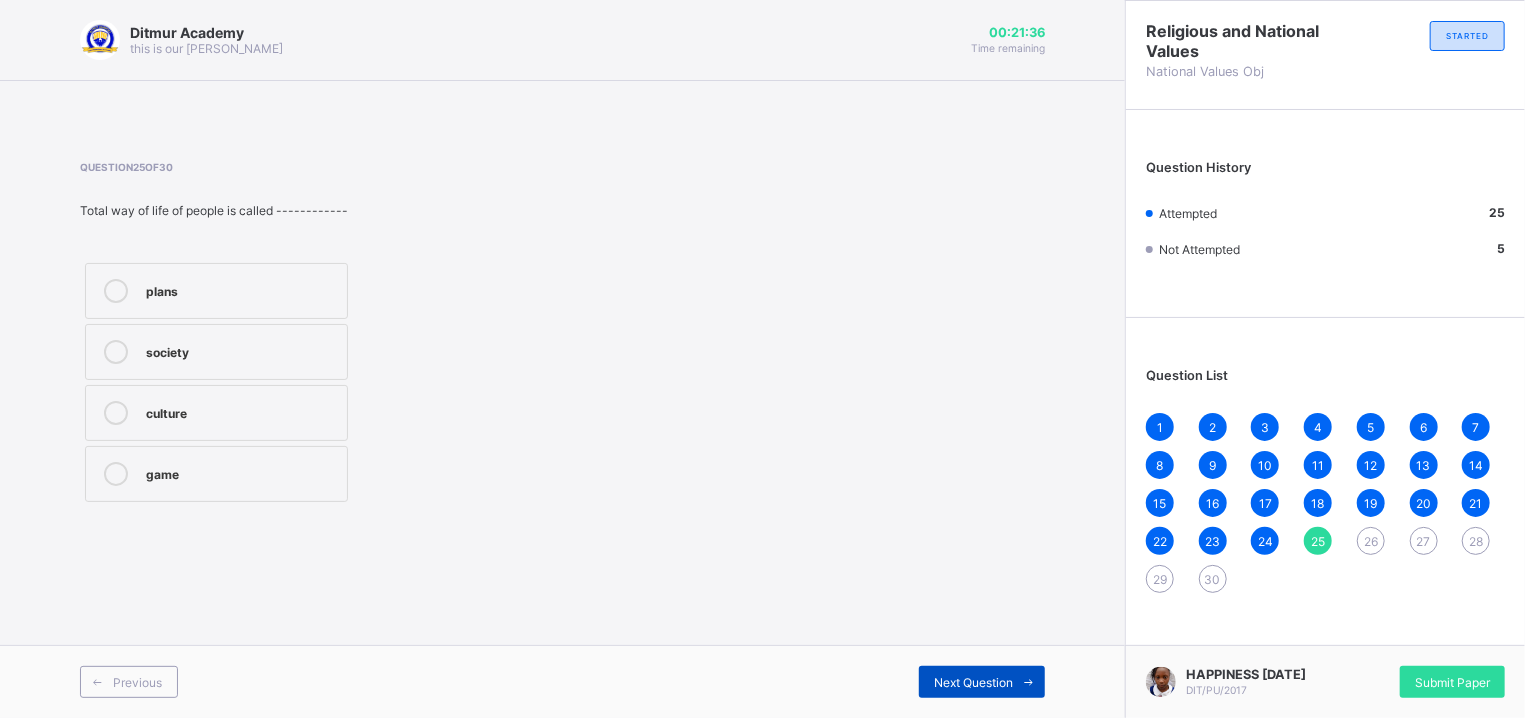 click on "Next Question" at bounding box center [982, 682] 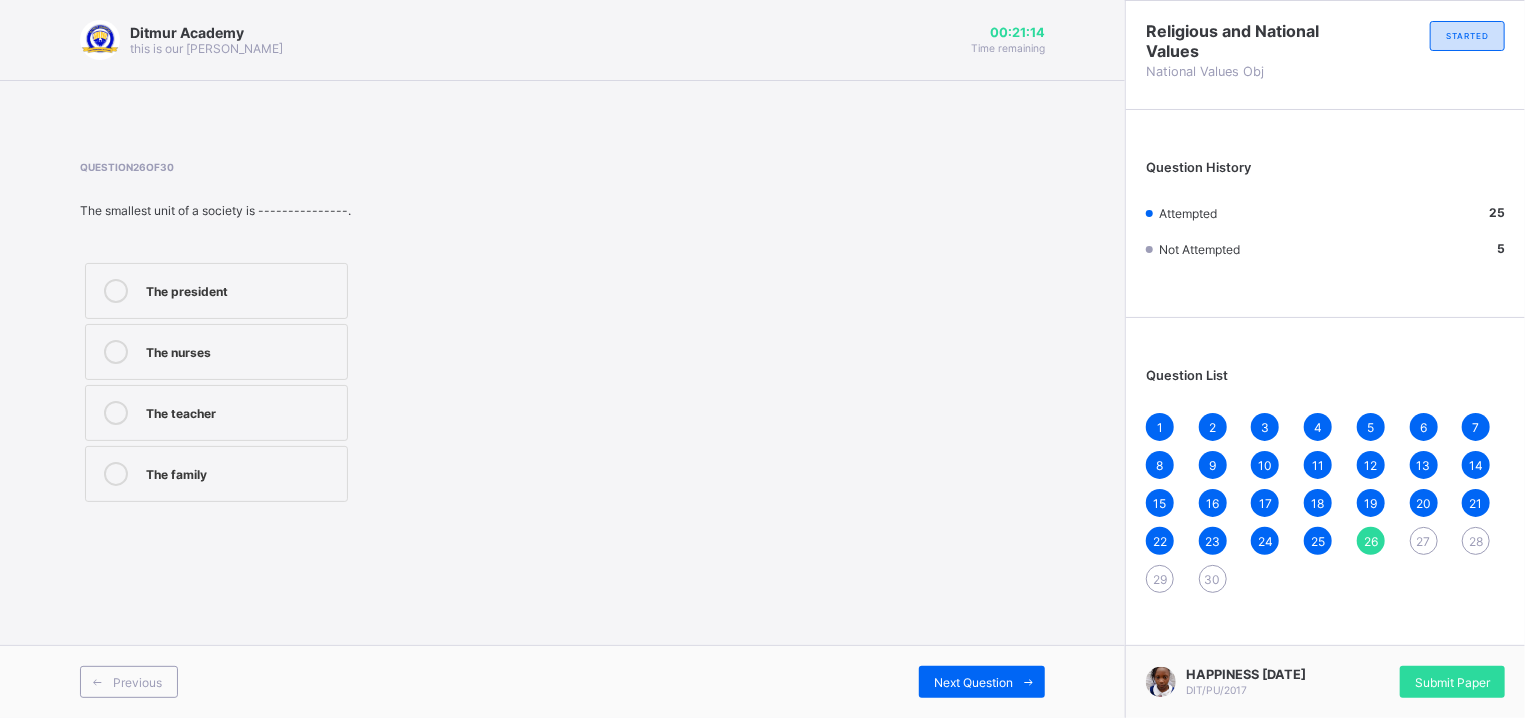 click on "The family" at bounding box center [216, 474] 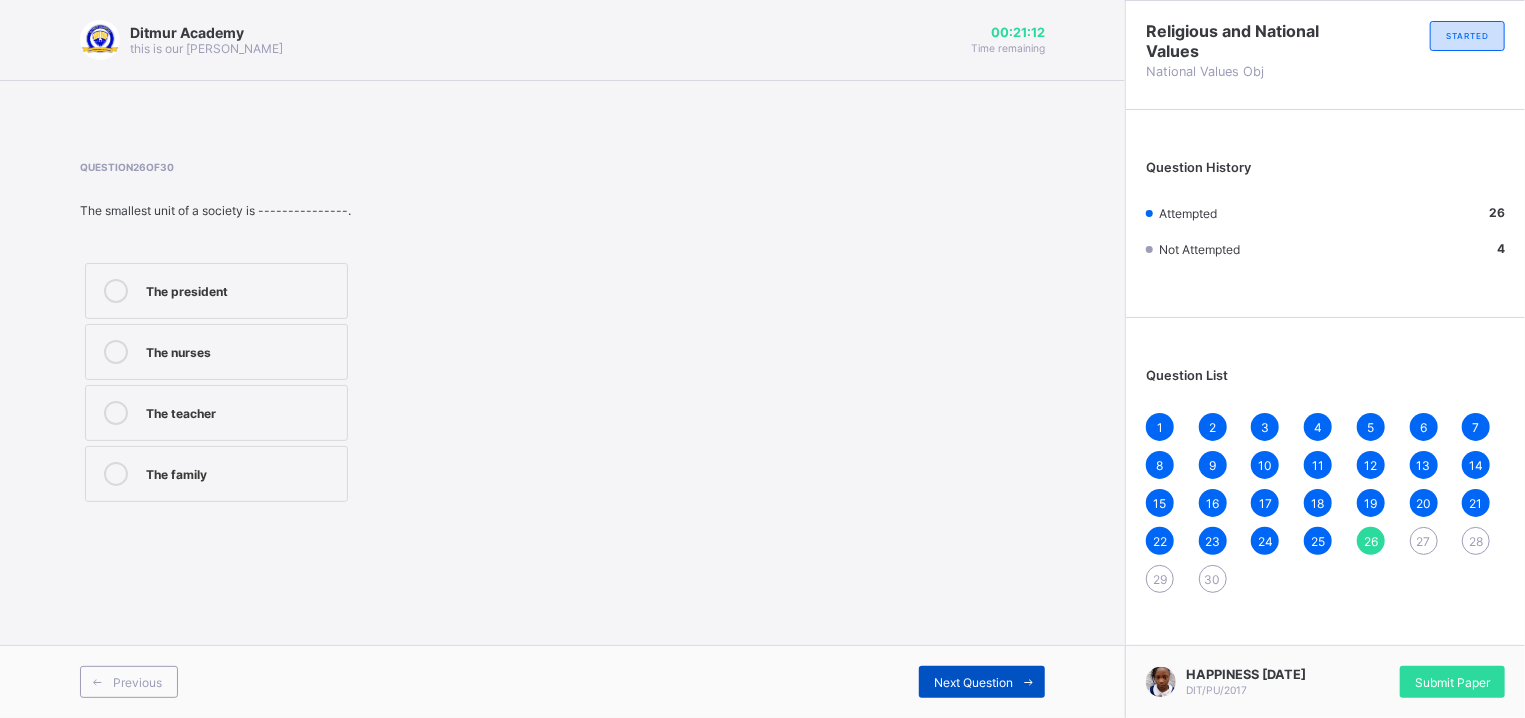 click on "Next Question" at bounding box center (973, 682) 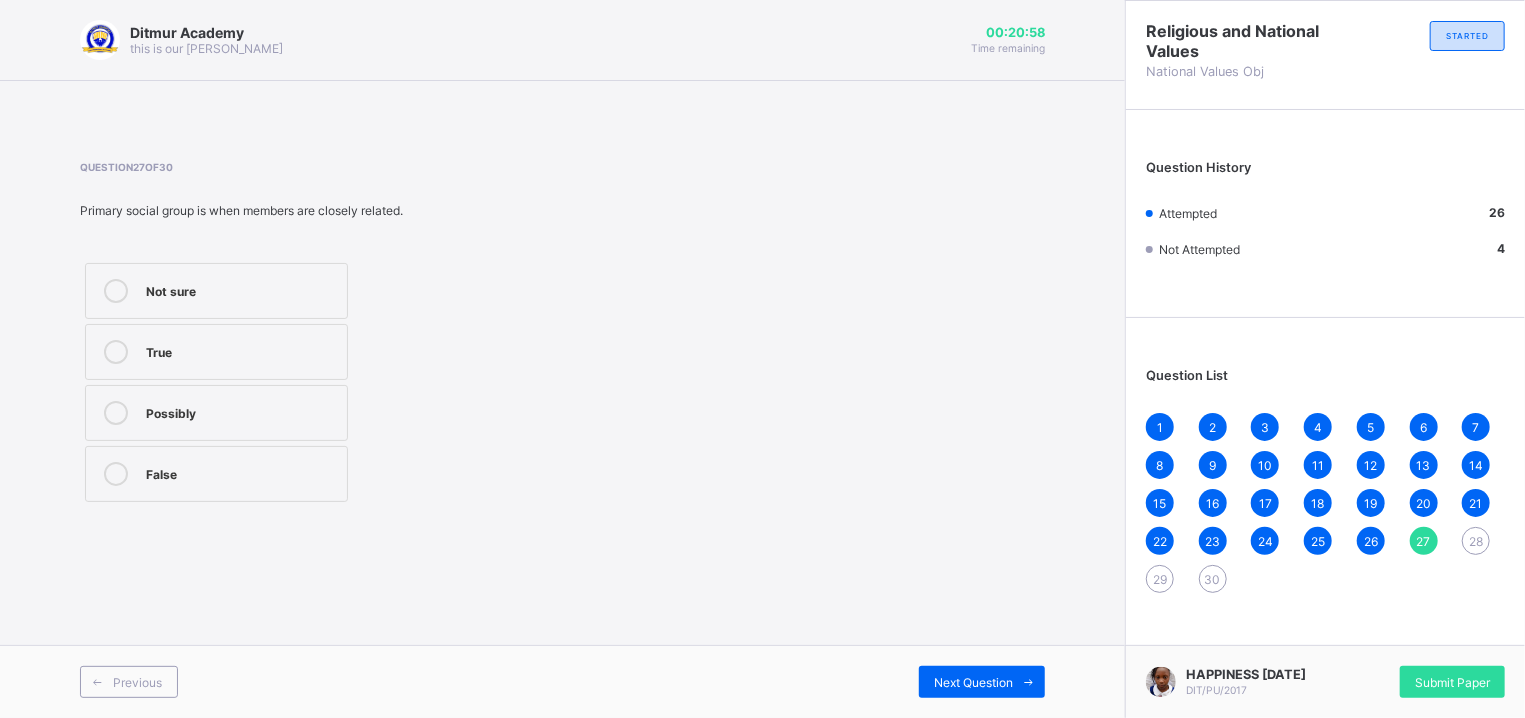 click on "True" at bounding box center [216, 352] 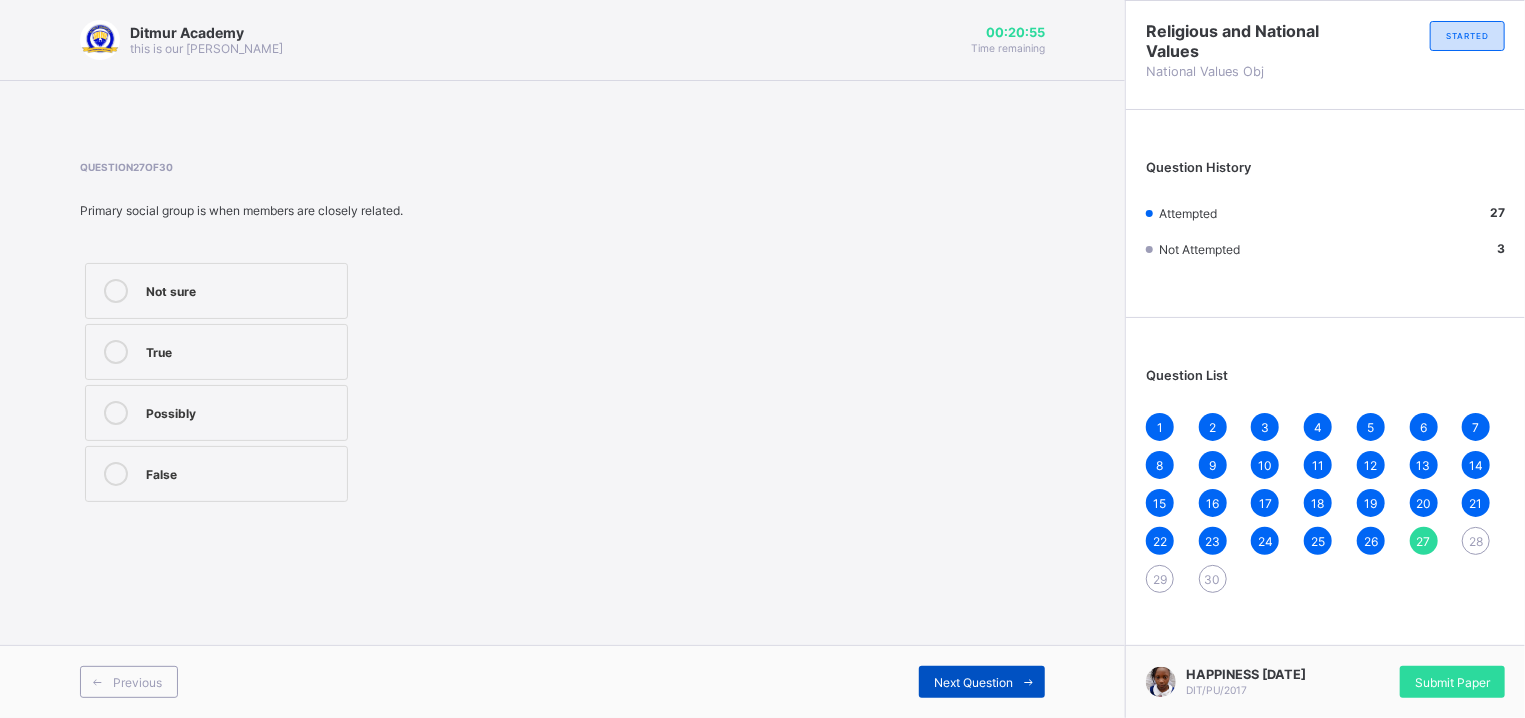click on "Next Question" at bounding box center (973, 682) 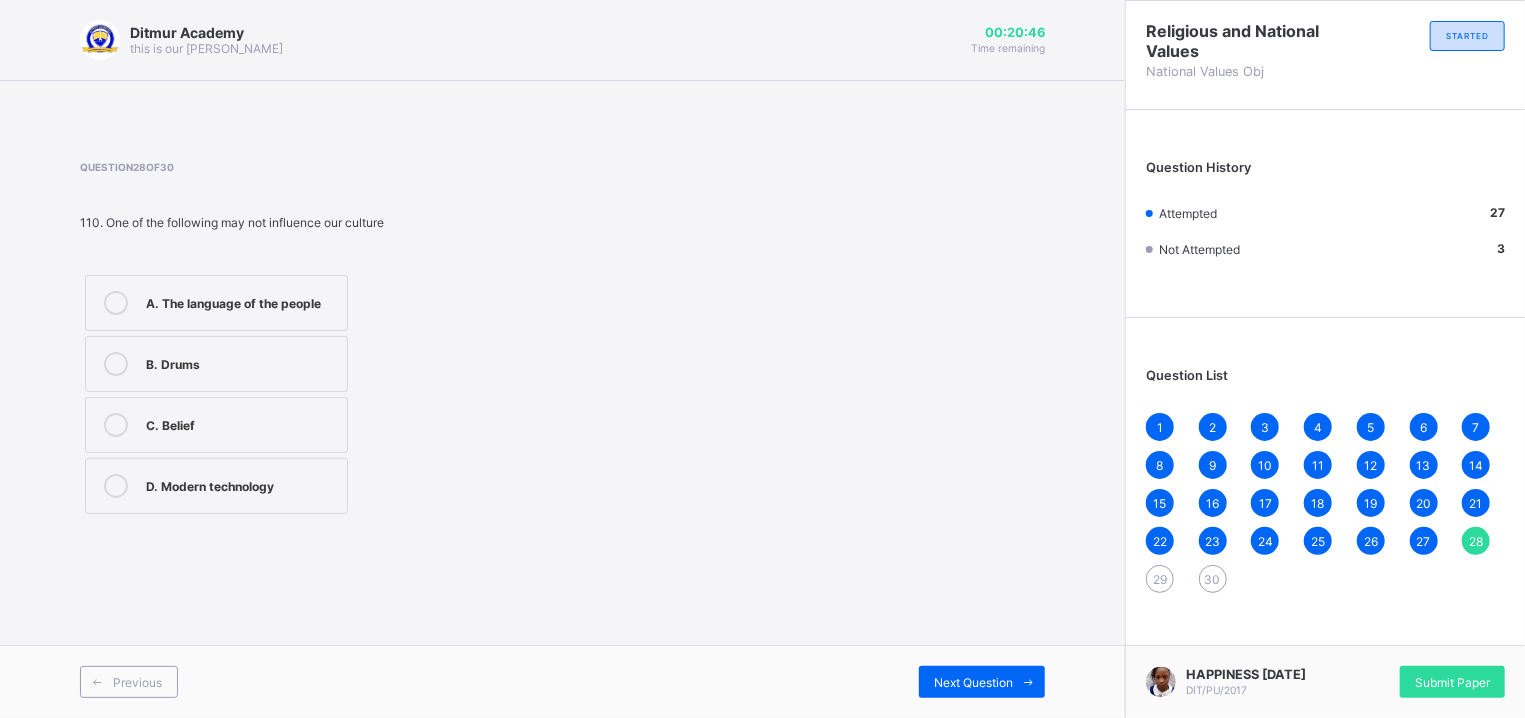 click on "A. The language of the people" at bounding box center (241, 301) 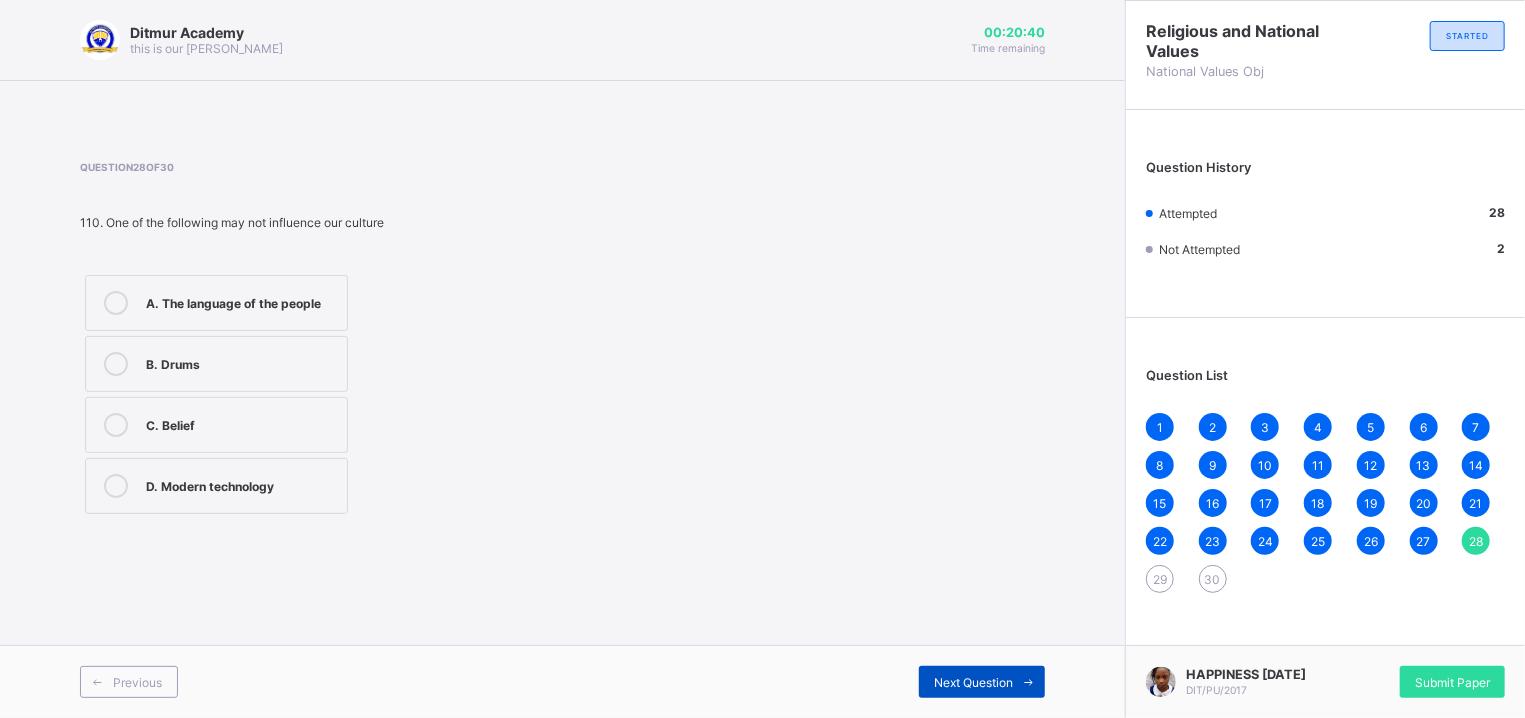 click on "Next Question" at bounding box center (973, 682) 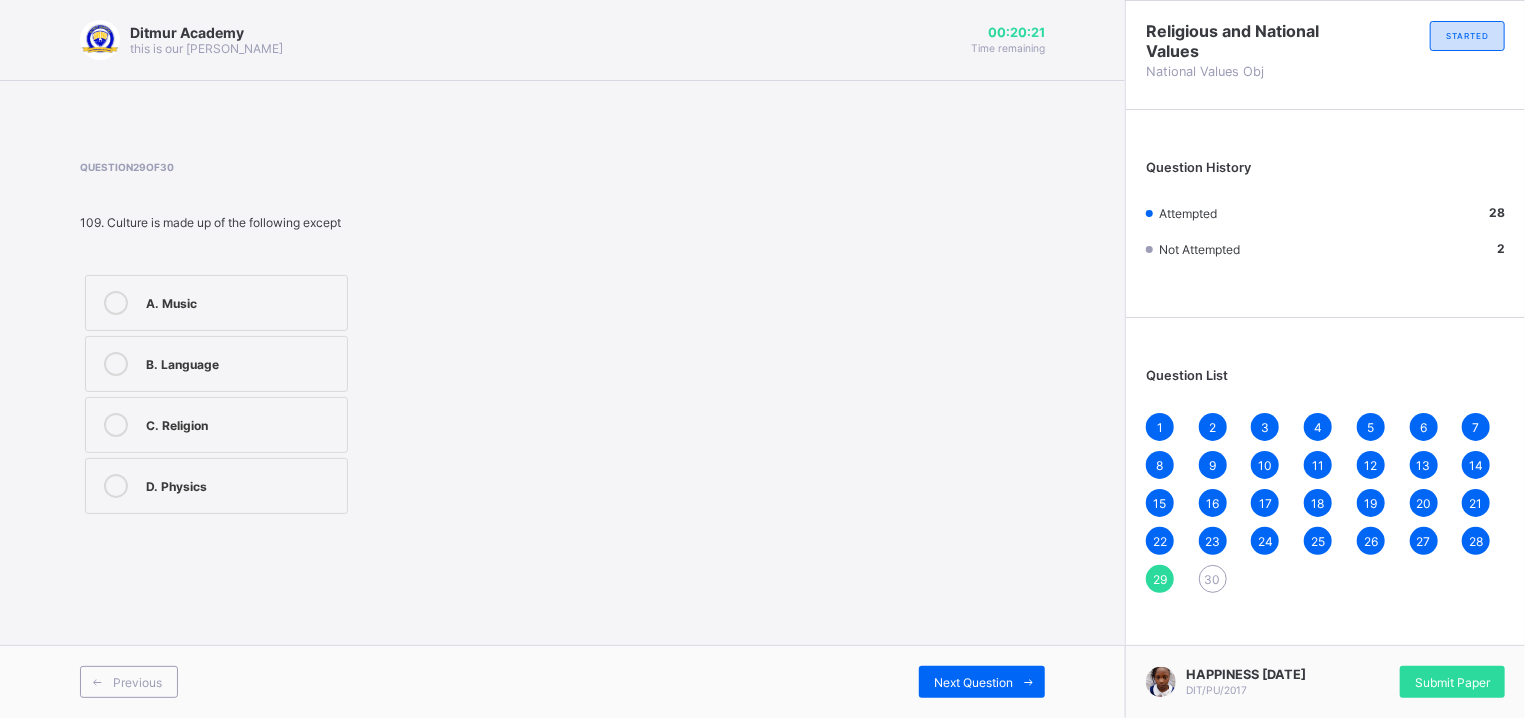 click on "D. Physics" at bounding box center (241, 484) 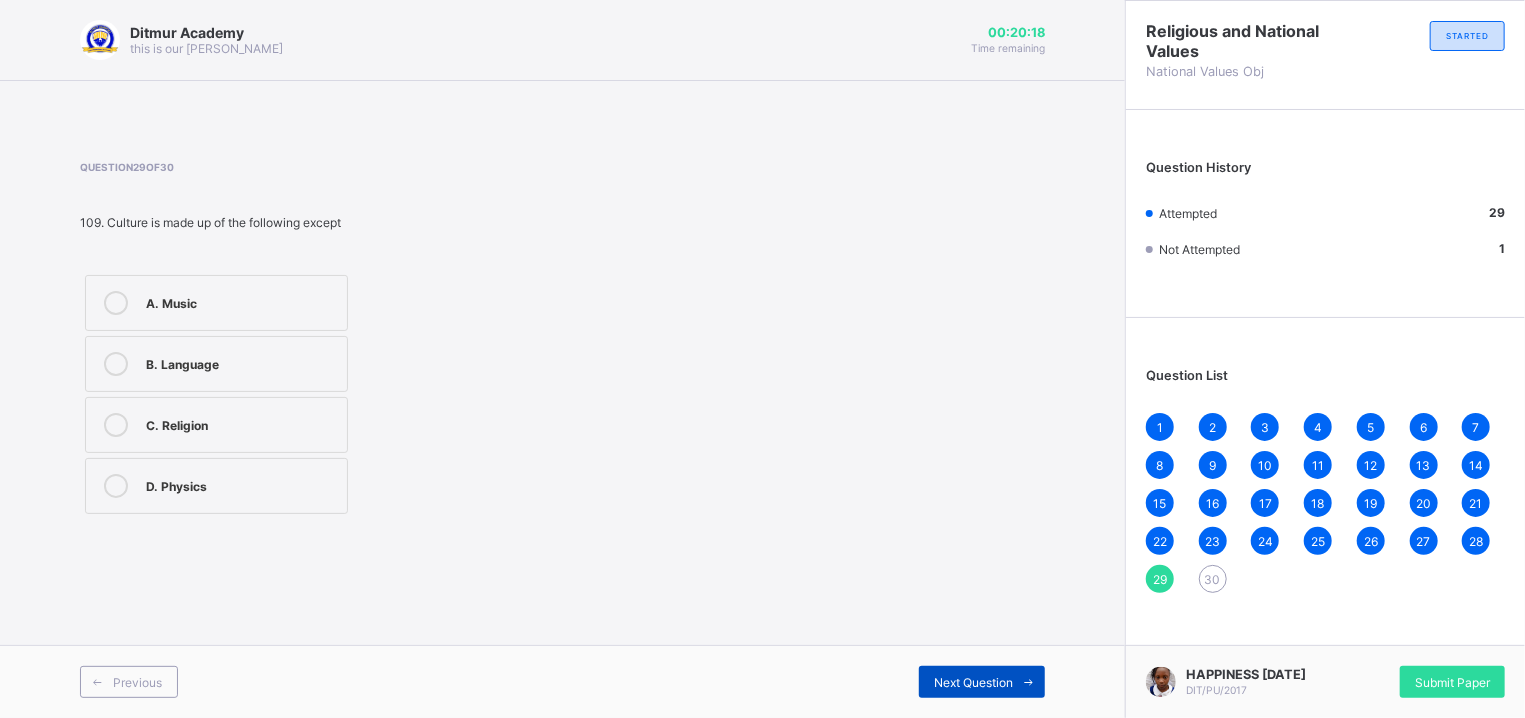 click on "Next Question" at bounding box center (982, 682) 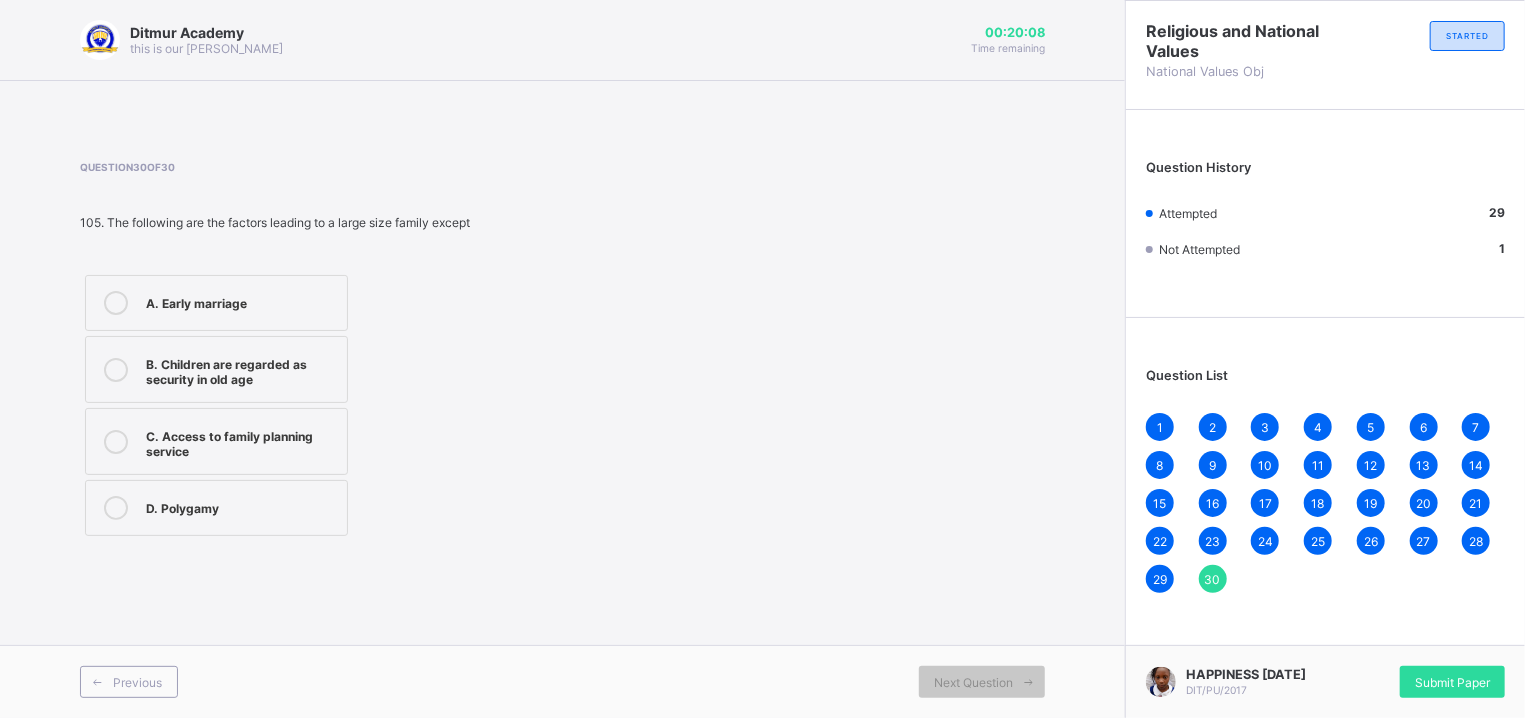 click on "A. Early marriage" at bounding box center [241, 303] 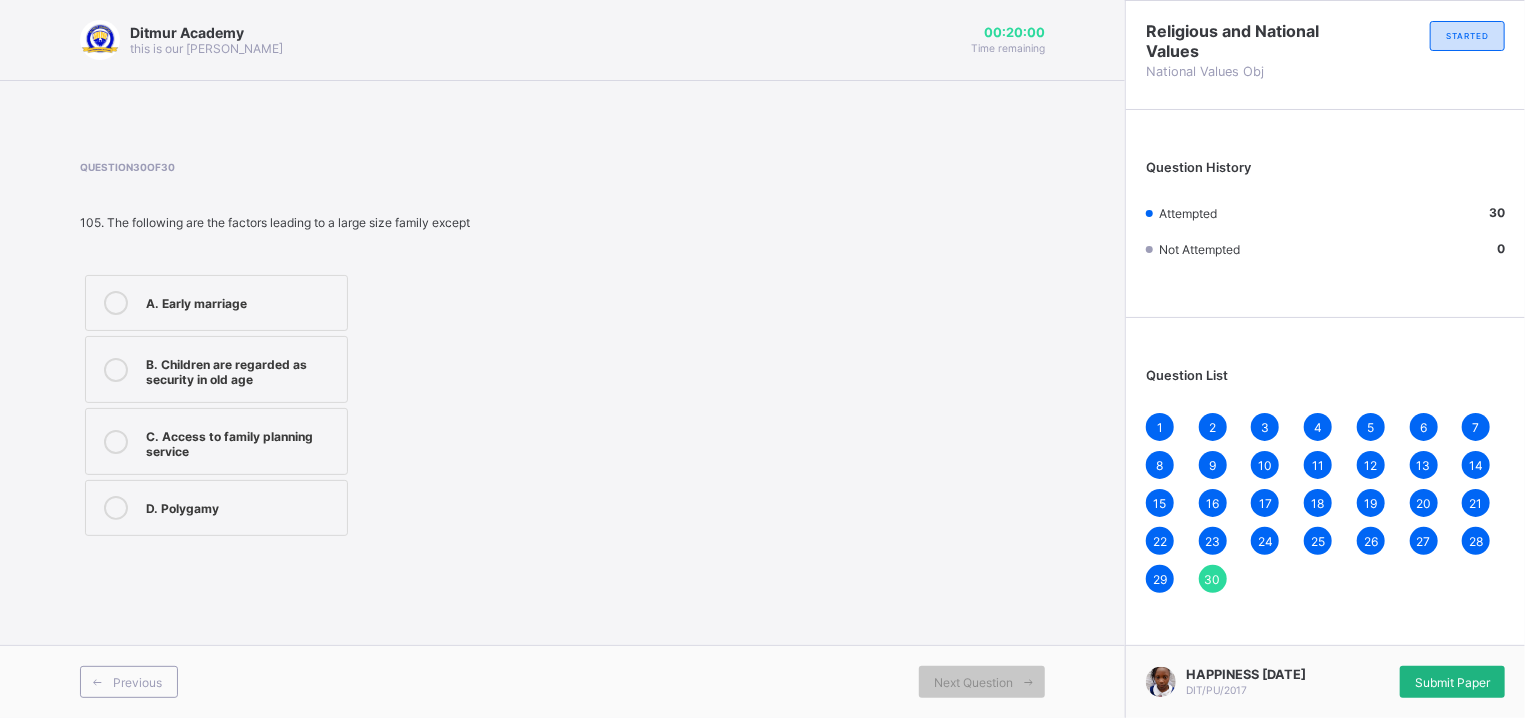 click on "Submit Paper" at bounding box center (1452, 682) 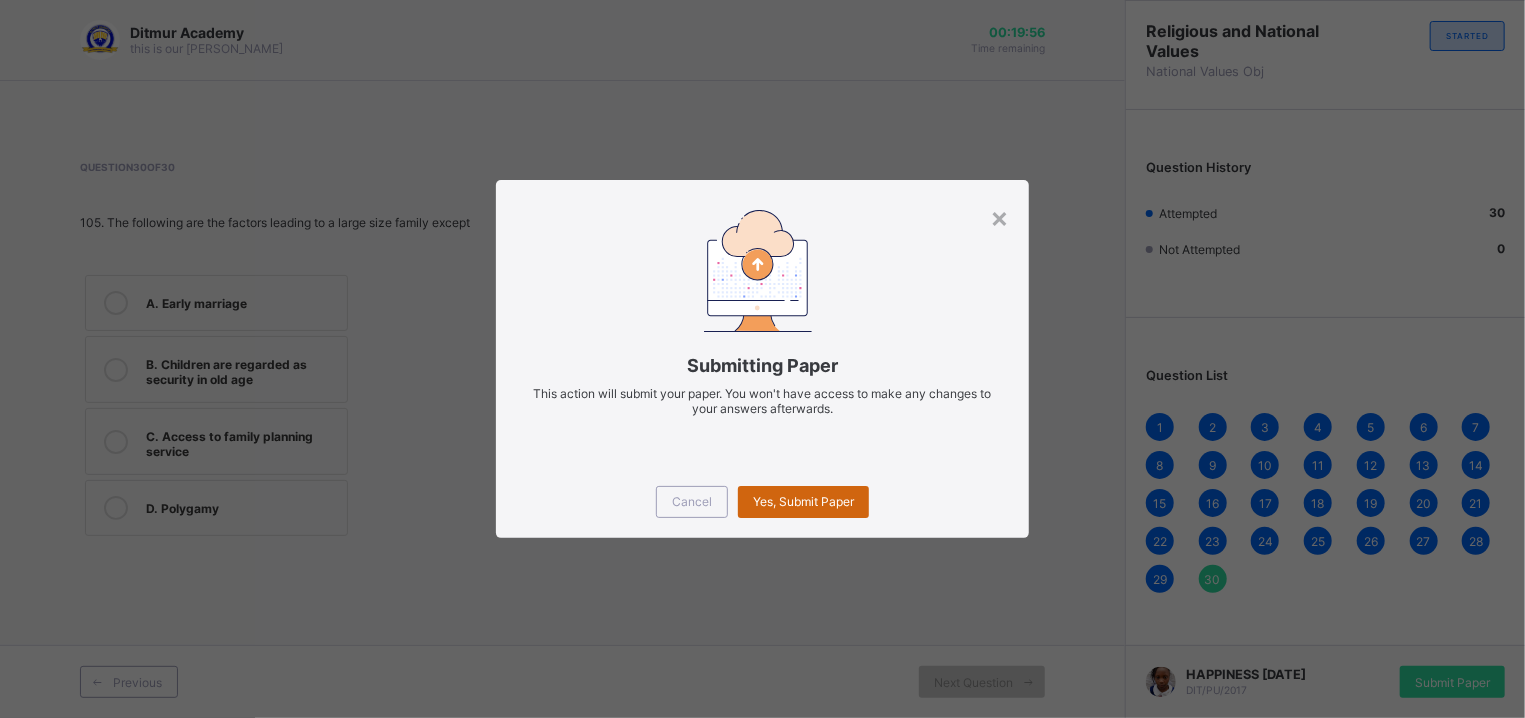 click on "Yes, Submit Paper" at bounding box center [803, 502] 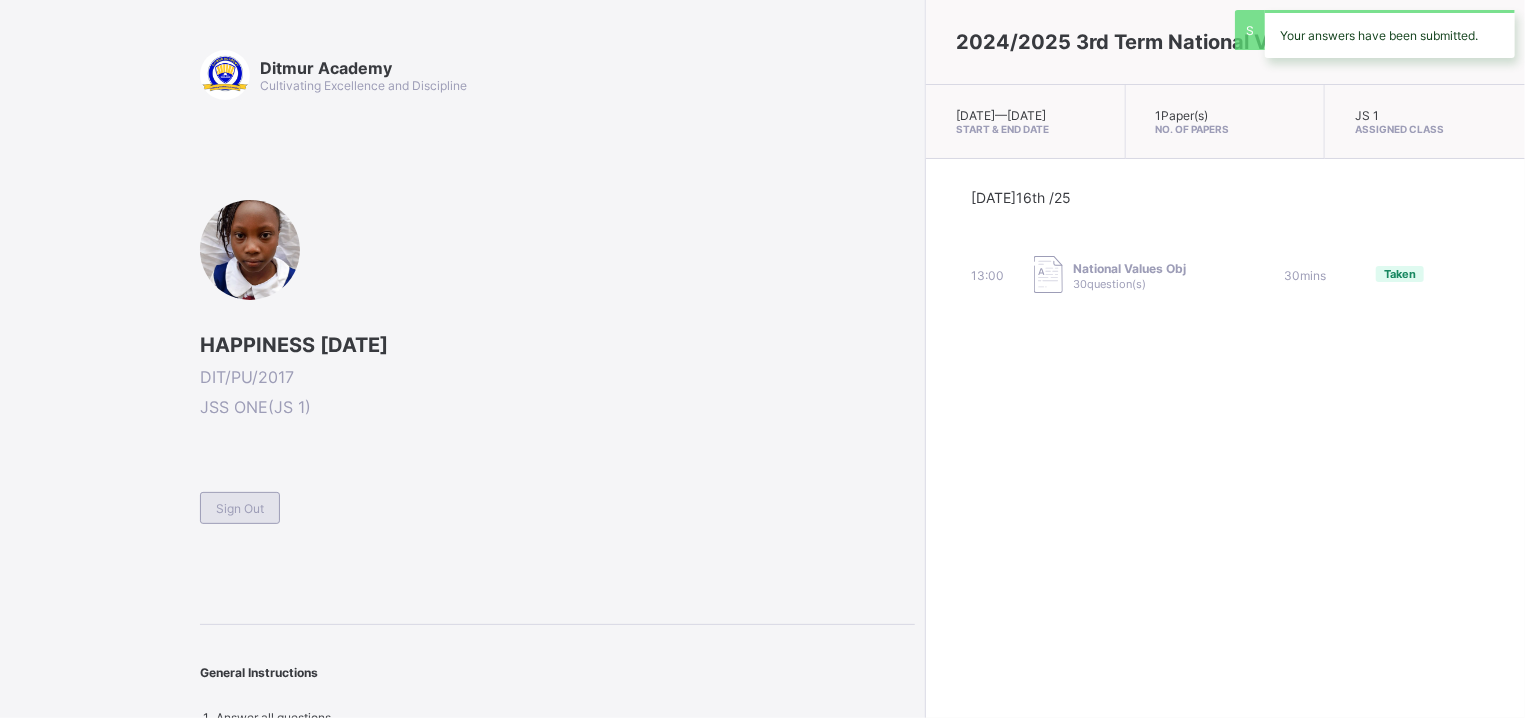click on "Sign Out" at bounding box center [240, 508] 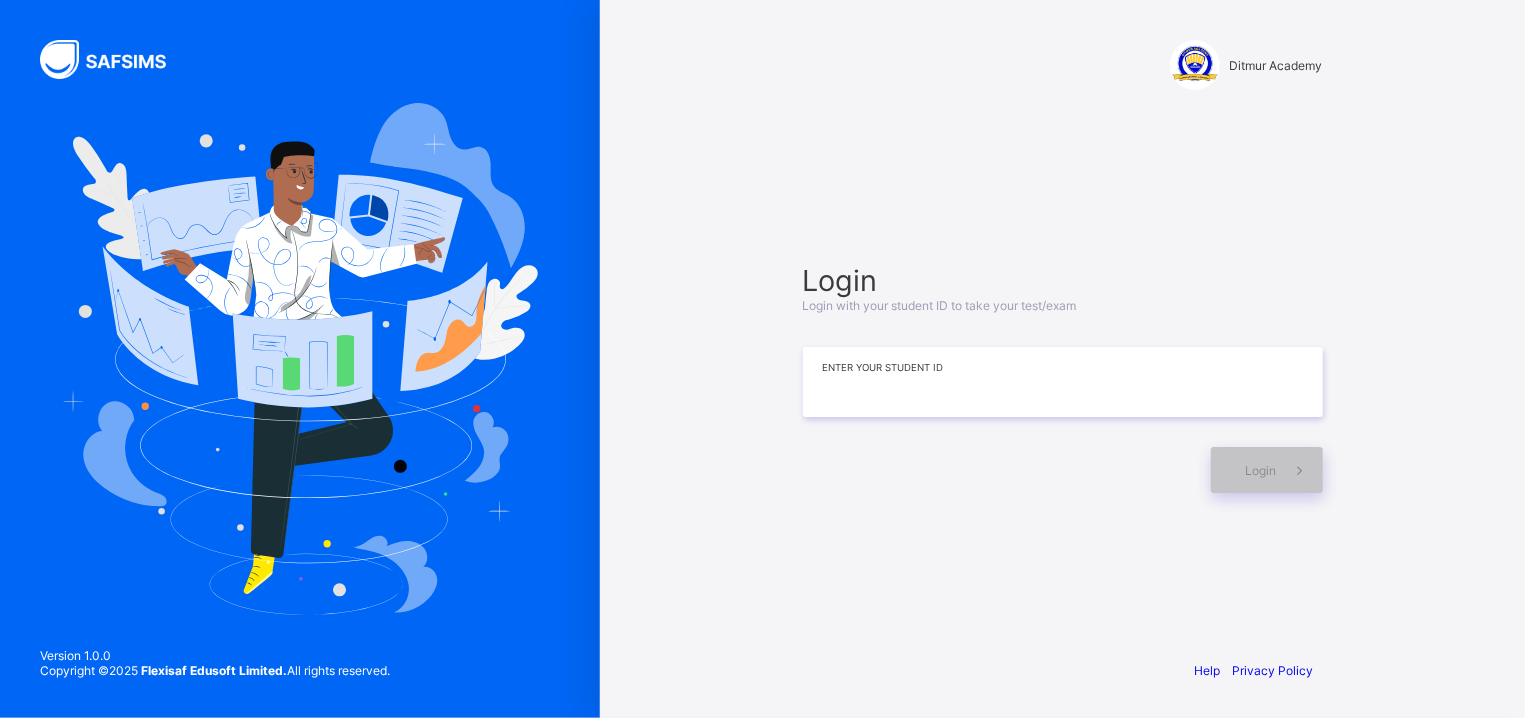 click at bounding box center (1063, 382) 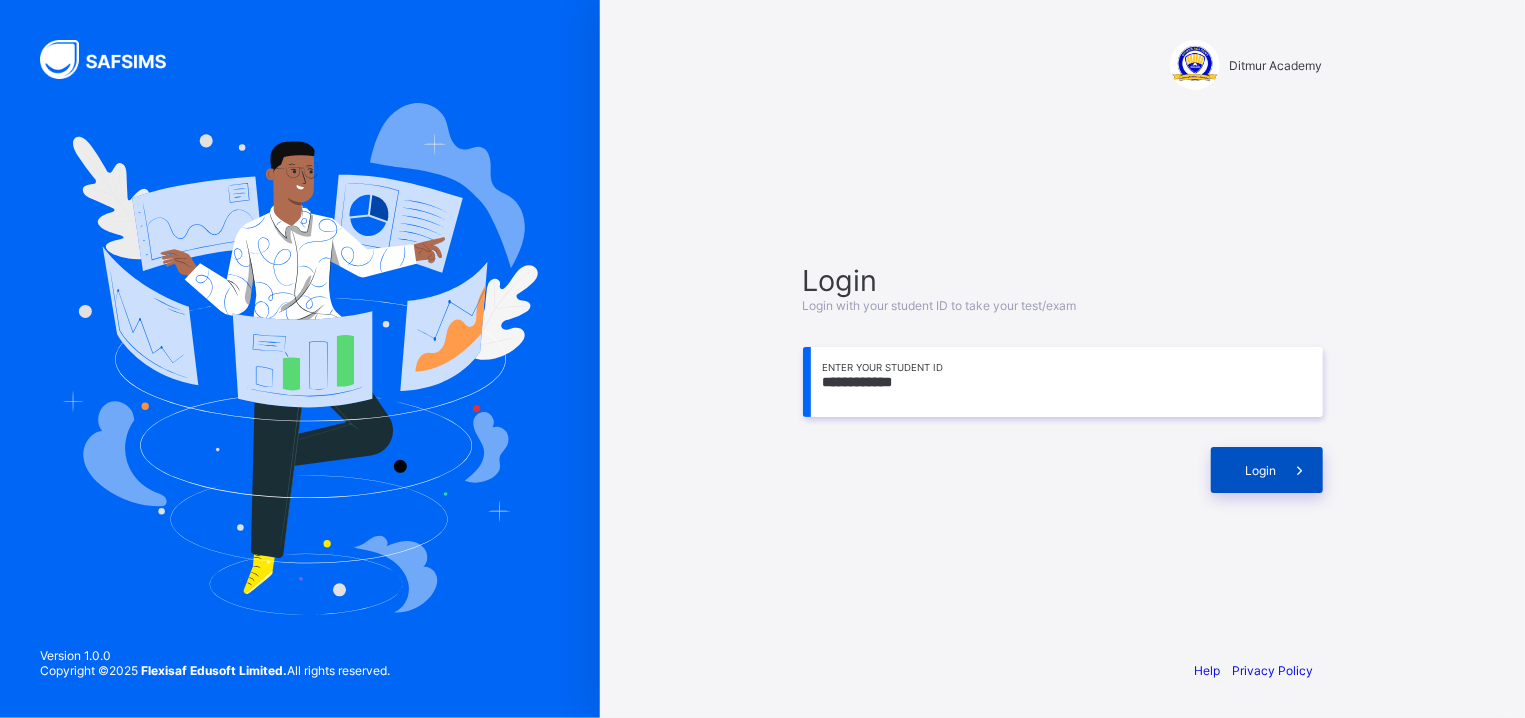 type on "**********" 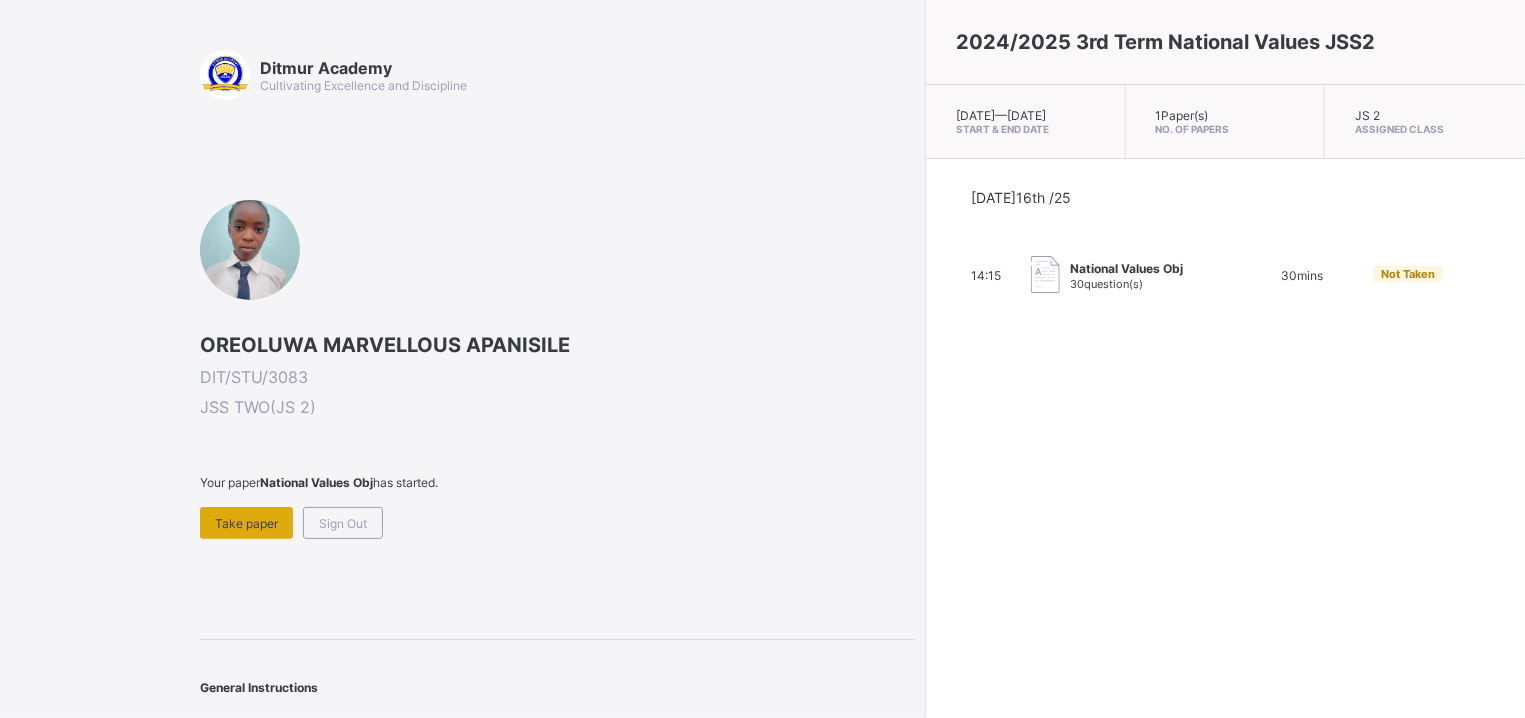 click on "Take paper" at bounding box center [246, 523] 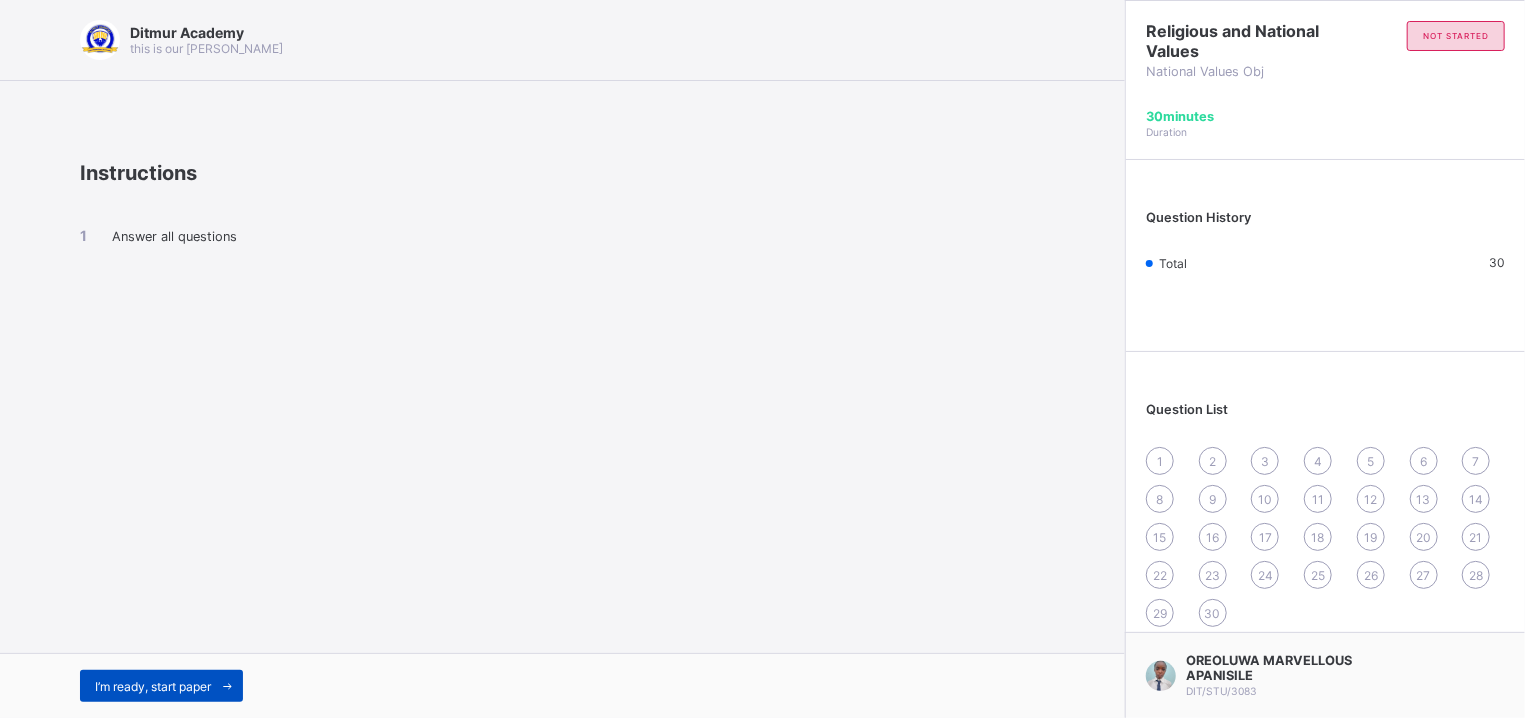 click on "I’m ready, start paper" at bounding box center (161, 686) 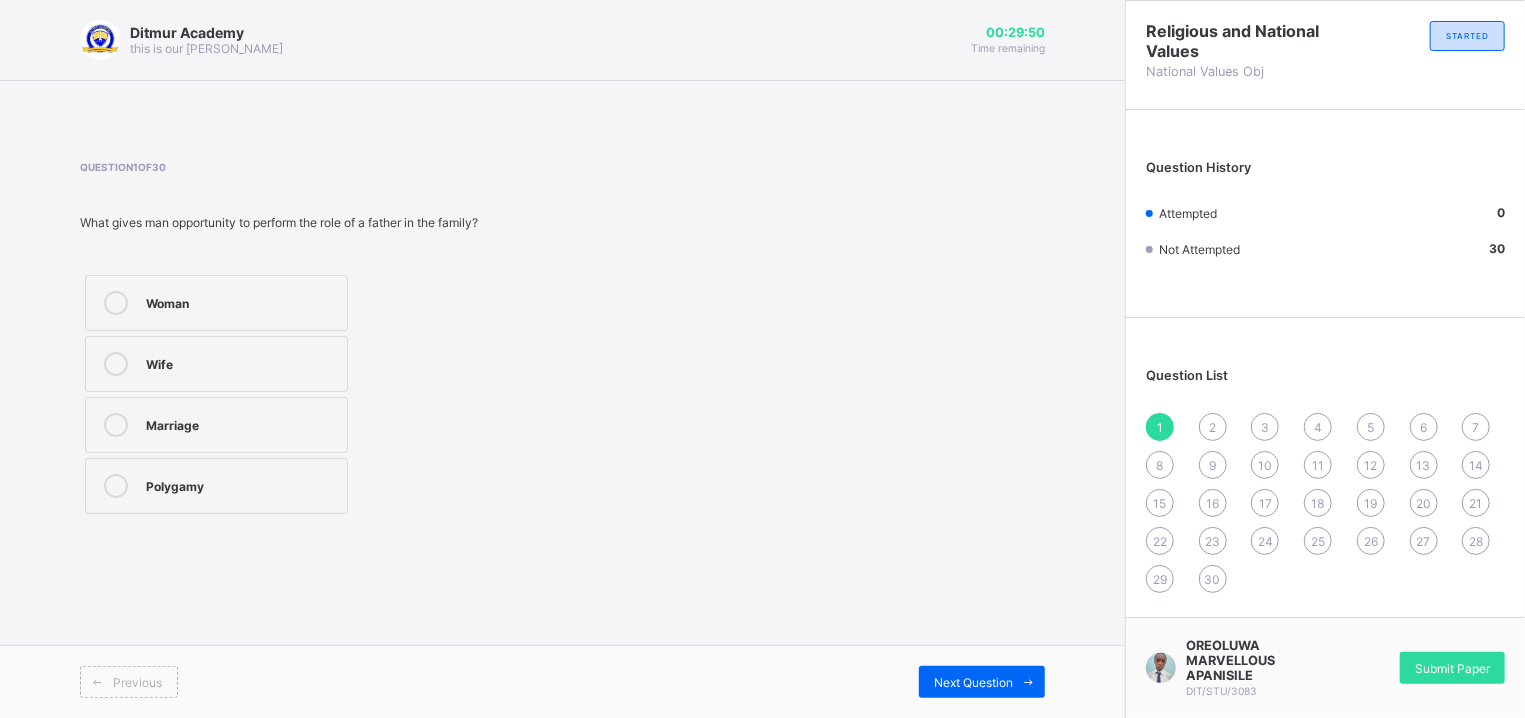 click on "Marriage" at bounding box center [241, 423] 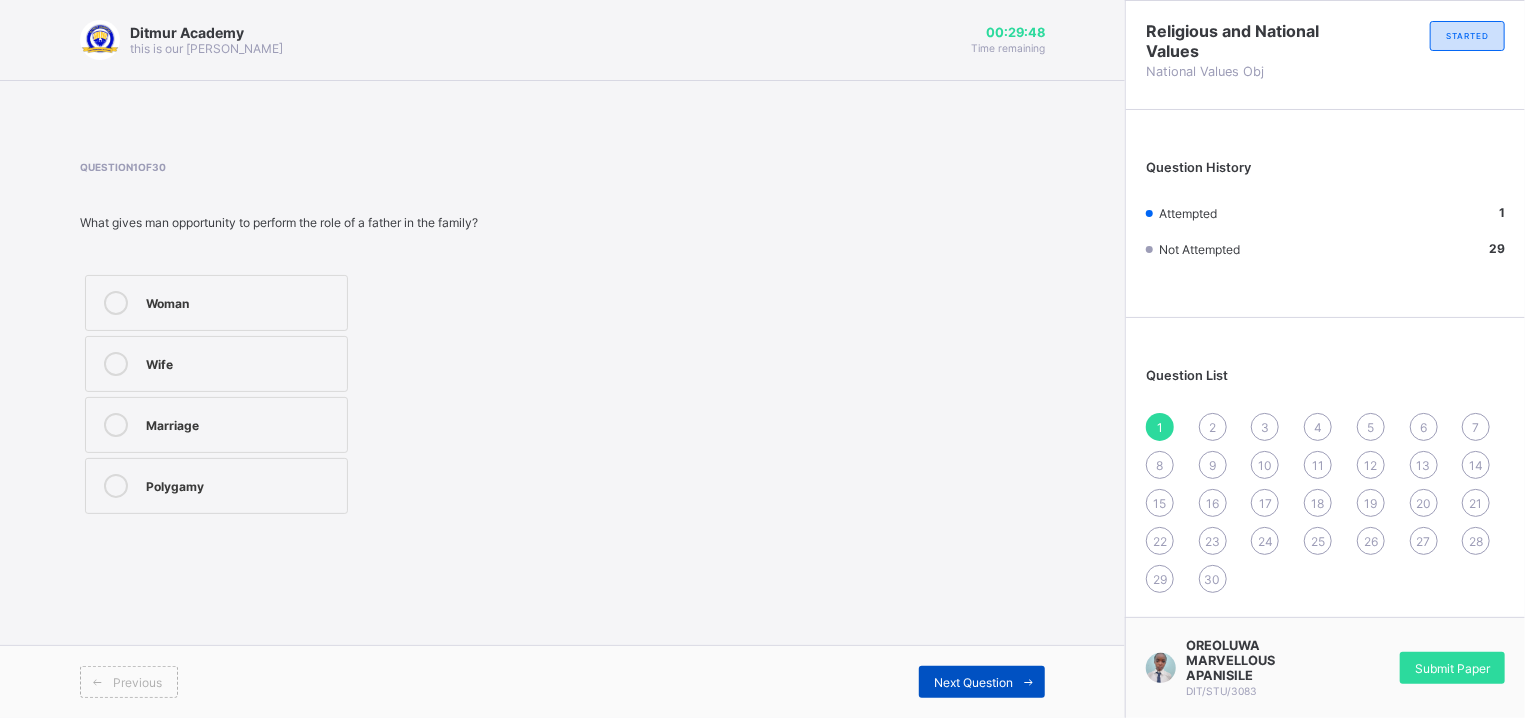 click on "Next Question" at bounding box center (982, 682) 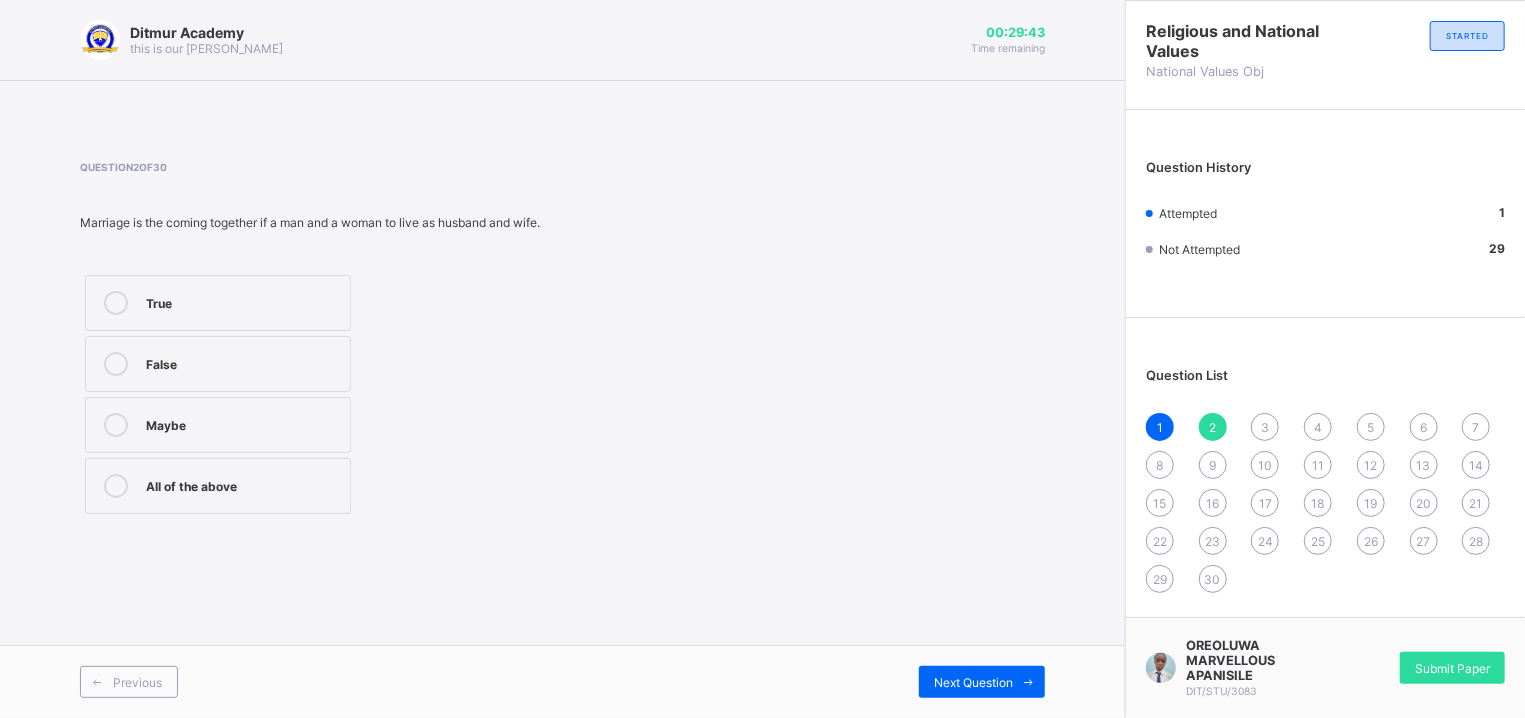 click on "True" at bounding box center (218, 303) 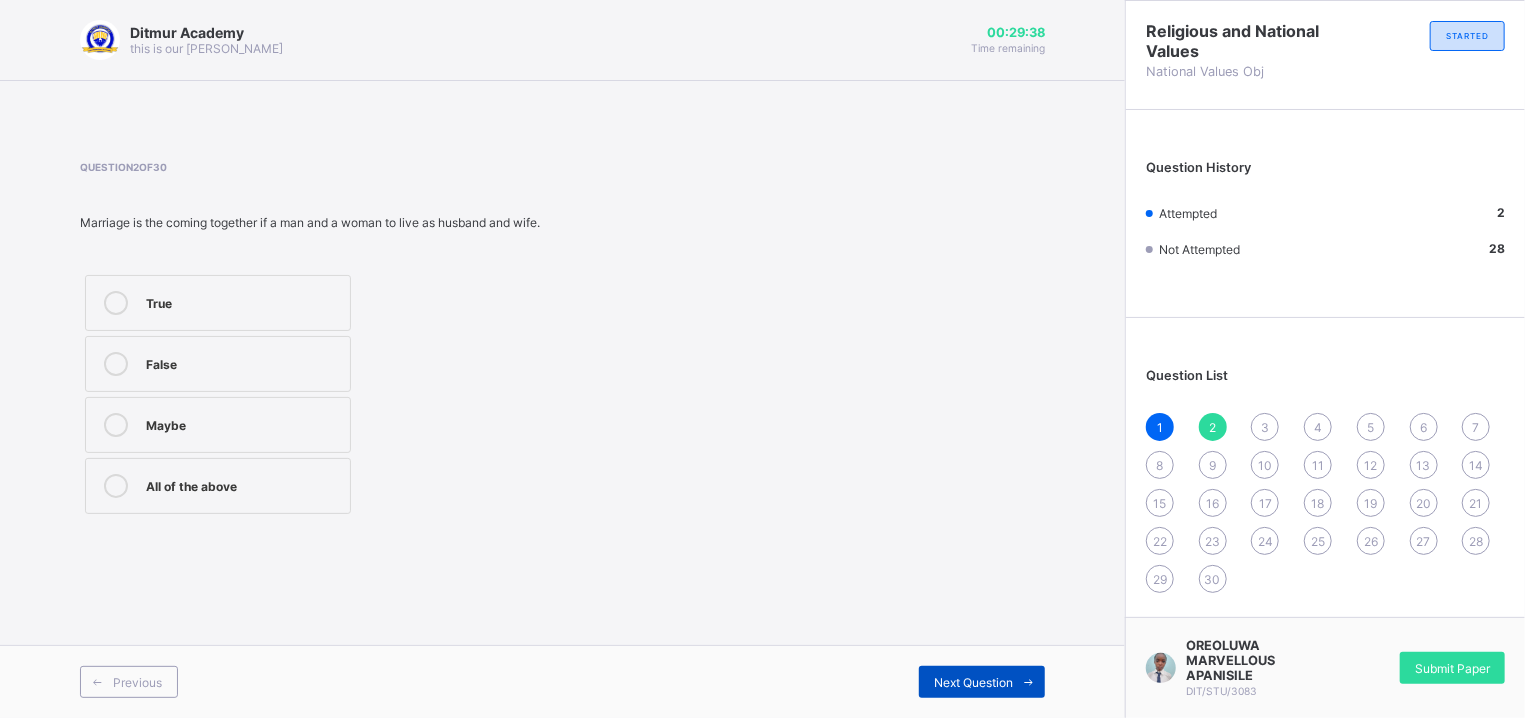 click at bounding box center (1029, 682) 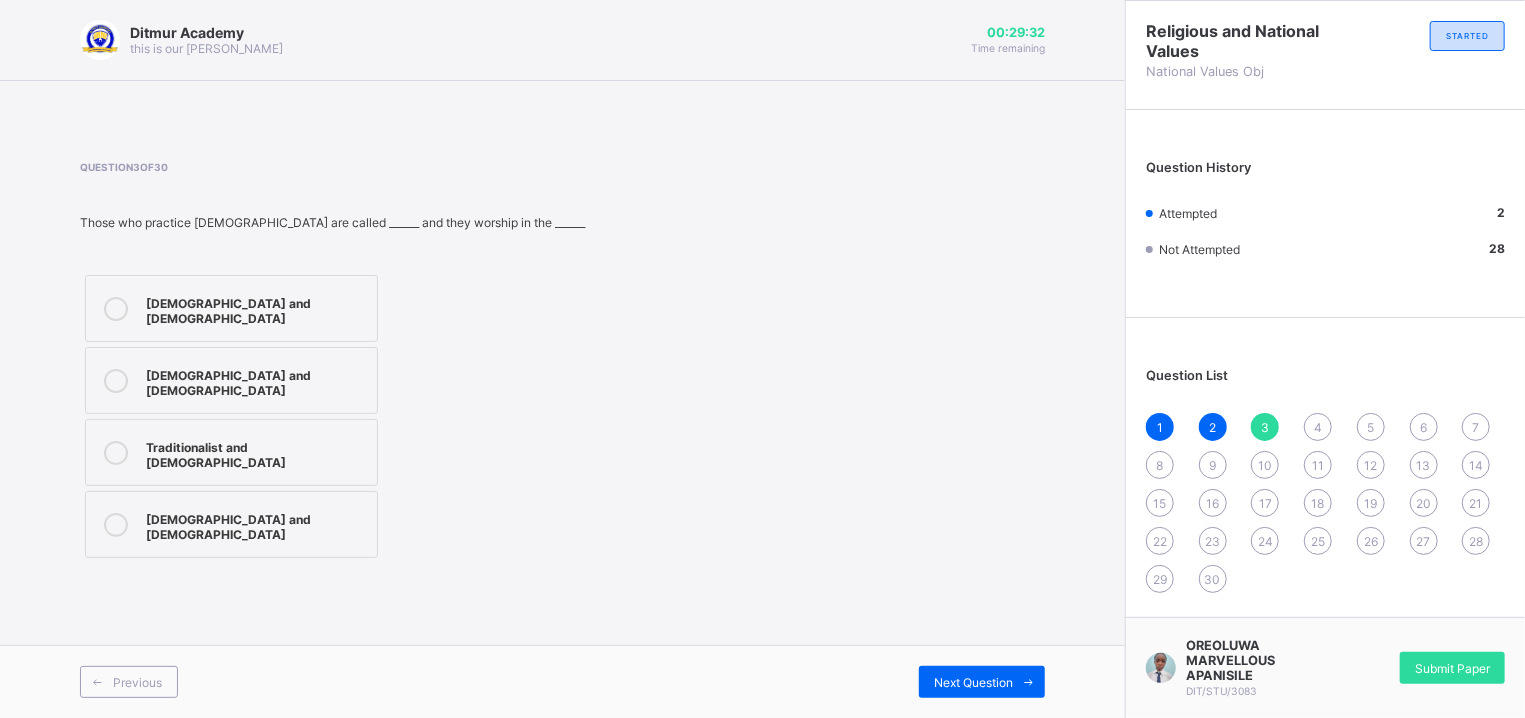 click on "[DEMOGRAPHIC_DATA] and [DEMOGRAPHIC_DATA]" at bounding box center [231, 380] 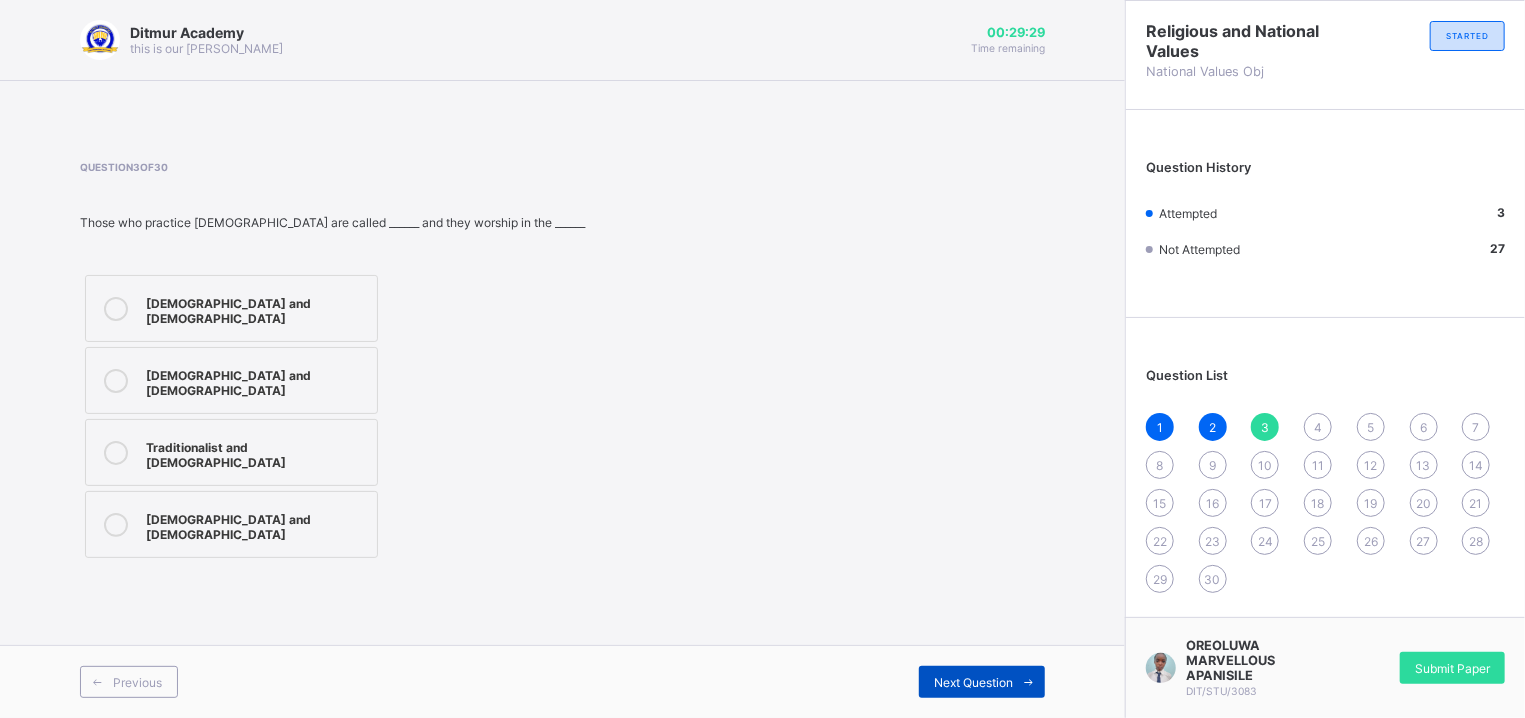 click on "Next Question" at bounding box center (982, 682) 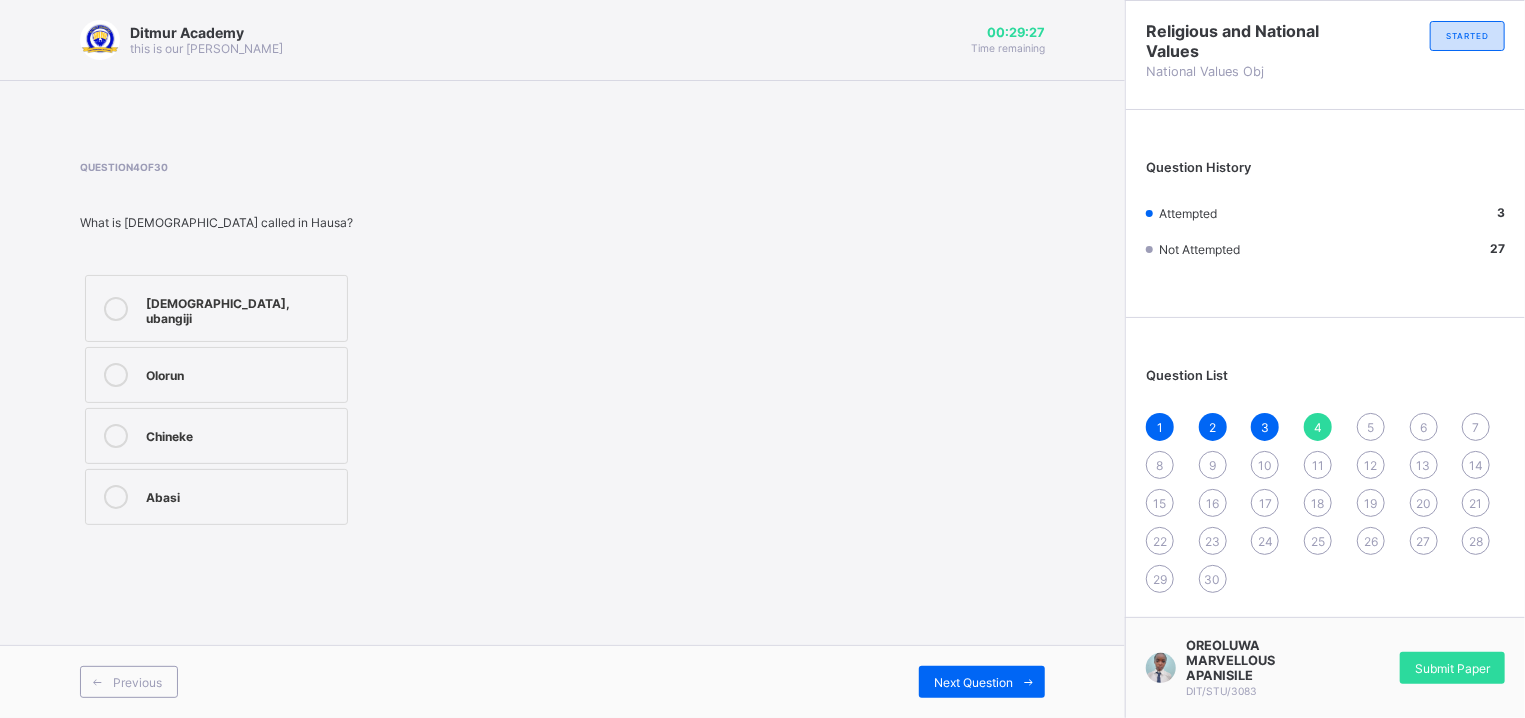 click on "[DEMOGRAPHIC_DATA], ubangiji" at bounding box center [241, 308] 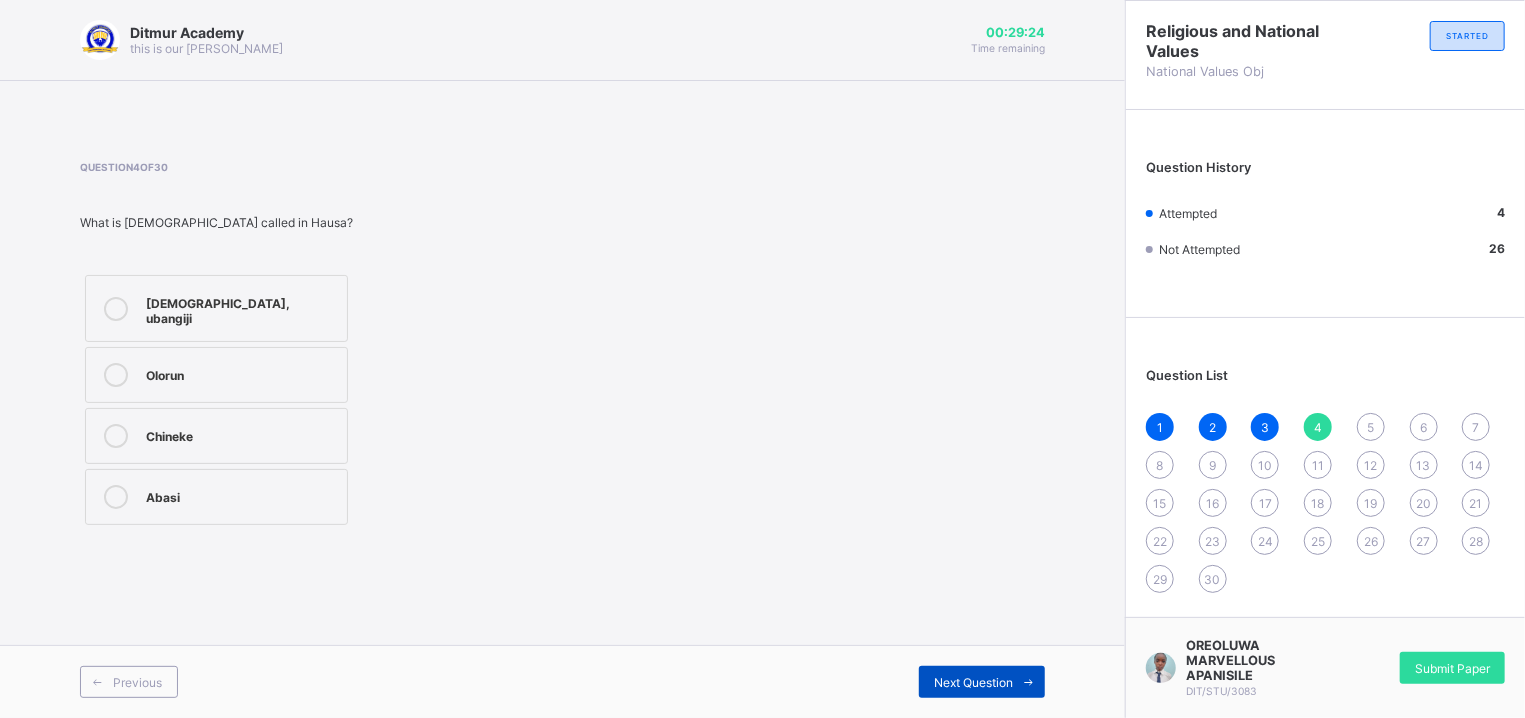 click on "Next Question" at bounding box center [982, 682] 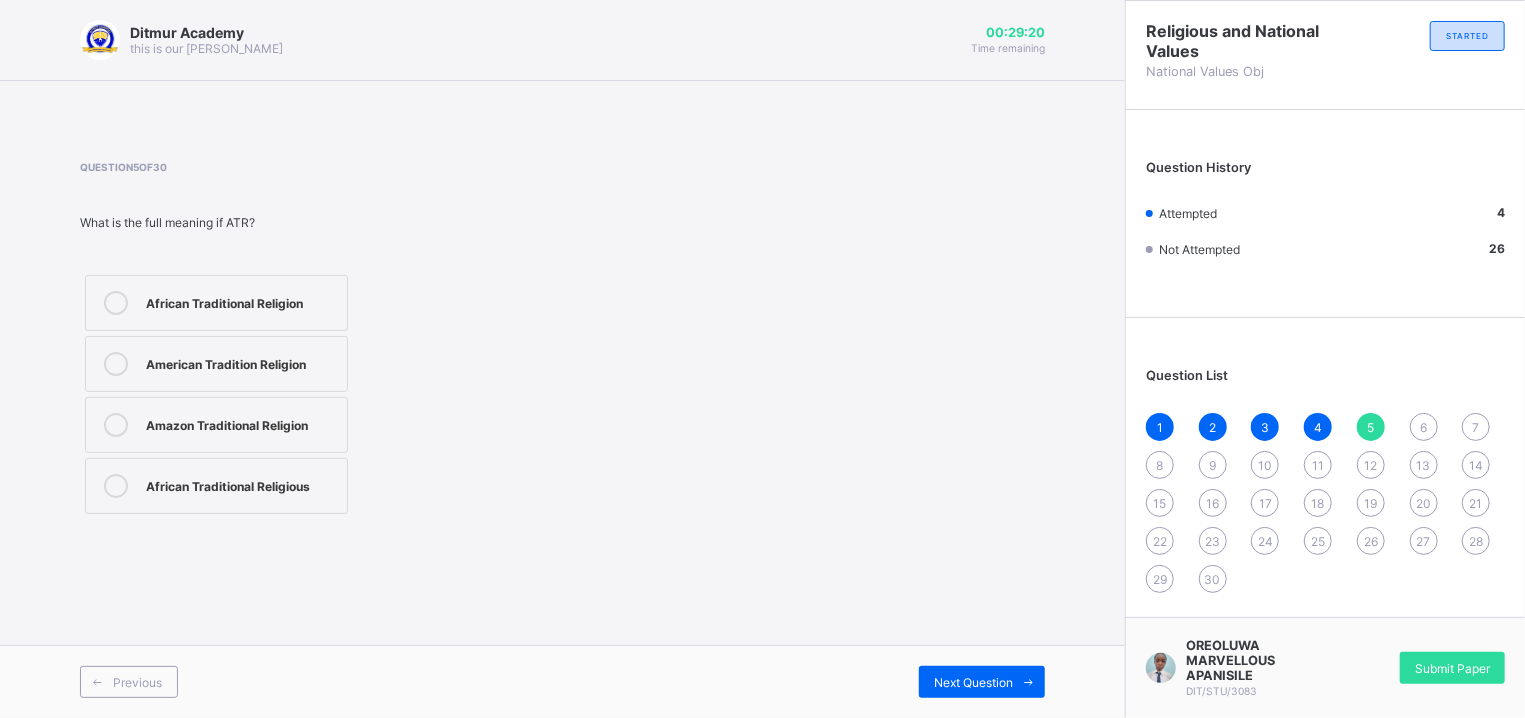 click on "African Traditional Religion" at bounding box center (216, 303) 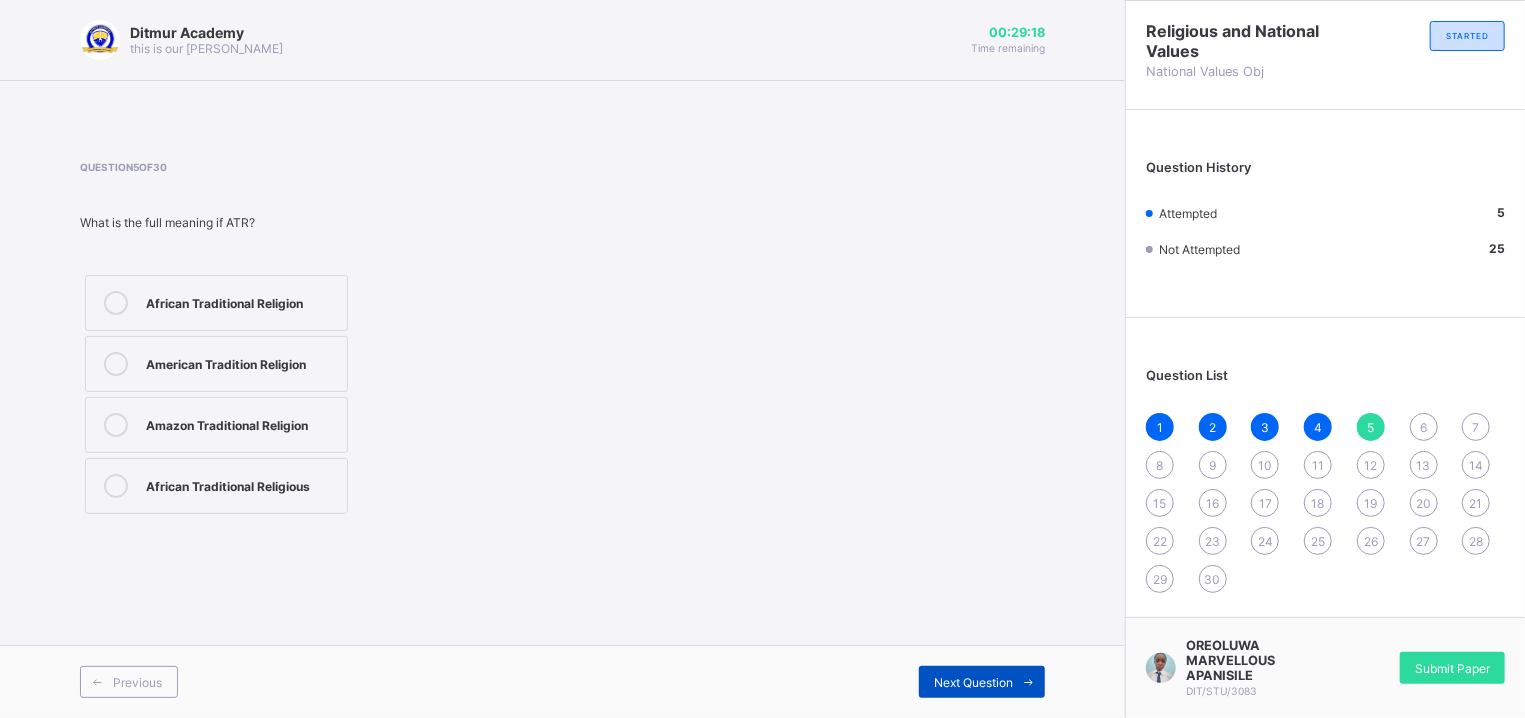 click on "Next Question" at bounding box center (982, 682) 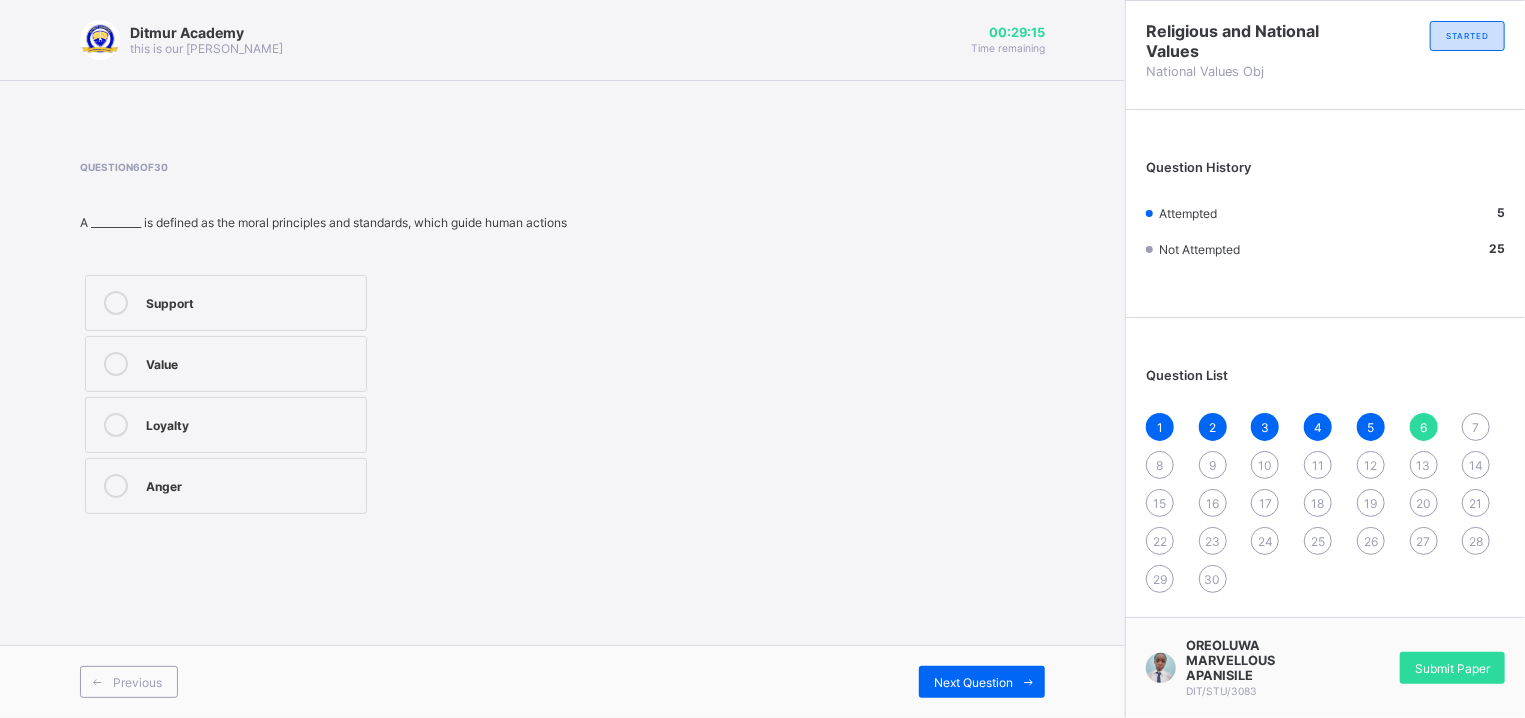 click on "Value" at bounding box center (226, 364) 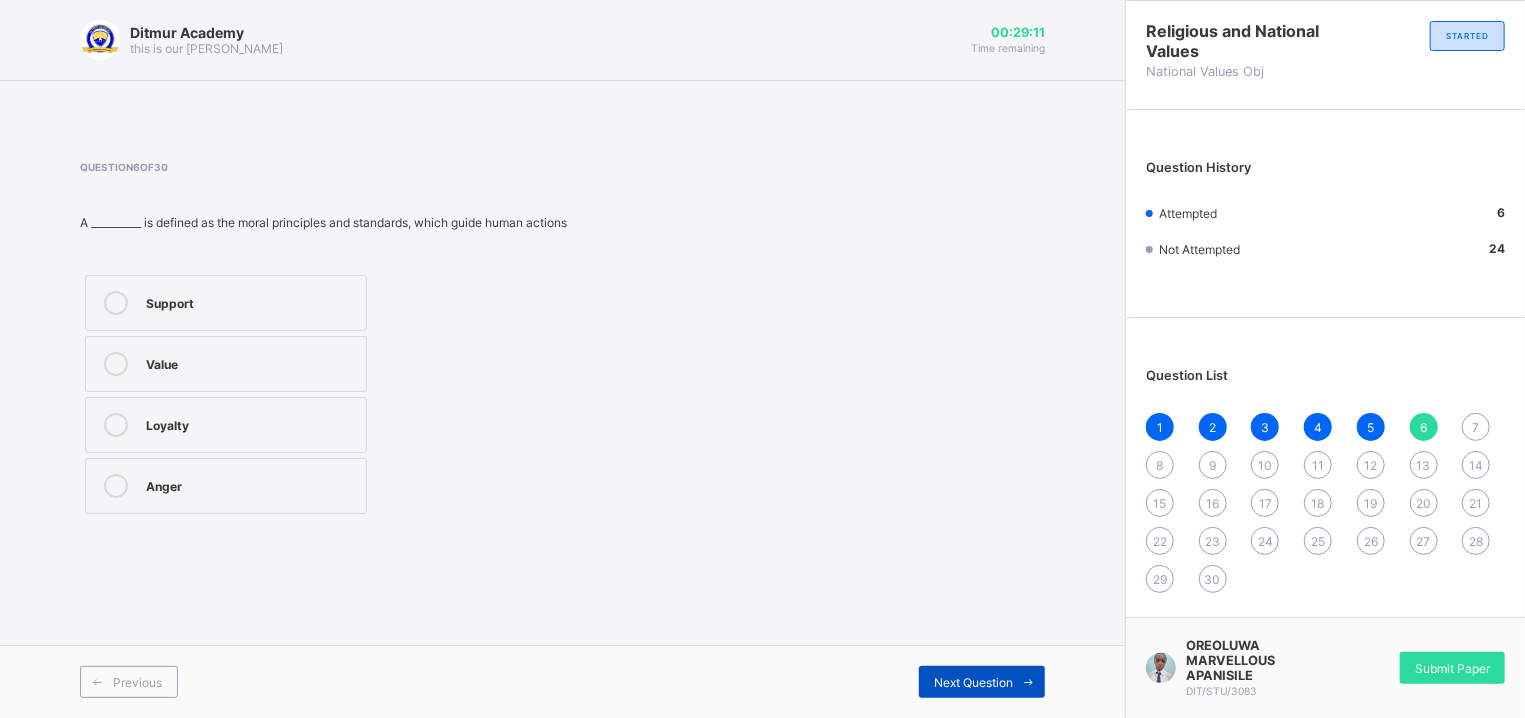 click on "Next Question" at bounding box center [982, 682] 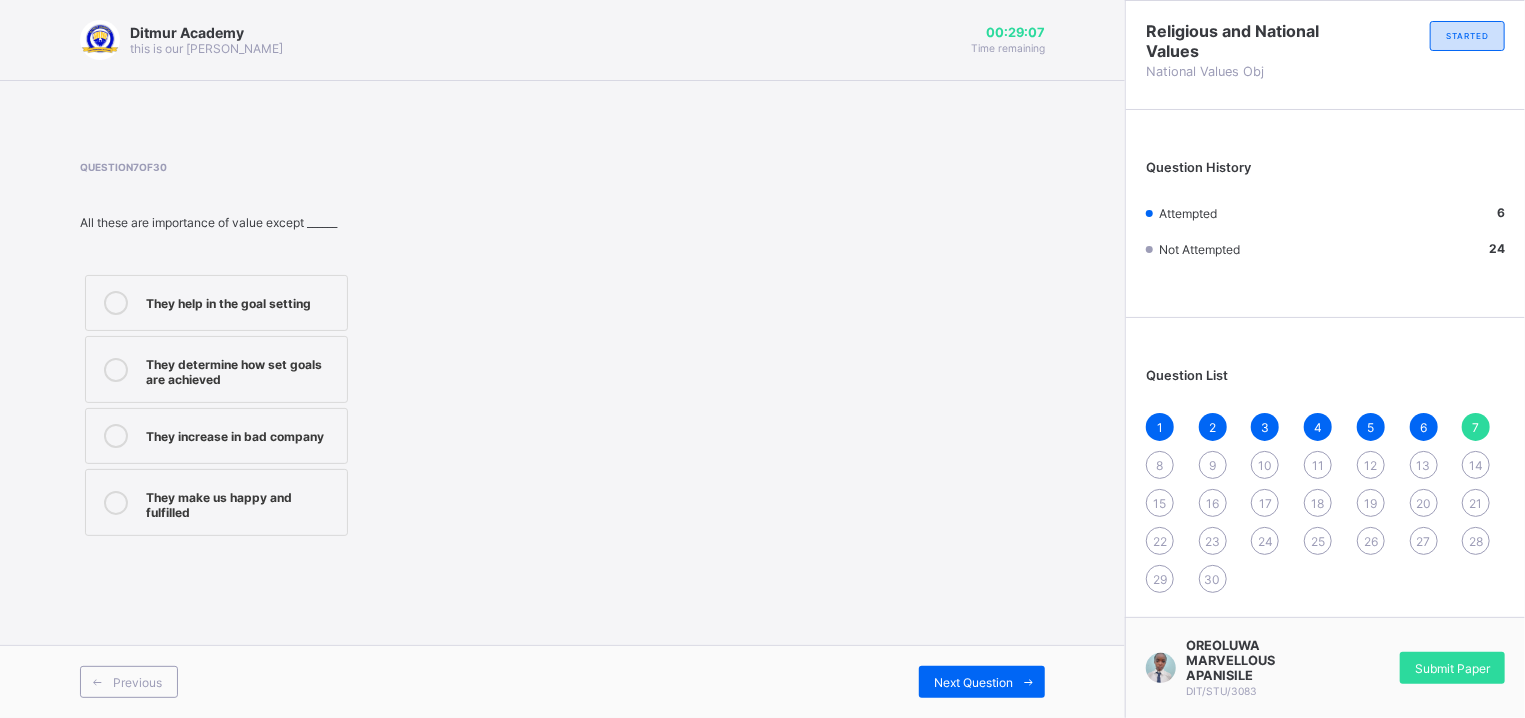 click on "They increase in bad company" at bounding box center (216, 436) 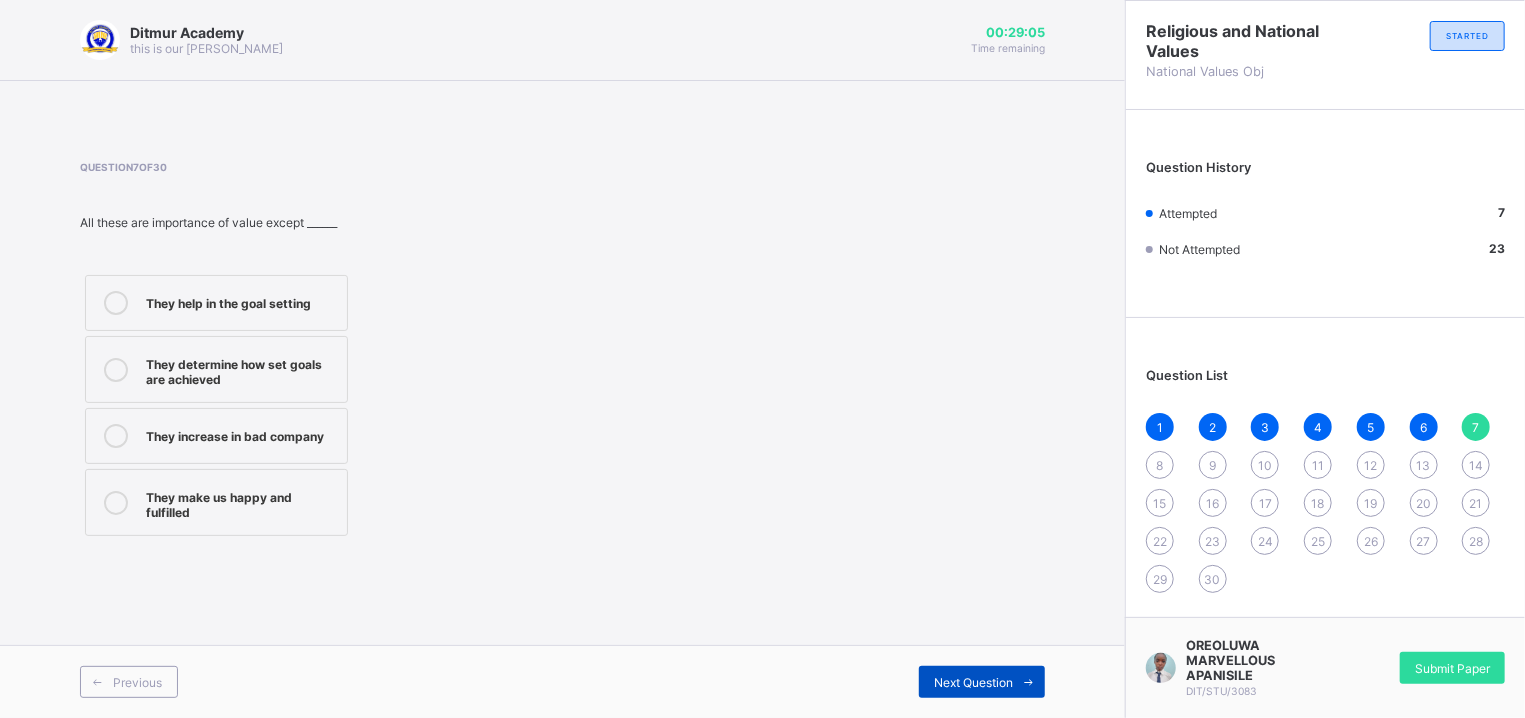 click on "Next Question" at bounding box center (982, 682) 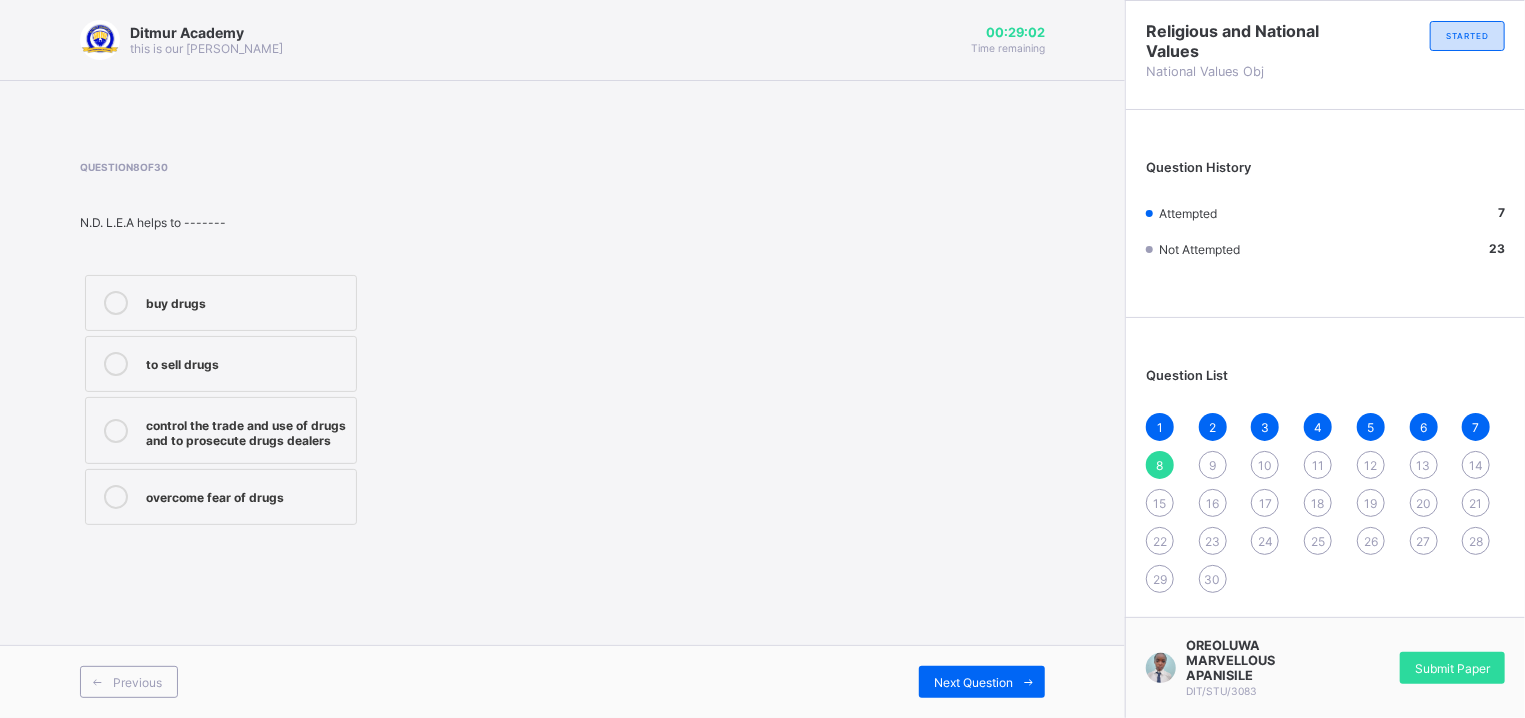 click on "control the trade and use of drugs and to prosecute drugs dealers" at bounding box center (246, 430) 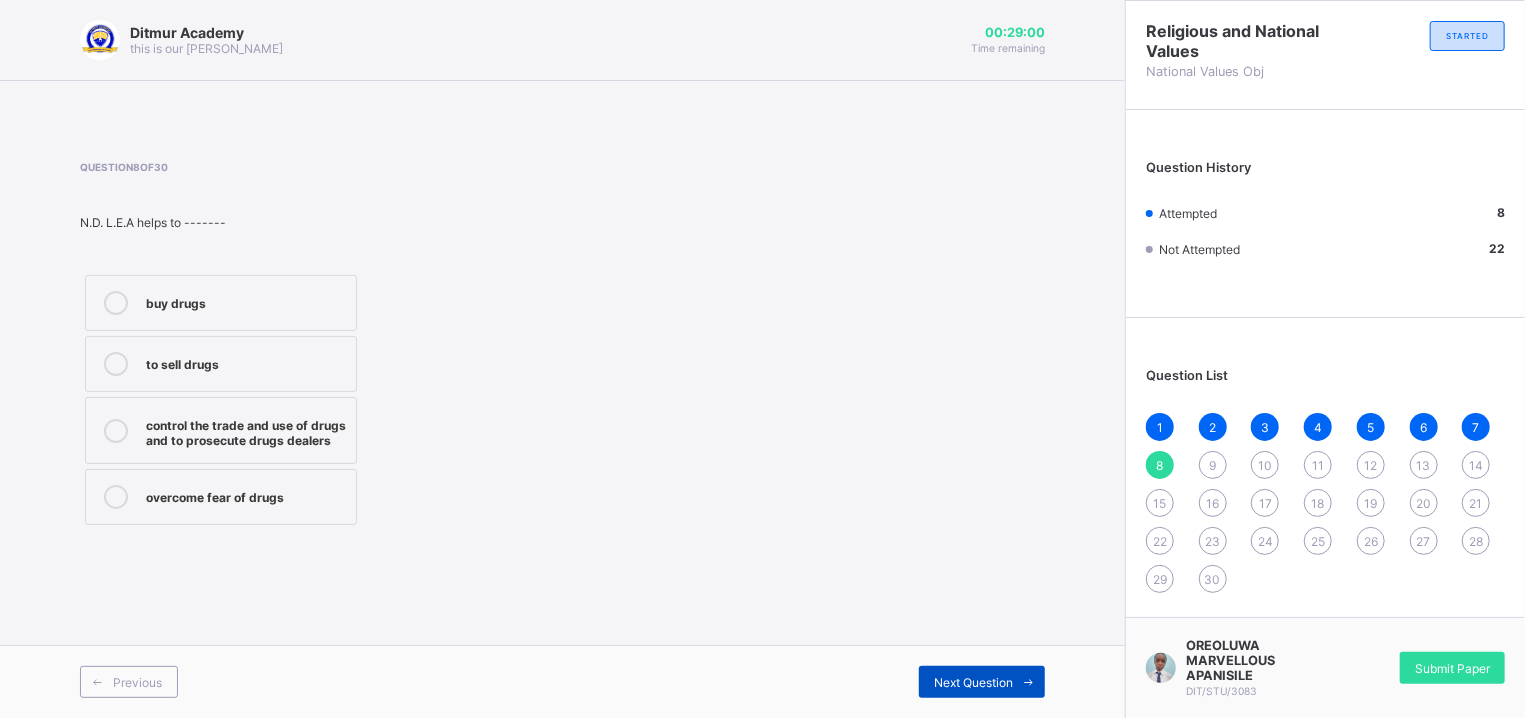 click on "Next Question" at bounding box center [982, 682] 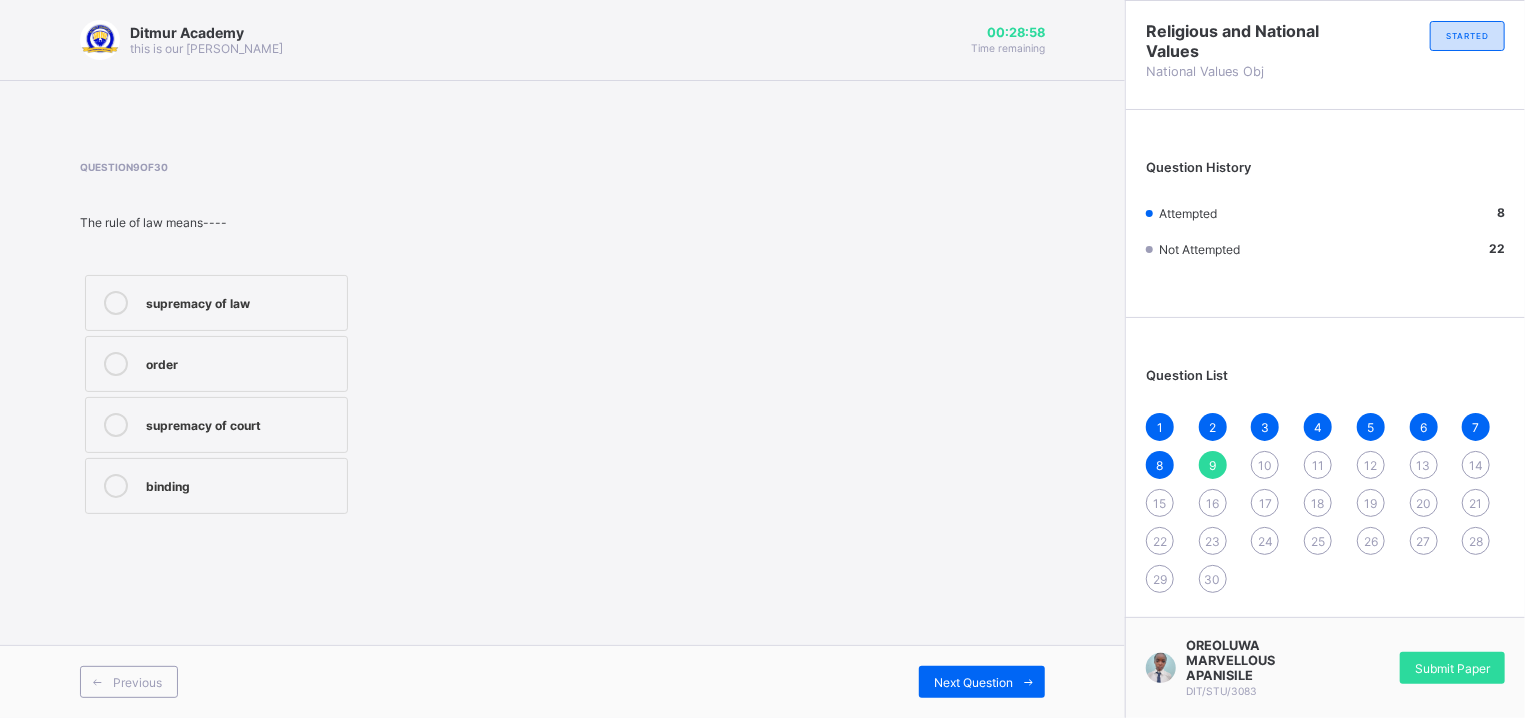 click on "supremacy of law" at bounding box center [241, 301] 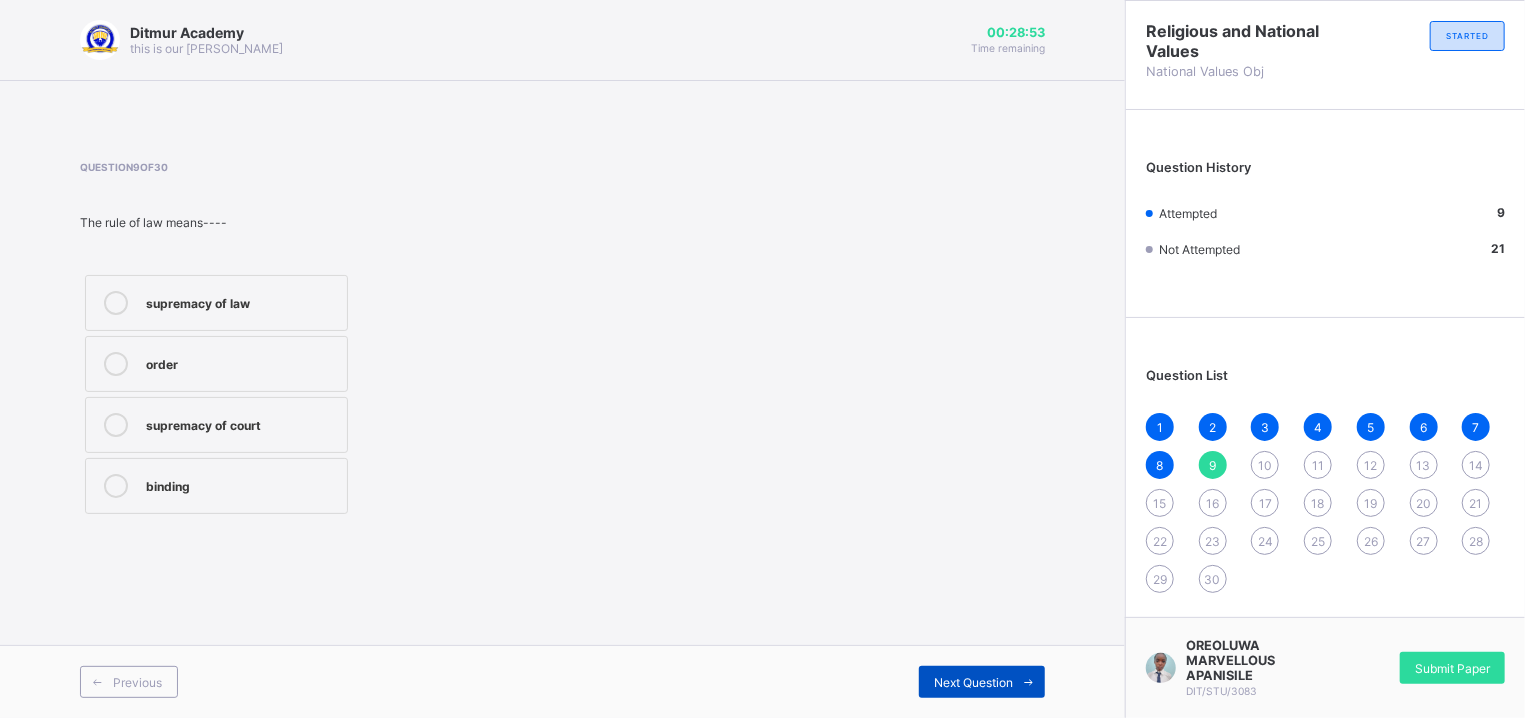 click on "Next Question" at bounding box center (973, 682) 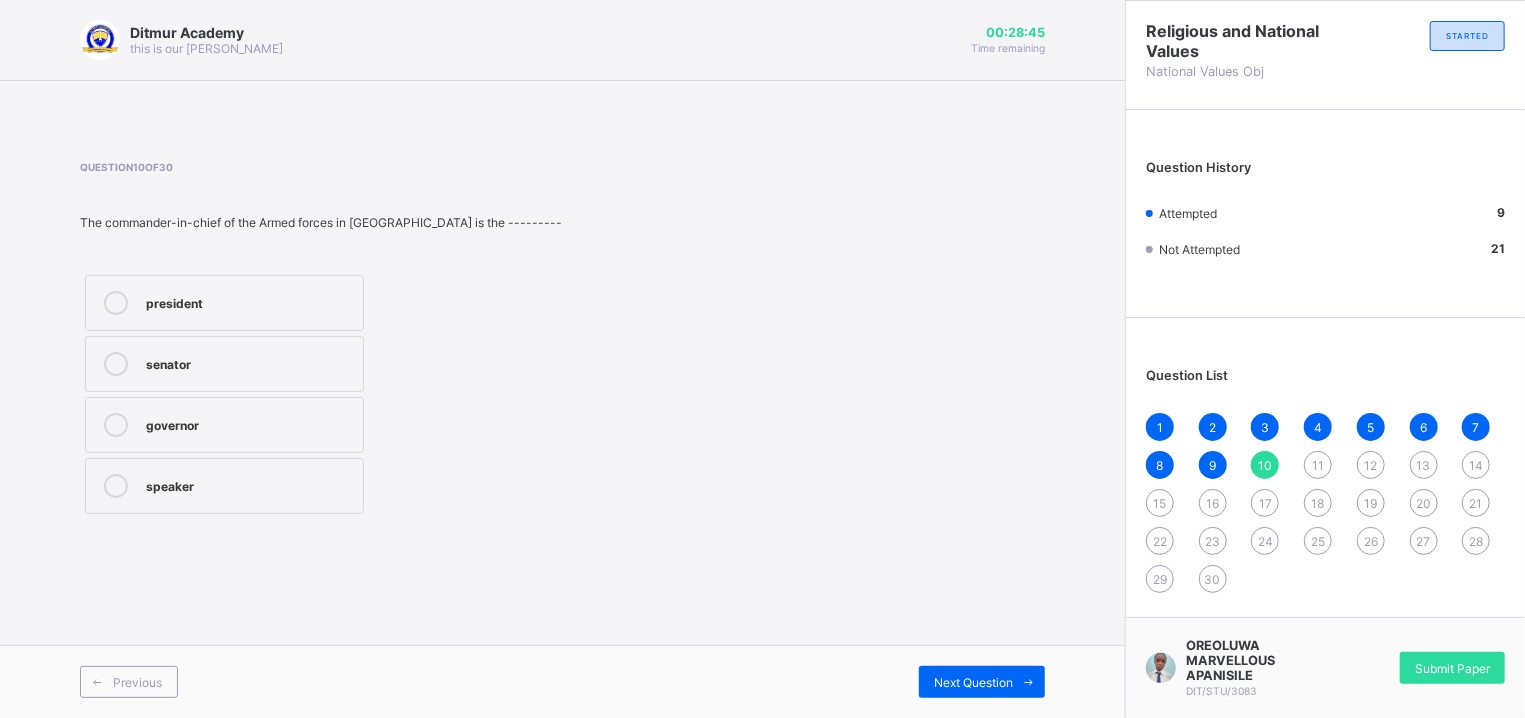 click on "president senator governor speaker" at bounding box center (224, 394) 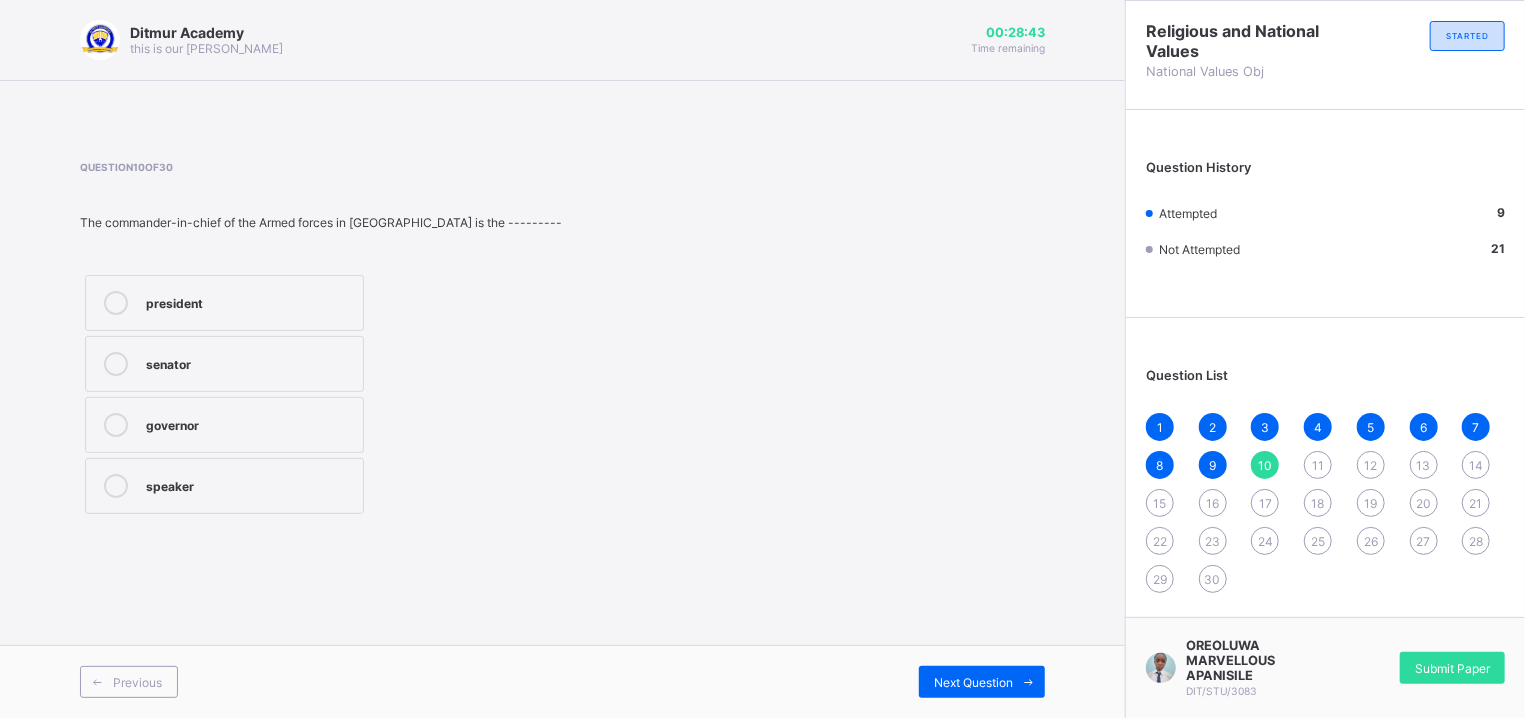 click on "governor" at bounding box center [249, 423] 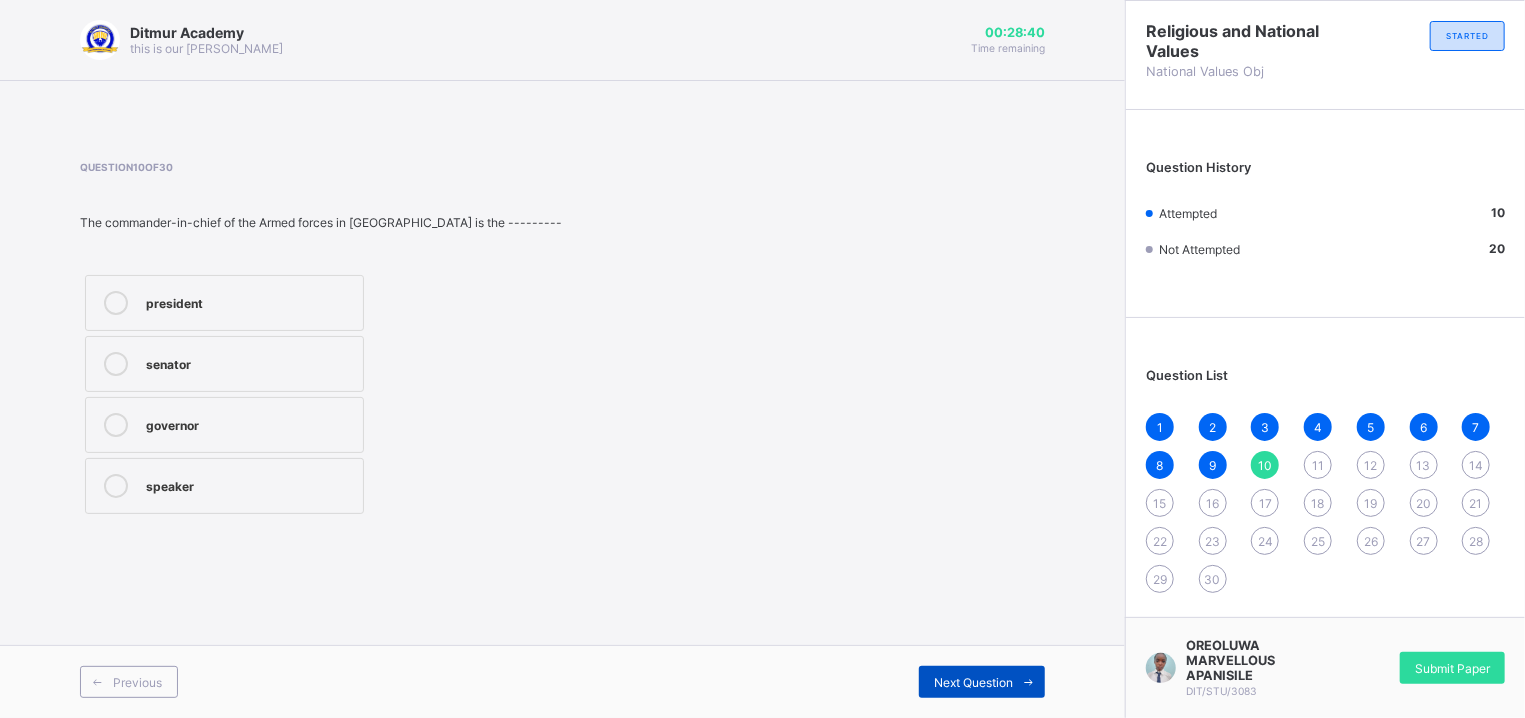 click on "Next Question" at bounding box center (982, 682) 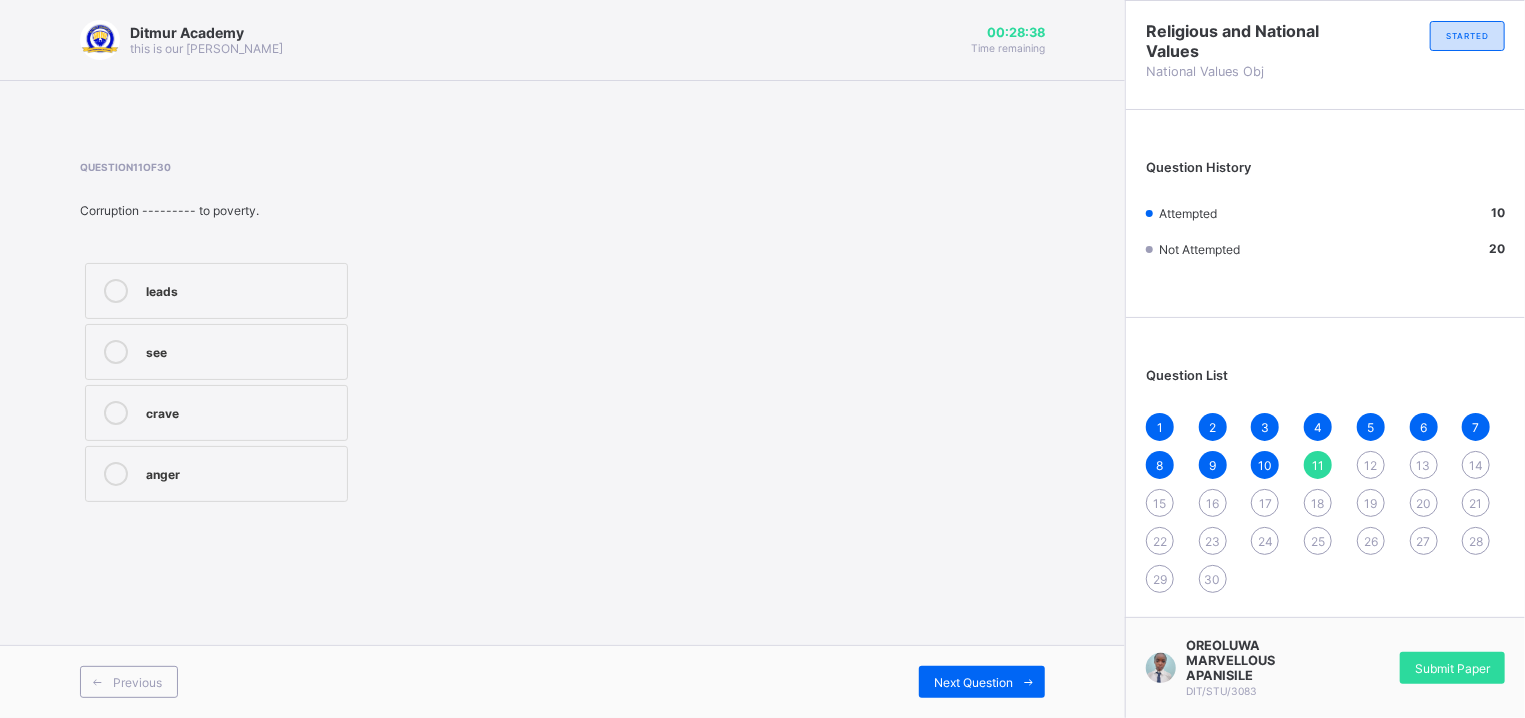 click on "leads" at bounding box center (216, 291) 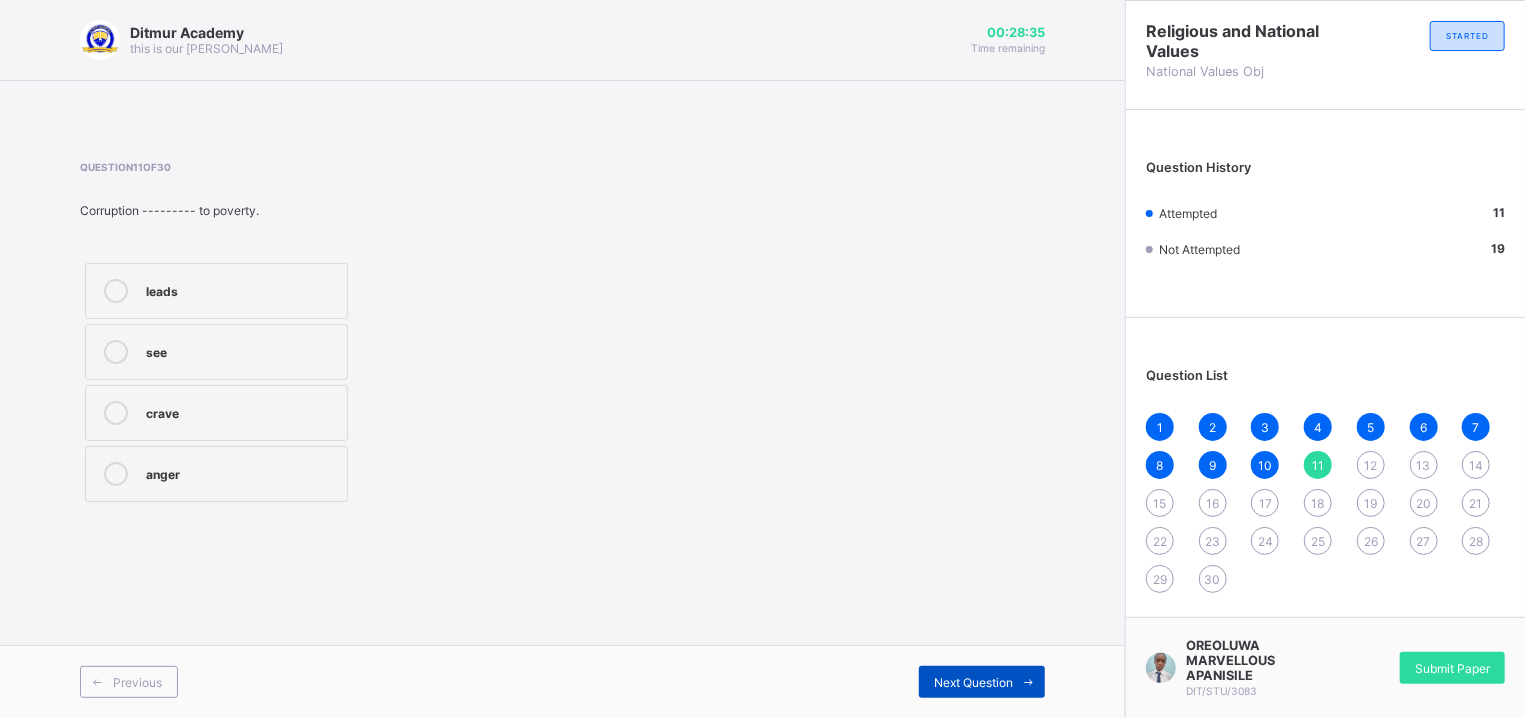 click on "Next Question" at bounding box center (973, 682) 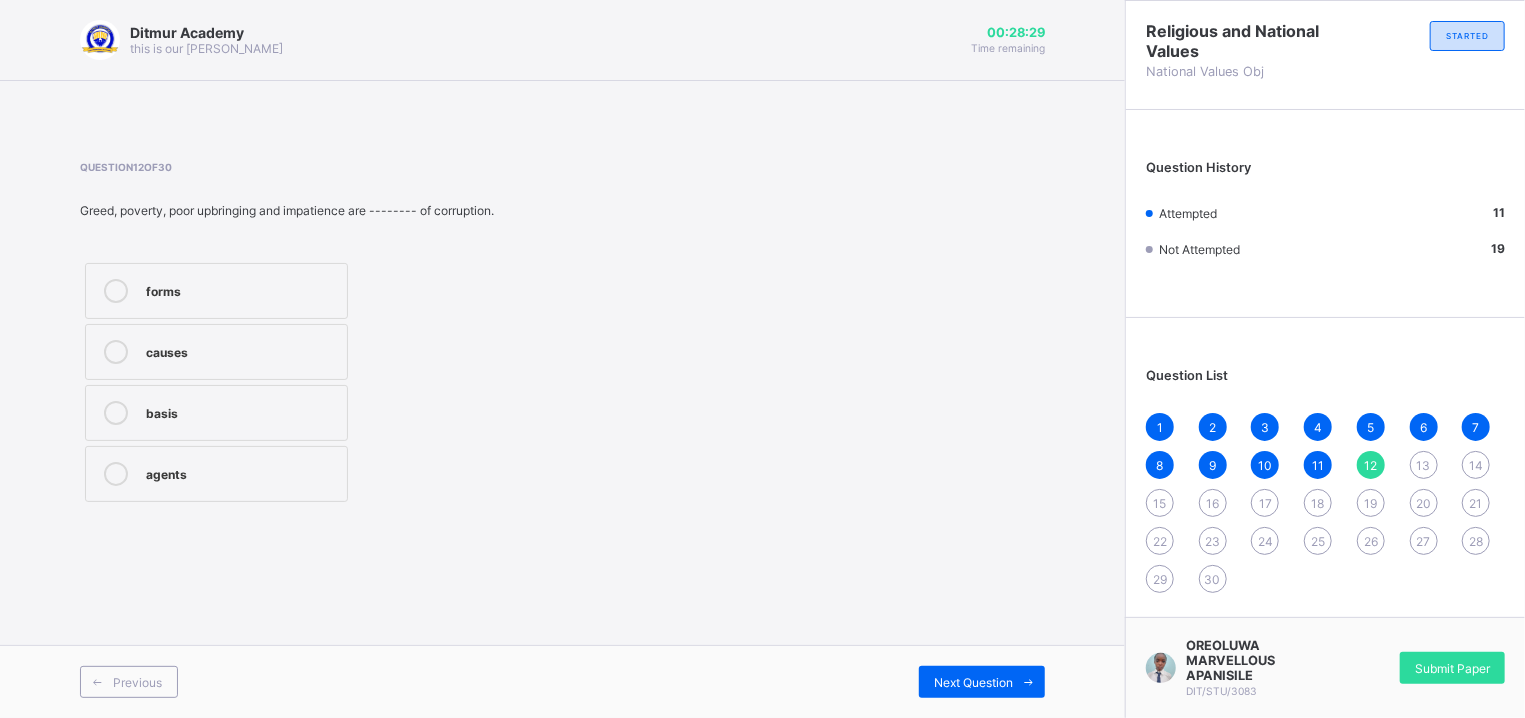 click on "forms" at bounding box center [241, 289] 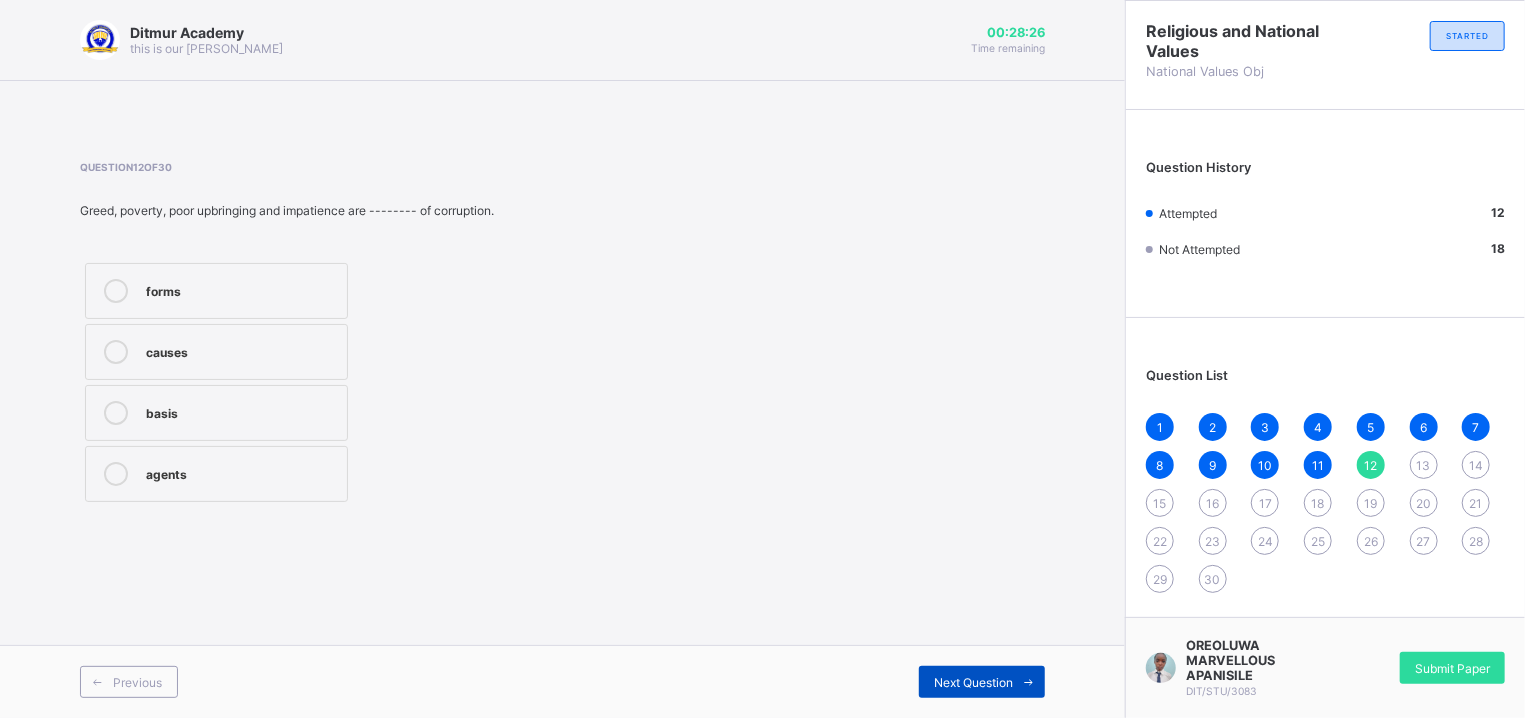 click at bounding box center [1029, 682] 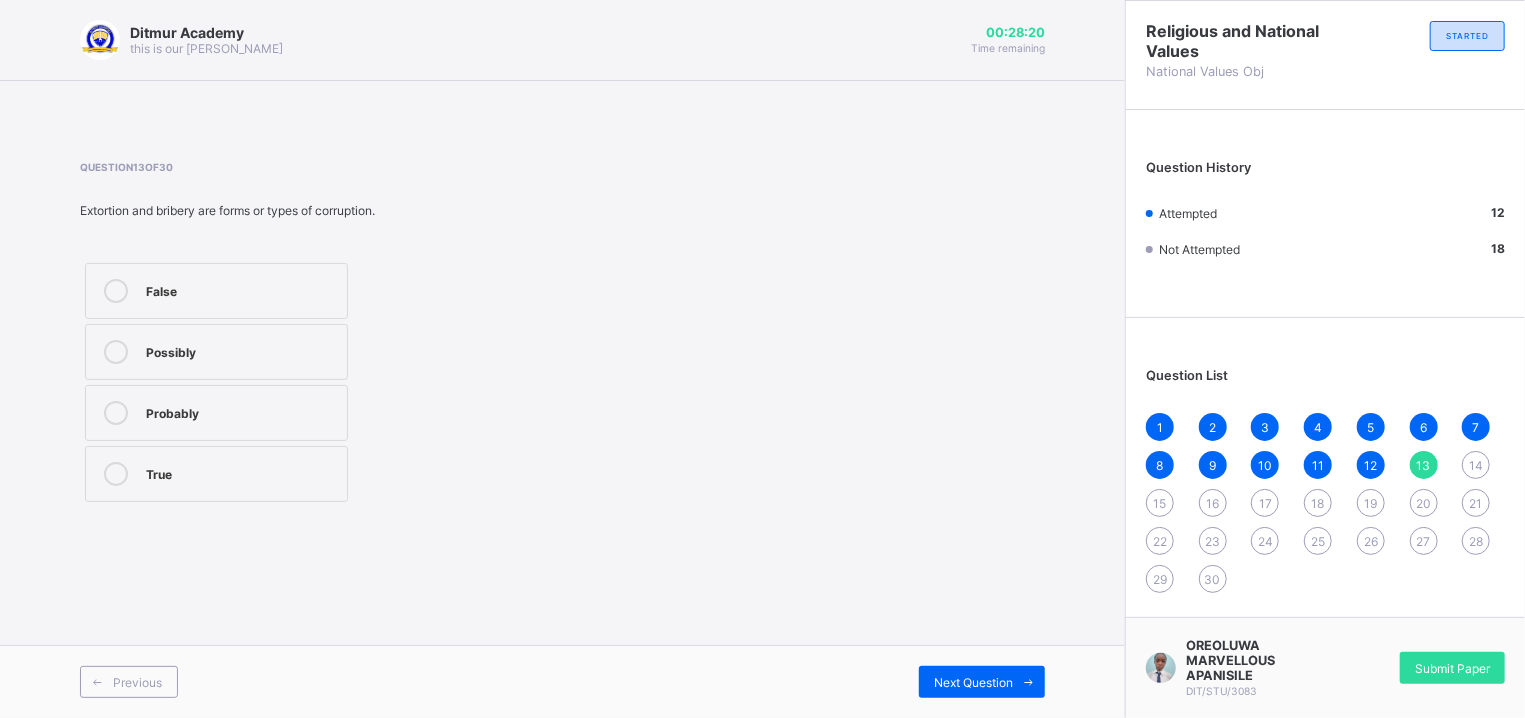 click on "True" at bounding box center [216, 474] 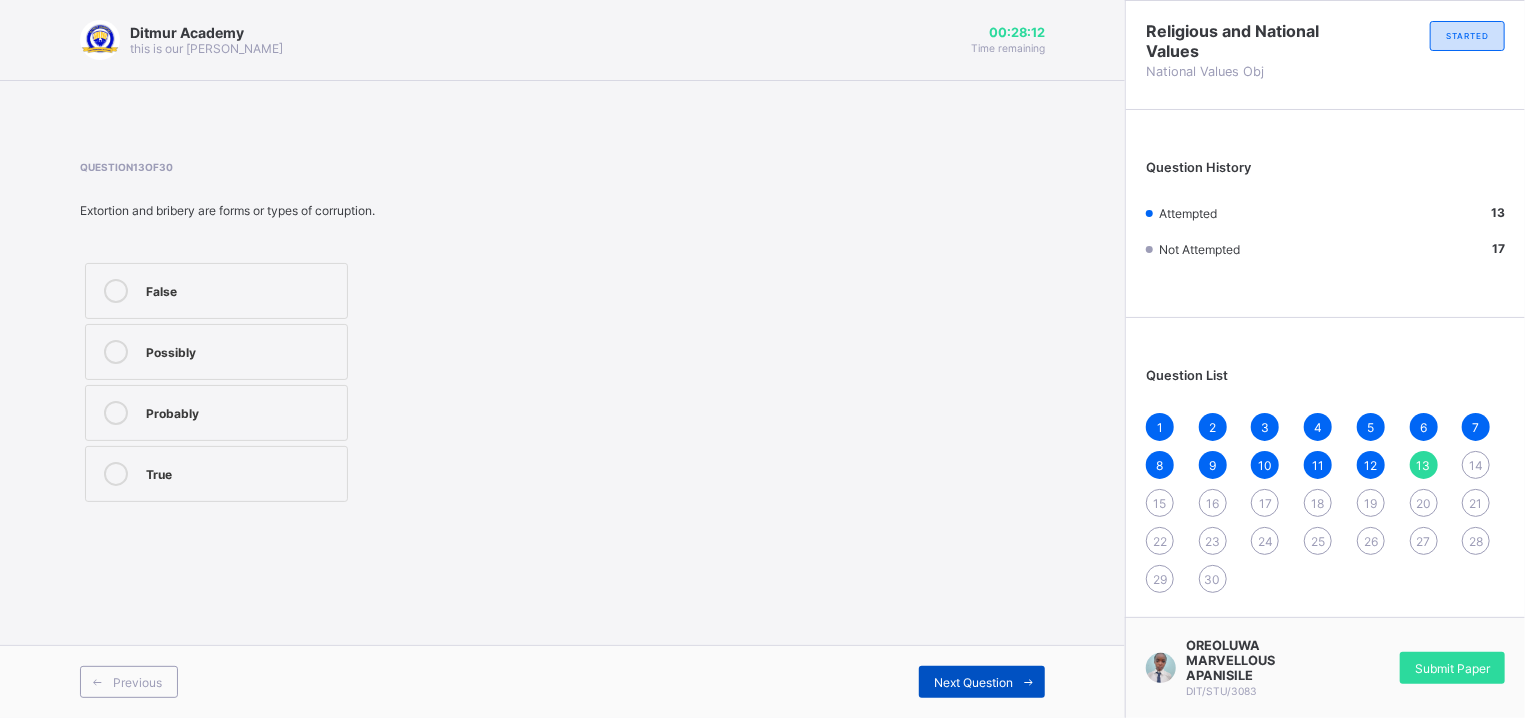click on "Next Question" at bounding box center (982, 682) 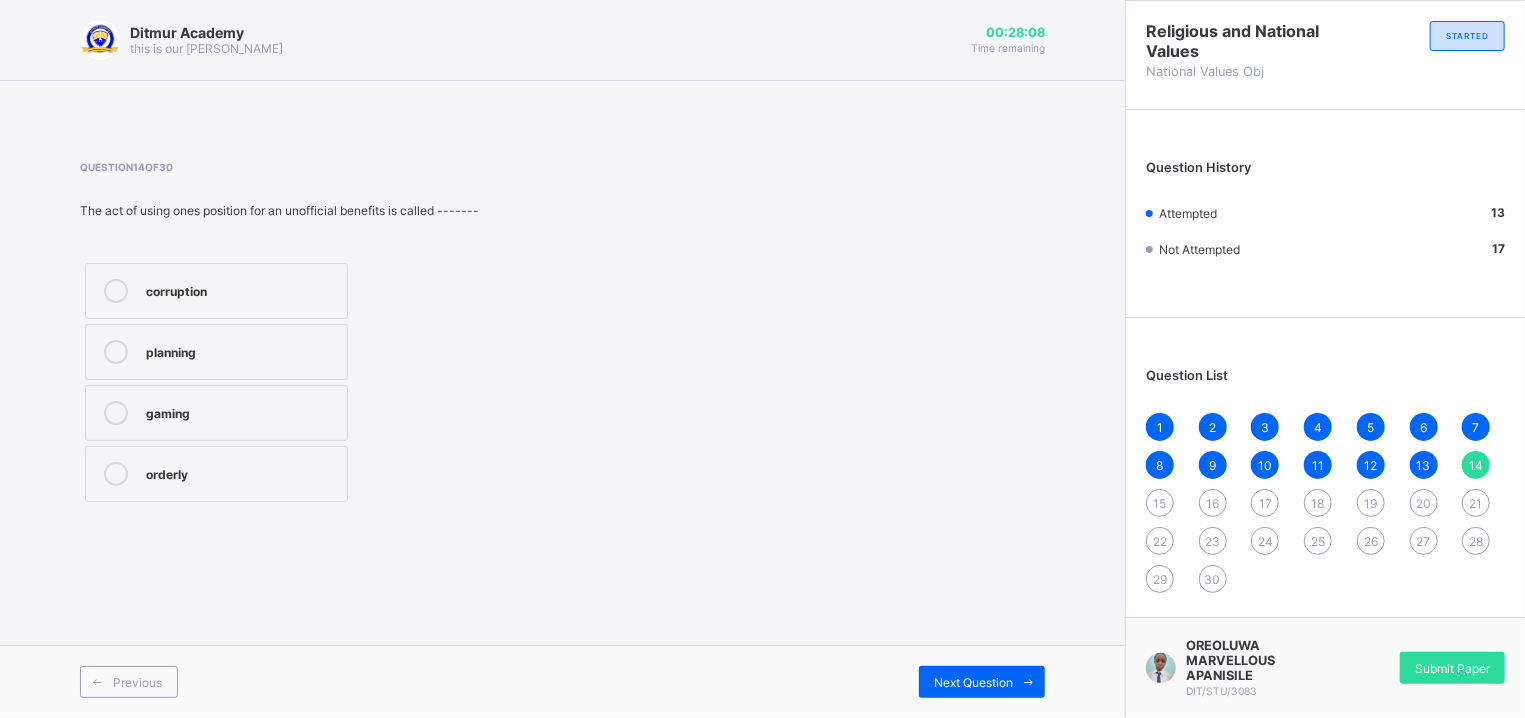 click on "corruption" at bounding box center (241, 289) 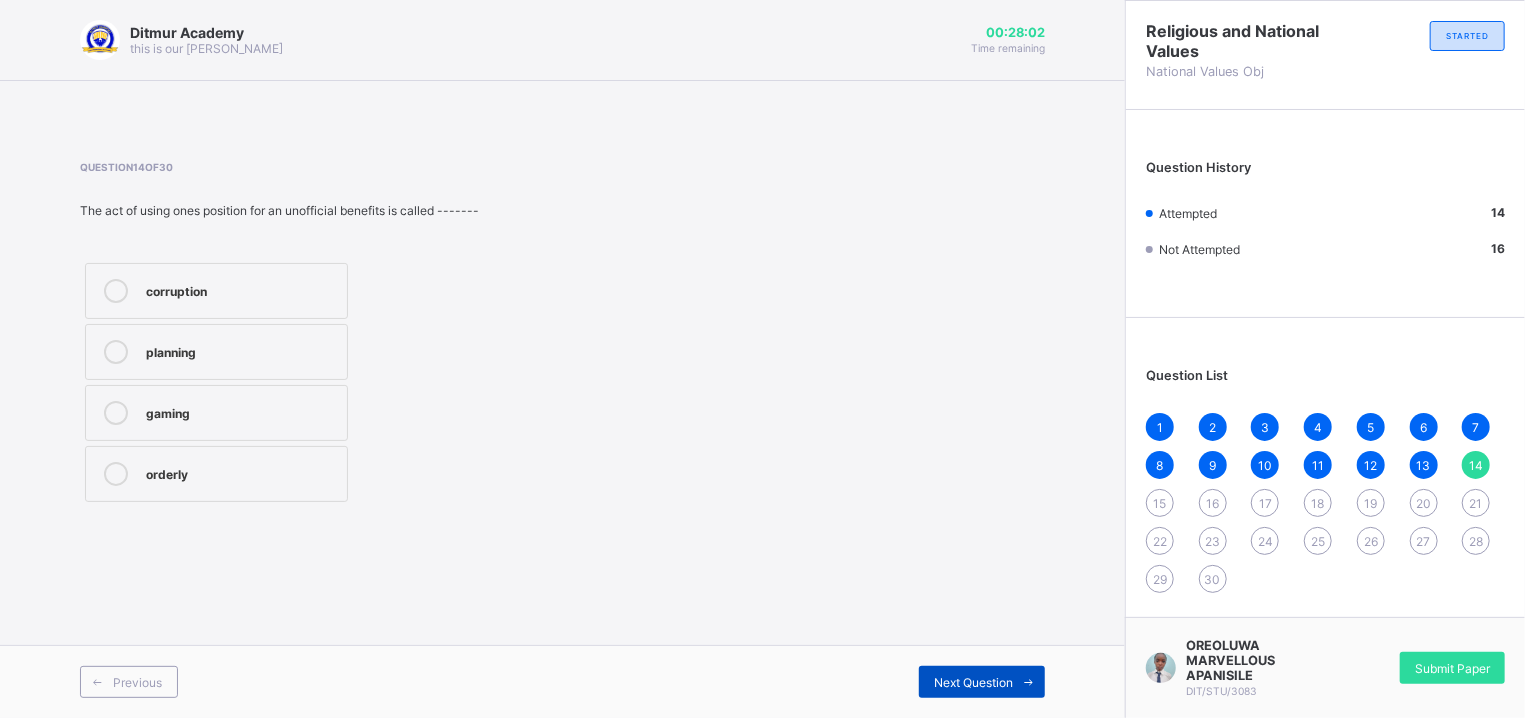 click on "Next Question" at bounding box center (982, 682) 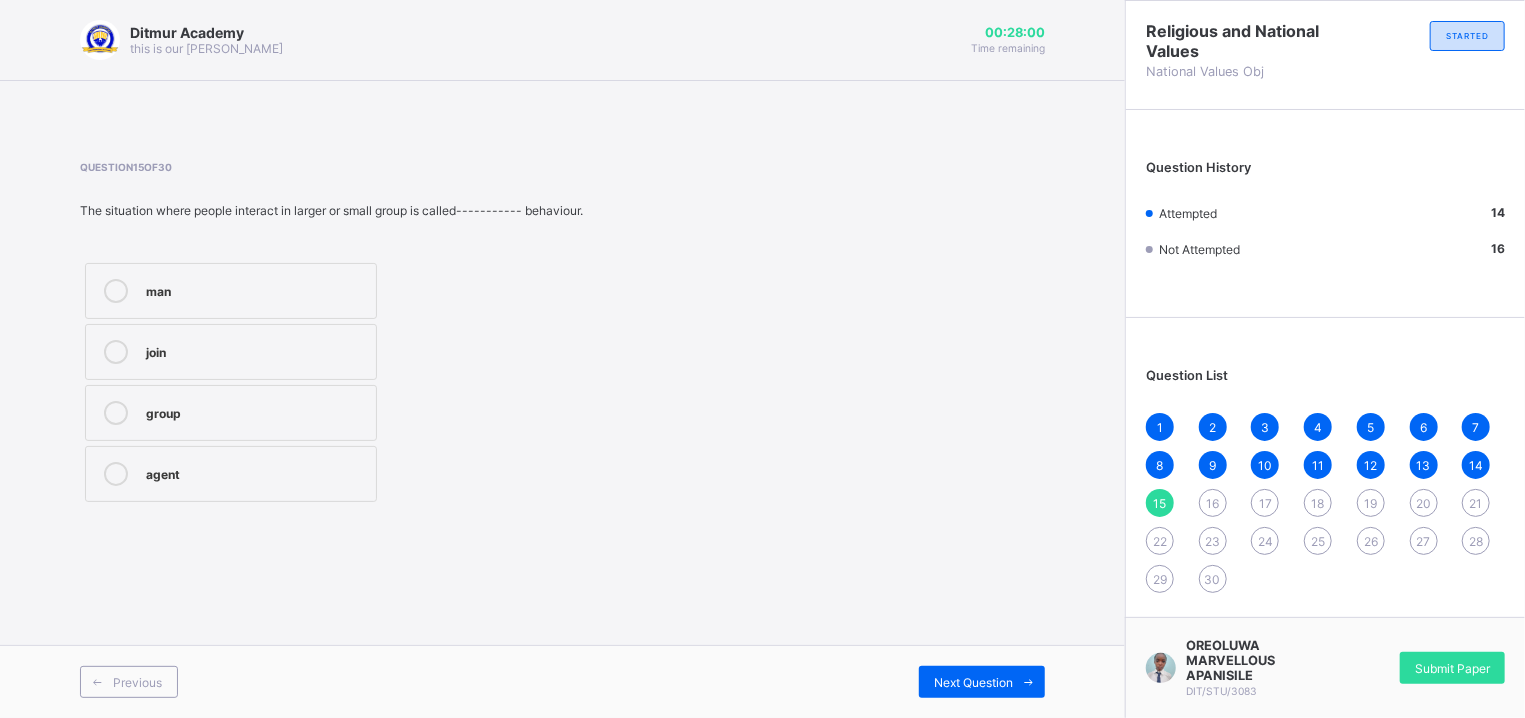 click on "group" at bounding box center [256, 411] 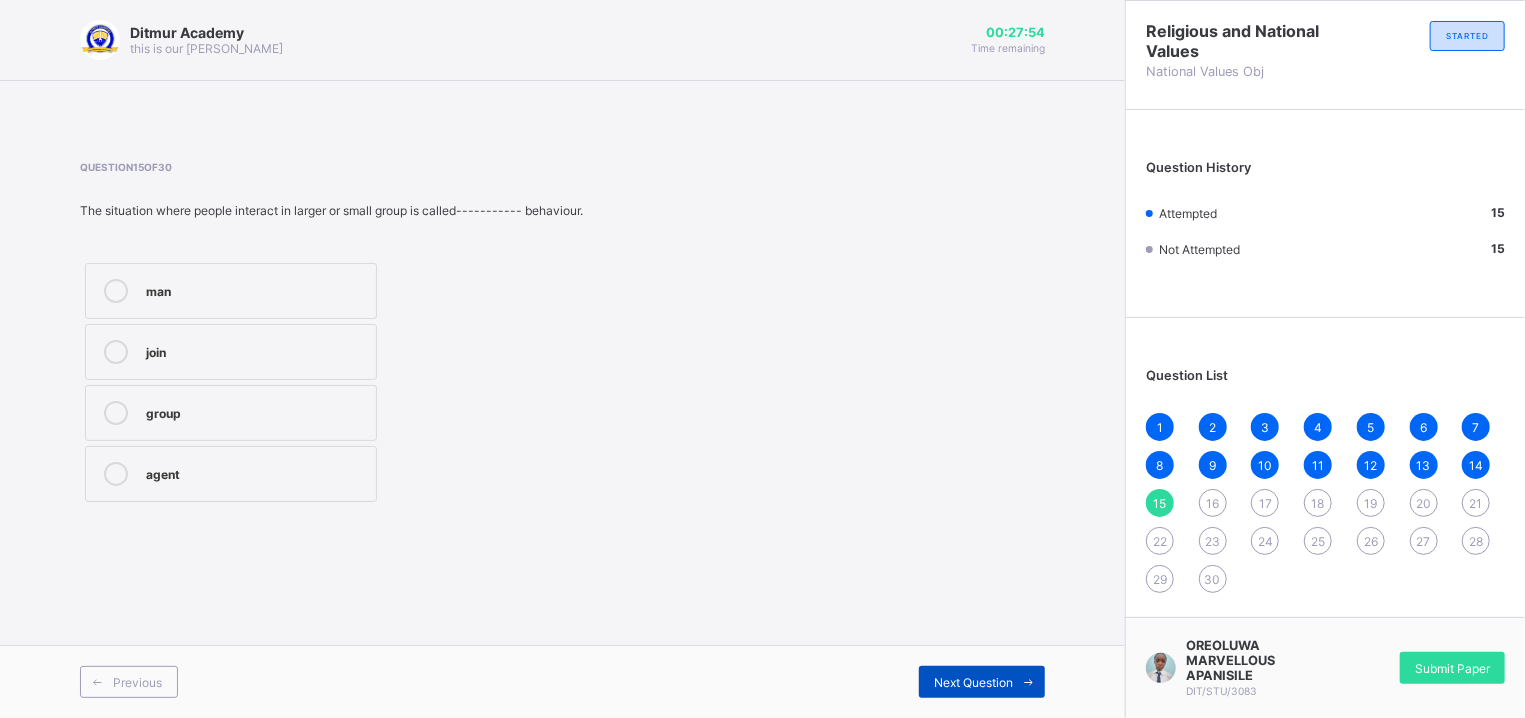 click on "Next Question" at bounding box center (982, 682) 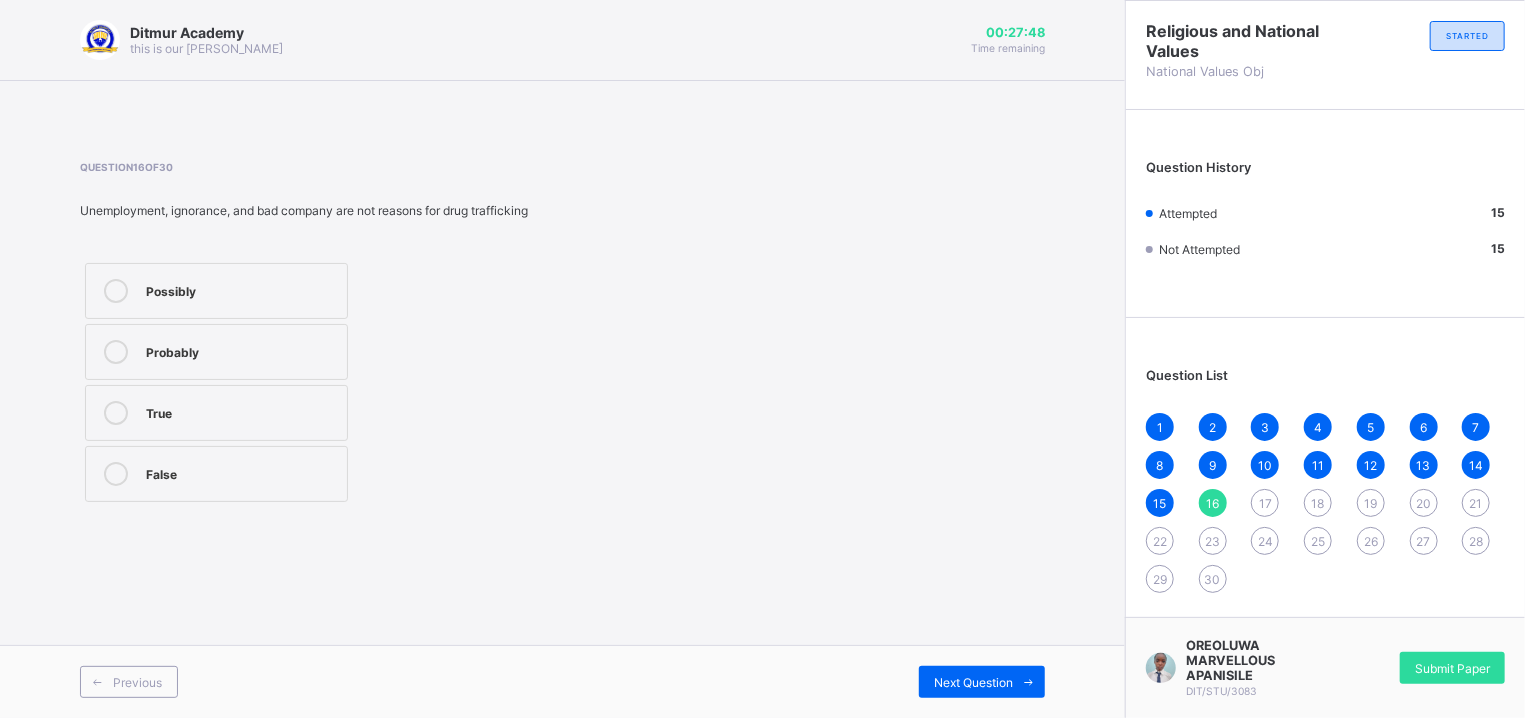 click on "False" at bounding box center [216, 474] 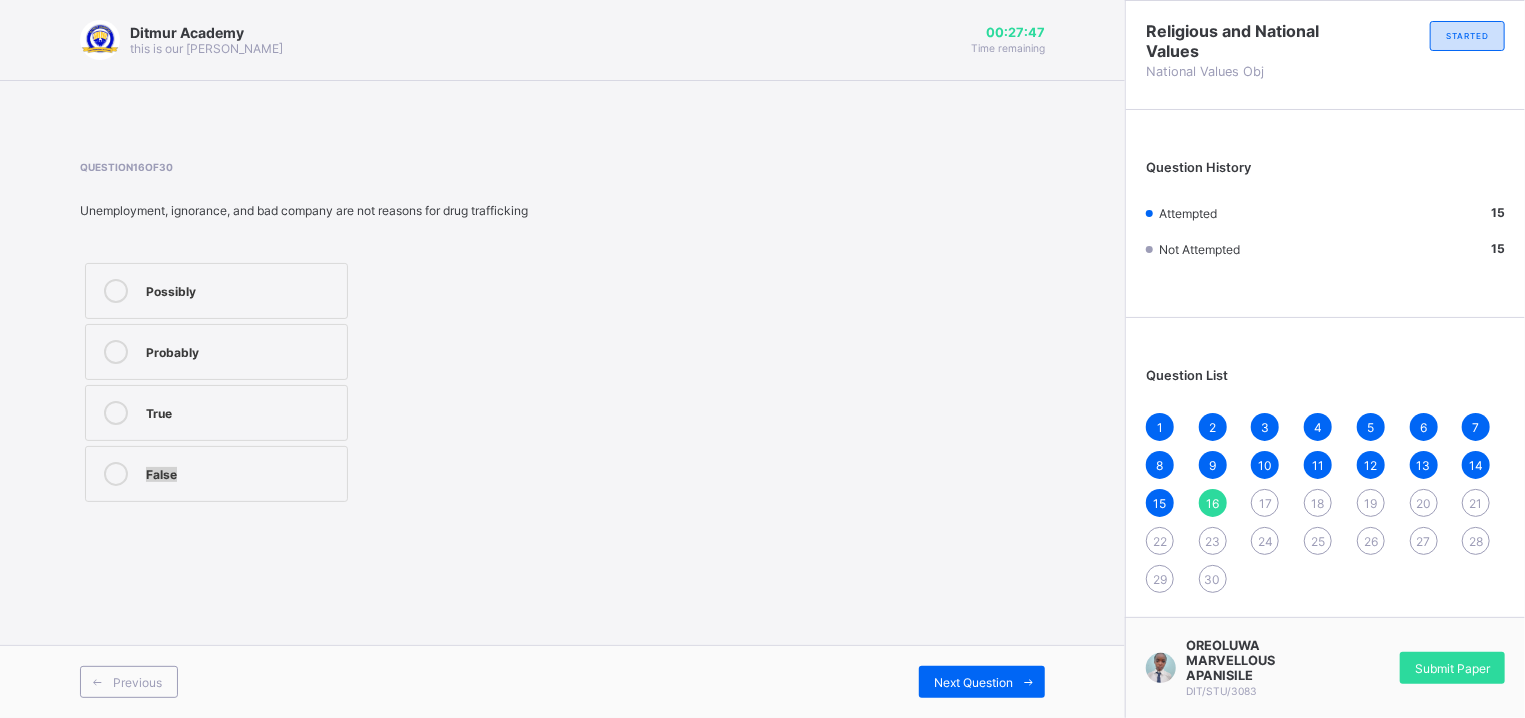 click on "False" at bounding box center (216, 474) 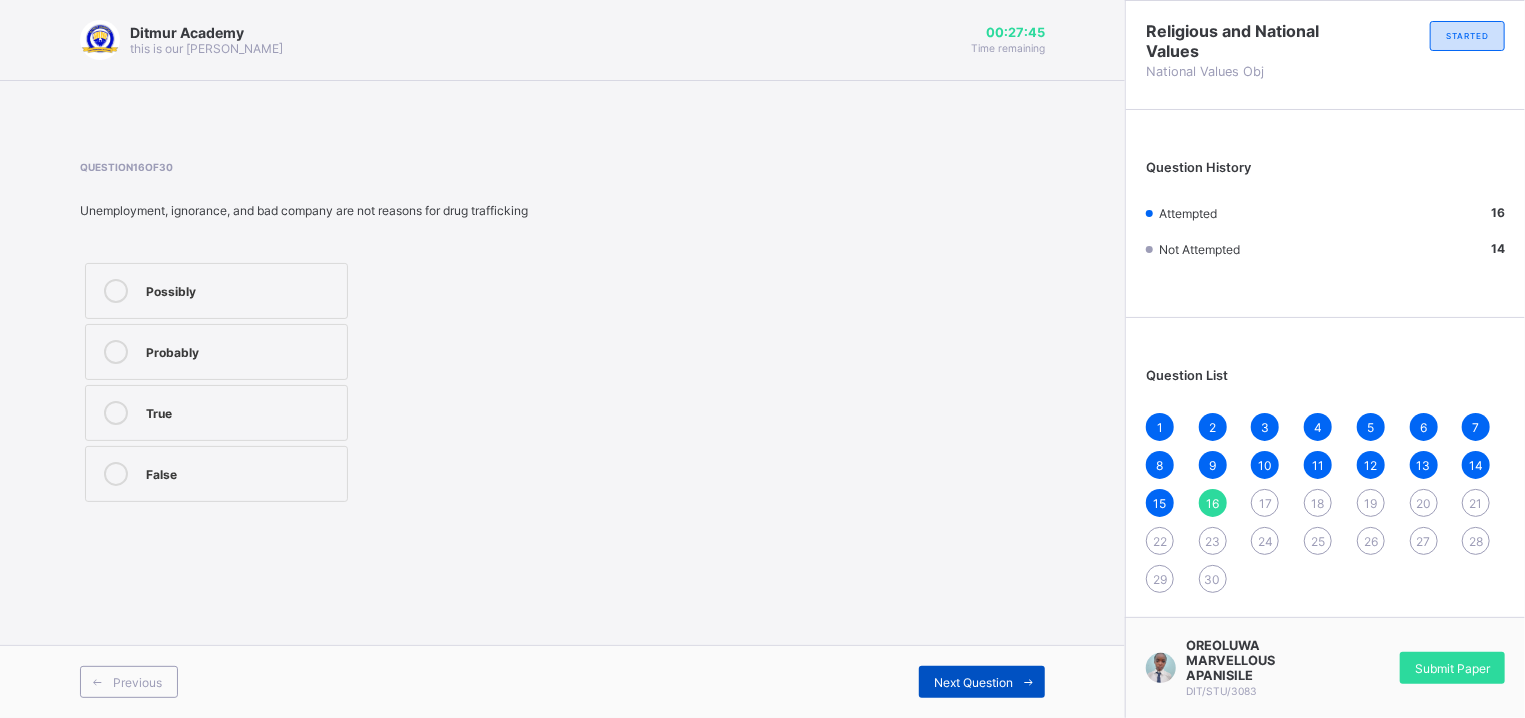 click on "Next Question" at bounding box center [982, 682] 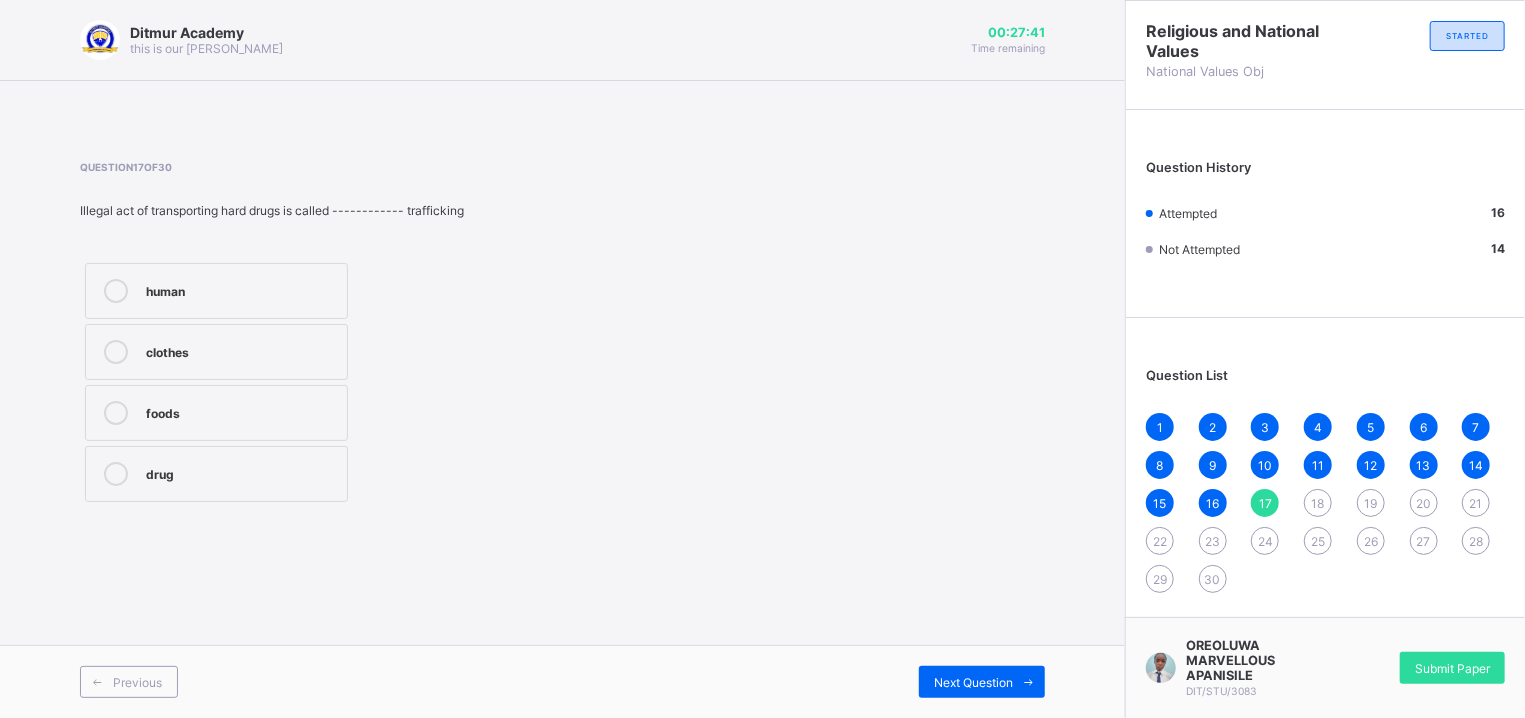 click on "drug" at bounding box center (216, 474) 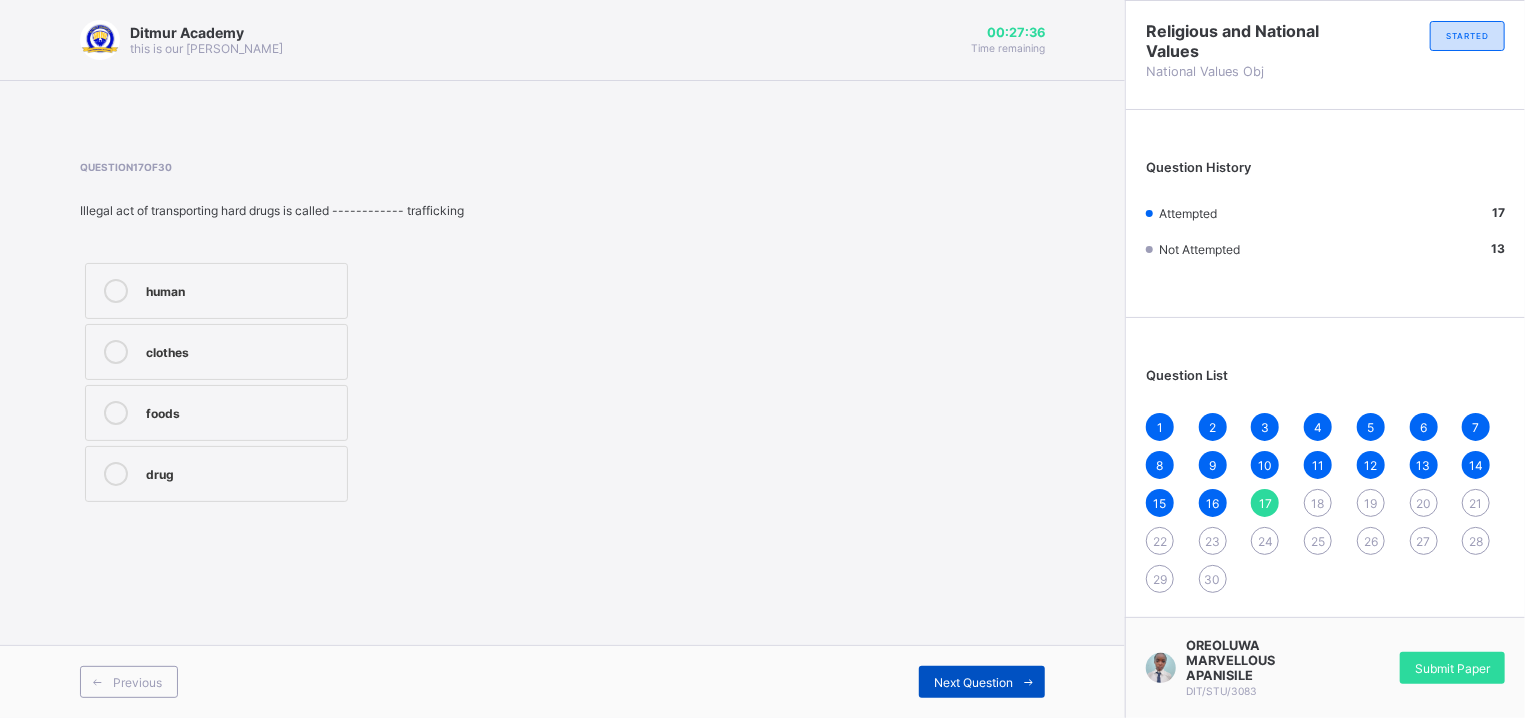 click on "Next Question" at bounding box center (982, 682) 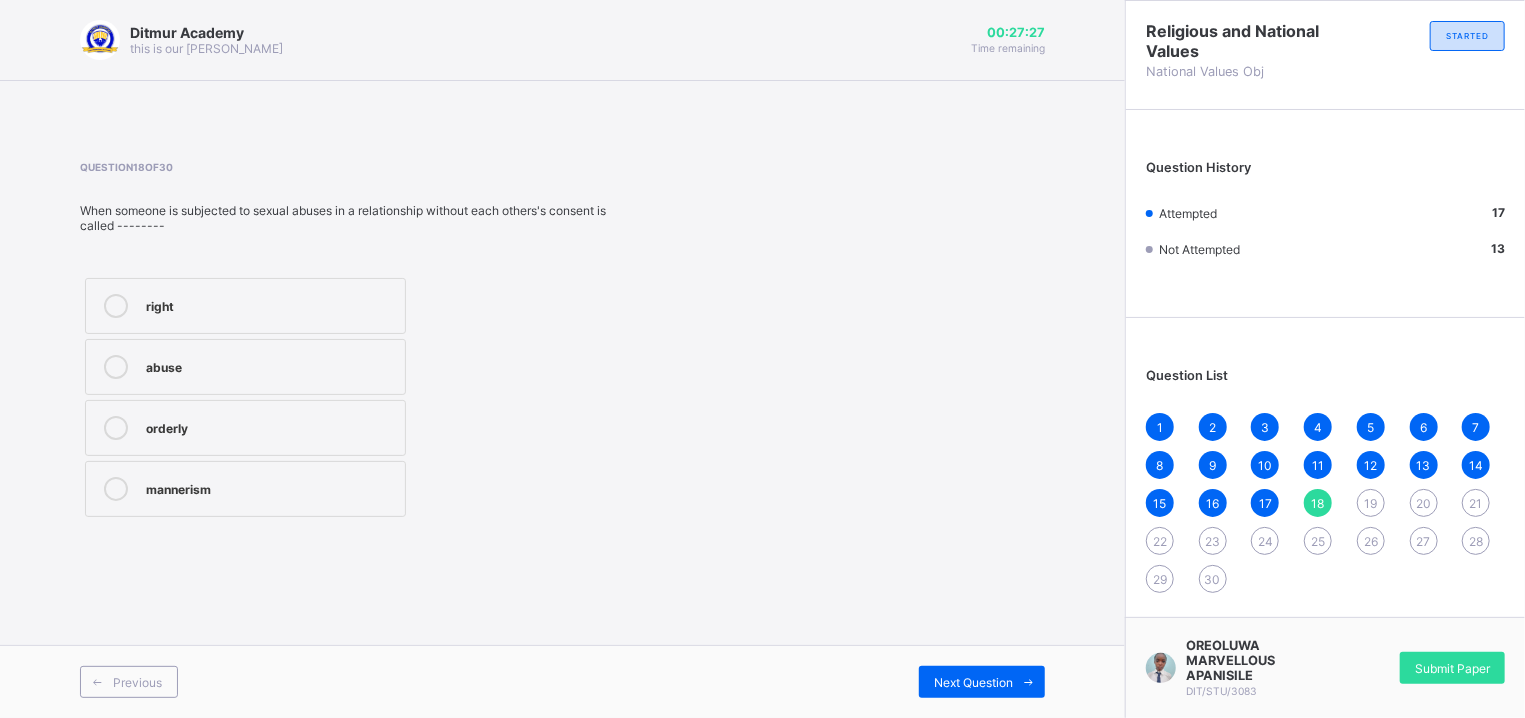 drag, startPoint x: 695, startPoint y: 463, endPoint x: 382, endPoint y: 480, distance: 313.46133 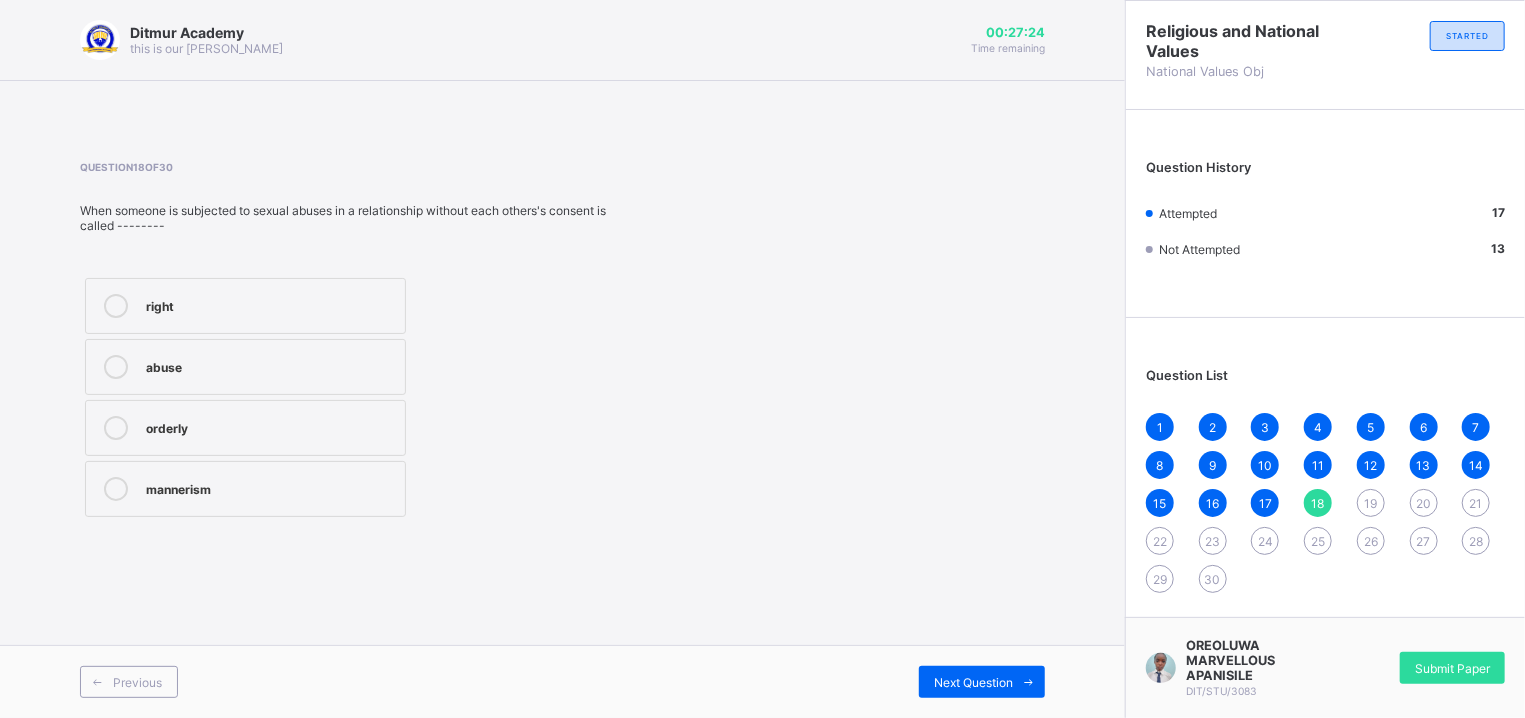 click on "abuse" at bounding box center [245, 367] 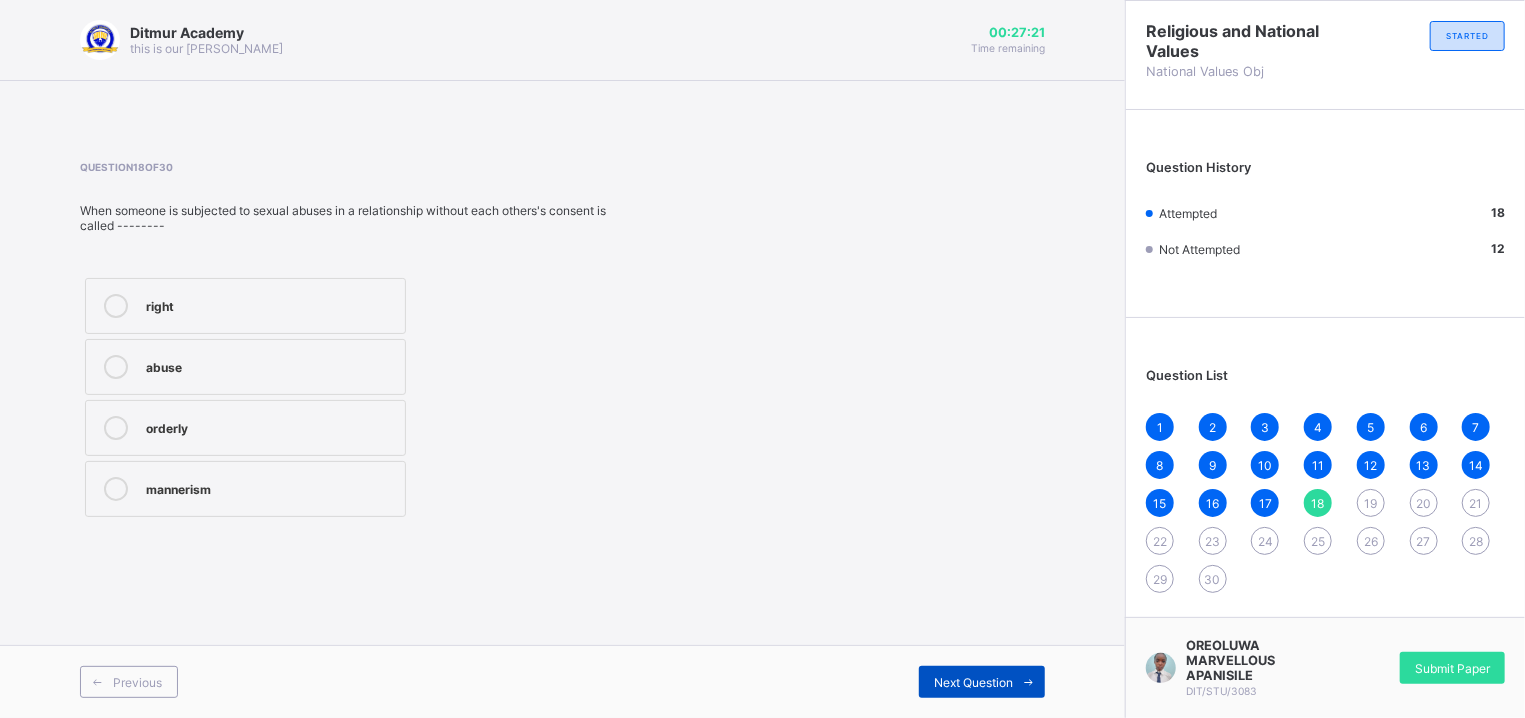 click on "Next Question" at bounding box center (982, 682) 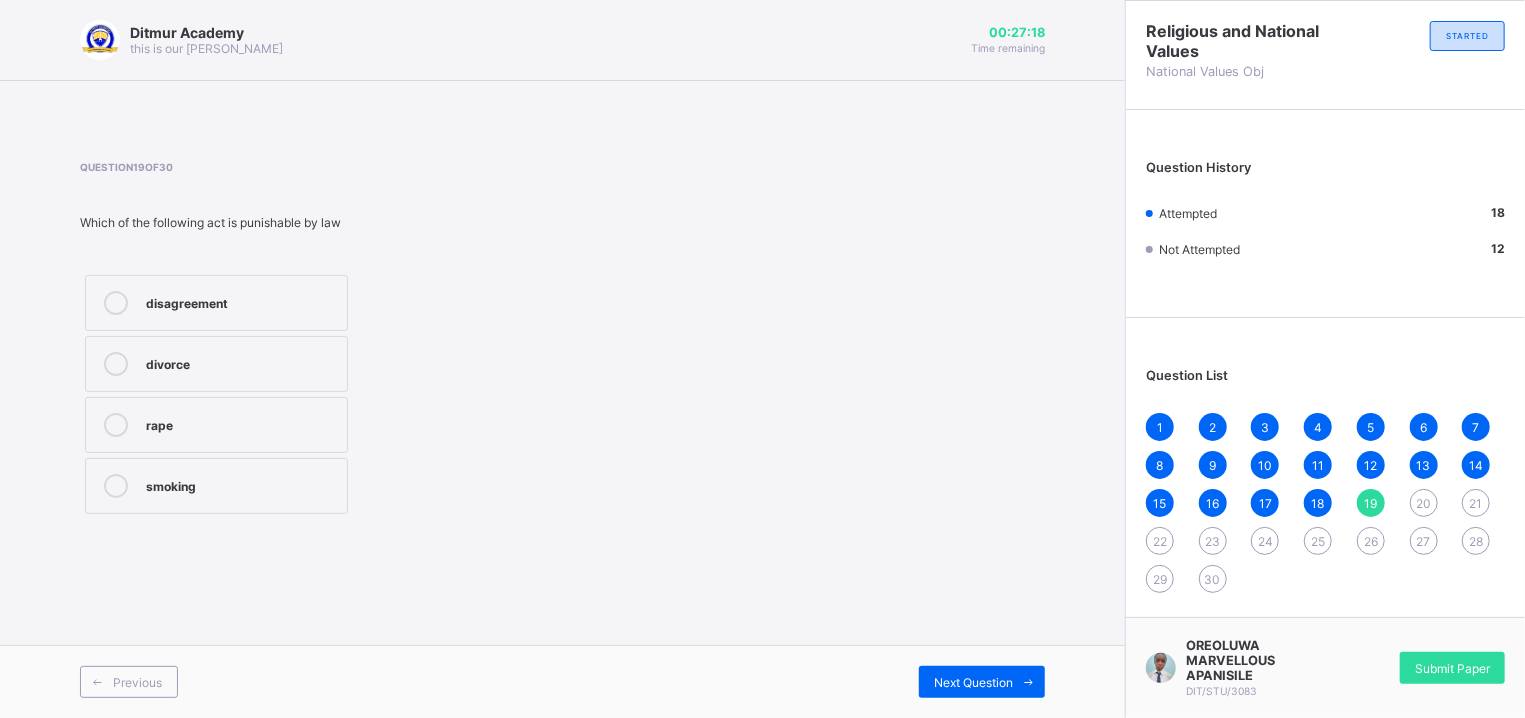 click on "rape" at bounding box center (216, 425) 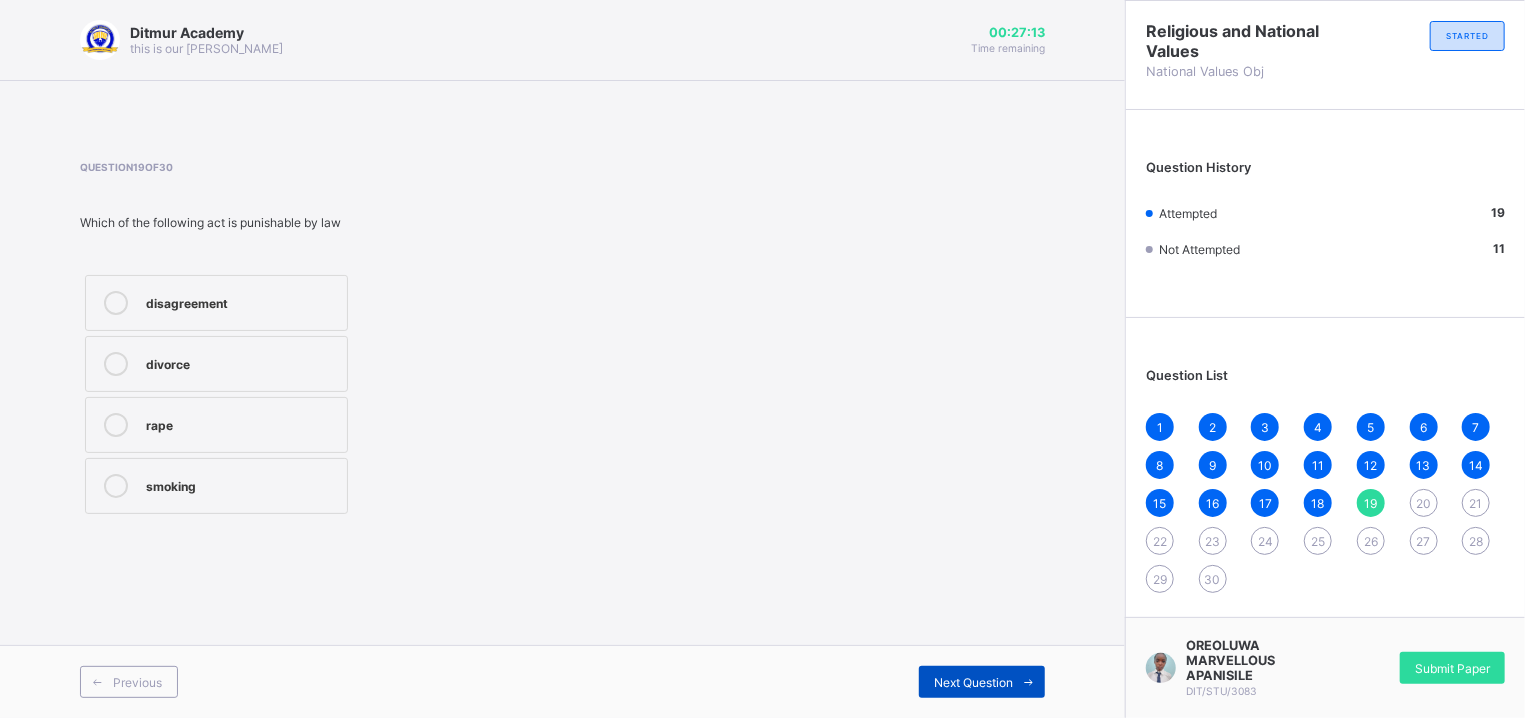 click on "Next Question" at bounding box center (982, 682) 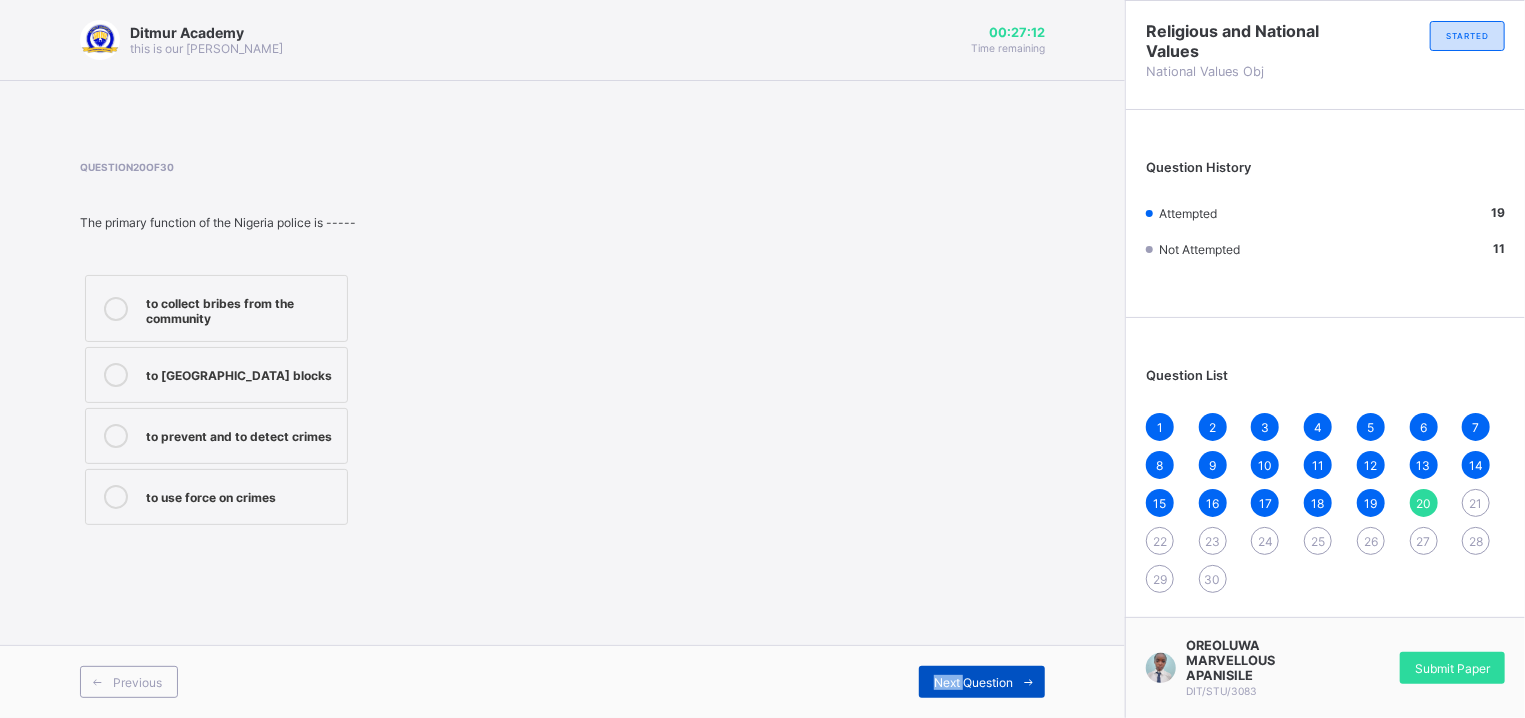 click on "Next Question" at bounding box center (982, 682) 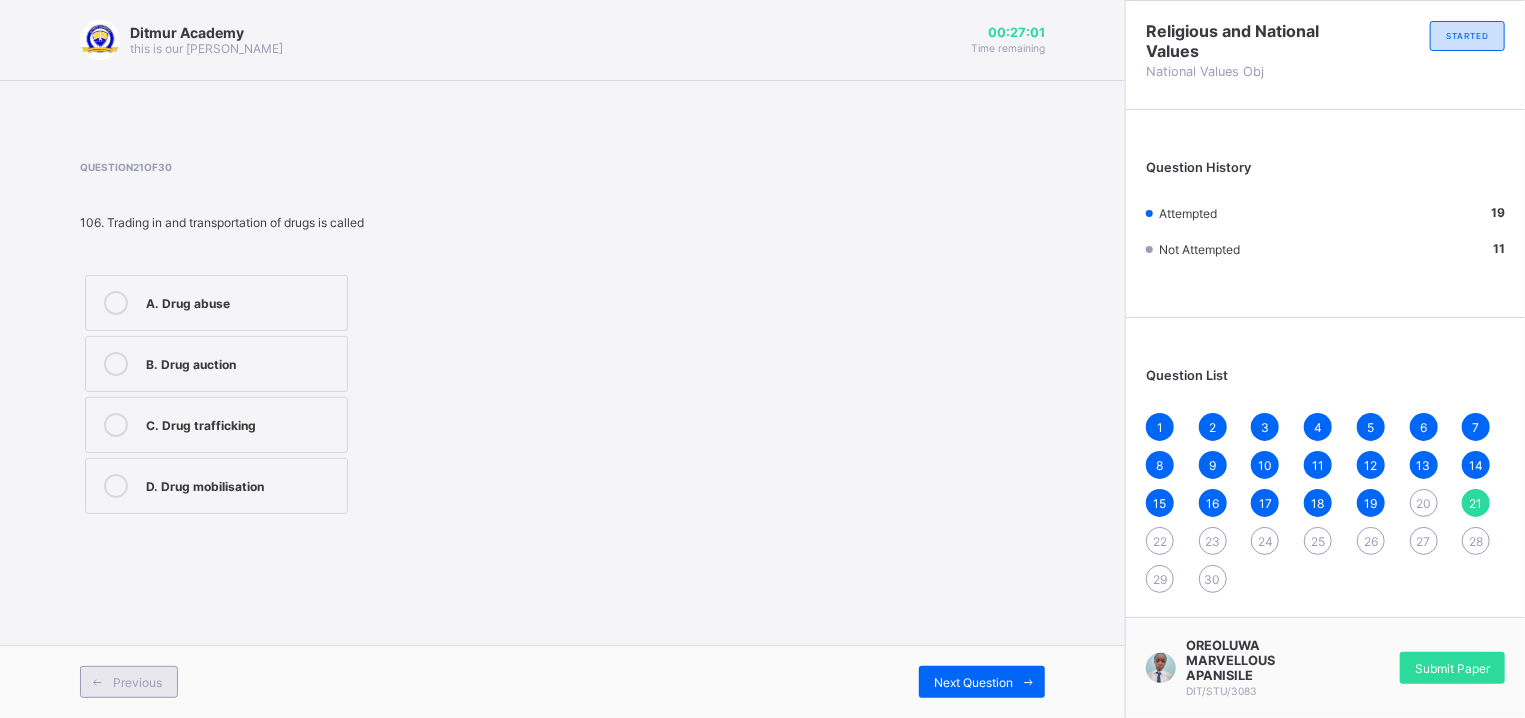 click on "Previous" at bounding box center [129, 682] 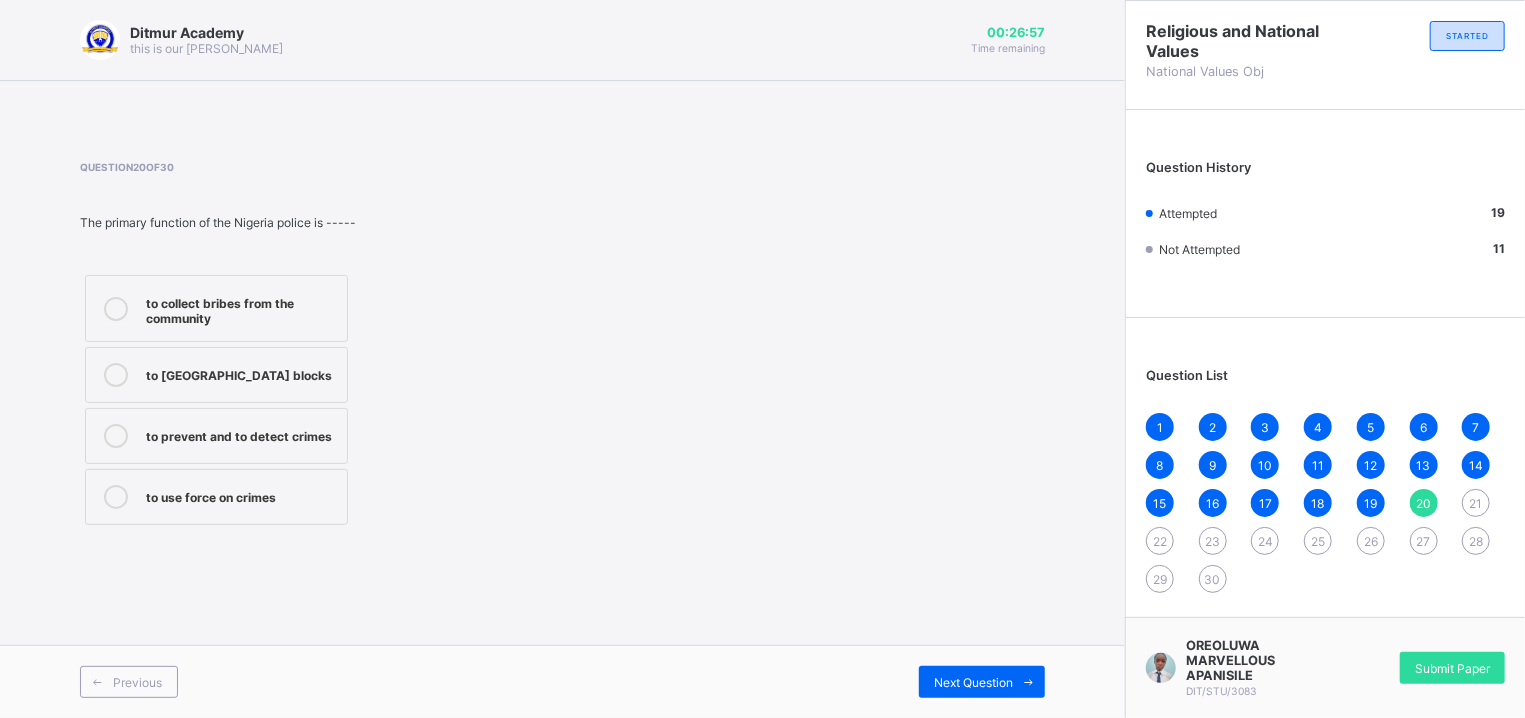 click on "to prevent and to detect crimes" at bounding box center [216, 436] 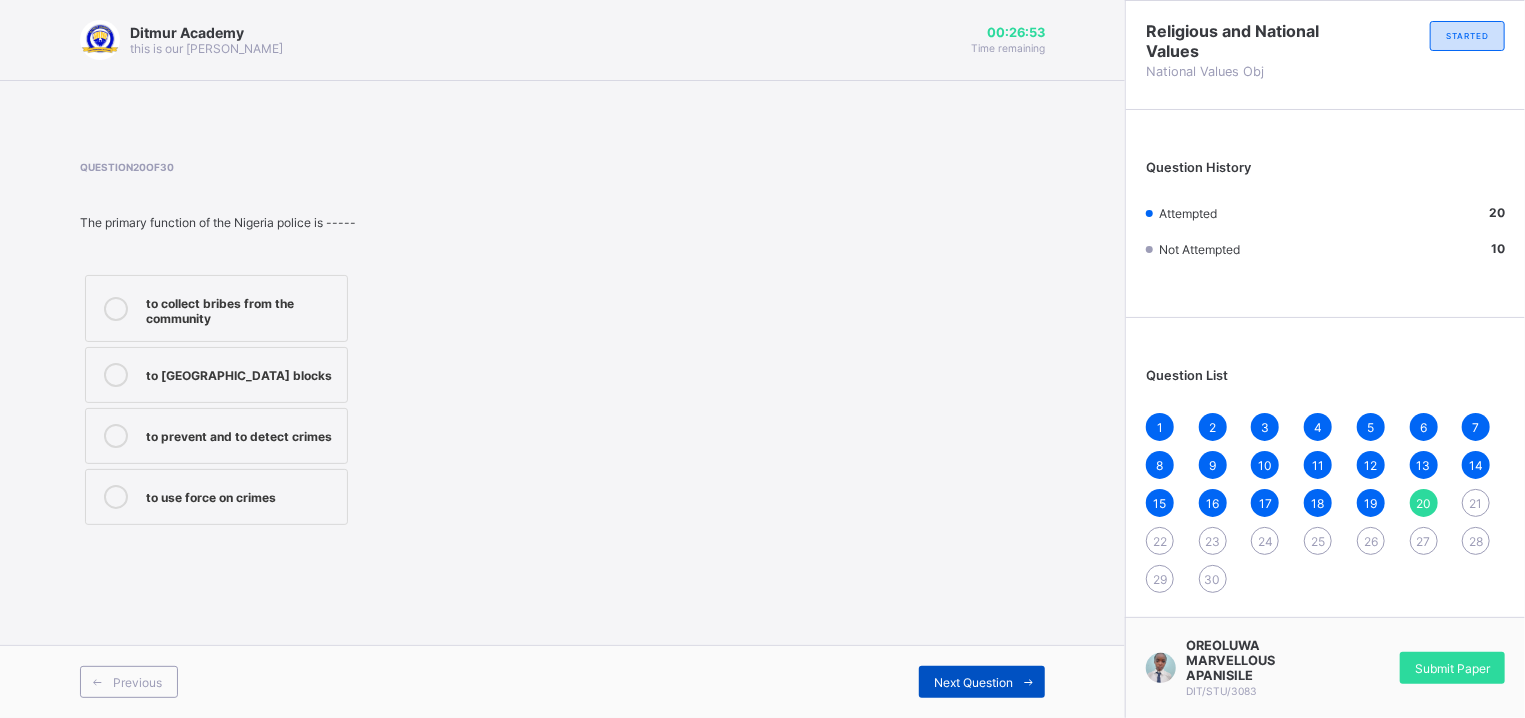 click on "Next Question" at bounding box center [982, 682] 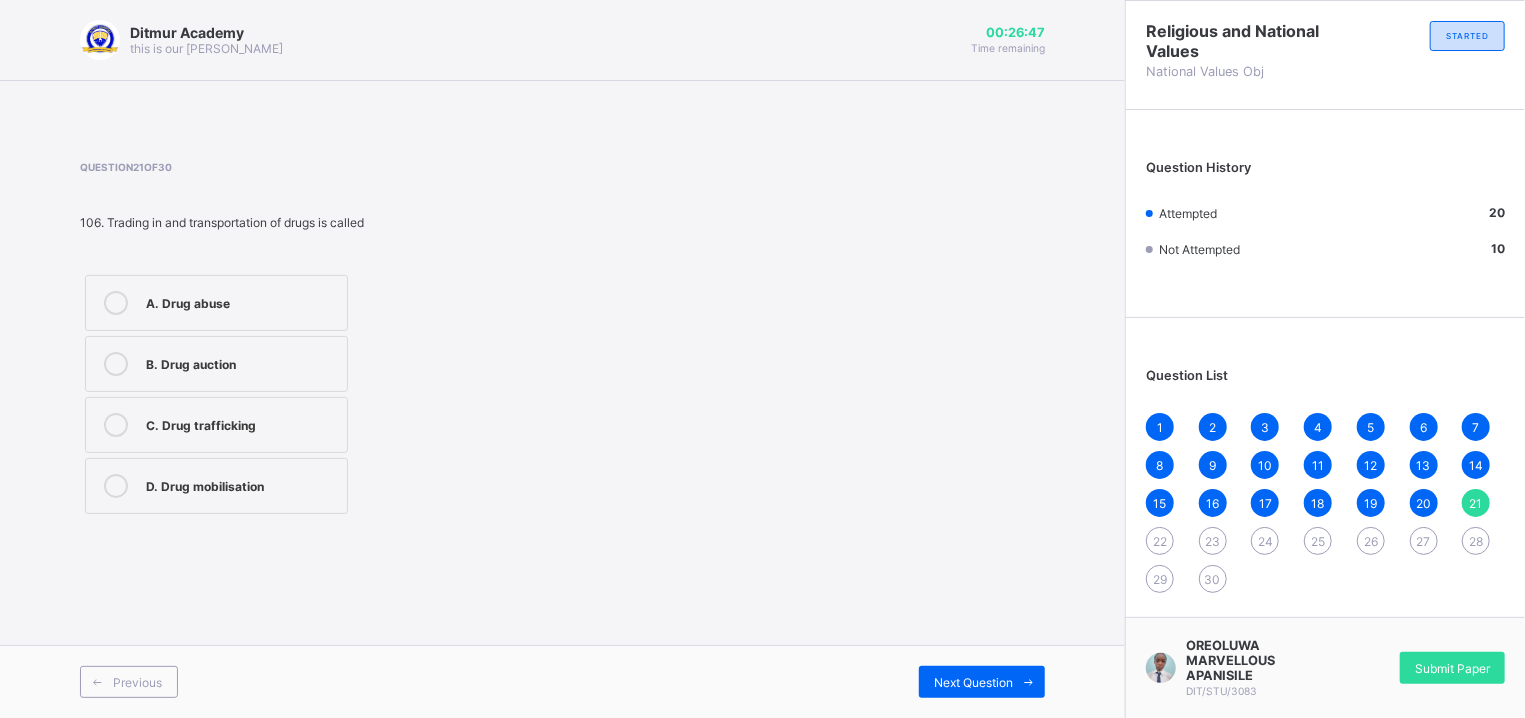 click on "A. Drug abuse" at bounding box center (216, 303) 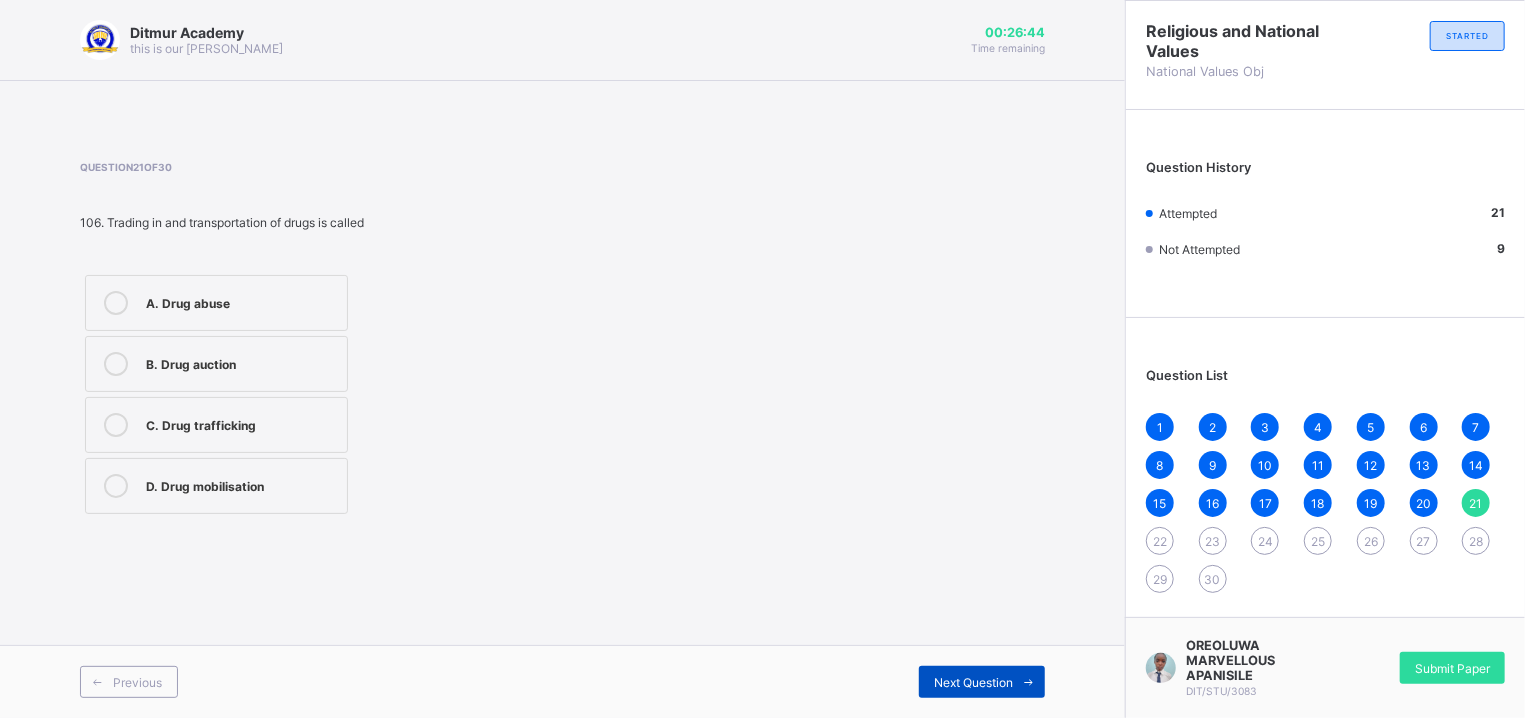 click on "Next Question" at bounding box center [982, 682] 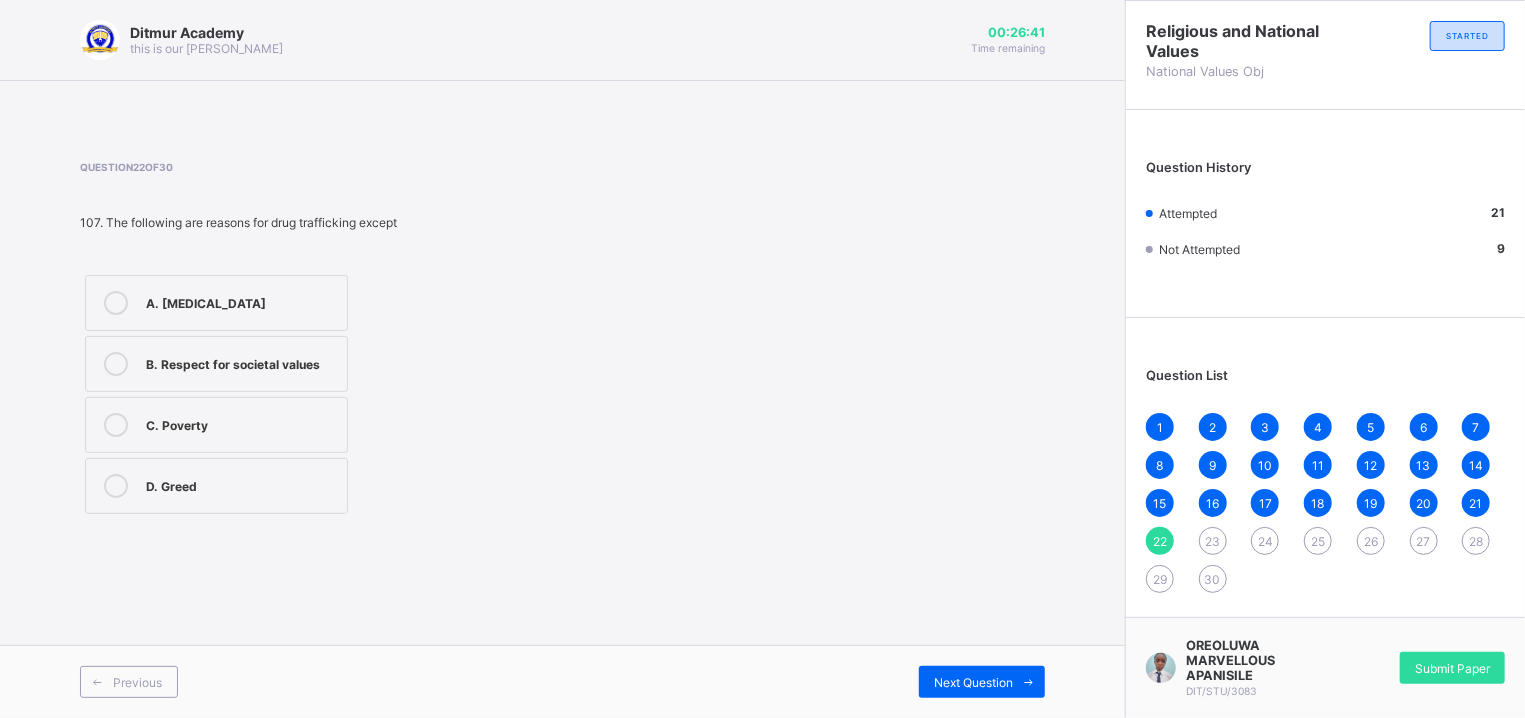 click on "B. Respect for societal values" at bounding box center [241, 362] 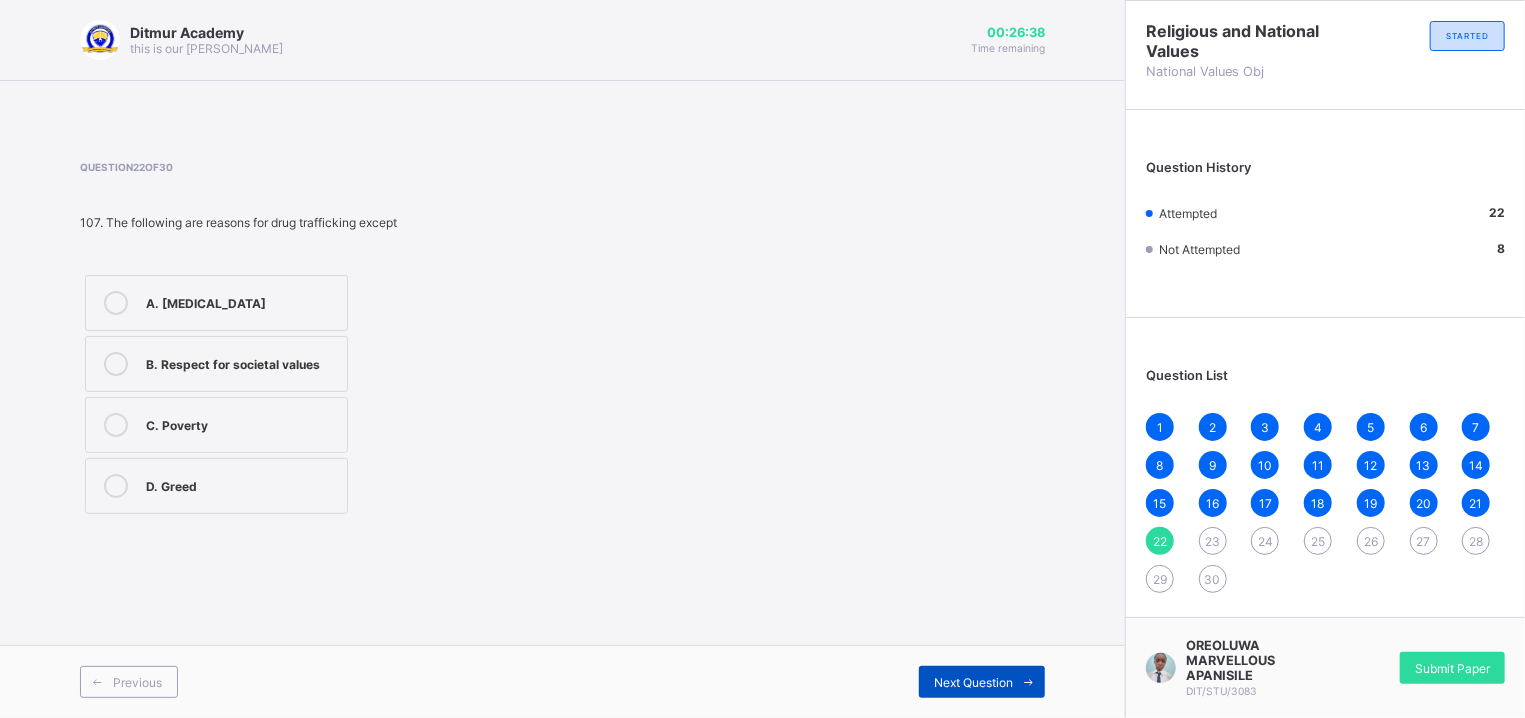 click on "Next Question" at bounding box center (982, 682) 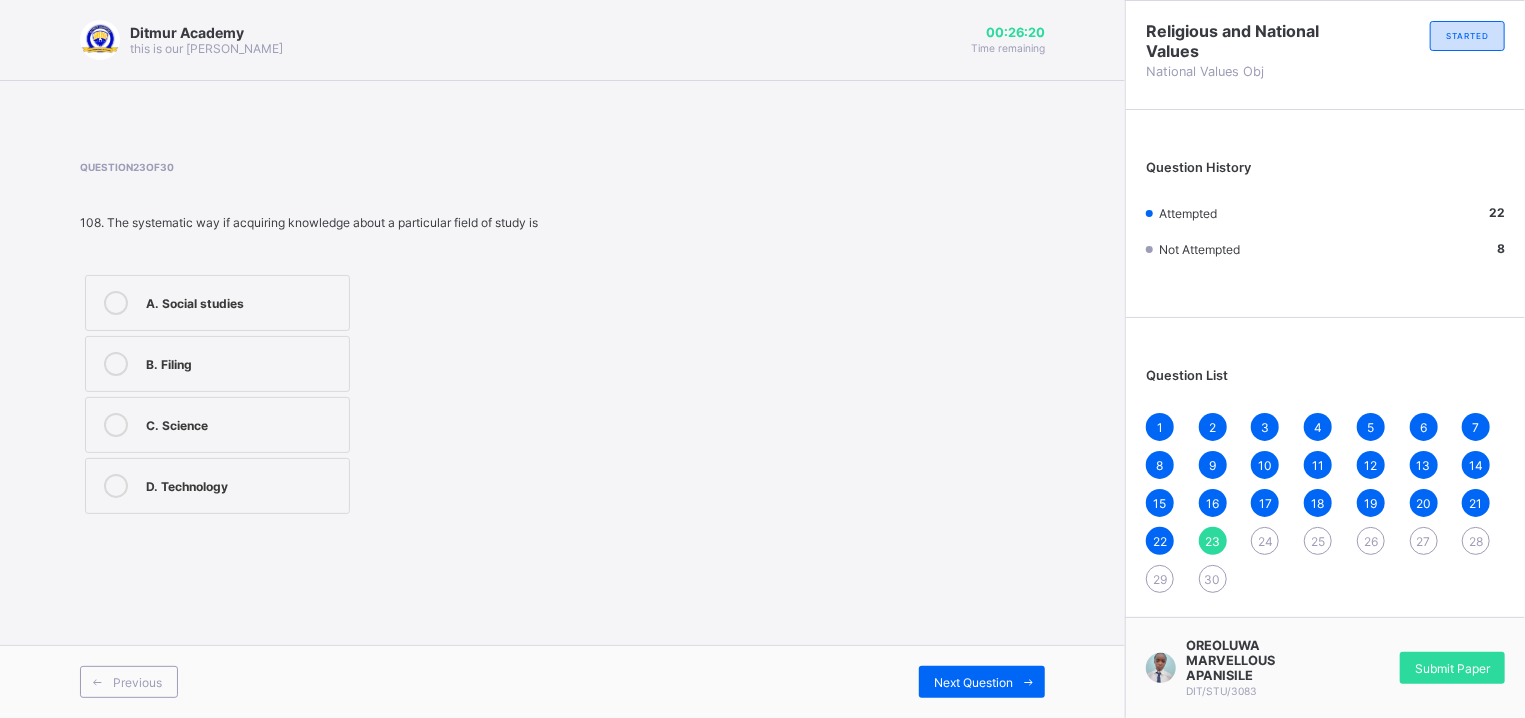 click on "C. Science" at bounding box center [242, 423] 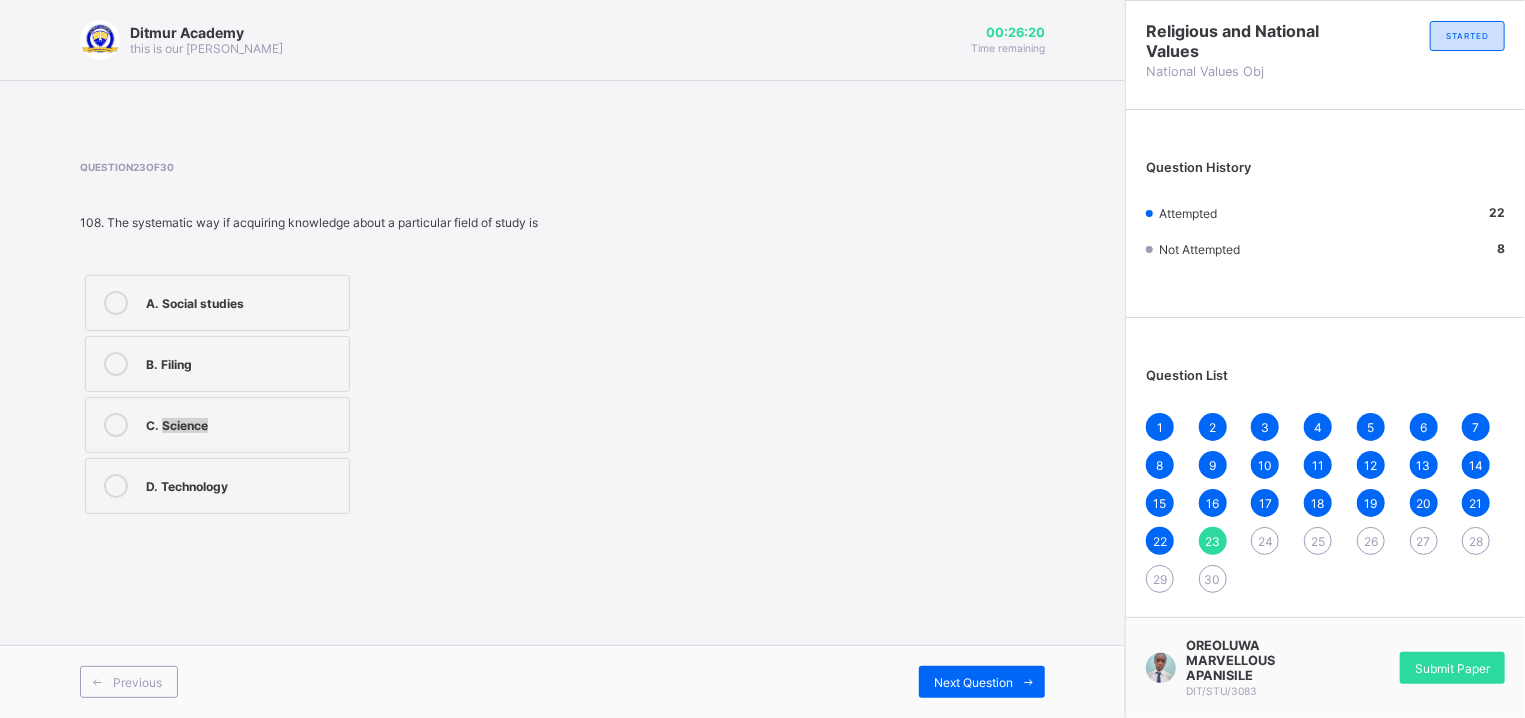 click on "C. Science" at bounding box center (242, 423) 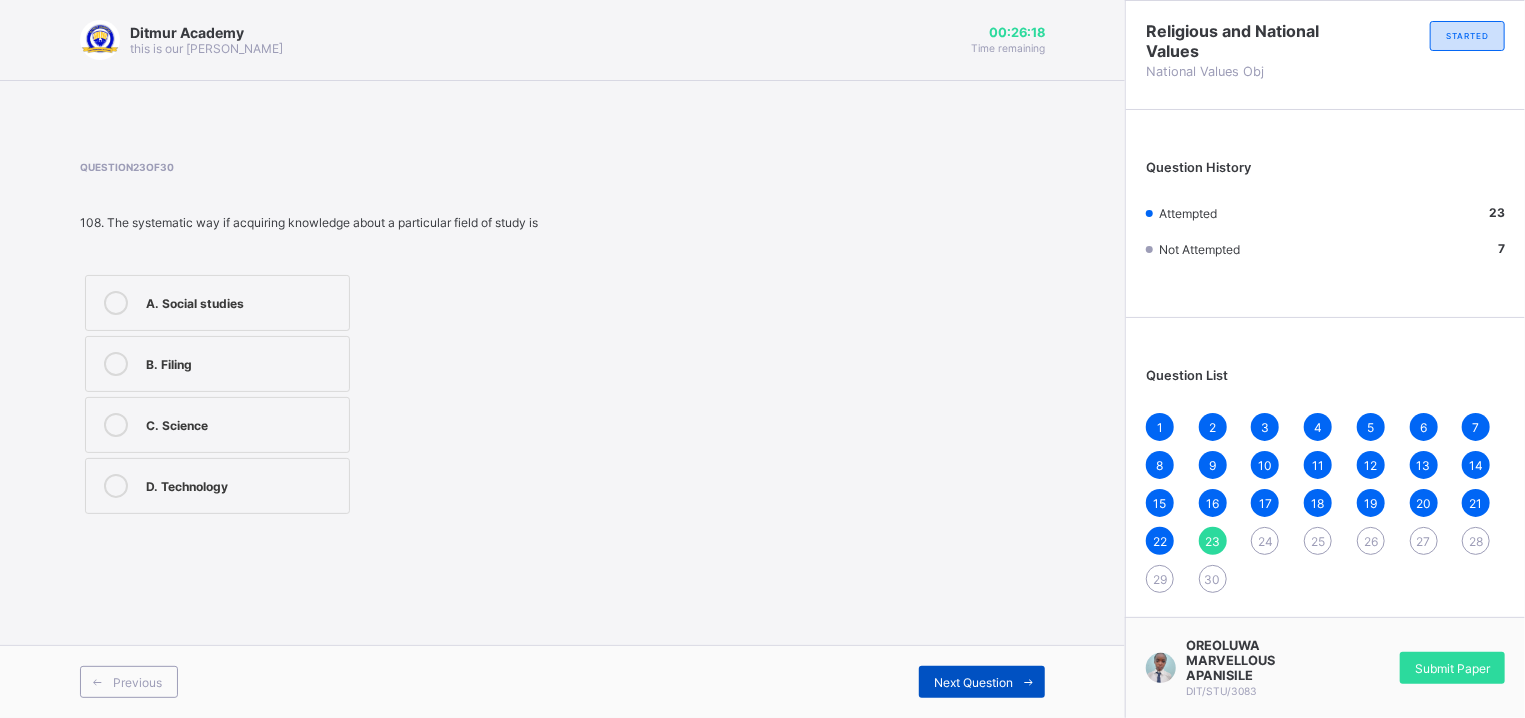 click on "Next Question" at bounding box center (982, 682) 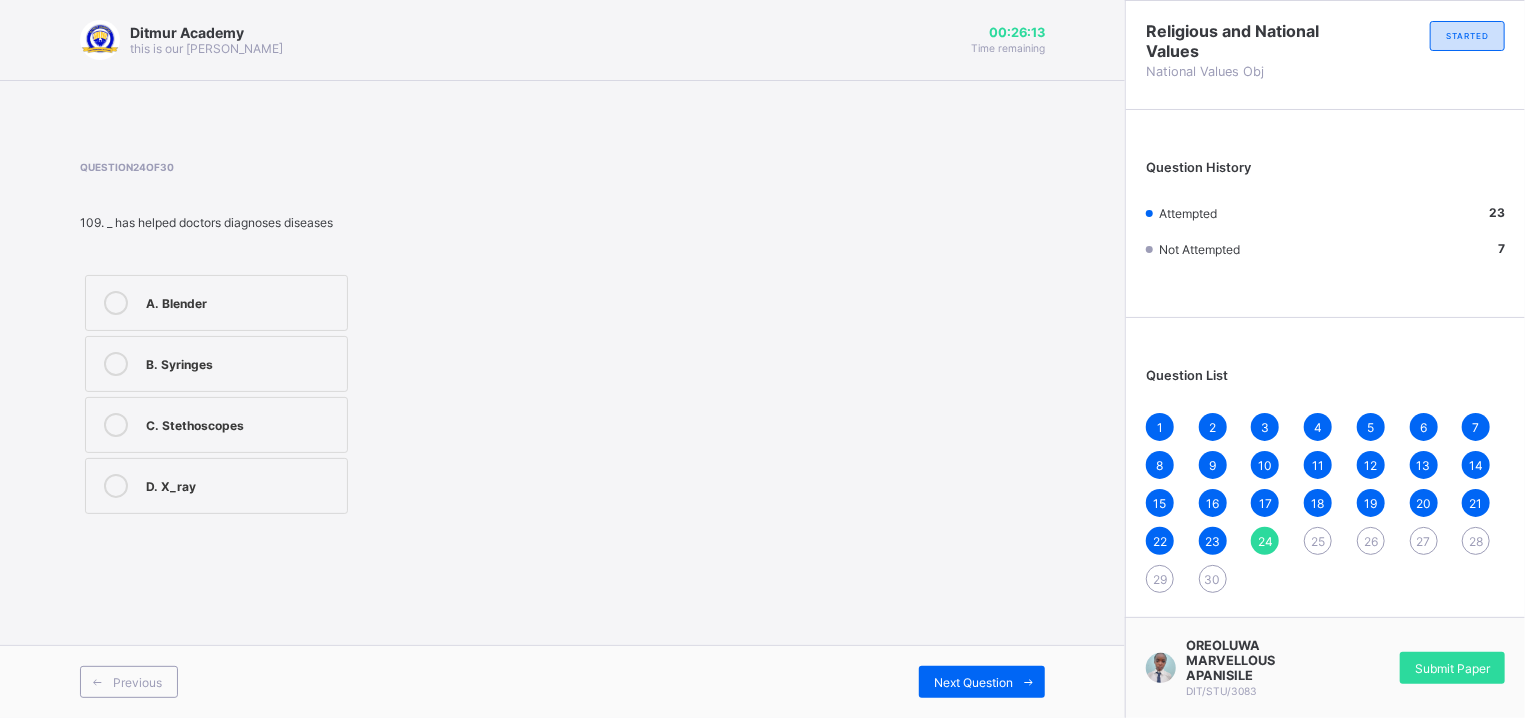 click on "D. X_ray" at bounding box center [216, 486] 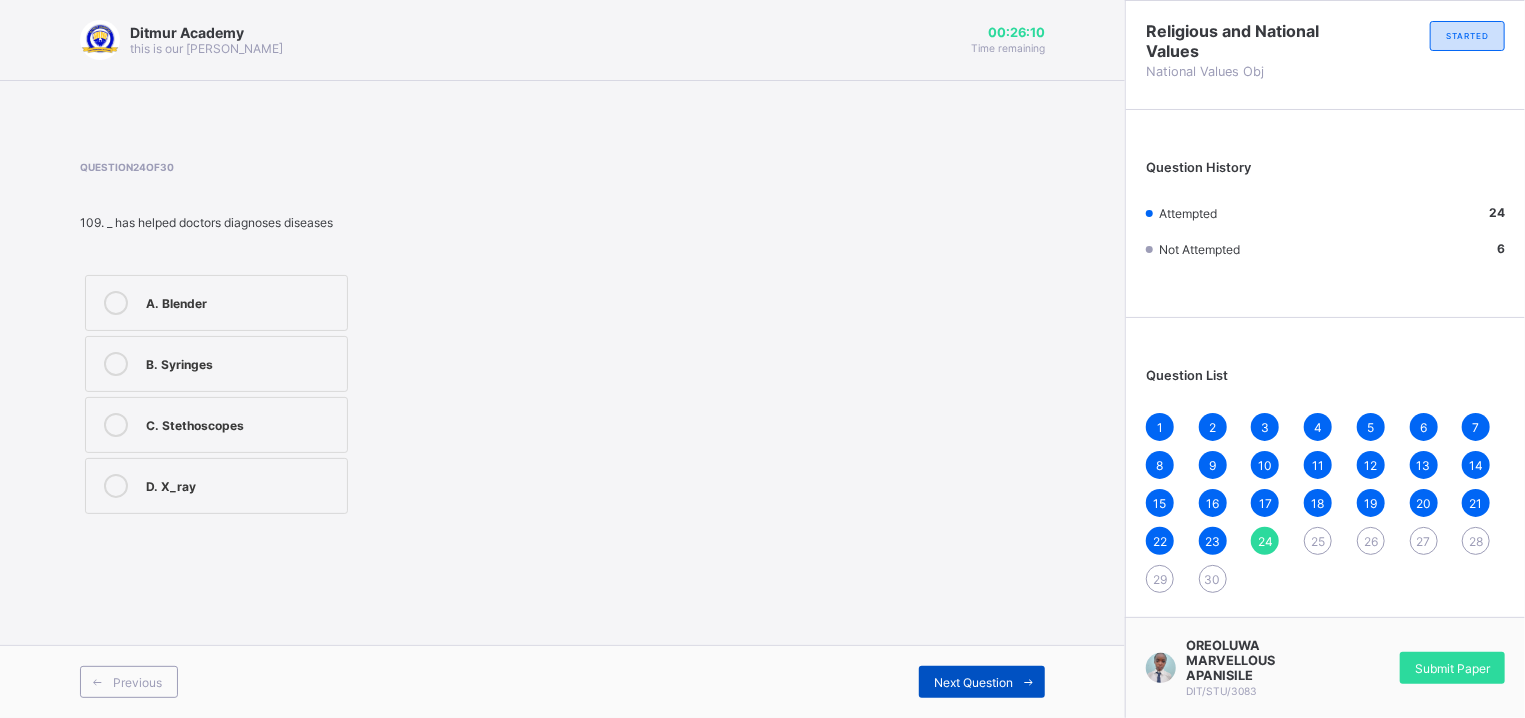 click on "Next Question" at bounding box center (973, 682) 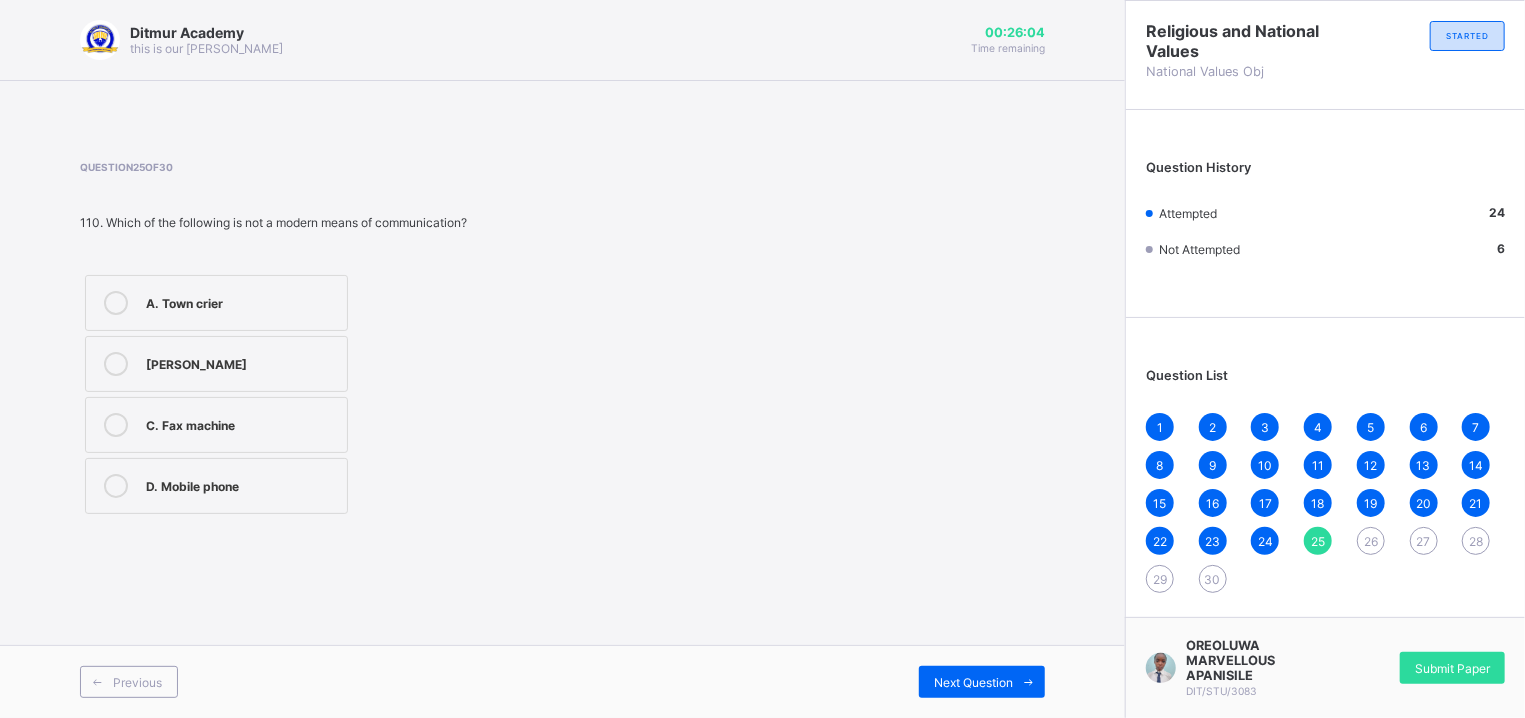 click on "D. Mobile phone" at bounding box center (241, 484) 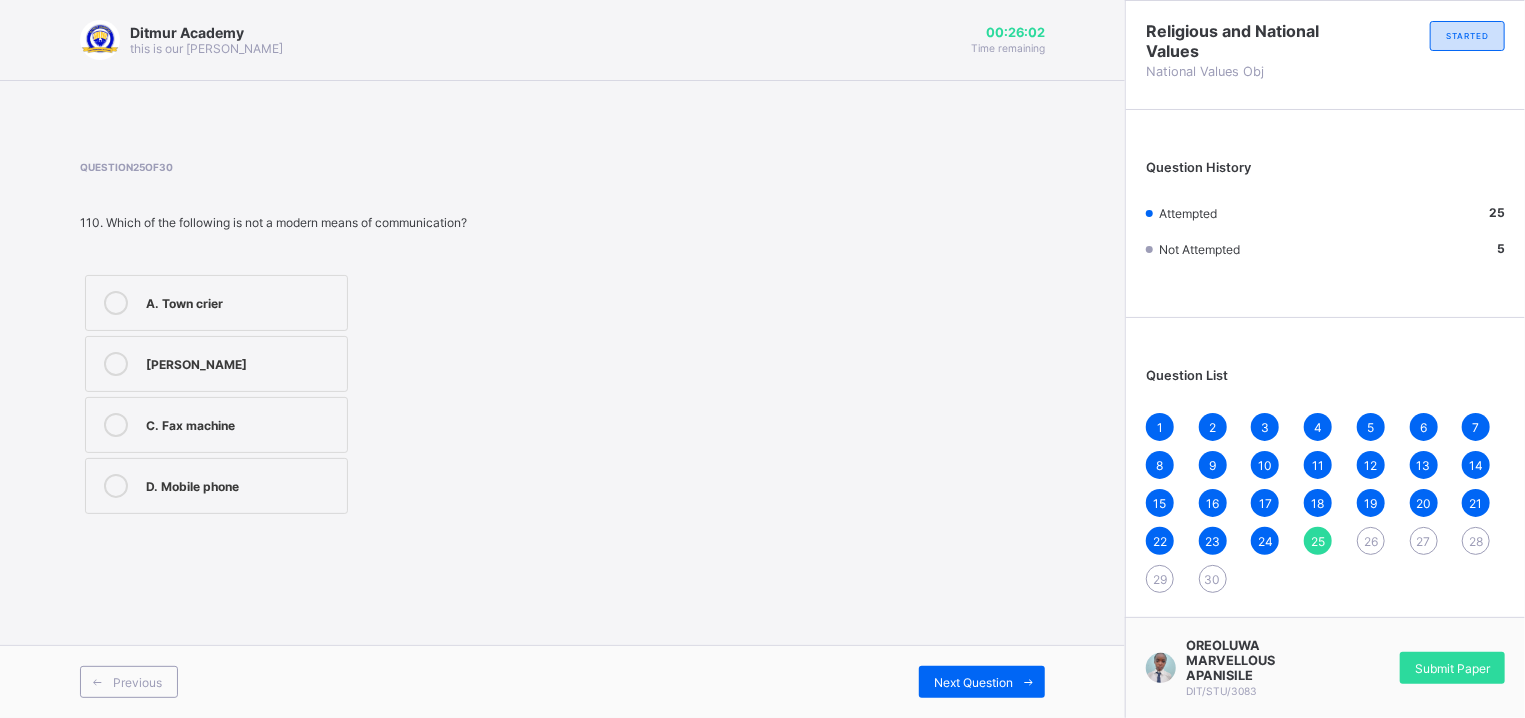 click on "[PERSON_NAME]" at bounding box center (241, 362) 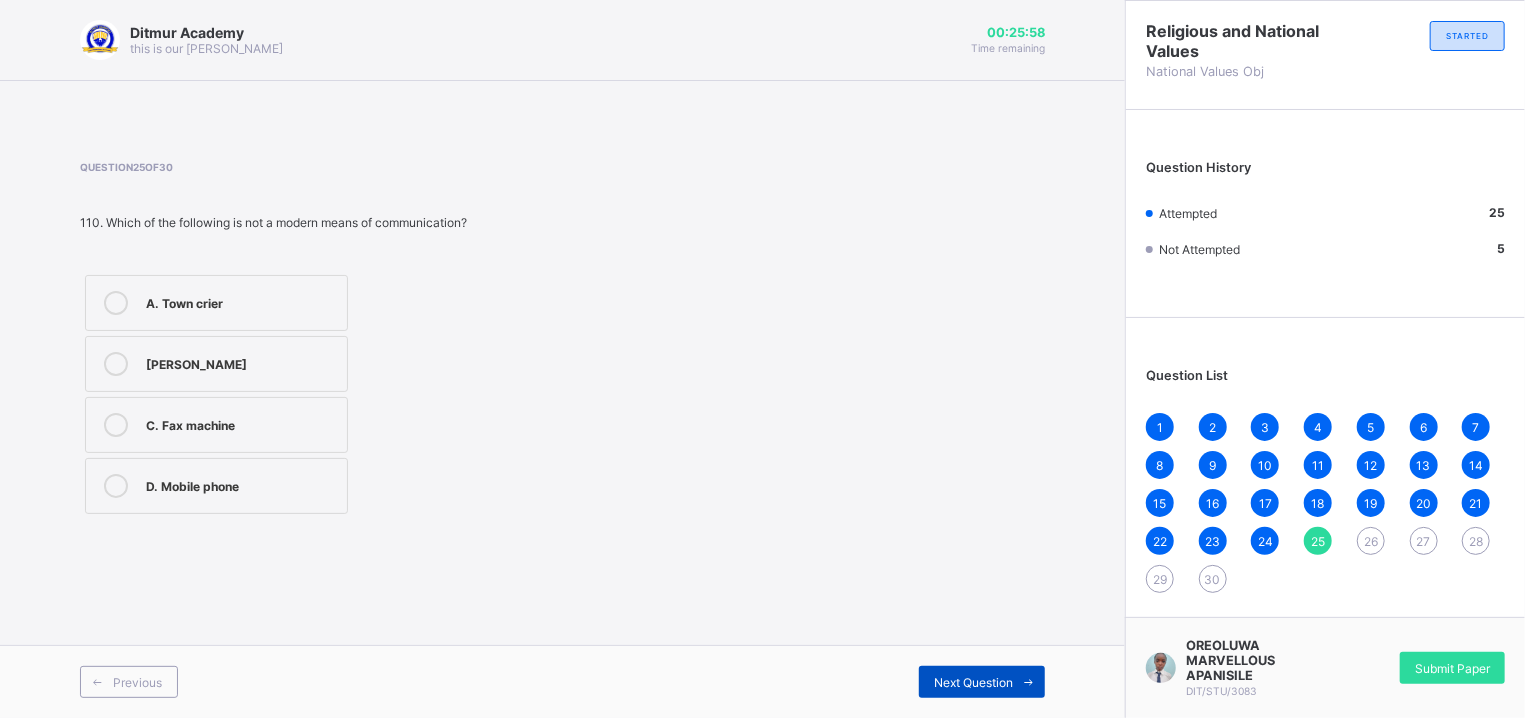 click on "Next Question" at bounding box center [982, 682] 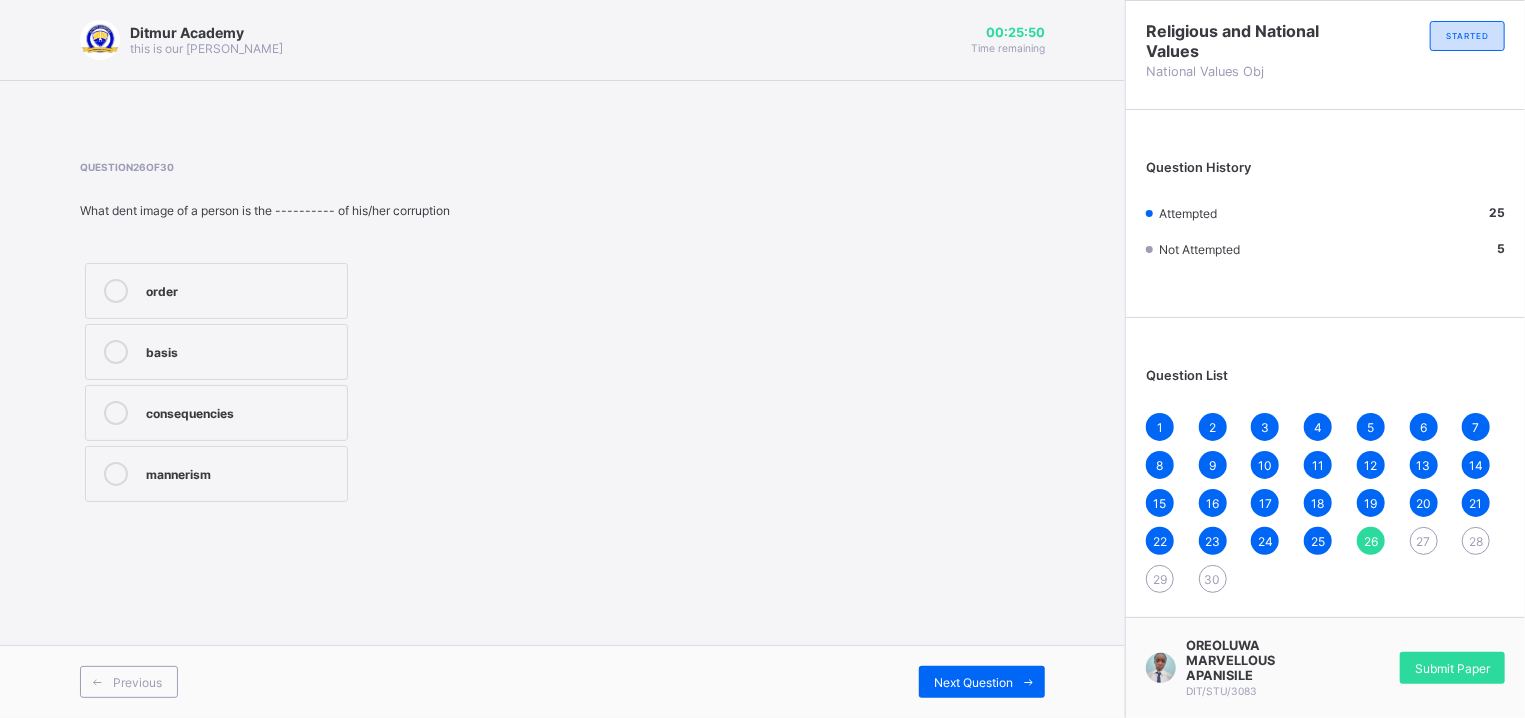 click on "consequencies" at bounding box center (241, 413) 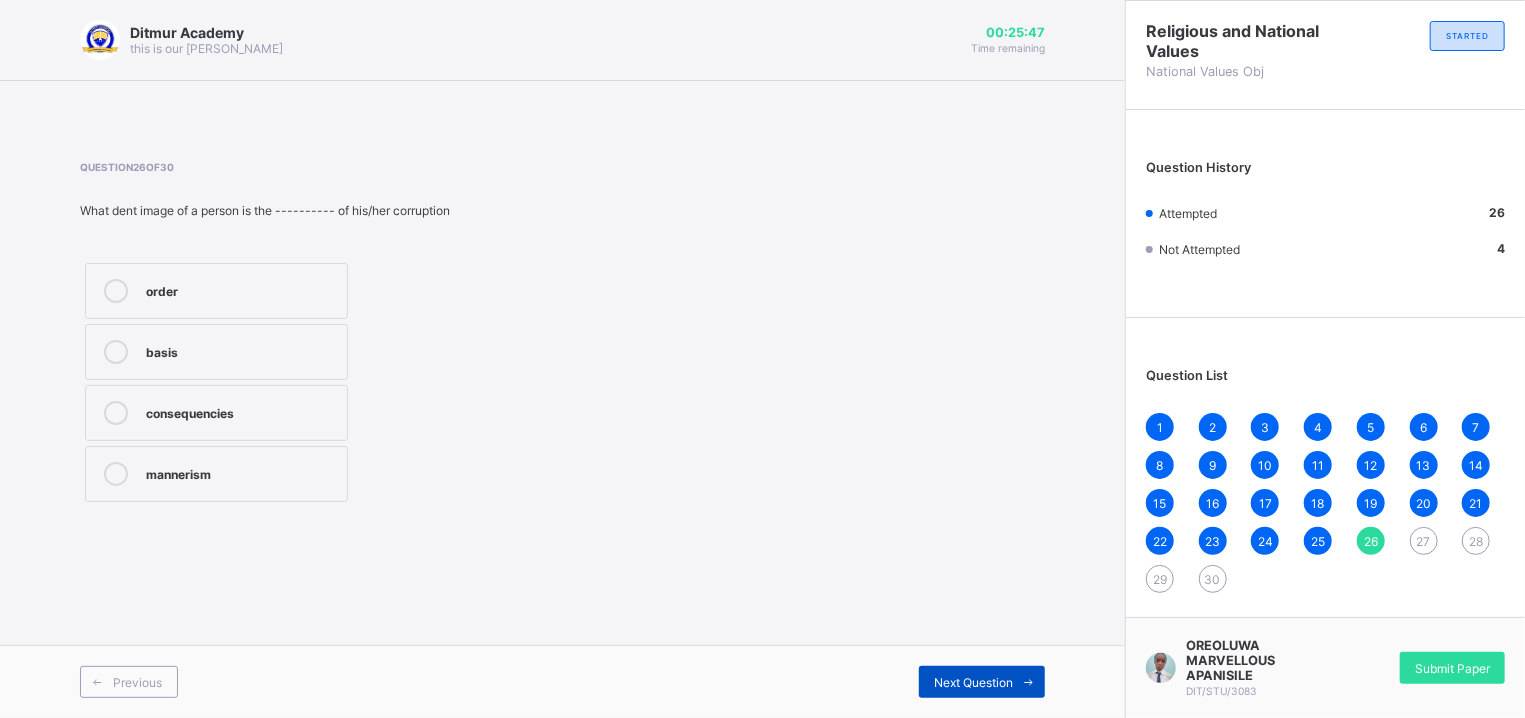 click on "Next Question" at bounding box center (973, 682) 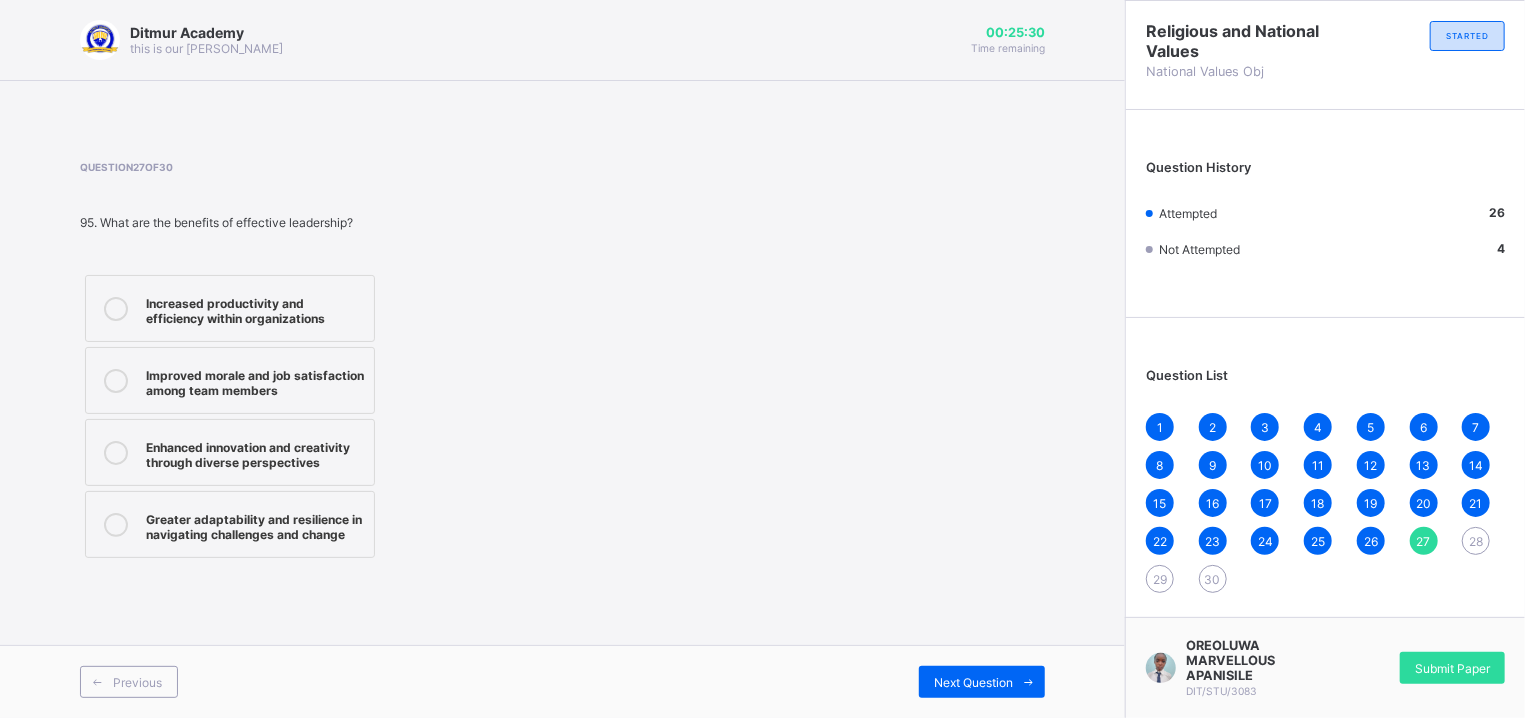 click on "Enhanced innovation and creativity through diverse perspectives" at bounding box center [255, 452] 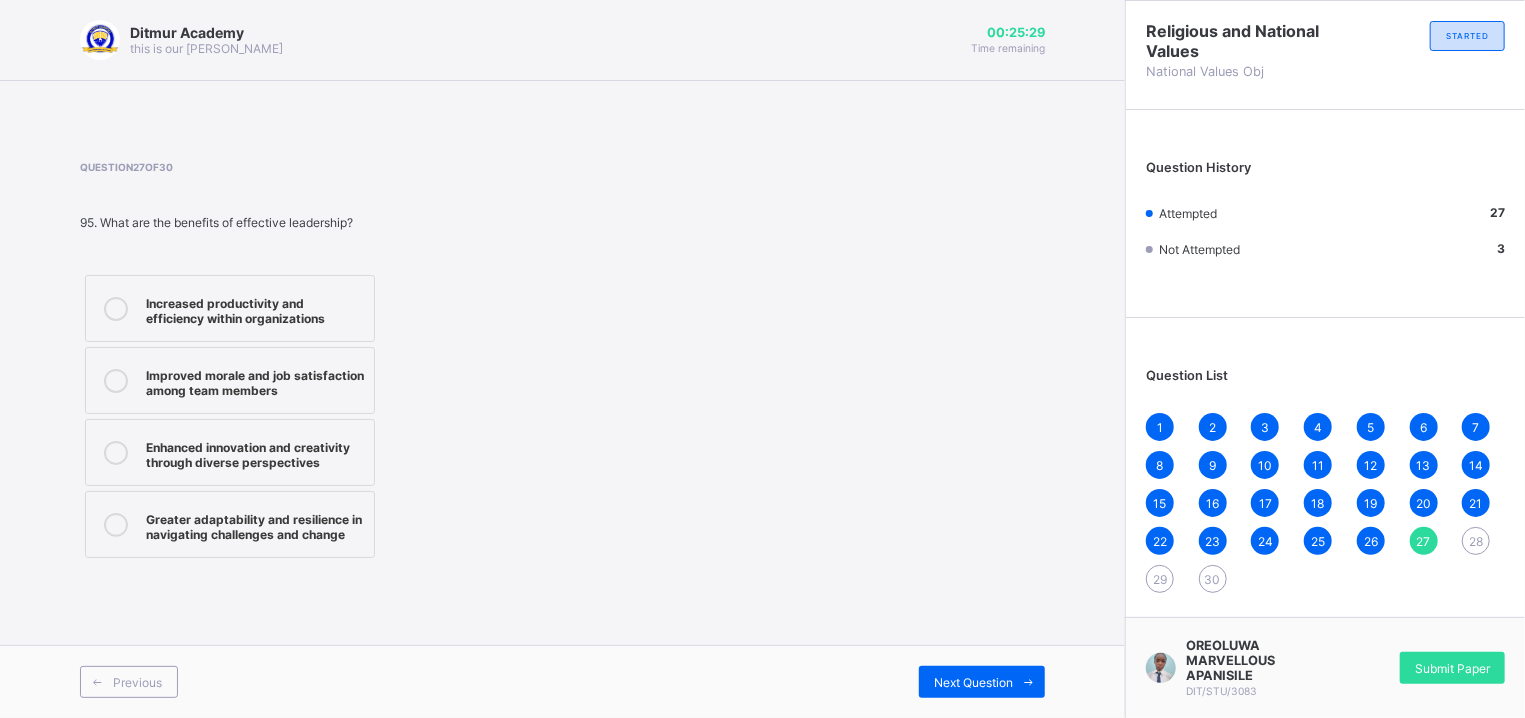 click on "Enhanced innovation and creativity through diverse perspectives" at bounding box center (255, 452) 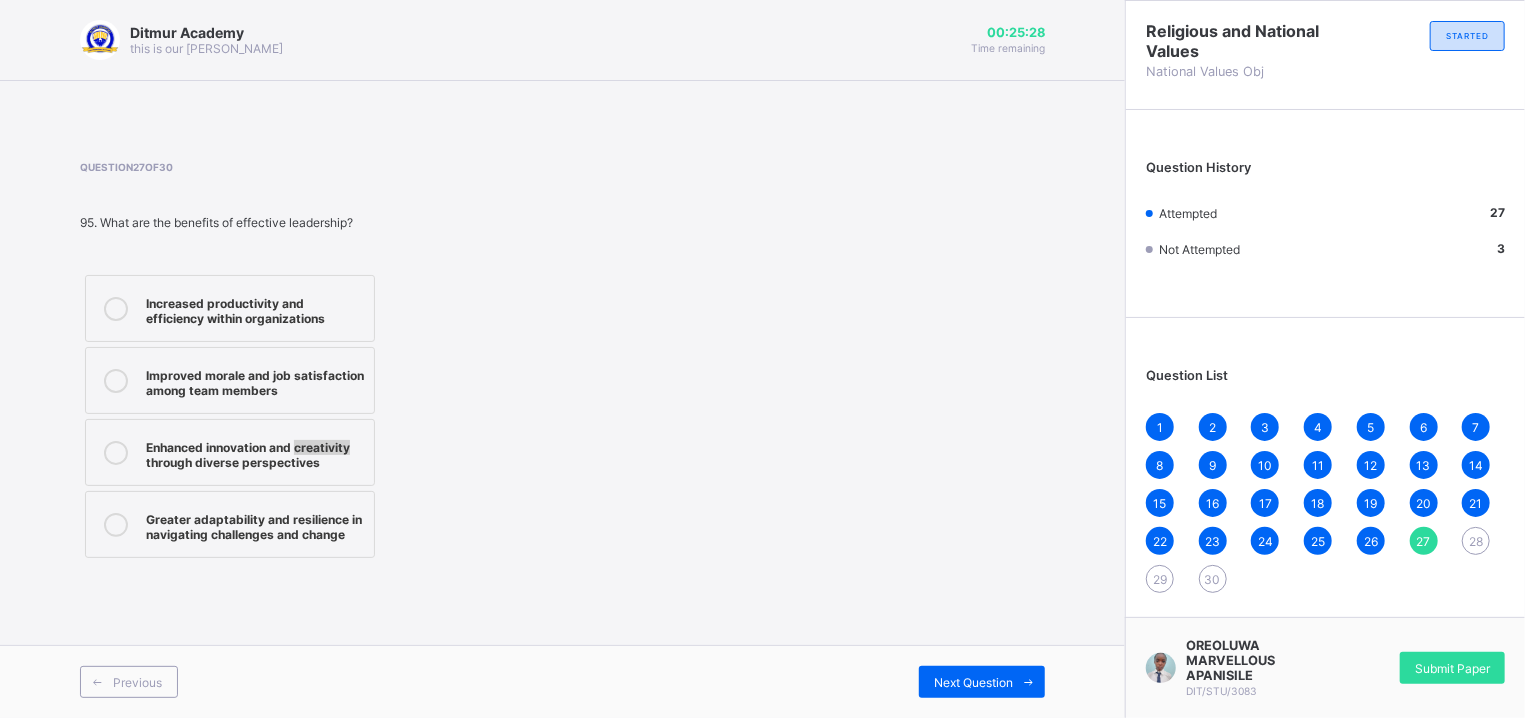 click on "Enhanced innovation and creativity through diverse perspectives" at bounding box center (255, 452) 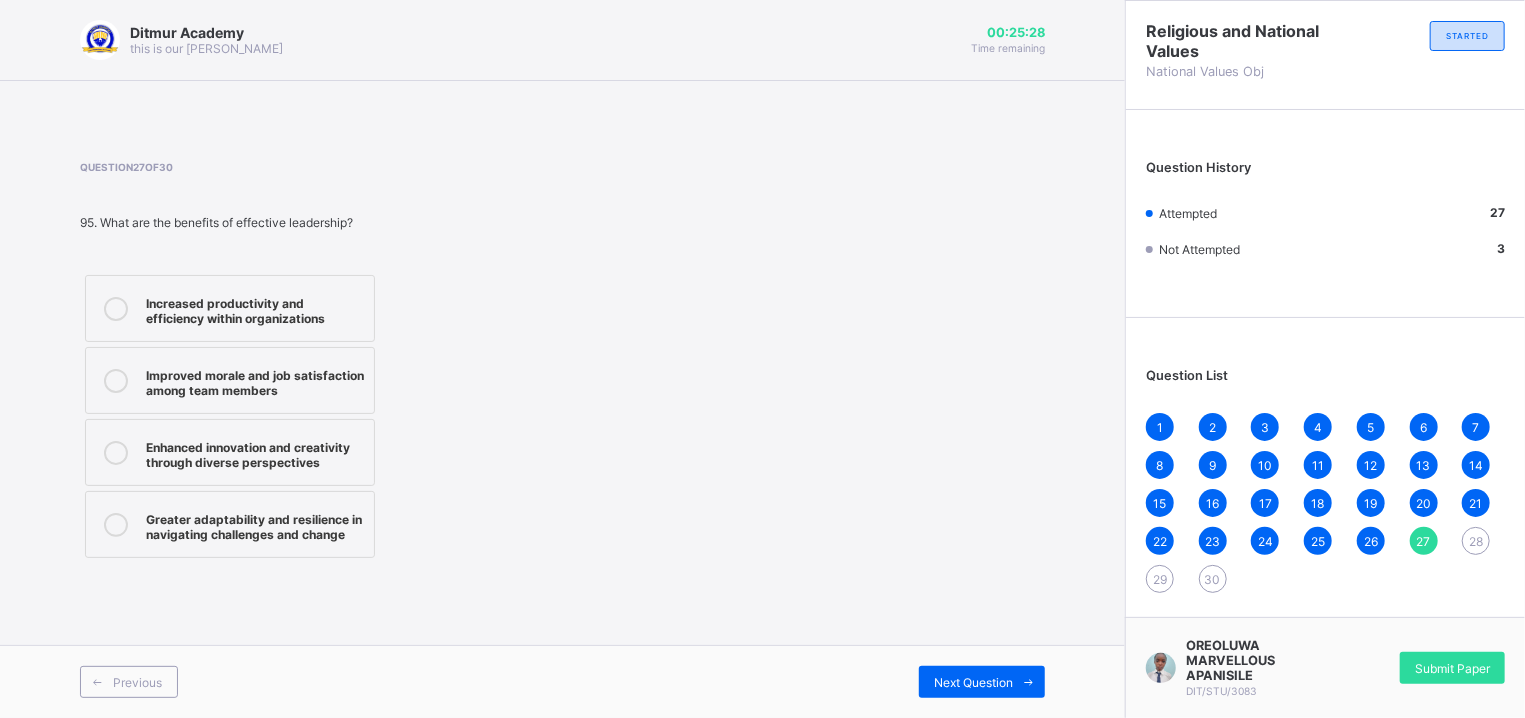 click on "Enhanced innovation and creativity through diverse perspectives" at bounding box center [255, 452] 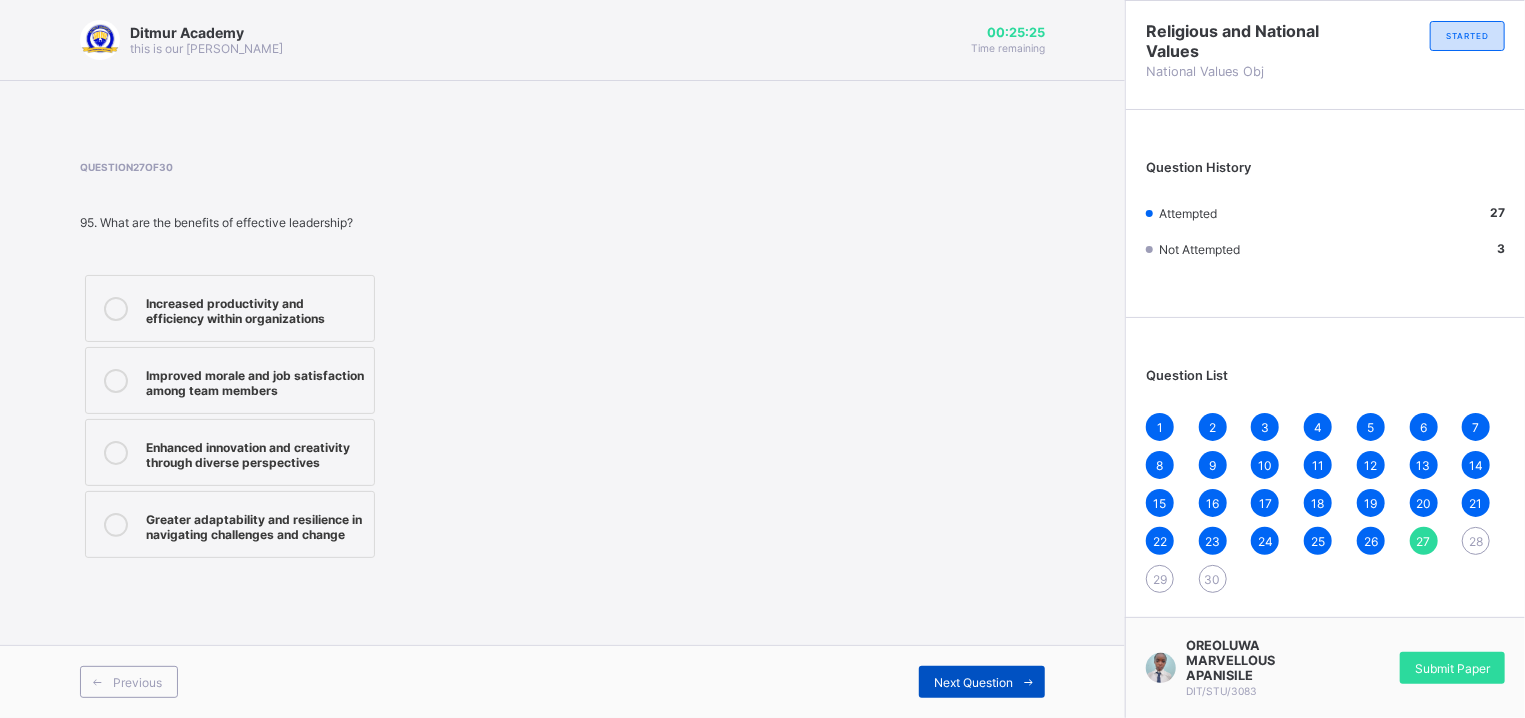 click on "Next Question" at bounding box center [982, 682] 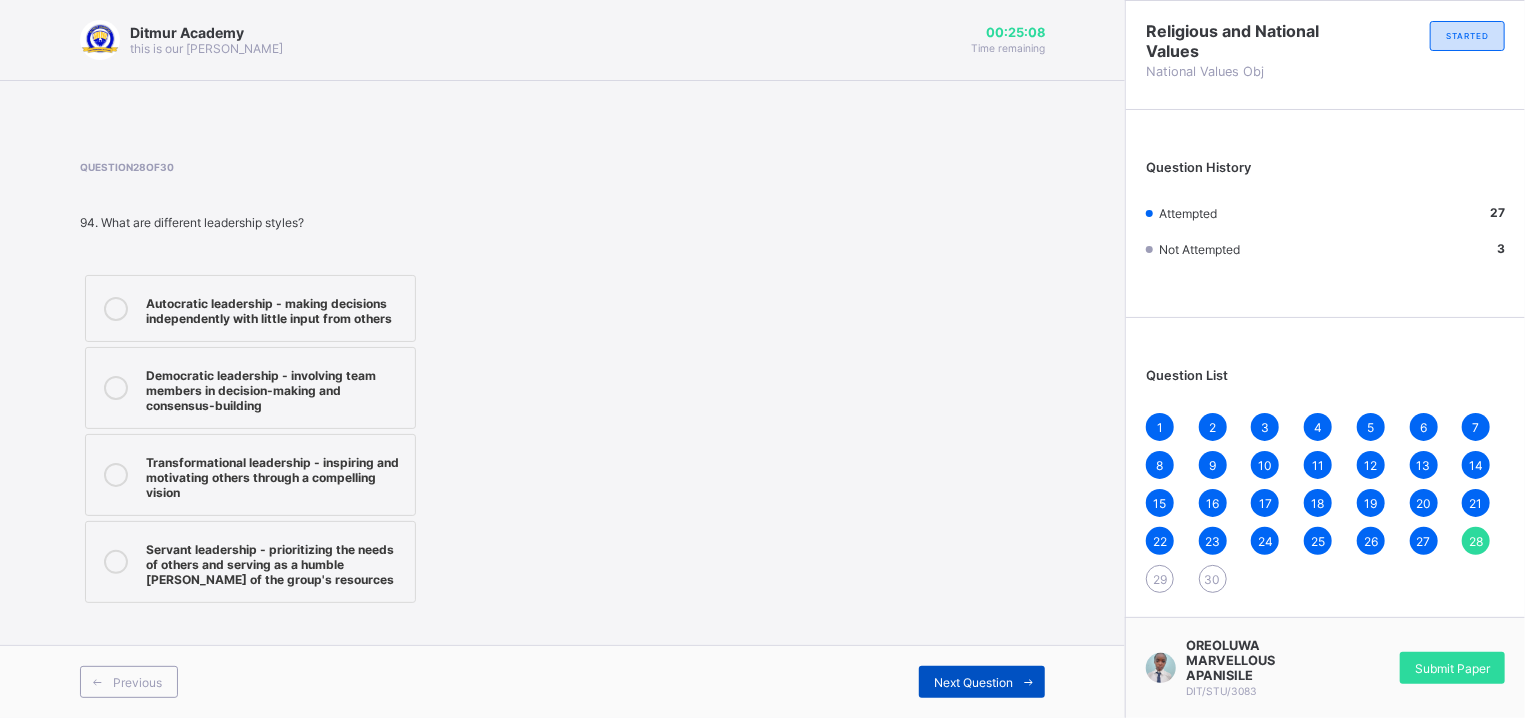 click on "Next Question" at bounding box center (982, 682) 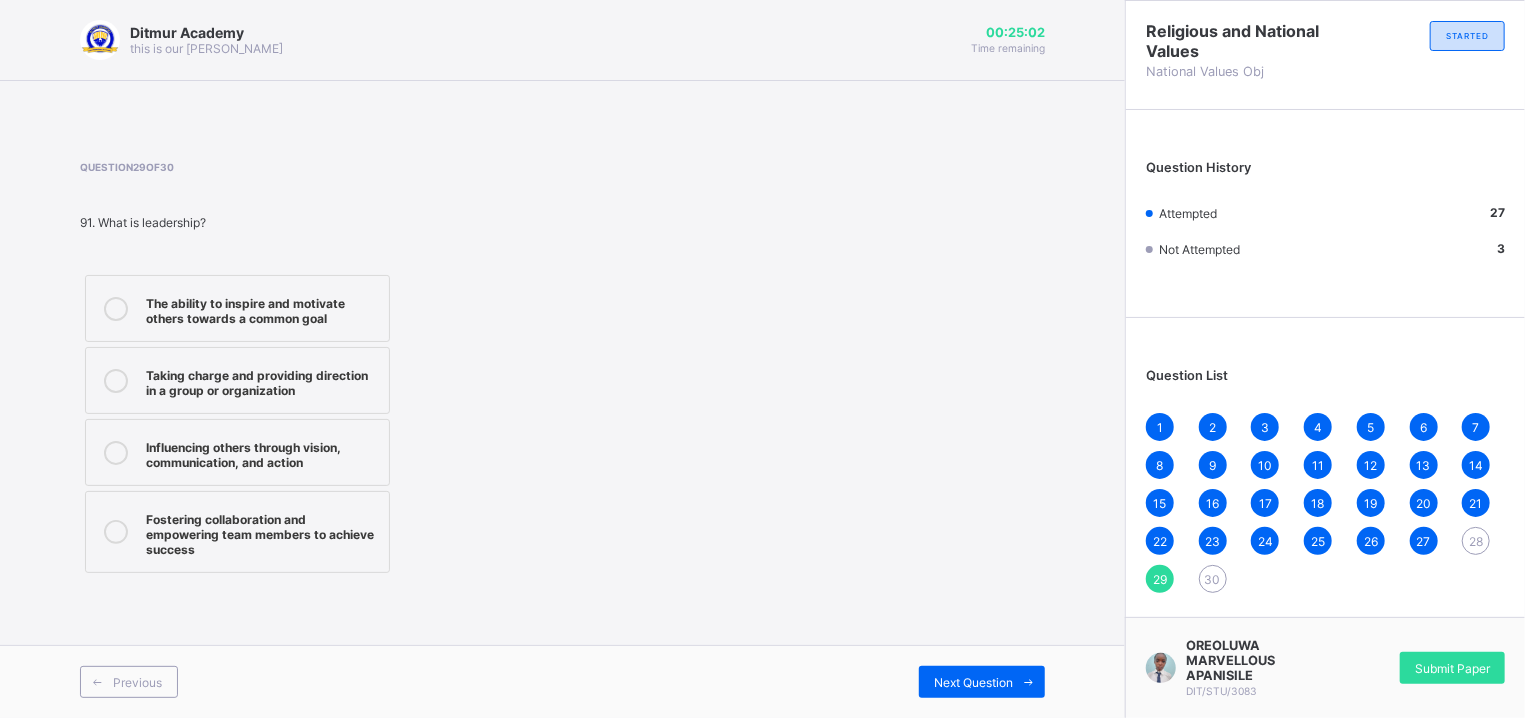 click on "Influencing others through vision, communication, and action" at bounding box center (237, 452) 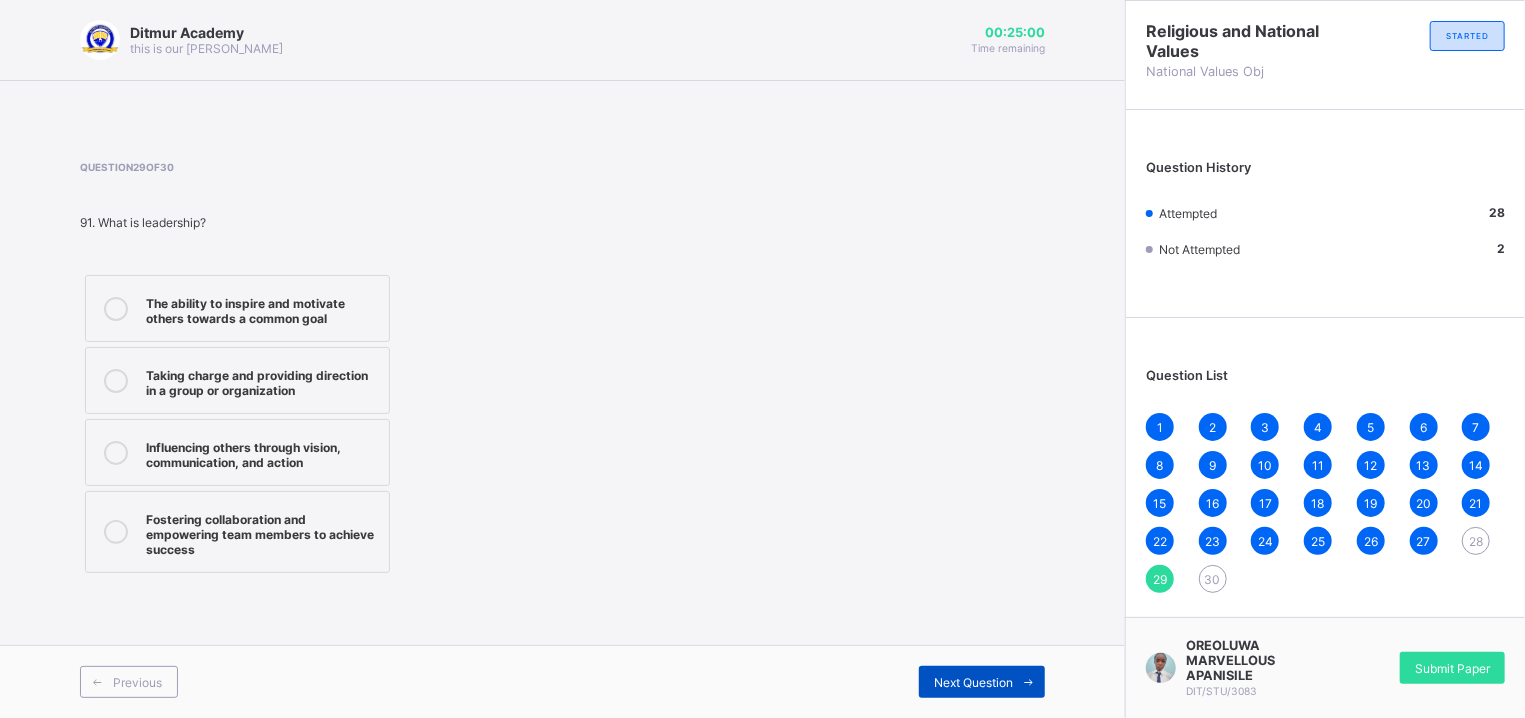 click on "Next Question" at bounding box center (982, 682) 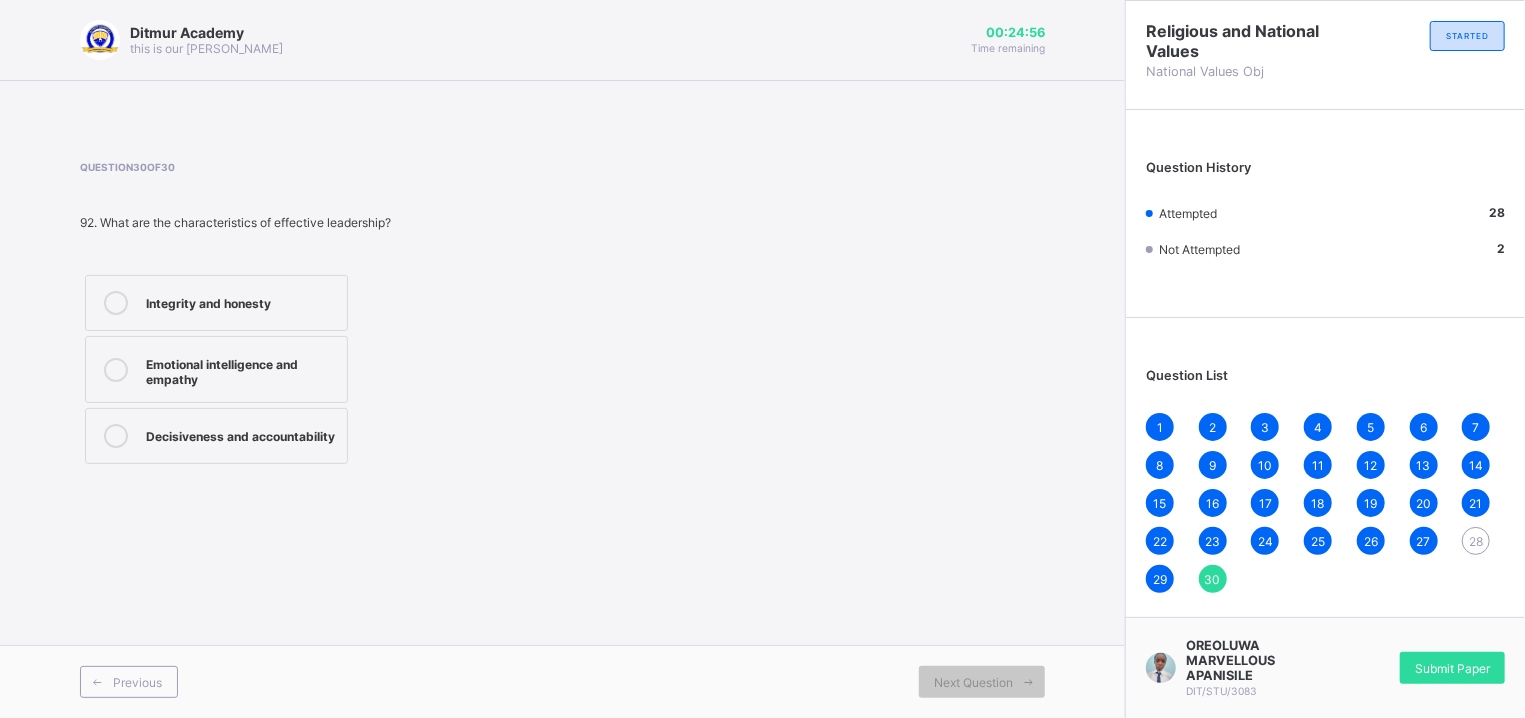 click on "Integrity and honesty" at bounding box center [241, 303] 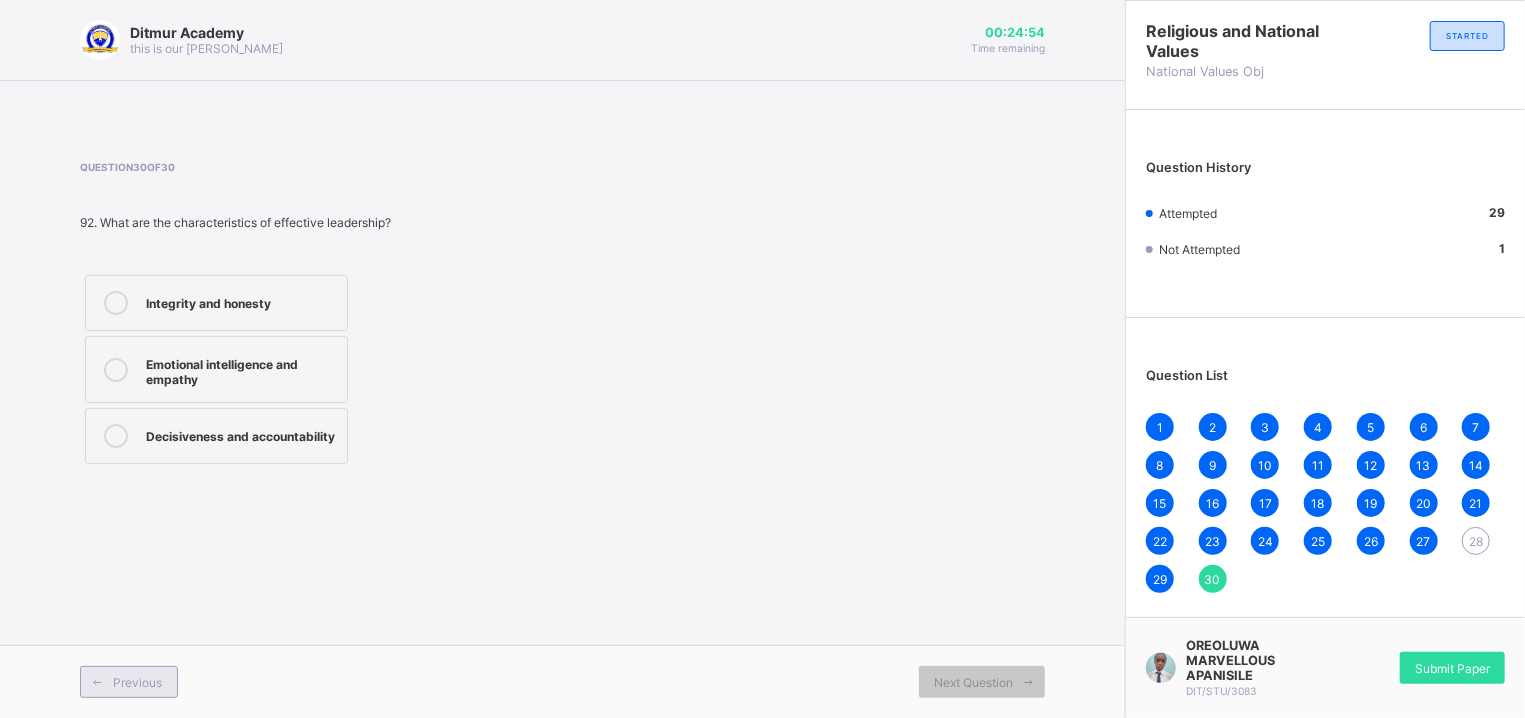 click at bounding box center (97, 682) 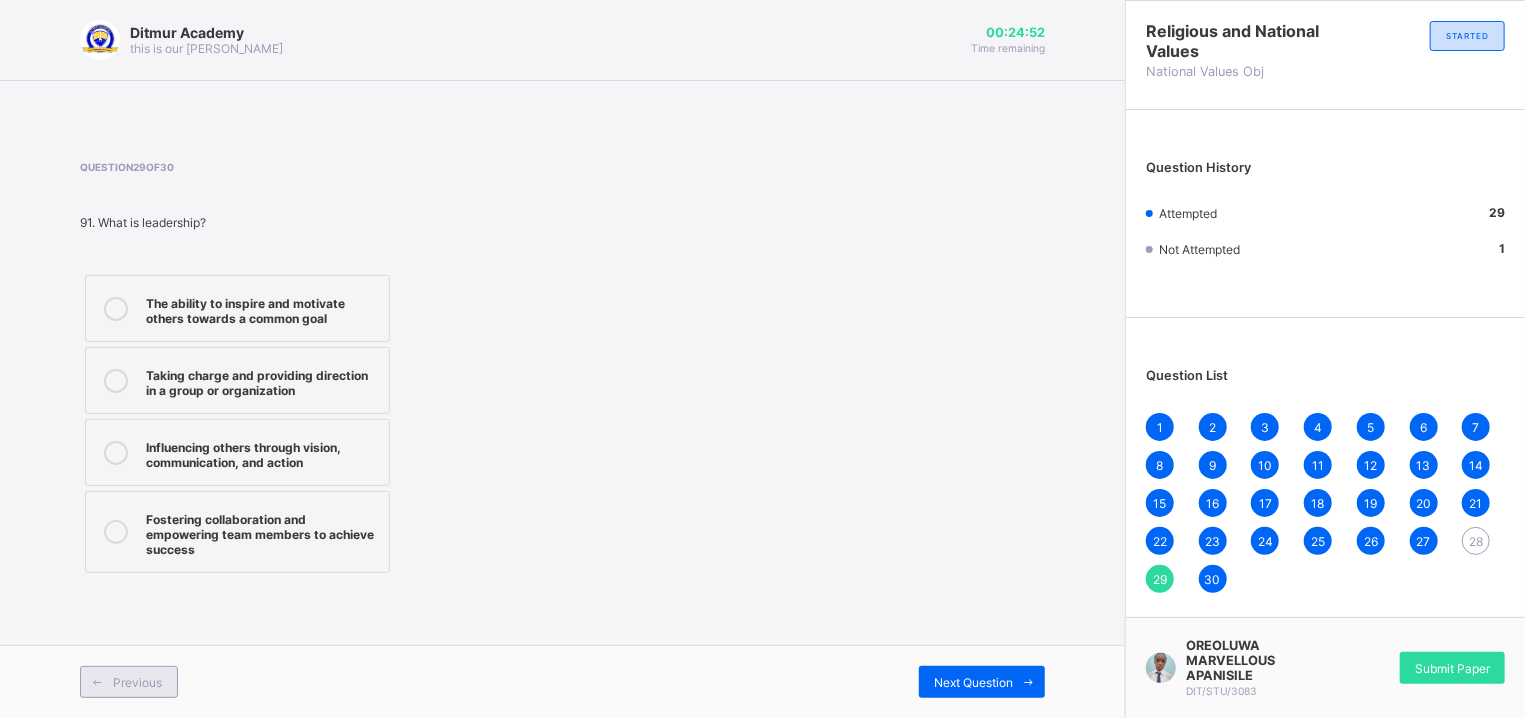 click at bounding box center [97, 682] 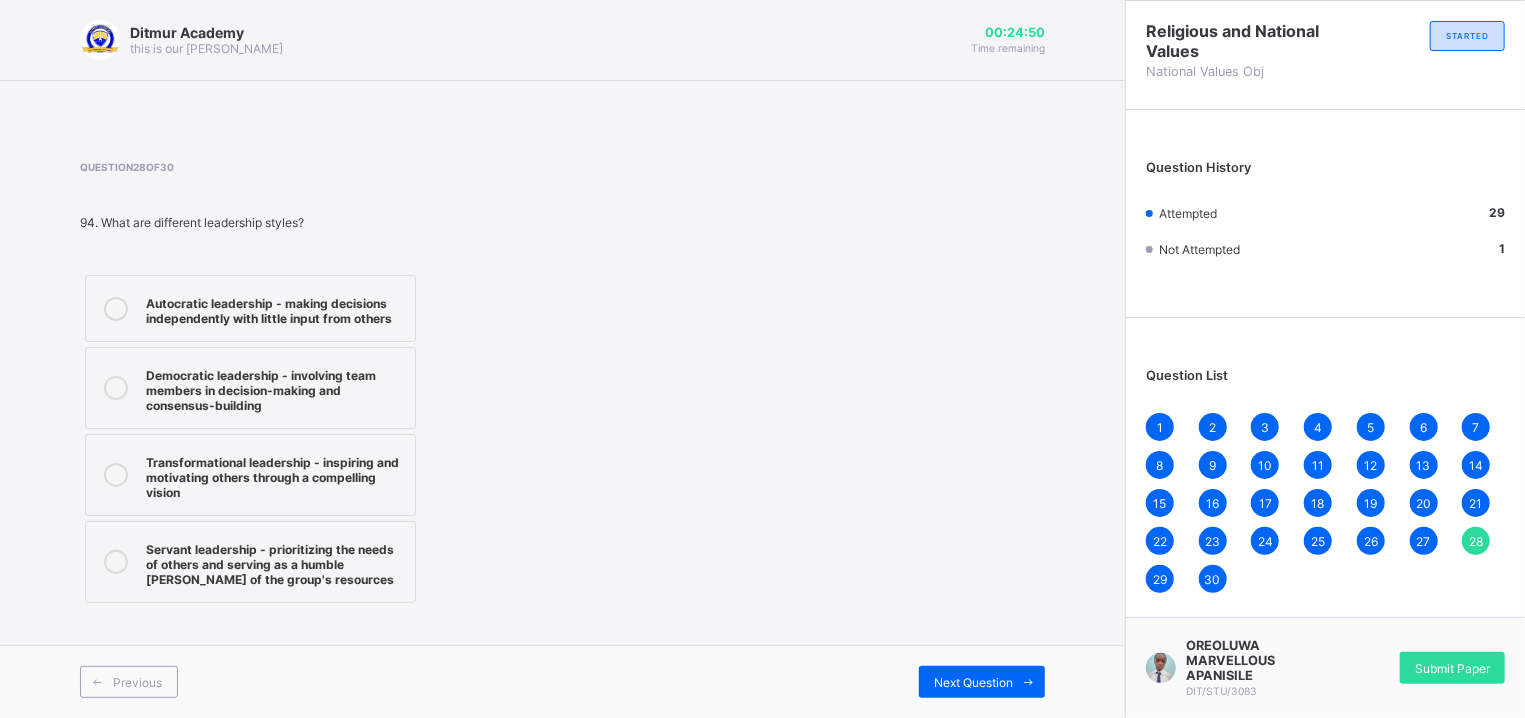 click on "Democratic leadership - involving team members in decision-making and consensus-building" at bounding box center [275, 388] 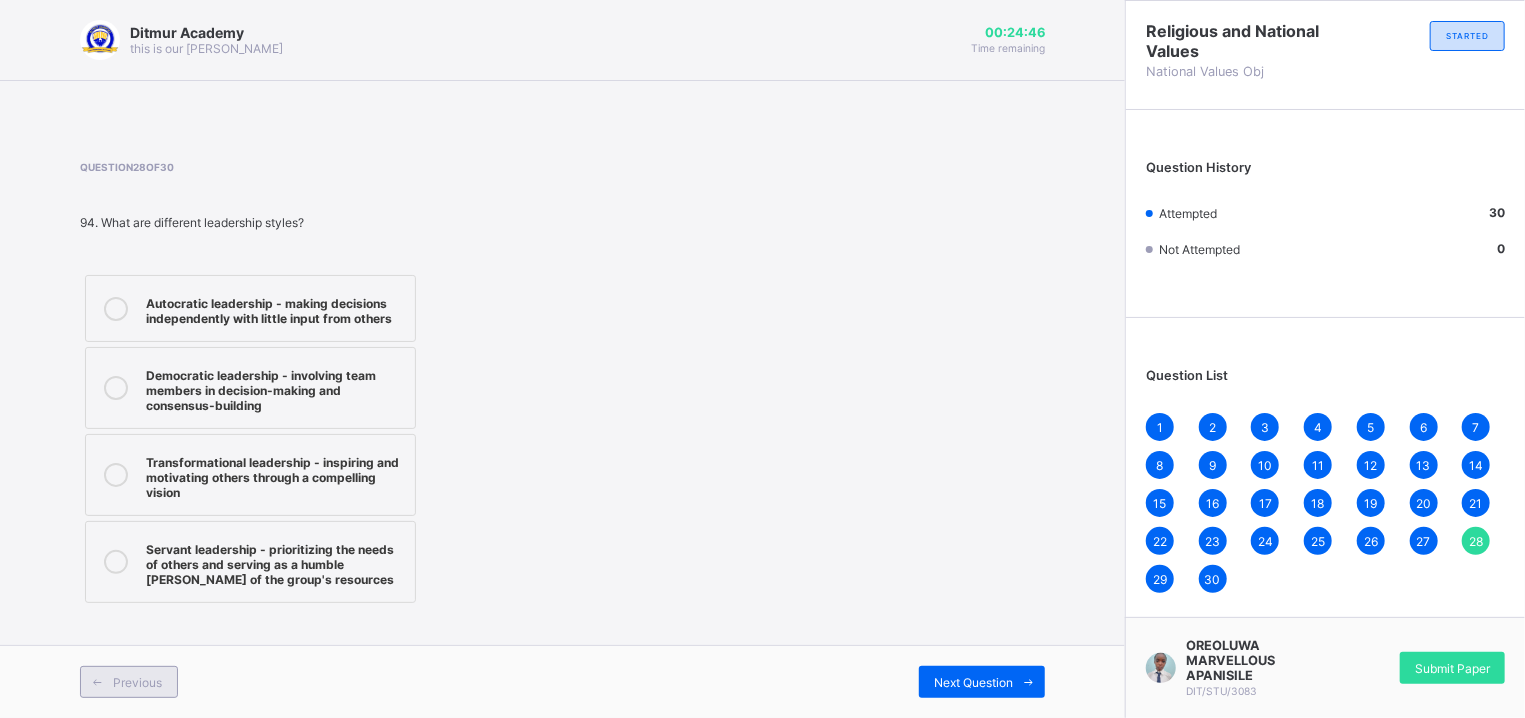 click on "Previous" at bounding box center [137, 682] 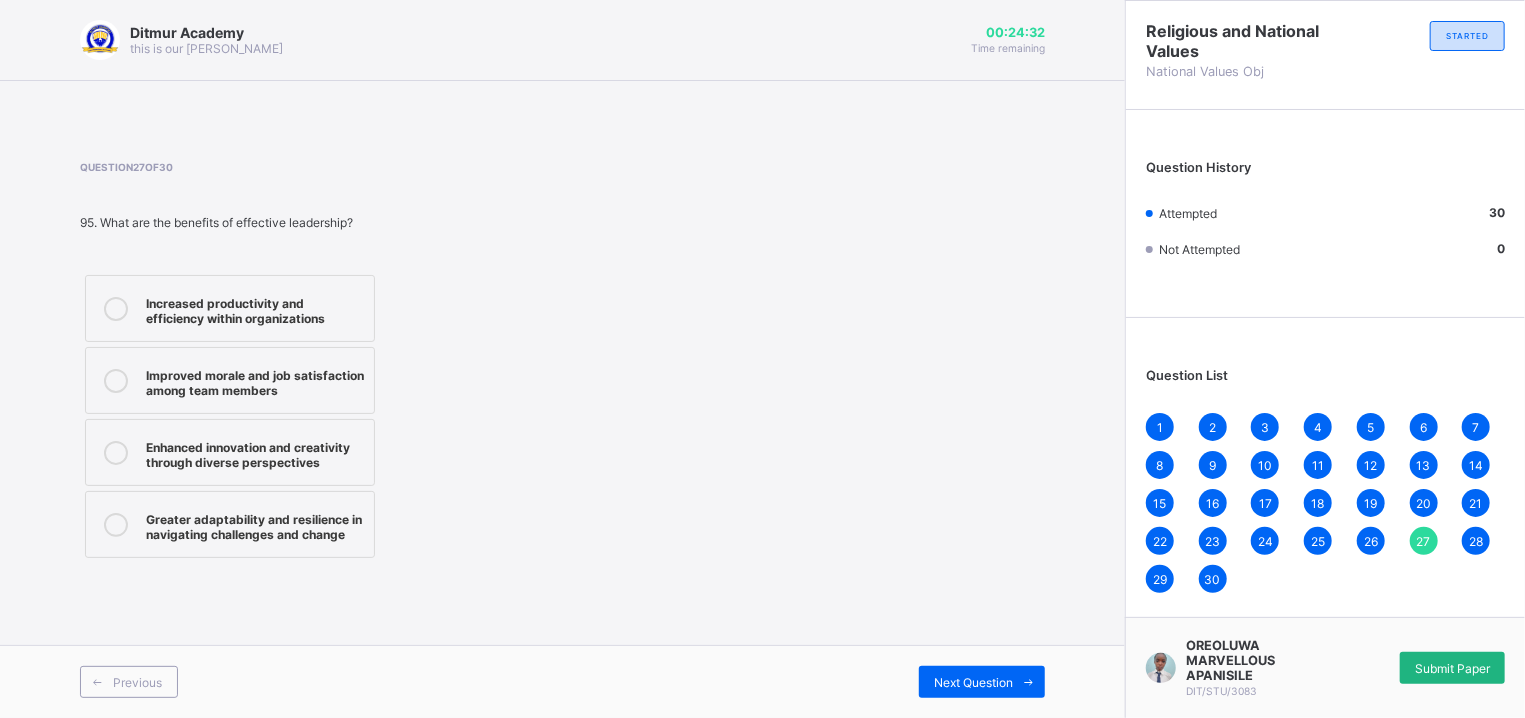 click on "Submit Paper" at bounding box center (1452, 668) 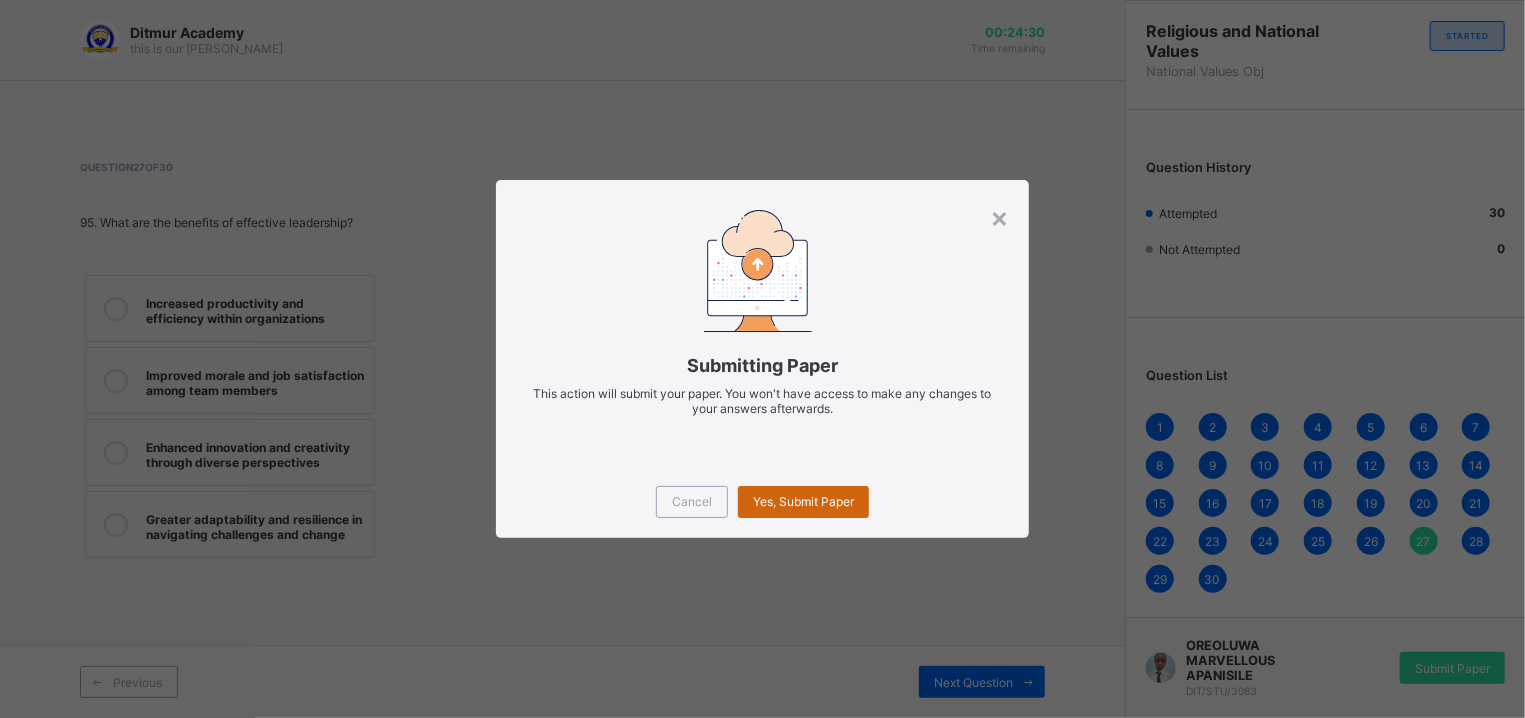 click on "Yes, Submit Paper" at bounding box center (803, 501) 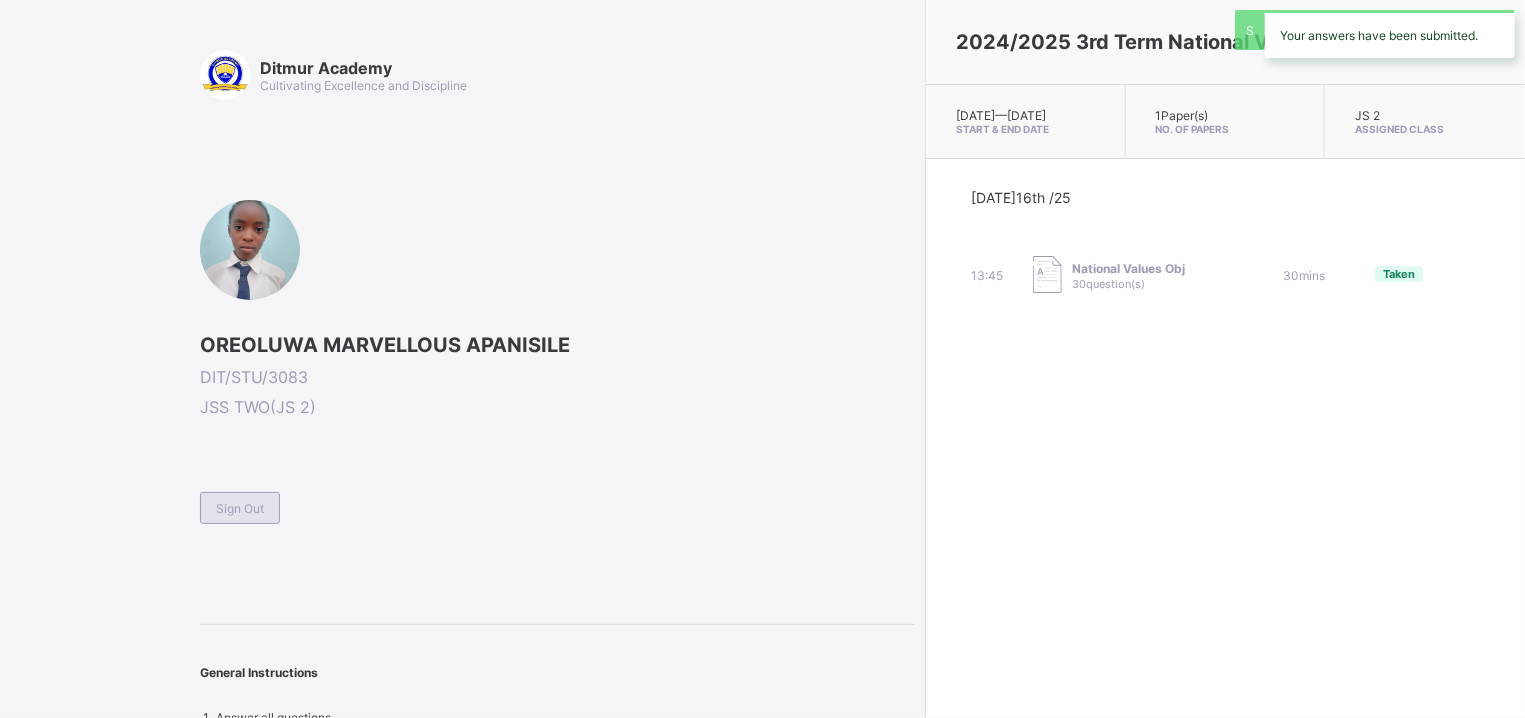 click on "Sign Out" at bounding box center (240, 508) 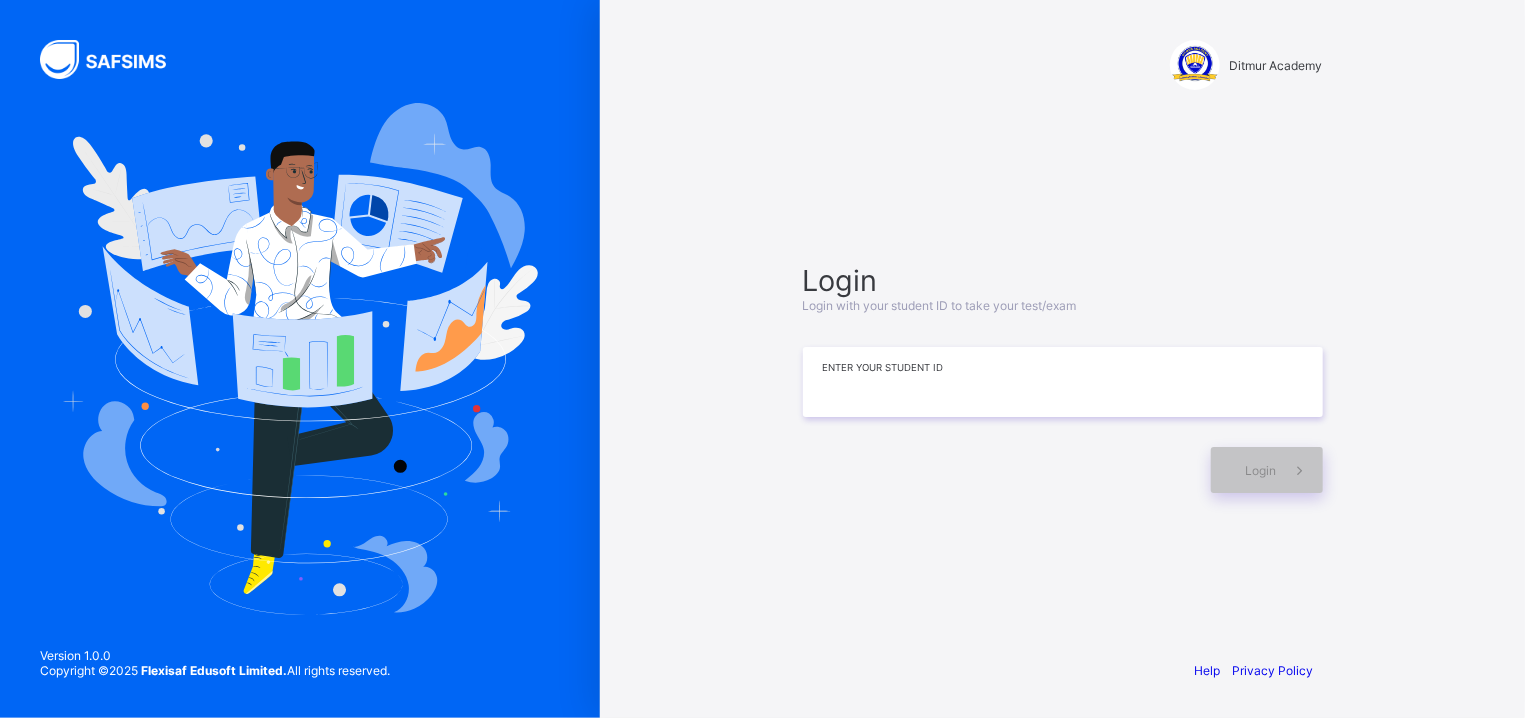 click at bounding box center [1063, 382] 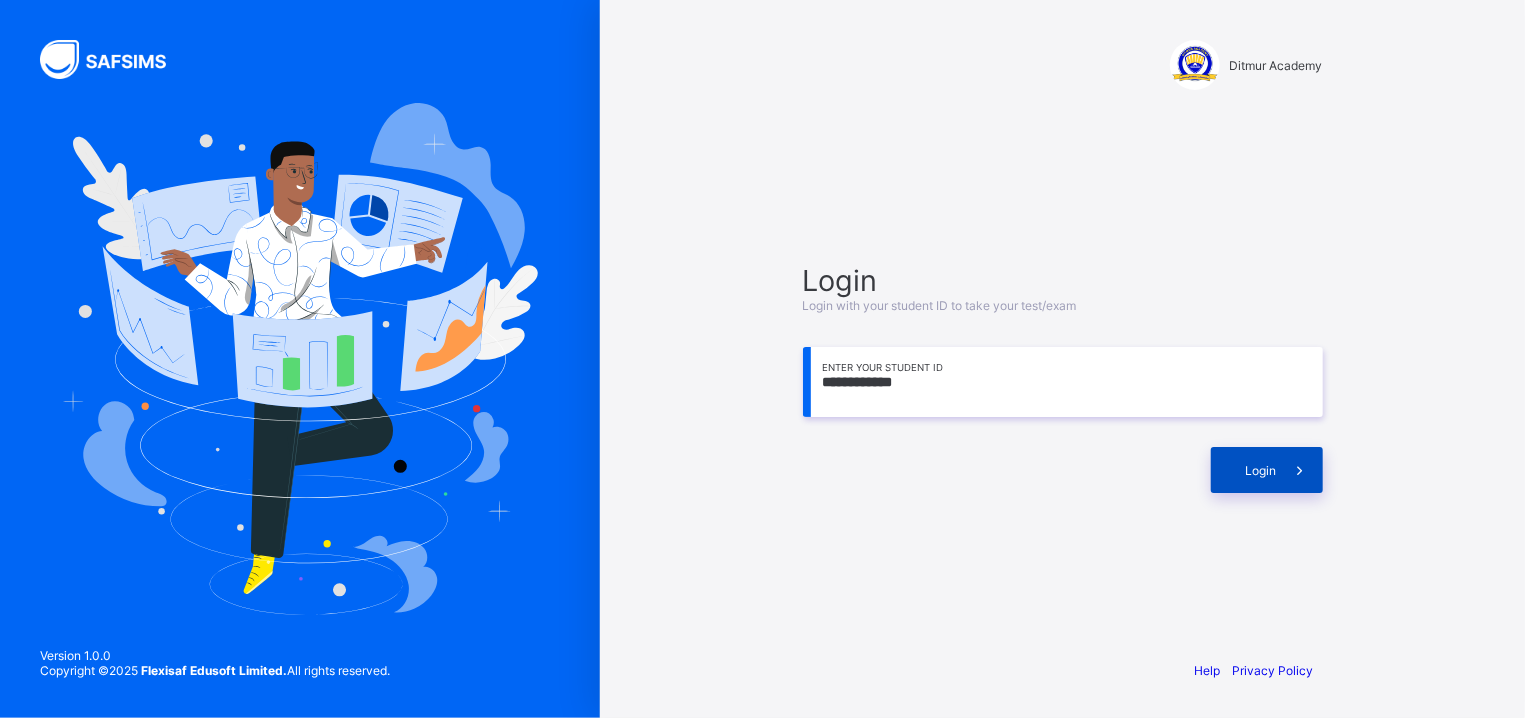 type on "**********" 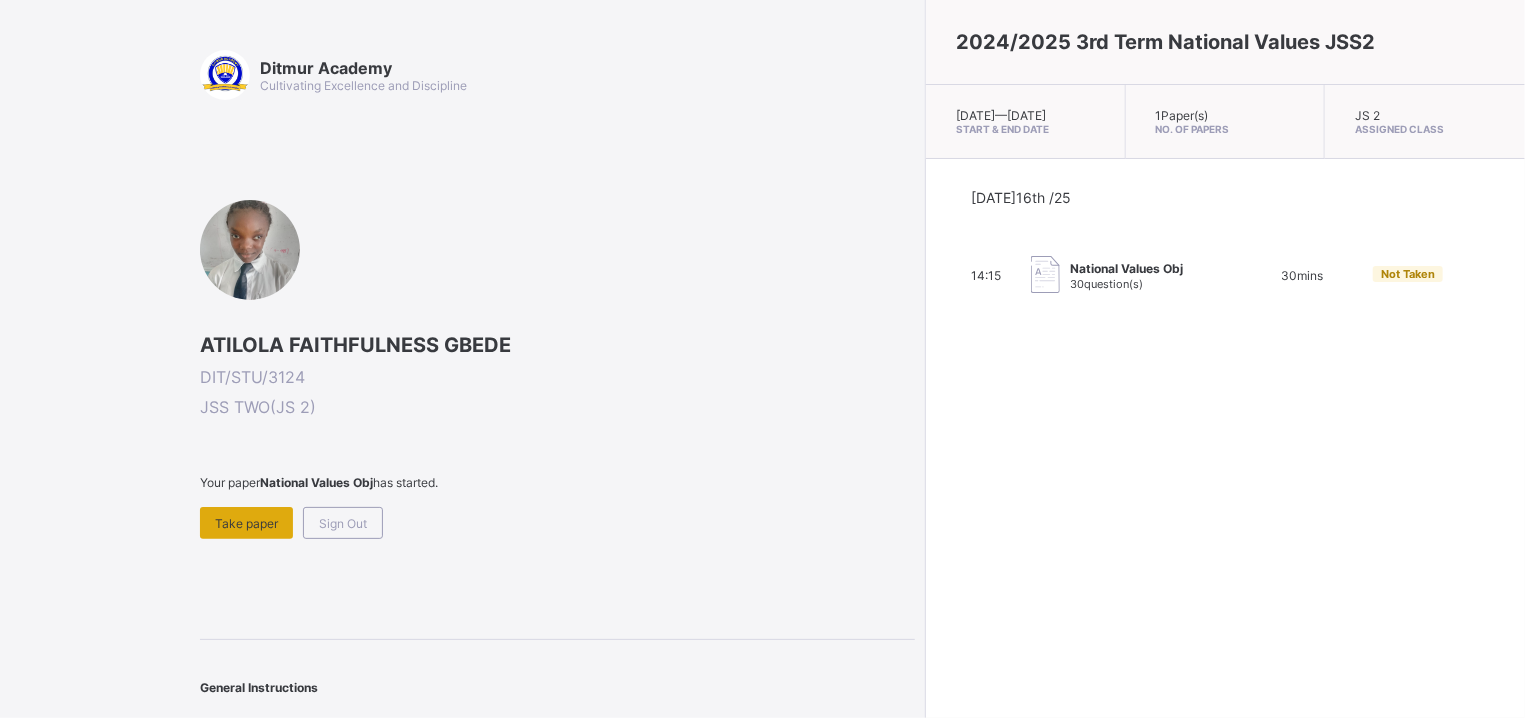 click on "Take paper" at bounding box center (246, 523) 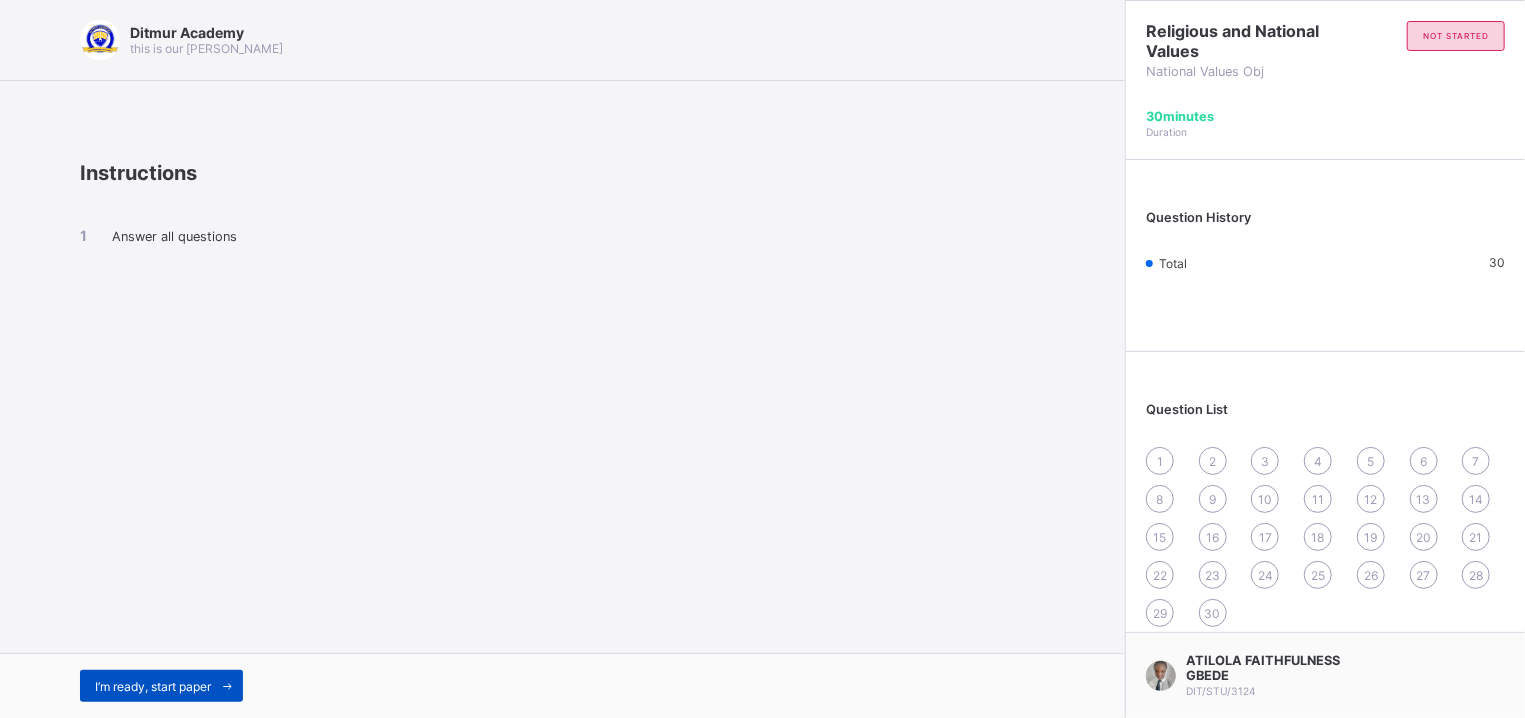click on "I’m ready, start paper" at bounding box center (161, 686) 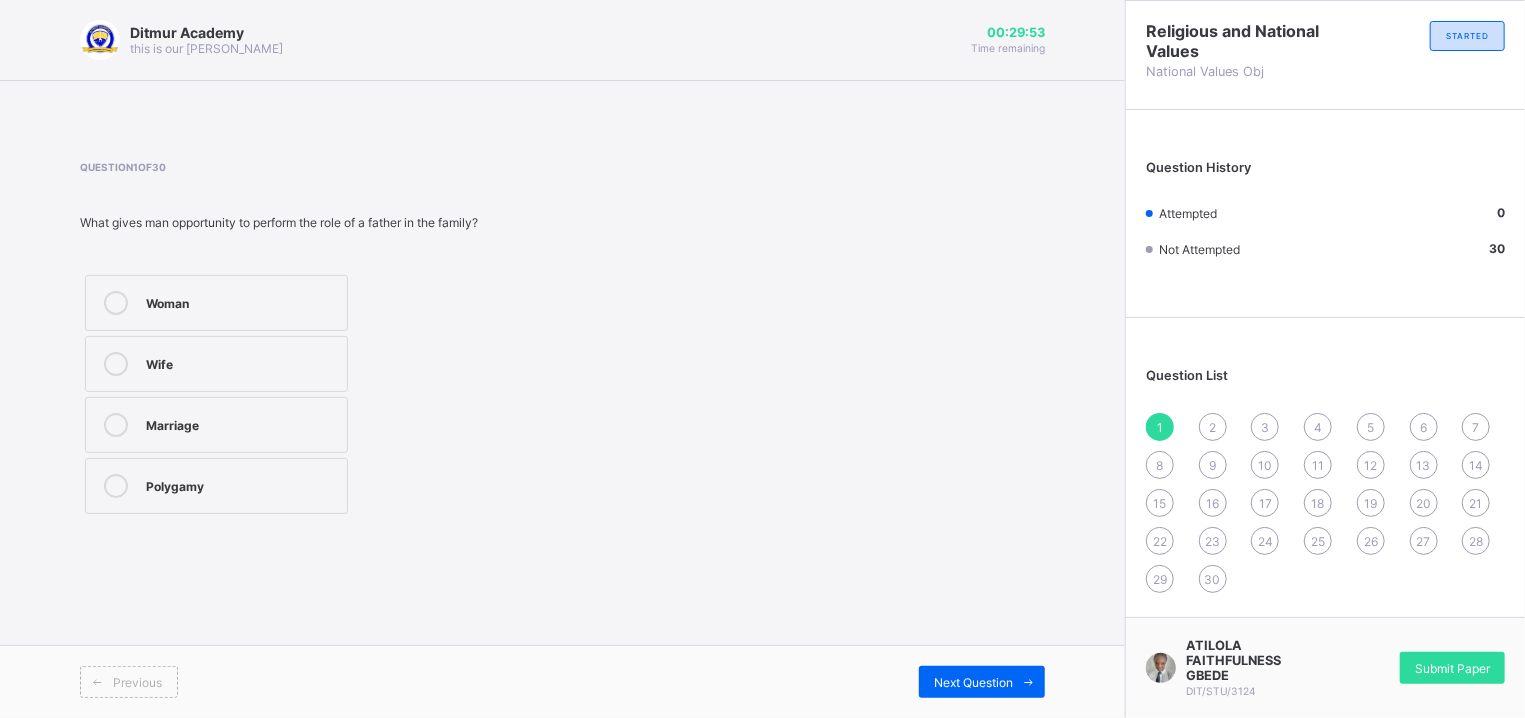 click on "Woman  Wife Marriage  Polygamy" at bounding box center (307, 394) 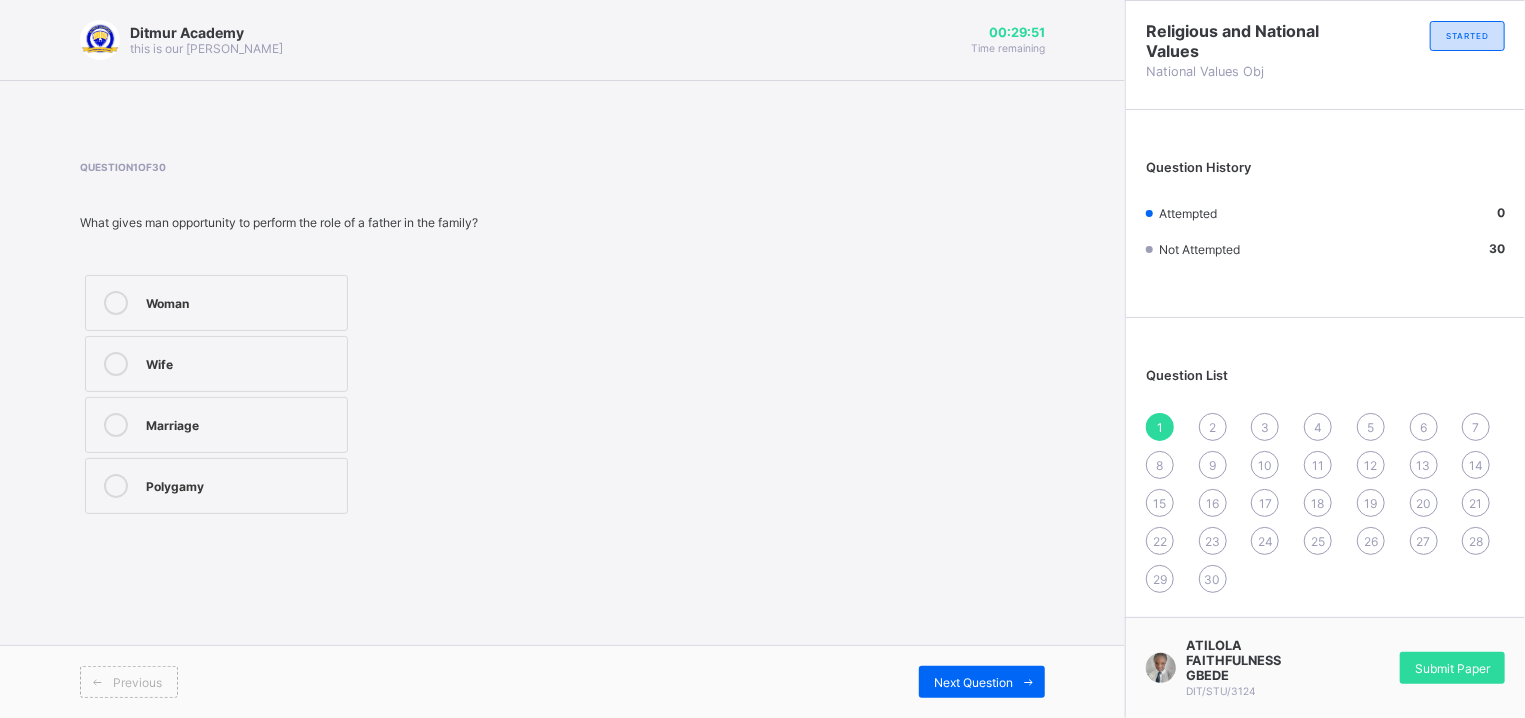 click on "Marriage" at bounding box center [241, 423] 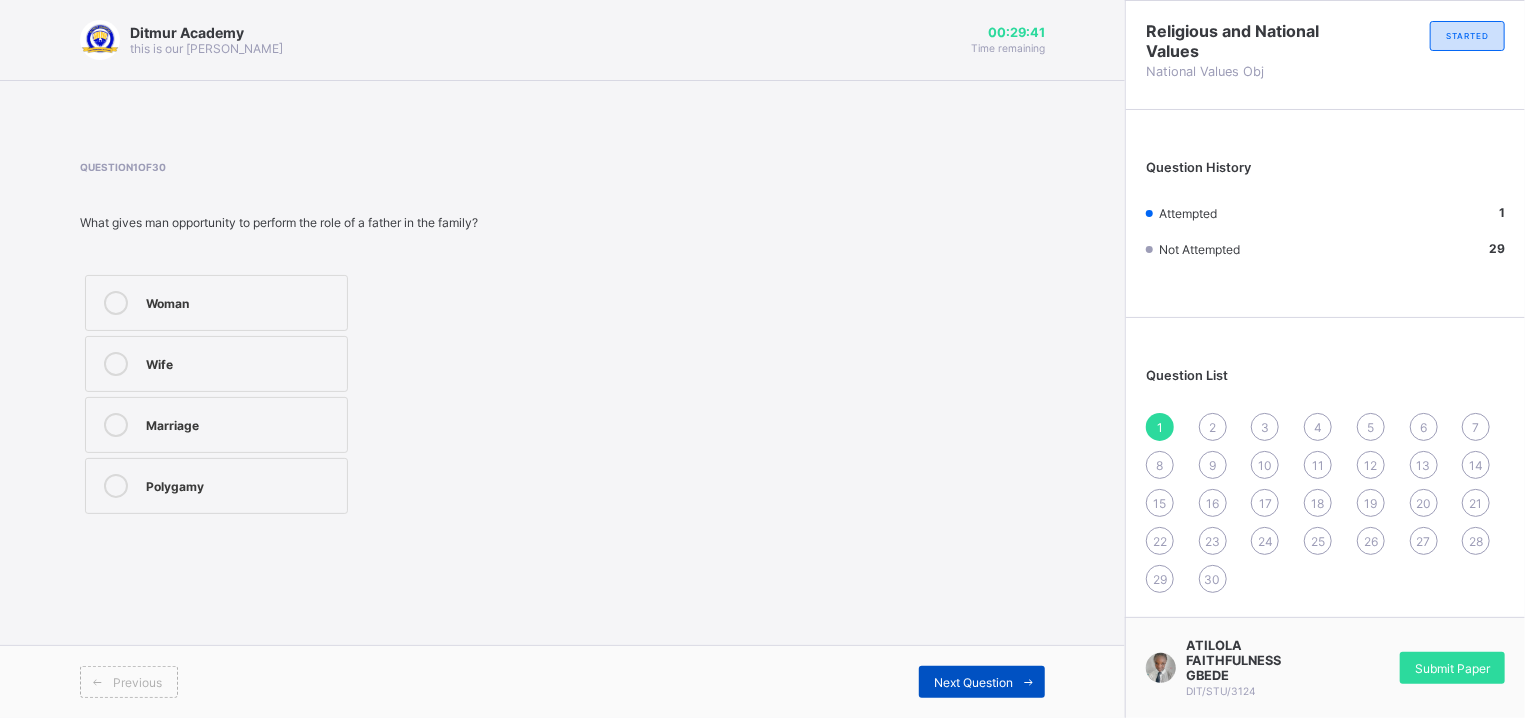 click on "Next Question" at bounding box center (973, 682) 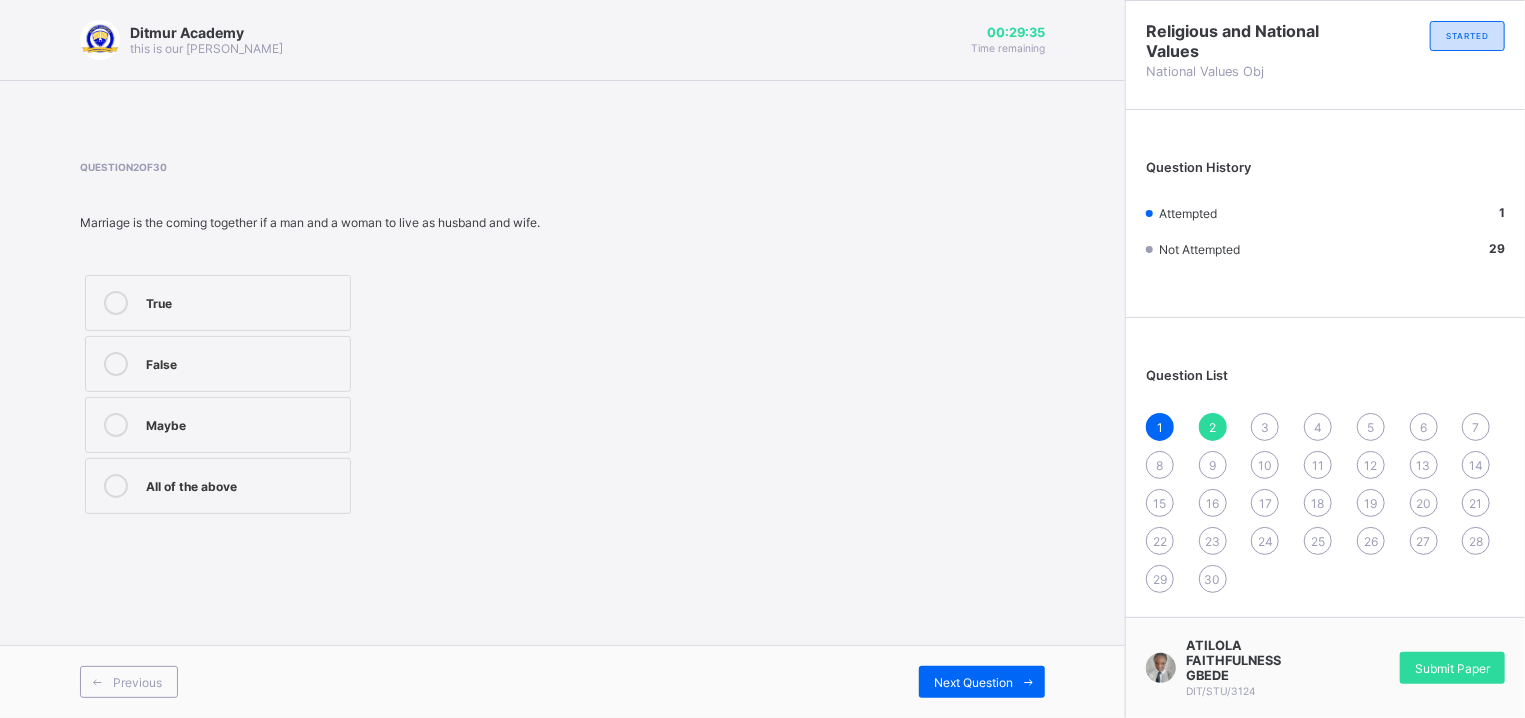 click on "True" at bounding box center (243, 301) 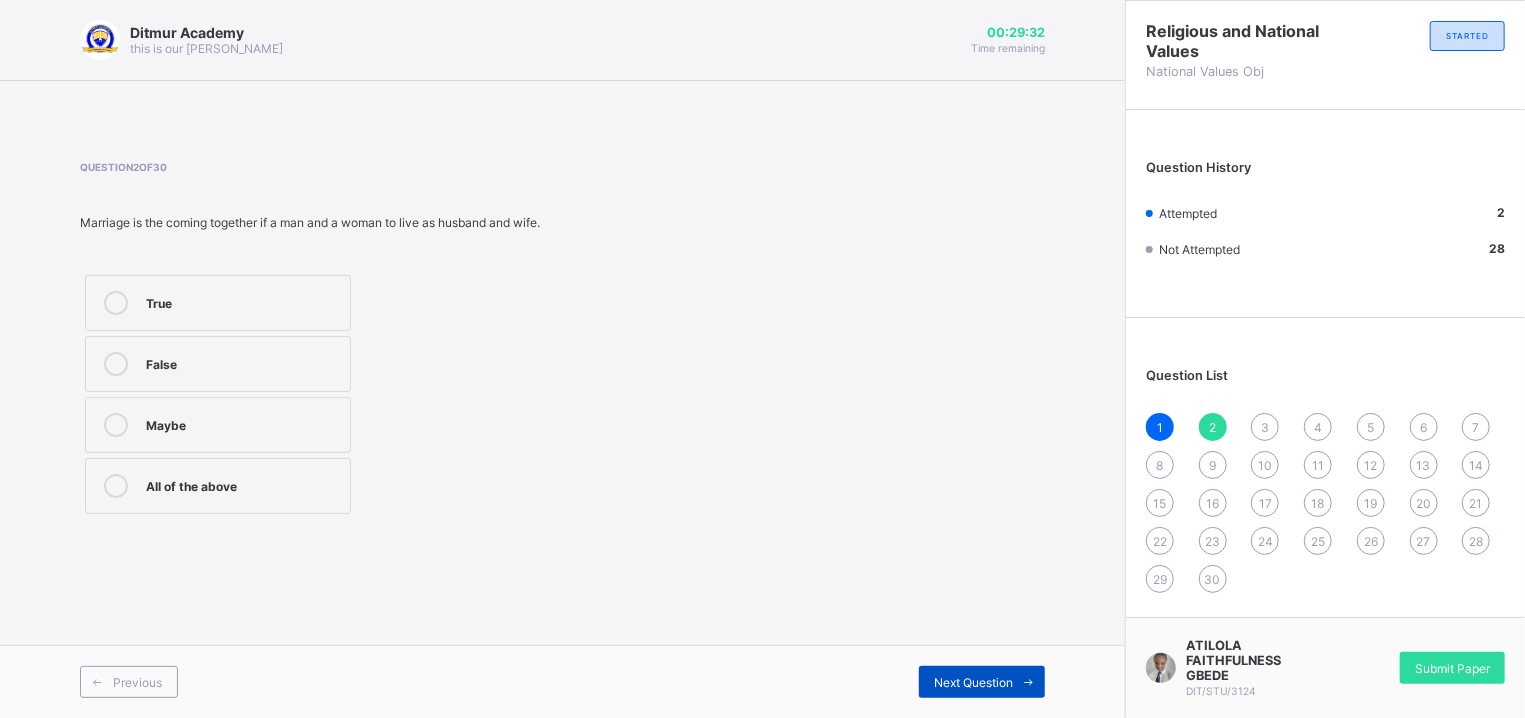click on "Next Question" at bounding box center (982, 682) 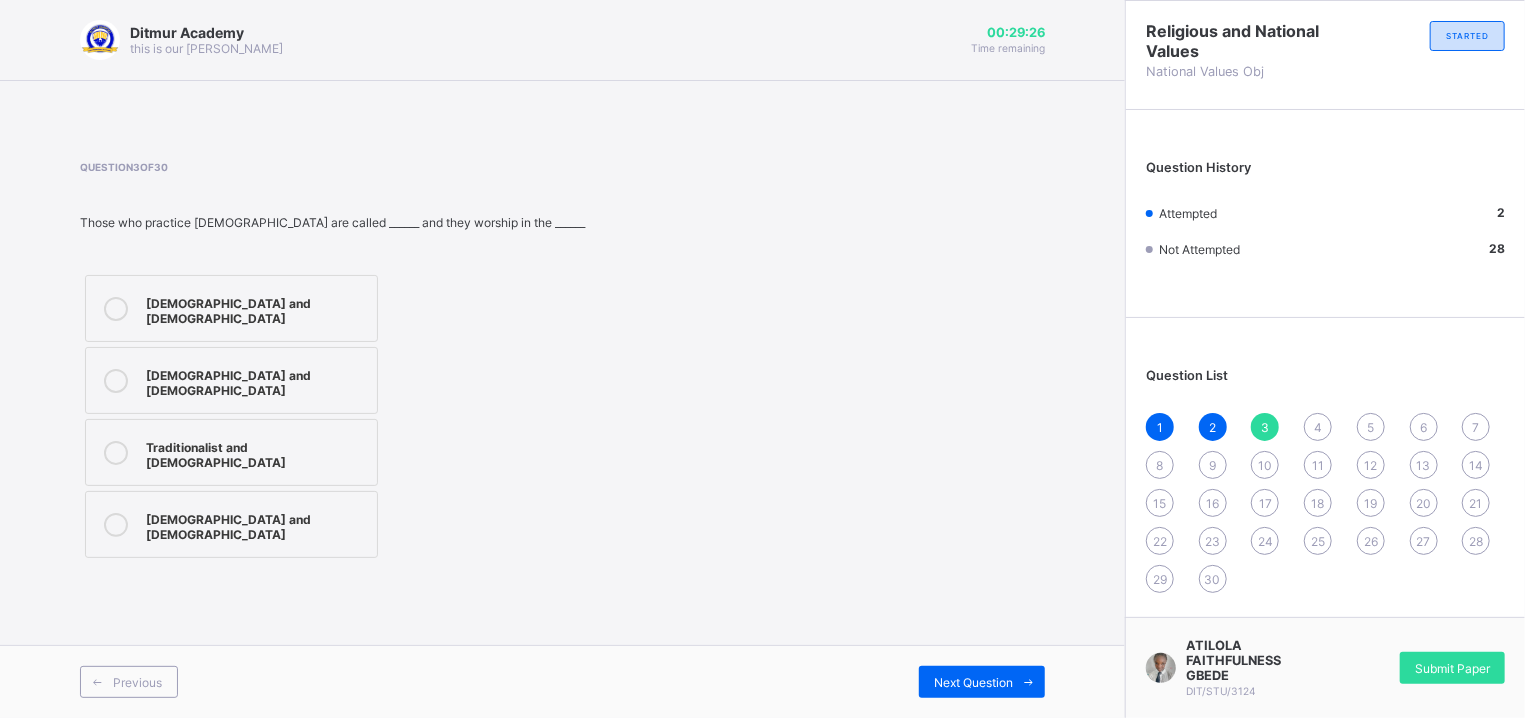 click on "[DEMOGRAPHIC_DATA] and [DEMOGRAPHIC_DATA]" at bounding box center [256, 380] 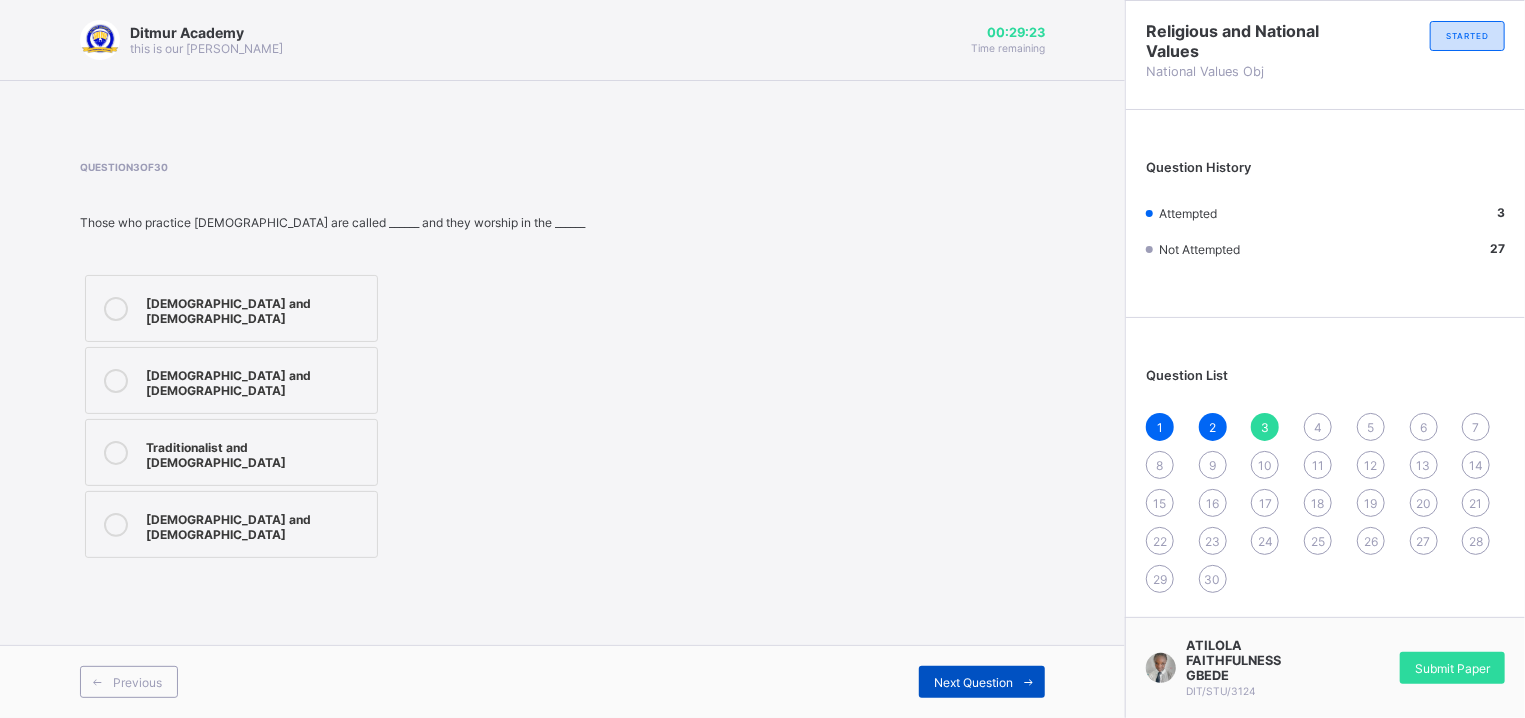 click on "Next Question" at bounding box center (973, 682) 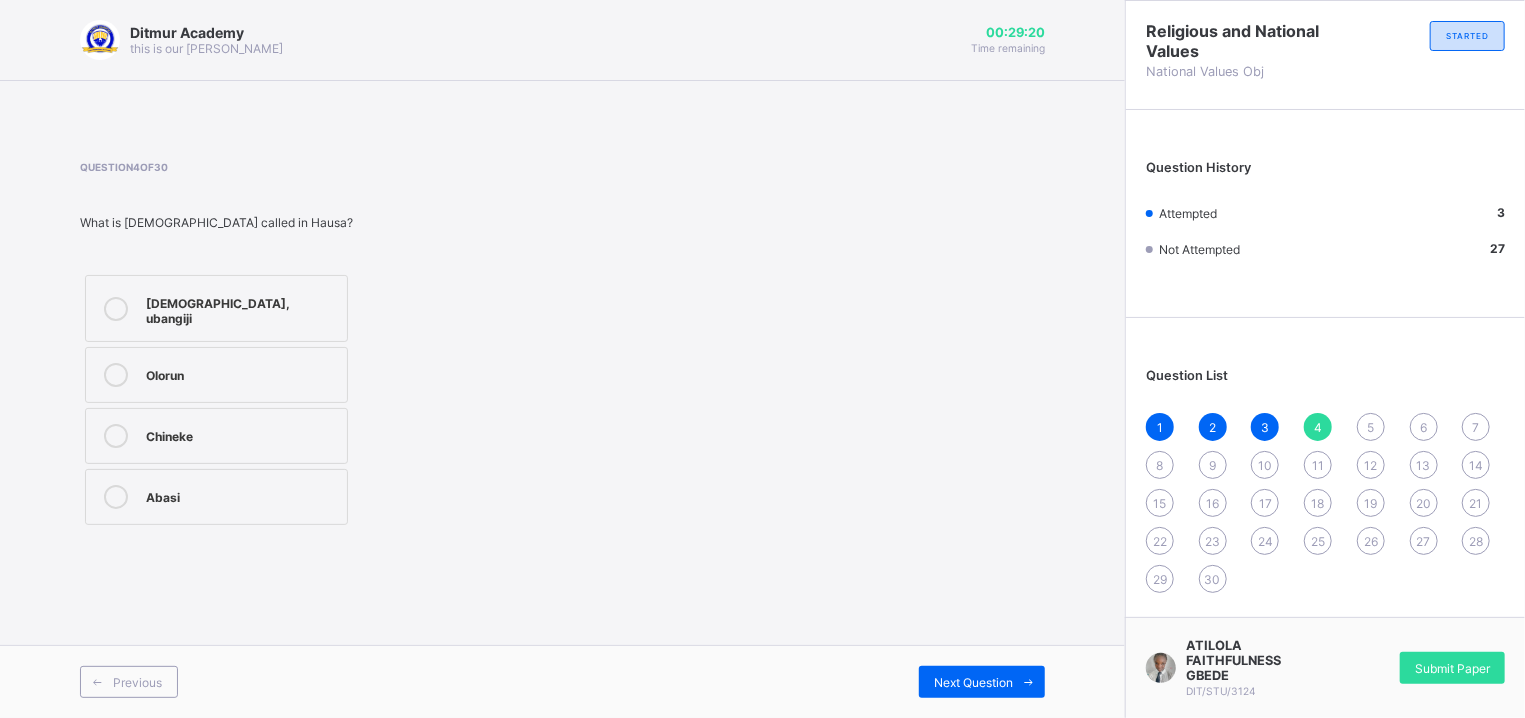 click on "[DEMOGRAPHIC_DATA], ubangiji" at bounding box center [216, 308] 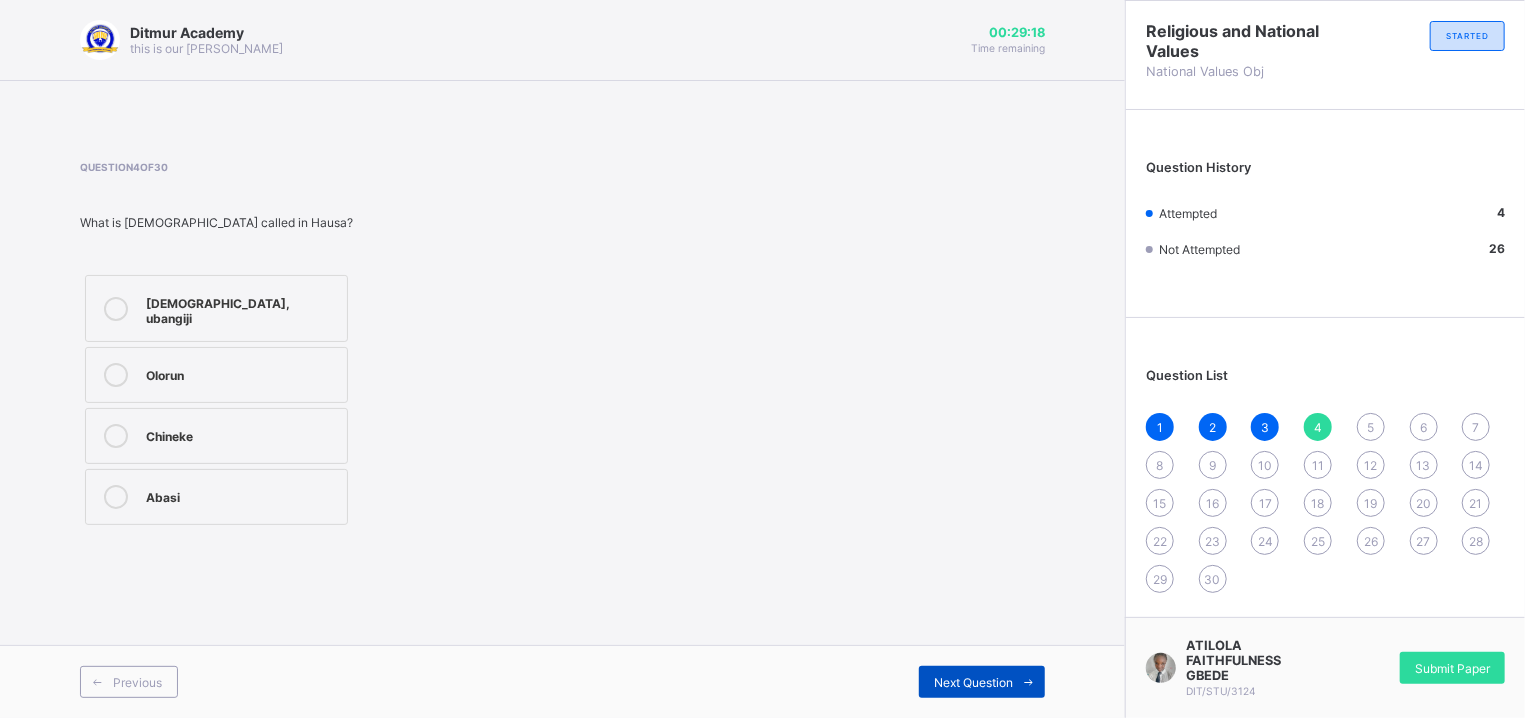 click on "Next Question" at bounding box center [973, 682] 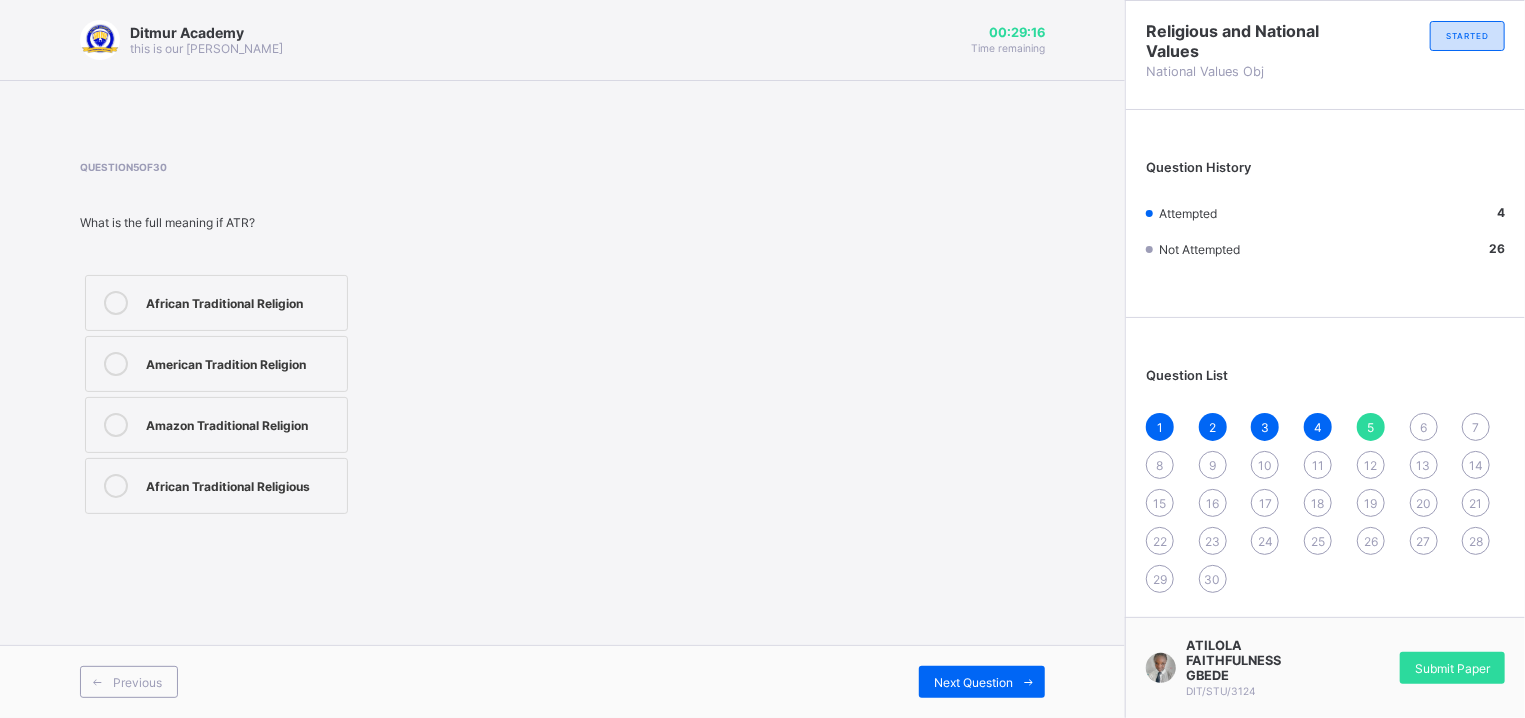 click on "African Traditional Religion" at bounding box center (216, 303) 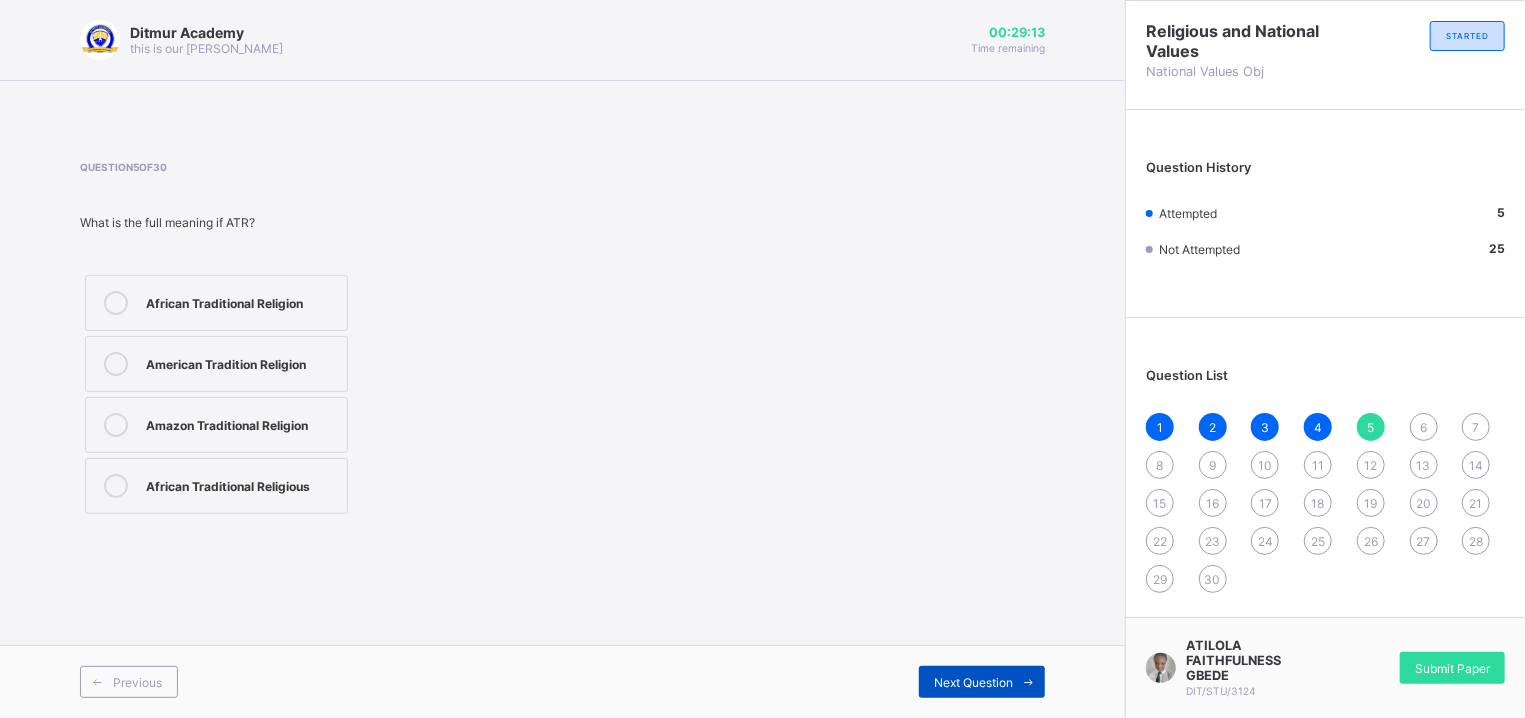 click on "Next Question" at bounding box center (982, 682) 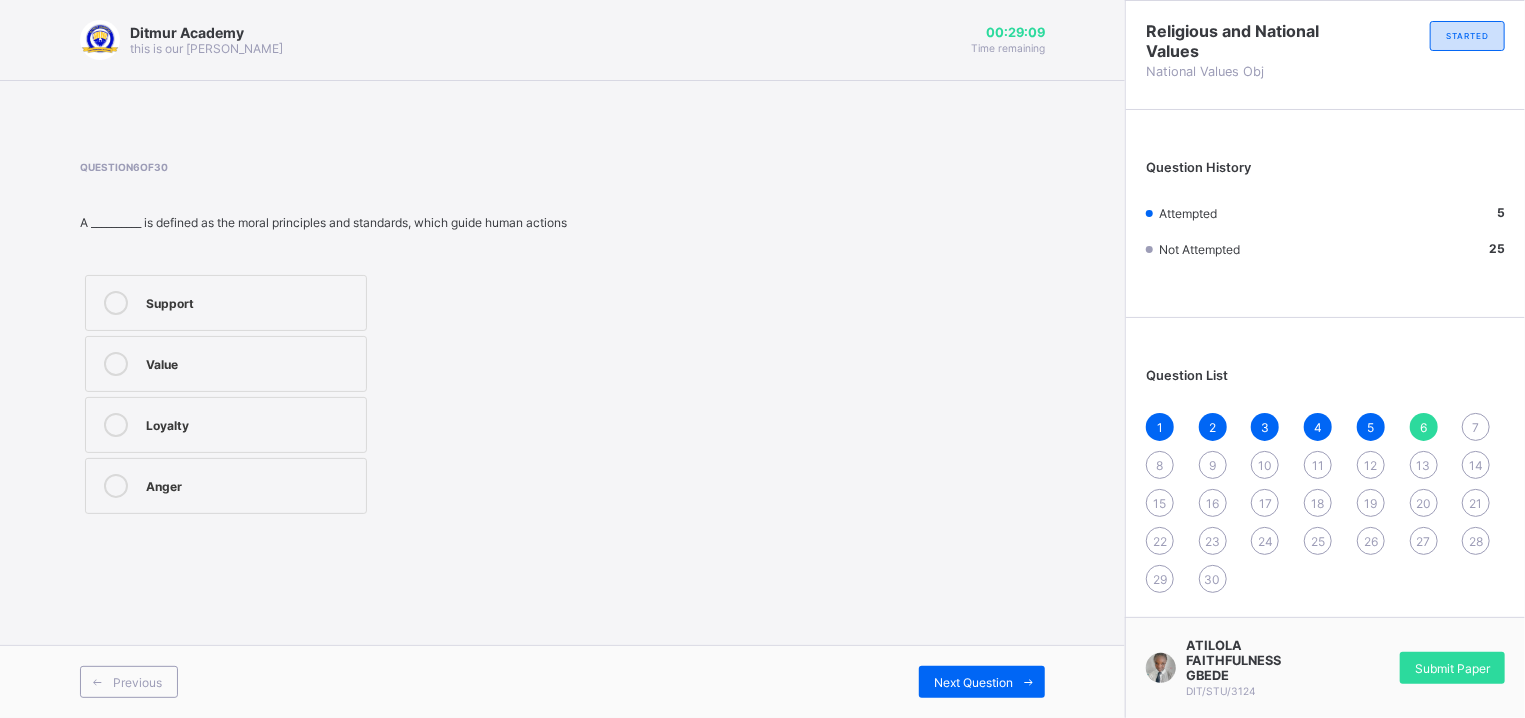 click on "Value" at bounding box center [251, 362] 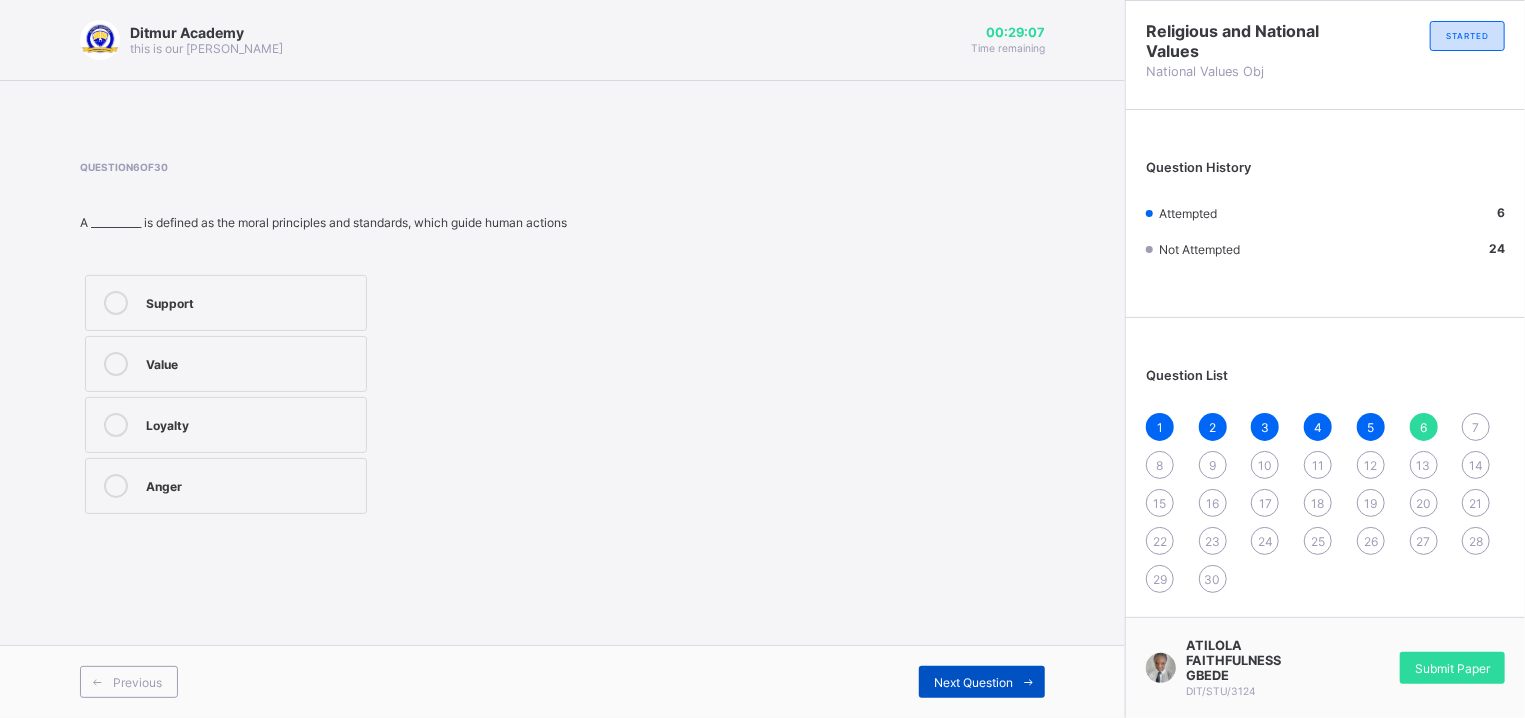 click on "Next Question" at bounding box center [982, 682] 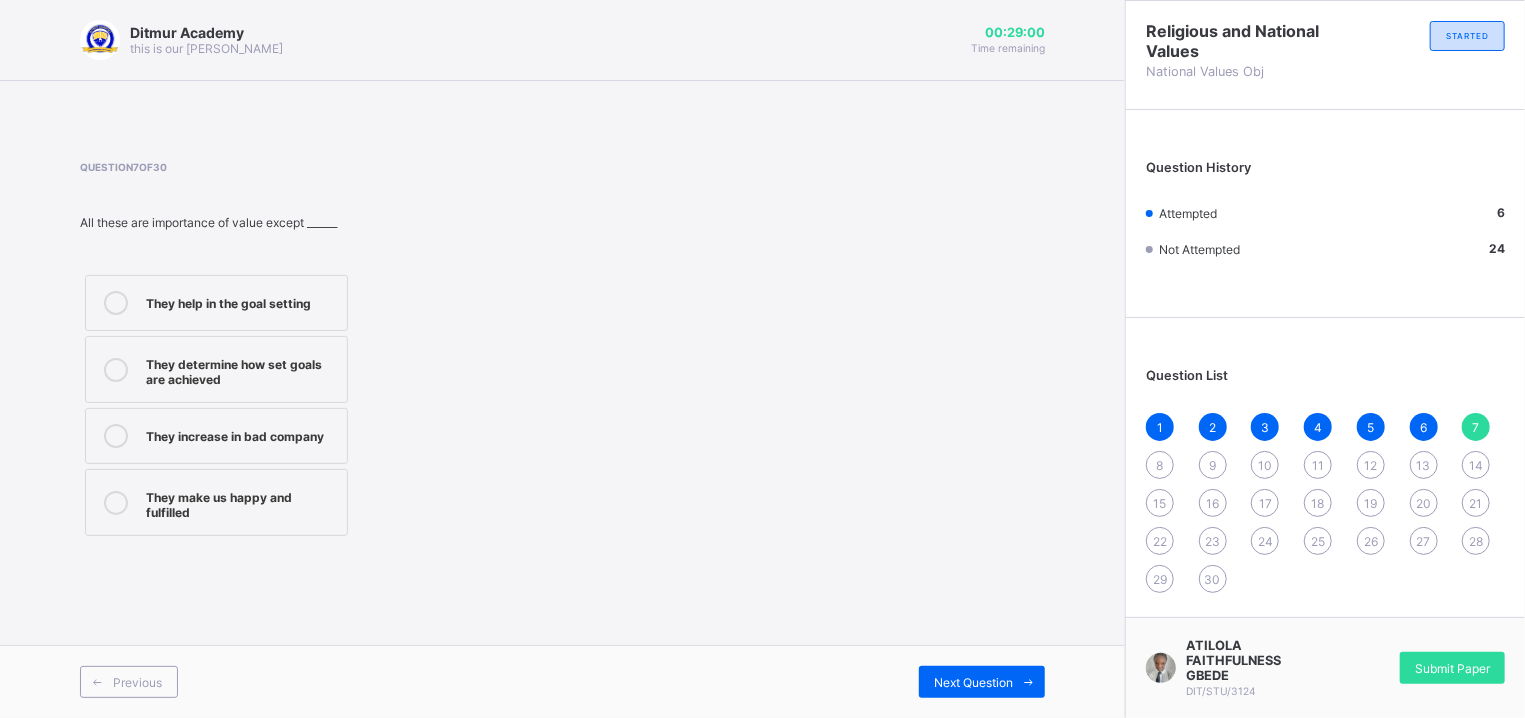 click on "They increase in bad company" at bounding box center [241, 434] 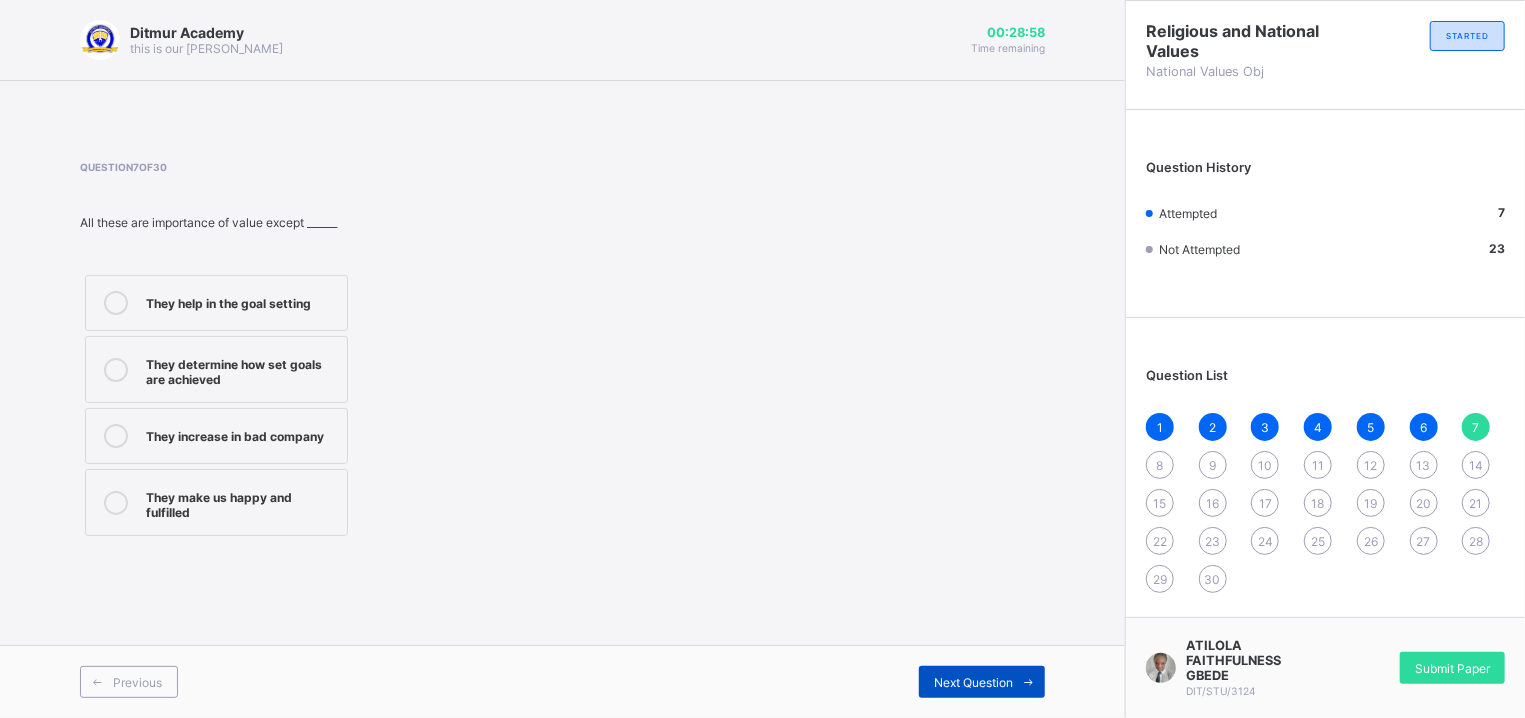 click on "Next Question" at bounding box center (982, 682) 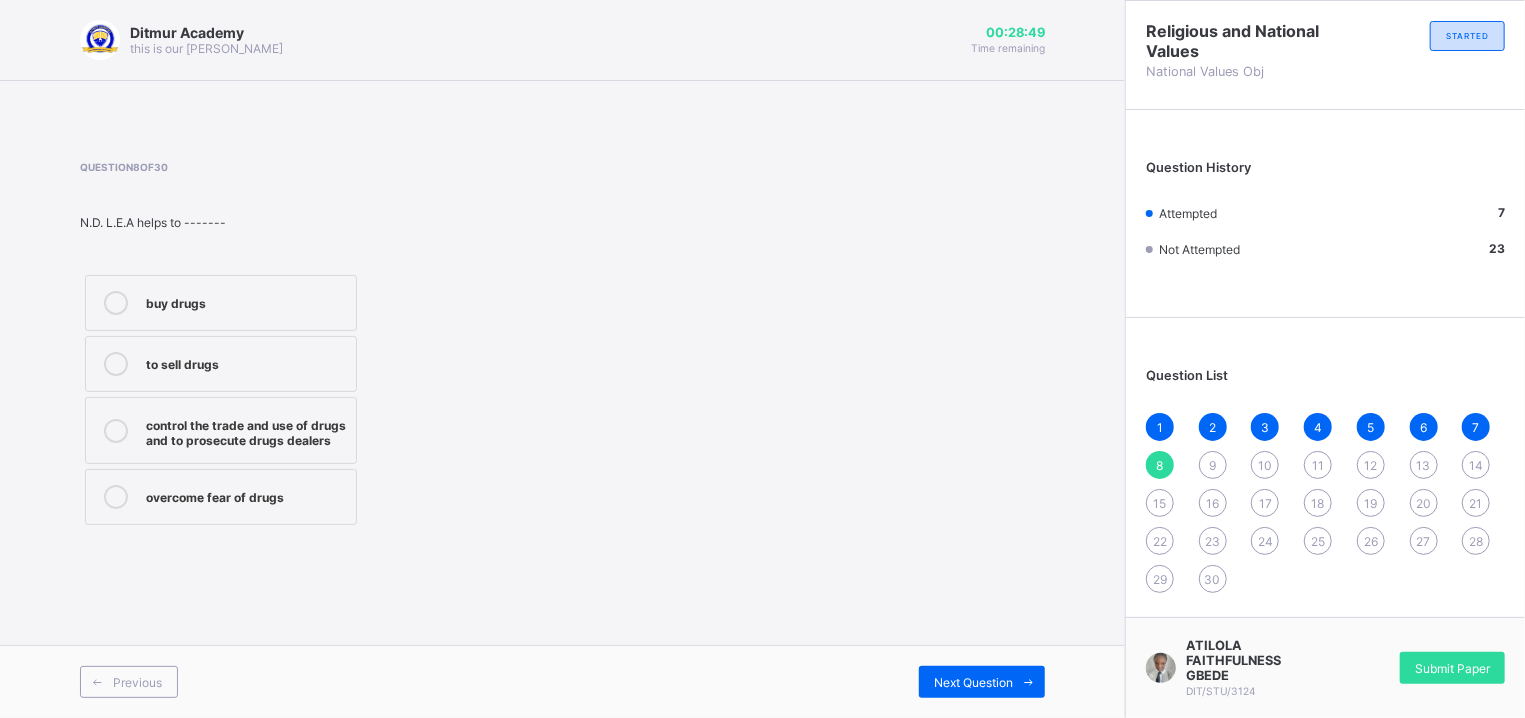 click on "control the trade and use of drugs and to prosecute drugs dealers" at bounding box center (246, 430) 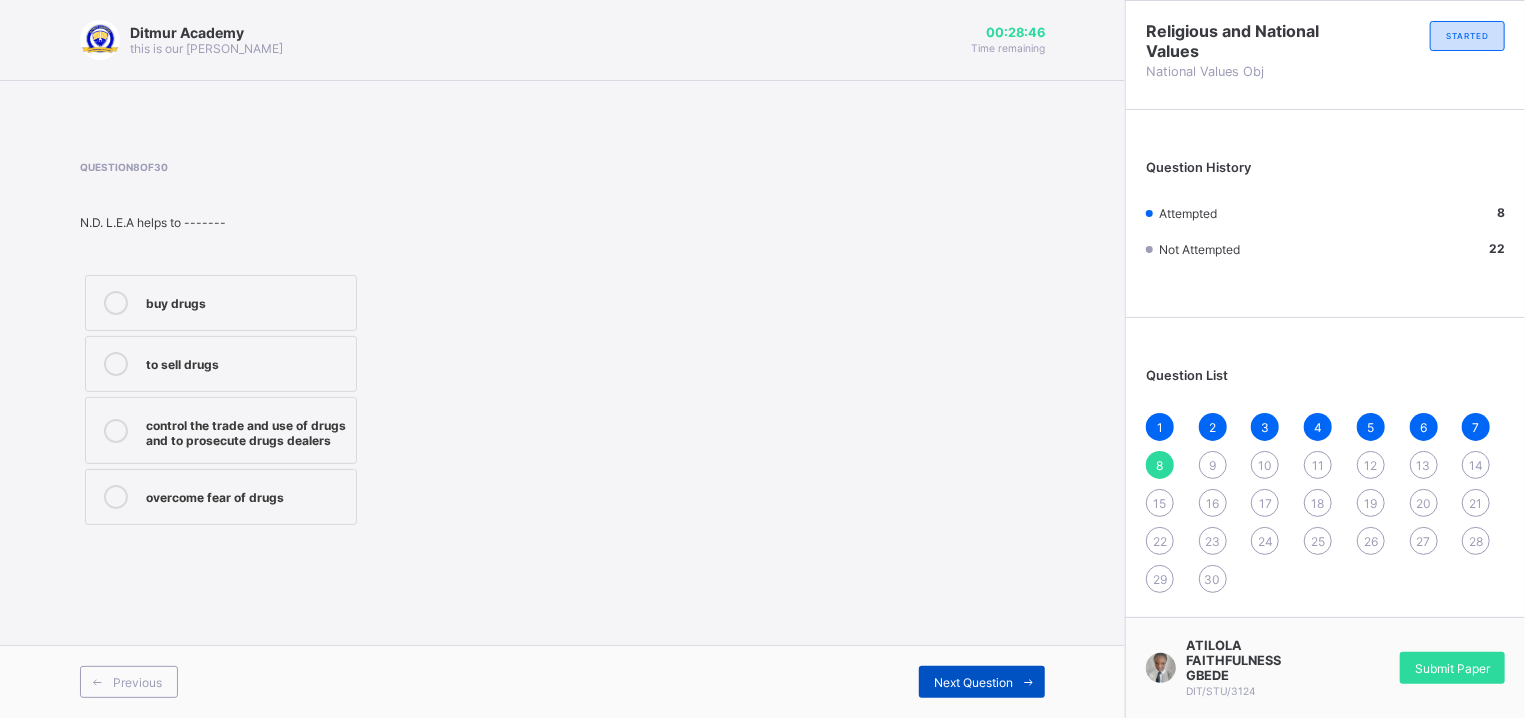 click on "Next Question" at bounding box center (982, 682) 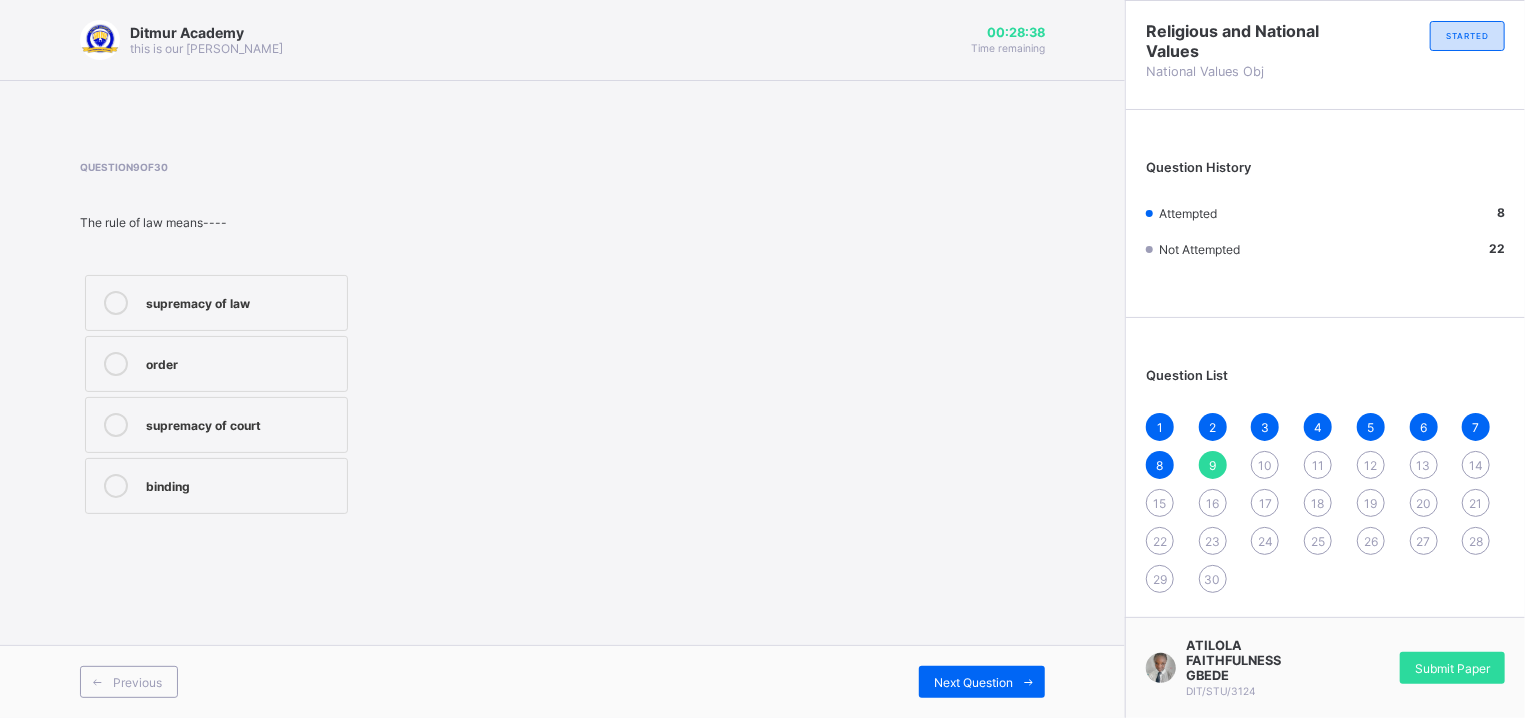 click on "supremacy of law" at bounding box center [241, 301] 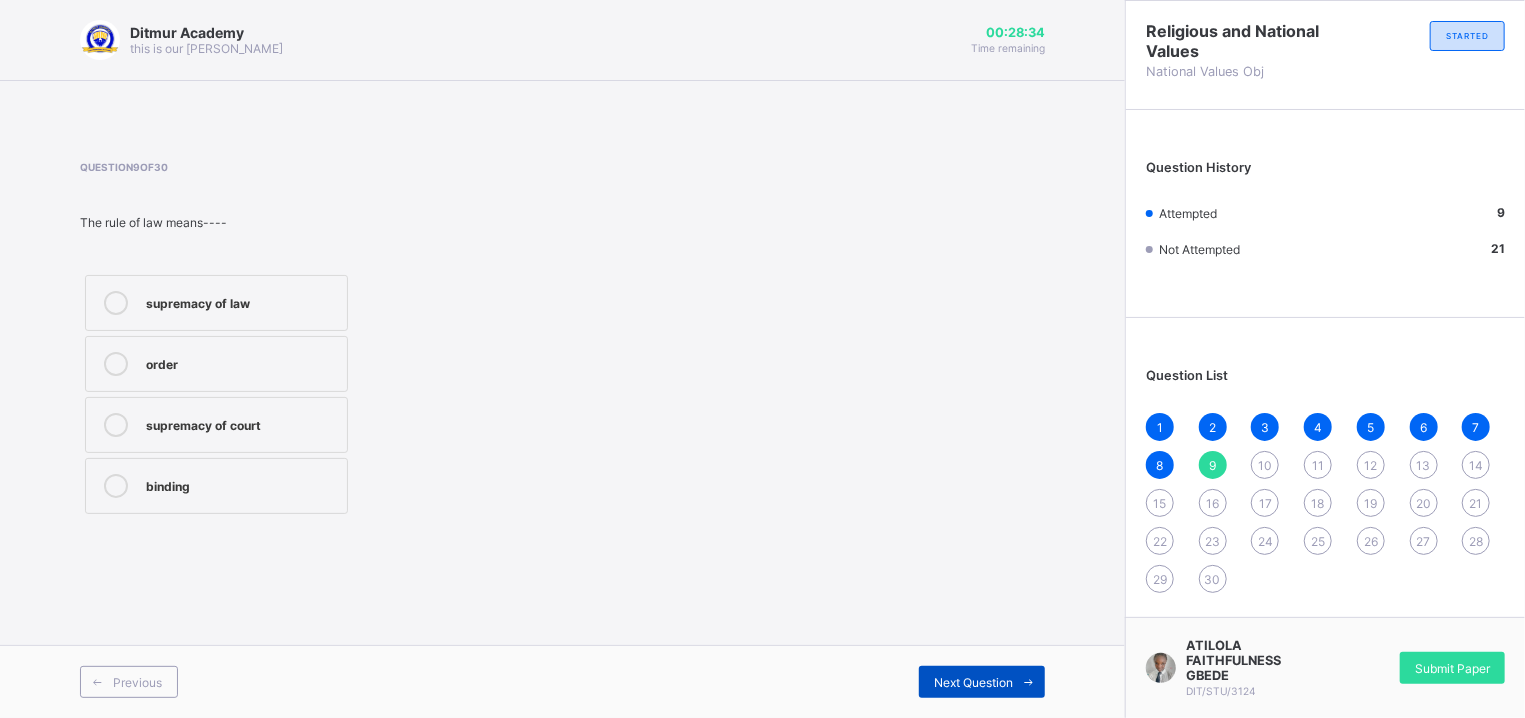 click on "Next Question" at bounding box center (973, 682) 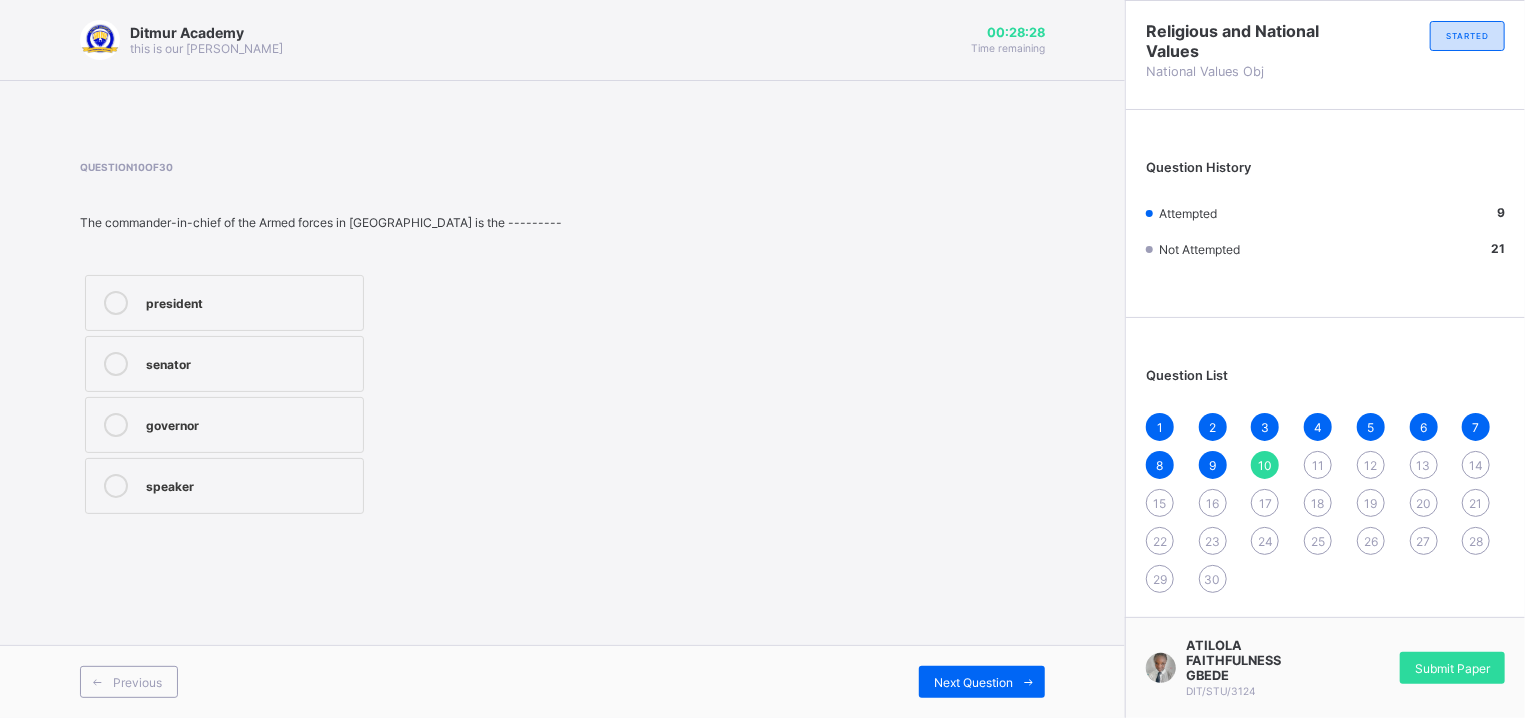 click on "senator" at bounding box center (224, 364) 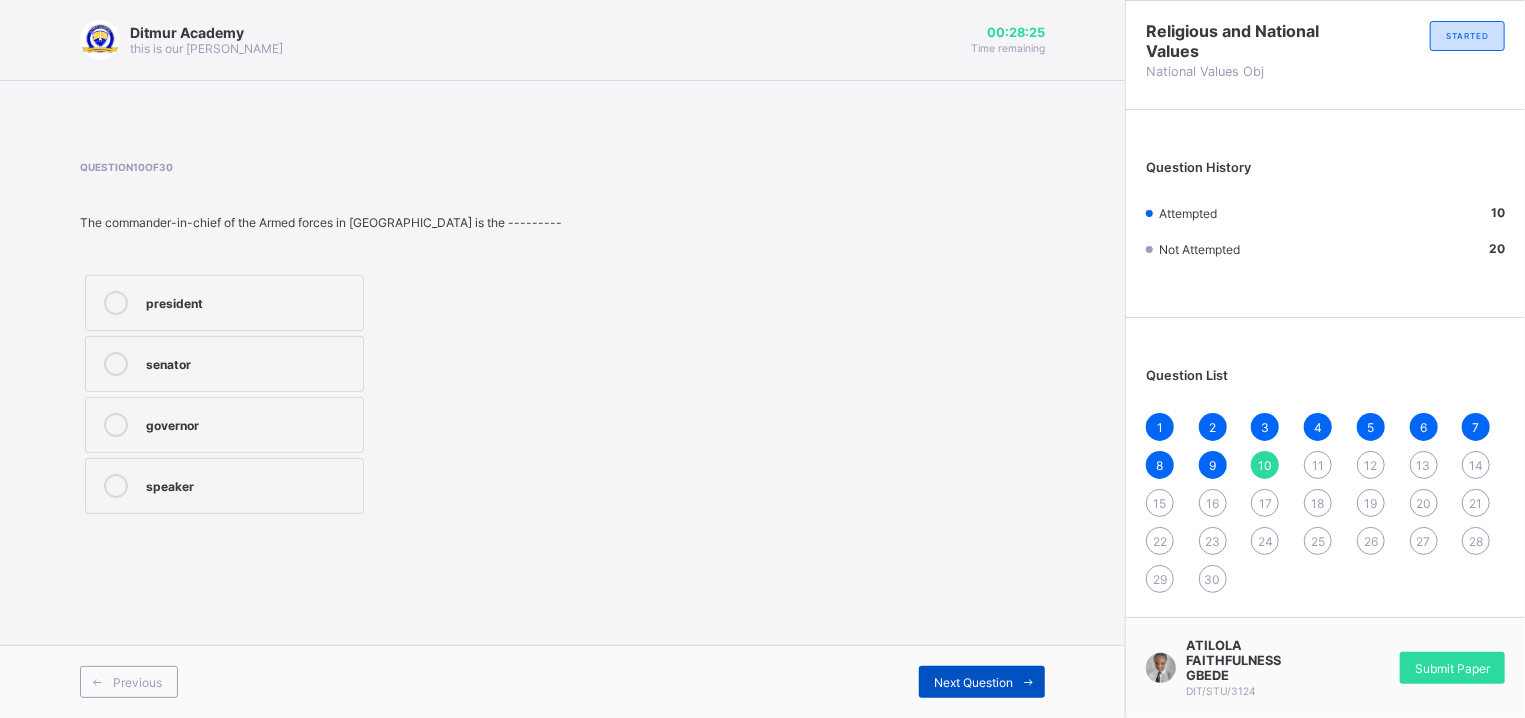 click on "Next Question" at bounding box center [982, 682] 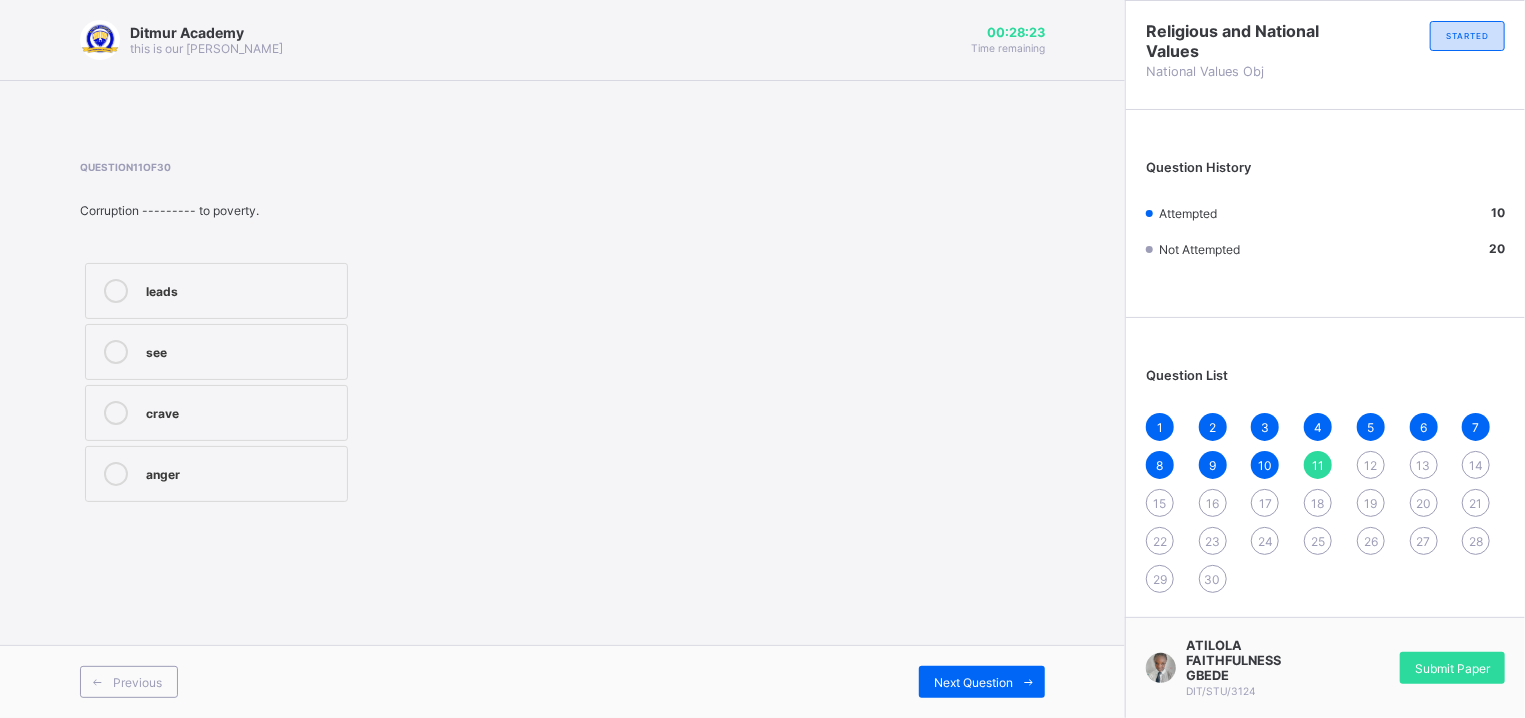 click on "leads" at bounding box center (216, 291) 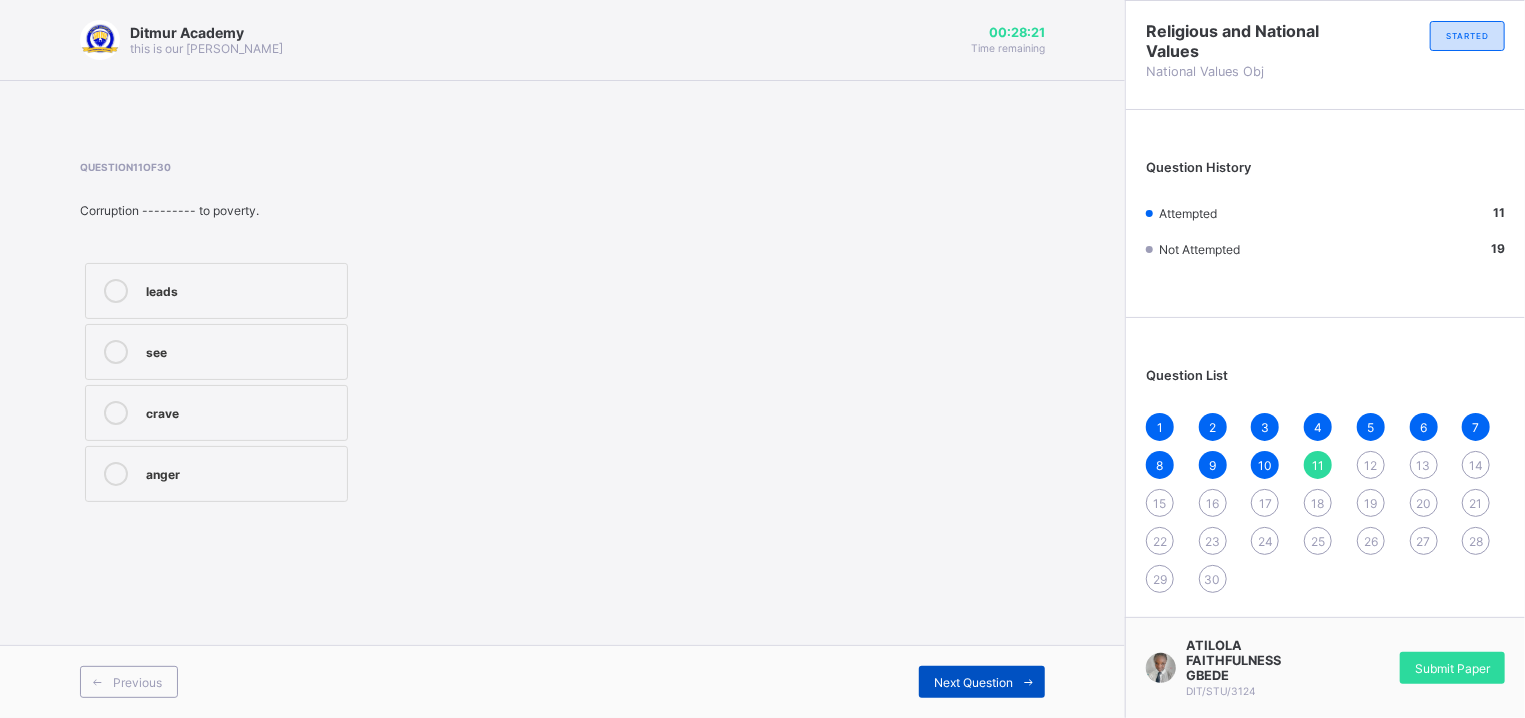 click on "Next Question" at bounding box center (973, 682) 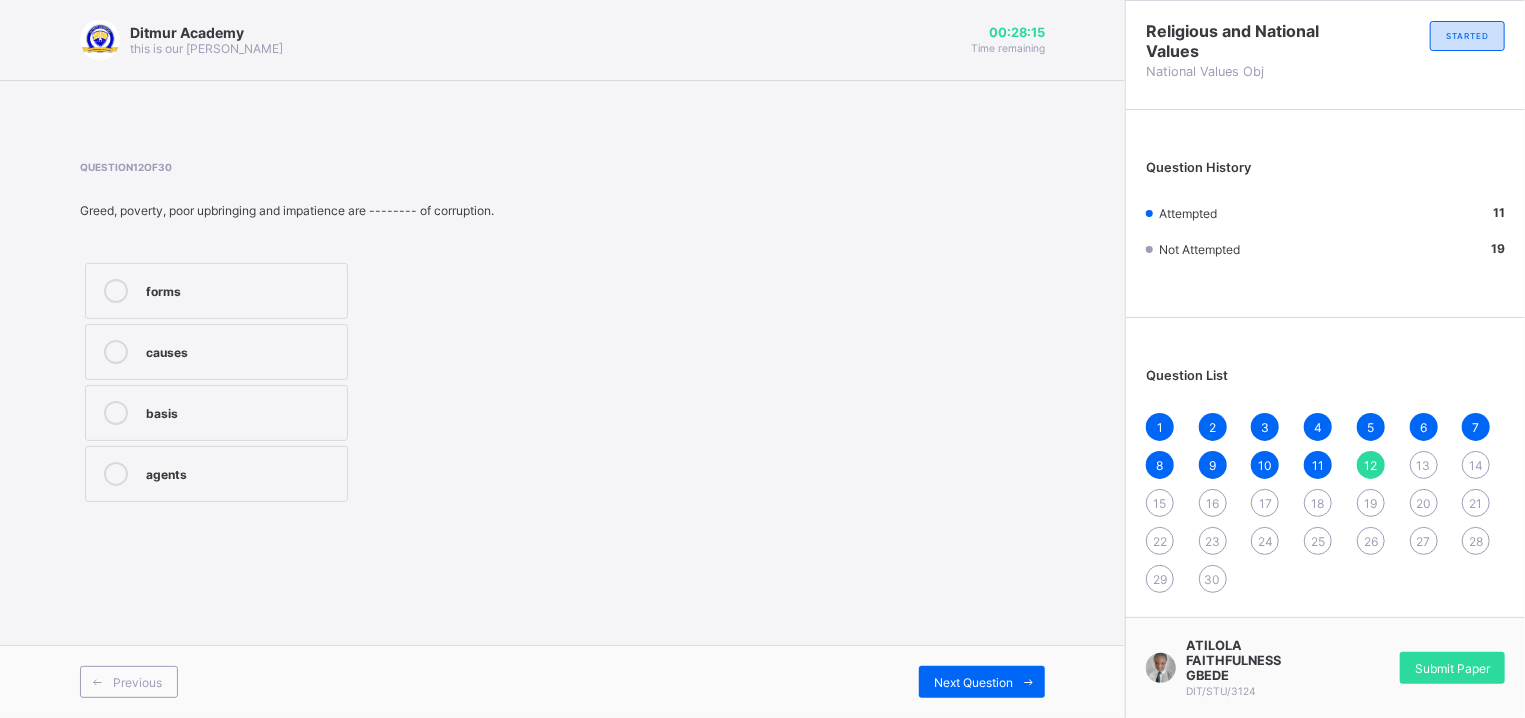 click on "forms" at bounding box center (241, 289) 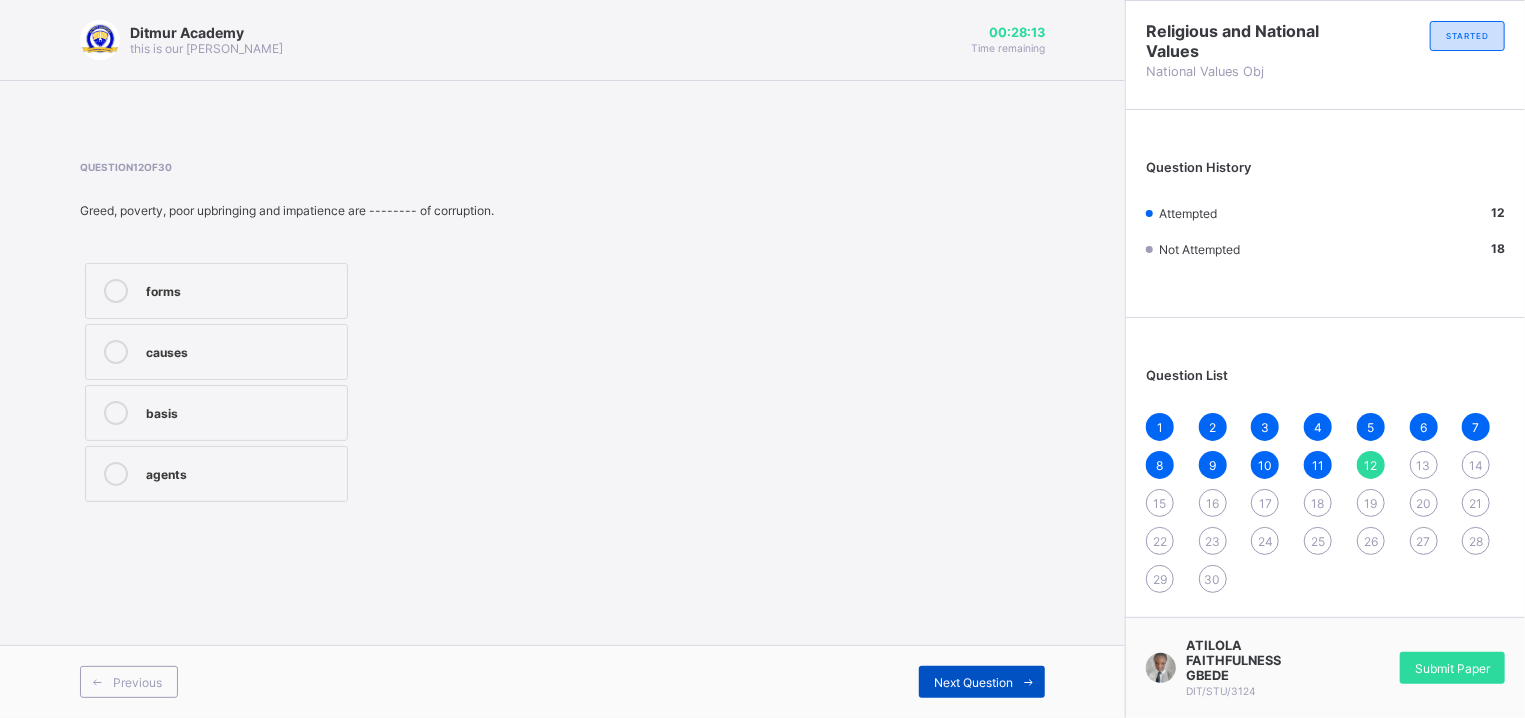 click on "Next Question" at bounding box center (973, 682) 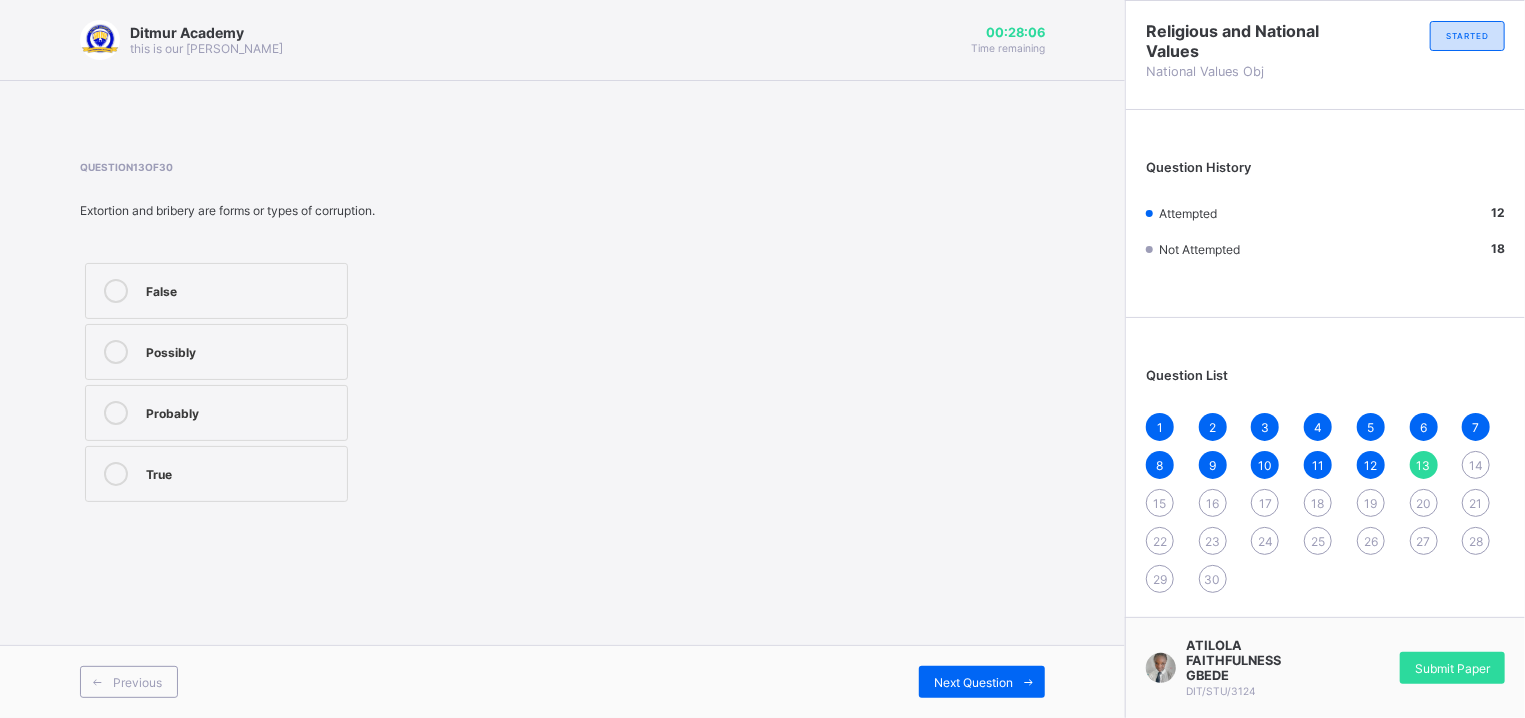 click on "True" at bounding box center [216, 474] 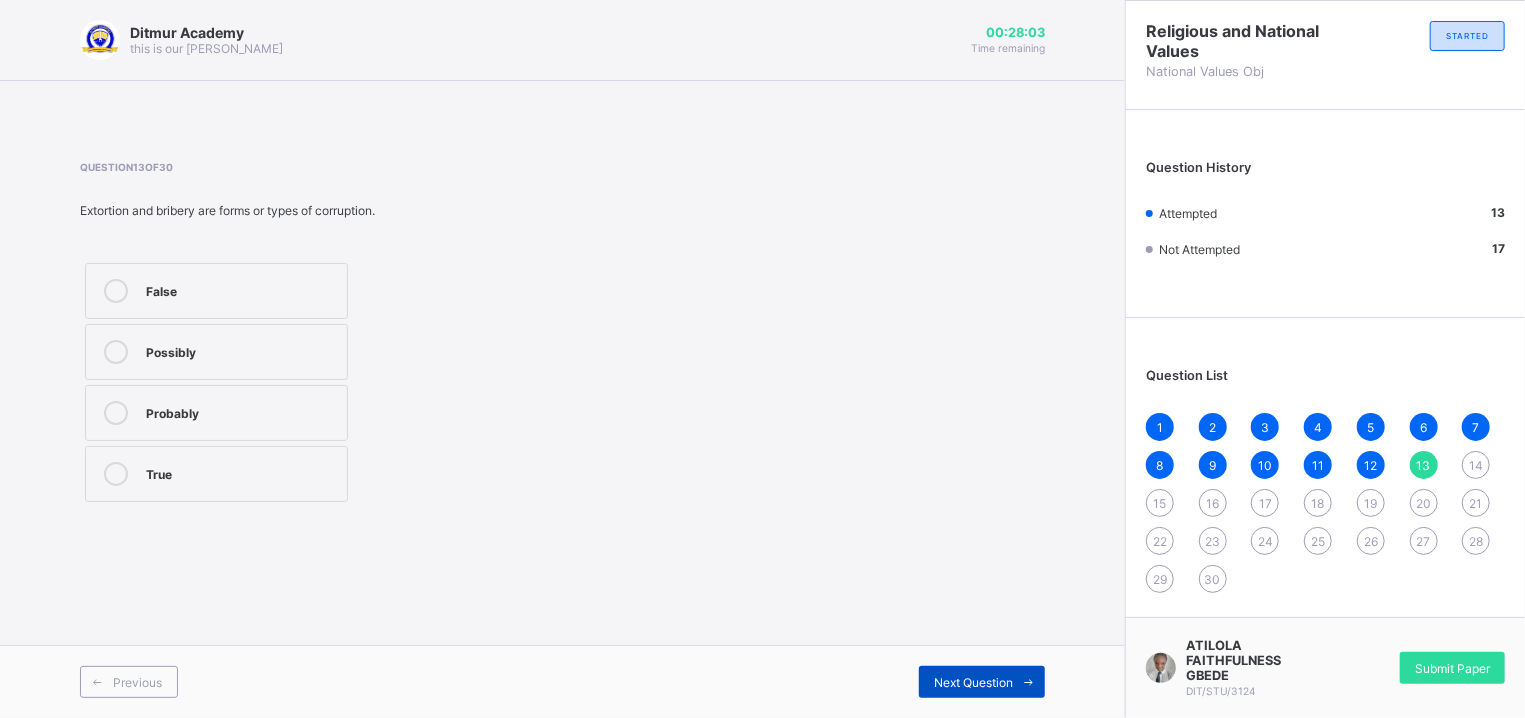 click on "Next Question" at bounding box center [982, 682] 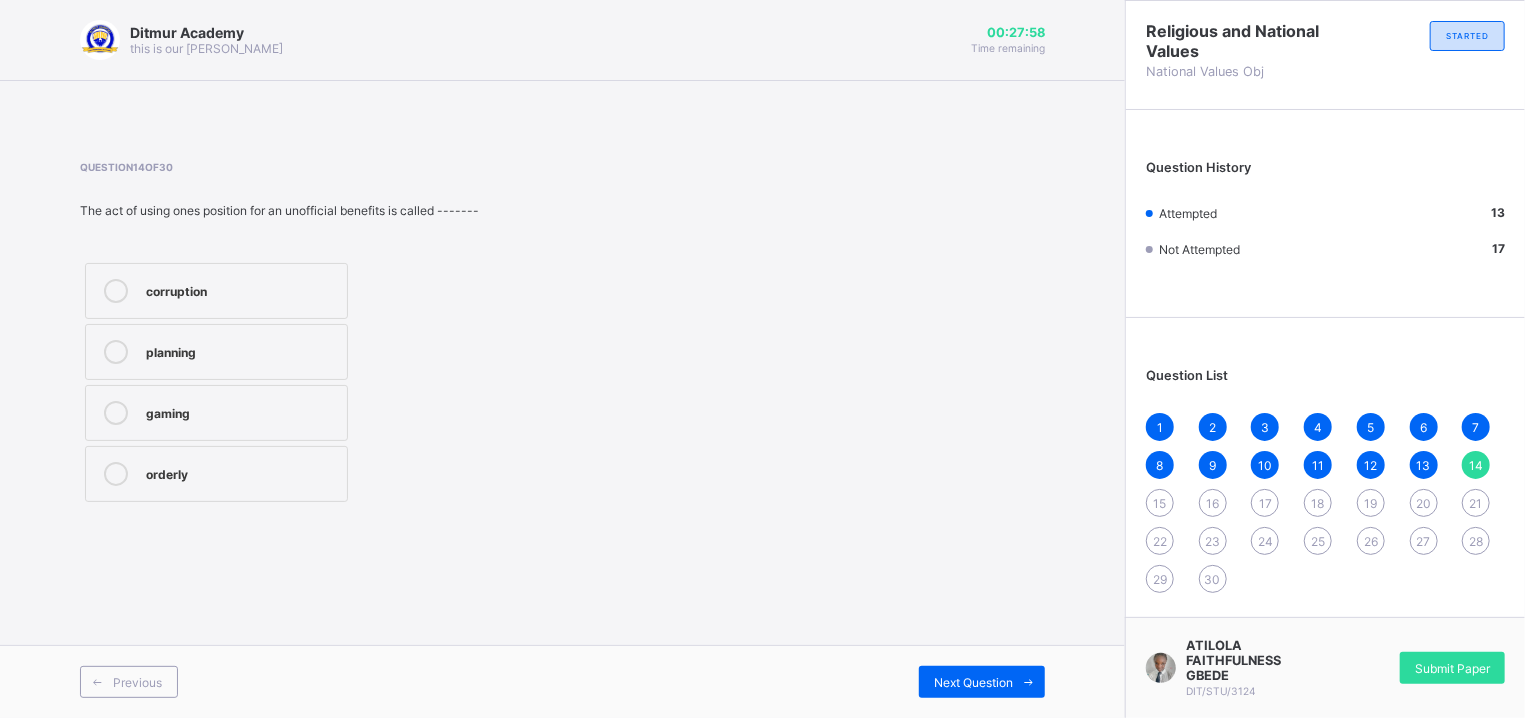 click on "Previous Next Question" at bounding box center [562, 681] 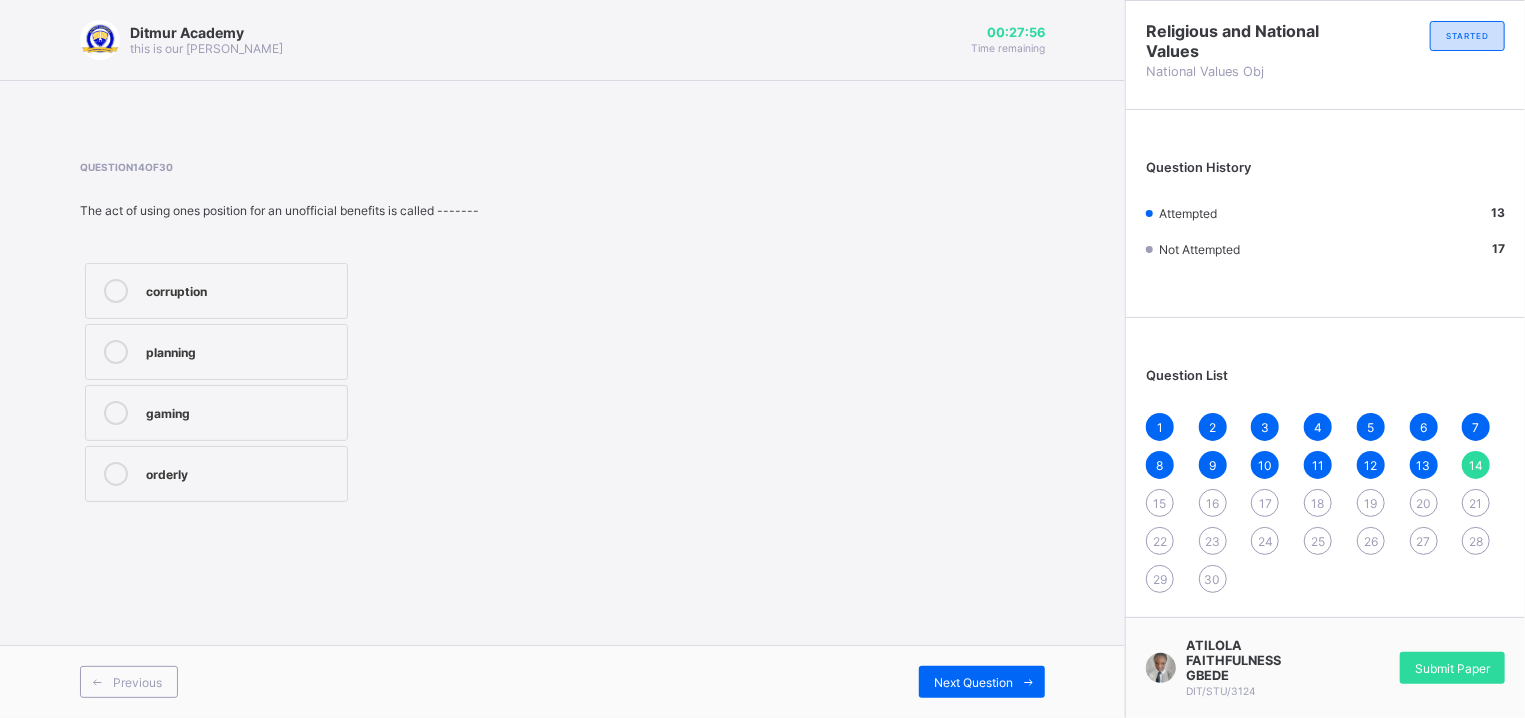 click on "corruption" at bounding box center (241, 289) 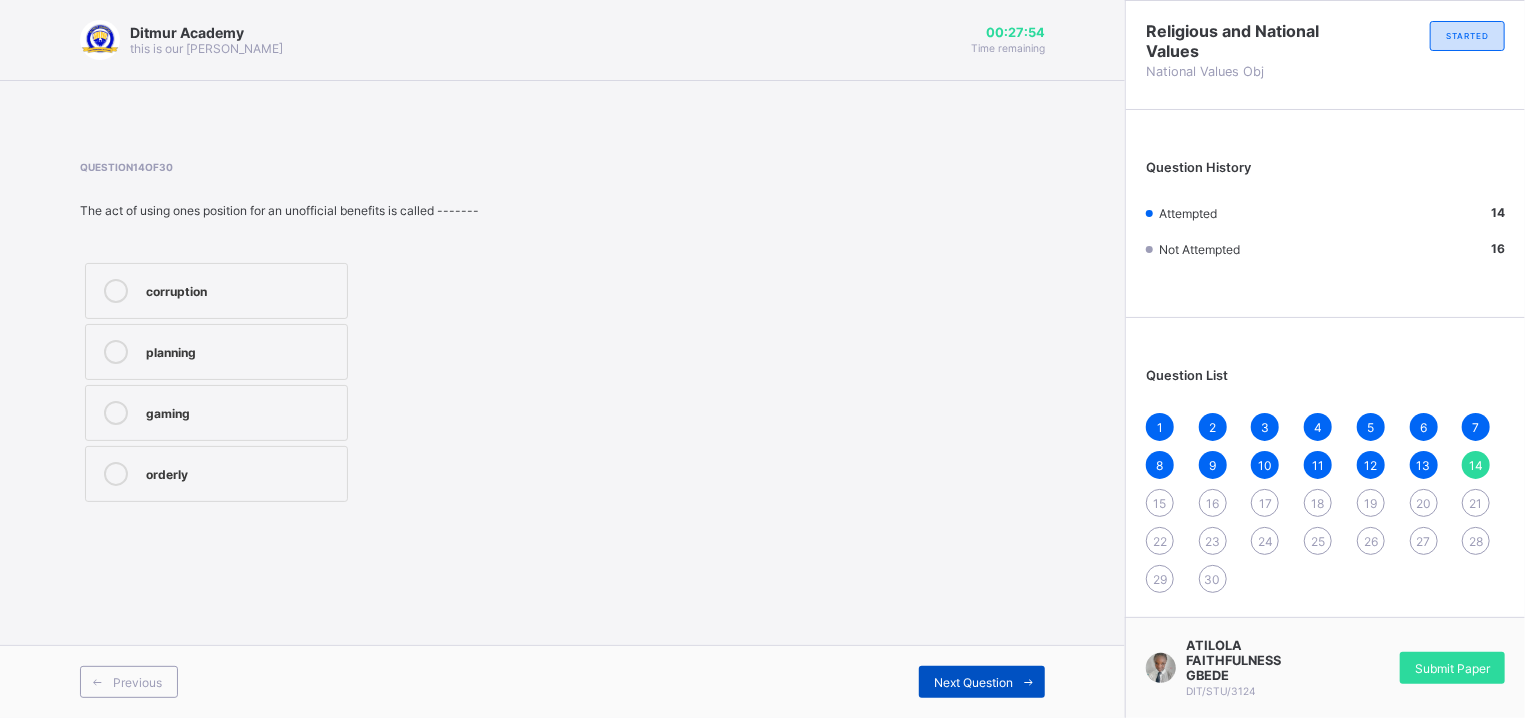 click on "Next Question" at bounding box center [973, 682] 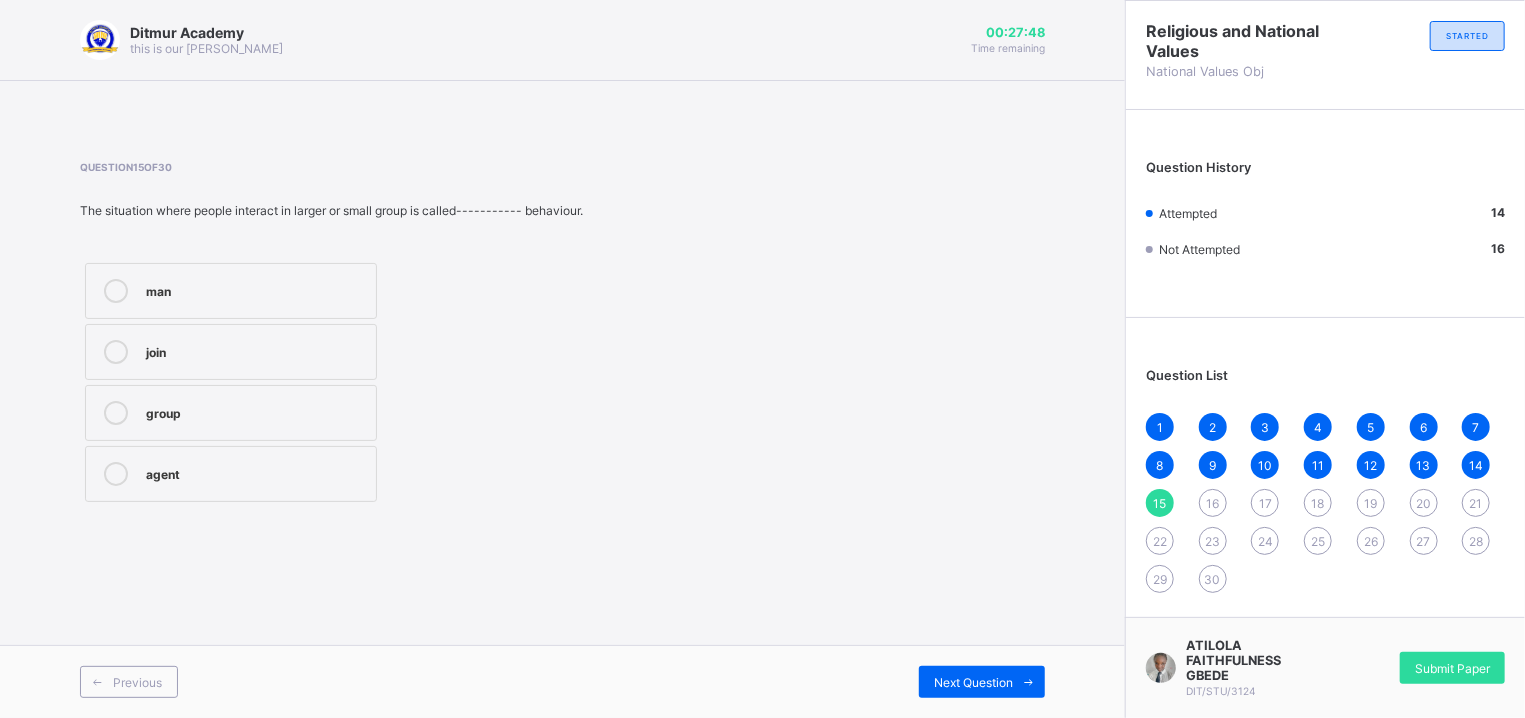click on "group" at bounding box center (256, 411) 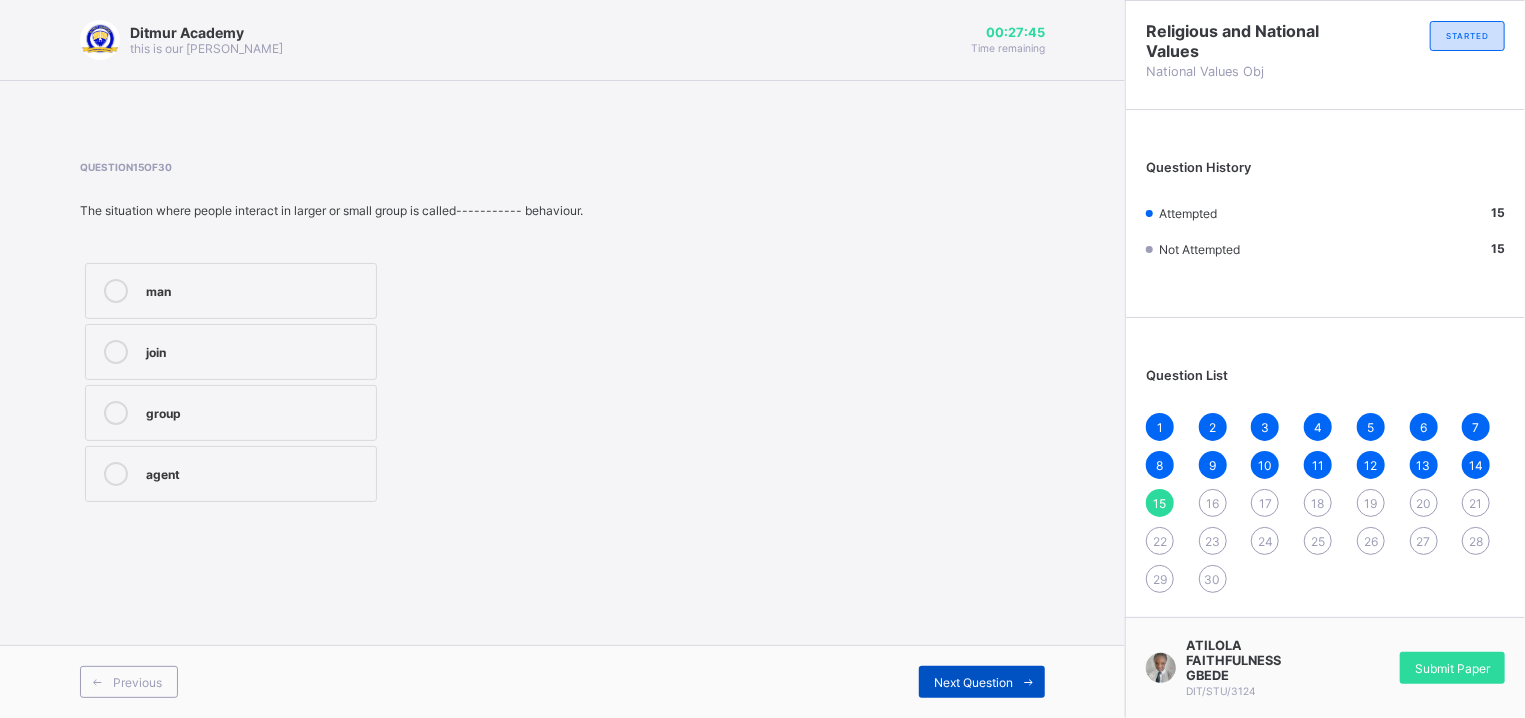click on "Next Question" at bounding box center [982, 682] 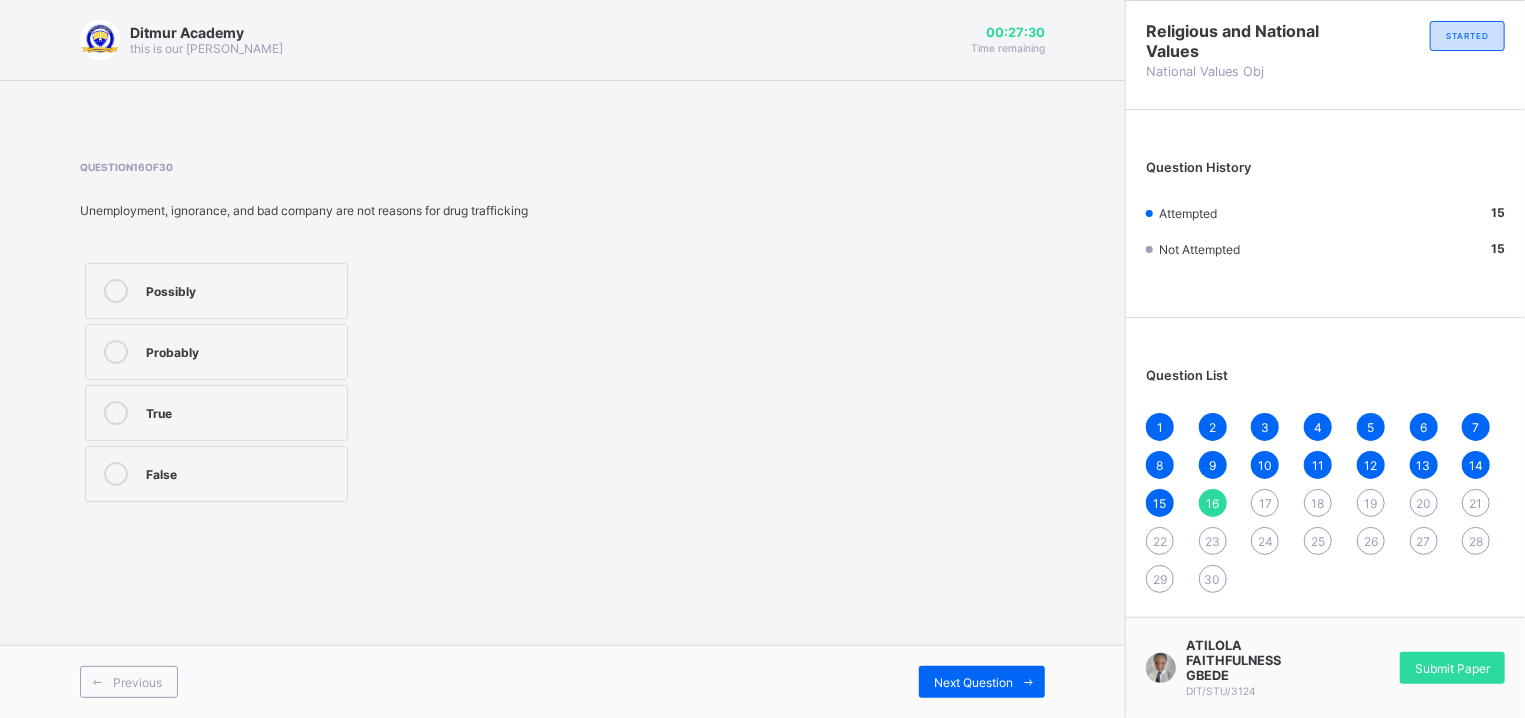 click on "False" at bounding box center (241, 472) 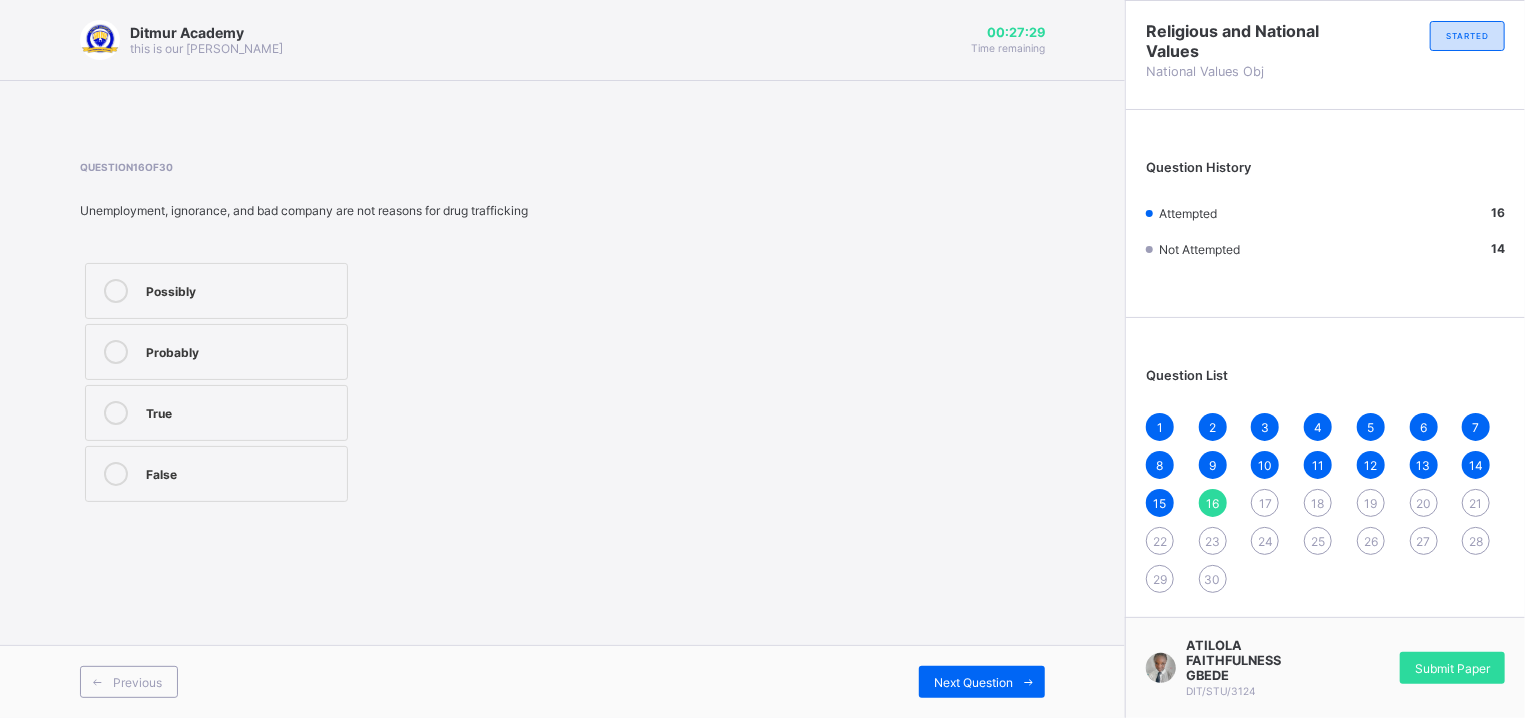 click on "True" at bounding box center [216, 413] 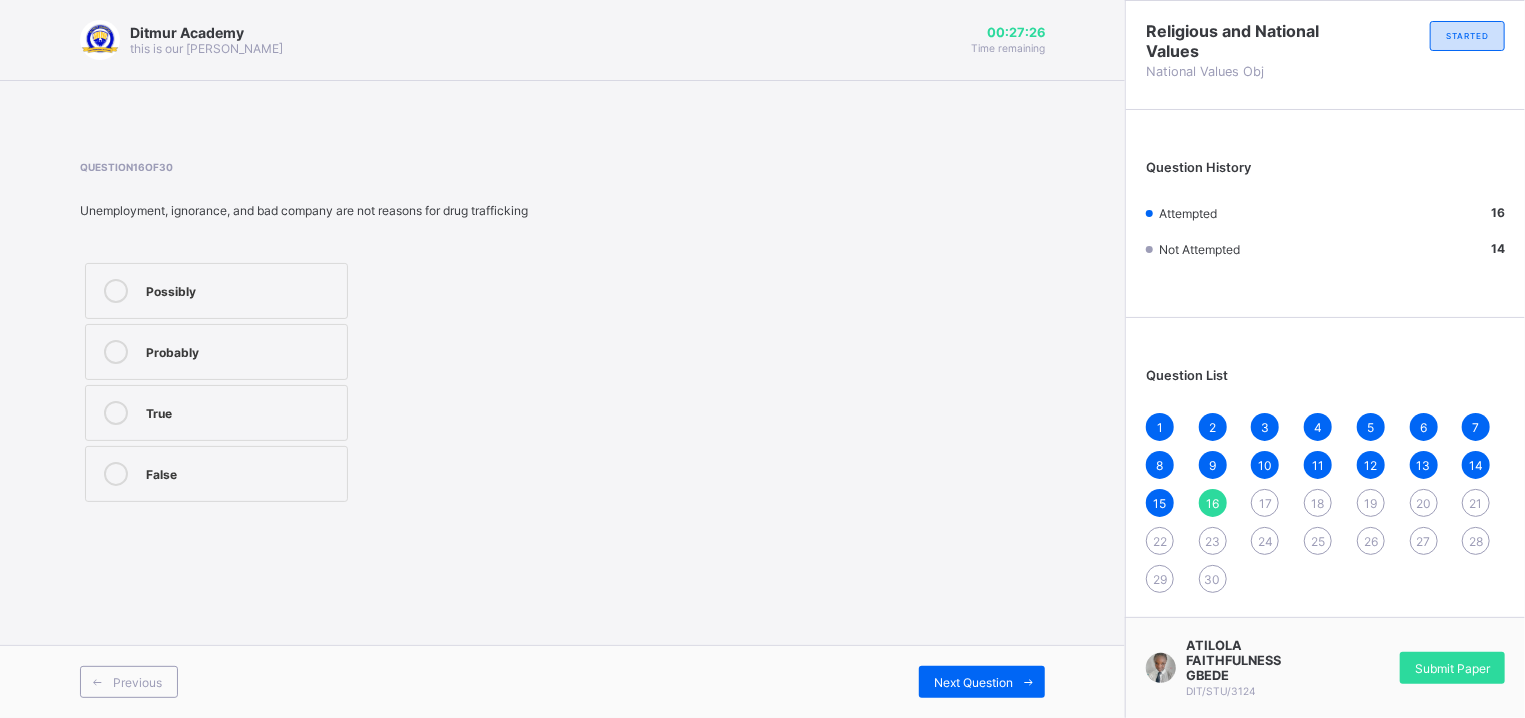 click on "Previous Next Question" at bounding box center (562, 681) 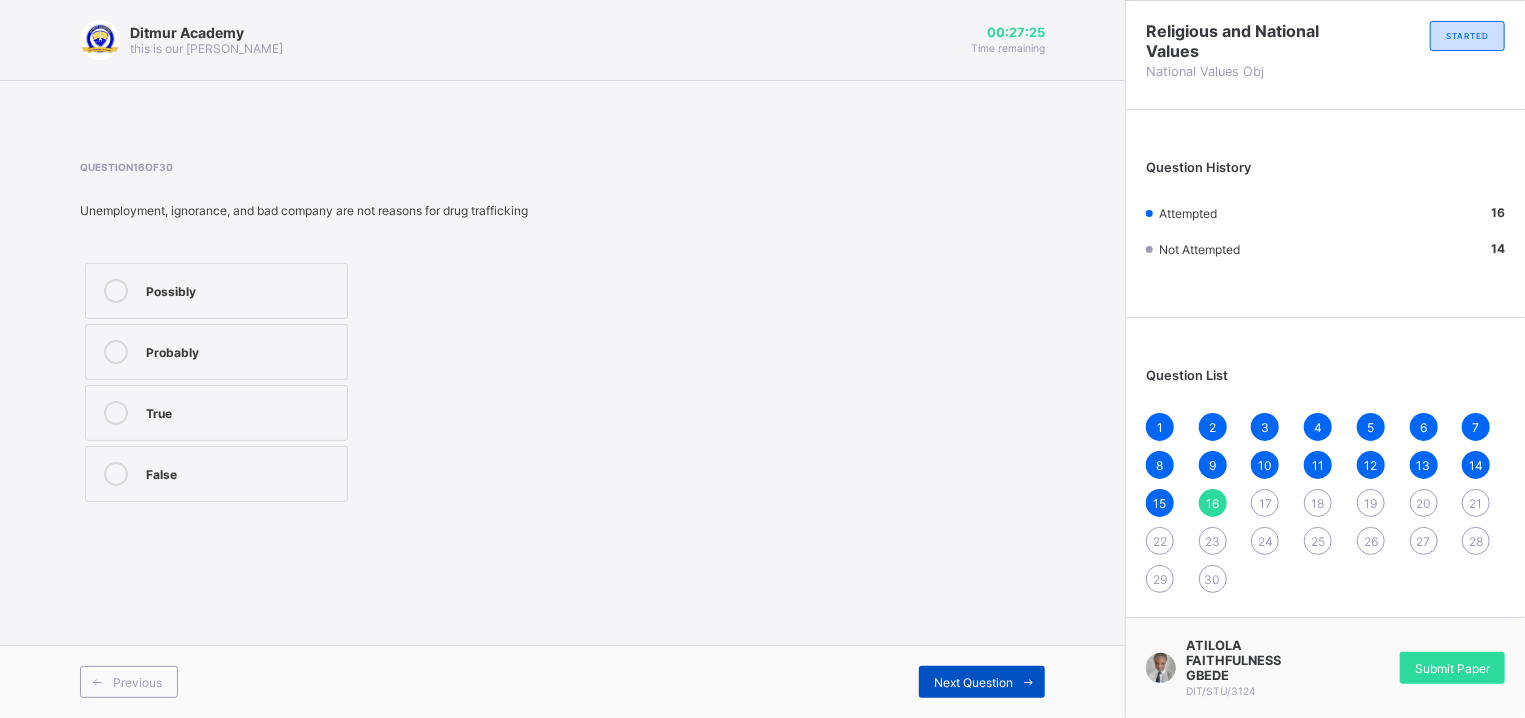 click on "Next Question" at bounding box center (973, 682) 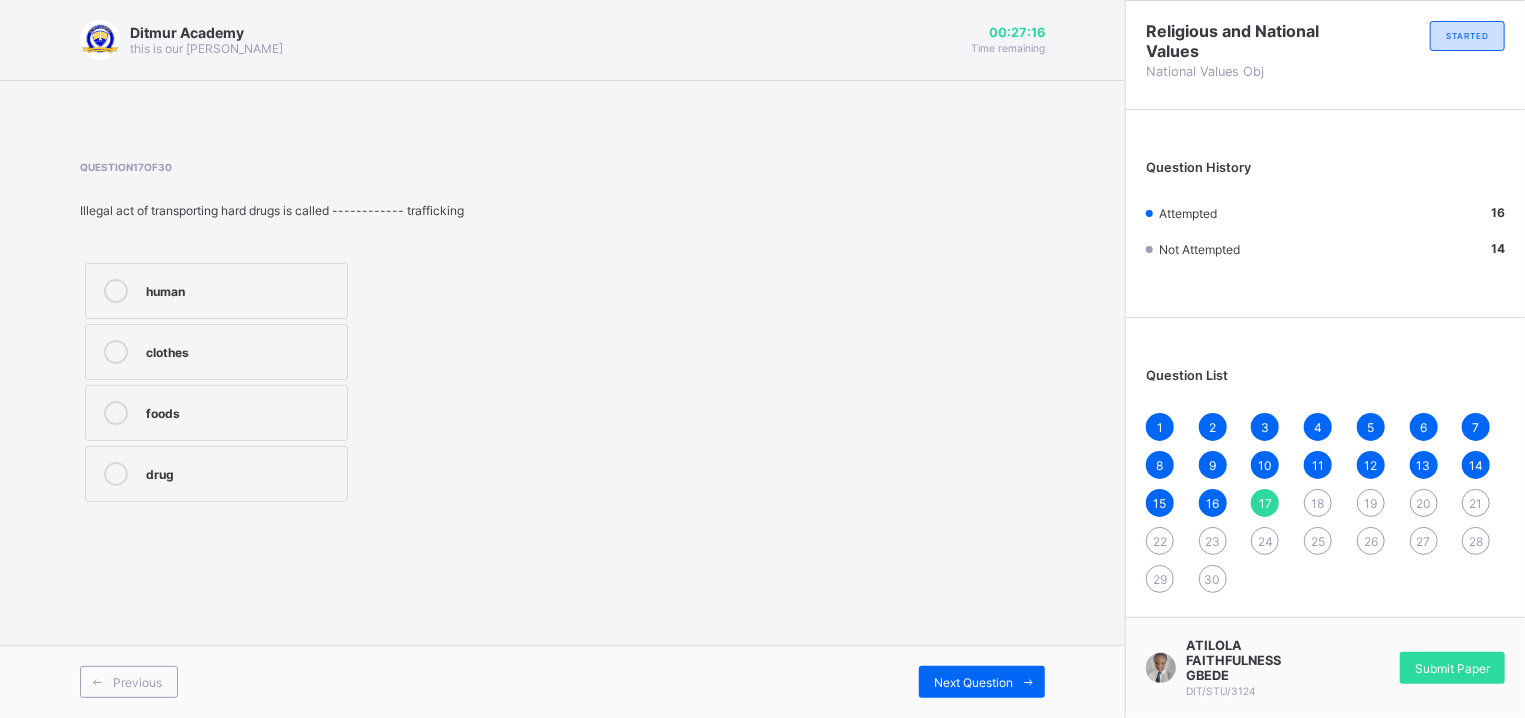 click on "human" at bounding box center [241, 291] 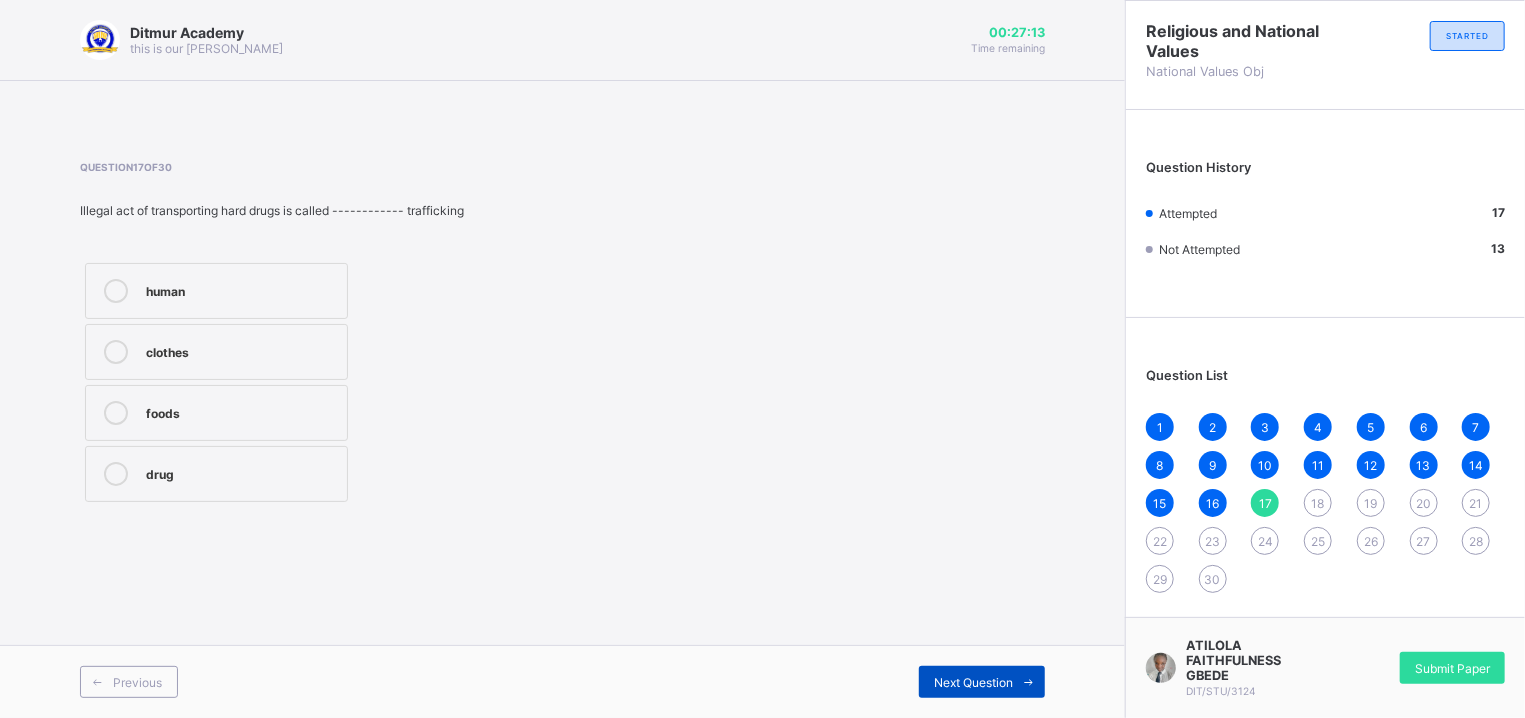 click on "Next Question" at bounding box center [982, 682] 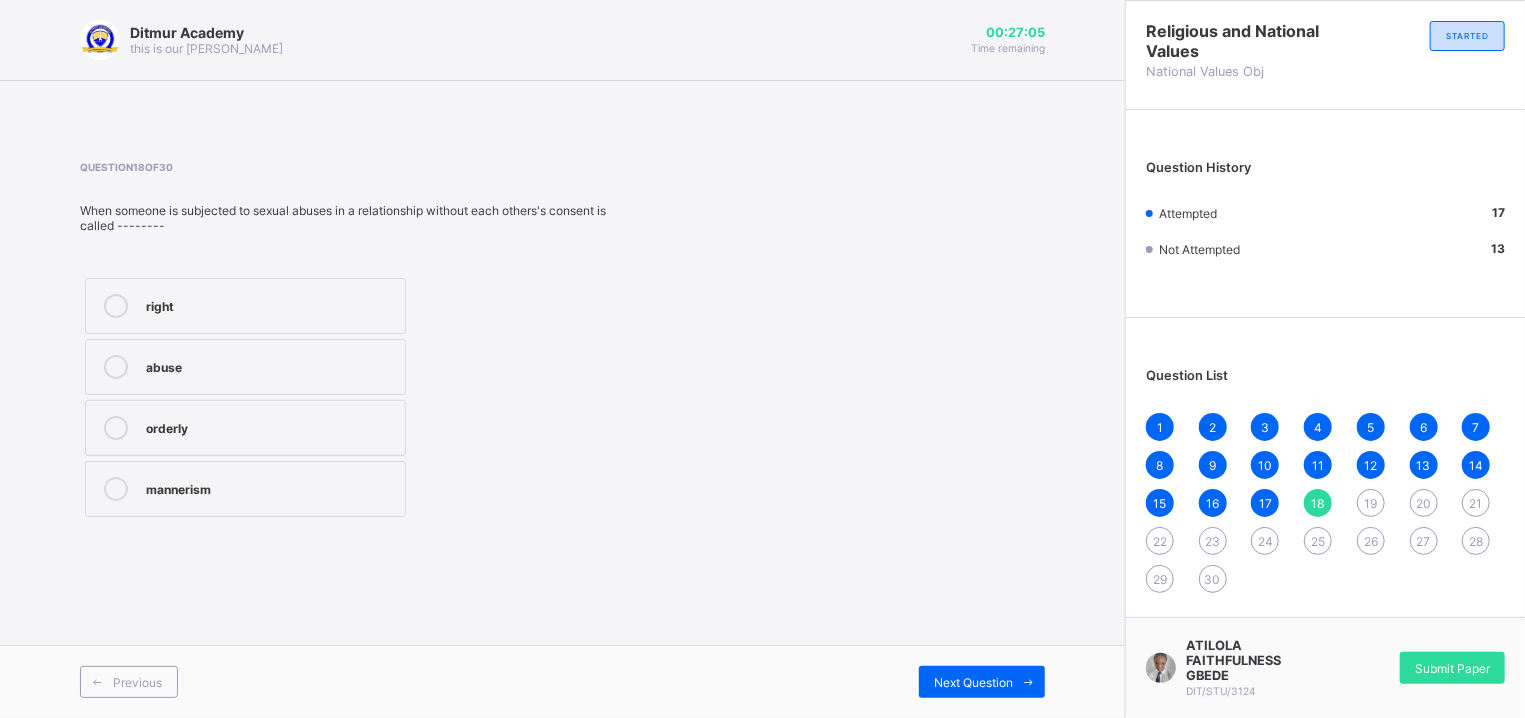 click on "abuse" at bounding box center [270, 365] 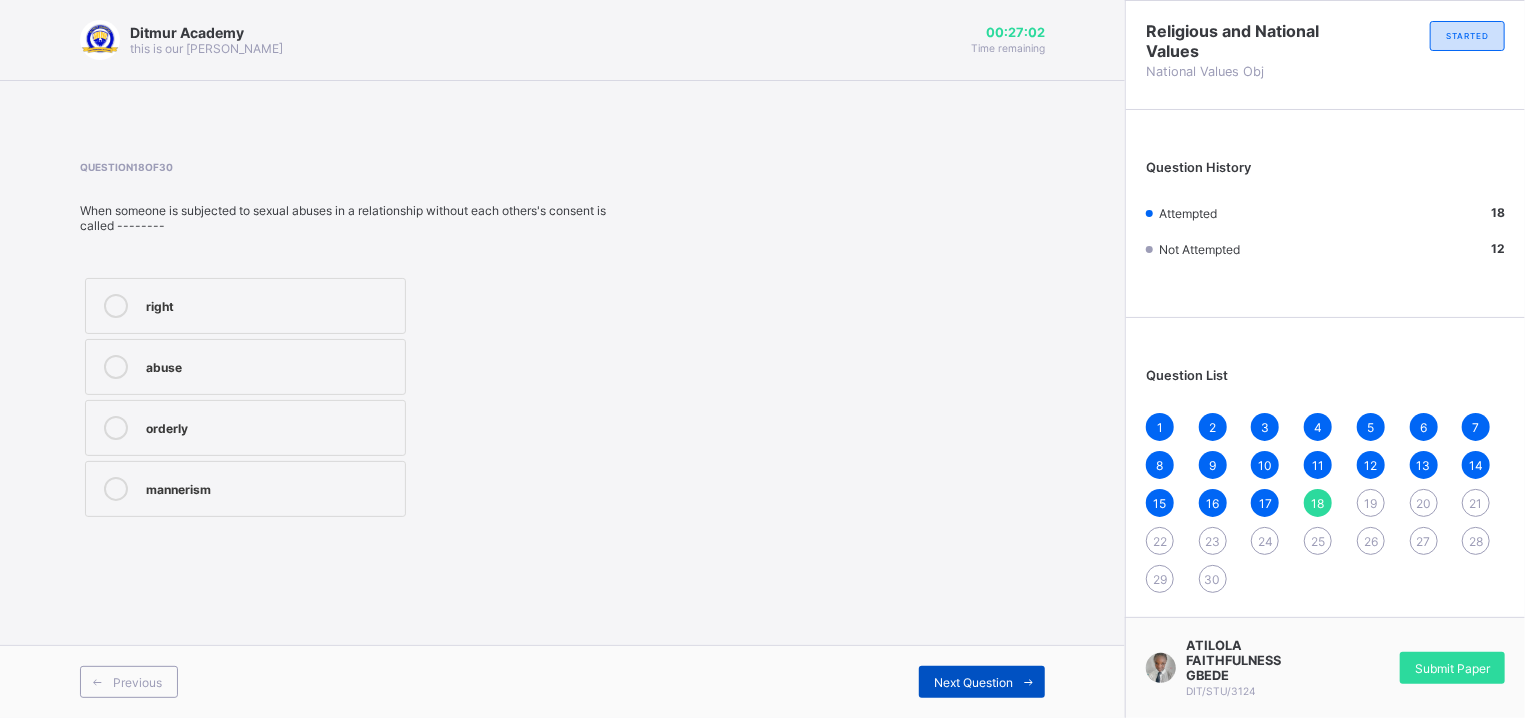 click on "Next Question" at bounding box center [973, 682] 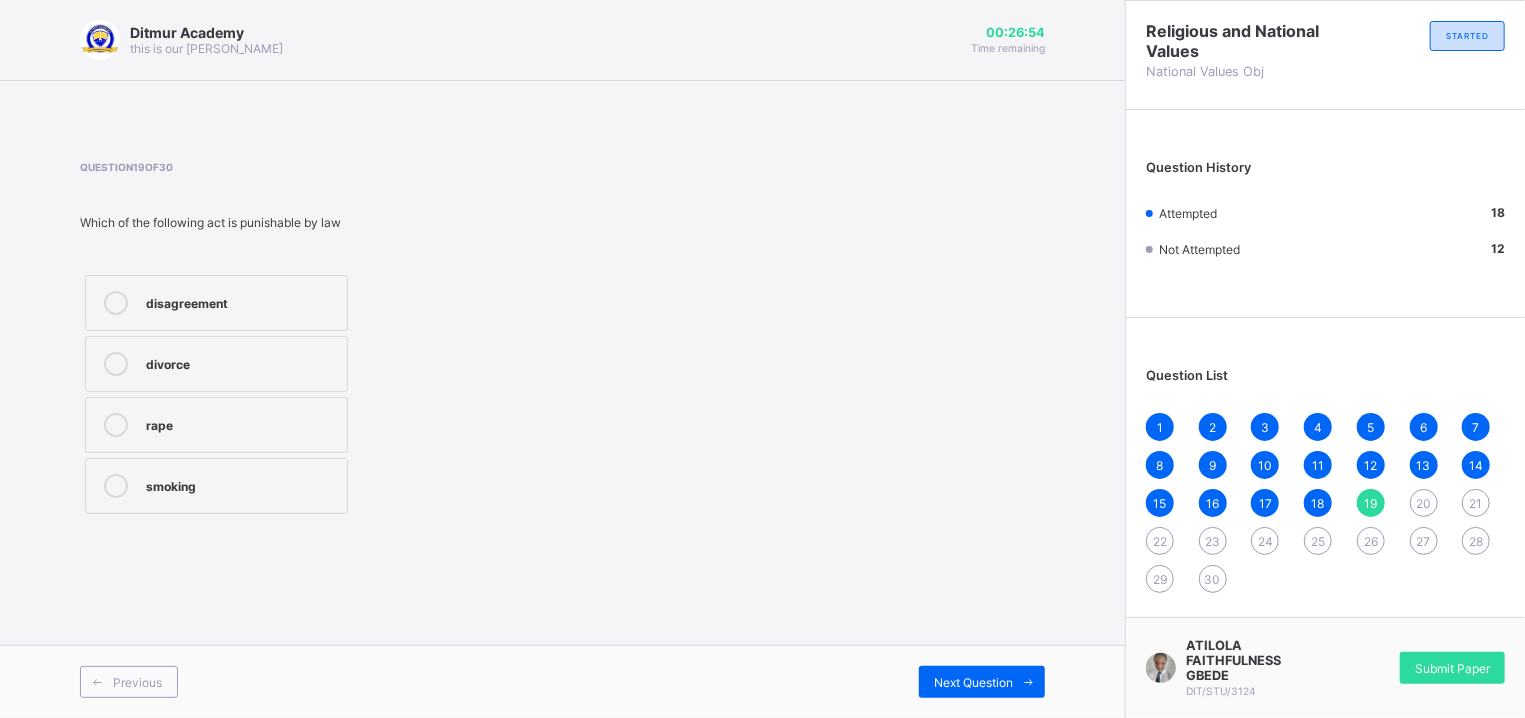 click on "rape" at bounding box center (241, 423) 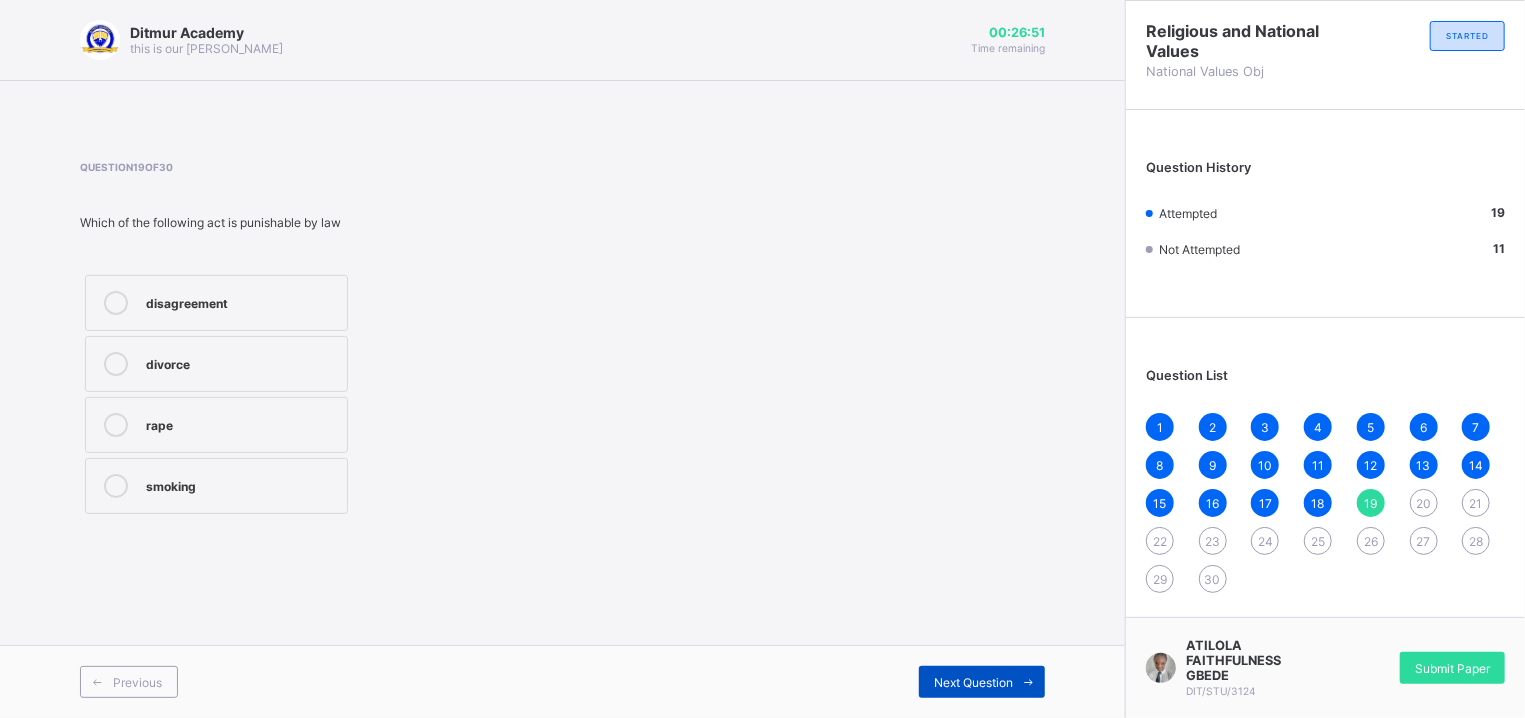 click on "Next Question" at bounding box center [982, 682] 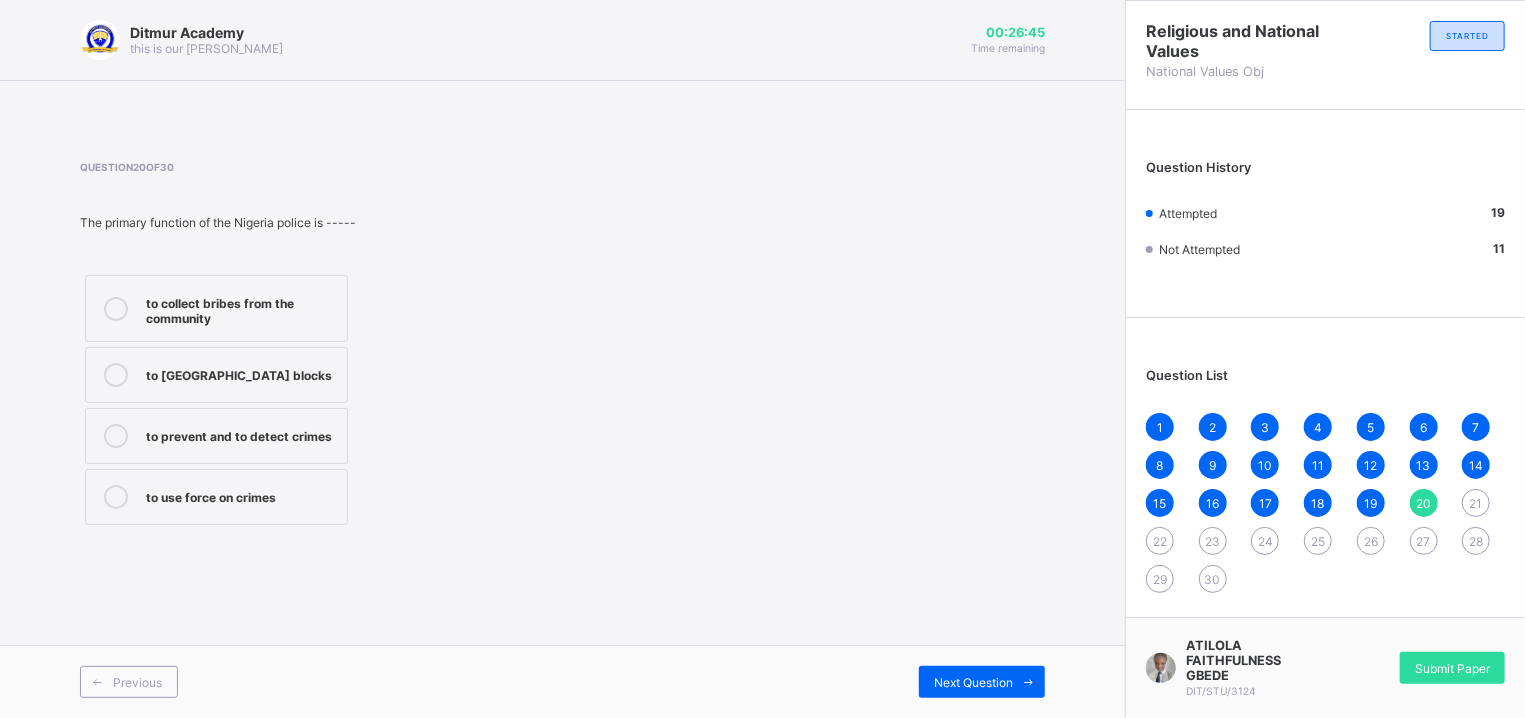 click on "to prevent and to detect crimes" at bounding box center (241, 434) 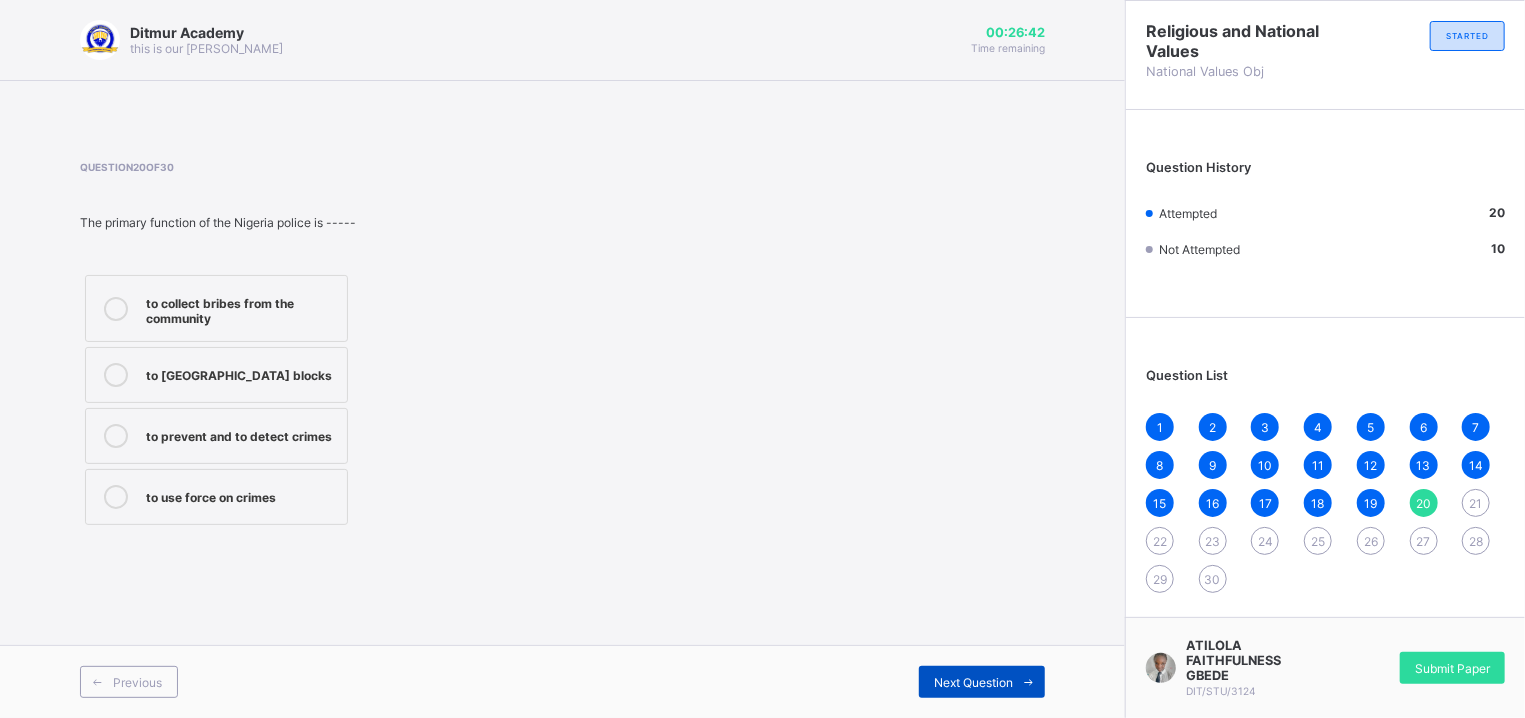 click on "Next Question" at bounding box center [973, 682] 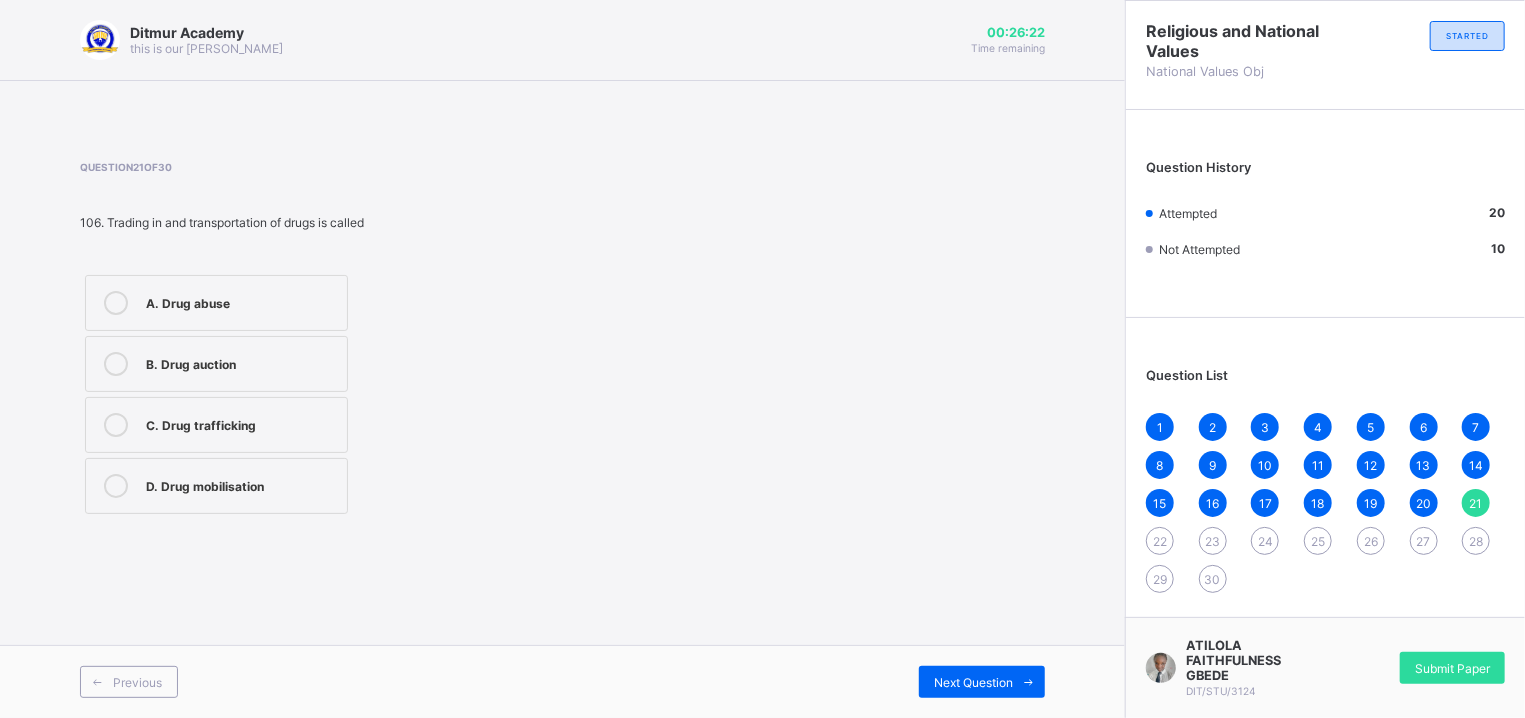 click on "A. Drug abuse" at bounding box center (241, 301) 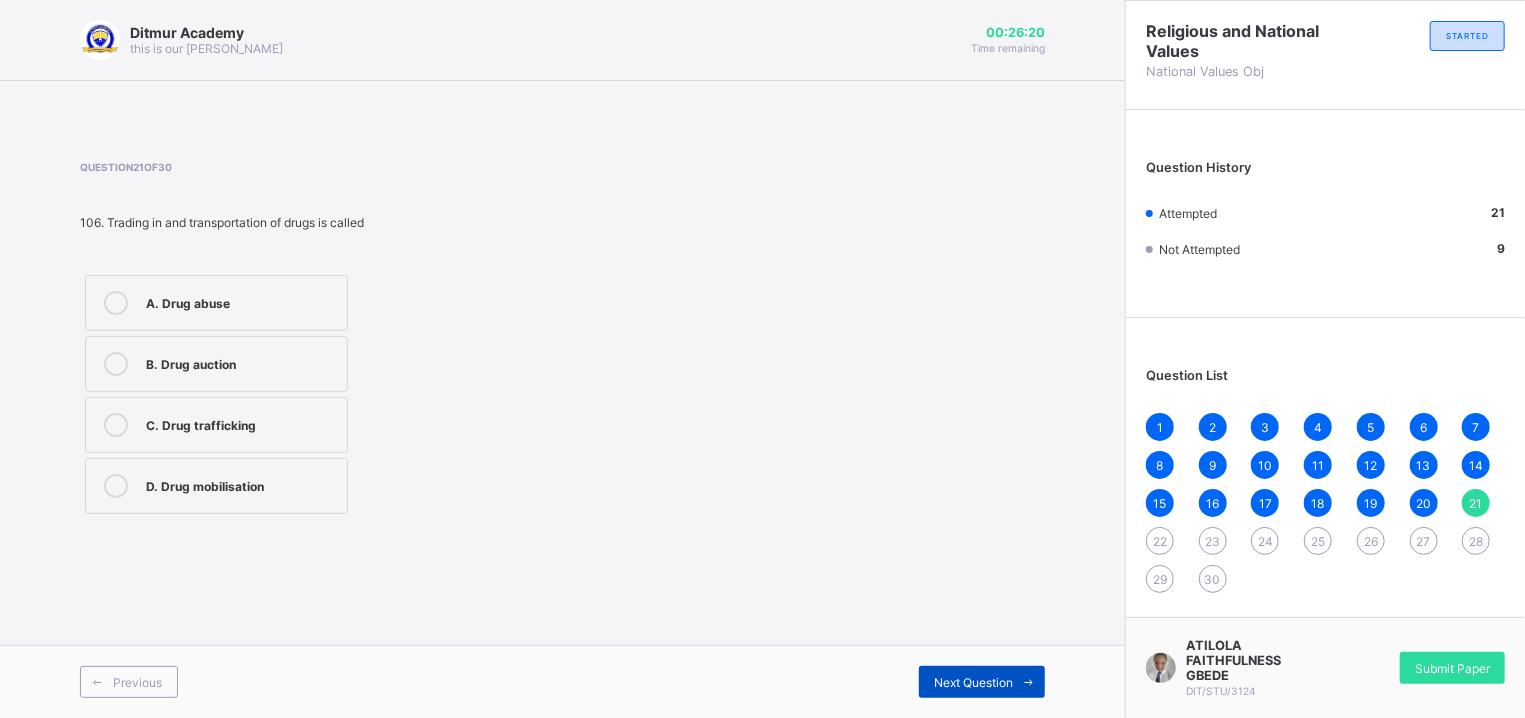 click on "Next Question" at bounding box center [982, 682] 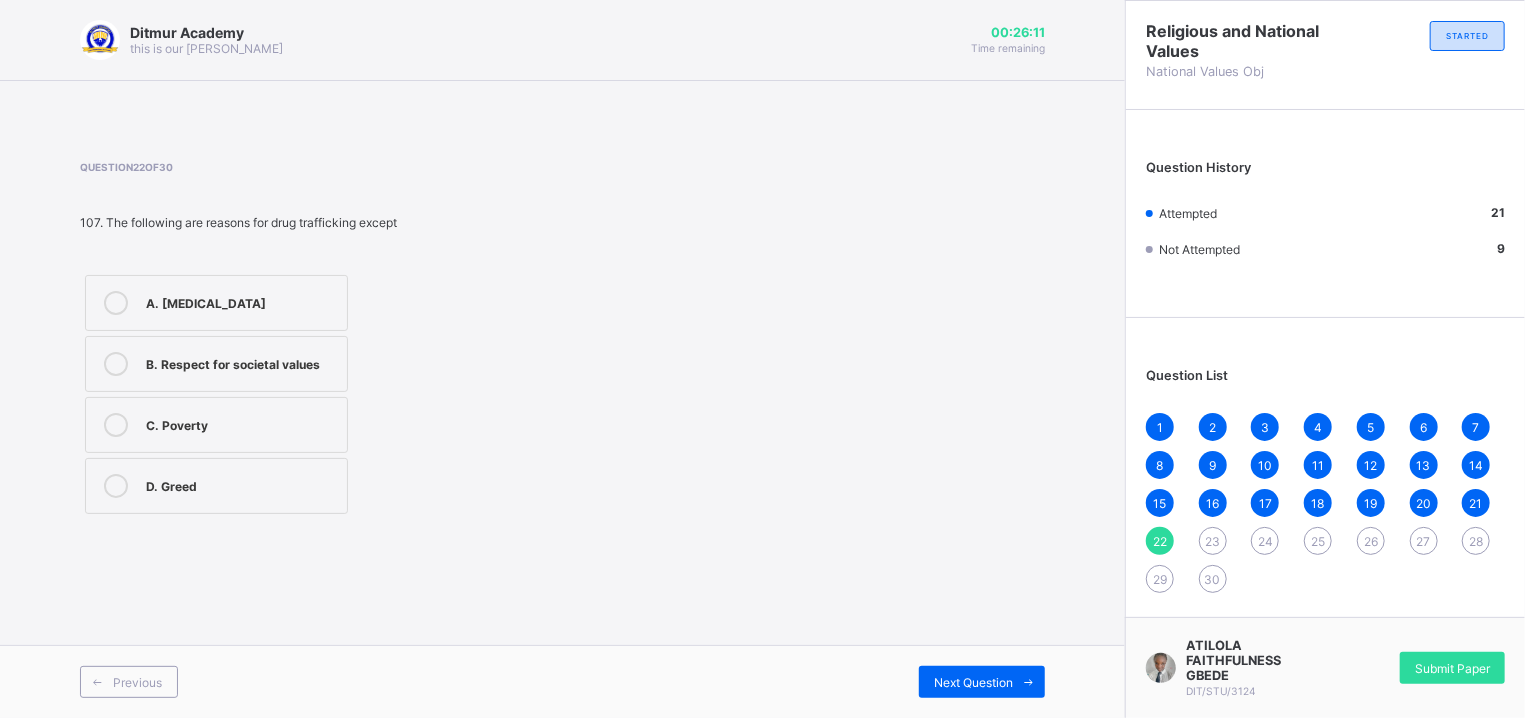 click on "B. Respect for societal values" at bounding box center [241, 362] 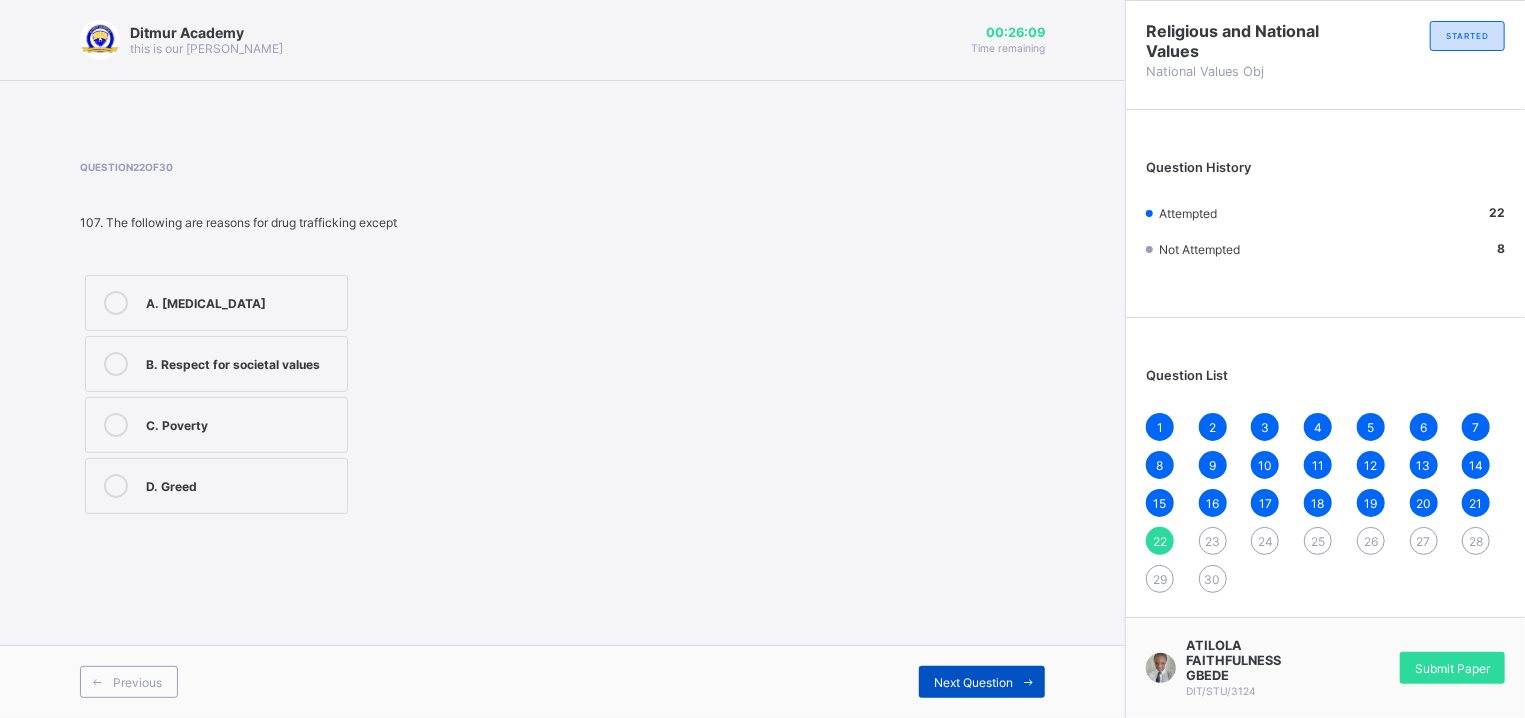 click on "Next Question" at bounding box center [973, 682] 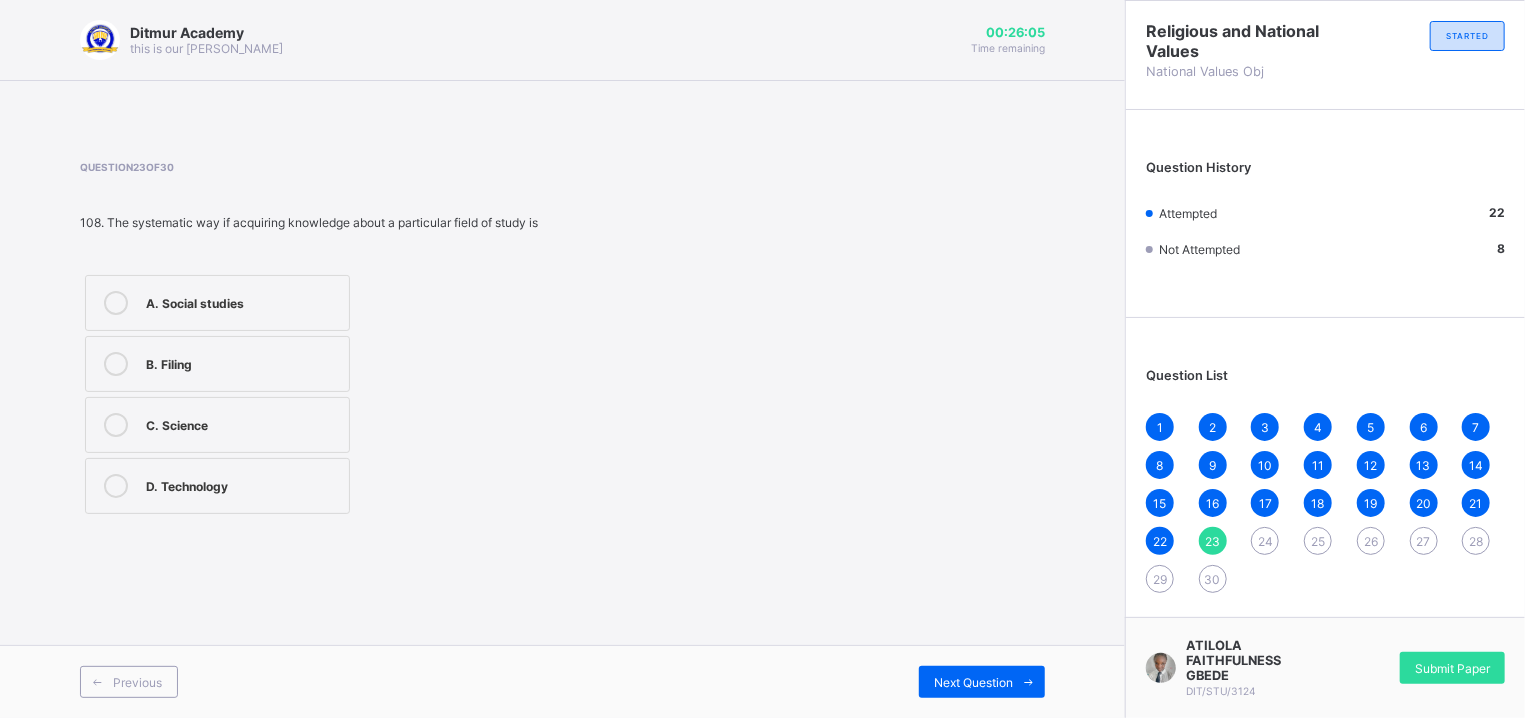 click on "C. Science" at bounding box center [217, 425] 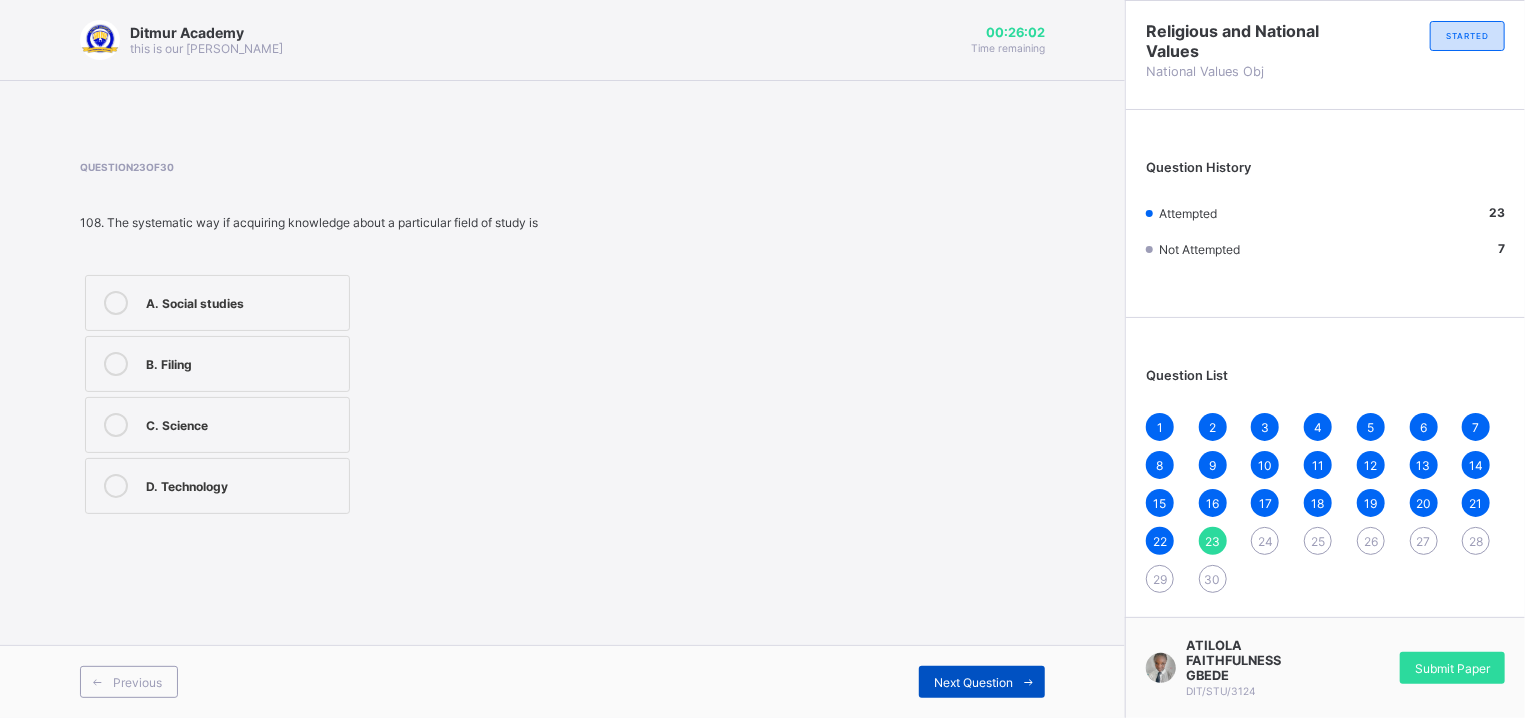 click on "Next Question" at bounding box center [982, 682] 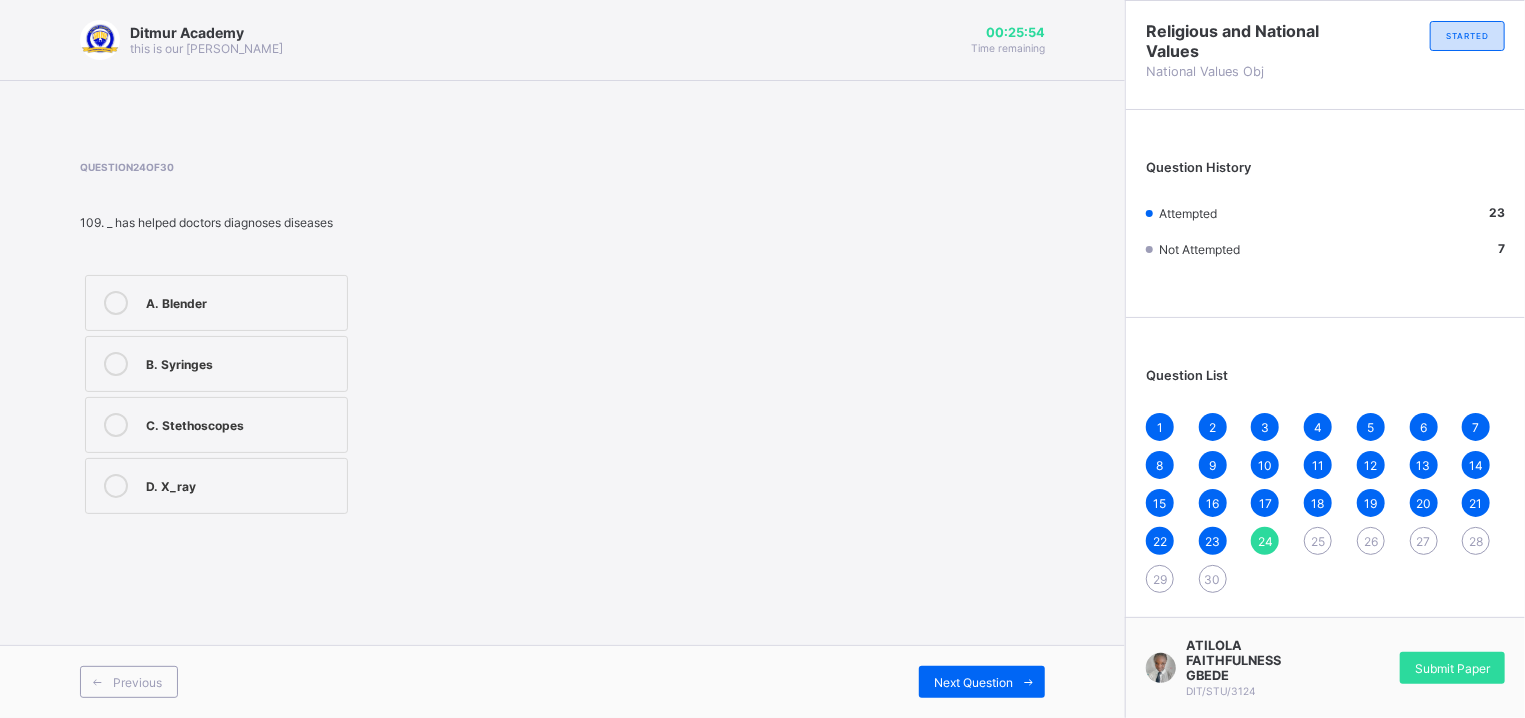 click on "B. Syringes" at bounding box center [241, 364] 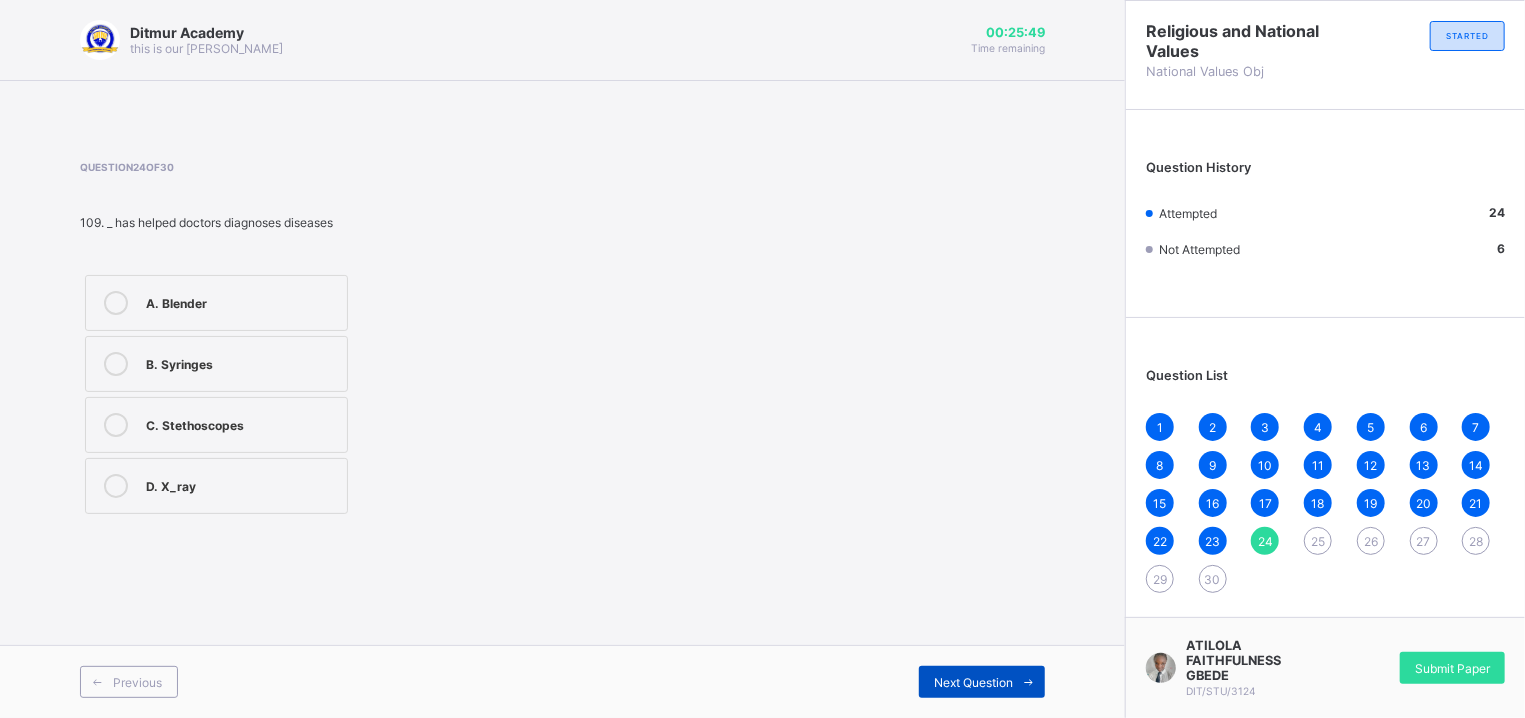 click on "Next Question" at bounding box center (973, 682) 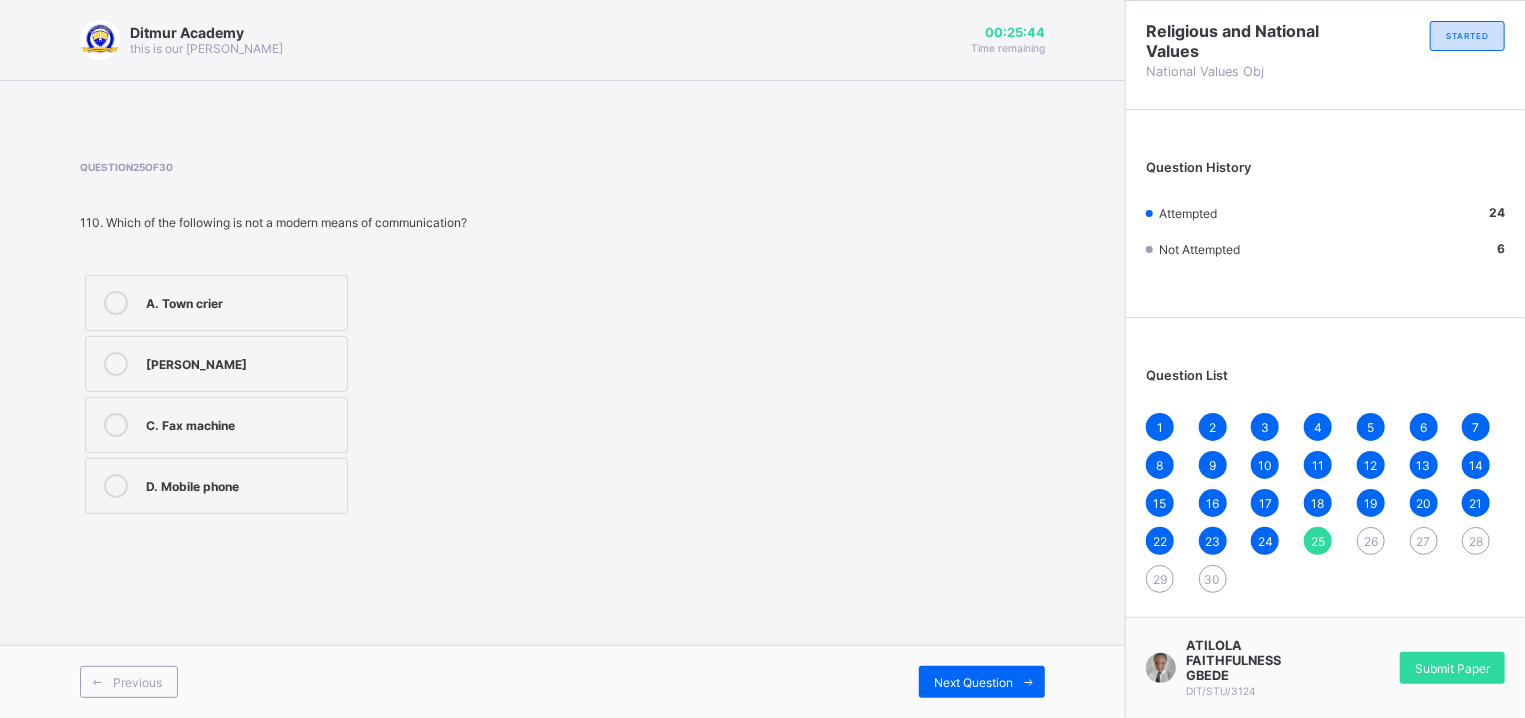 click on "A. Town crier" at bounding box center (216, 303) 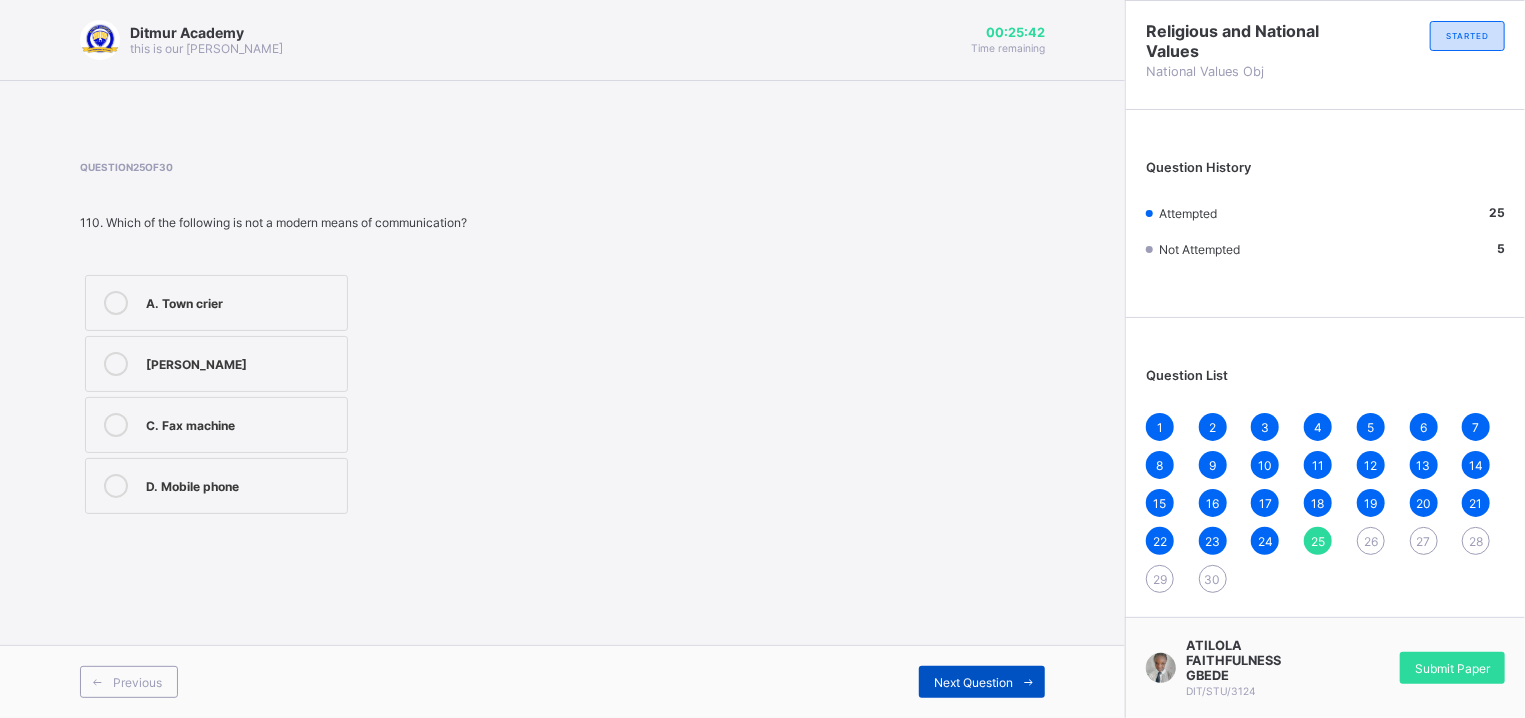 click on "Next Question" at bounding box center [973, 682] 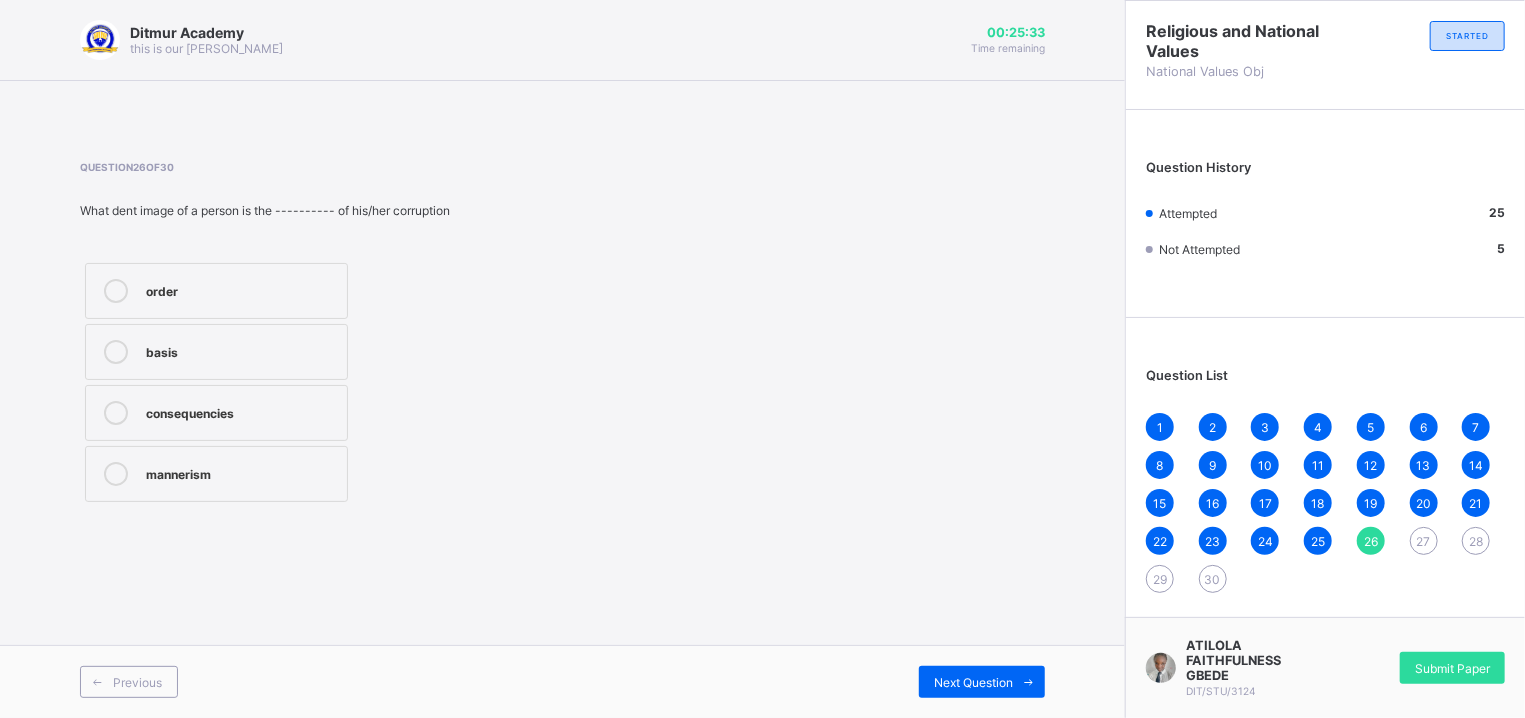 click on "consequencies" at bounding box center [216, 413] 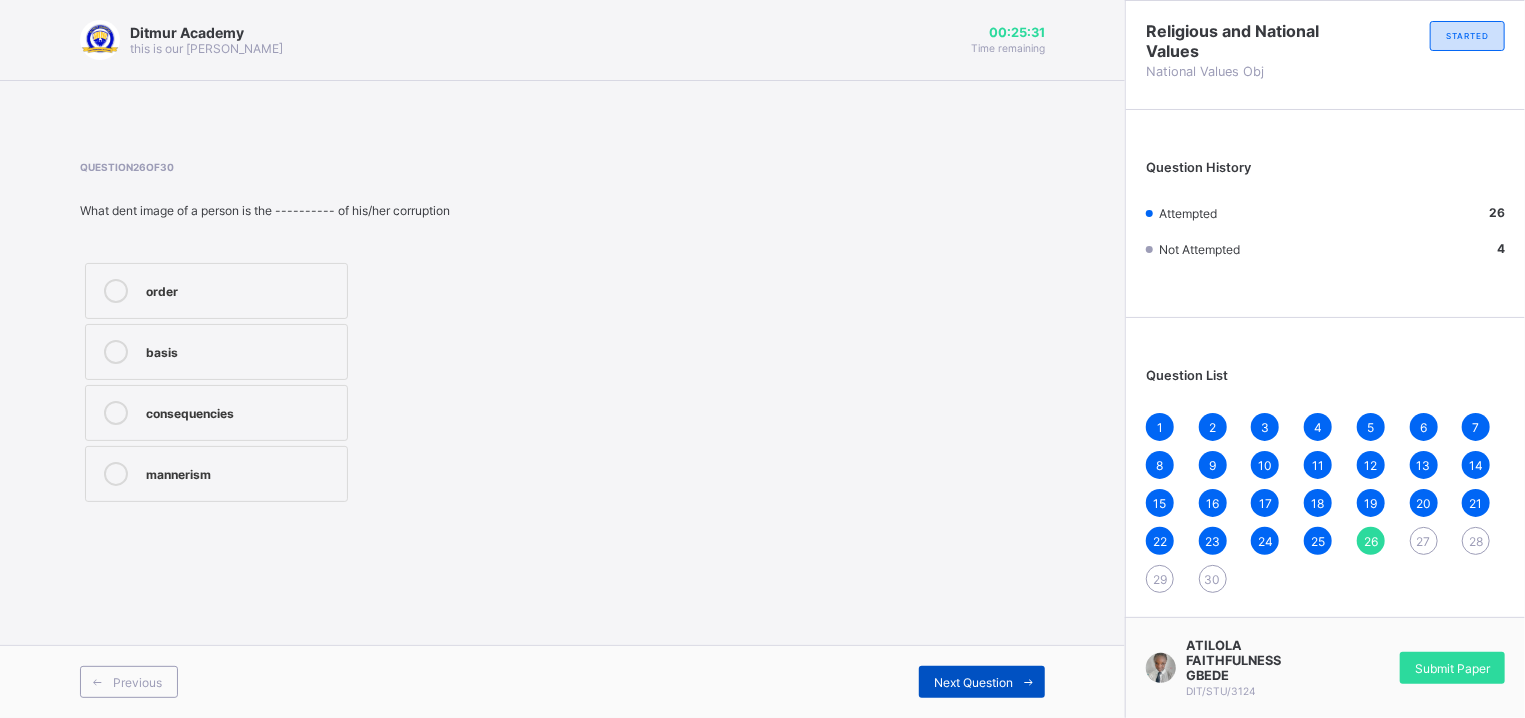 click on "Next Question" at bounding box center (973, 682) 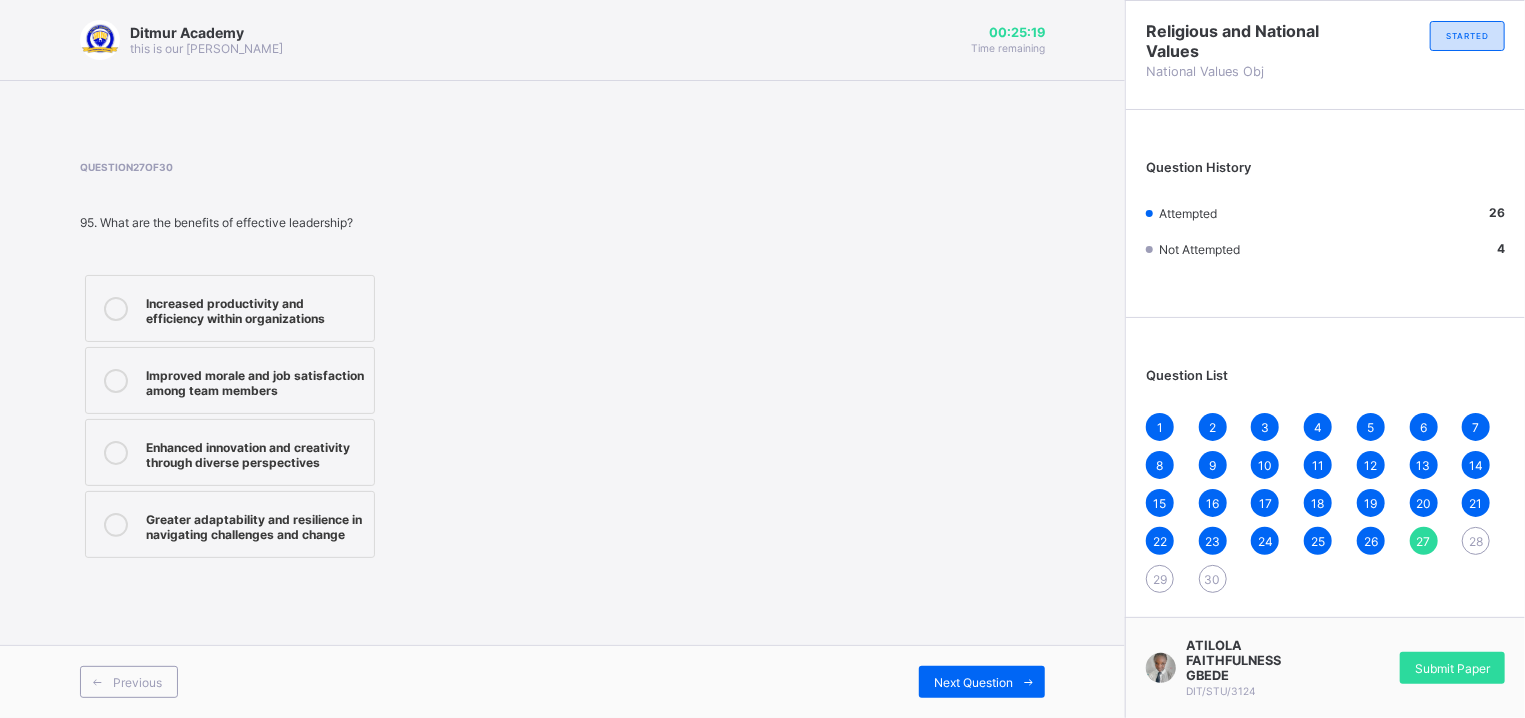 click on "Improved morale and job satisfaction among team members" at bounding box center (230, 380) 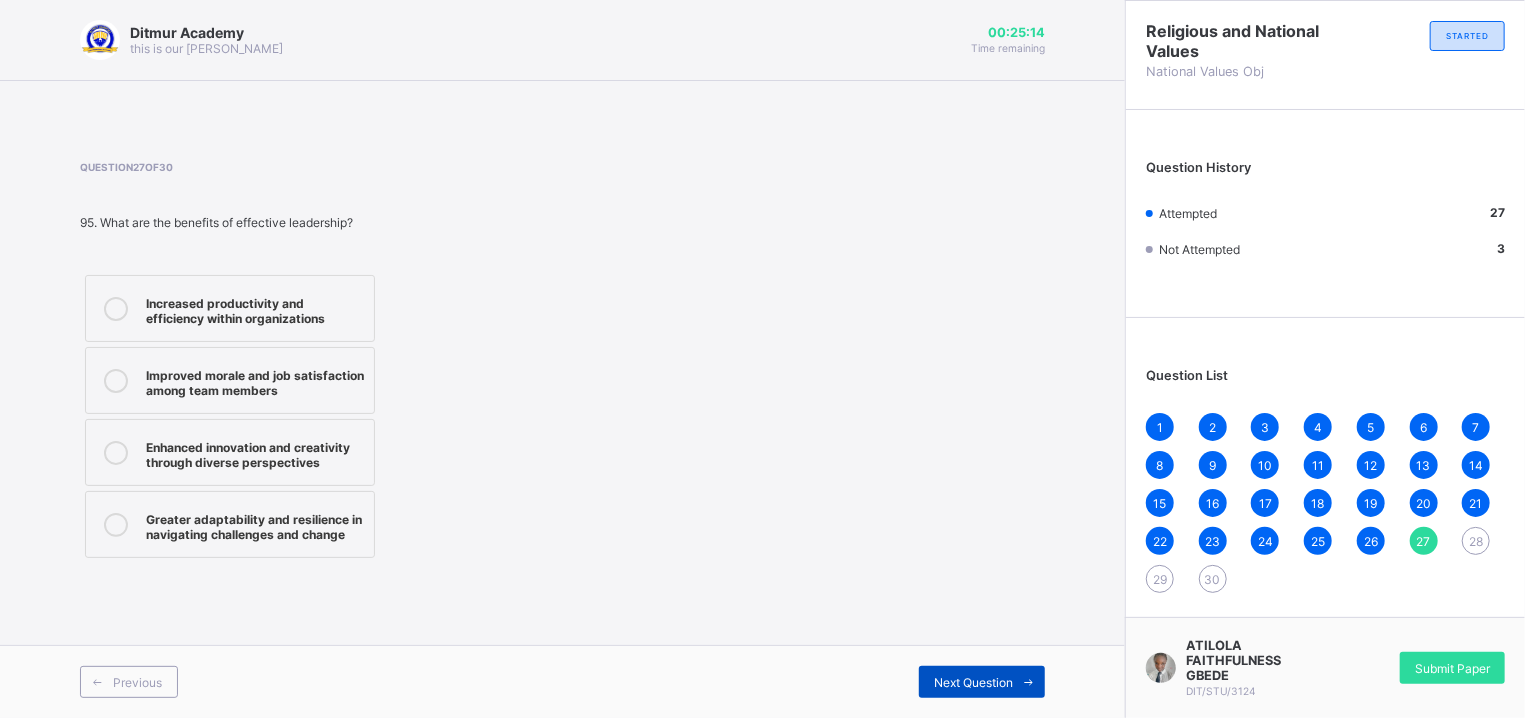 click on "Next Question" at bounding box center (973, 682) 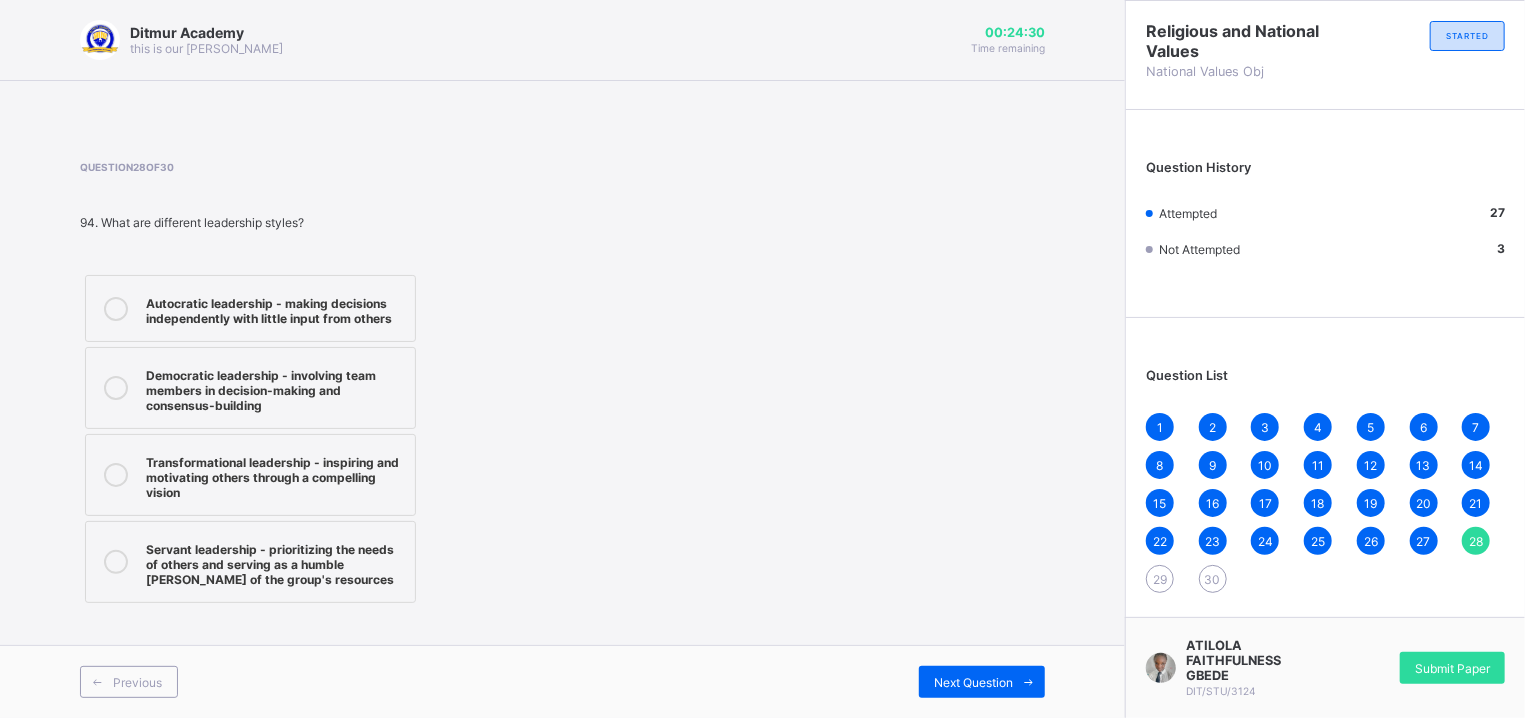 click on "Democratic leadership - involving team members in decision-making and consensus-building" at bounding box center [250, 388] 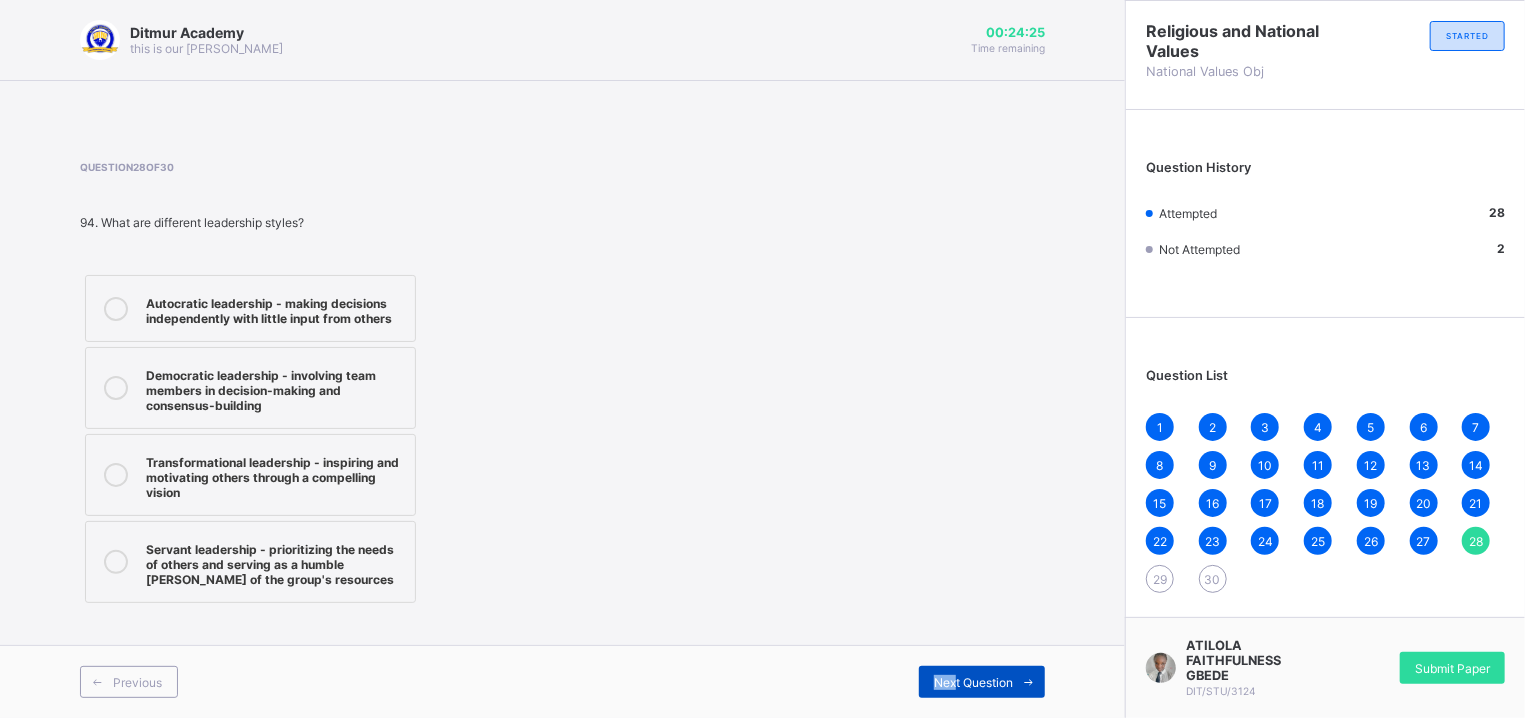 drag, startPoint x: 930, startPoint y: 657, endPoint x: 957, endPoint y: 689, distance: 41.868843 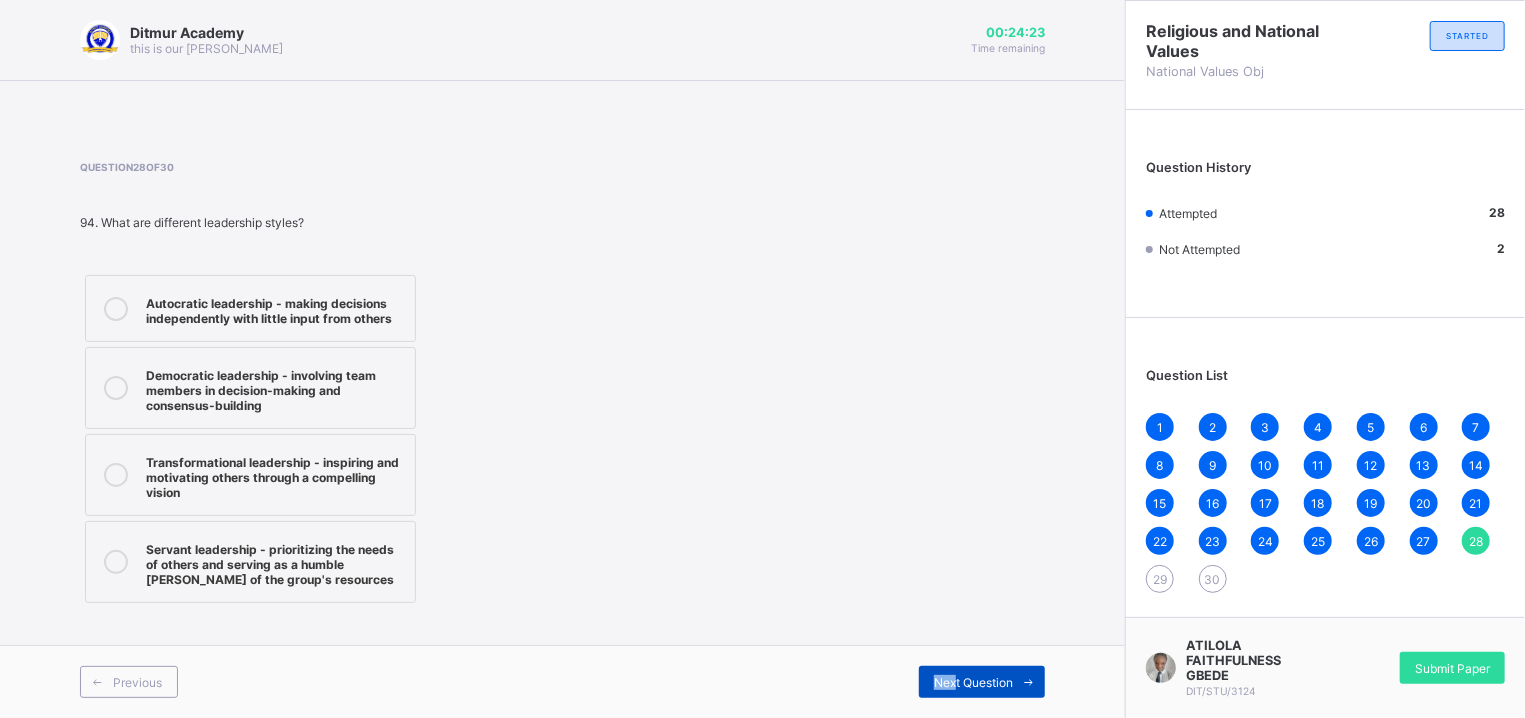 click on "Next Question" at bounding box center (973, 682) 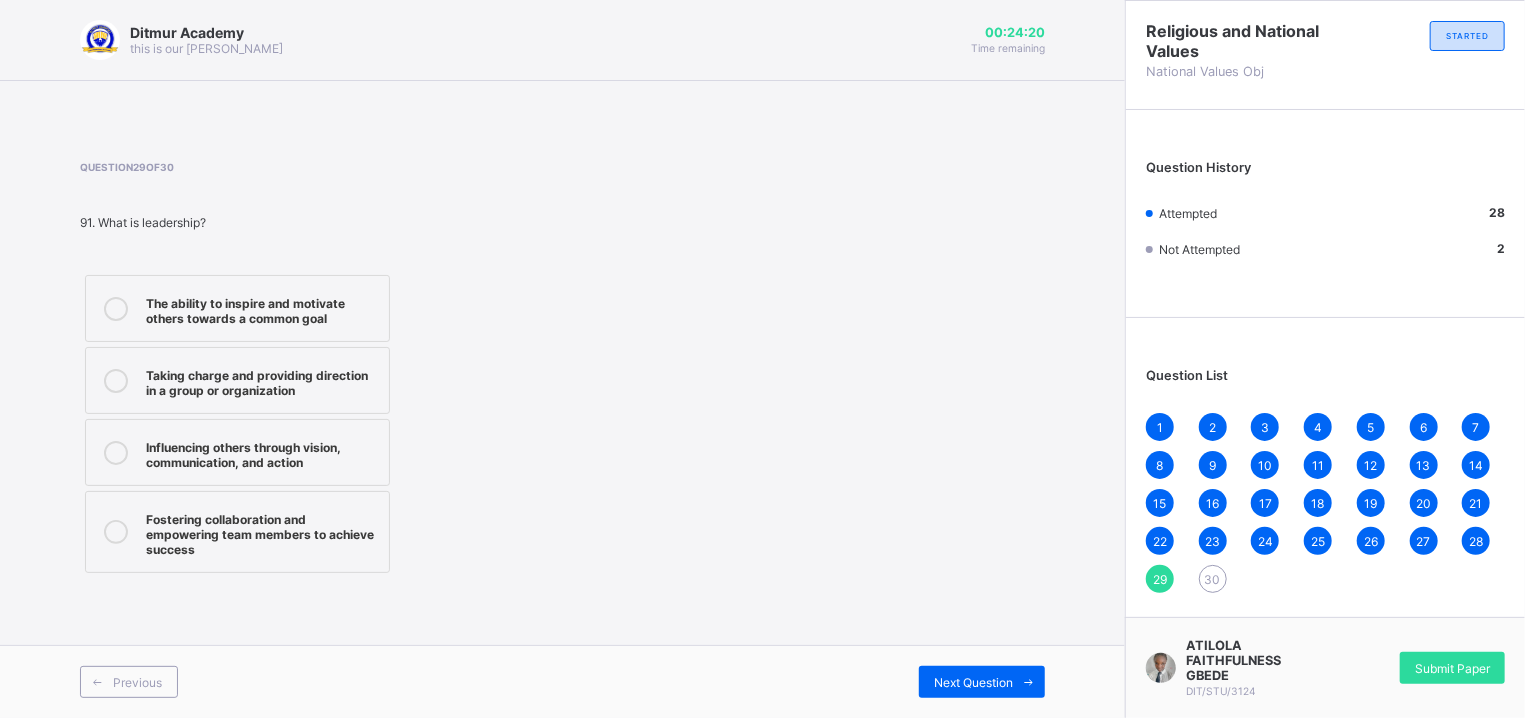 click on "10" at bounding box center (1265, 465) 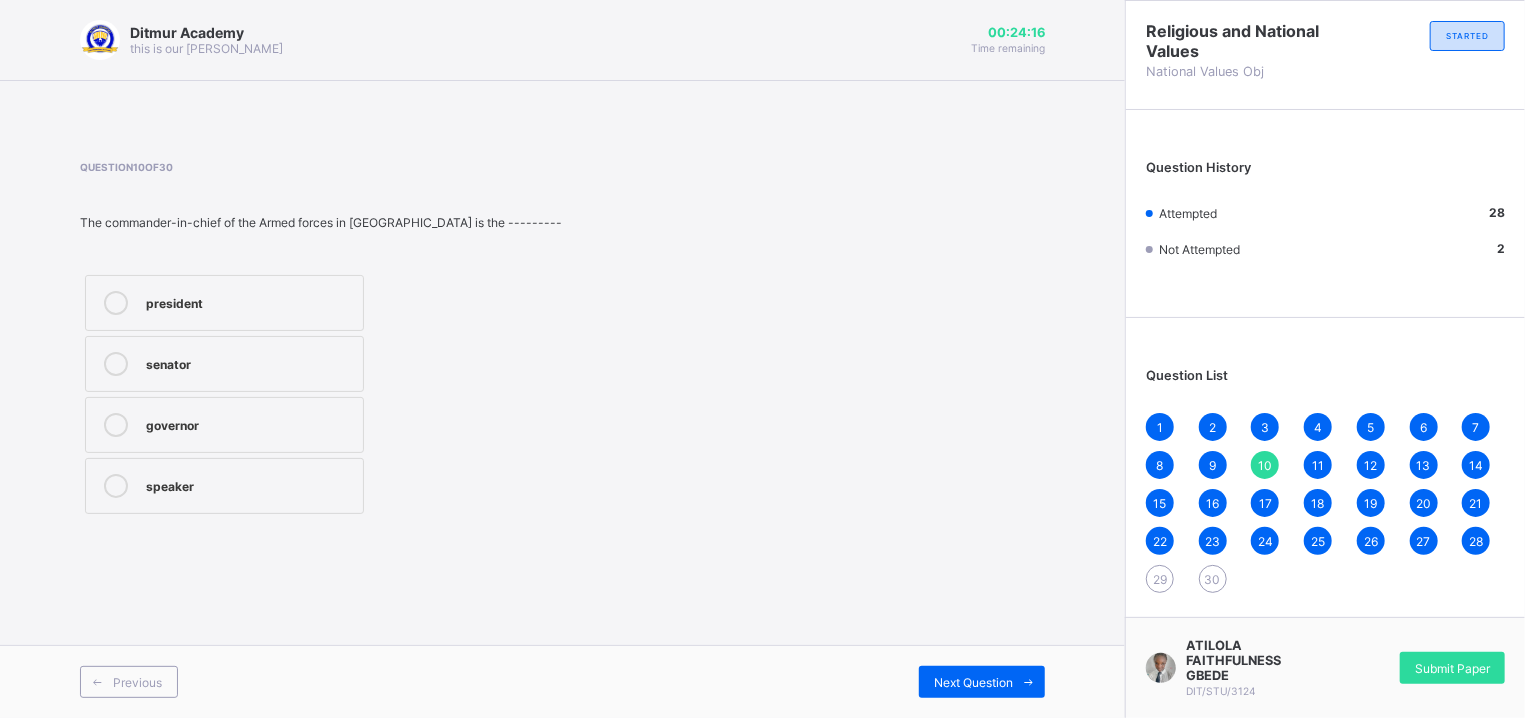 click on "29" at bounding box center [1160, 579] 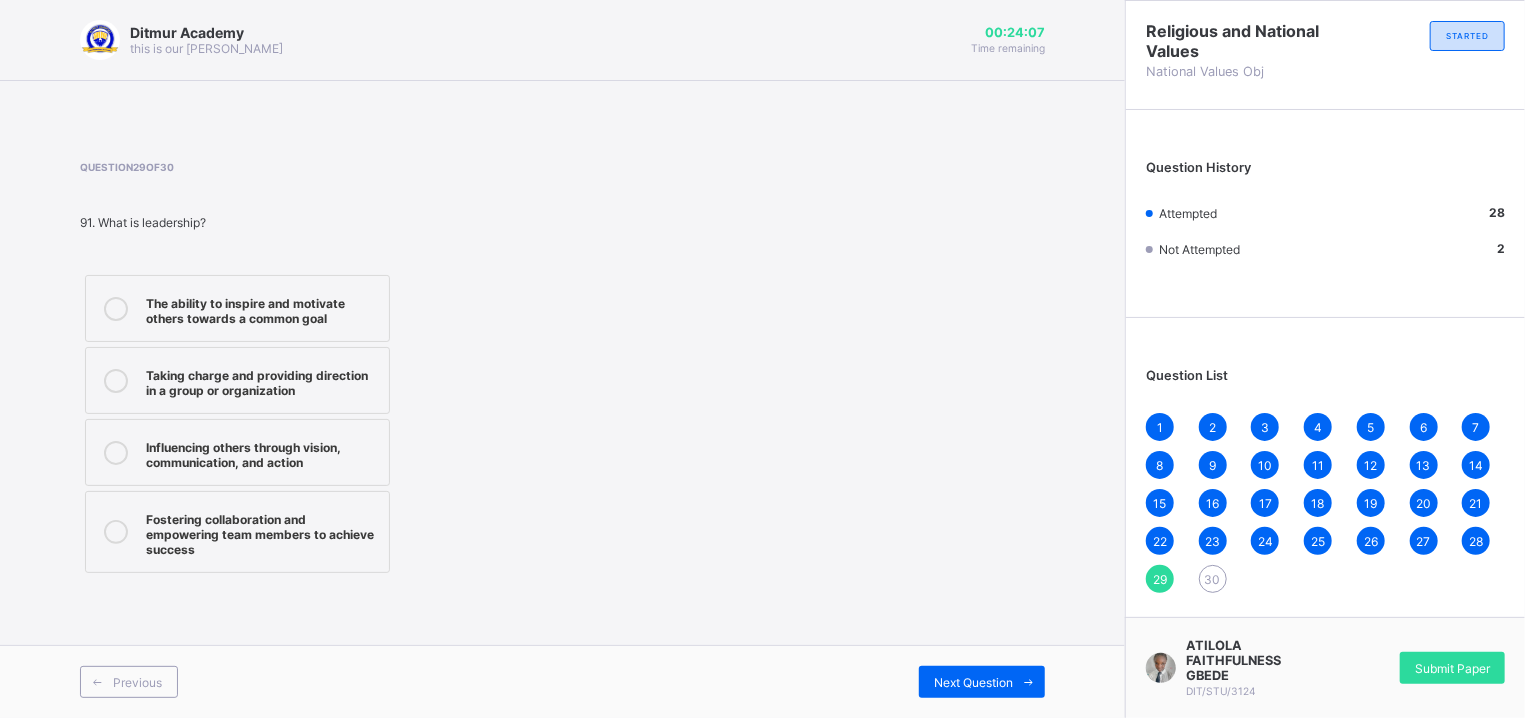 click on "The ability to inspire and motivate others towards a common goal" at bounding box center (262, 308) 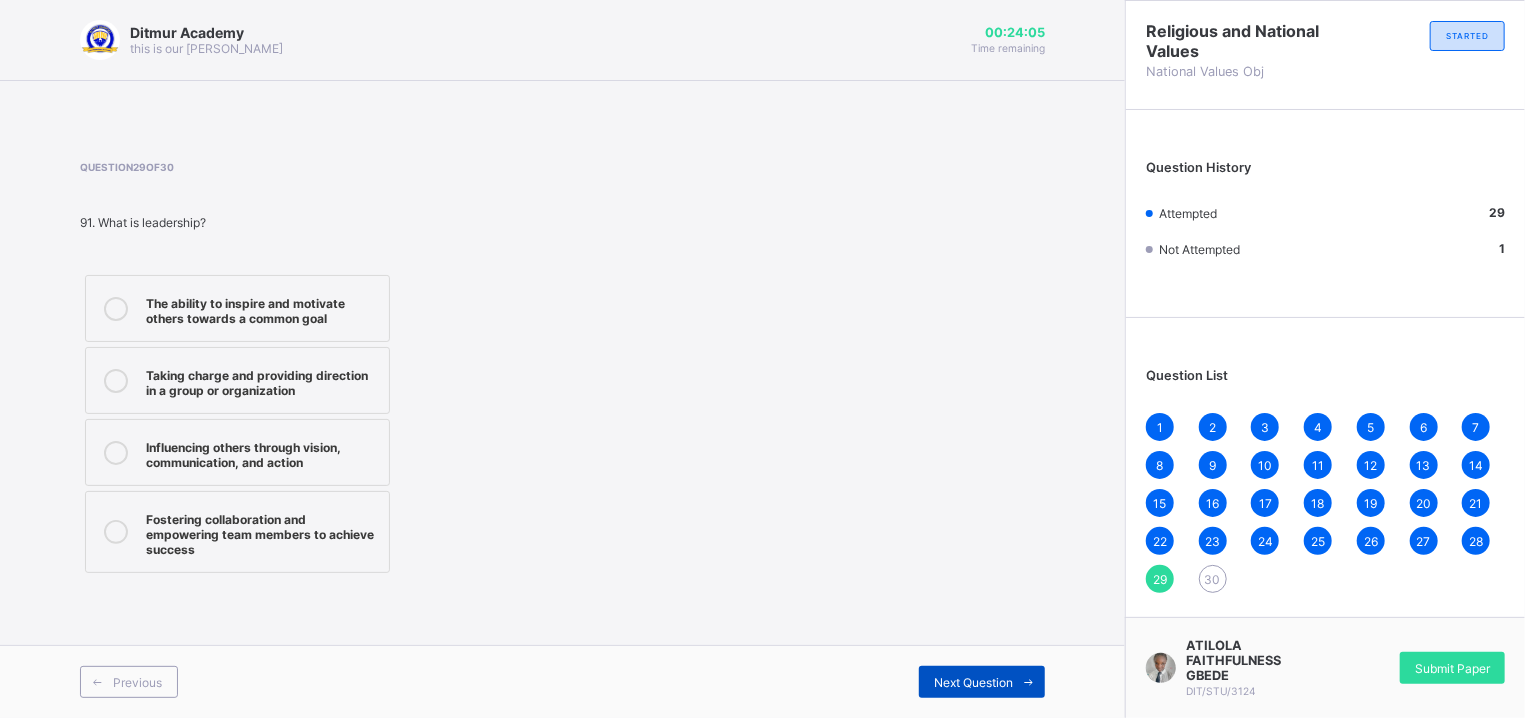 click on "Next Question" at bounding box center (973, 682) 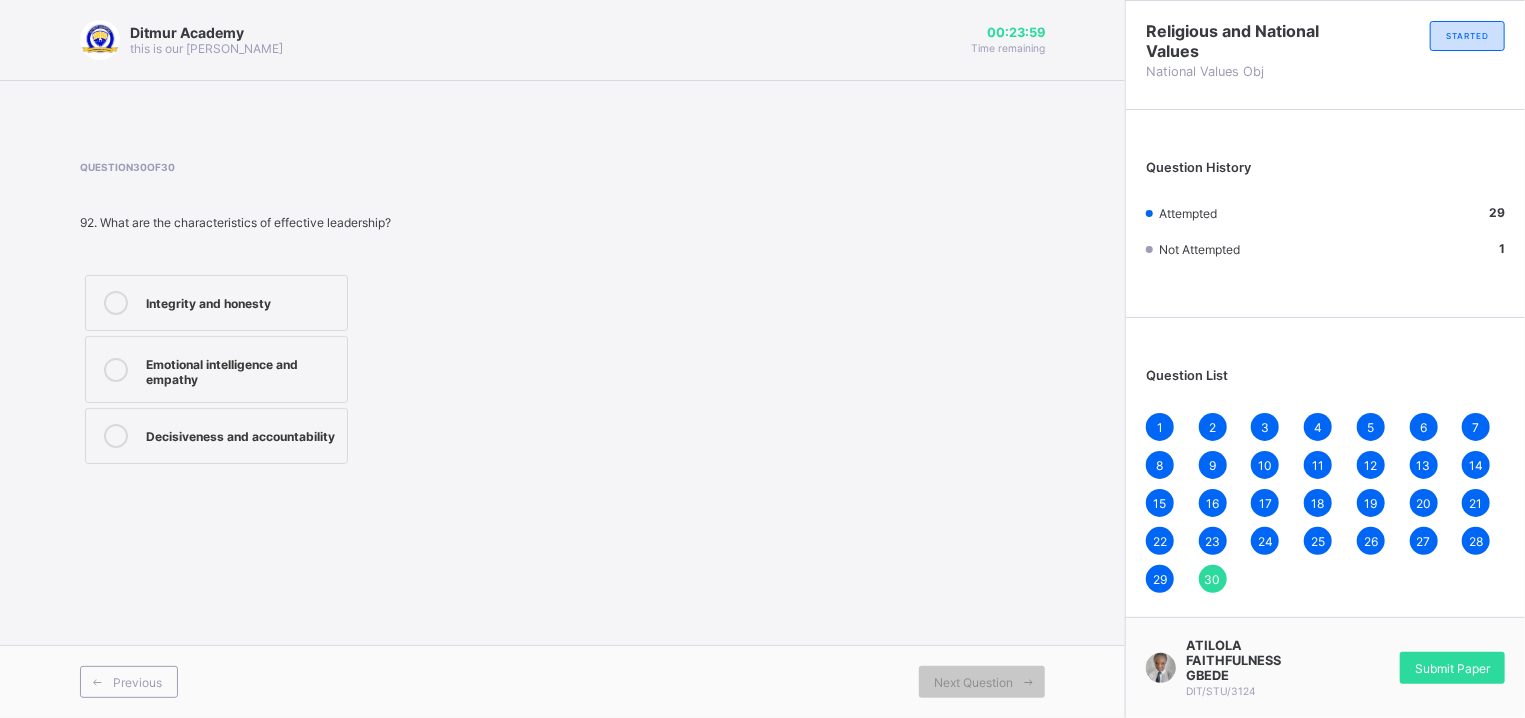 click on "Integrity and honesty" at bounding box center (241, 301) 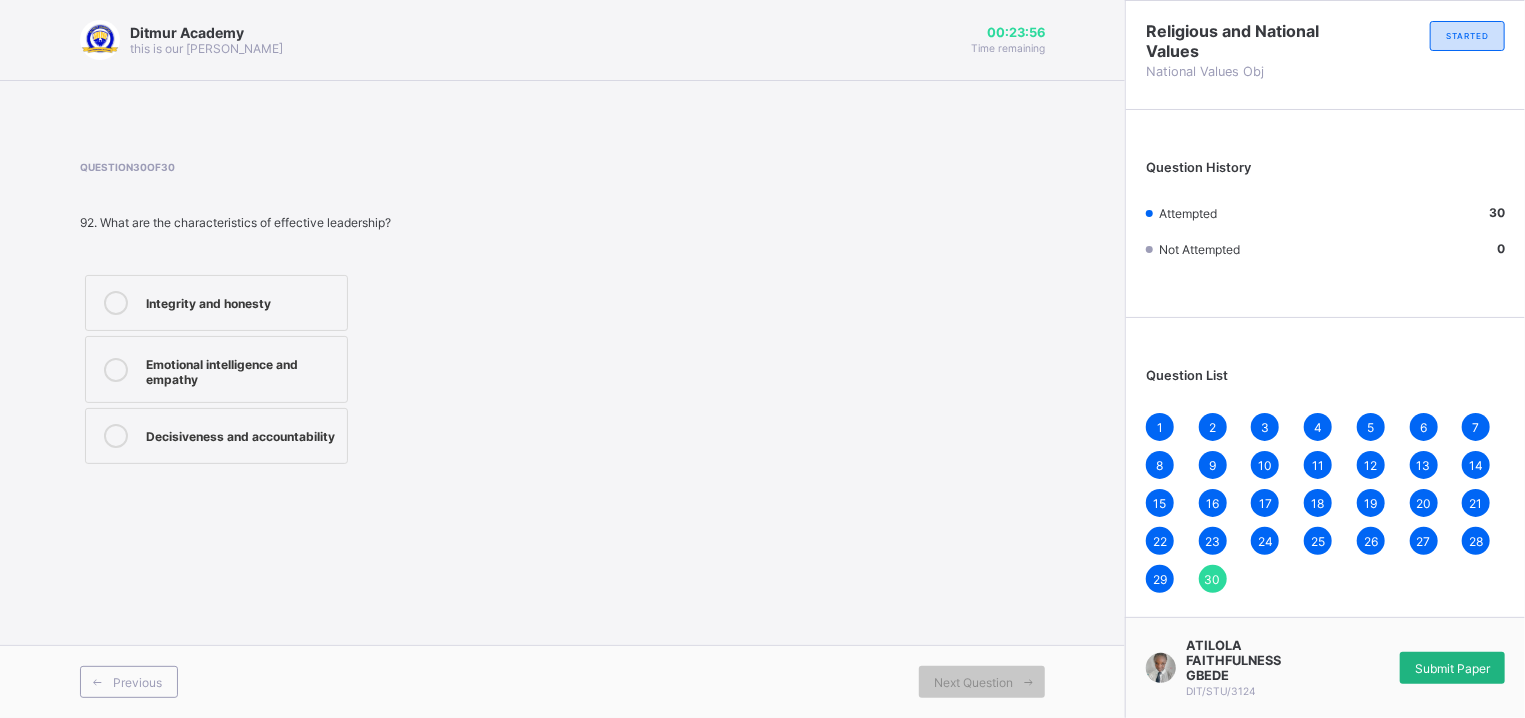 click on "Submit Paper" at bounding box center [1452, 668] 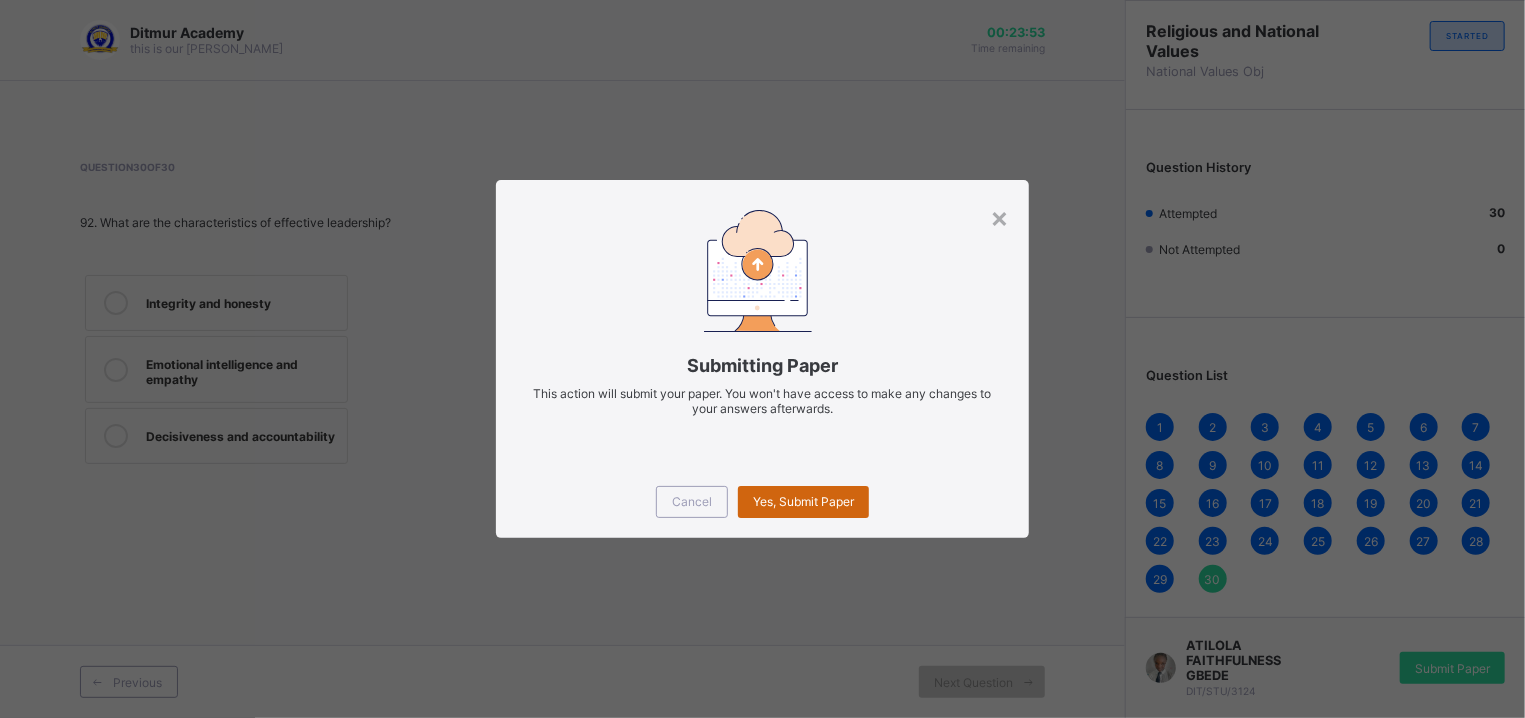 click on "Yes, Submit Paper" at bounding box center (803, 501) 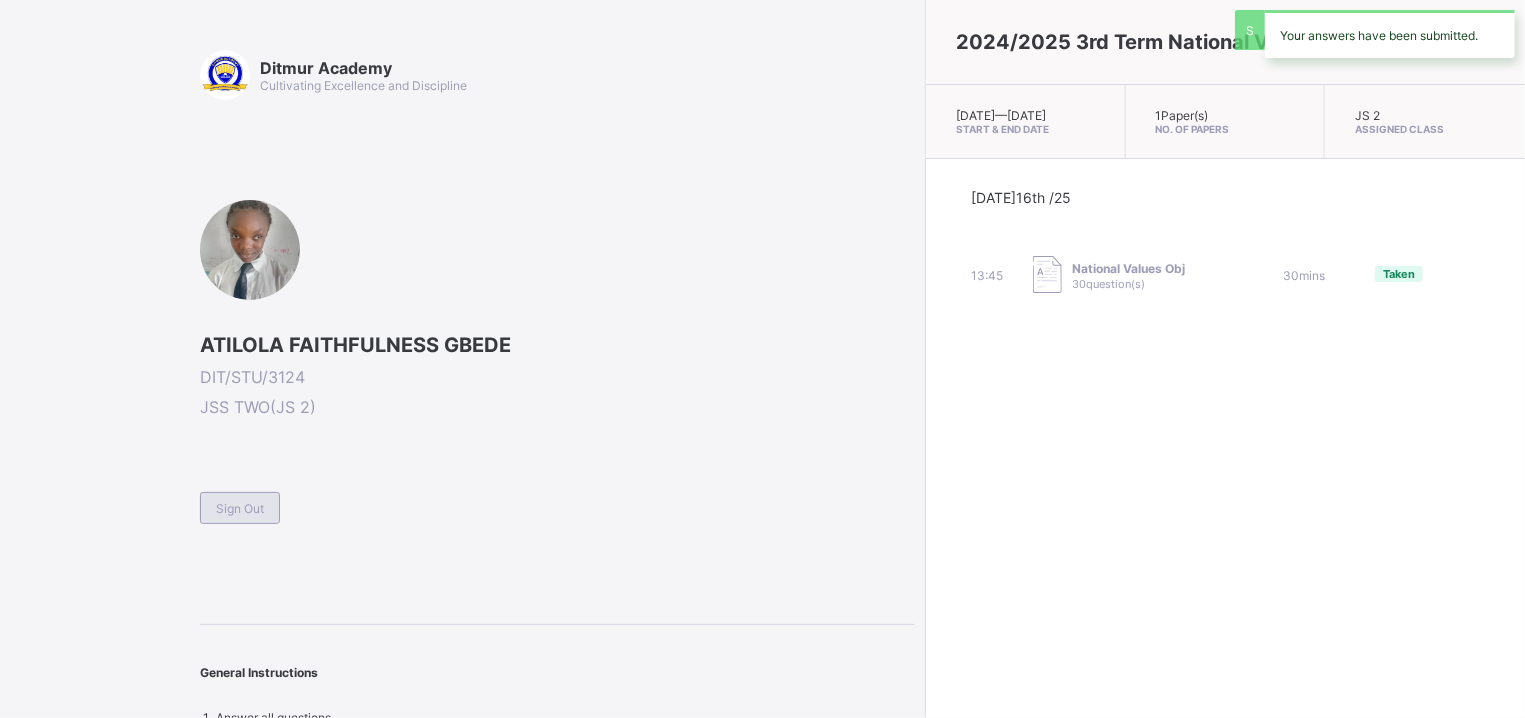 click on "Sign Out" at bounding box center (240, 508) 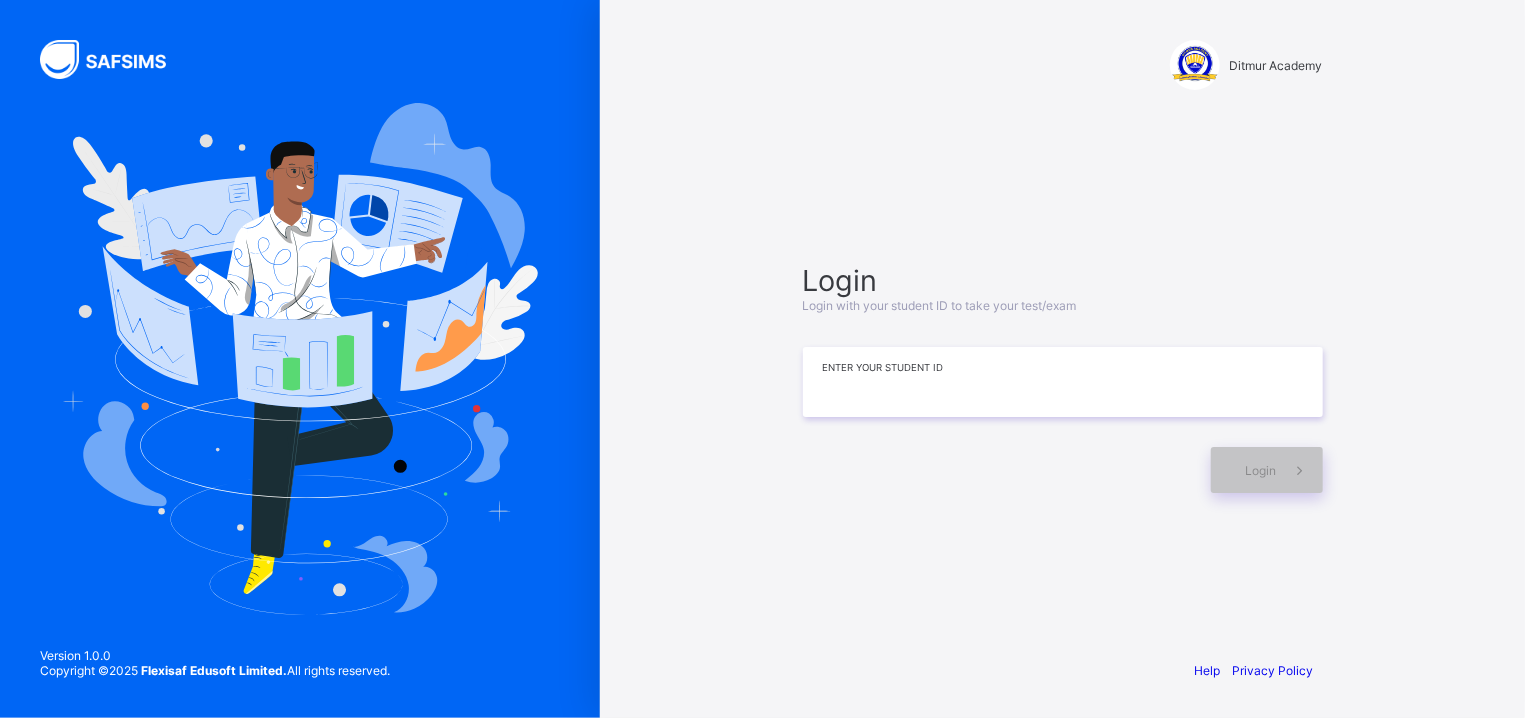 click at bounding box center (1063, 382) 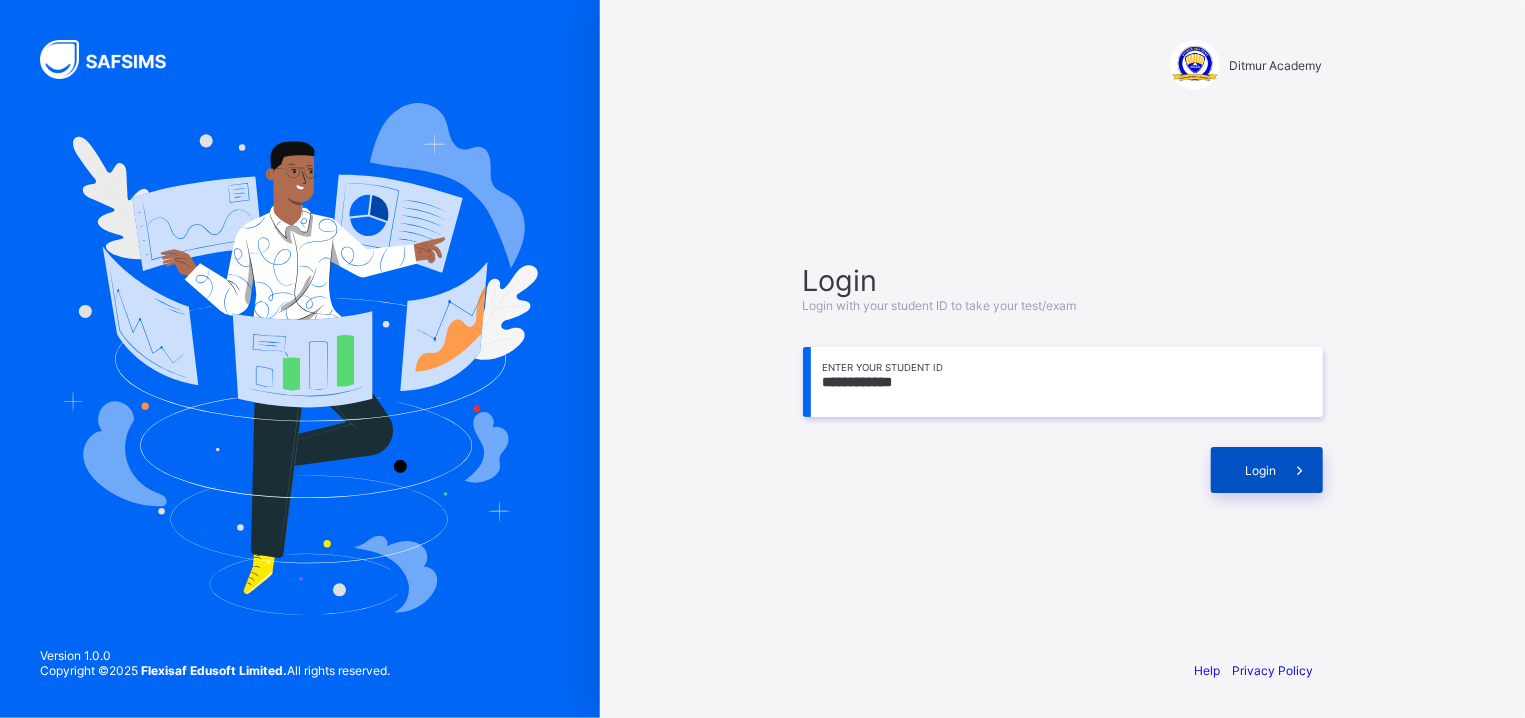 type on "**********" 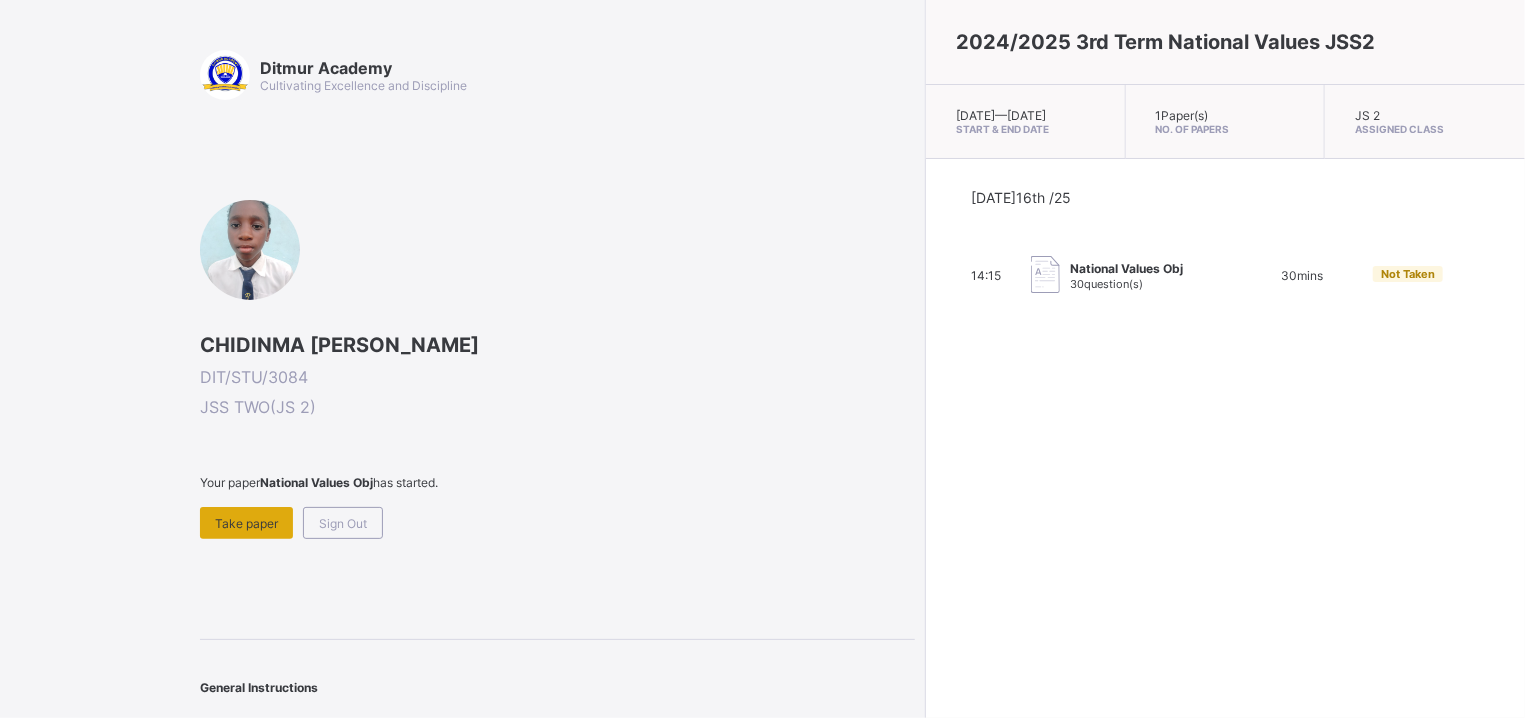 click on "Take paper" at bounding box center (246, 523) 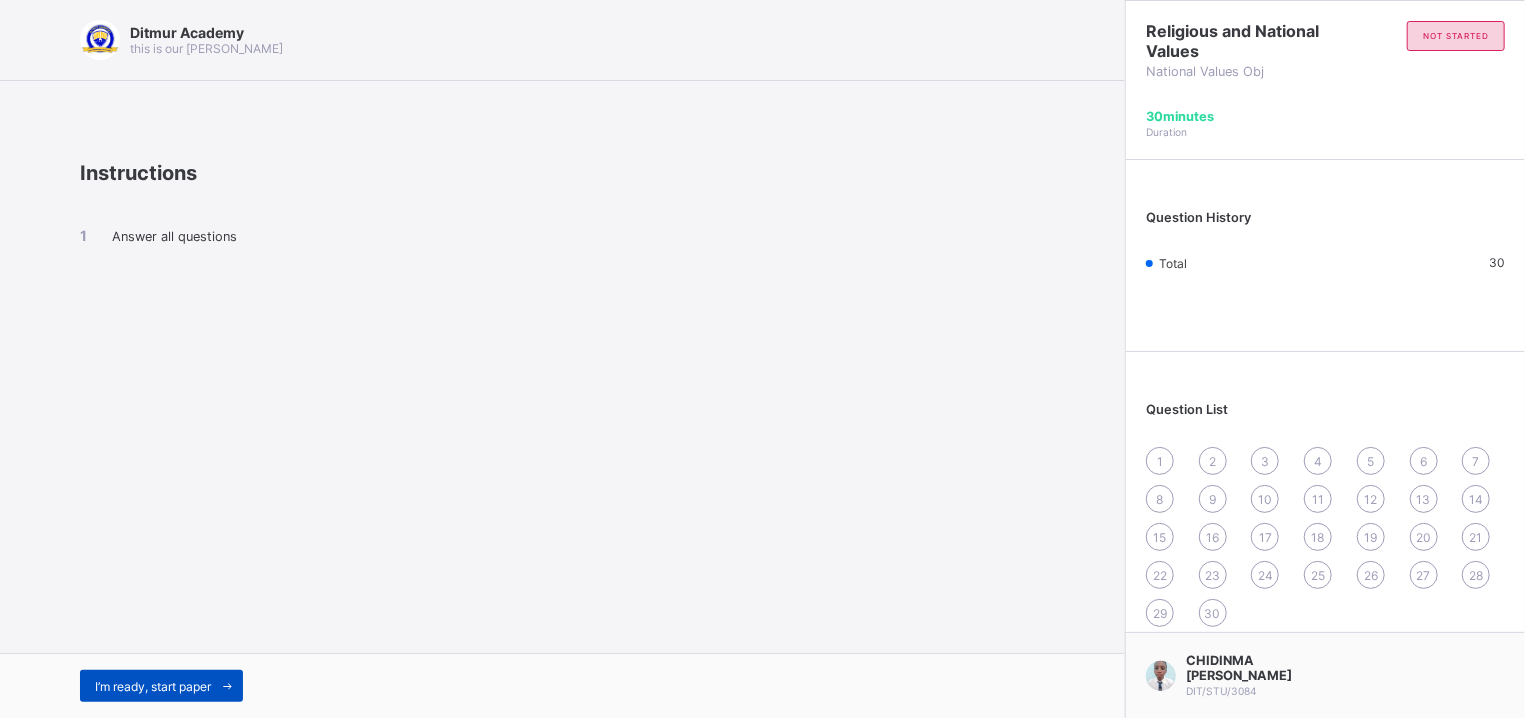 click on "I’m ready, start paper" at bounding box center (153, 686) 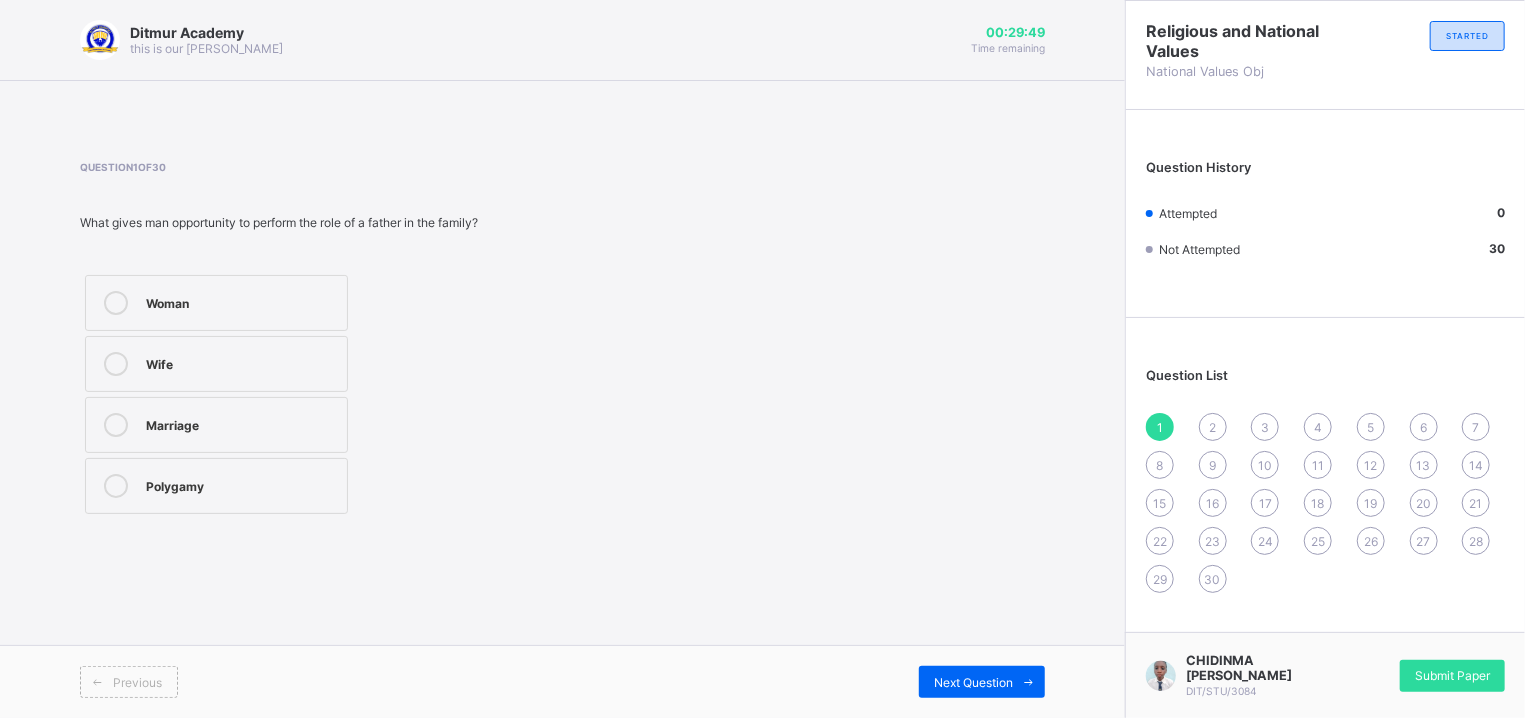 click on "Marriage" at bounding box center [216, 425] 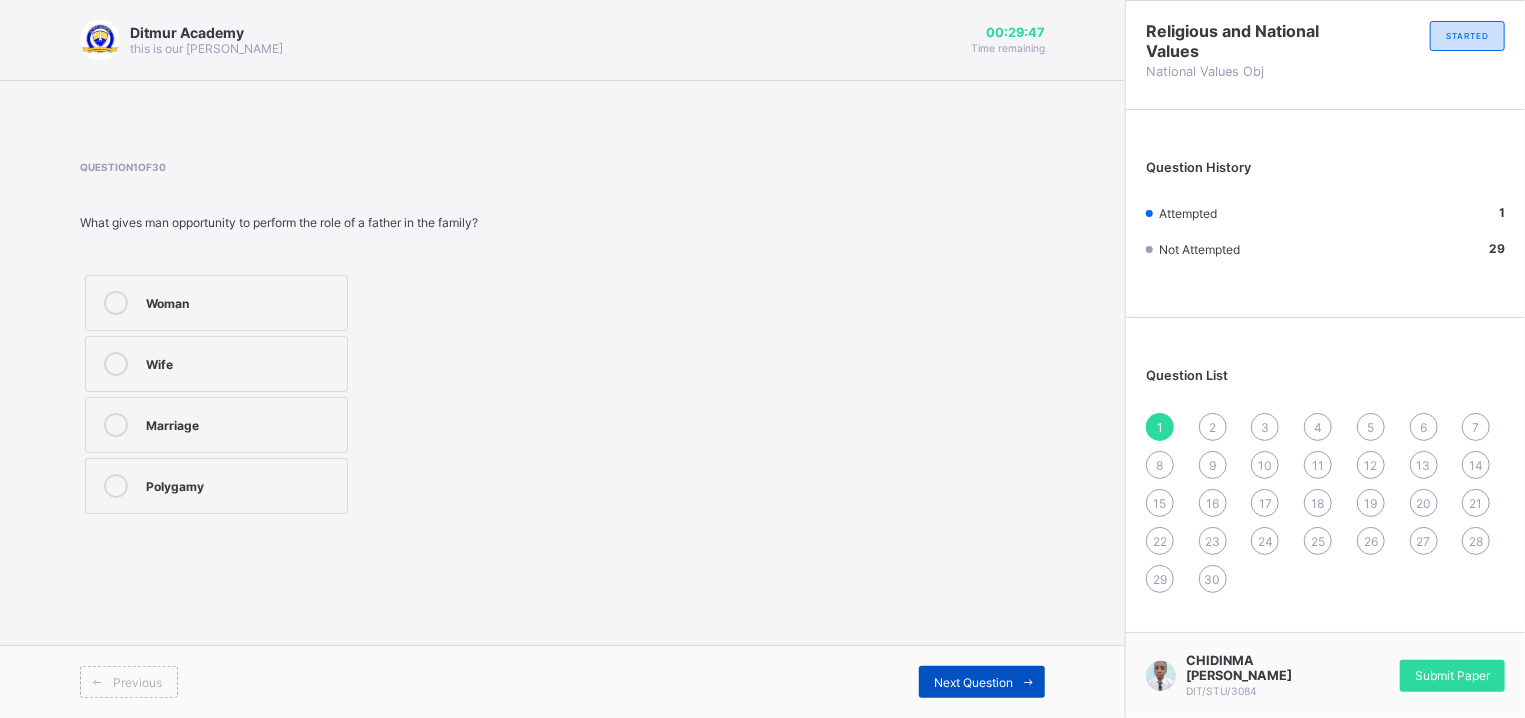 click on "Next Question" at bounding box center [973, 682] 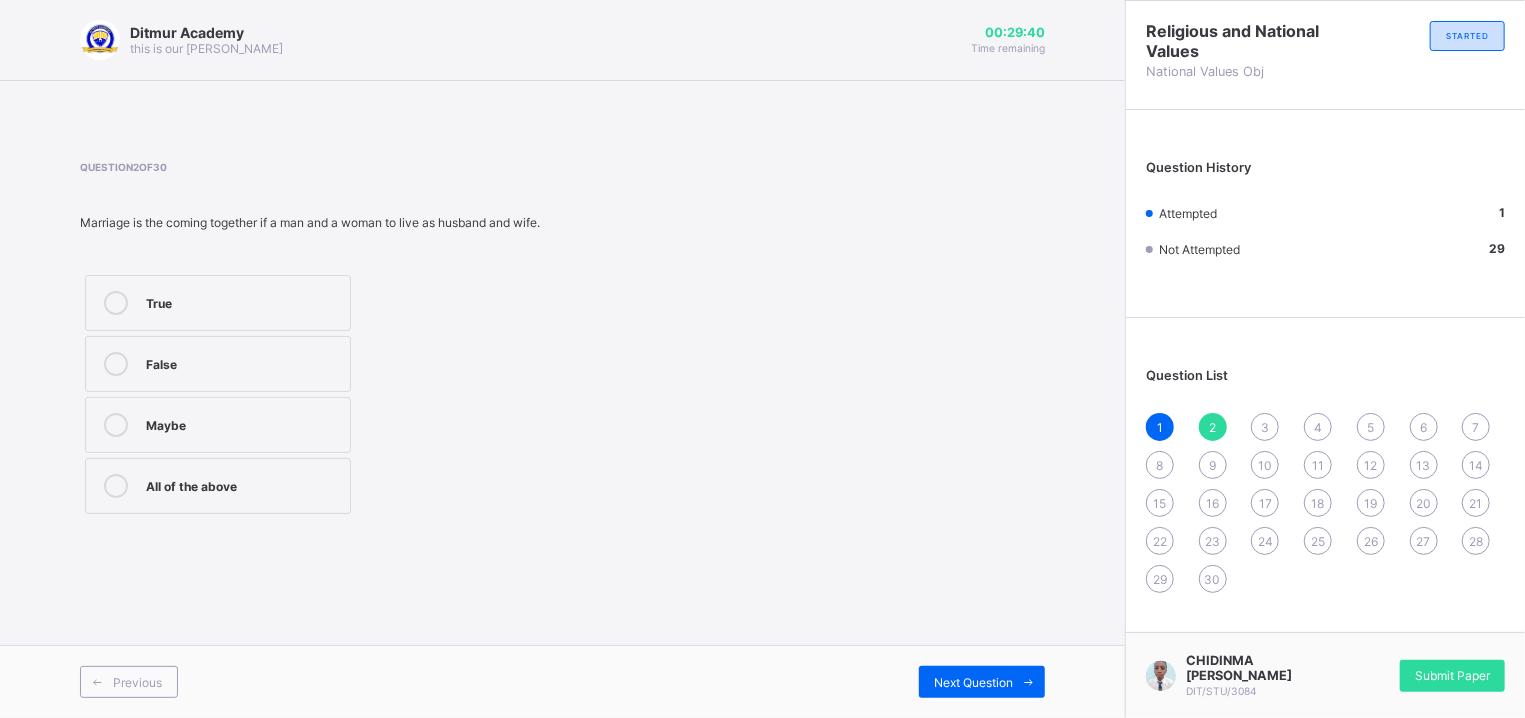 click on "True" at bounding box center (218, 303) 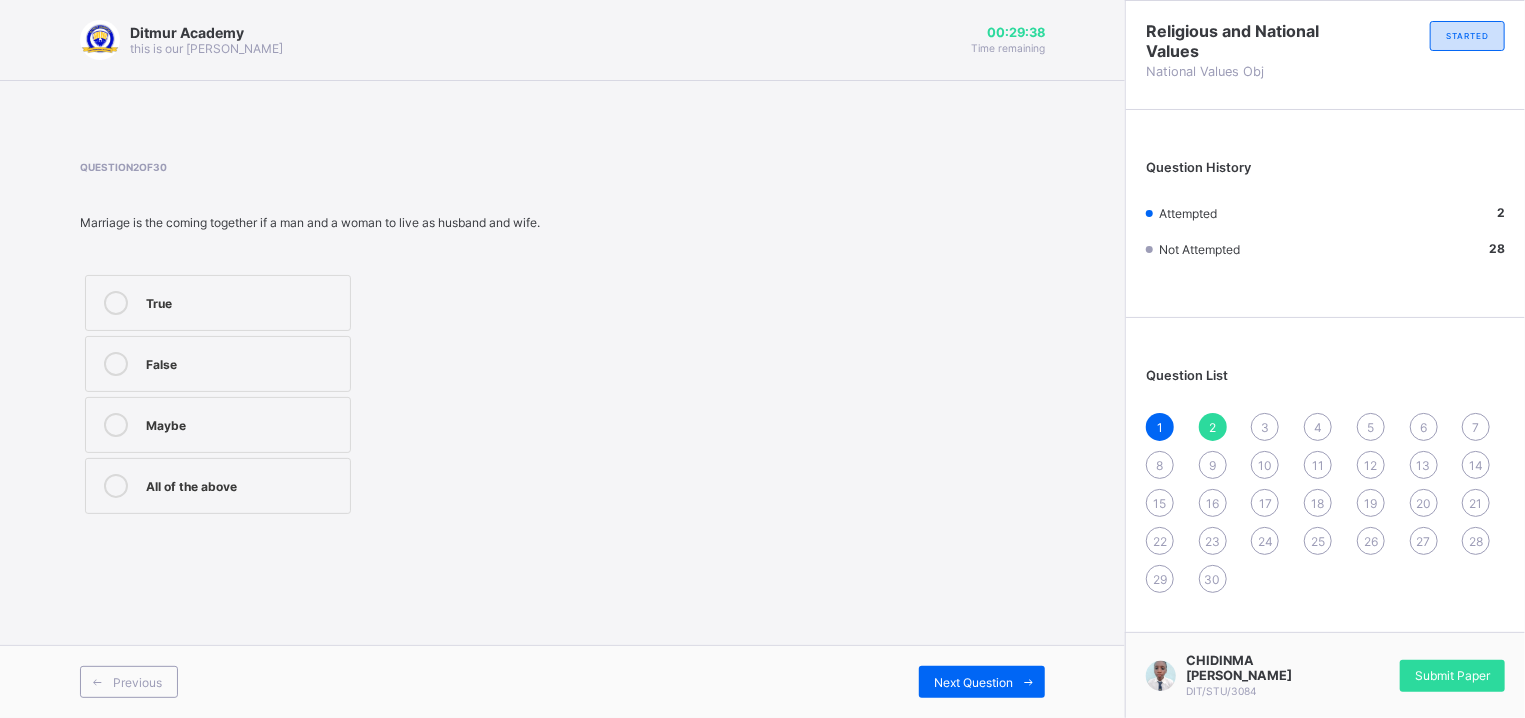 click on "Previous Next Question" at bounding box center [562, 681] 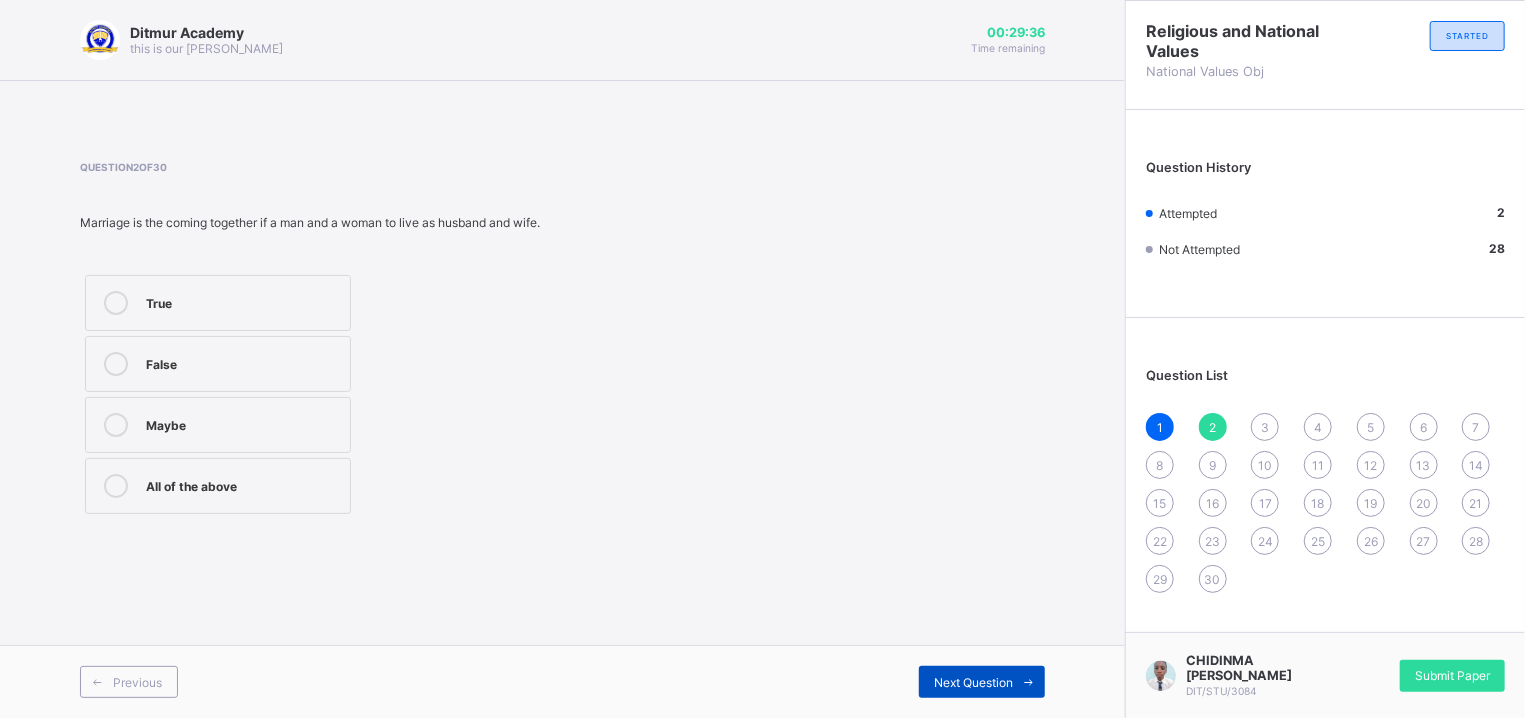 click on "Next Question" at bounding box center [982, 682] 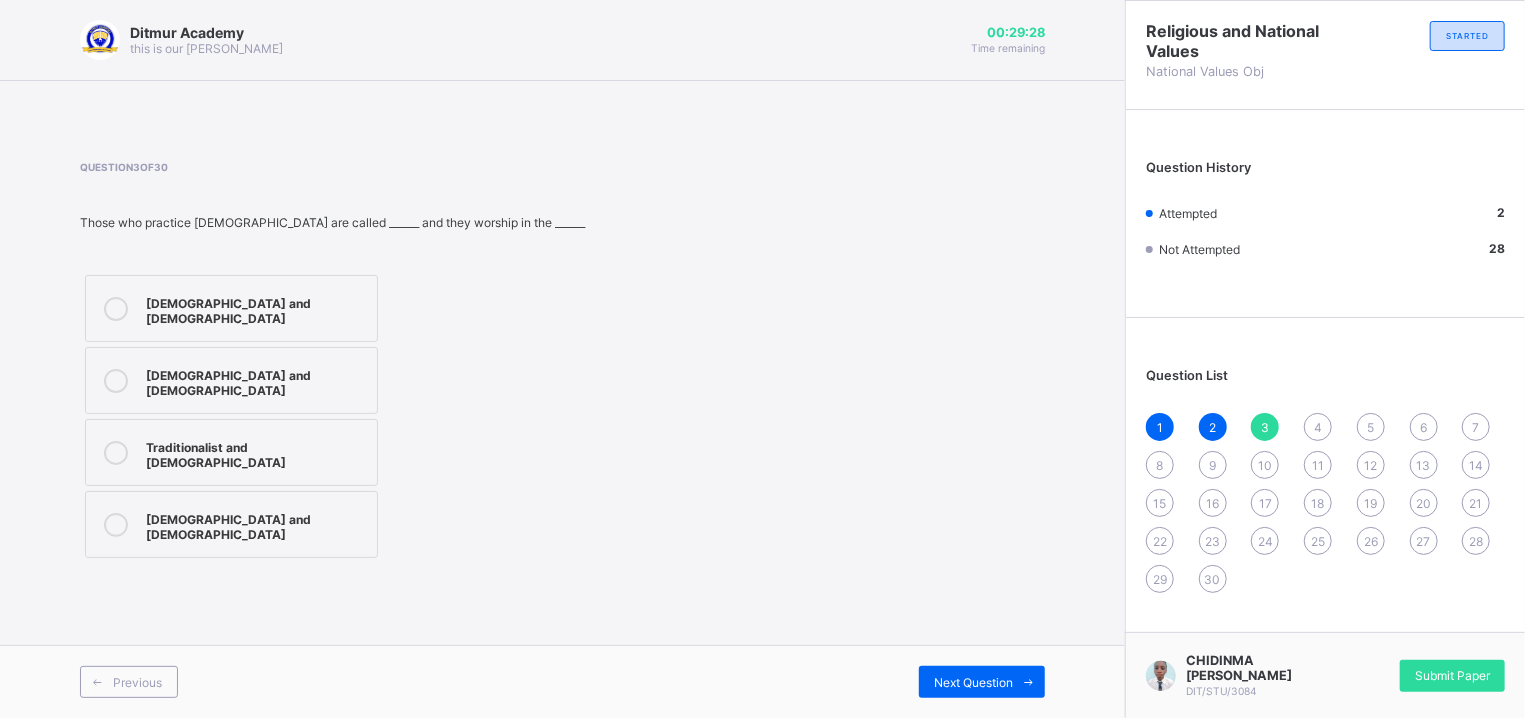 click on "[DEMOGRAPHIC_DATA] and [DEMOGRAPHIC_DATA]" at bounding box center (231, 380) 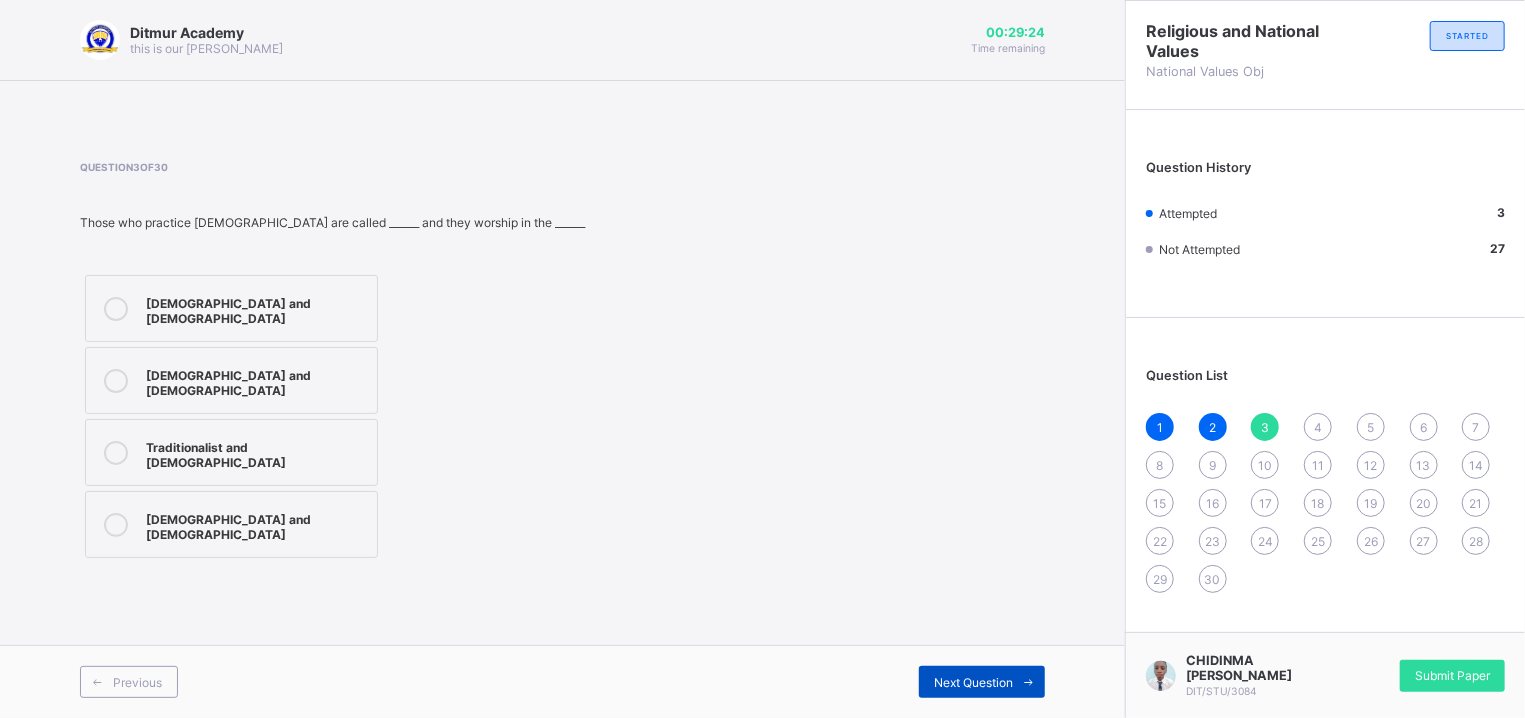 click on "Next Question" at bounding box center (973, 682) 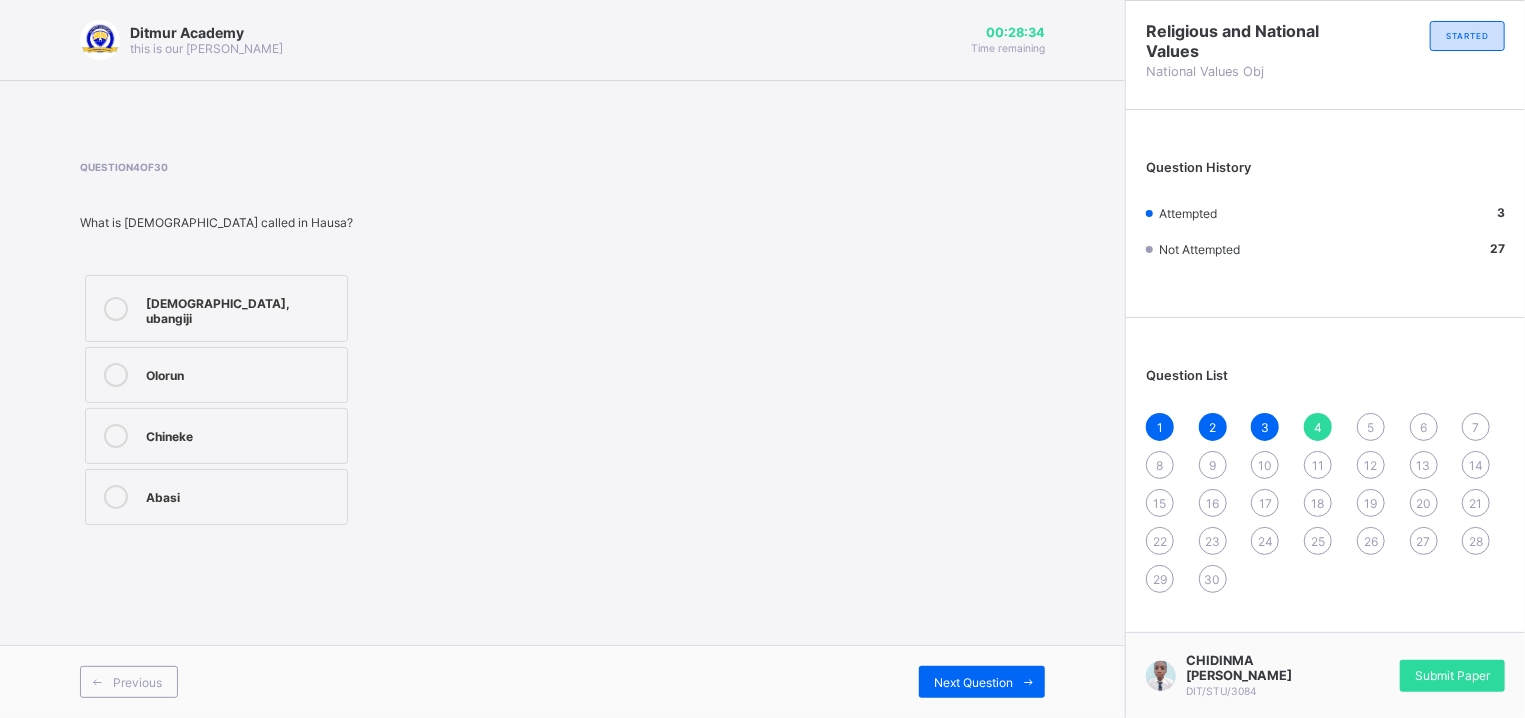 click on "[DEMOGRAPHIC_DATA], ubangiji" at bounding box center (241, 308) 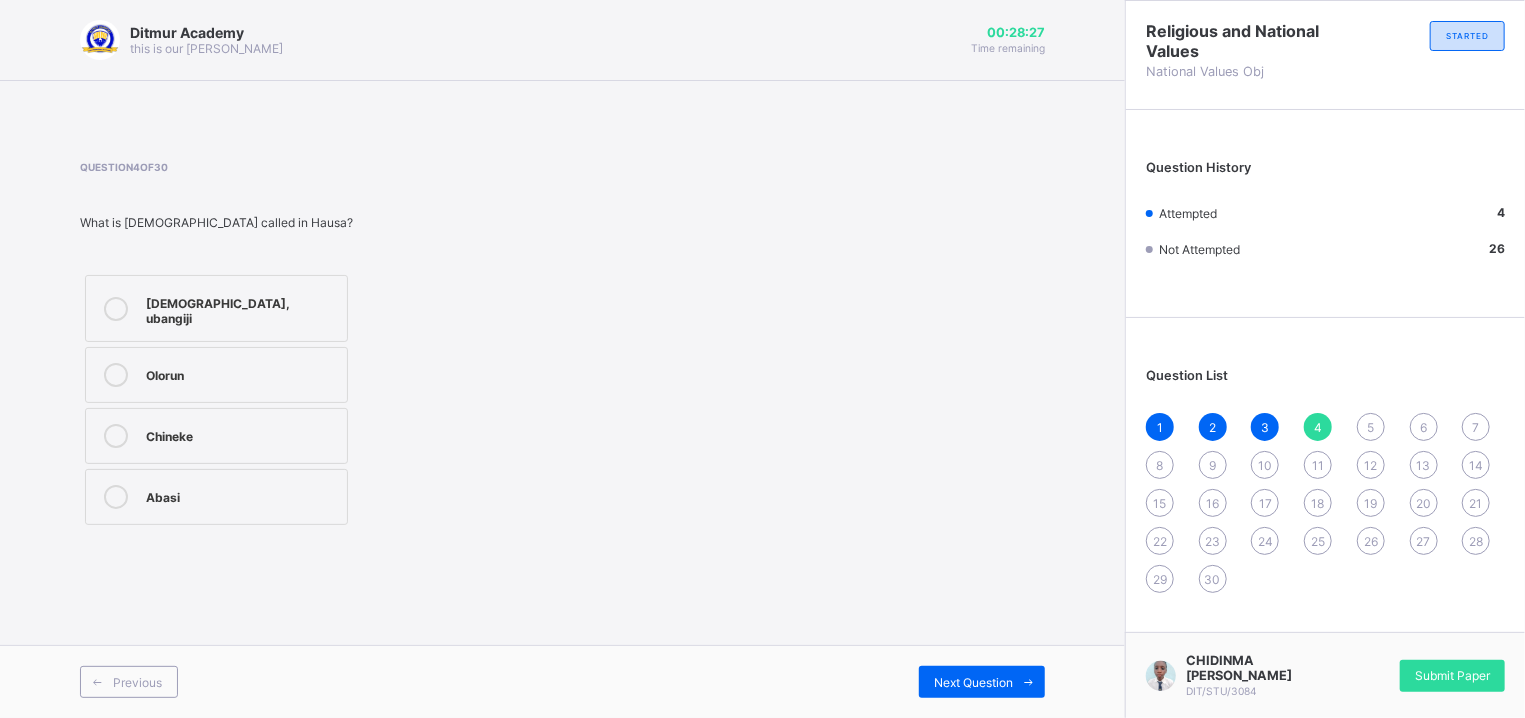 click on "Previous Next Question" at bounding box center [562, 681] 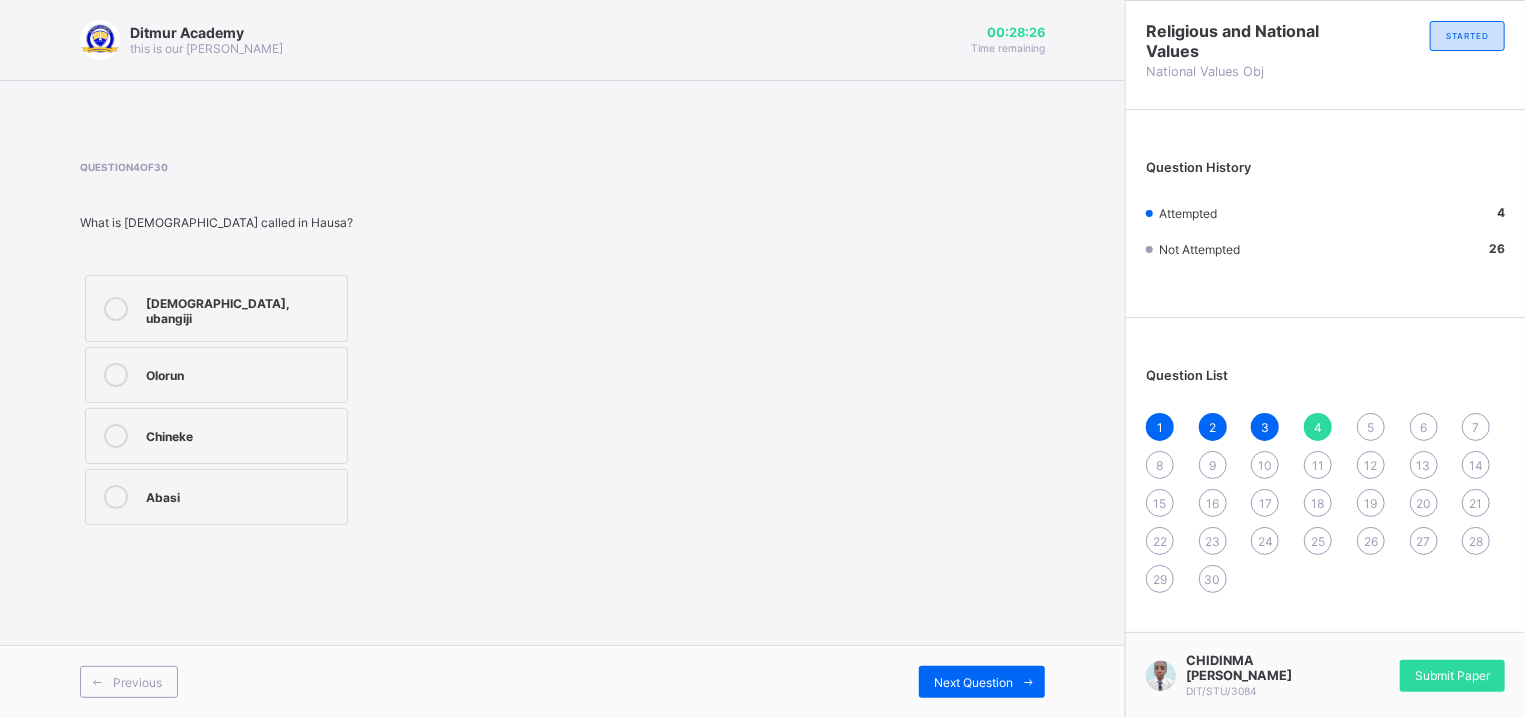 click on "Previous Next Question" at bounding box center (562, 681) 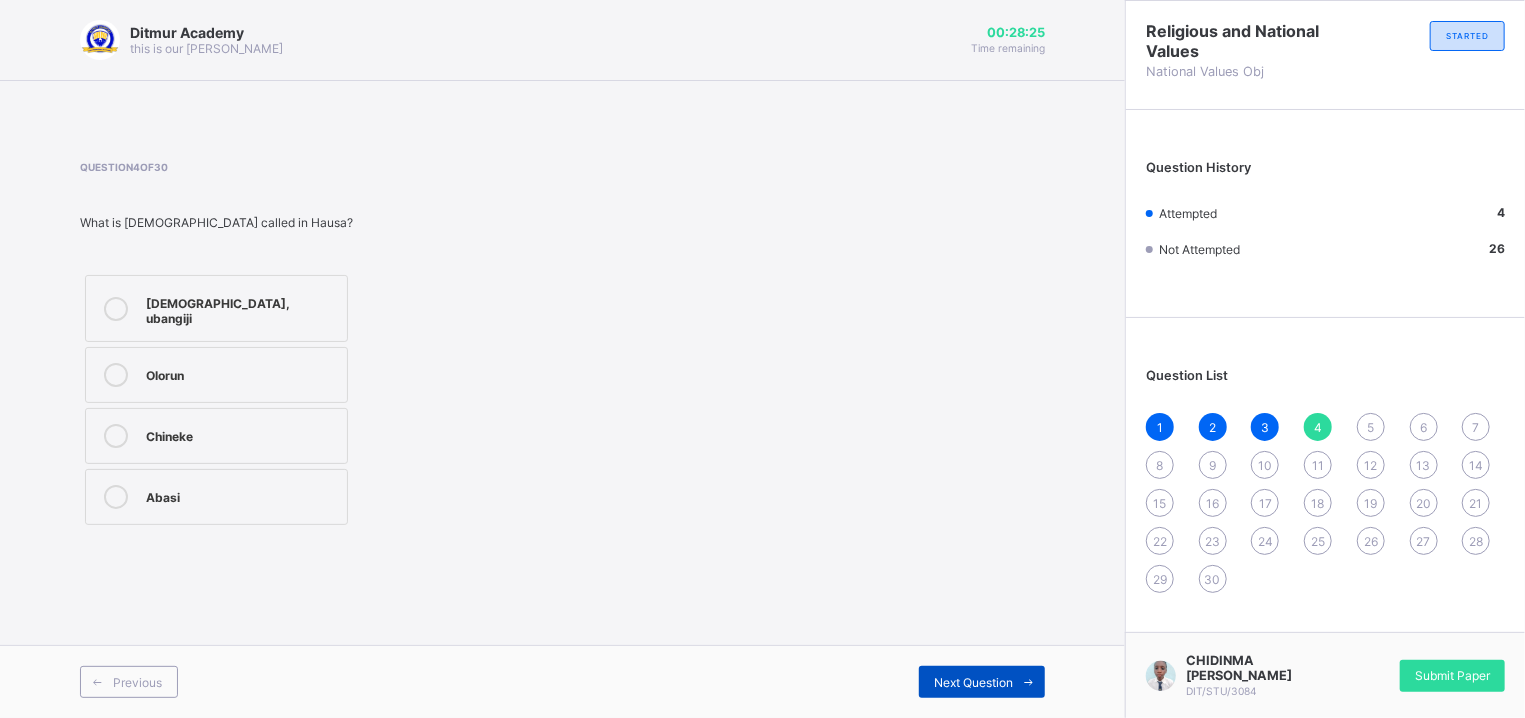 click on "Next Question" at bounding box center (973, 682) 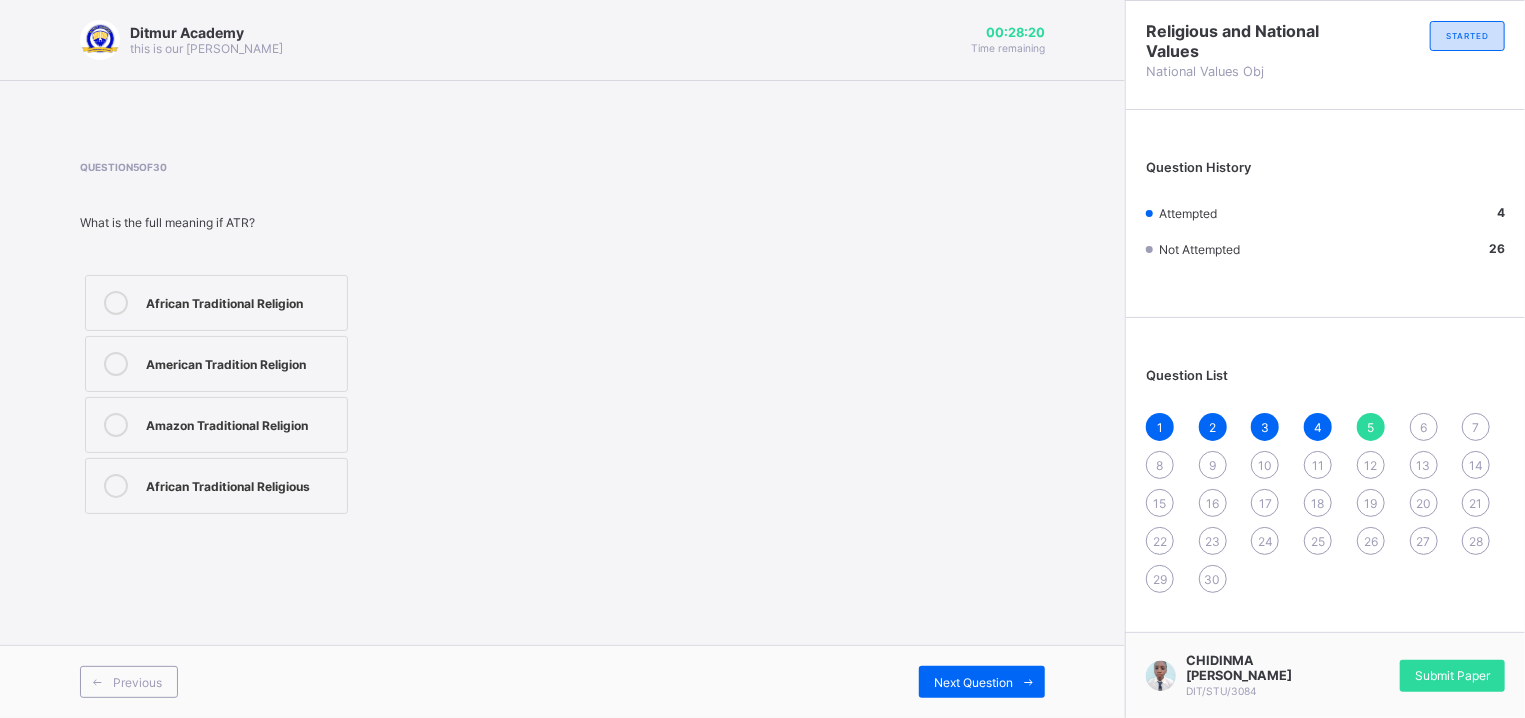 click on "African Traditional Religion" at bounding box center (241, 301) 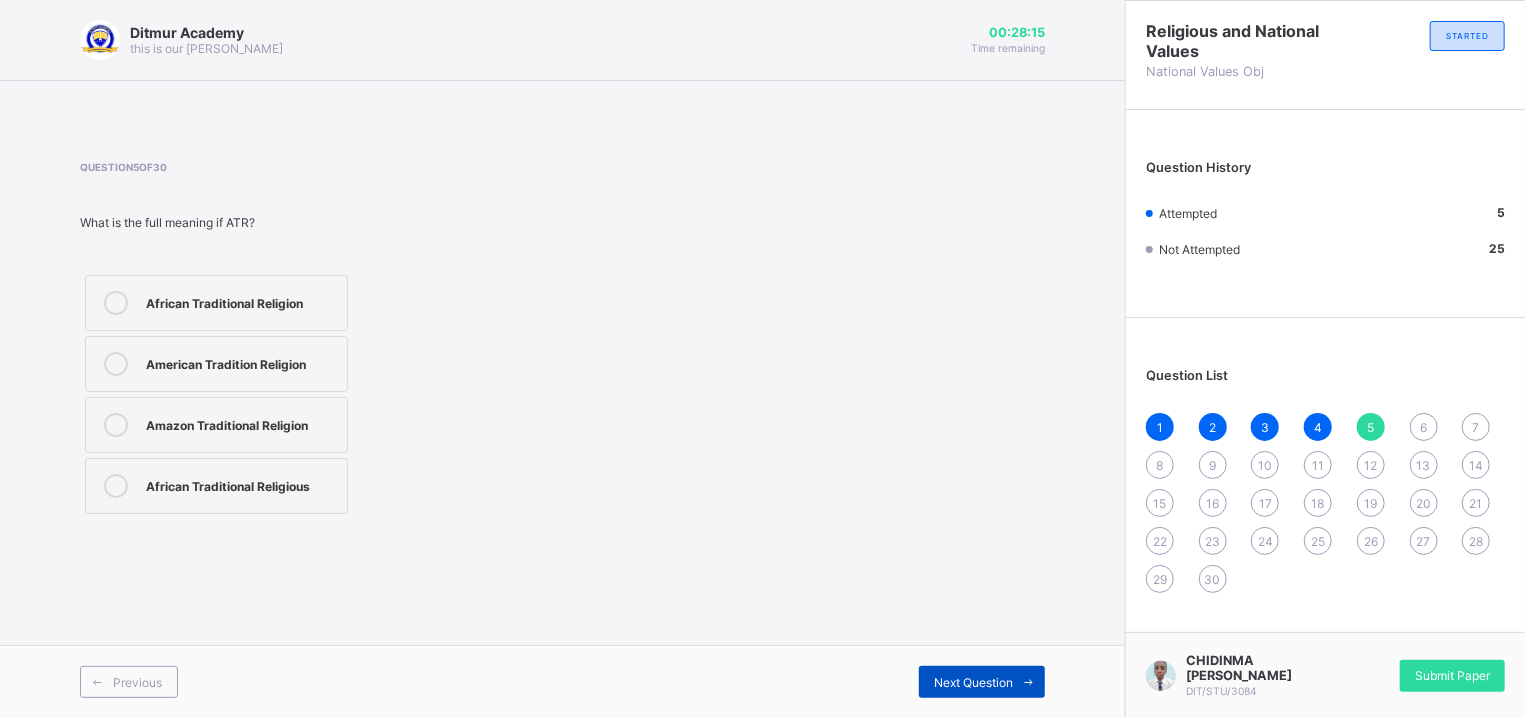 click on "Next Question" at bounding box center (982, 682) 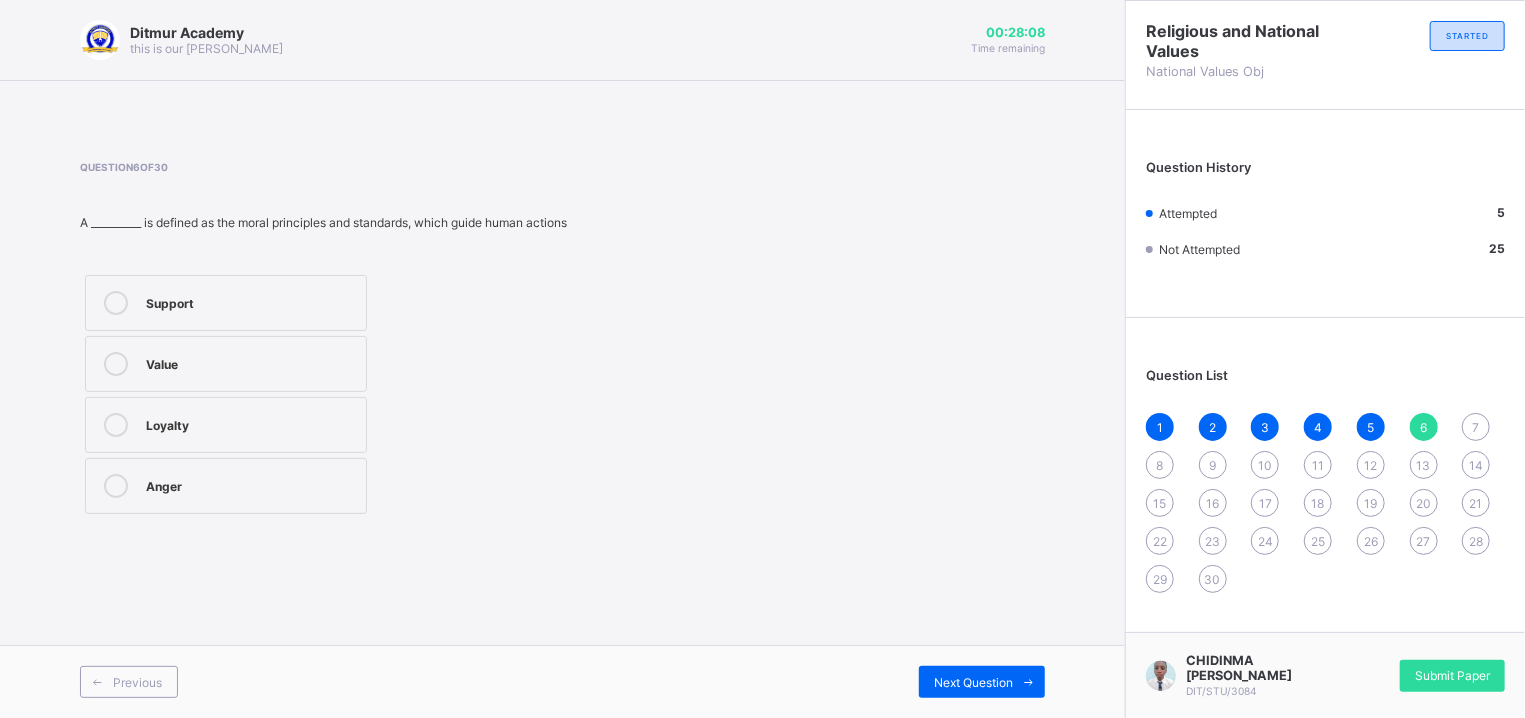 click on "Value" at bounding box center (226, 364) 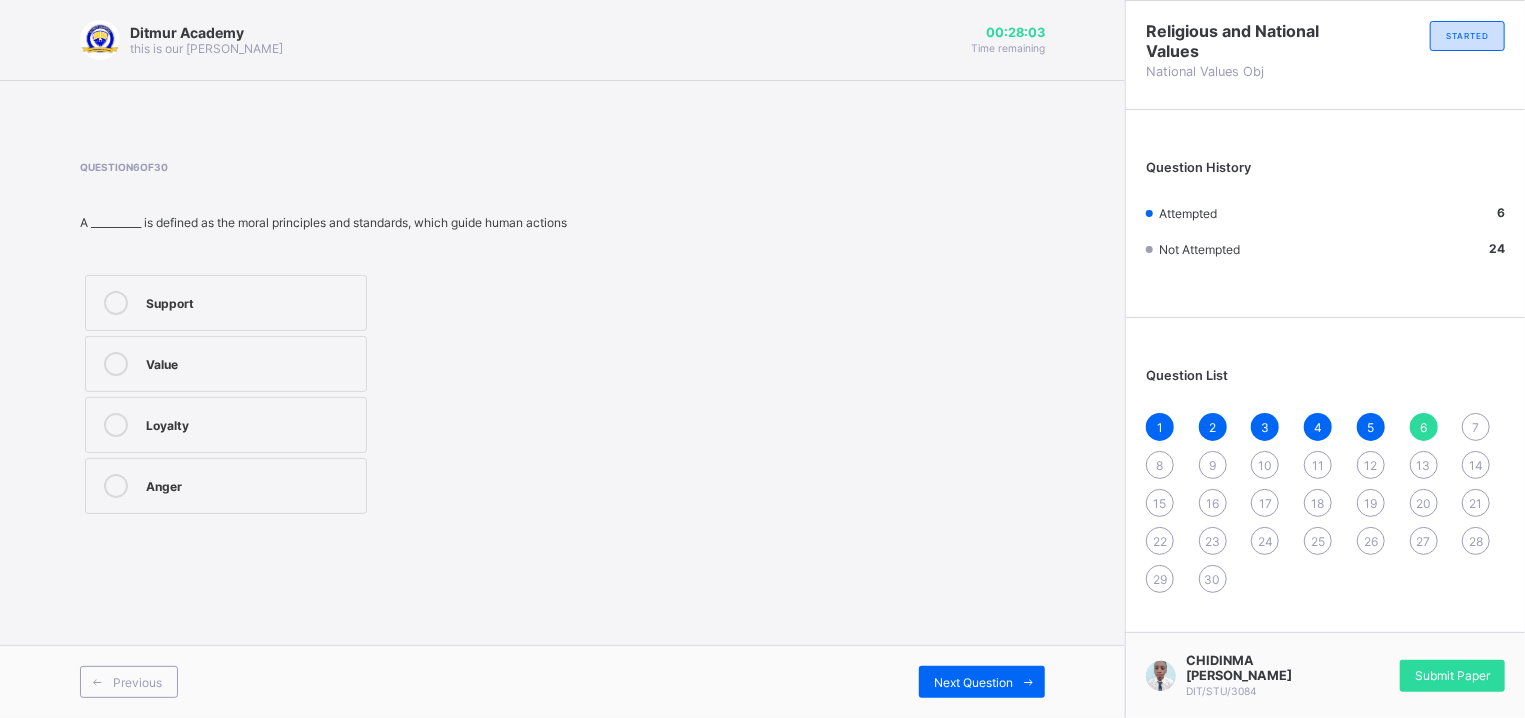 click on "Question  6  of  30 A __________ is defined as the moral principles and standards, which guide human actions  Support  Value  Loyalty  Anger" at bounding box center (562, 340) 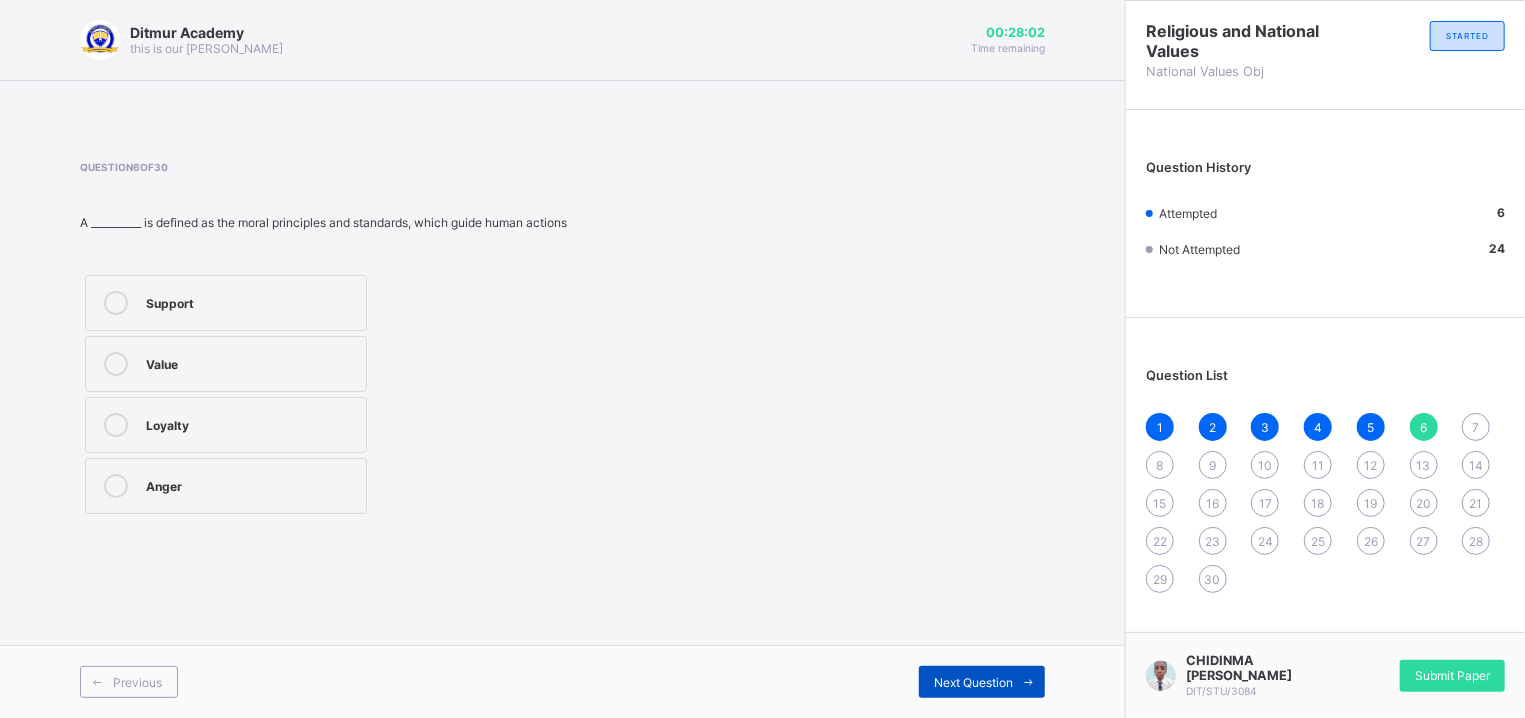 click on "Next Question" at bounding box center (973, 682) 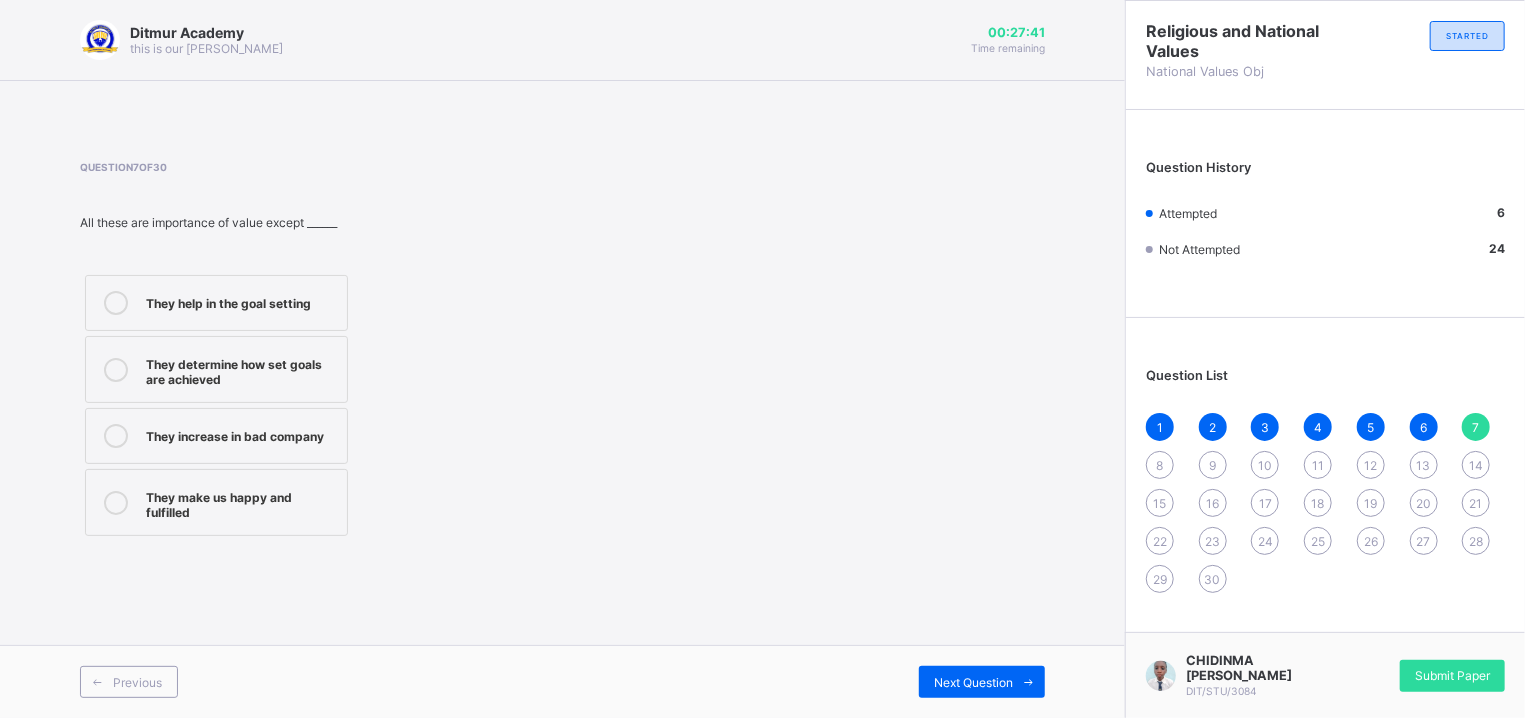 click on "They increase in bad company" at bounding box center (241, 434) 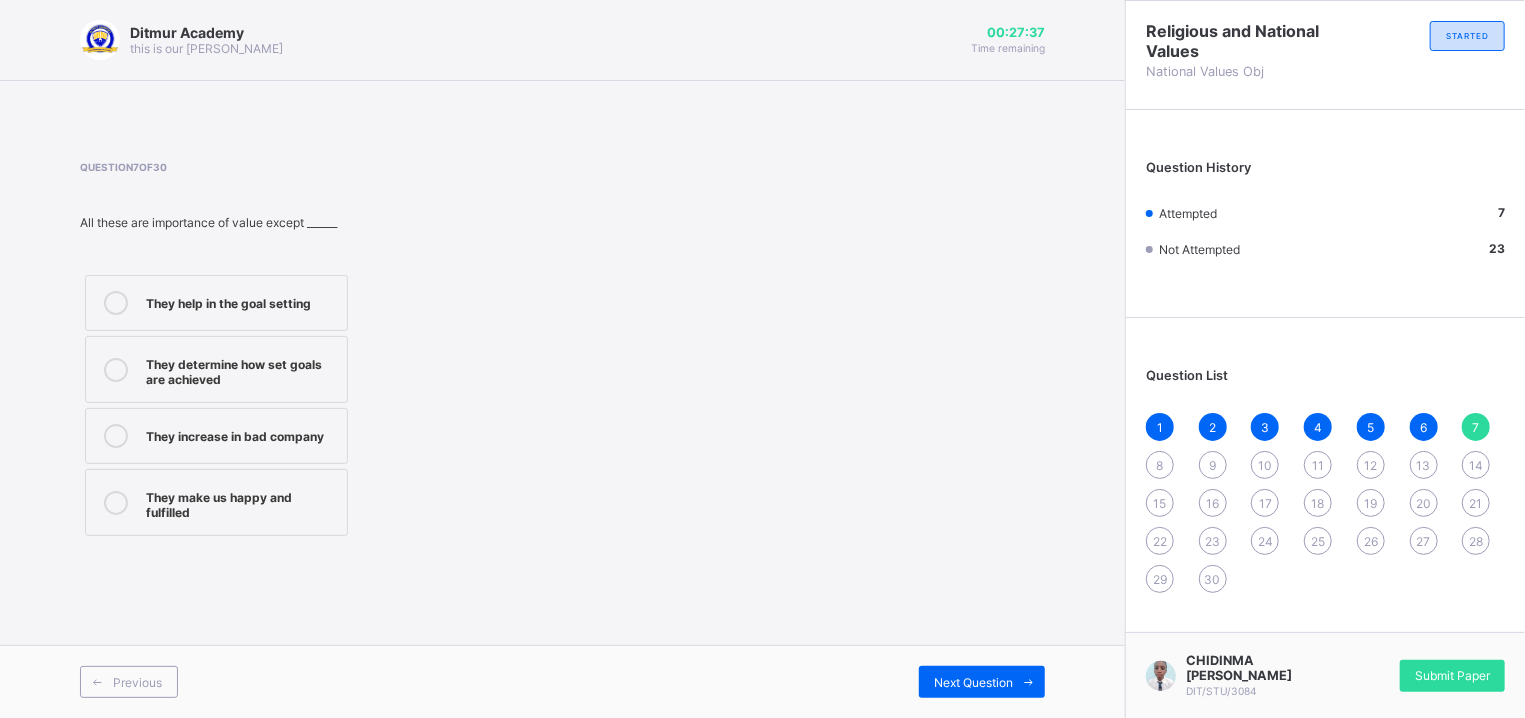 click on "Previous Next Question" at bounding box center (562, 681) 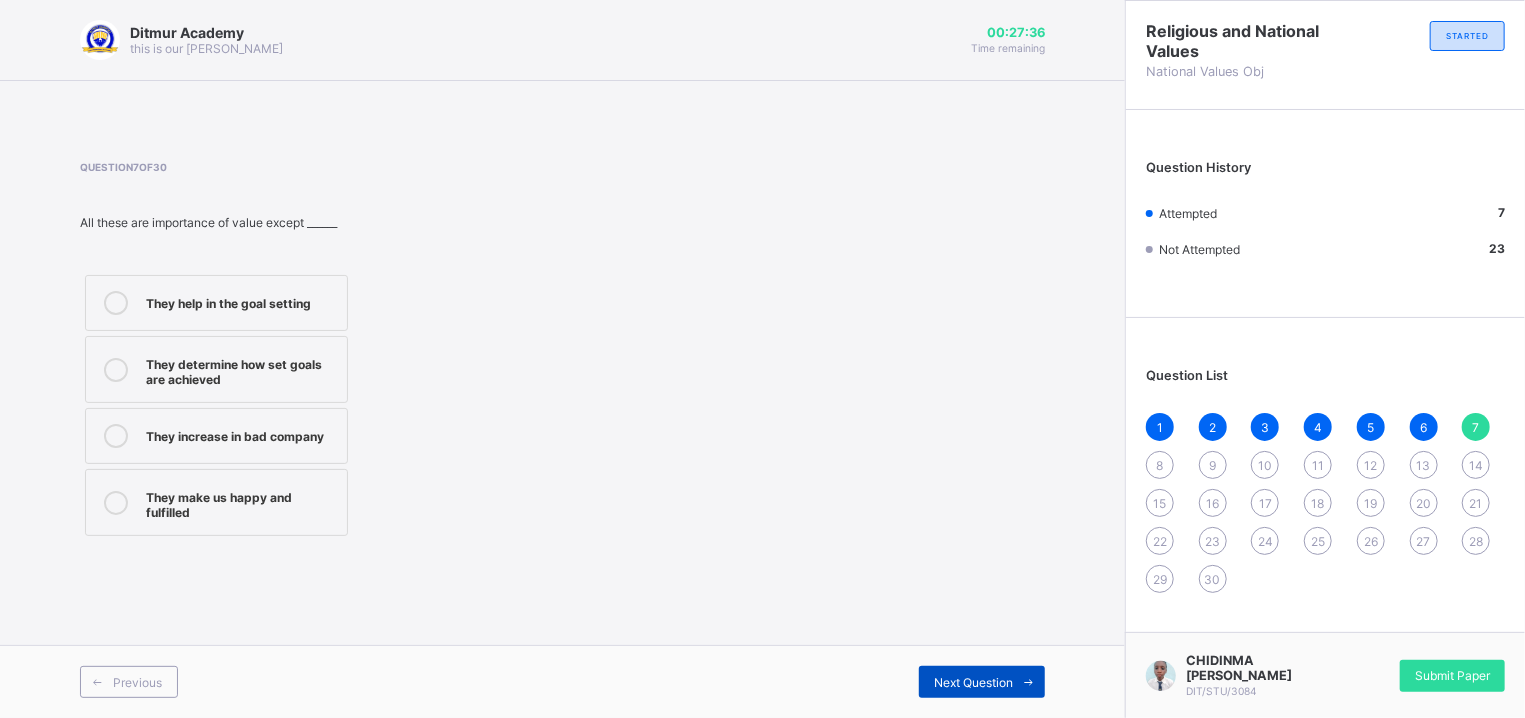 click on "Next Question" at bounding box center [982, 682] 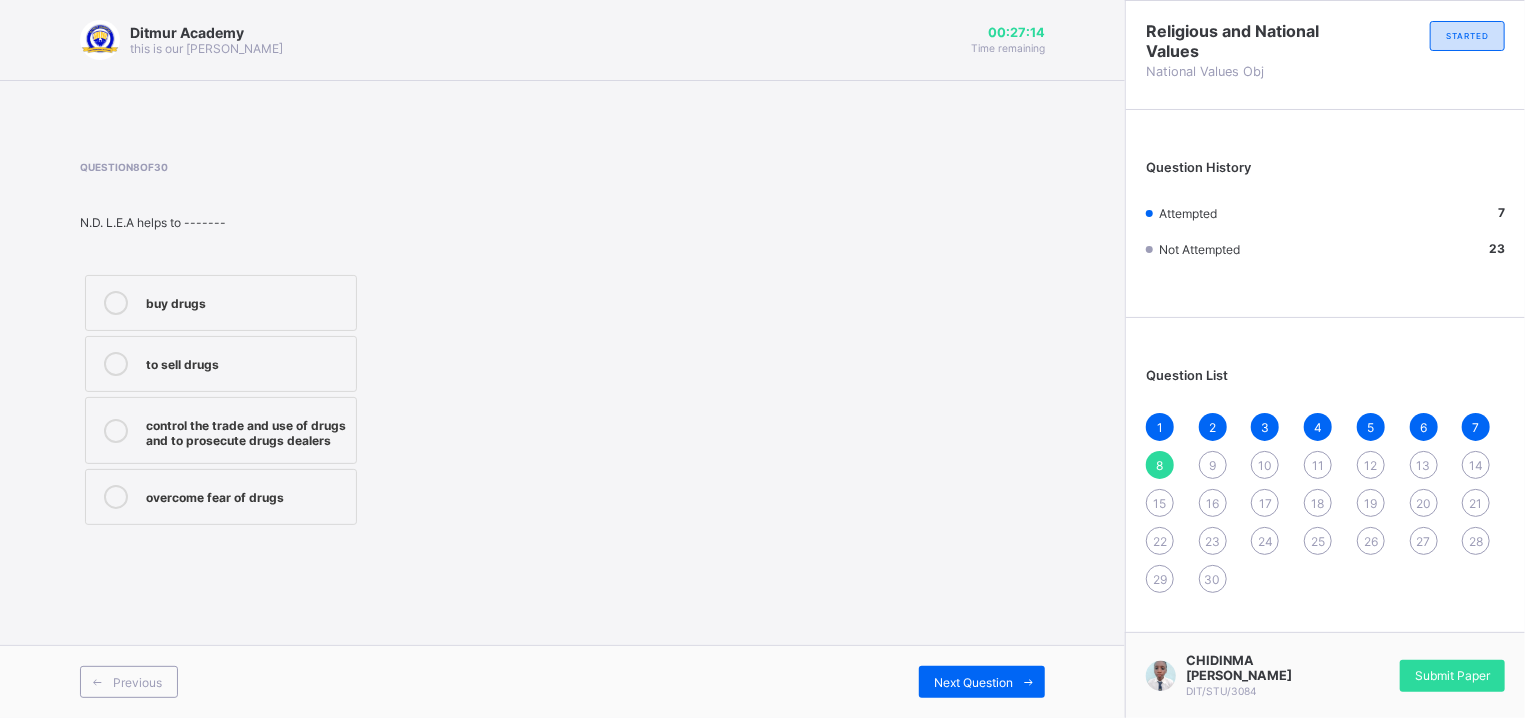click on "control the trade and use of drugs and to prosecute drugs dealers" at bounding box center [246, 430] 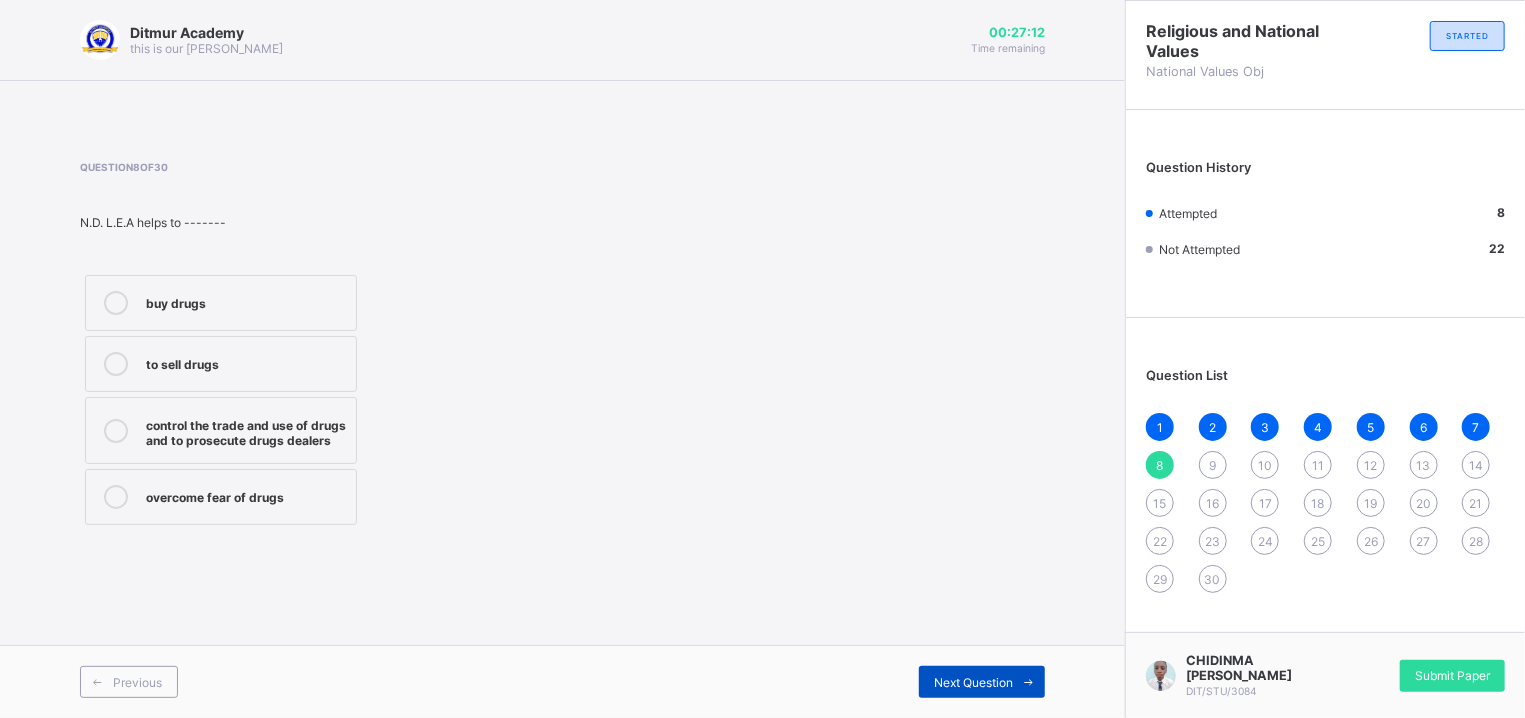 click on "Next Question" at bounding box center (973, 682) 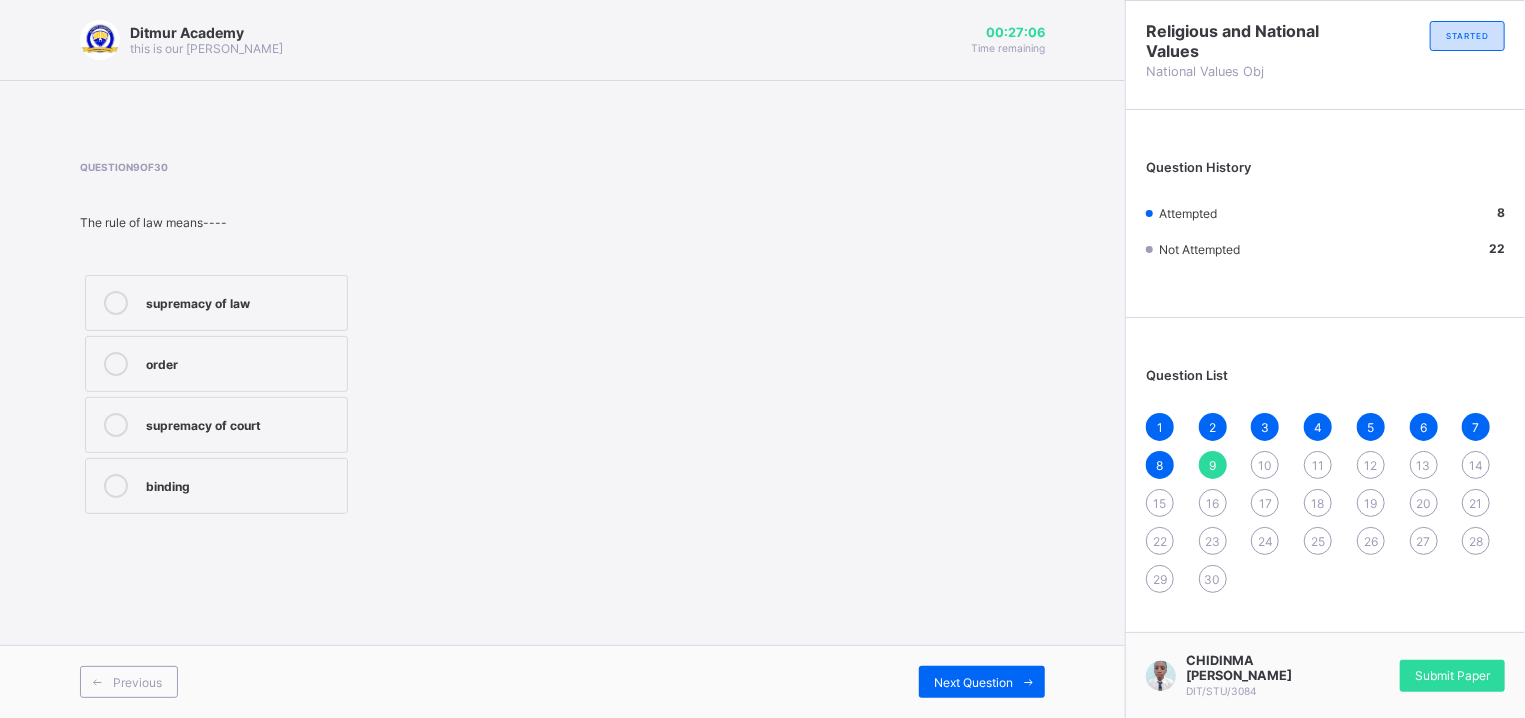 click on "supremacy of law" at bounding box center (216, 303) 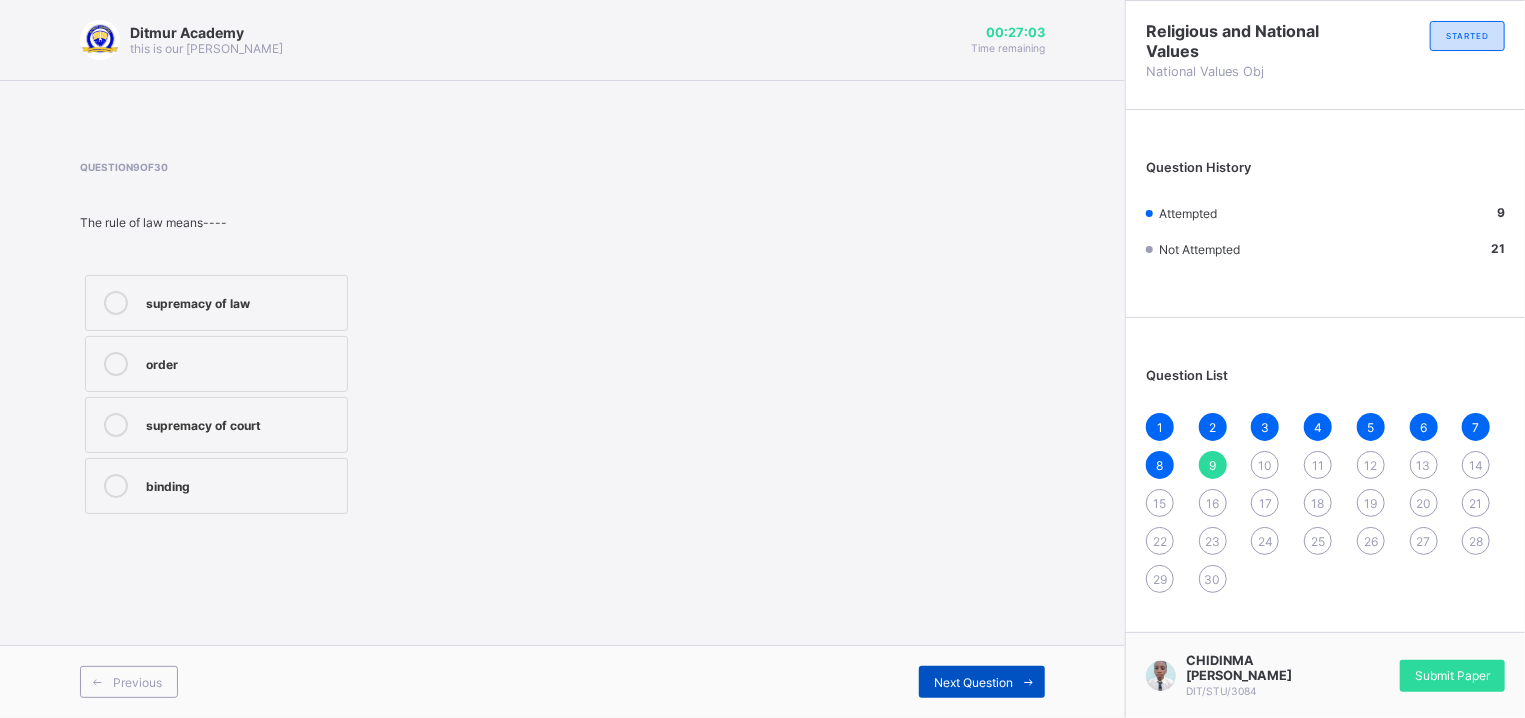 click at bounding box center [1029, 682] 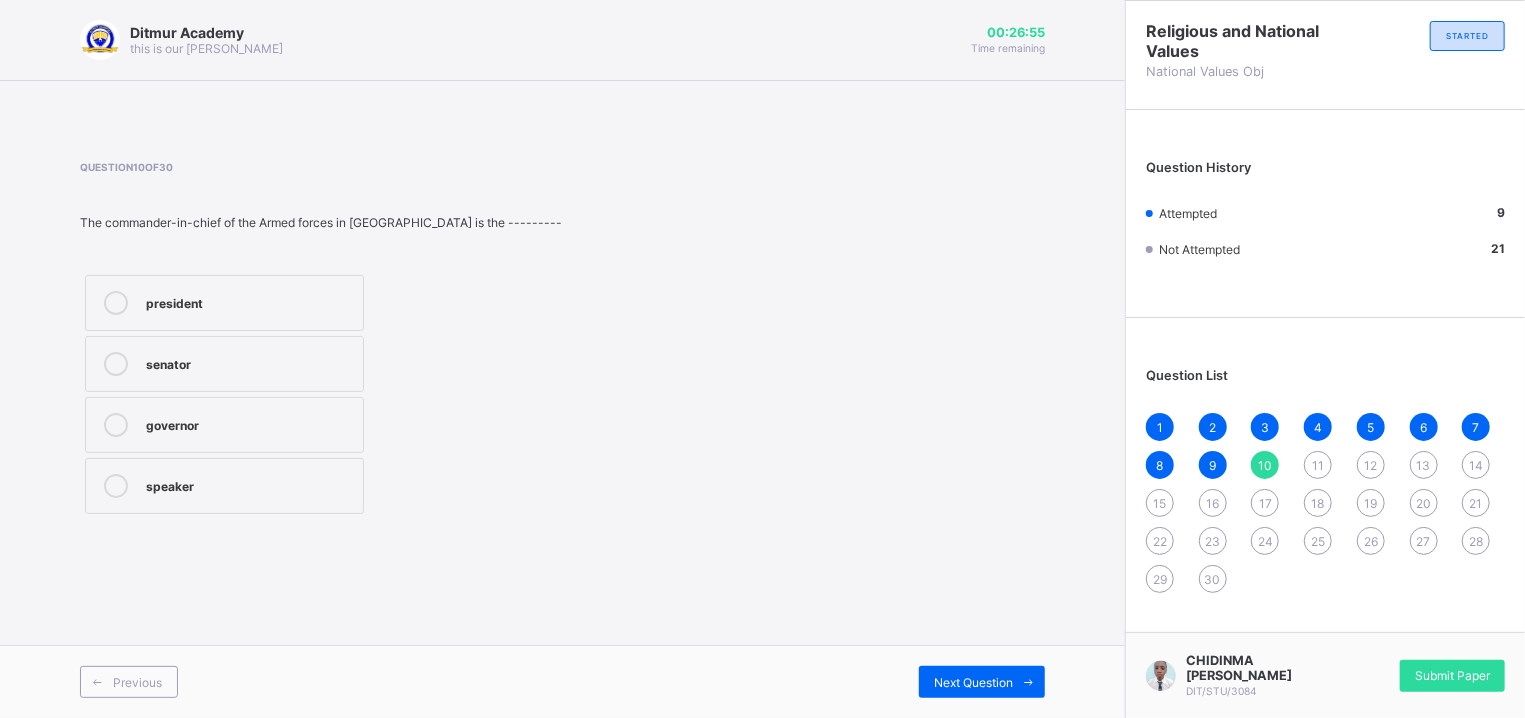 click on "senator" at bounding box center (249, 362) 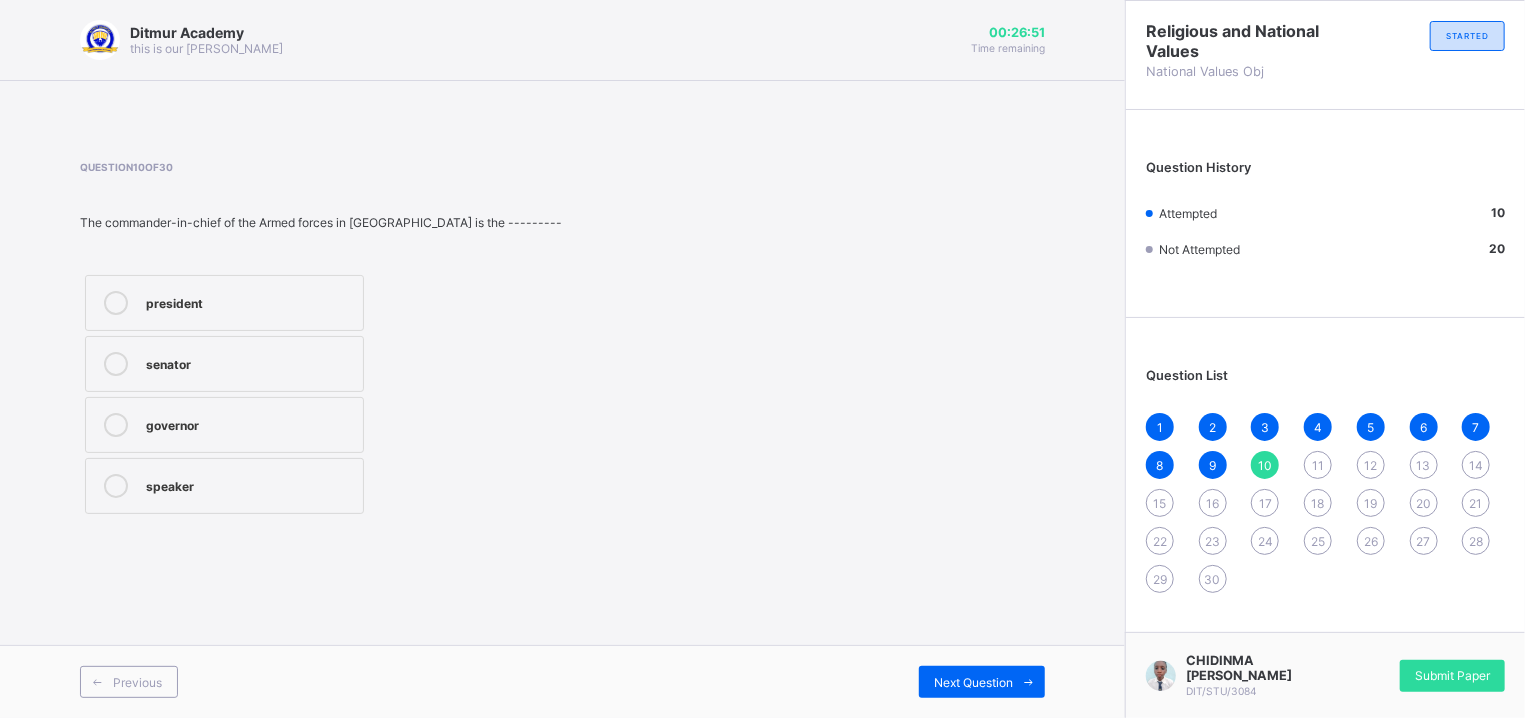 click on "Previous Next Question" at bounding box center (562, 681) 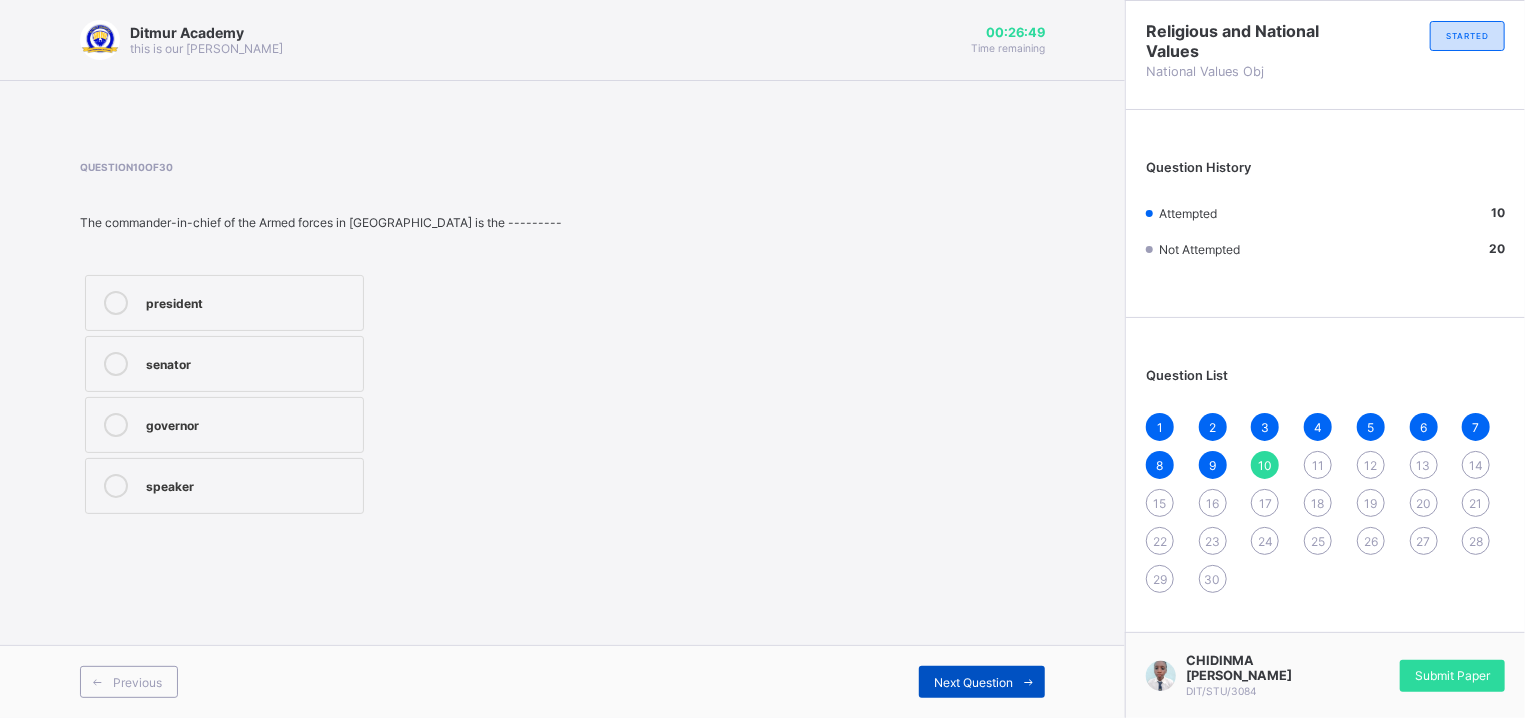 click on "Next Question" at bounding box center [982, 682] 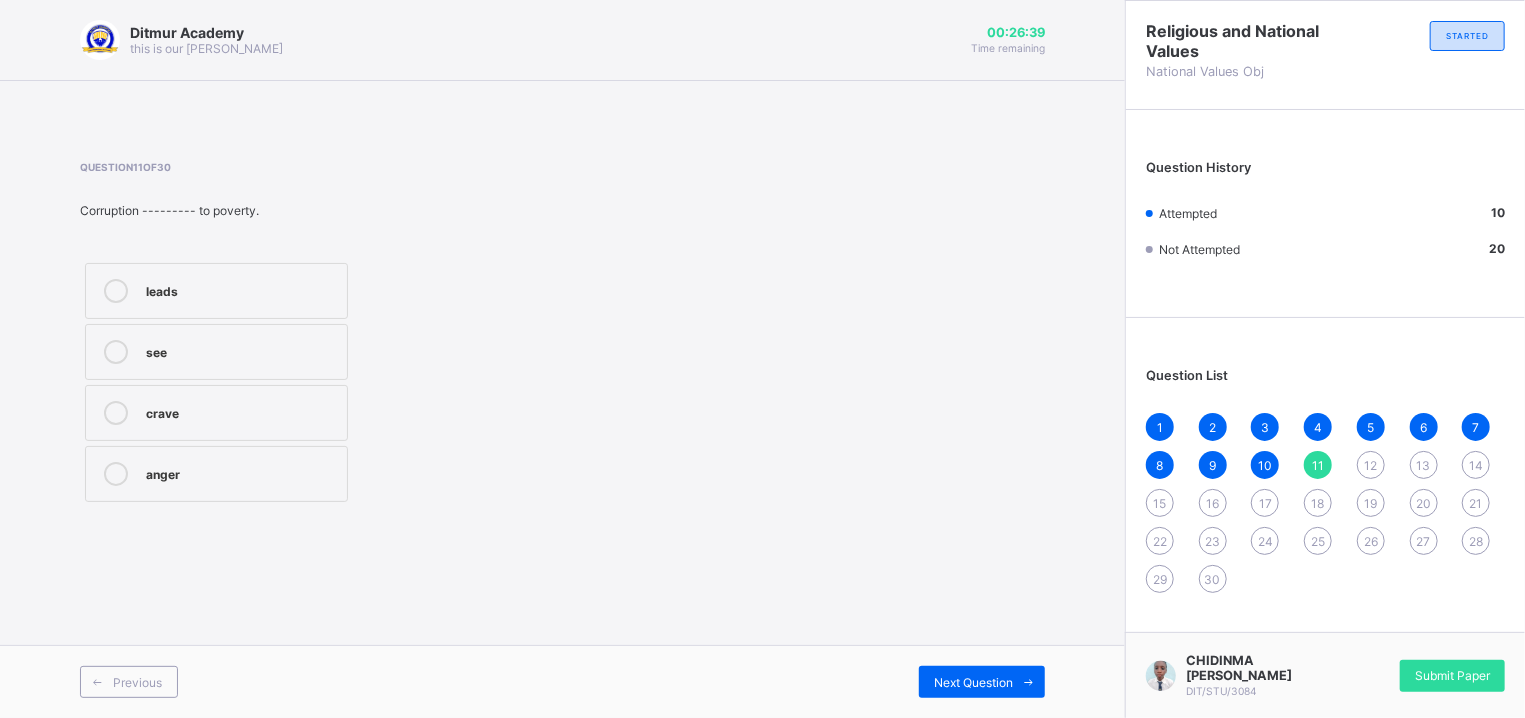 click on "leads" at bounding box center [241, 289] 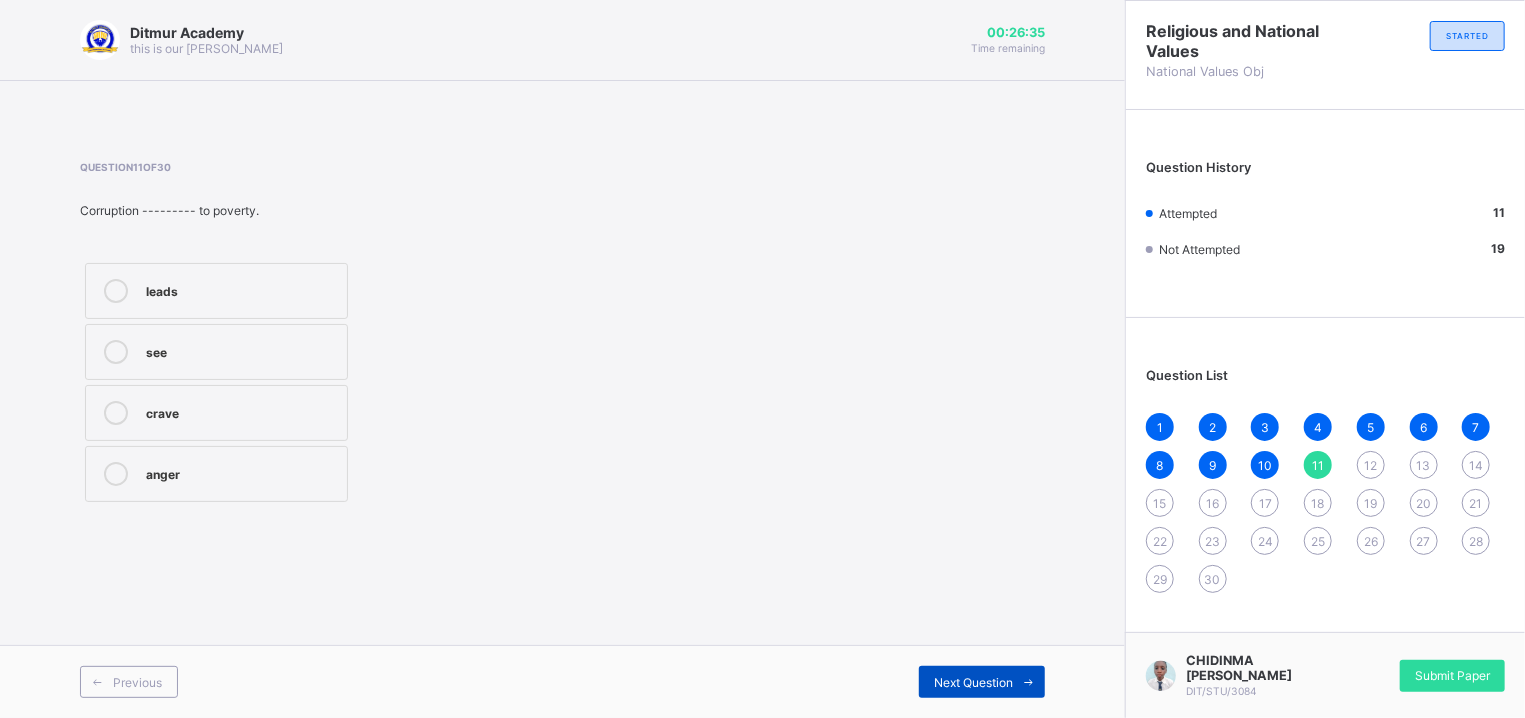 click on "Next Question" at bounding box center (973, 682) 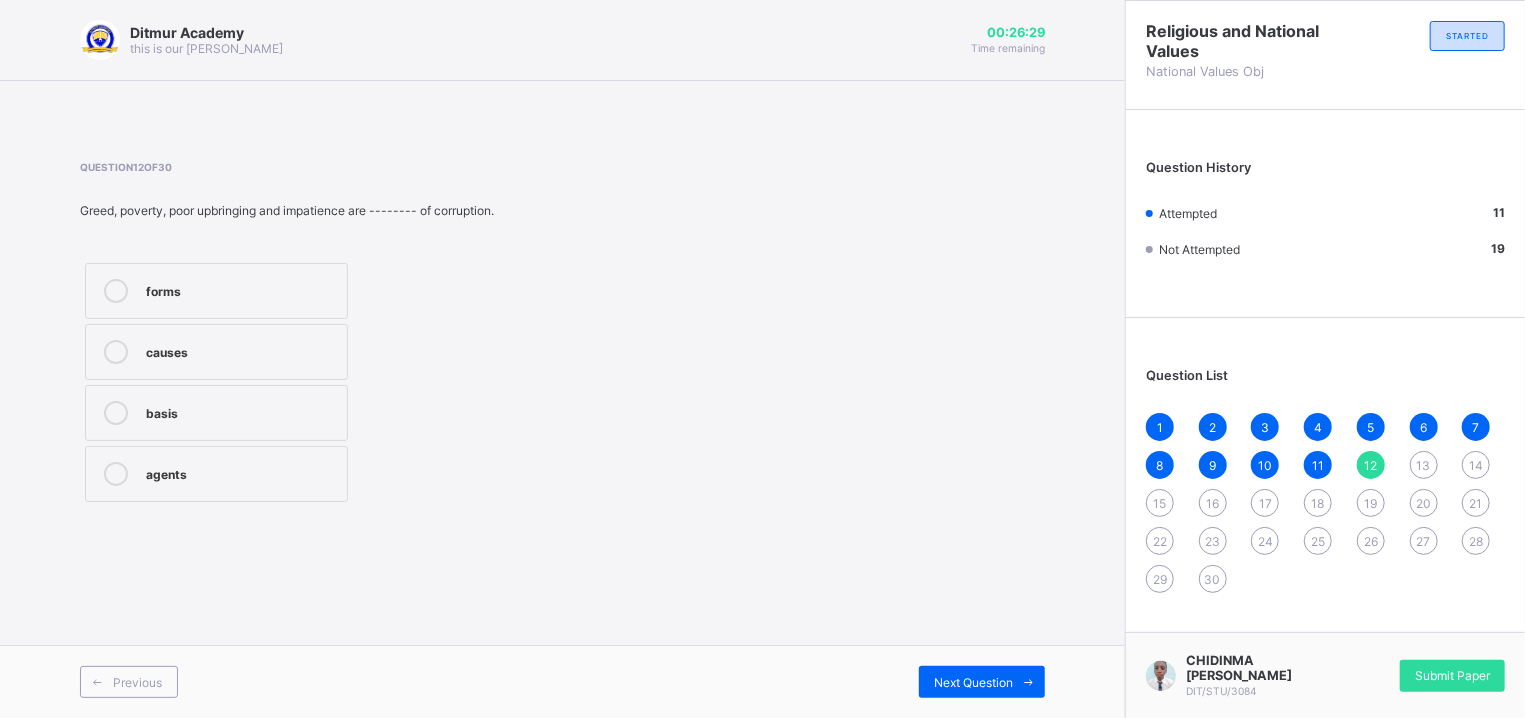 click on "causes" at bounding box center (216, 352) 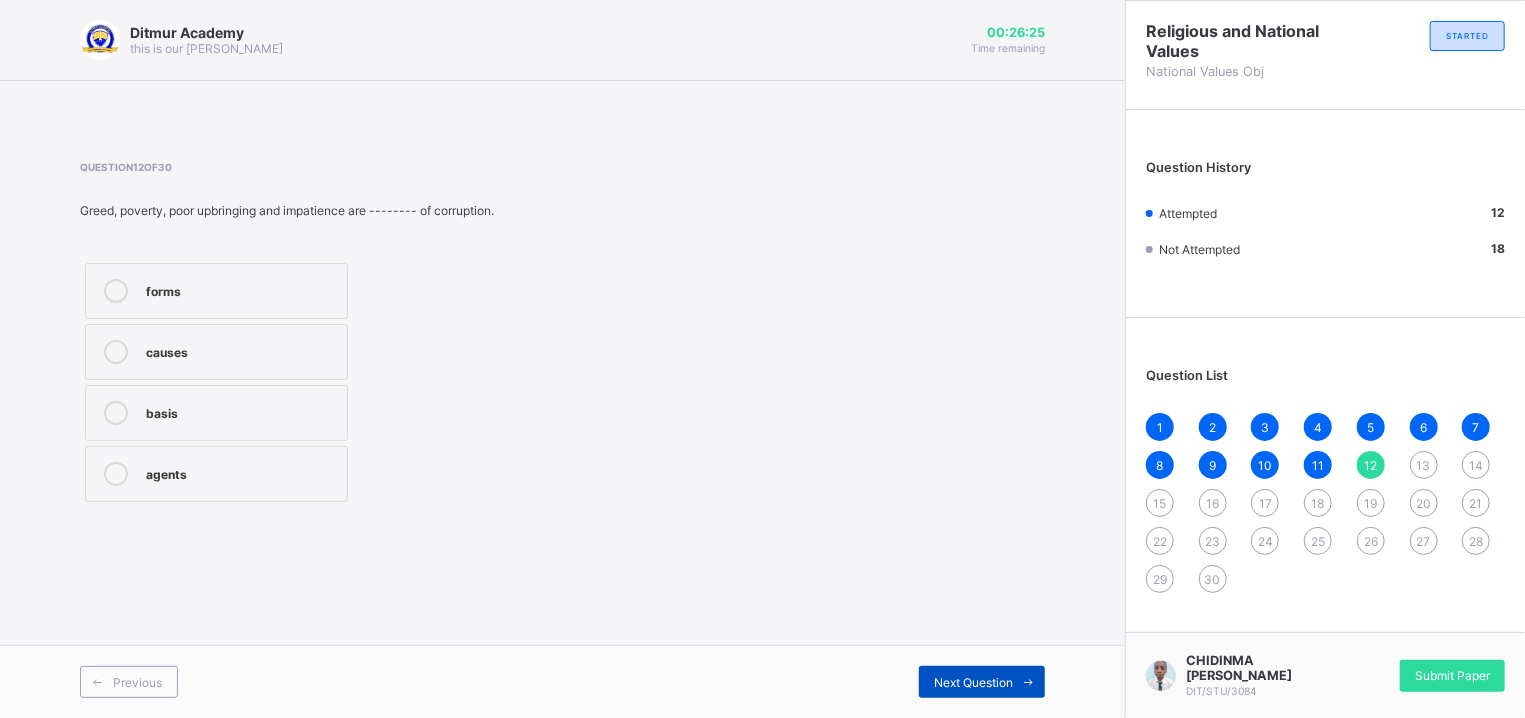 click on "Next Question" at bounding box center (982, 682) 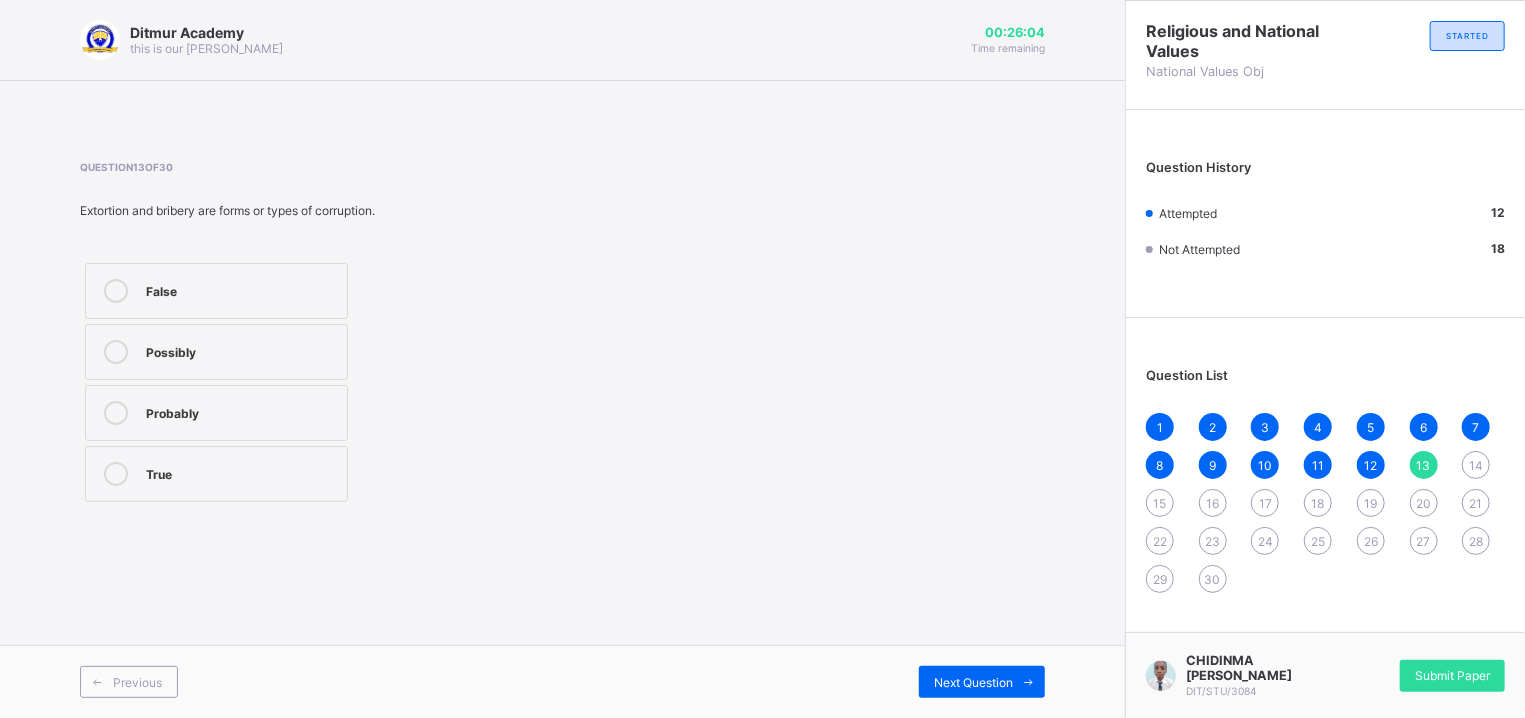 click on "True" at bounding box center [241, 474] 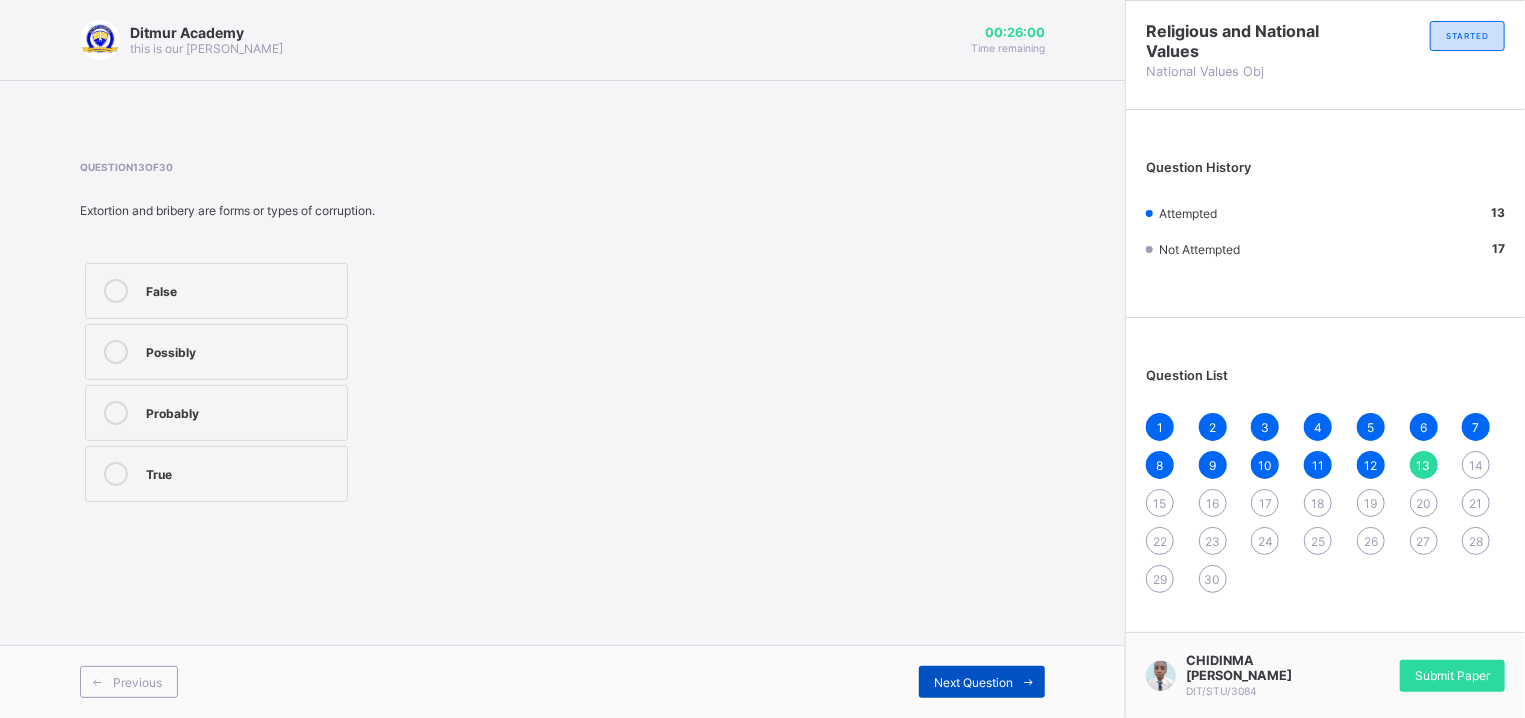 click on "Next Question" at bounding box center [973, 682] 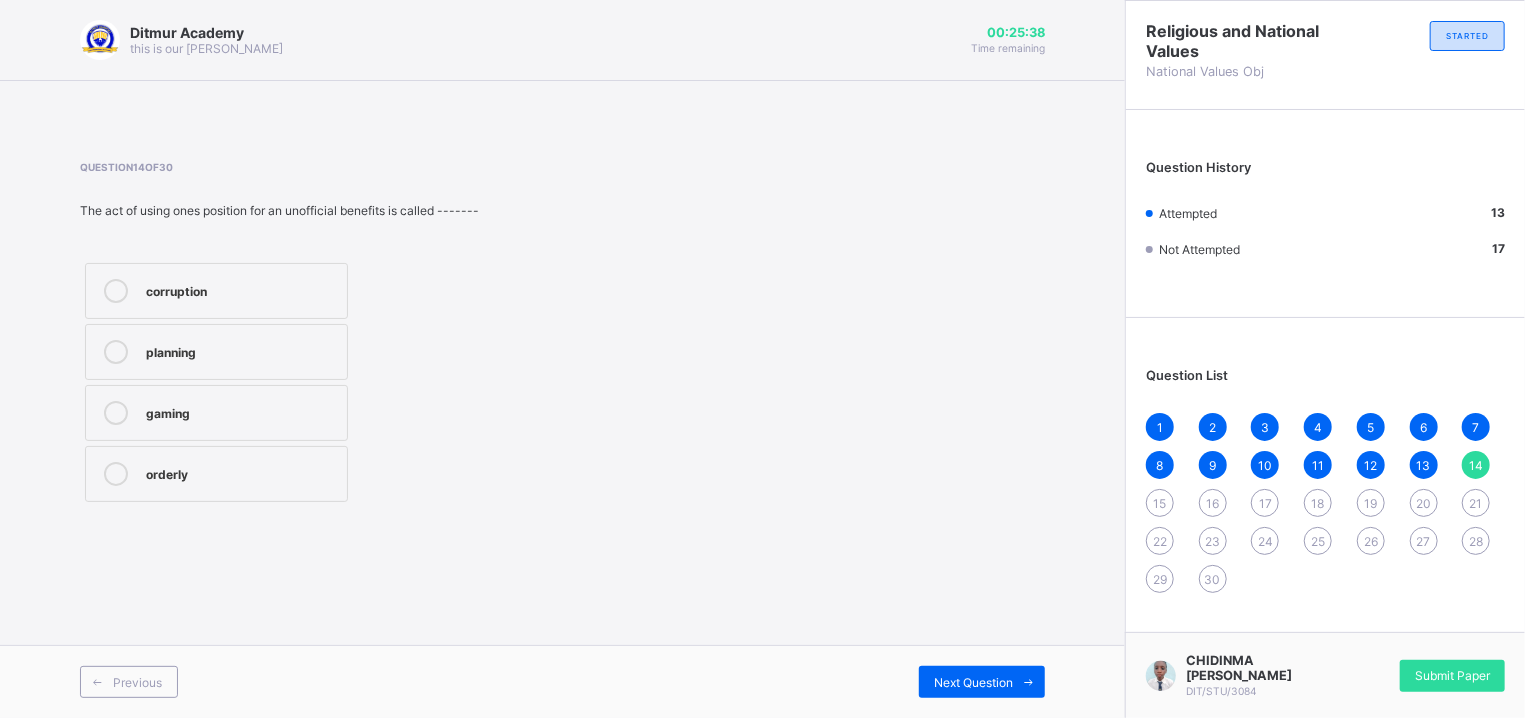 click on "corruption" at bounding box center [241, 289] 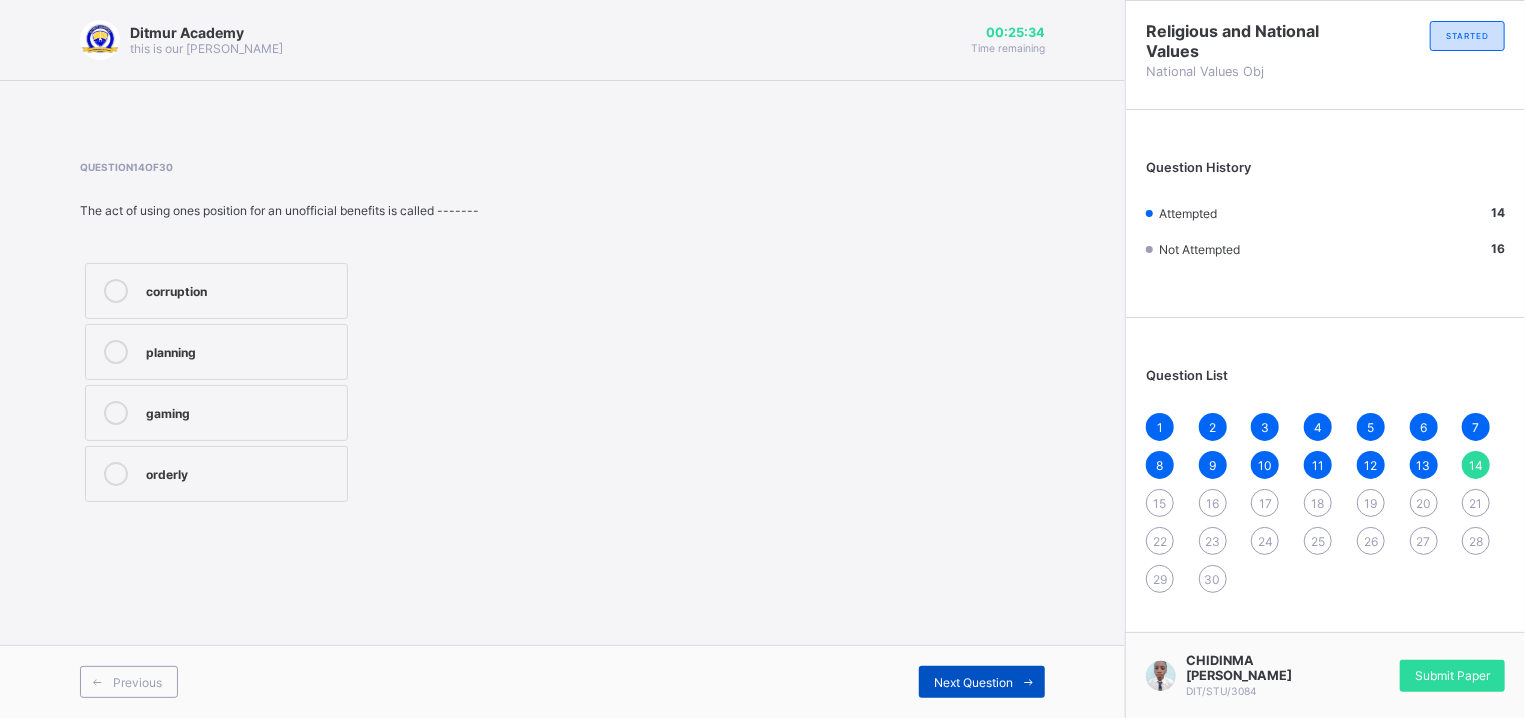 click on "Next Question" at bounding box center (973, 682) 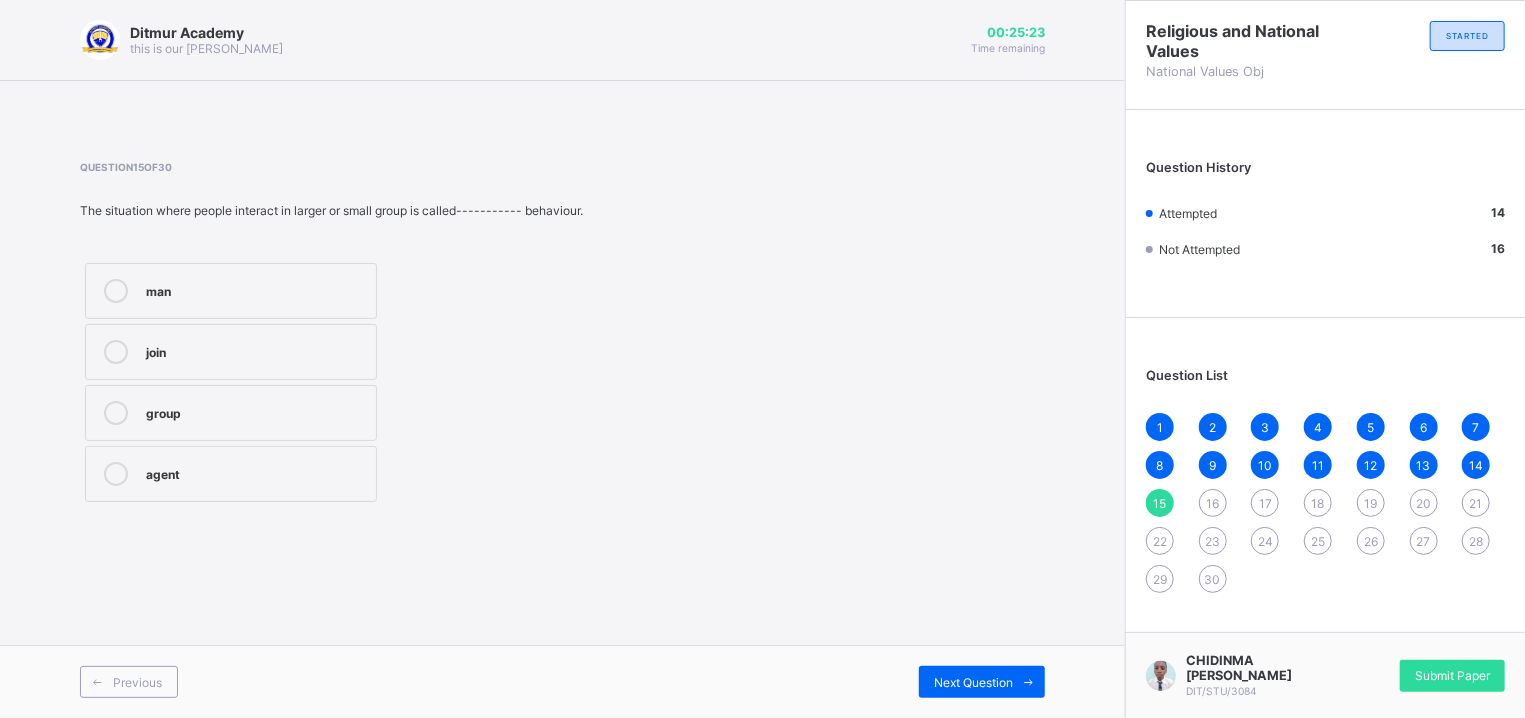 click on "group" at bounding box center (256, 413) 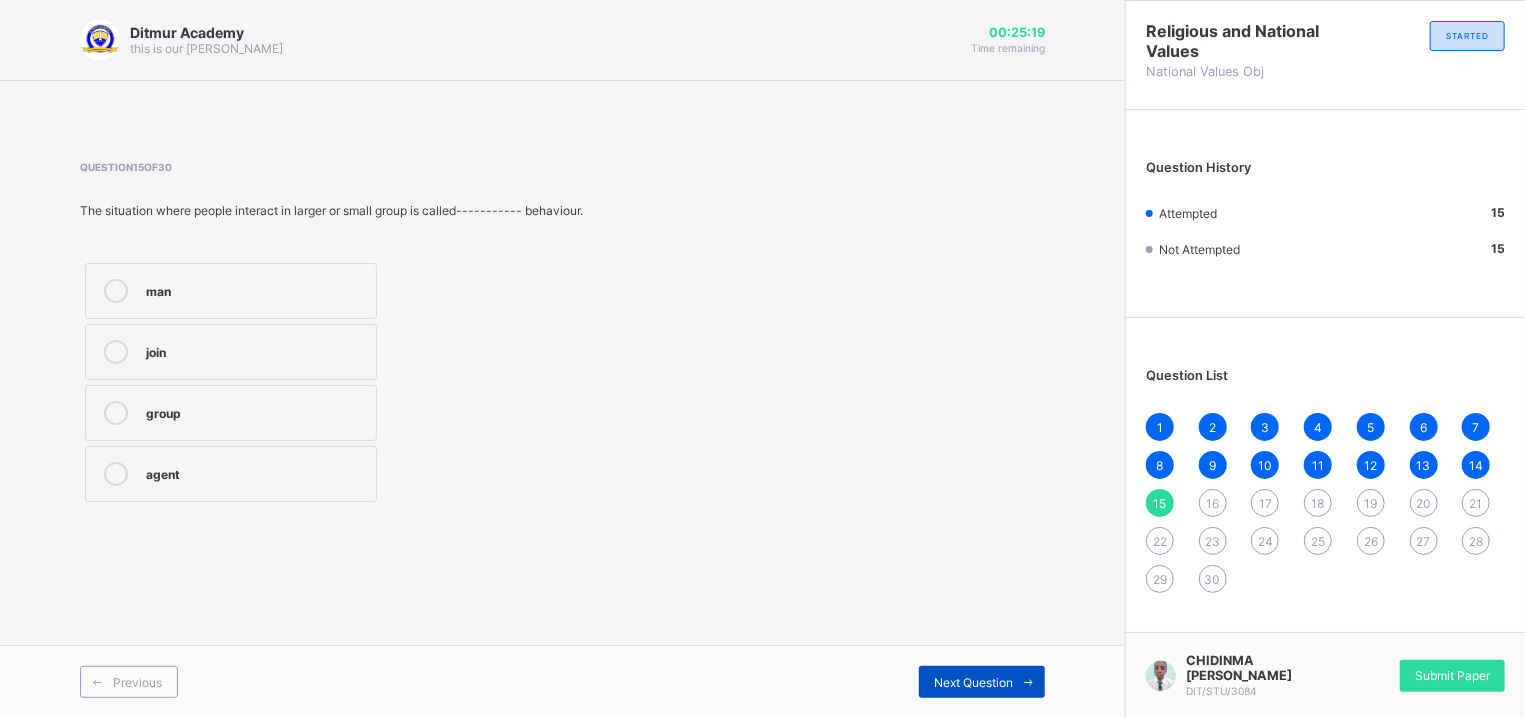 click on "Next Question" at bounding box center [982, 682] 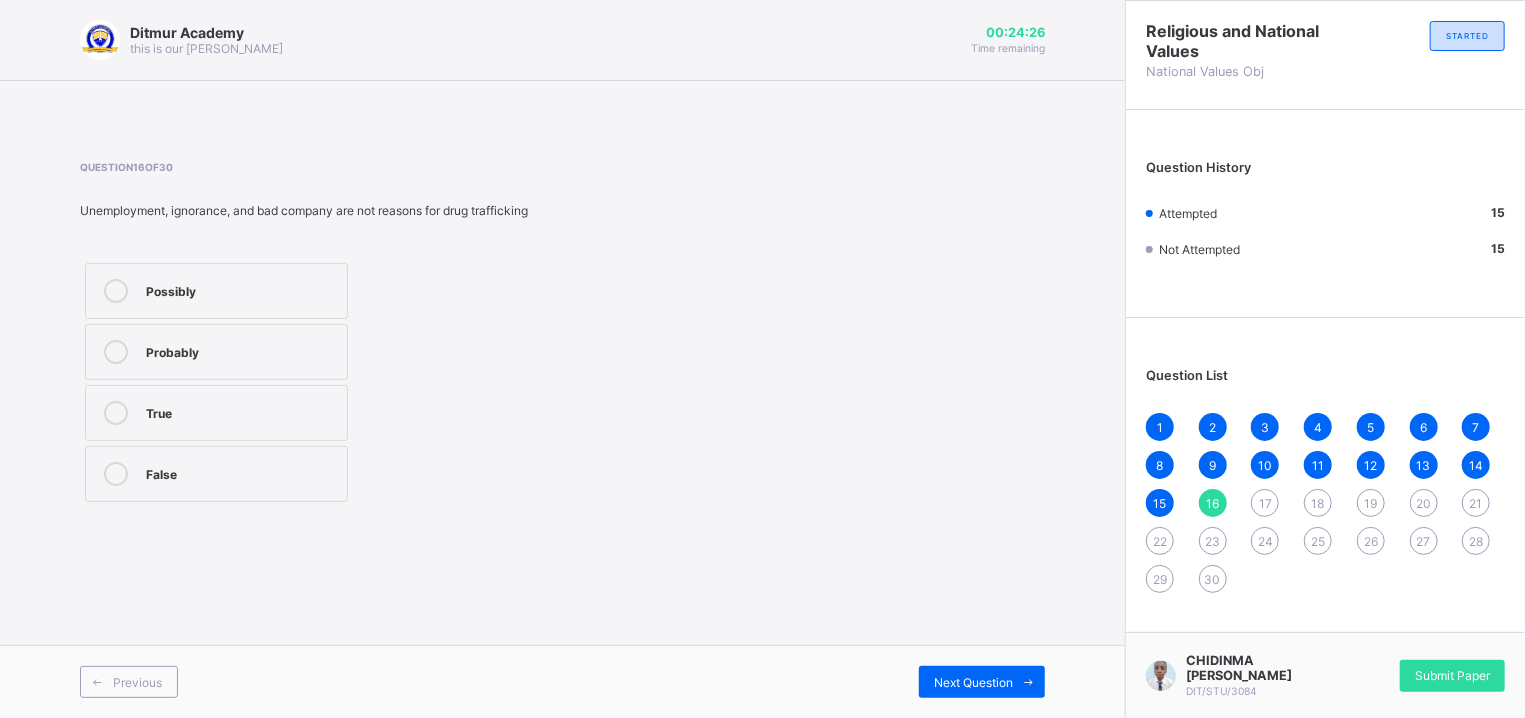 click on "True" at bounding box center [216, 413] 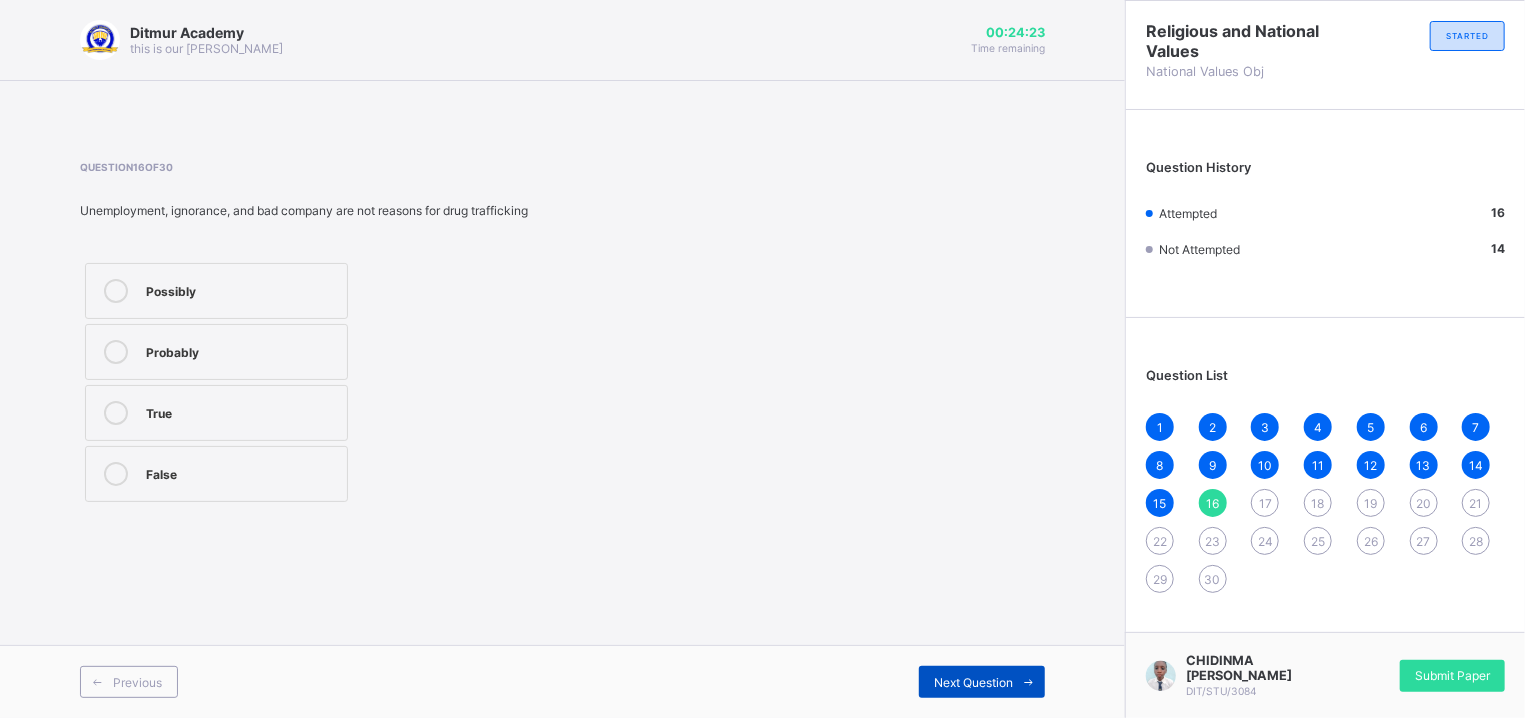 click on "Next Question" at bounding box center (982, 682) 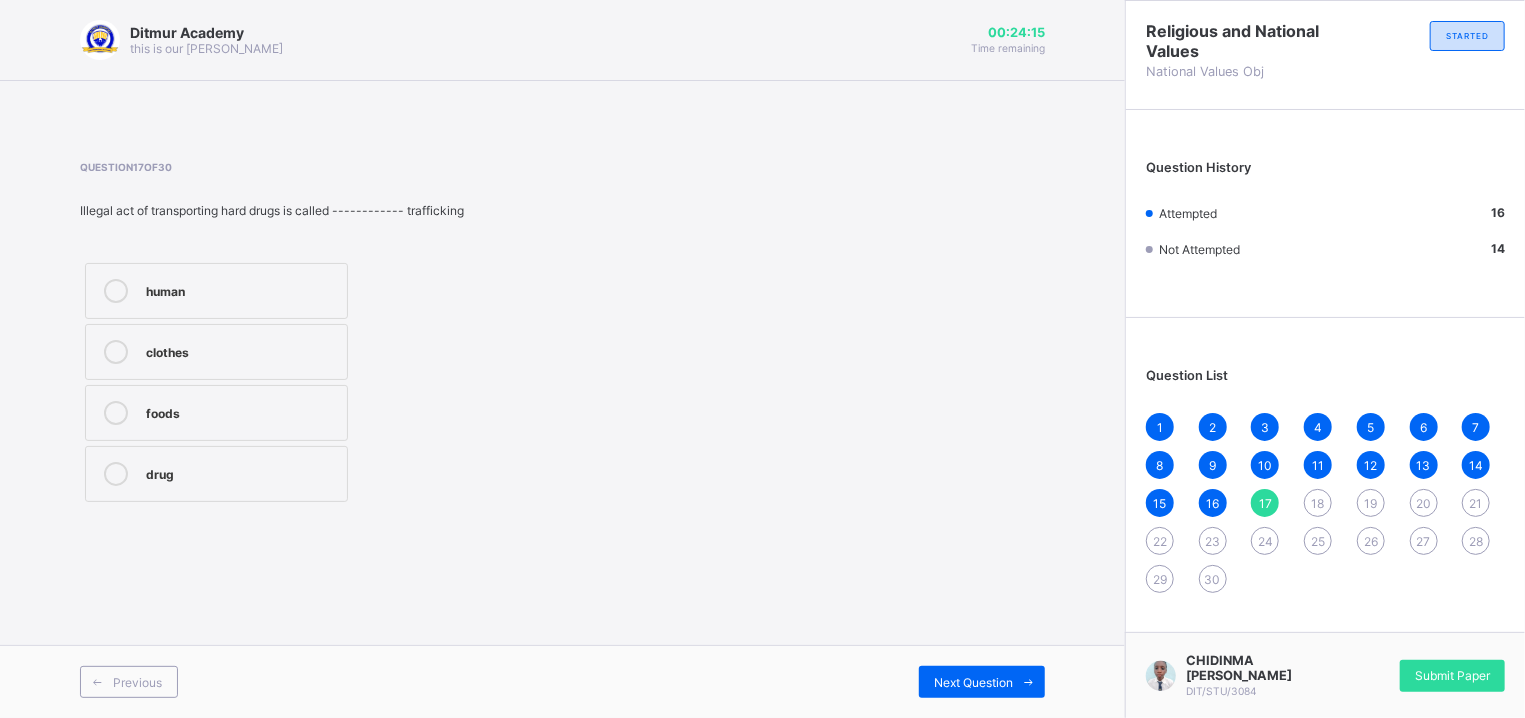 click on "drug" at bounding box center [241, 472] 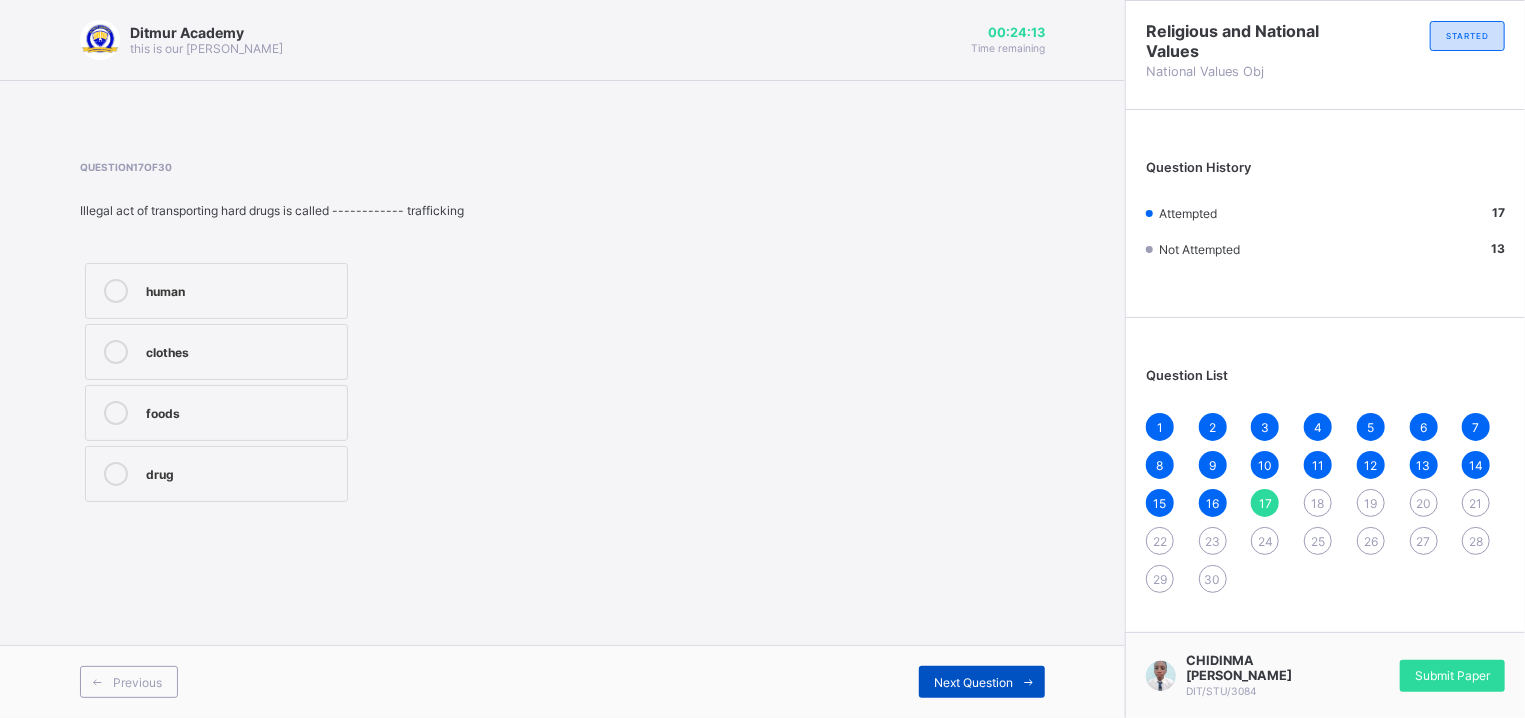 click at bounding box center [1029, 682] 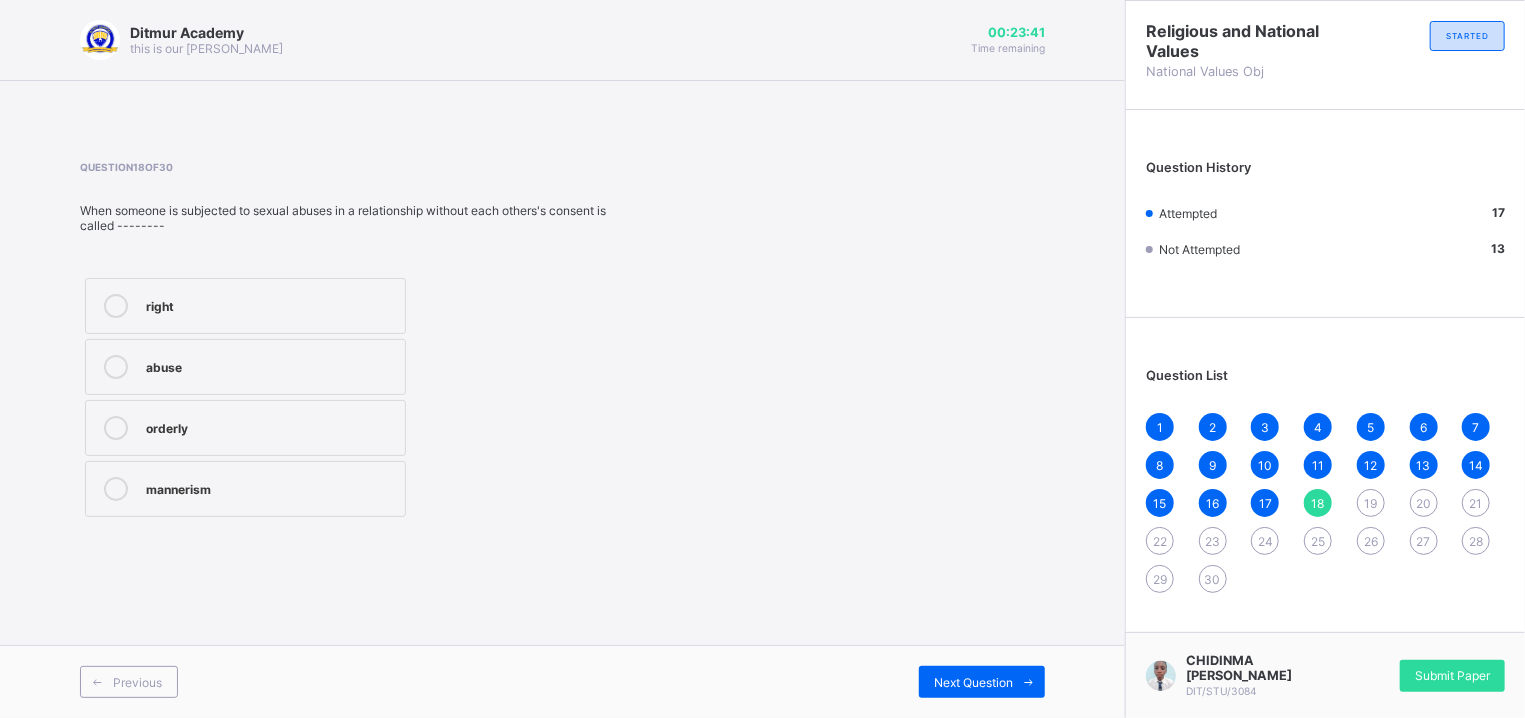 click on "abuse" at bounding box center [270, 365] 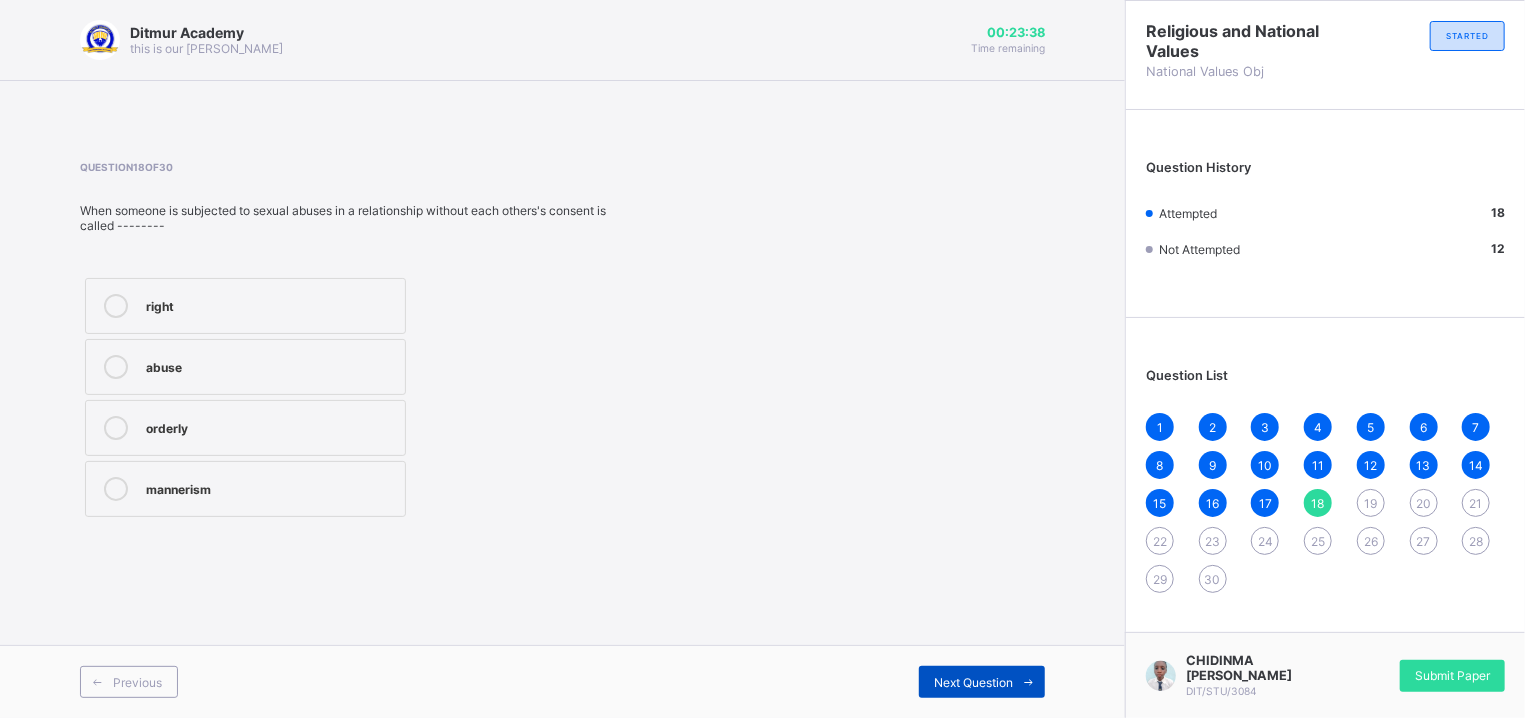 click on "Next Question" at bounding box center (982, 682) 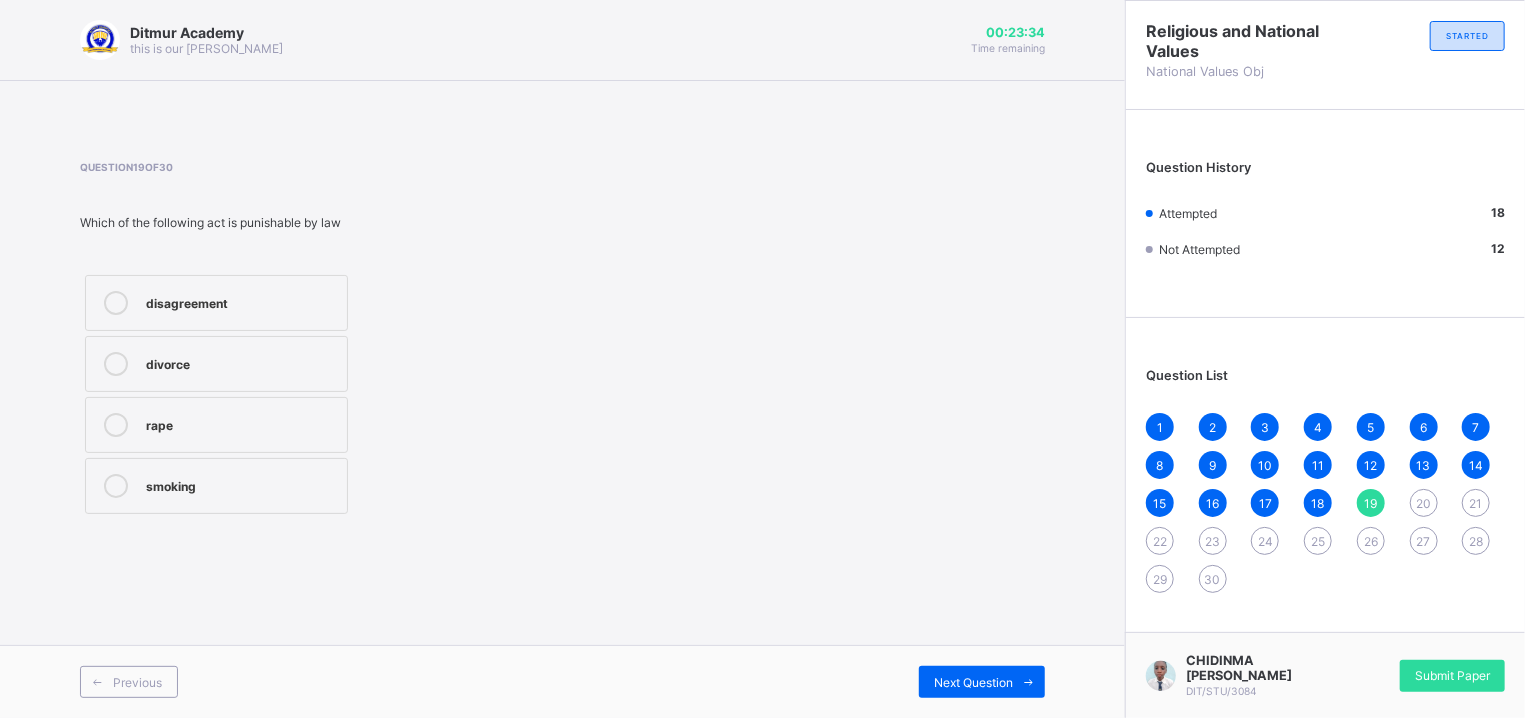click on "disagreement" at bounding box center (241, 303) 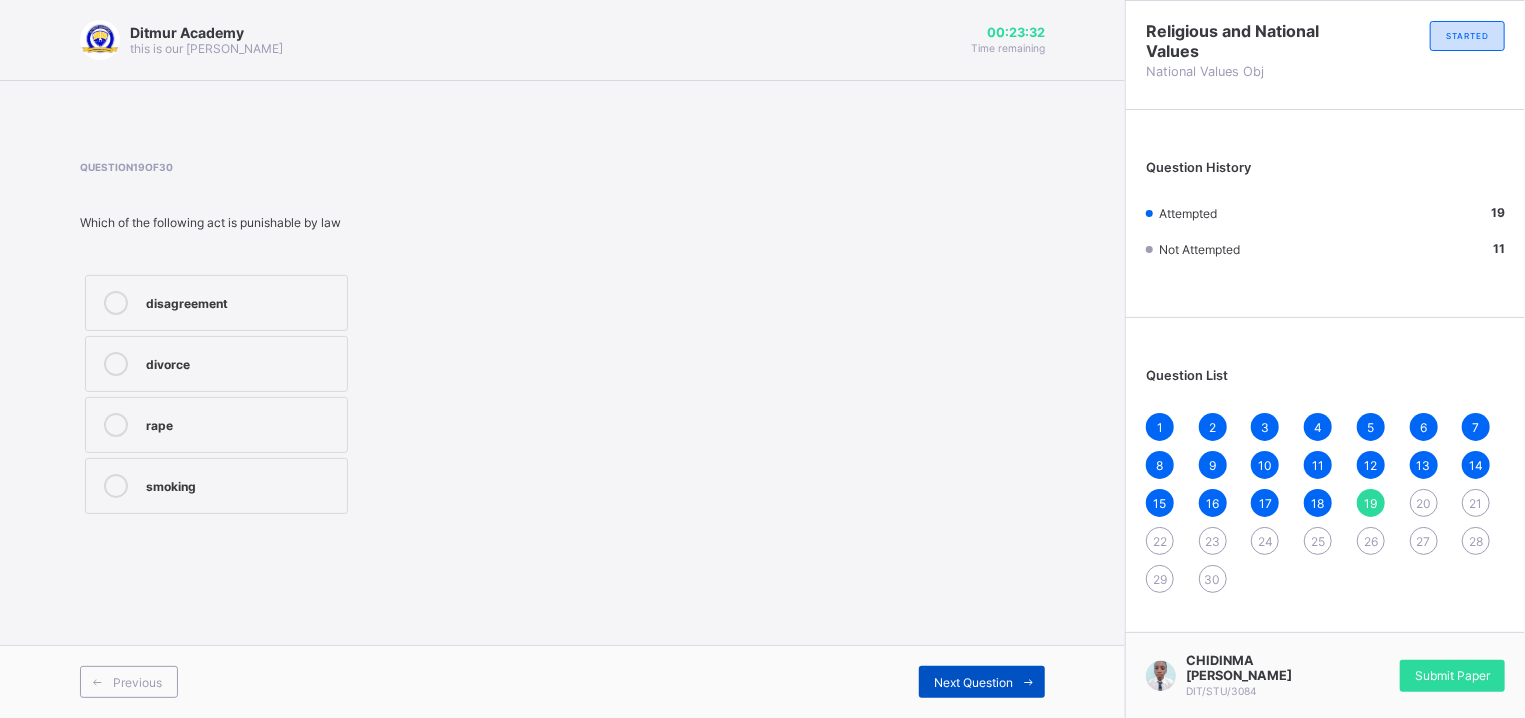 click on "Next Question" at bounding box center (982, 682) 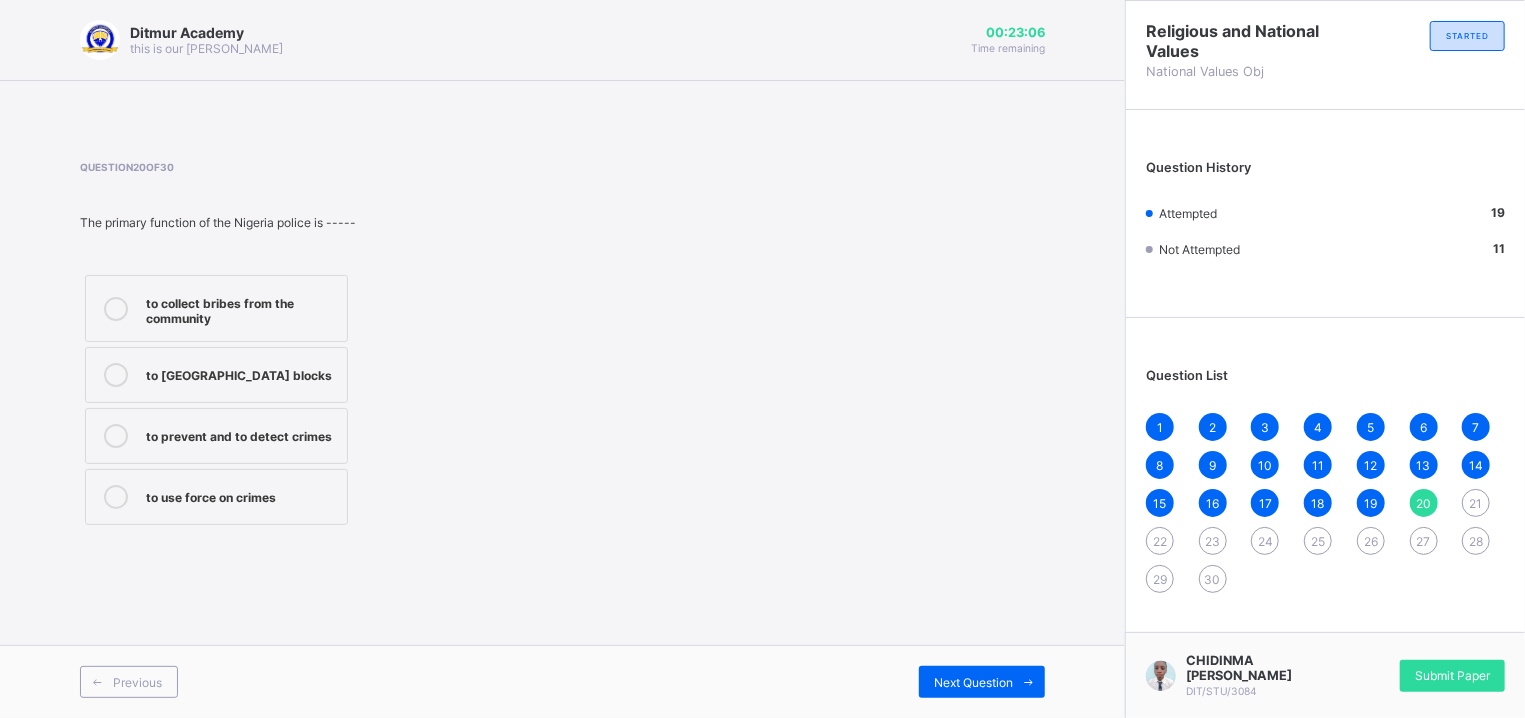 click on "to collect bribes from the community" at bounding box center (241, 308) 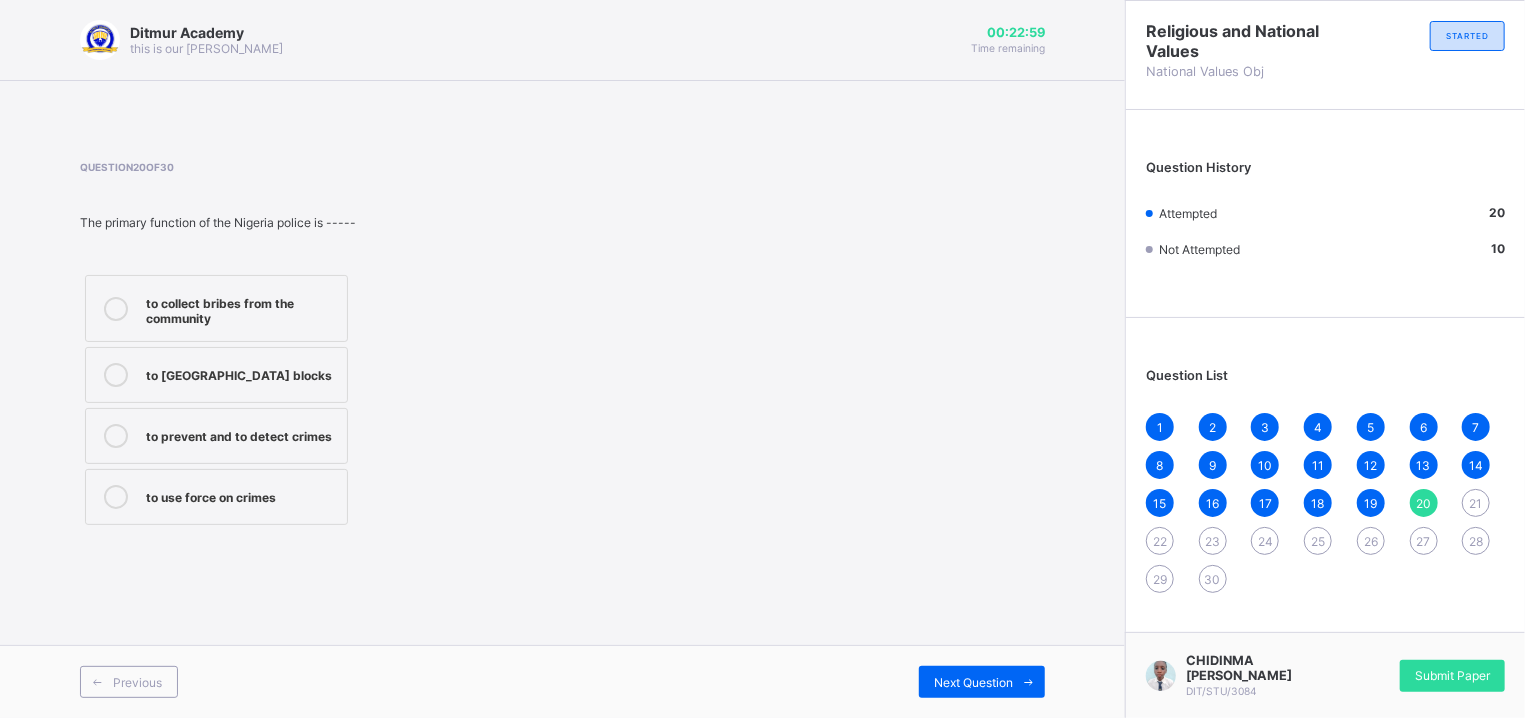 click on "to prevent and to detect crimes" at bounding box center (241, 436) 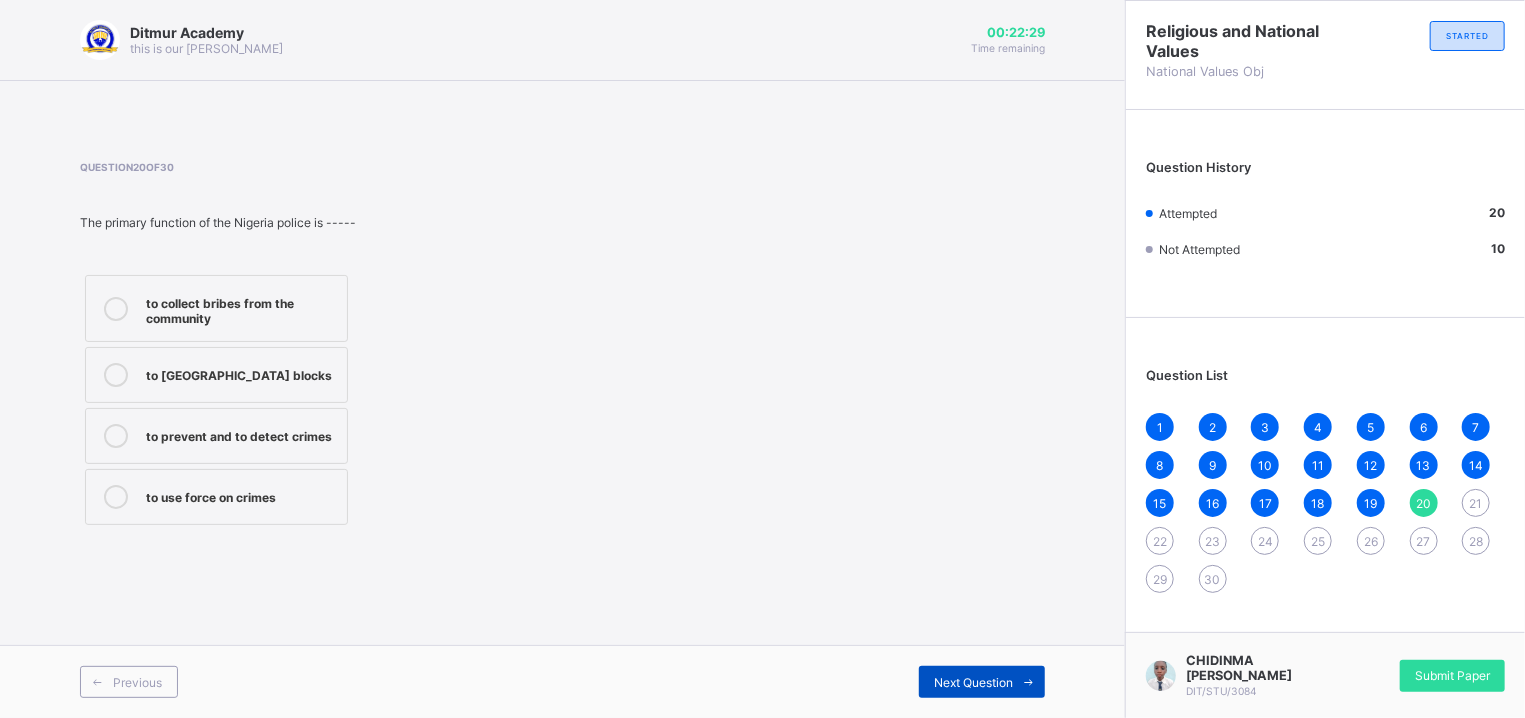 click on "Next Question" at bounding box center [982, 682] 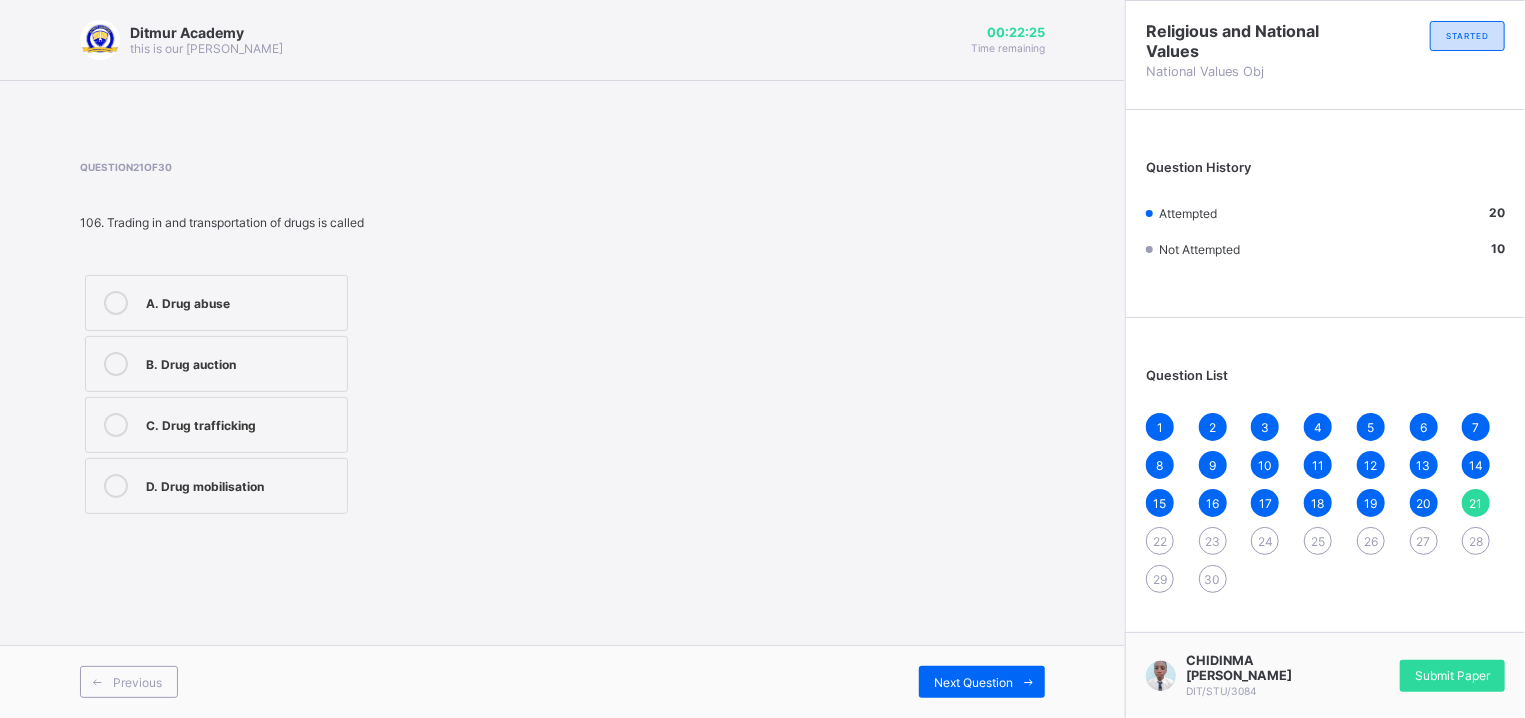 click on "A. Drug abuse" at bounding box center (241, 301) 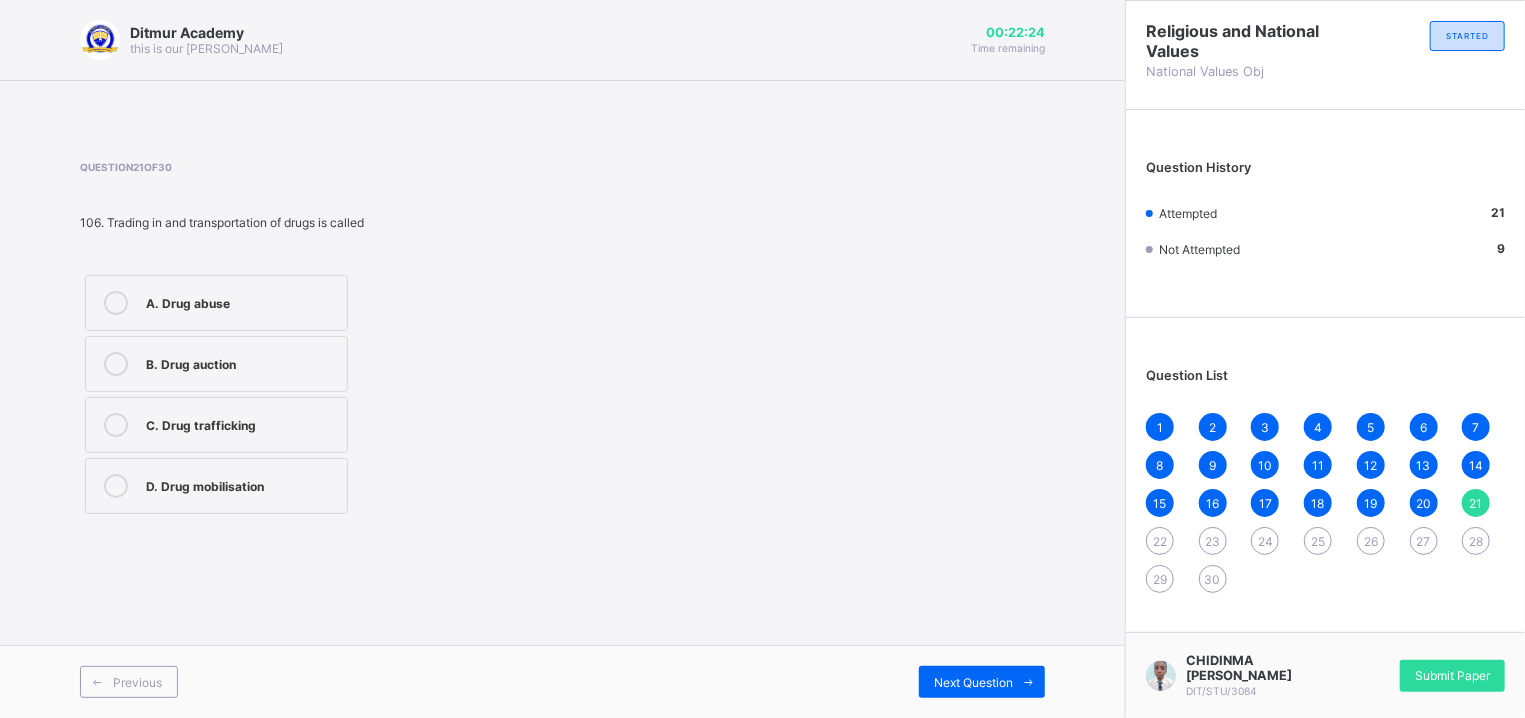 click on "A. Drug abuse" at bounding box center [241, 301] 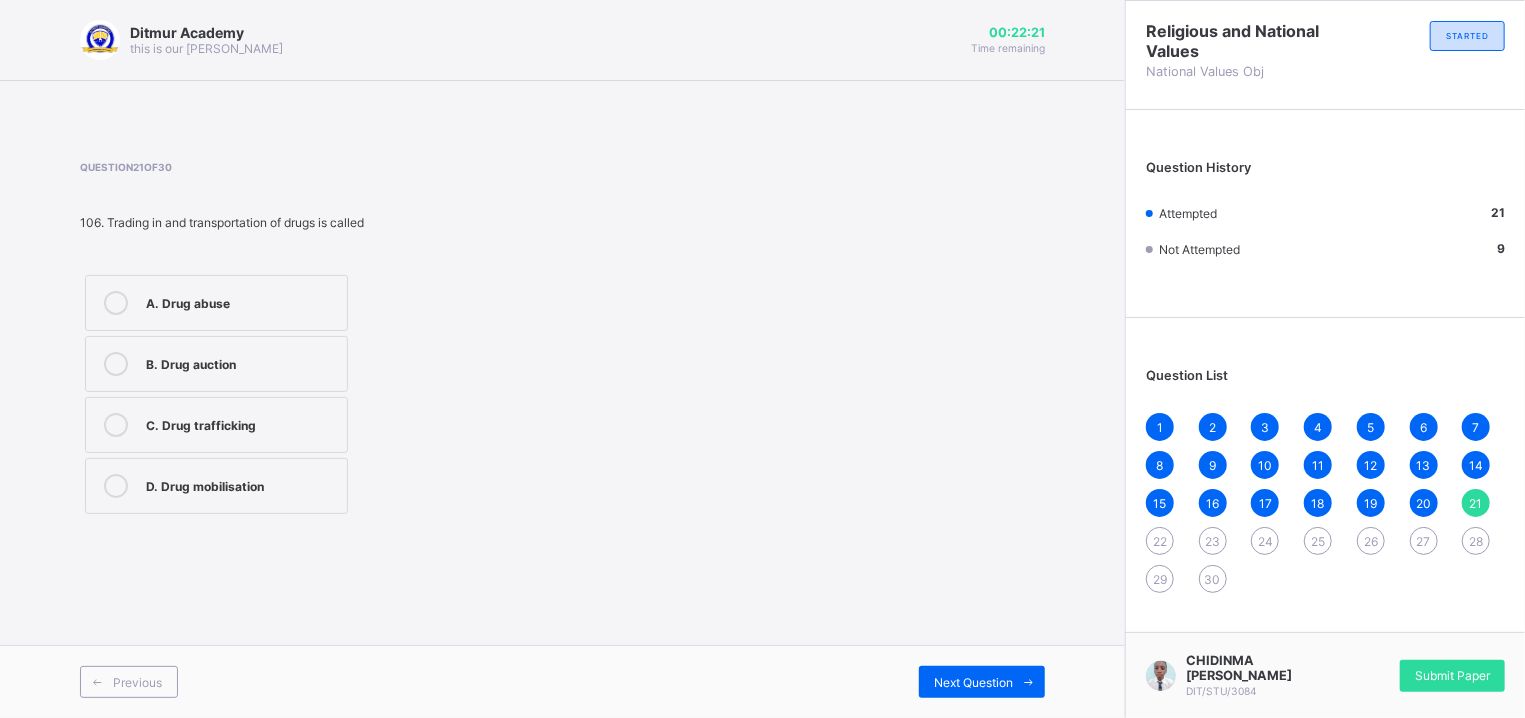 click on "C. Drug trafficking" at bounding box center (241, 423) 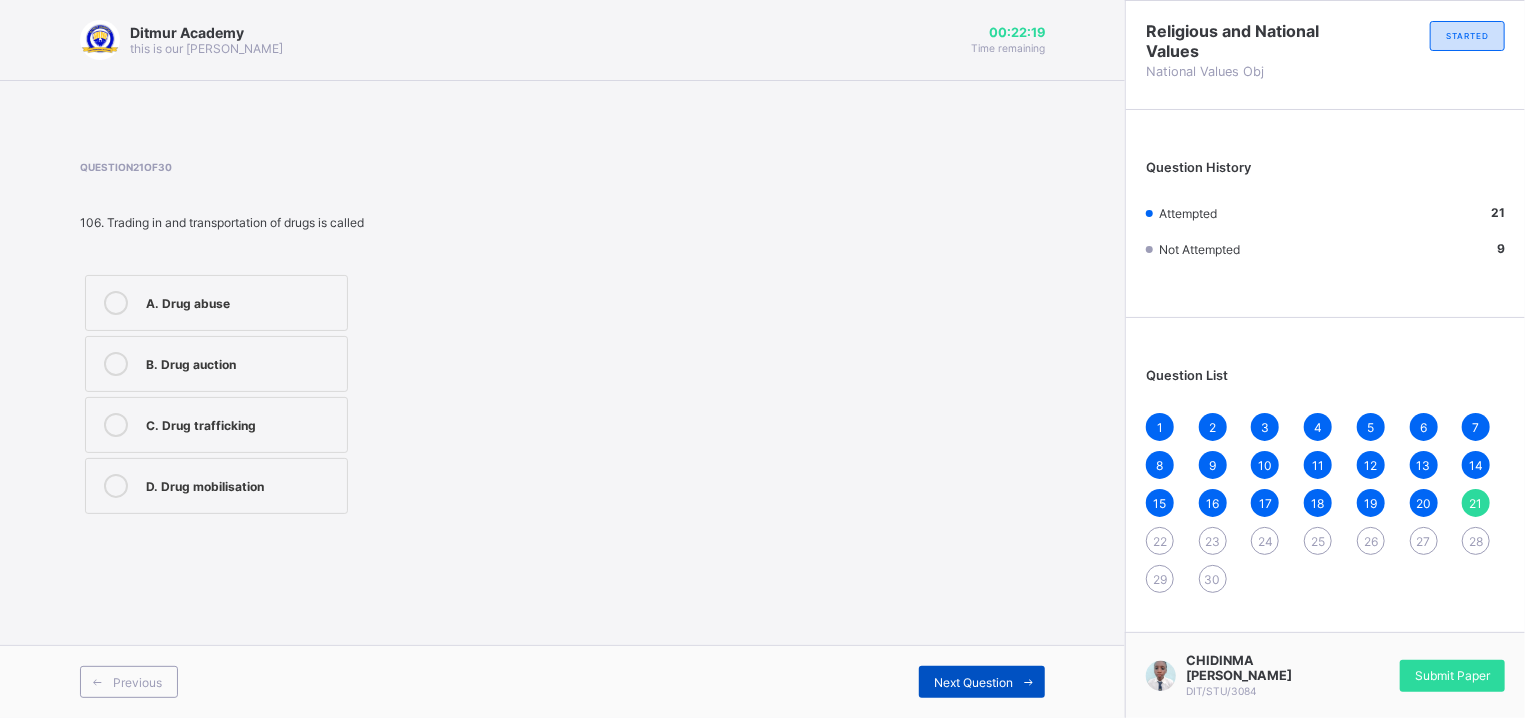 click on "Next Question" at bounding box center [973, 682] 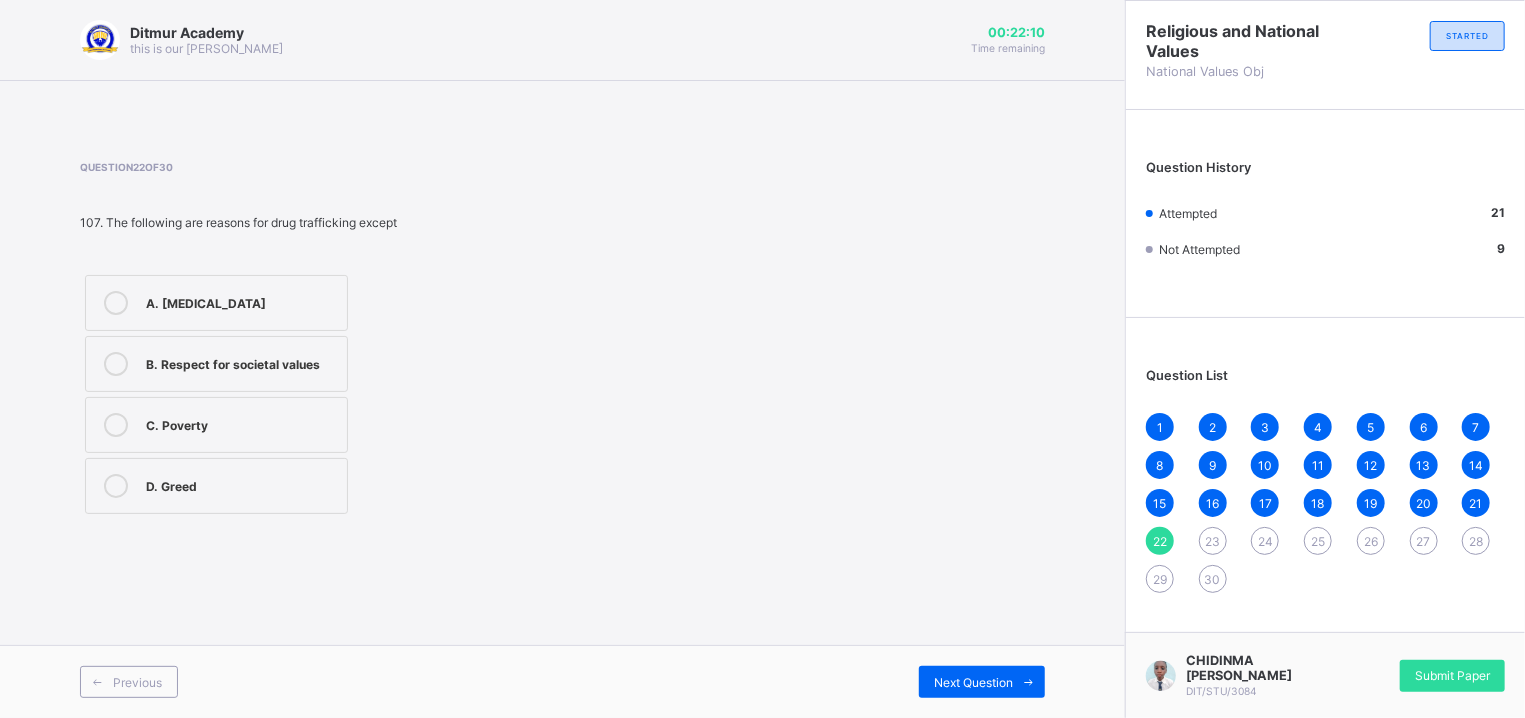 click on "B. Respect for societal values" at bounding box center (241, 362) 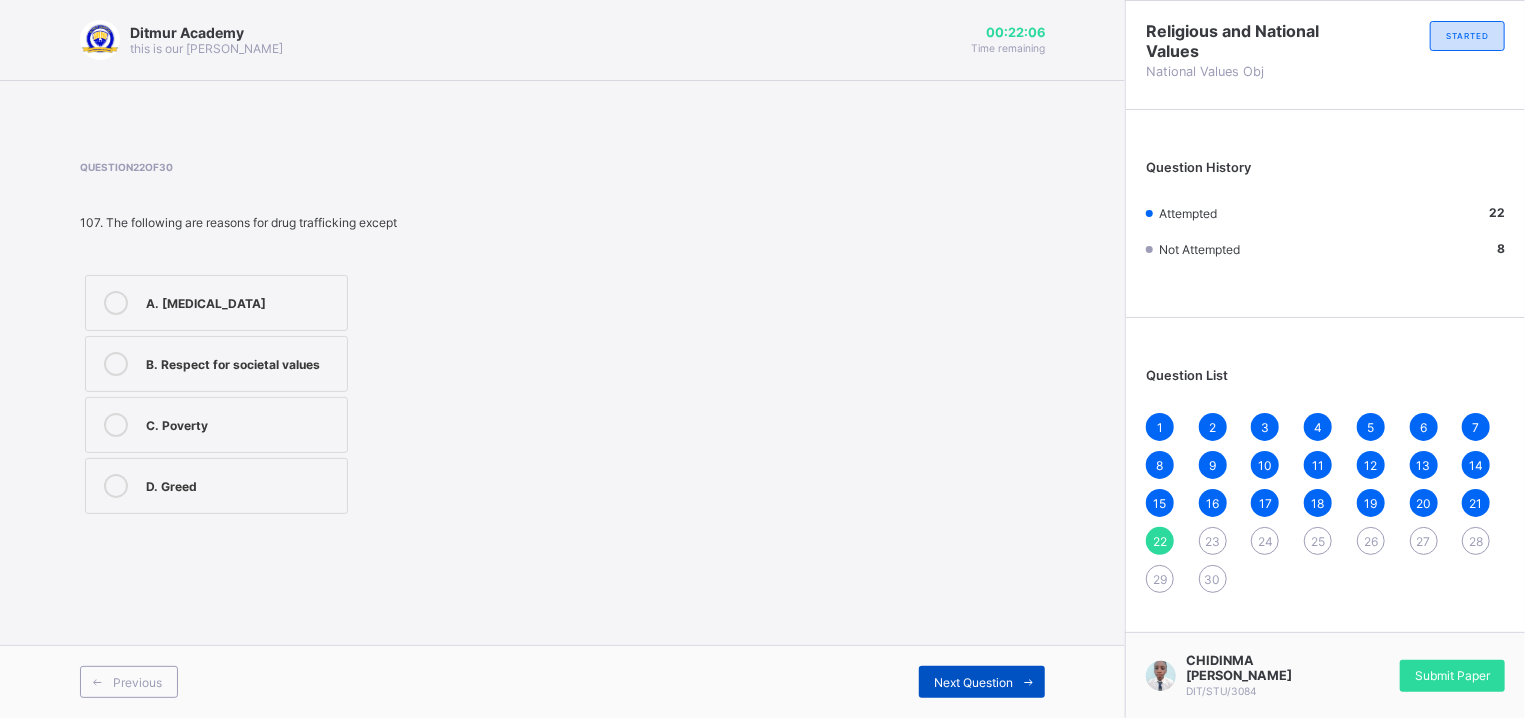 click on "Next Question" at bounding box center (973, 682) 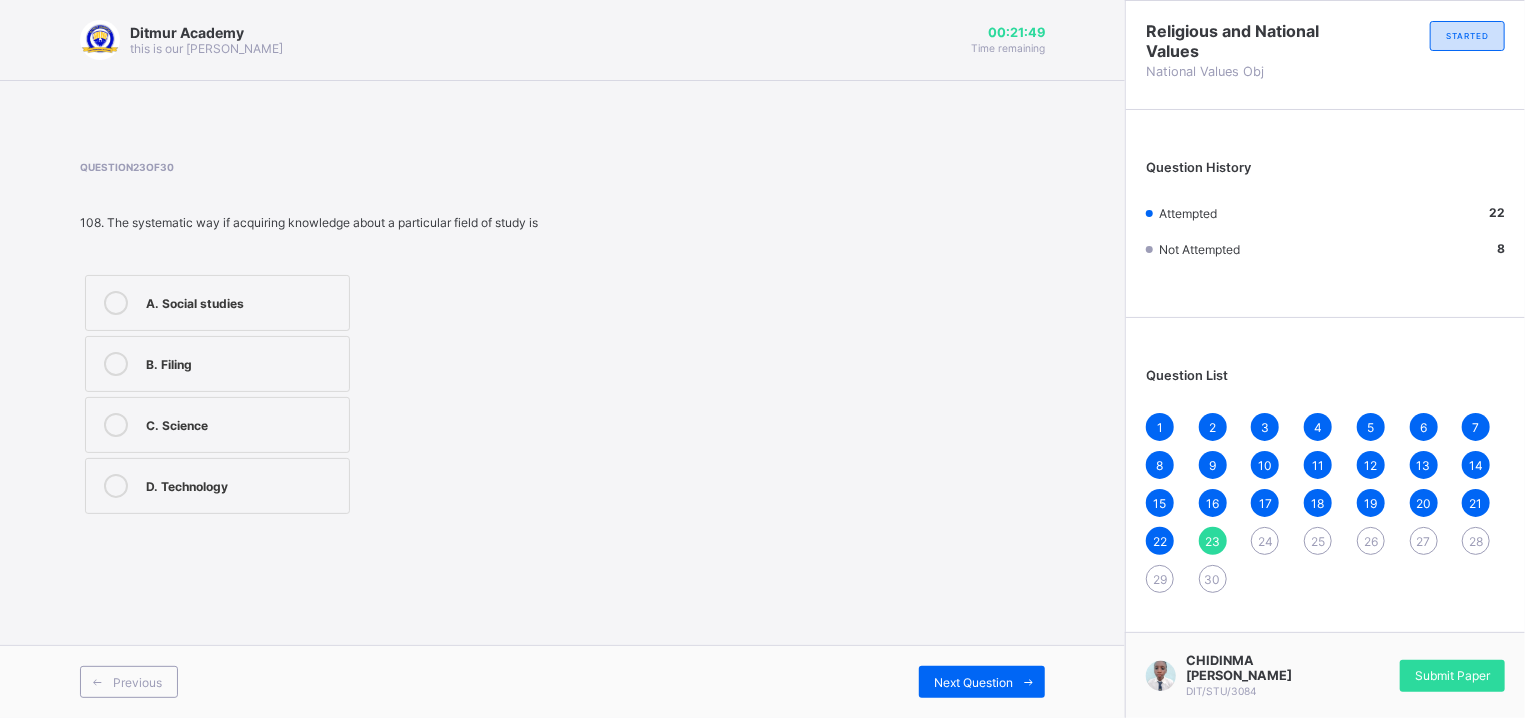 click on "A. Social studies" at bounding box center (217, 303) 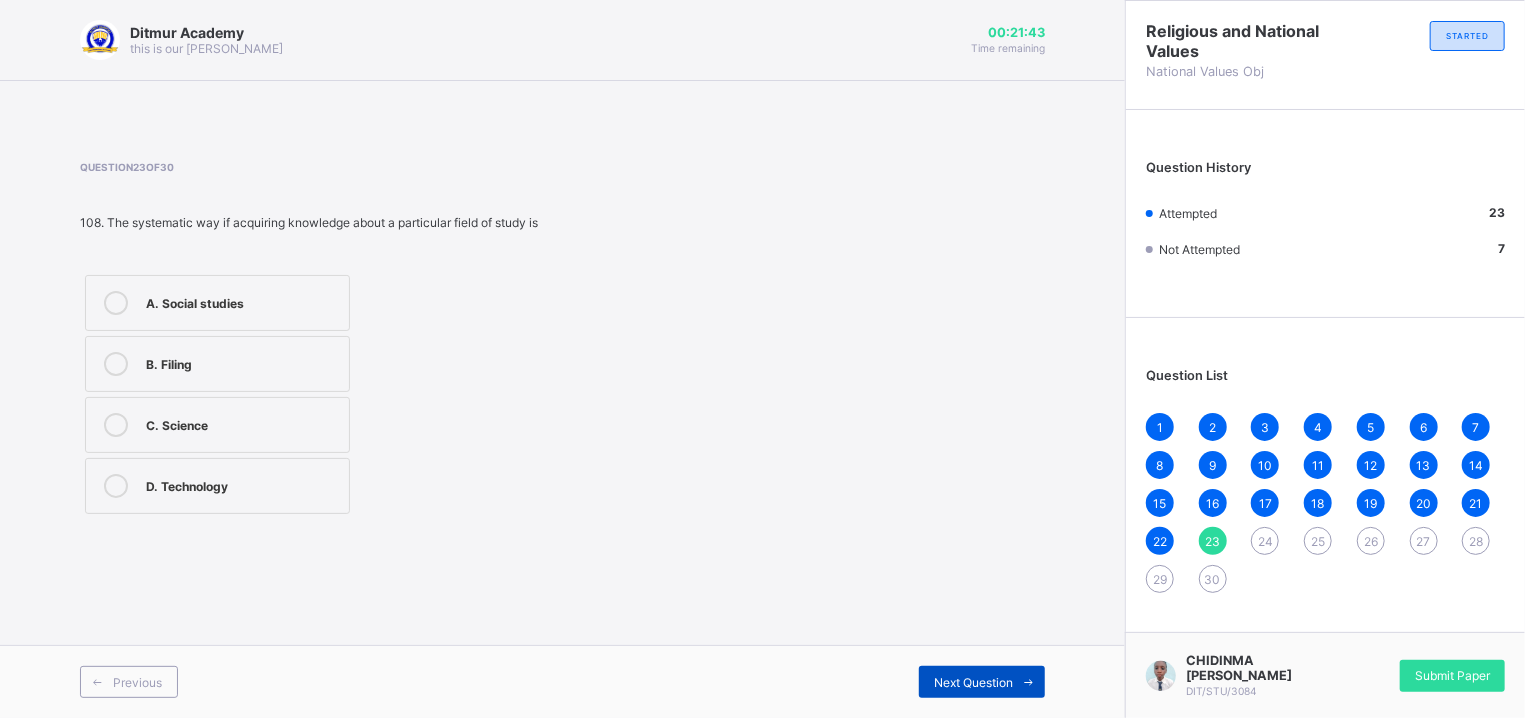 click on "Next Question" at bounding box center [973, 682] 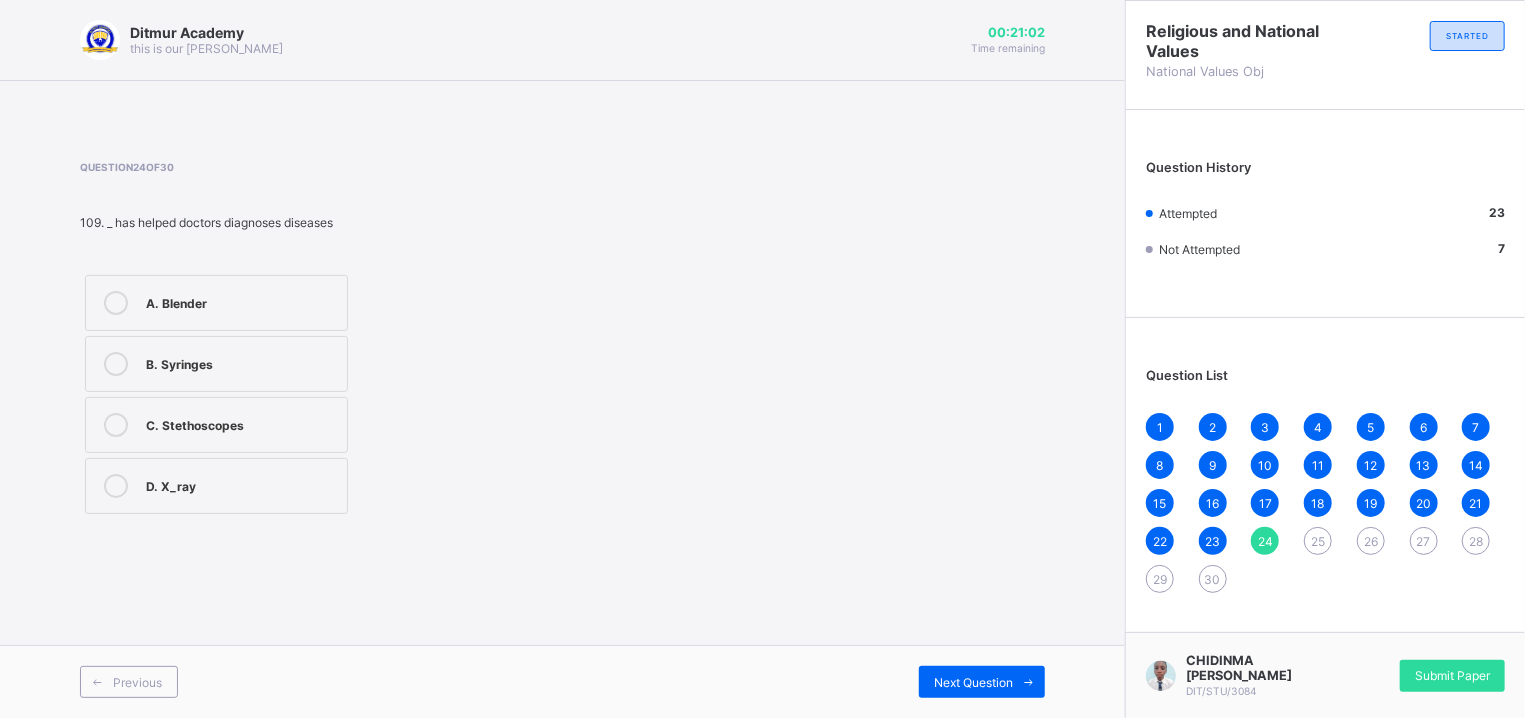 click on "A. Blender" at bounding box center [216, 303] 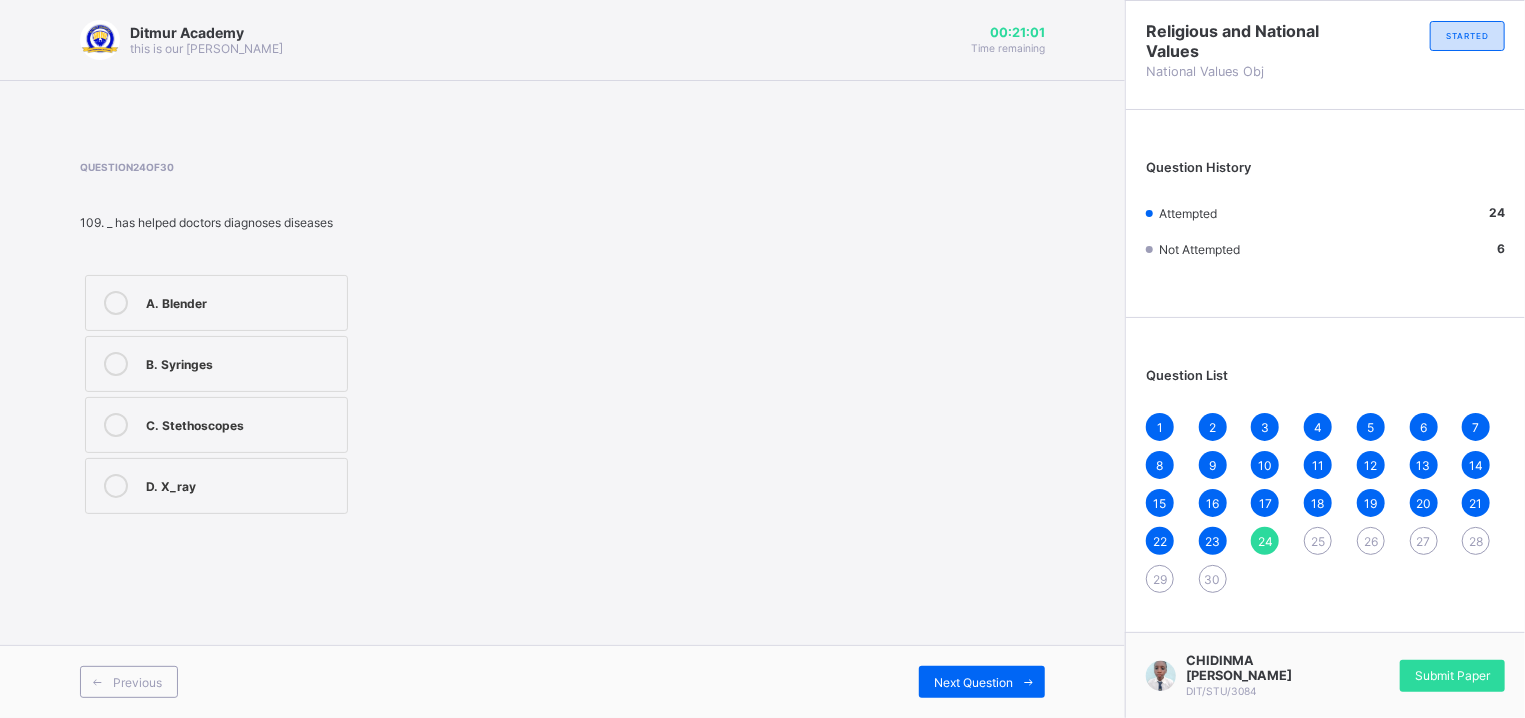 click on "C. Stethoscopes" at bounding box center (241, 423) 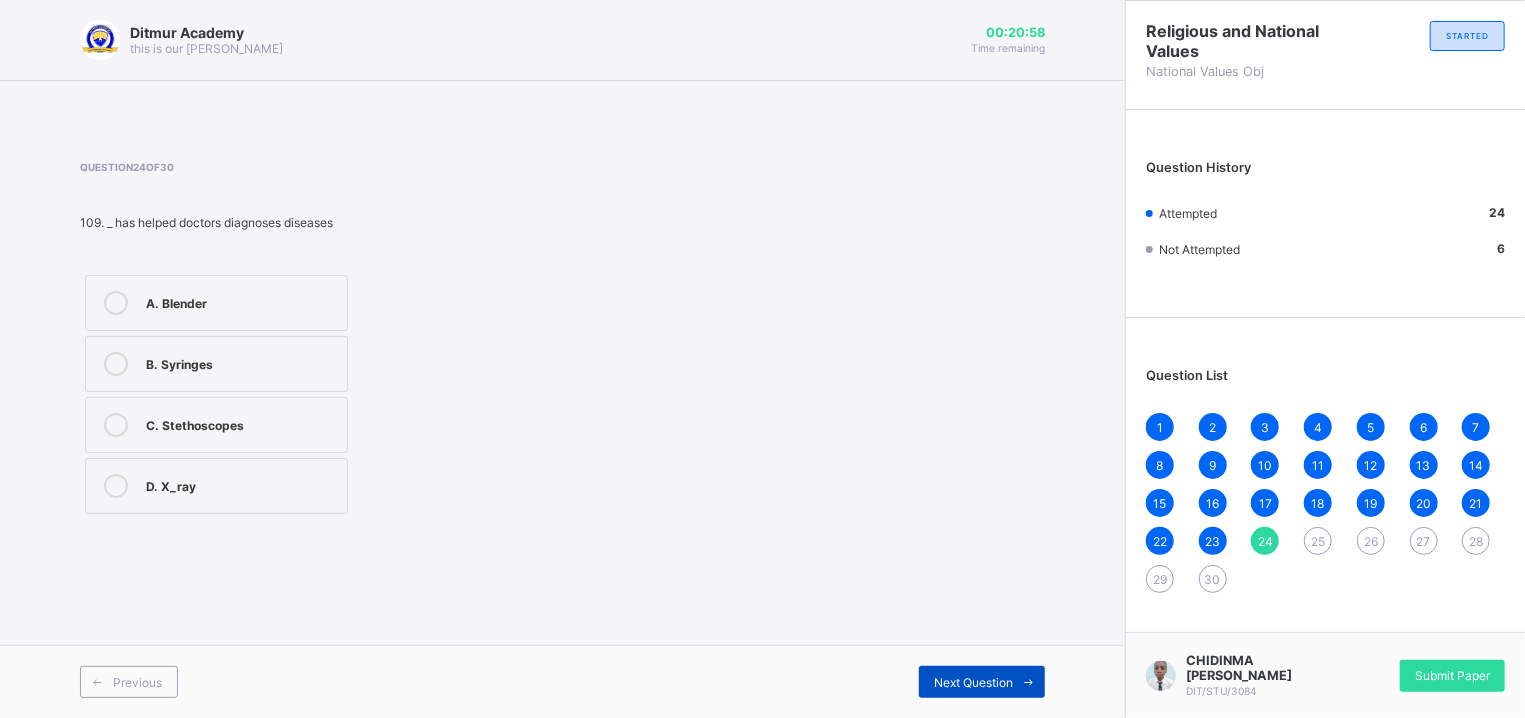 click on "Next Question" at bounding box center [982, 682] 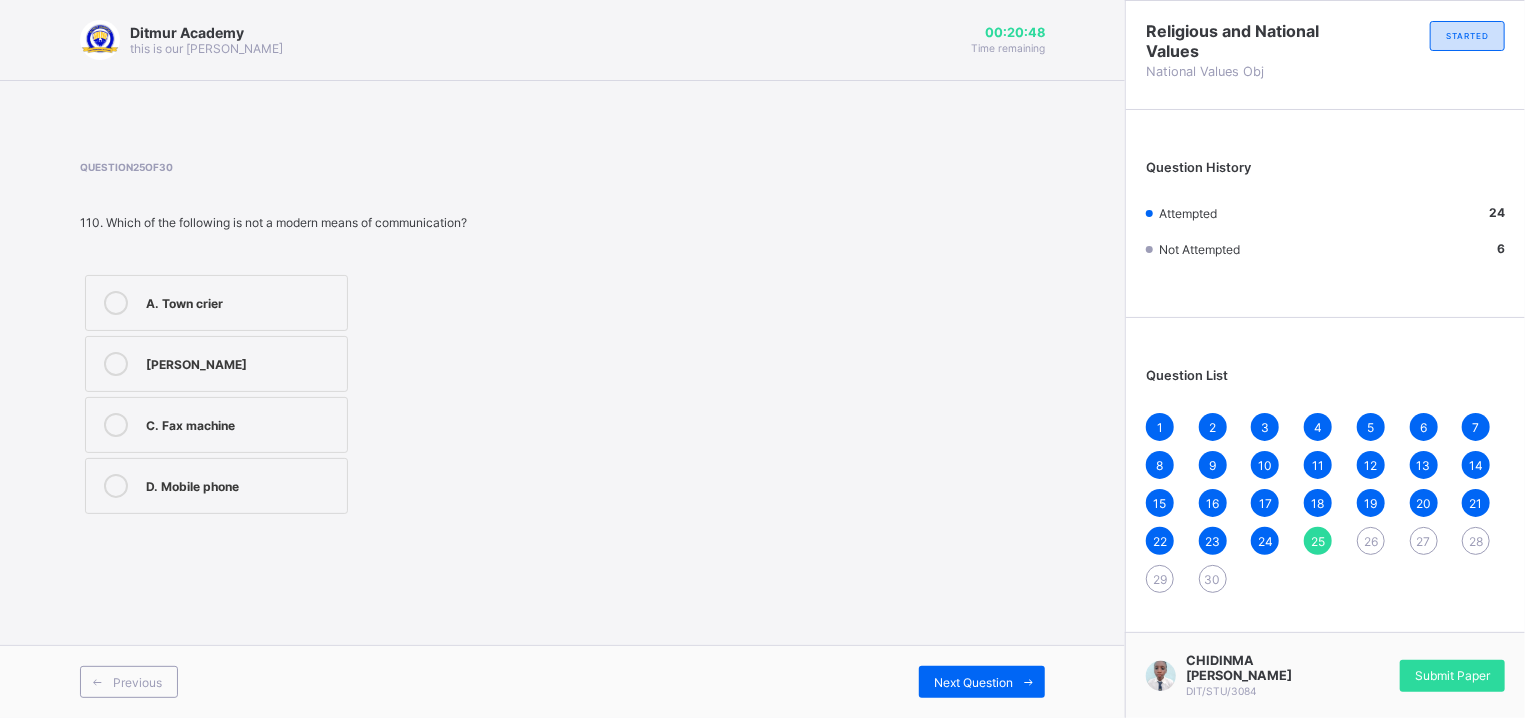 click on "A. Town crier" at bounding box center [241, 301] 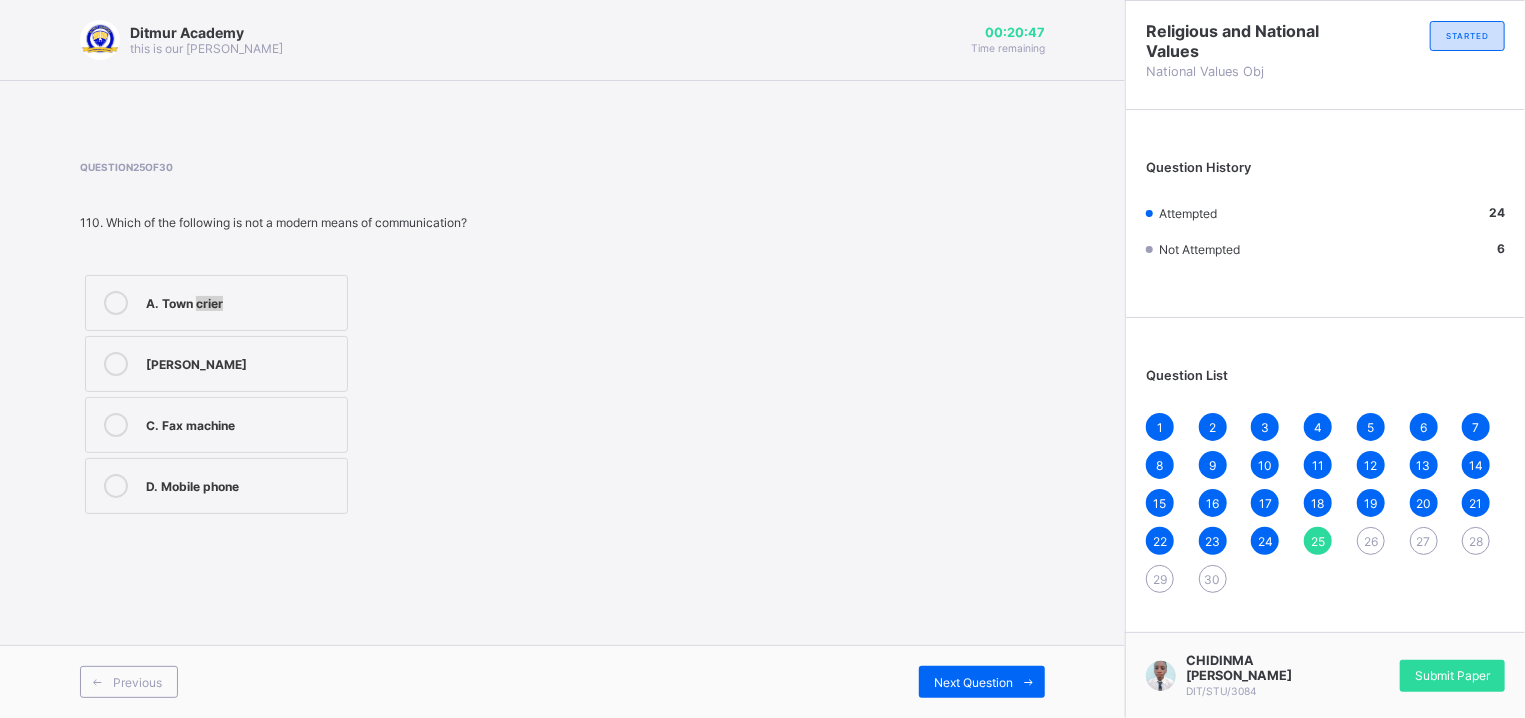 click on "A. Town crier" at bounding box center [241, 301] 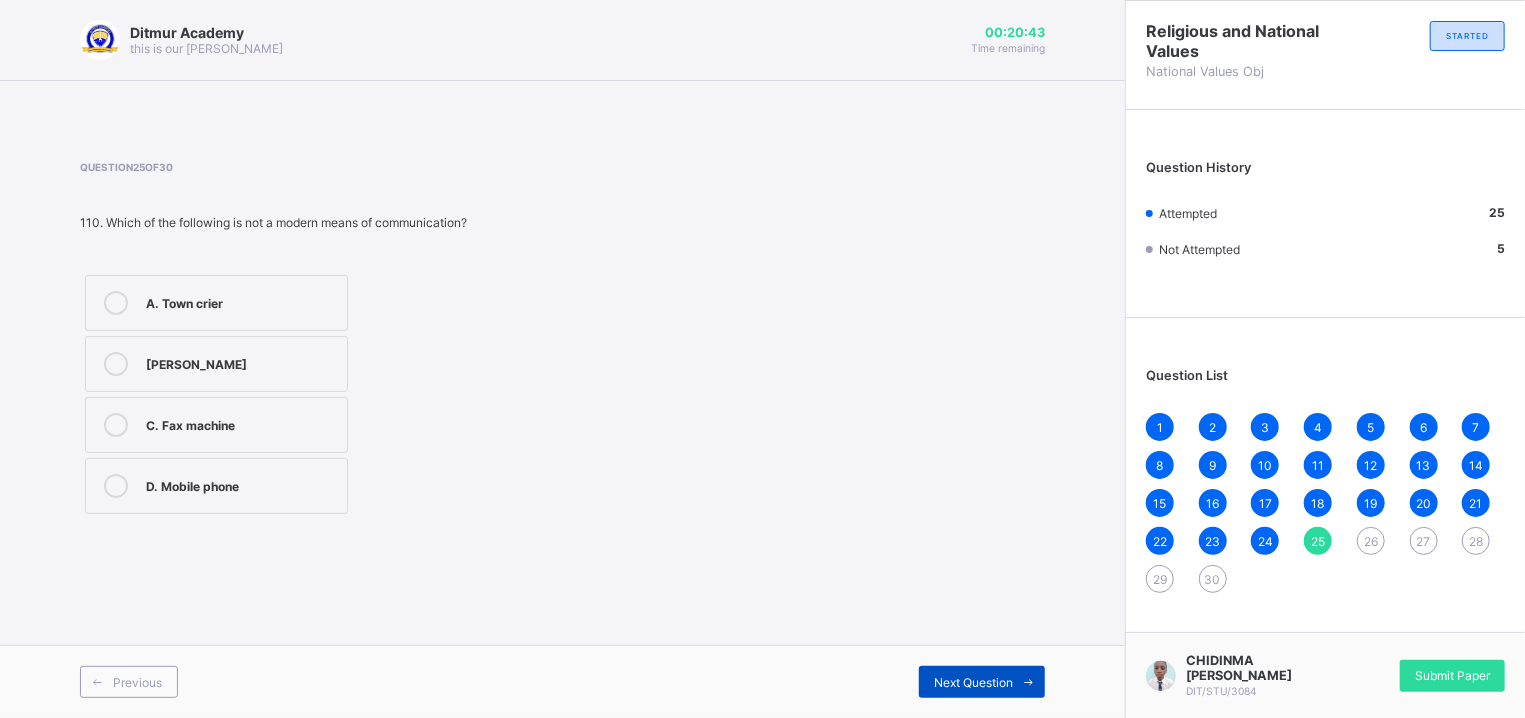 click on "Next Question" at bounding box center [973, 682] 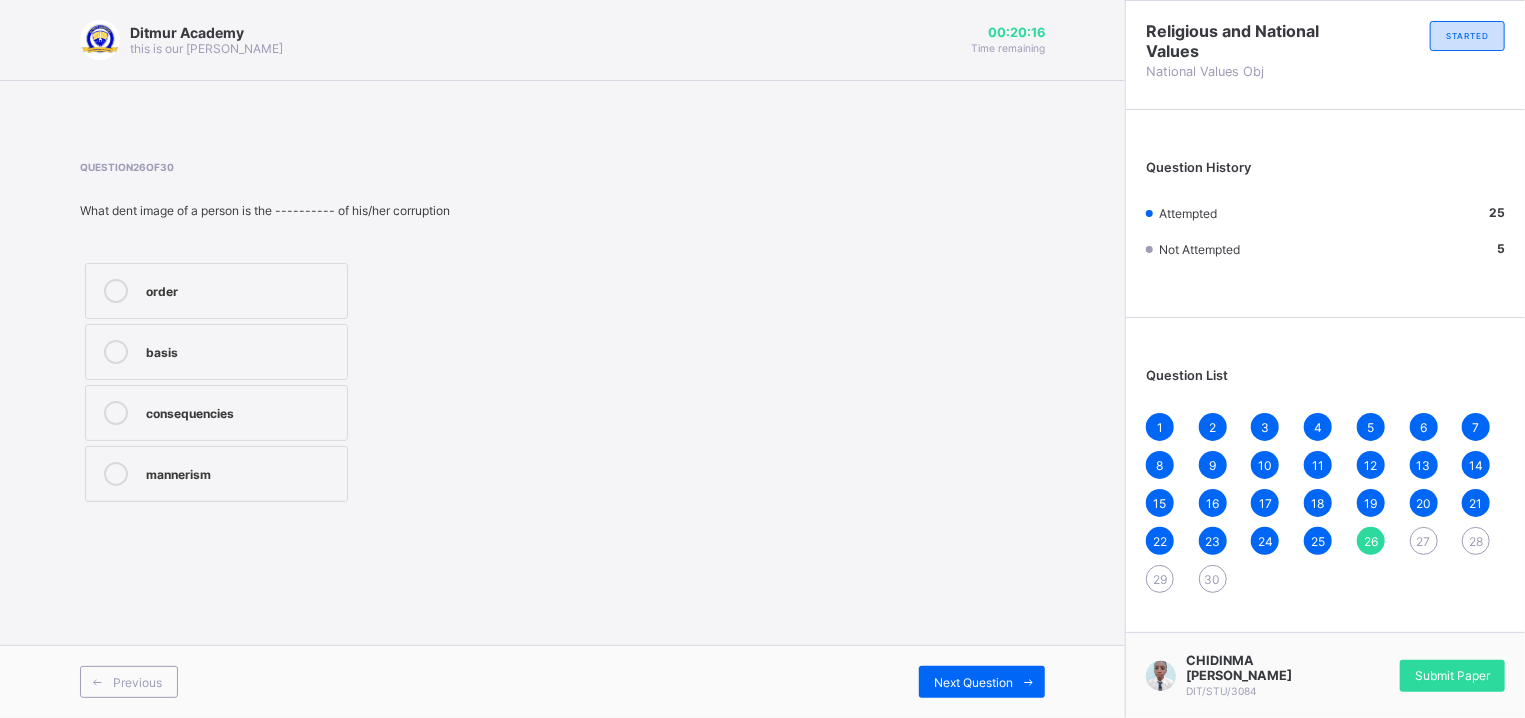 click on "order" at bounding box center [241, 289] 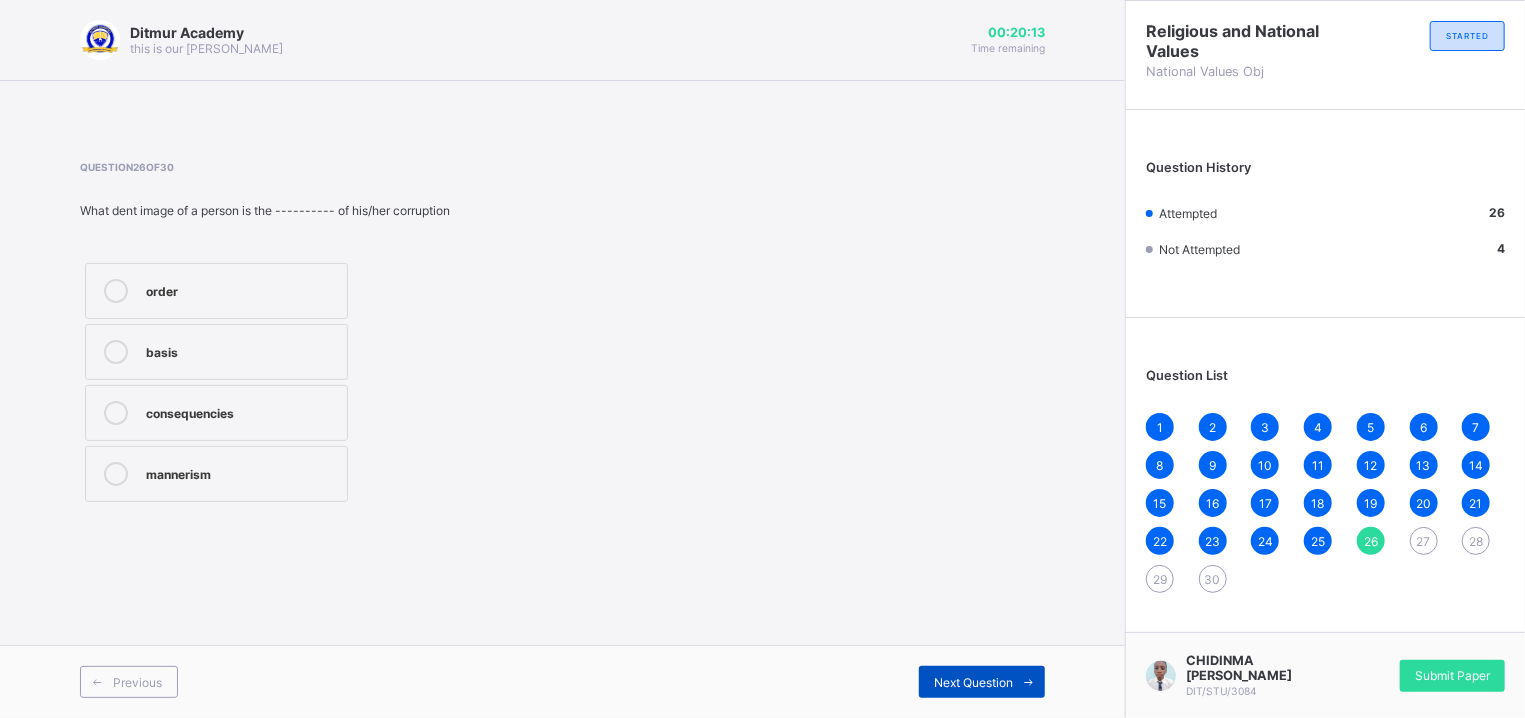 click on "Next Question" at bounding box center (973, 682) 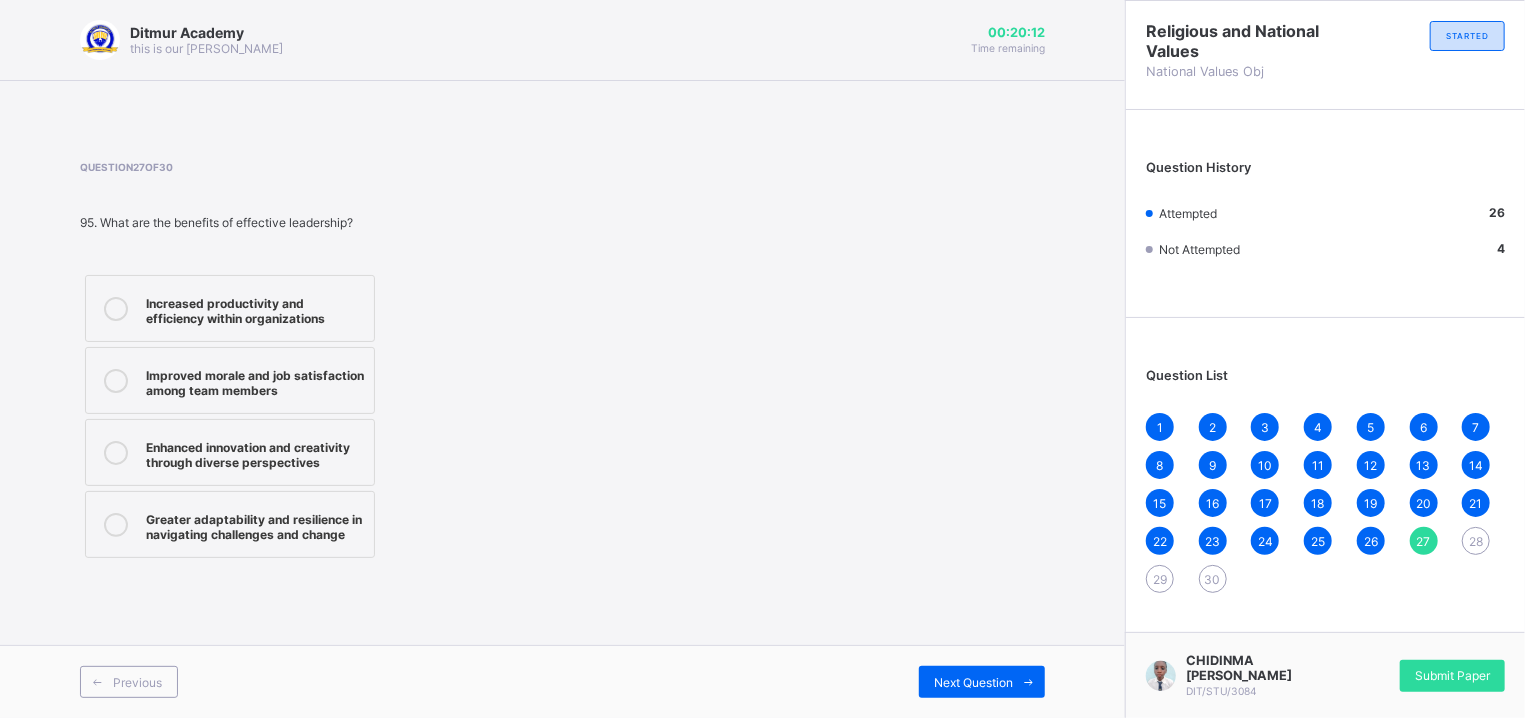 click on "Enhanced innovation and creativity through diverse perspectives" at bounding box center [255, 452] 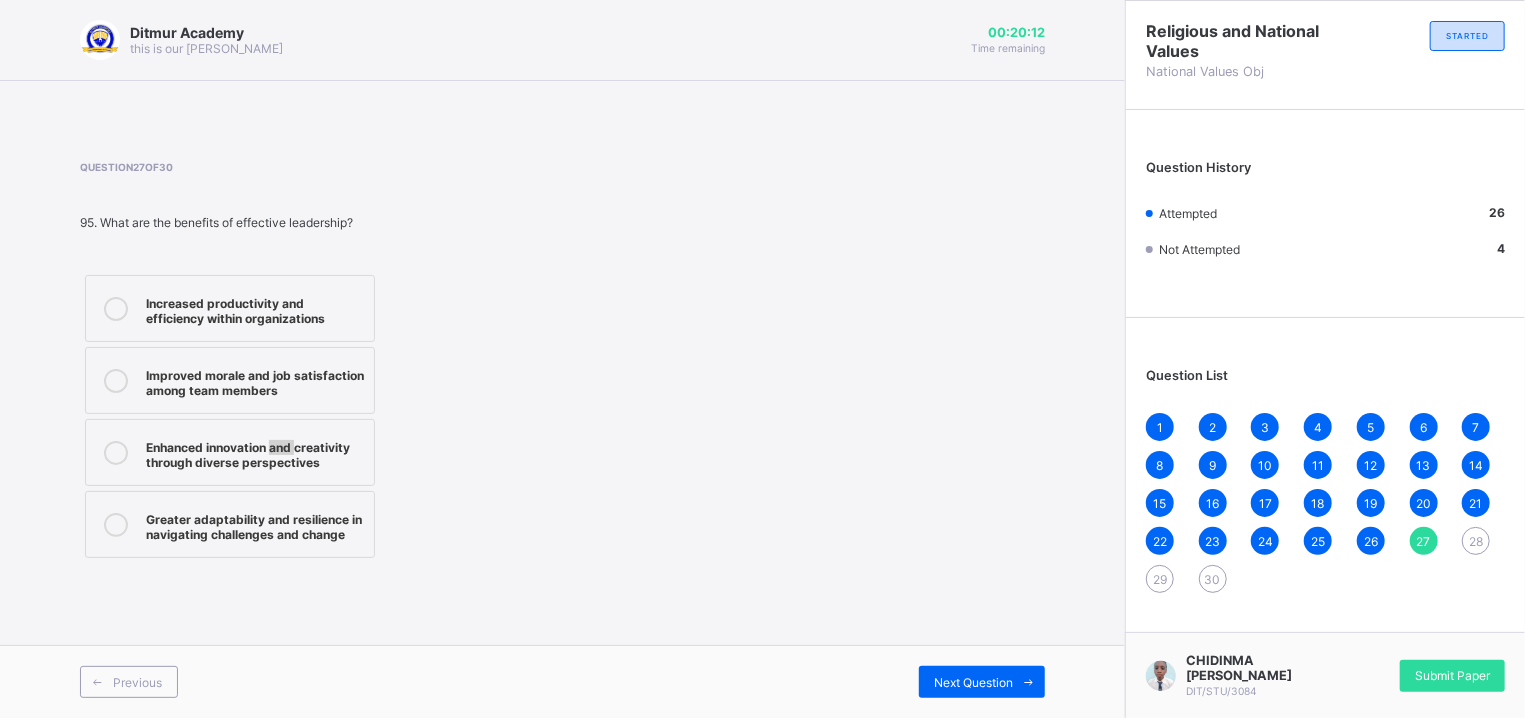 click on "Enhanced innovation and creativity through diverse perspectives" at bounding box center [255, 452] 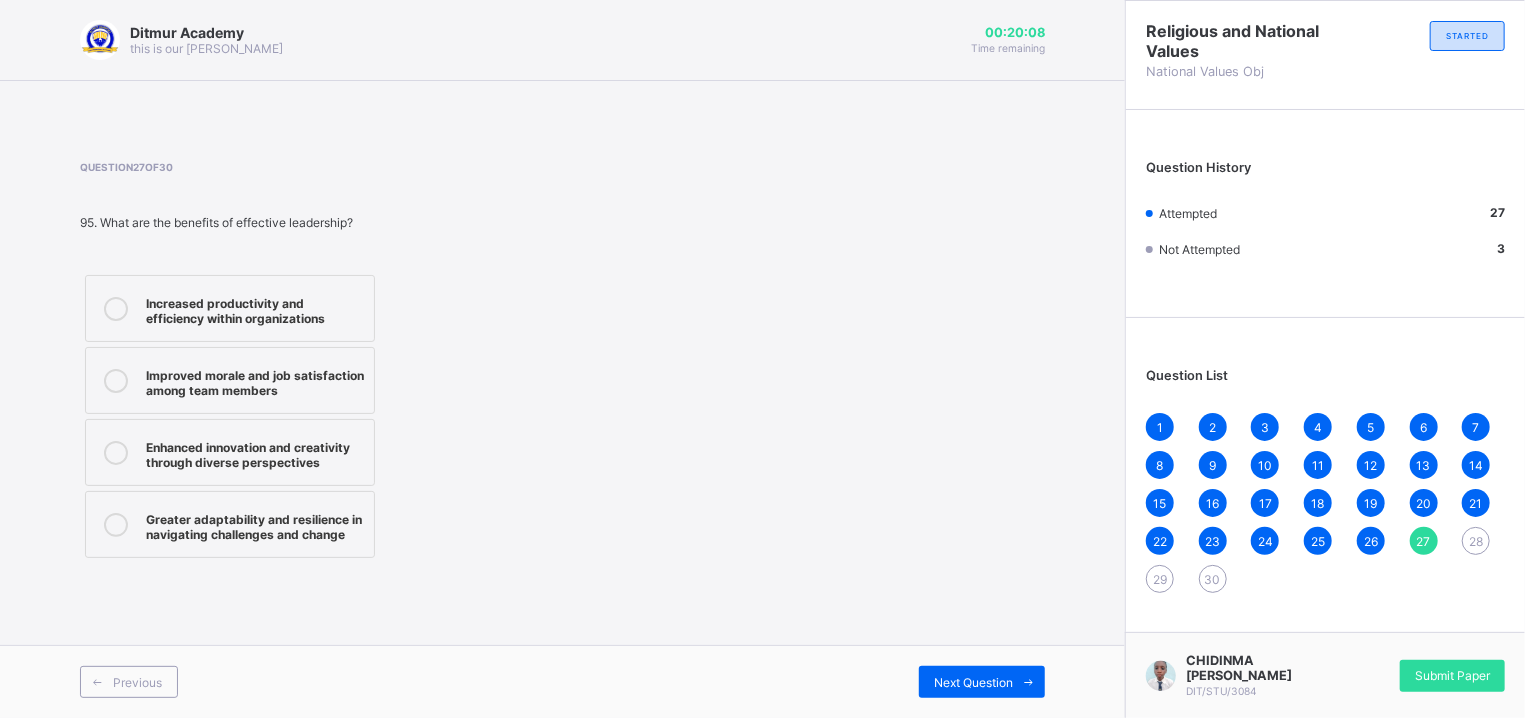 click on "Previous Next Question" at bounding box center (562, 681) 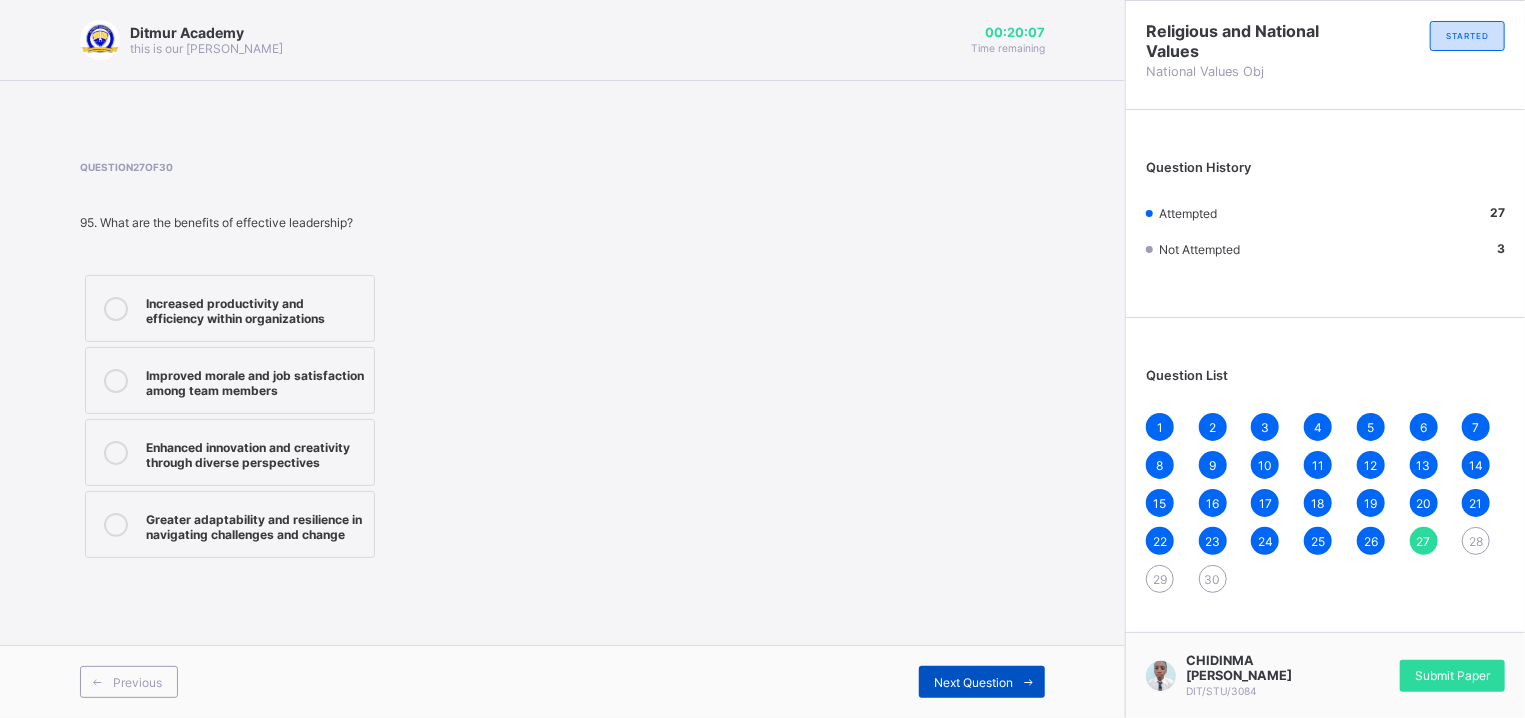 click on "Next Question" at bounding box center [973, 682] 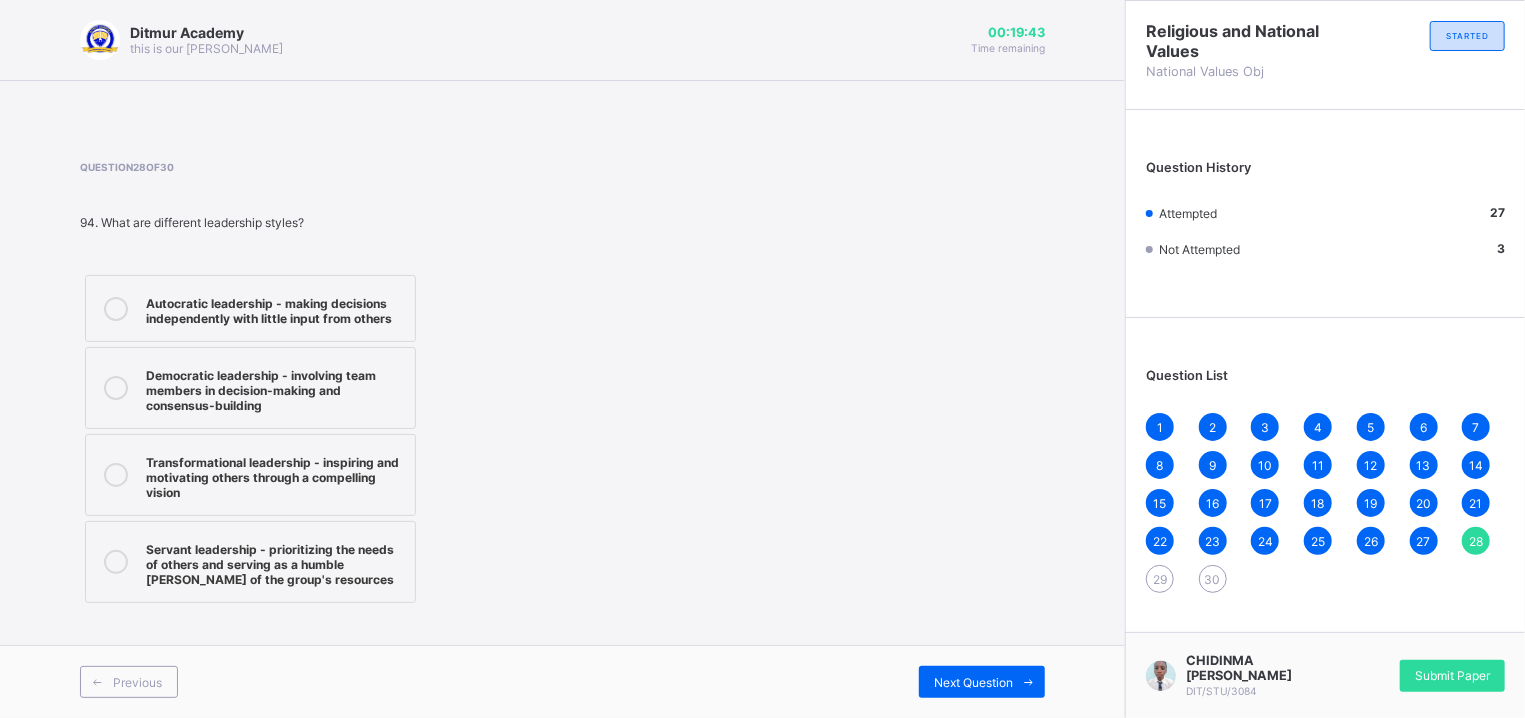 click on "Servant leadership - prioritizing the needs of others and serving as a humble [PERSON_NAME] of the group's resources" at bounding box center [275, 562] 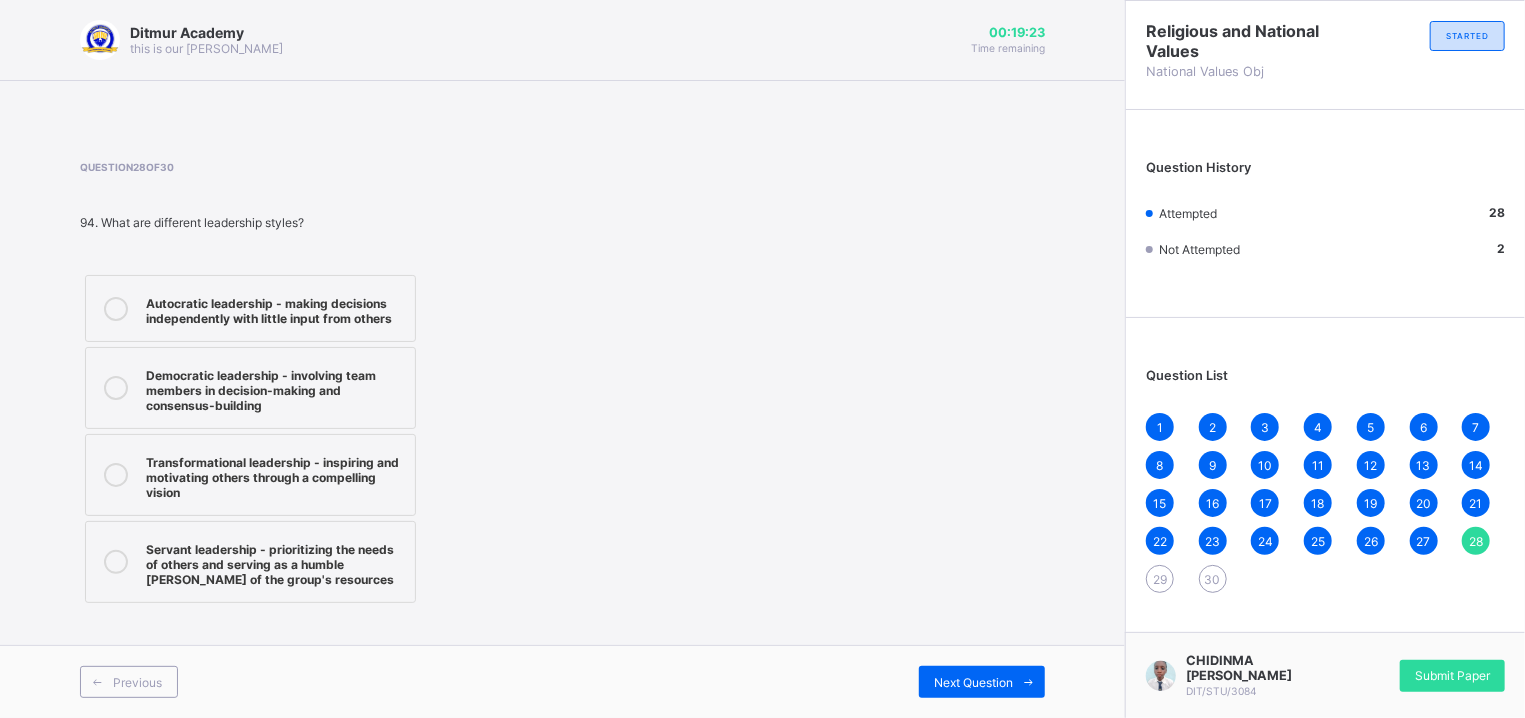 click on "Previous Next Question" at bounding box center [562, 681] 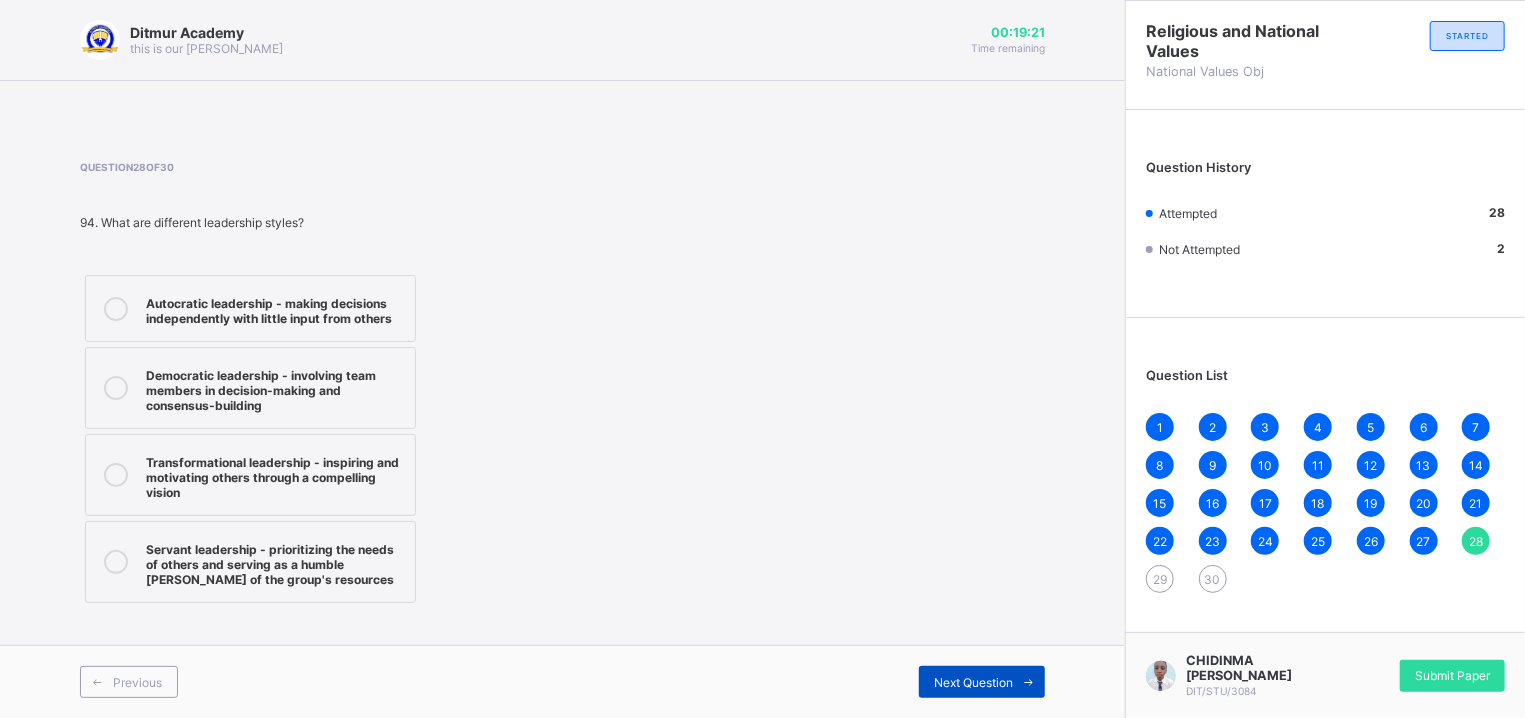 click on "Next Question" at bounding box center [982, 682] 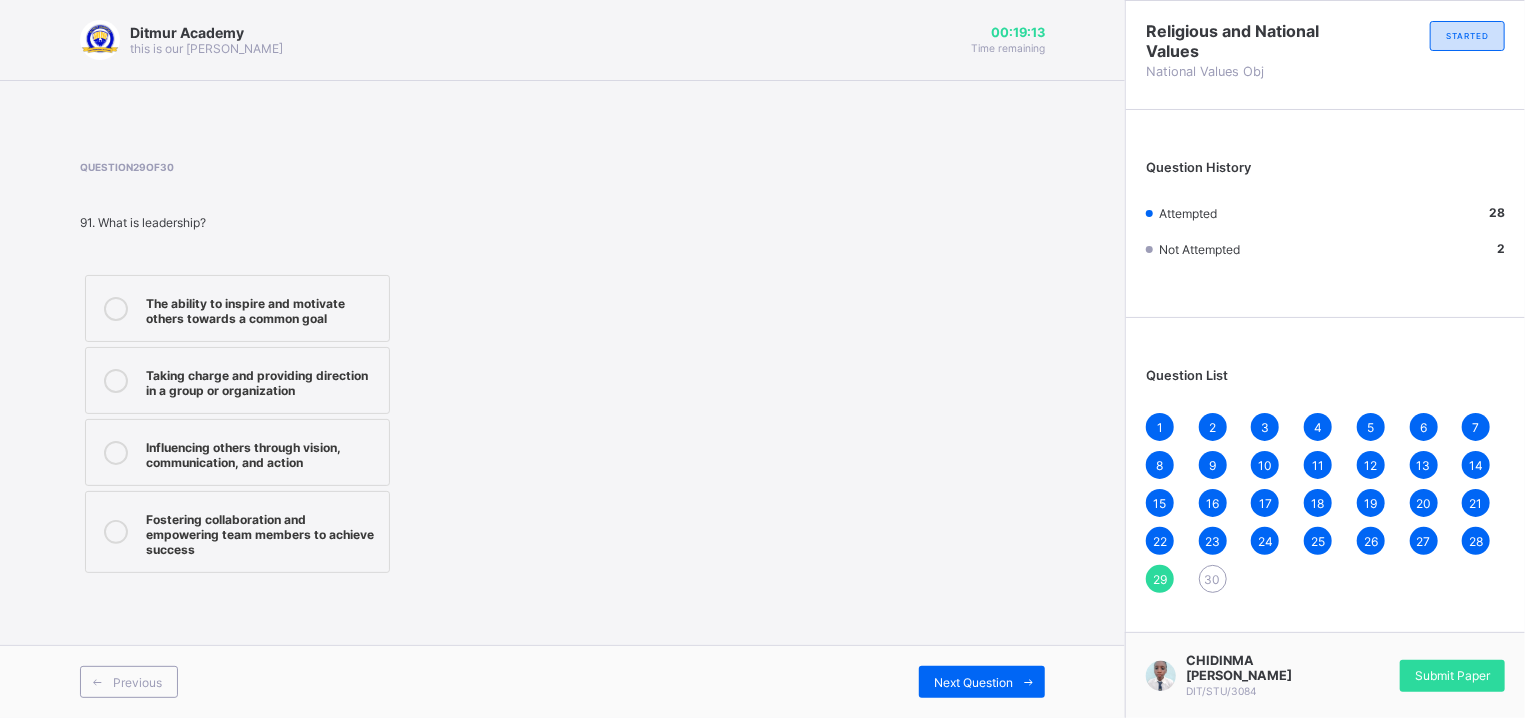 click on "Taking charge and providing direction in a group or organization" at bounding box center [237, 380] 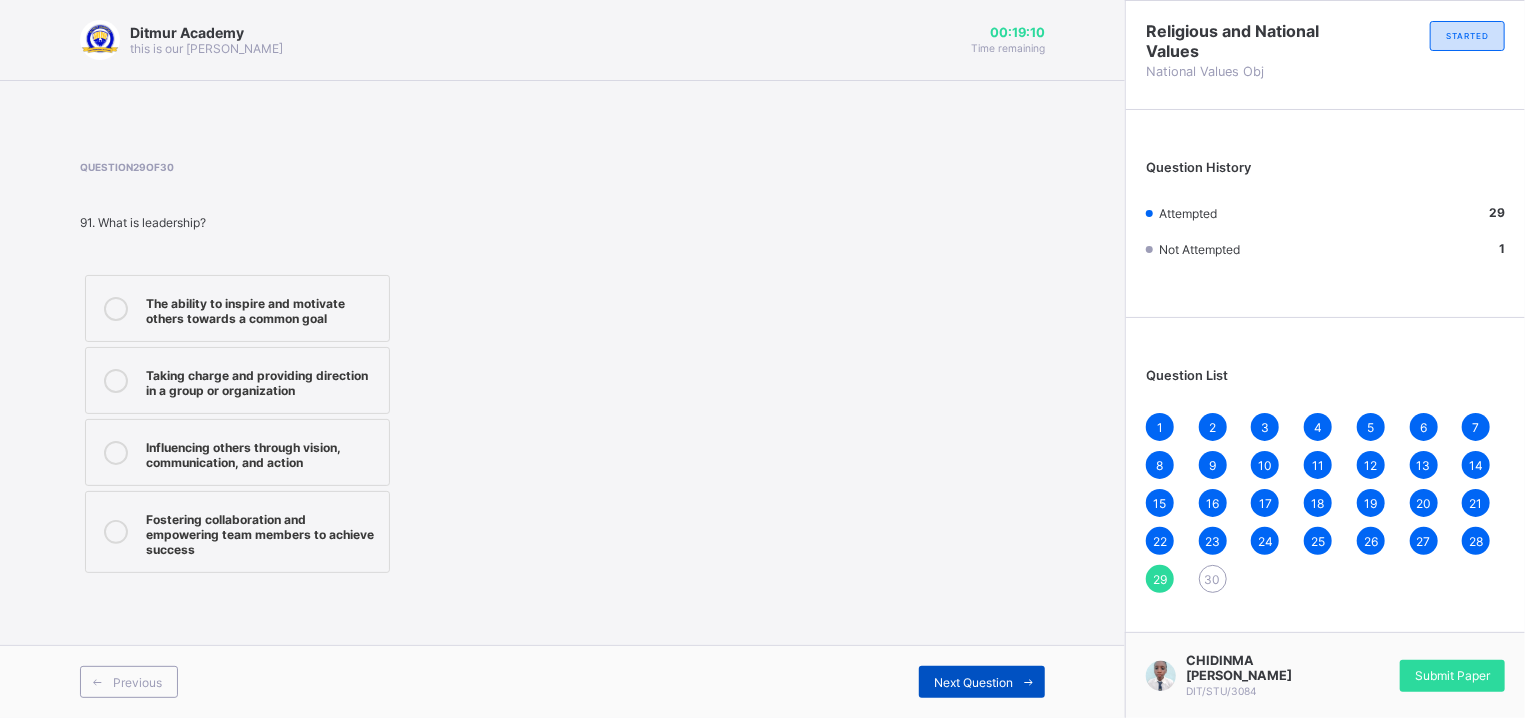 click on "Next Question" at bounding box center (973, 682) 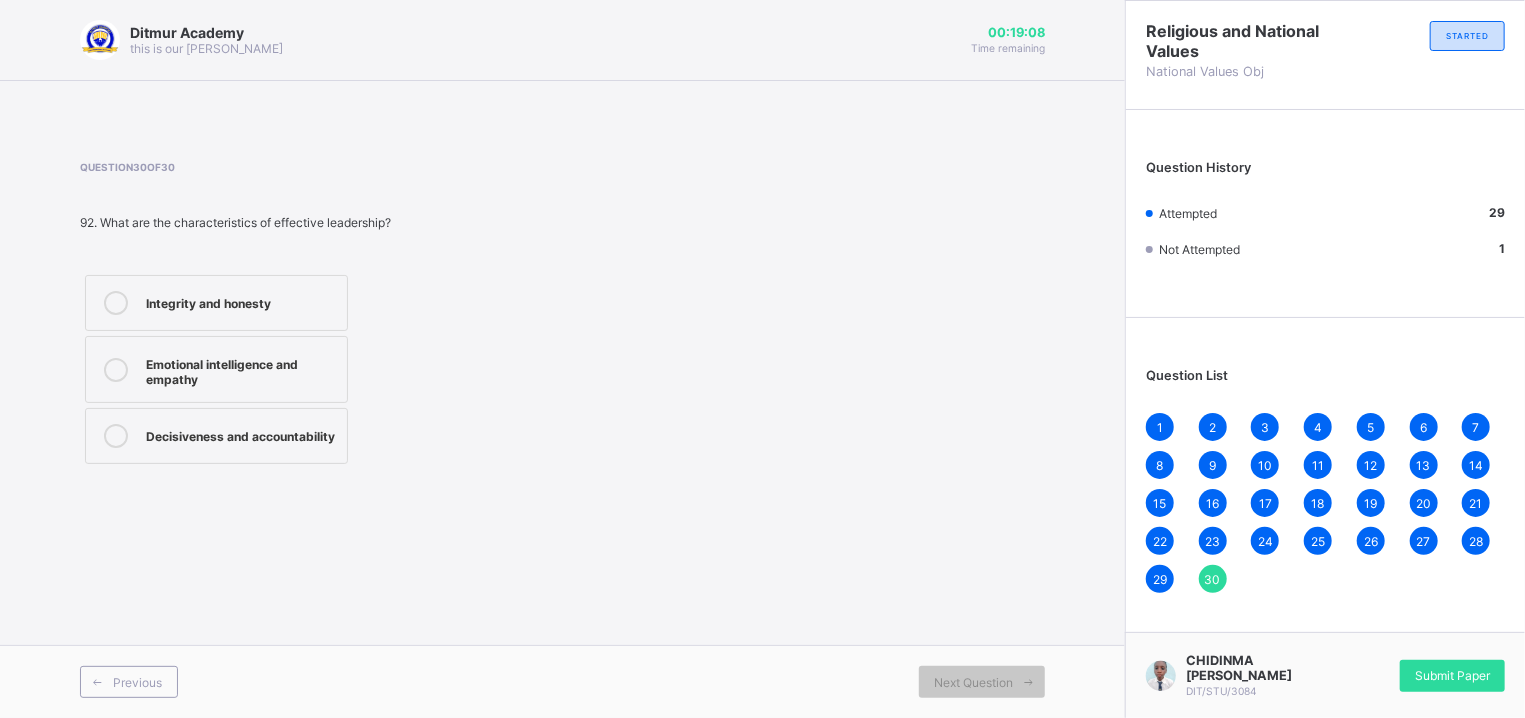 click on "Emotional intelligence and empathy" at bounding box center [241, 369] 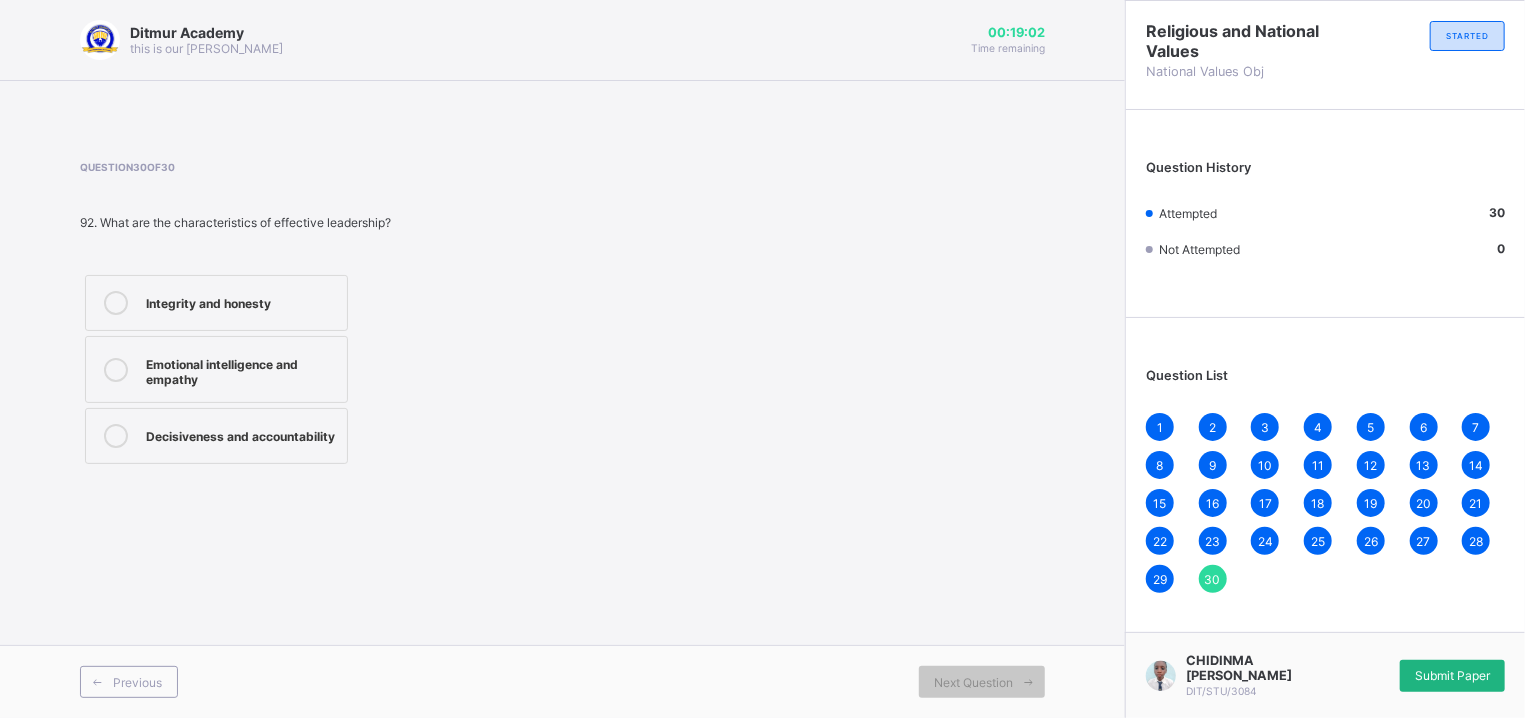 click on "Submit Paper" at bounding box center (1452, 676) 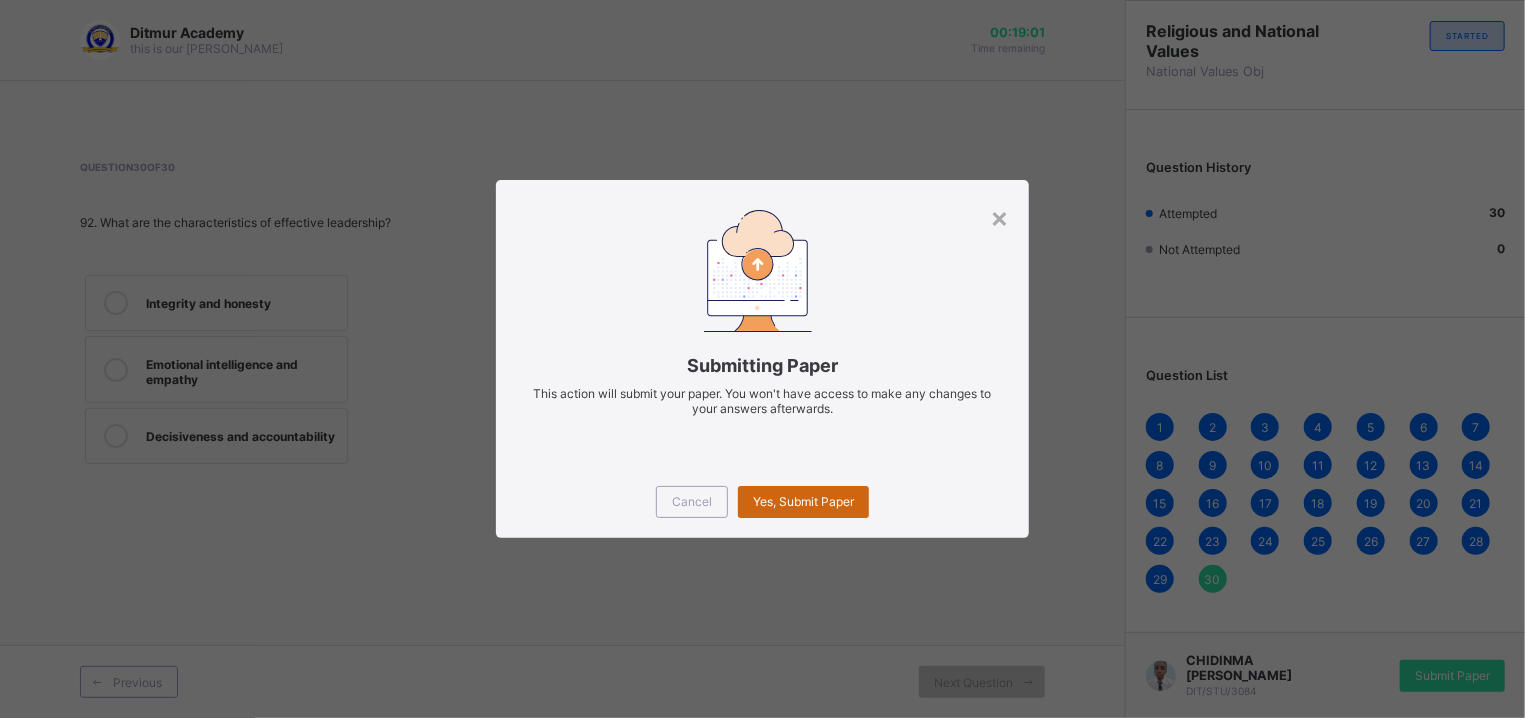 click on "Yes, Submit Paper" at bounding box center [803, 501] 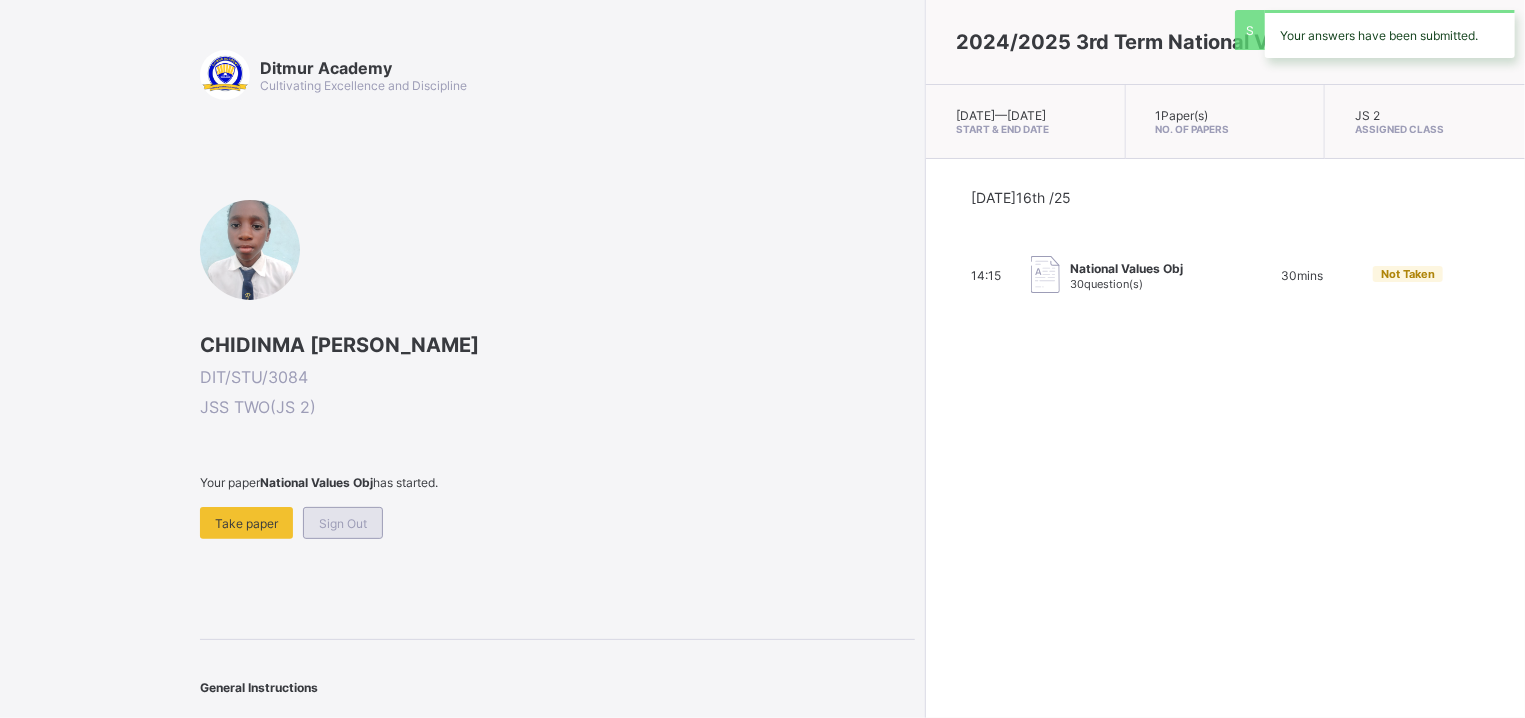 click on "Sign Out" at bounding box center (343, 523) 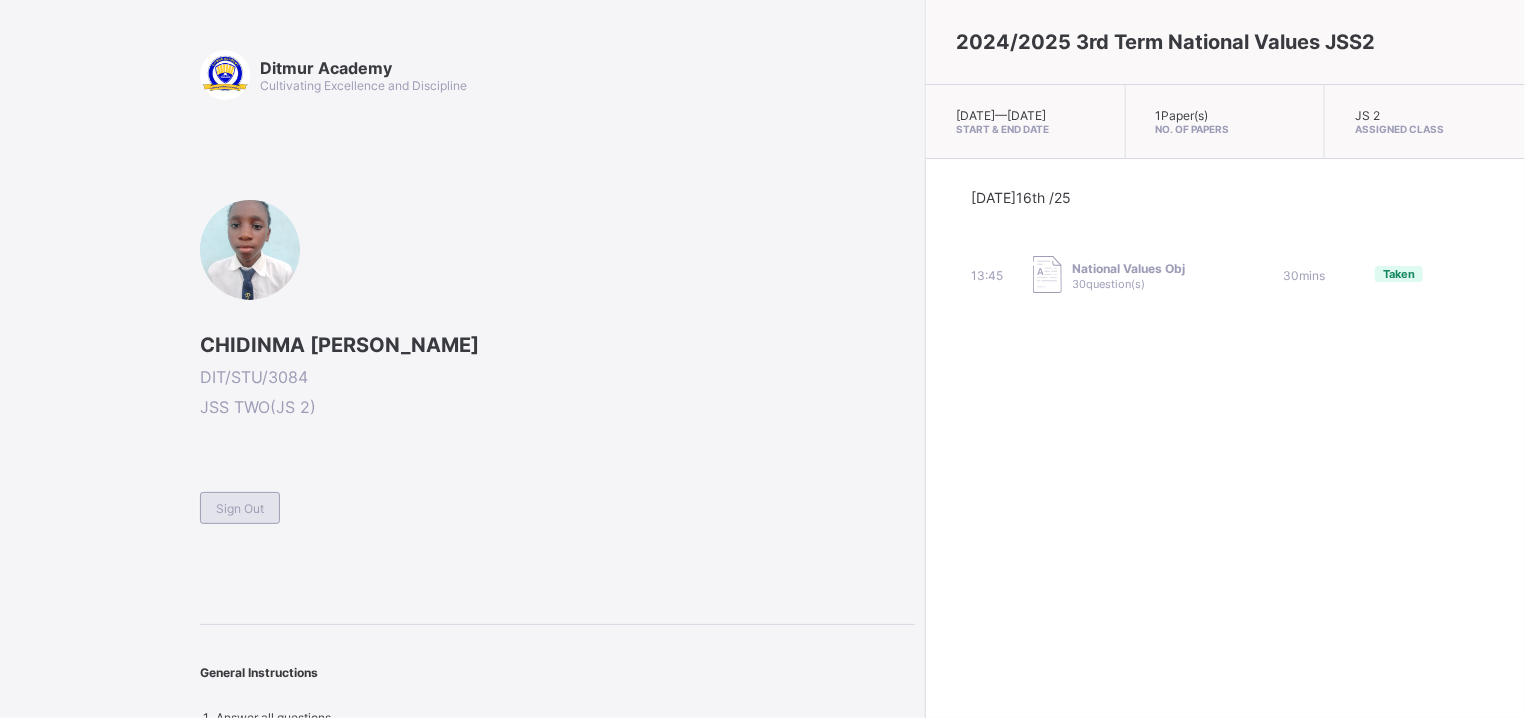 click on "Sign Out" at bounding box center [240, 508] 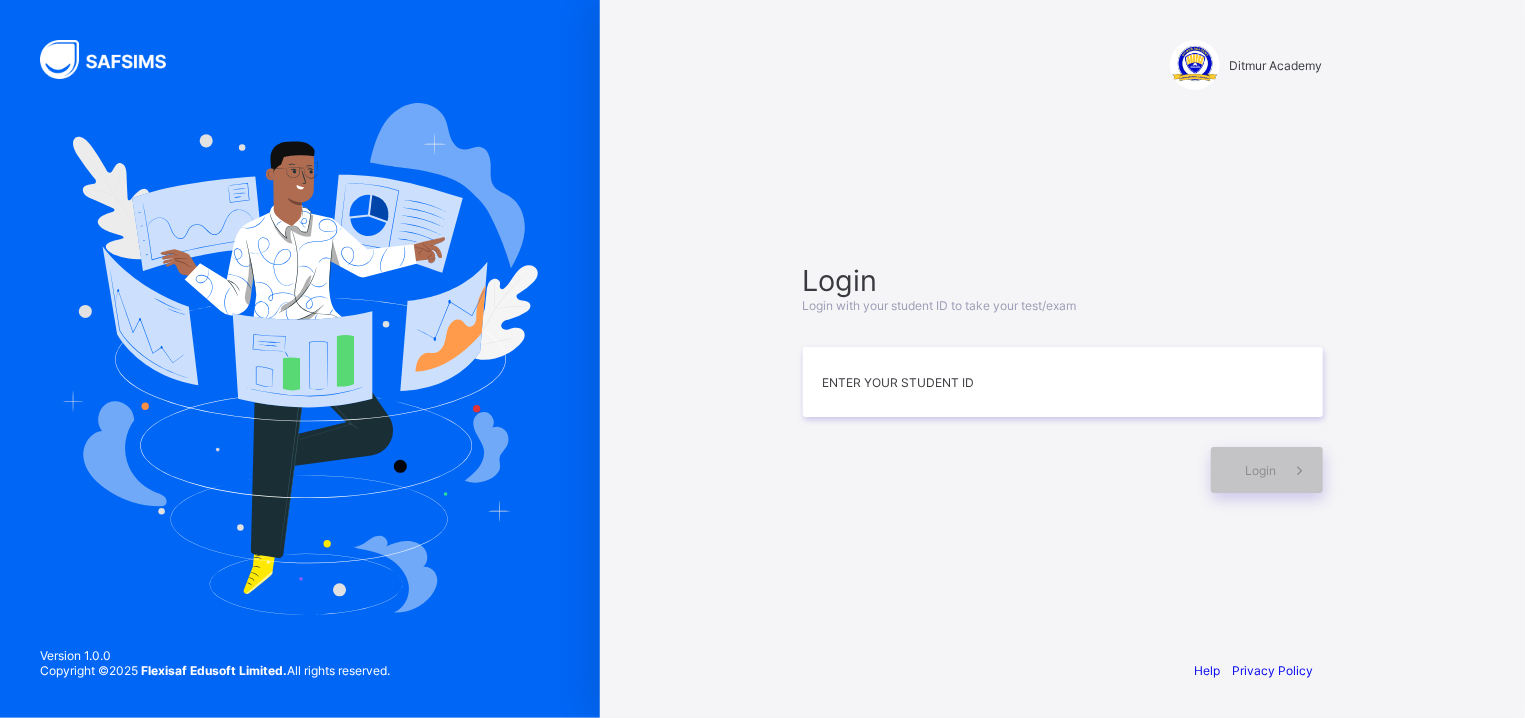 click at bounding box center [300, 359] 